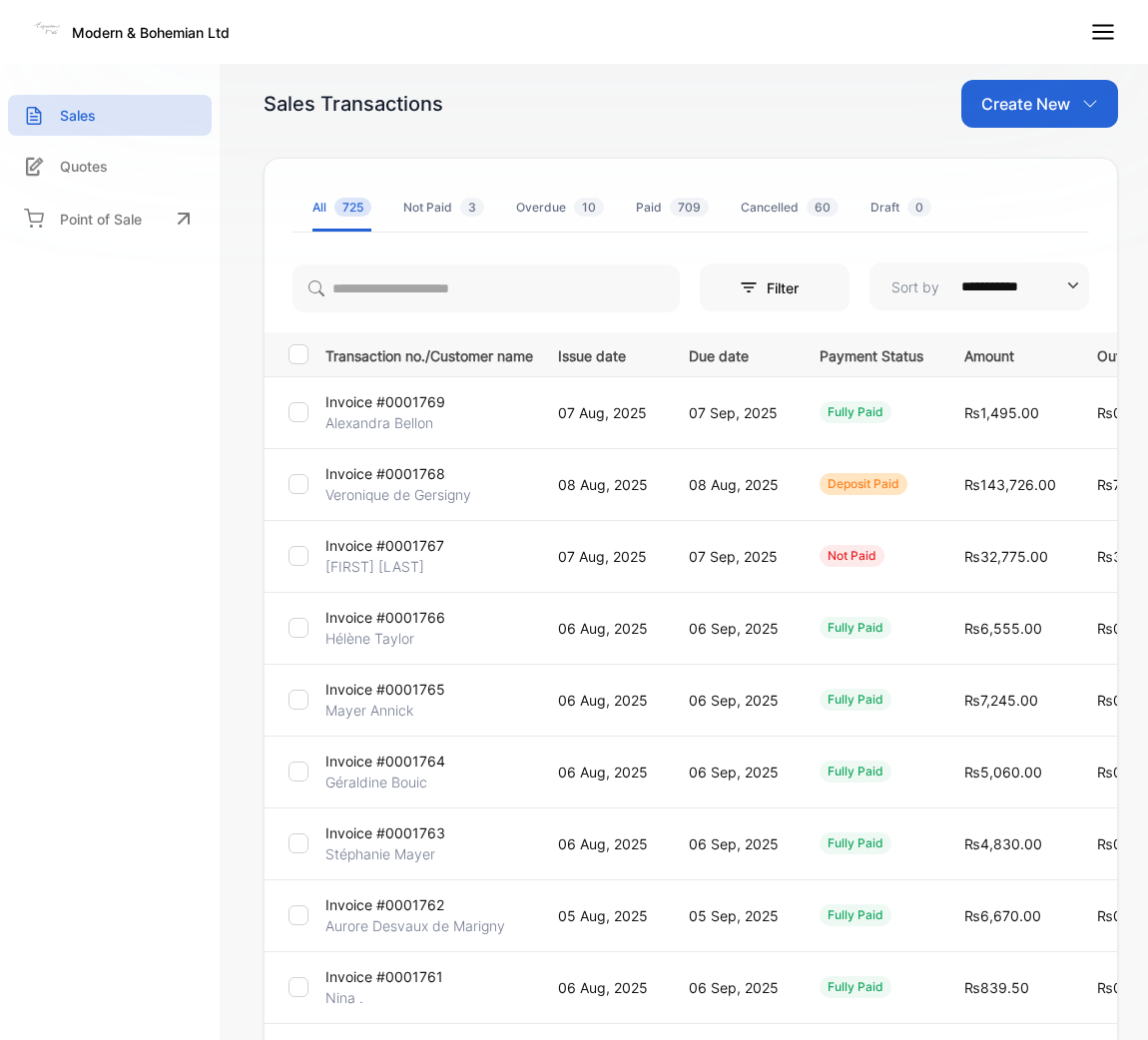 scroll, scrollTop: 0, scrollLeft: 0, axis: both 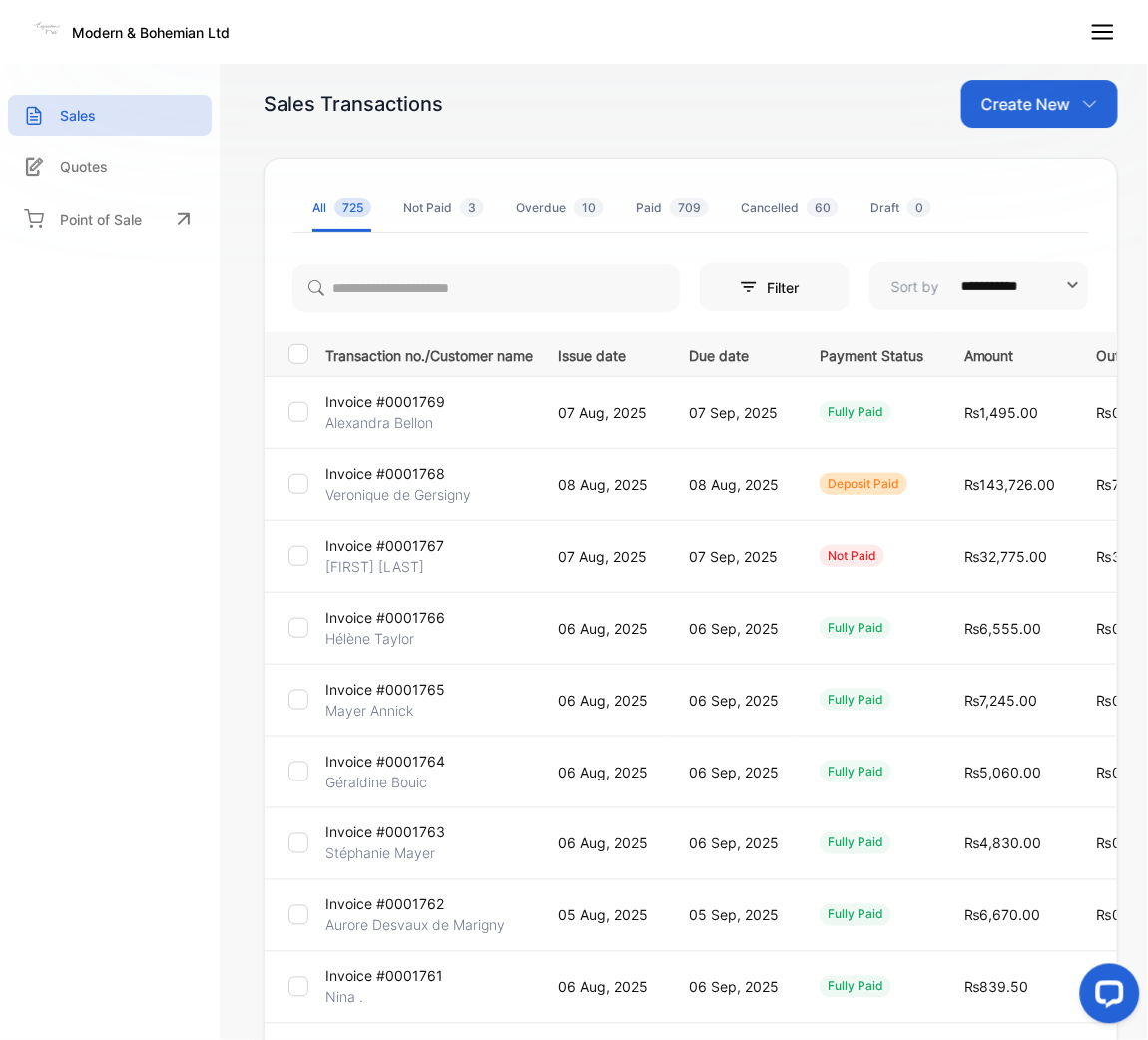 click 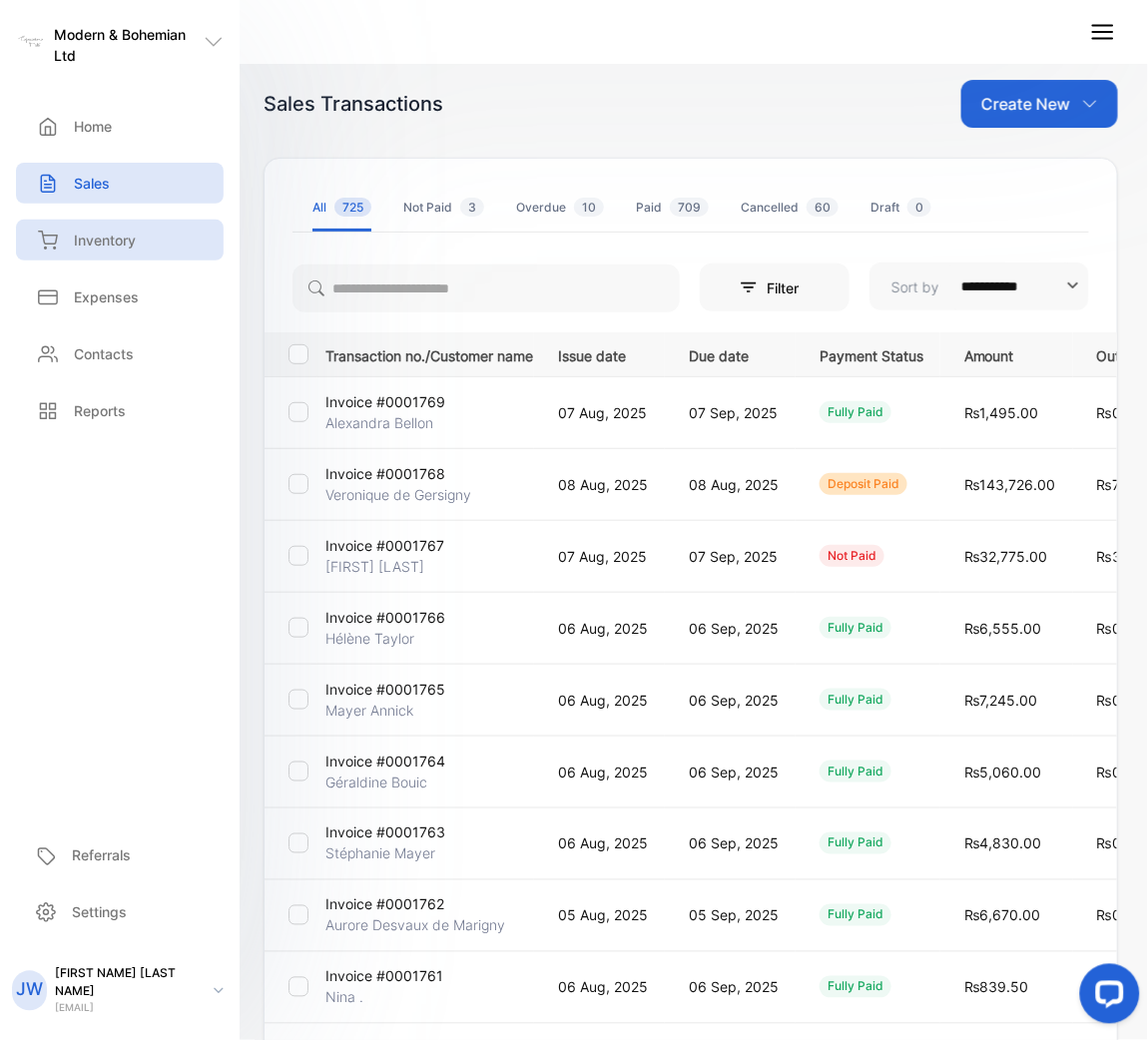 click on "Inventory" at bounding box center (105, 240) 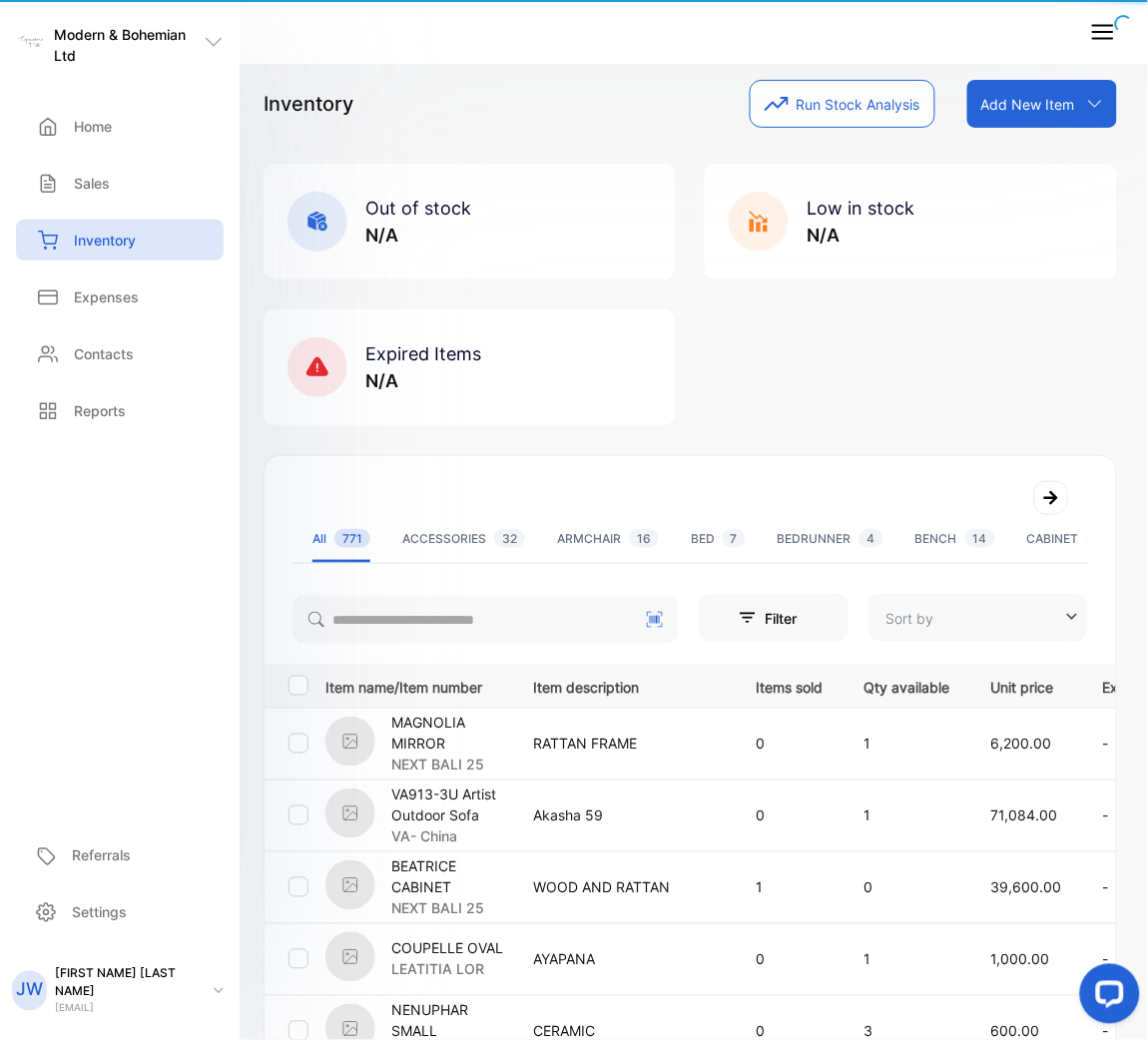 type on "**********" 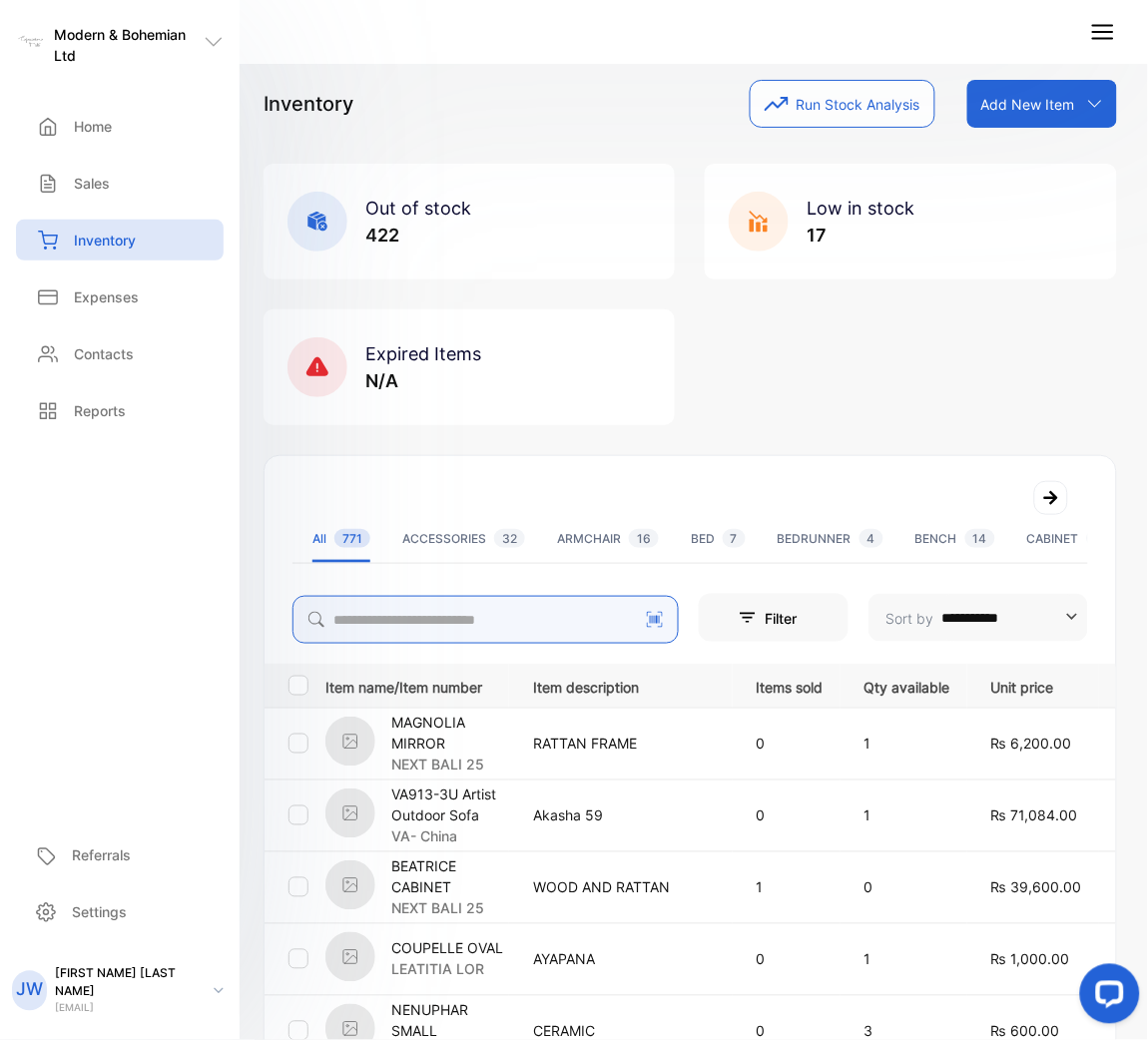 click at bounding box center (485, 620) 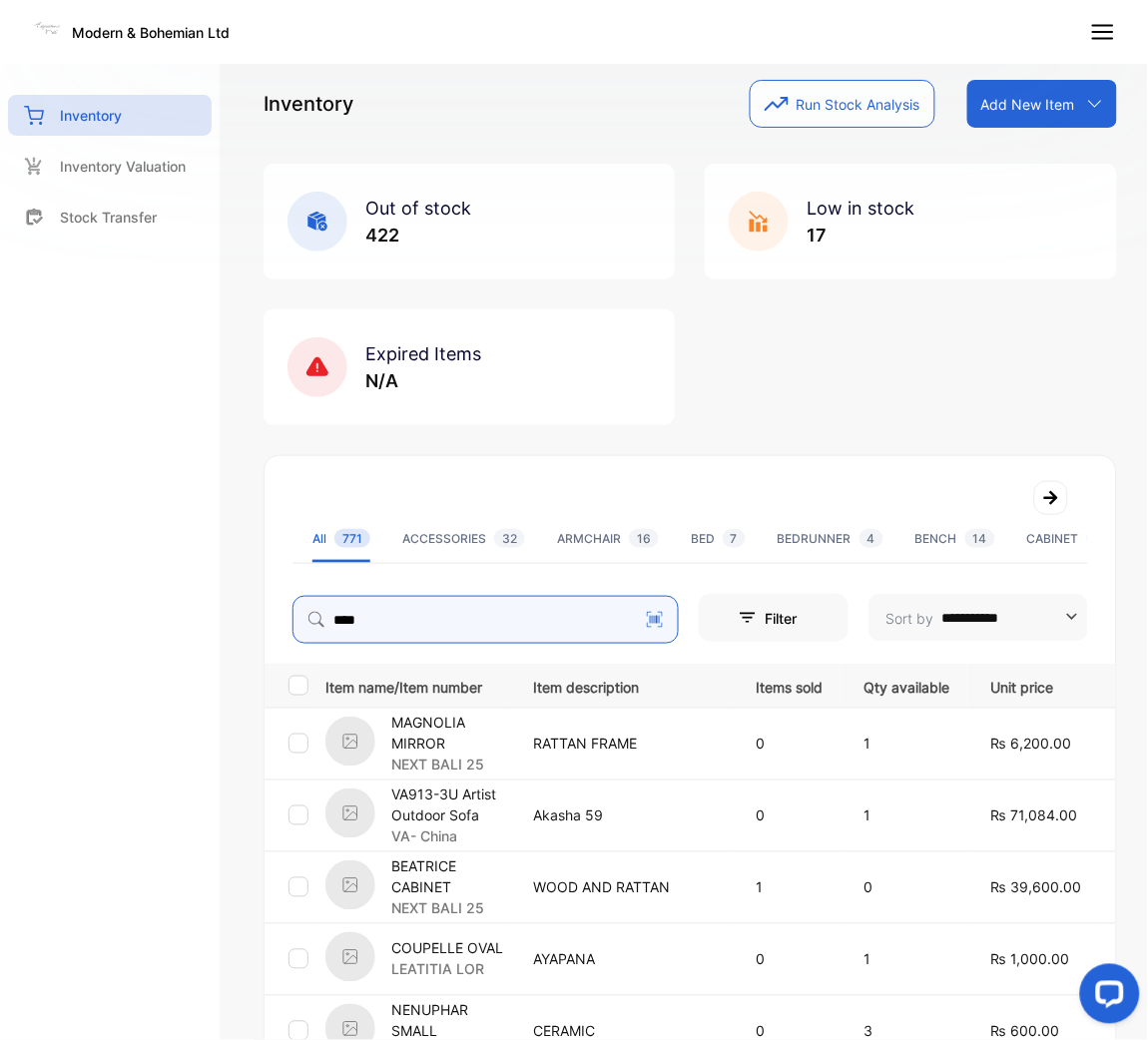 type on "****" 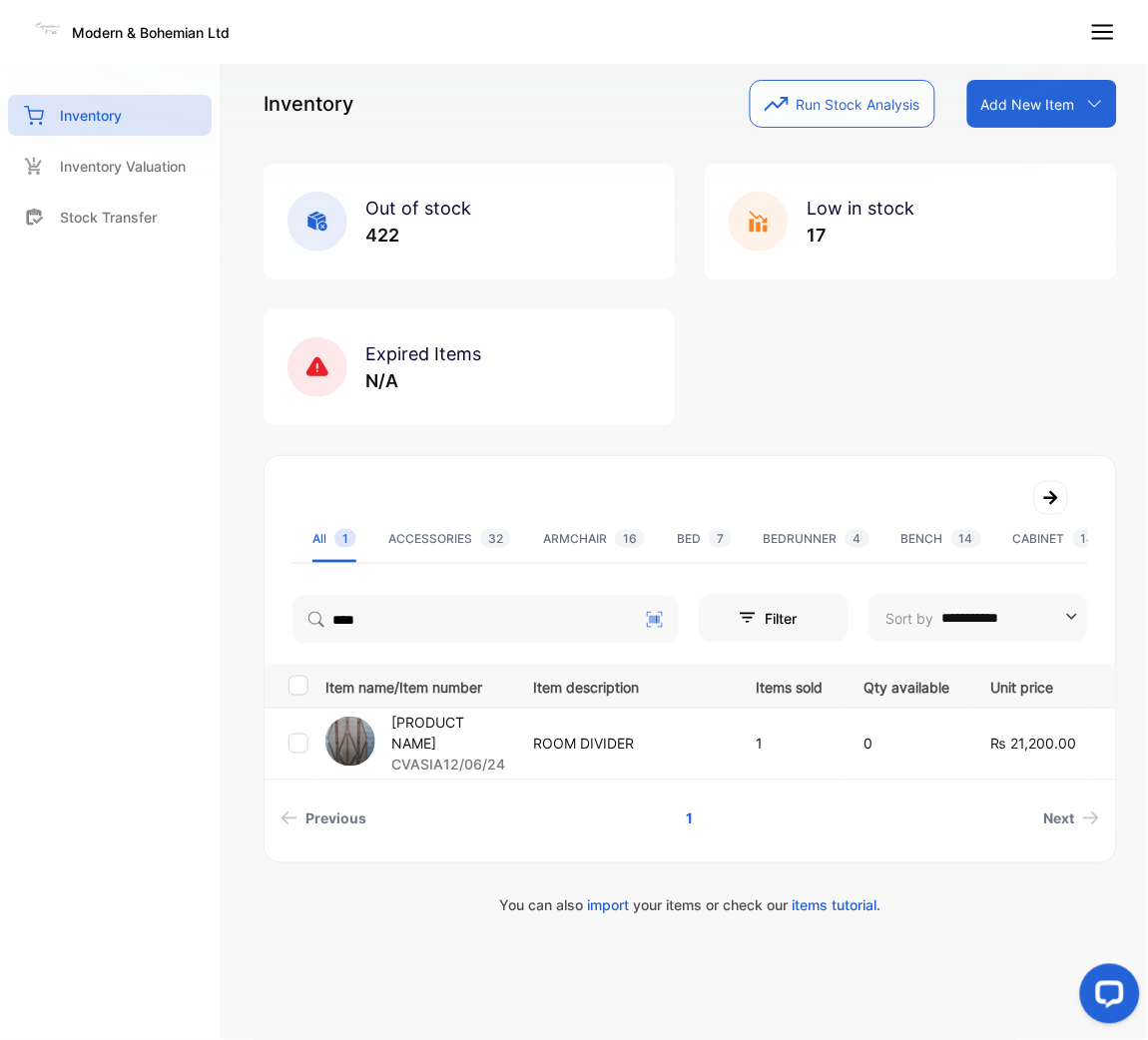 click on "CVASIA12/06/24" at bounding box center [449, 765] 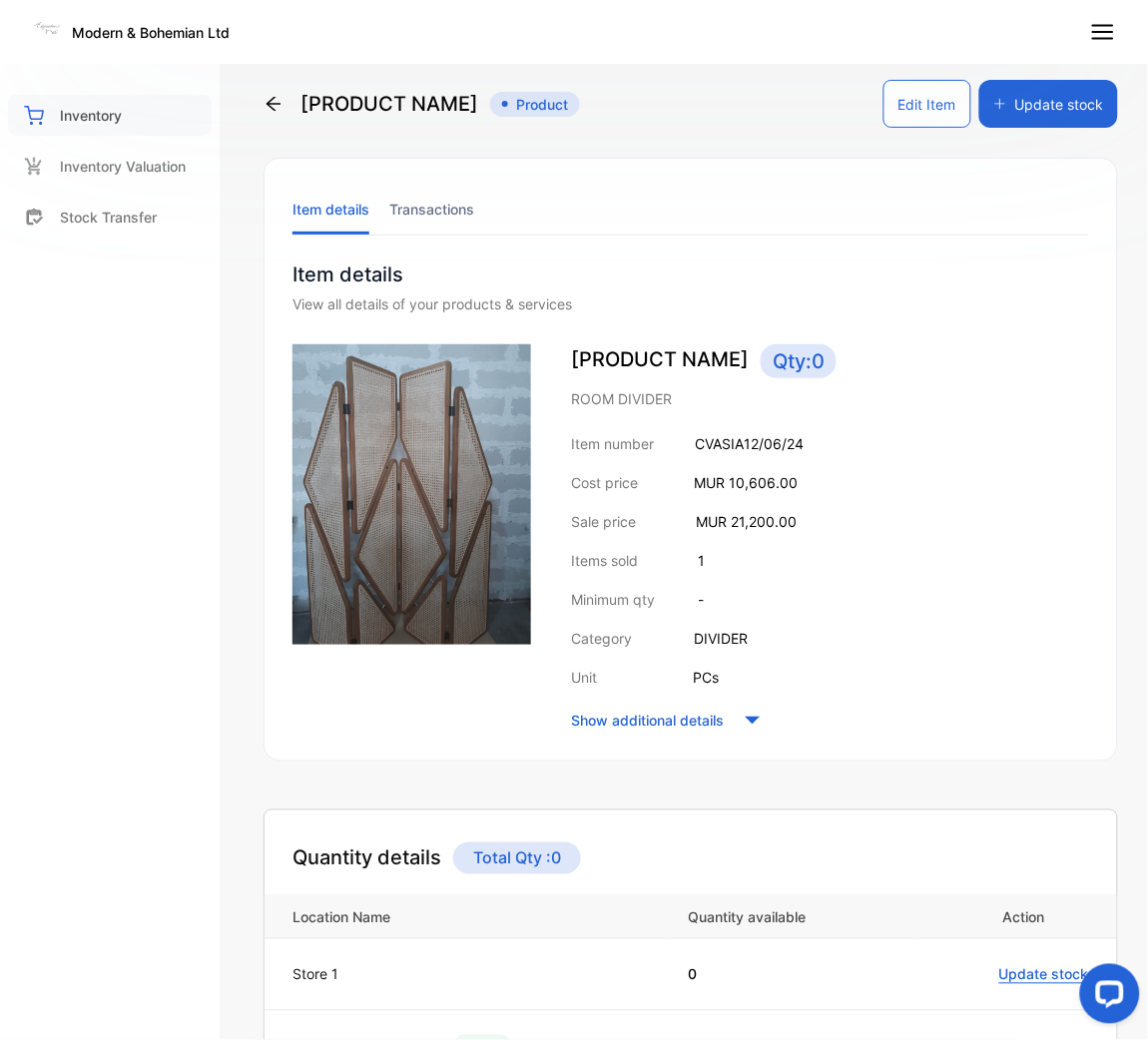 click on "Inventory" at bounding box center (110, 115) 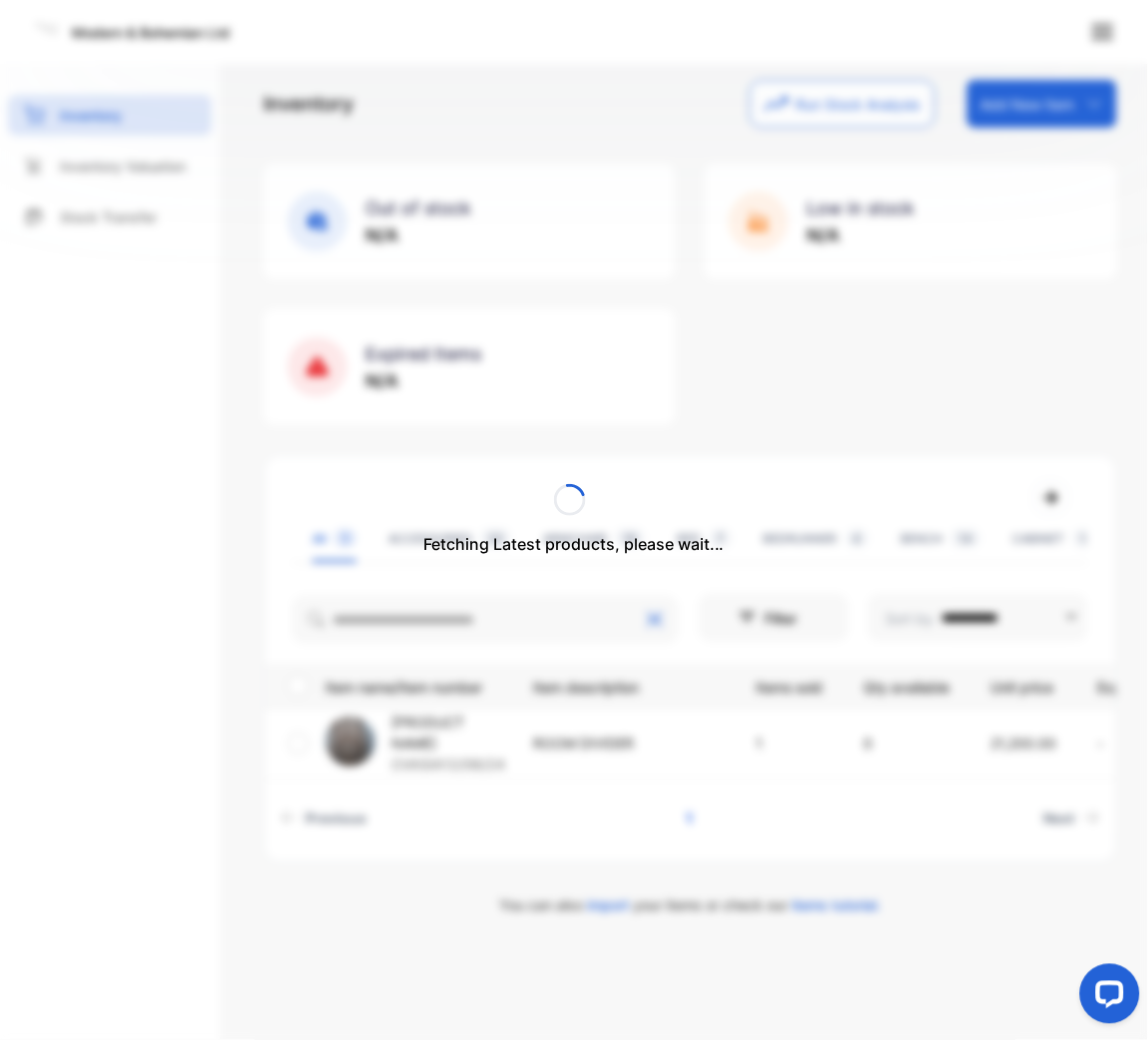 click on "Fetching Latest products, please wait..." at bounding box center [574, 520] 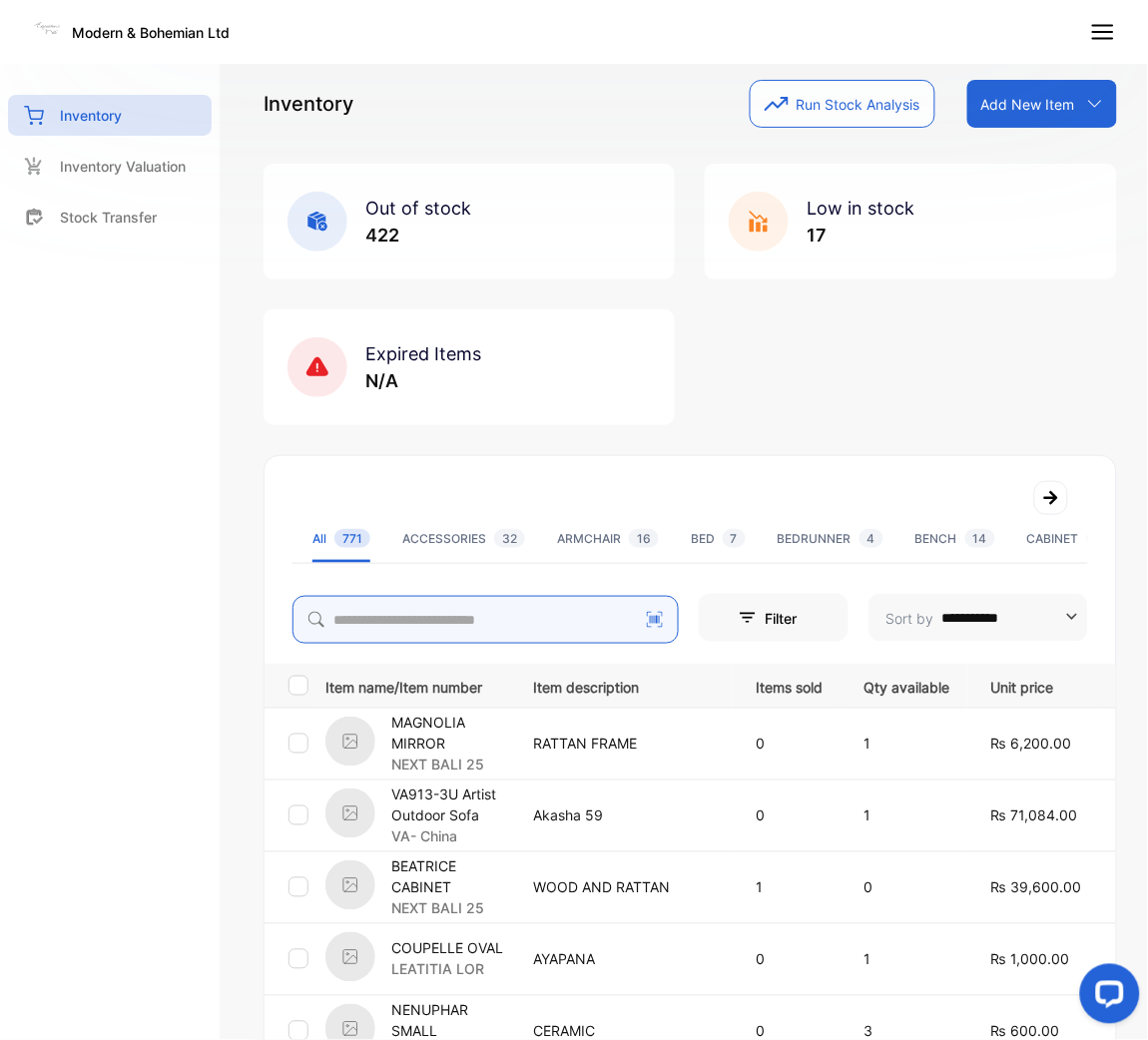 click at bounding box center (485, 620) 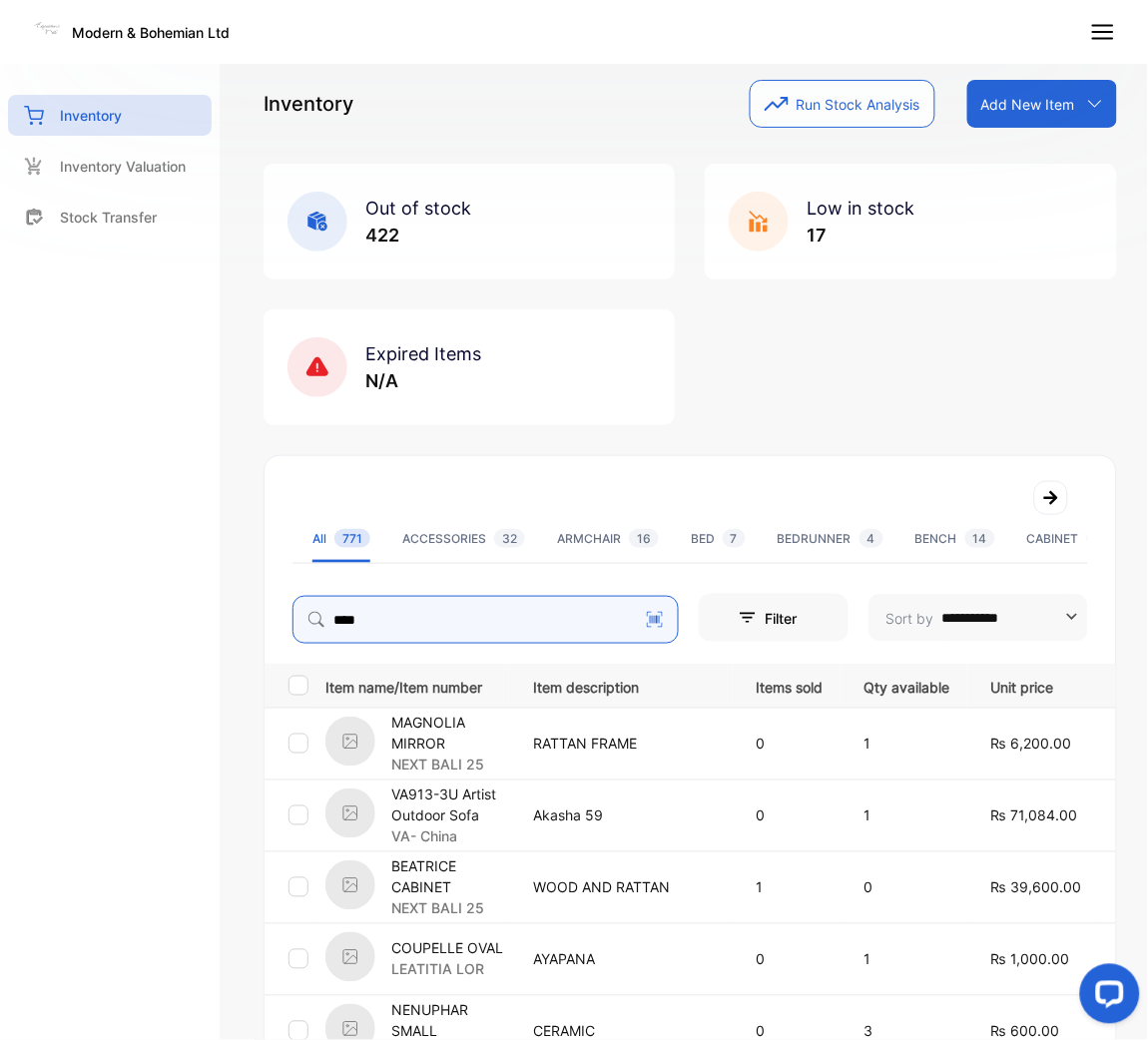 type on "****" 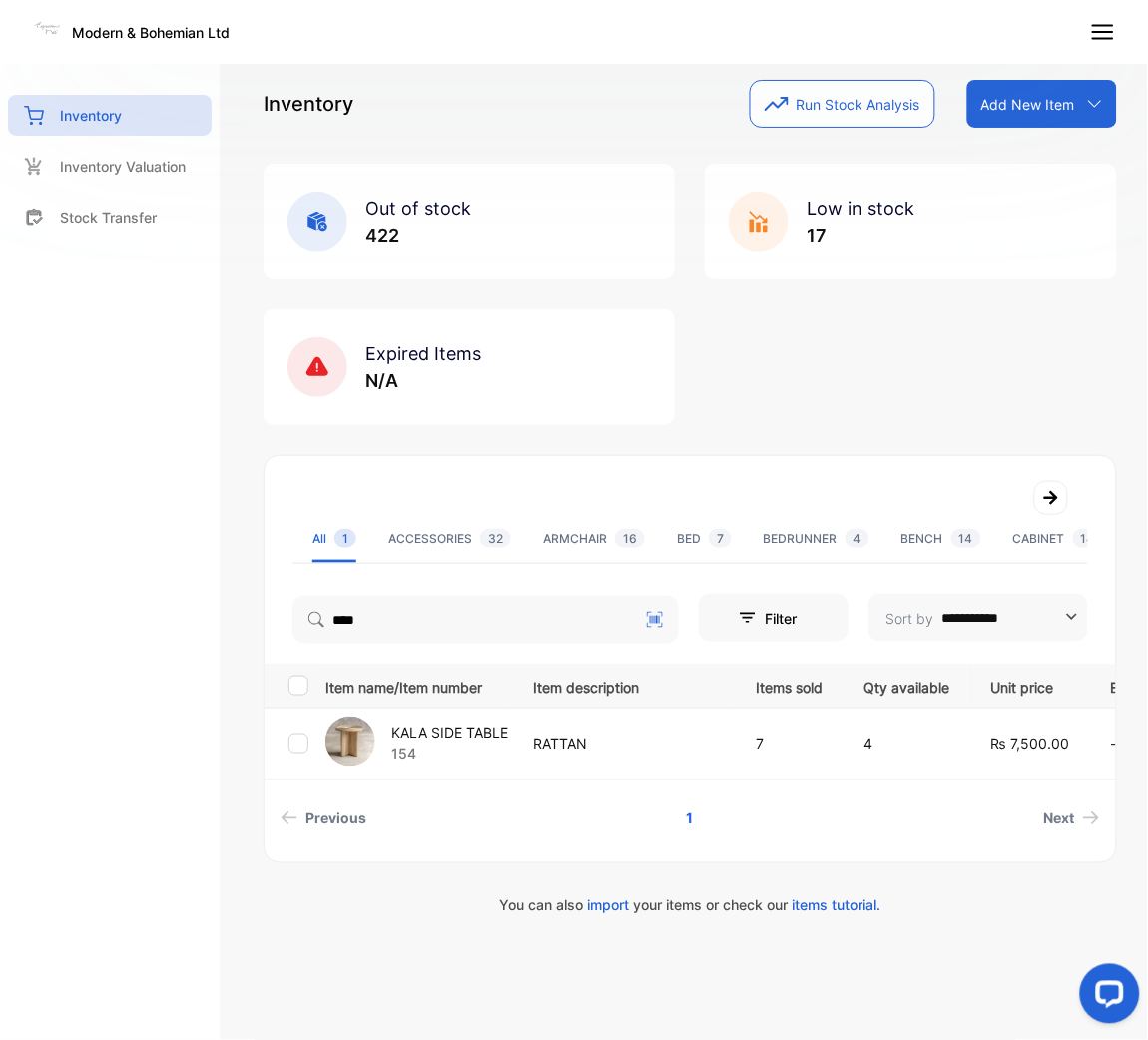click on "KALA SIDE TABLE" at bounding box center [449, 733] 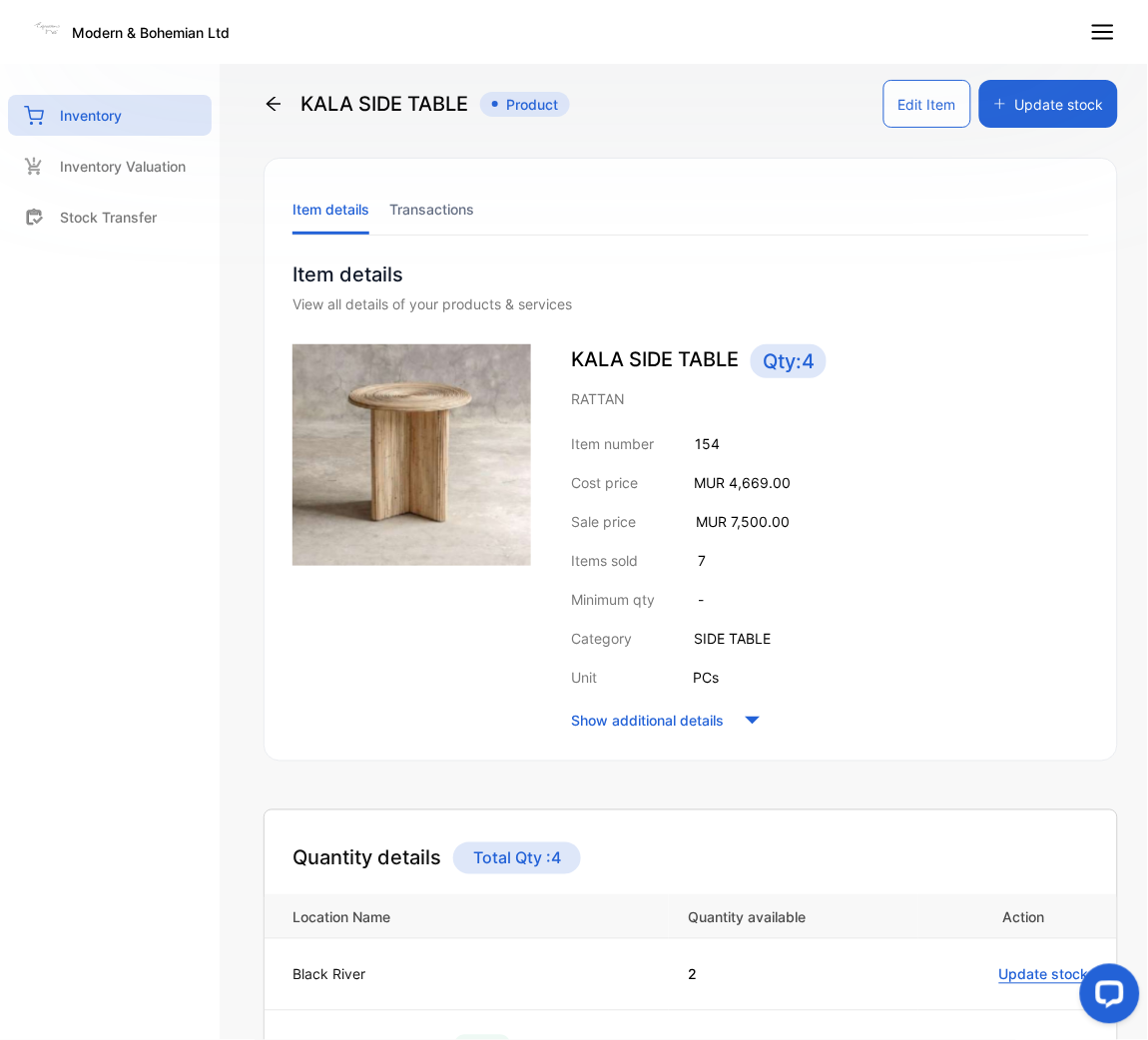 click 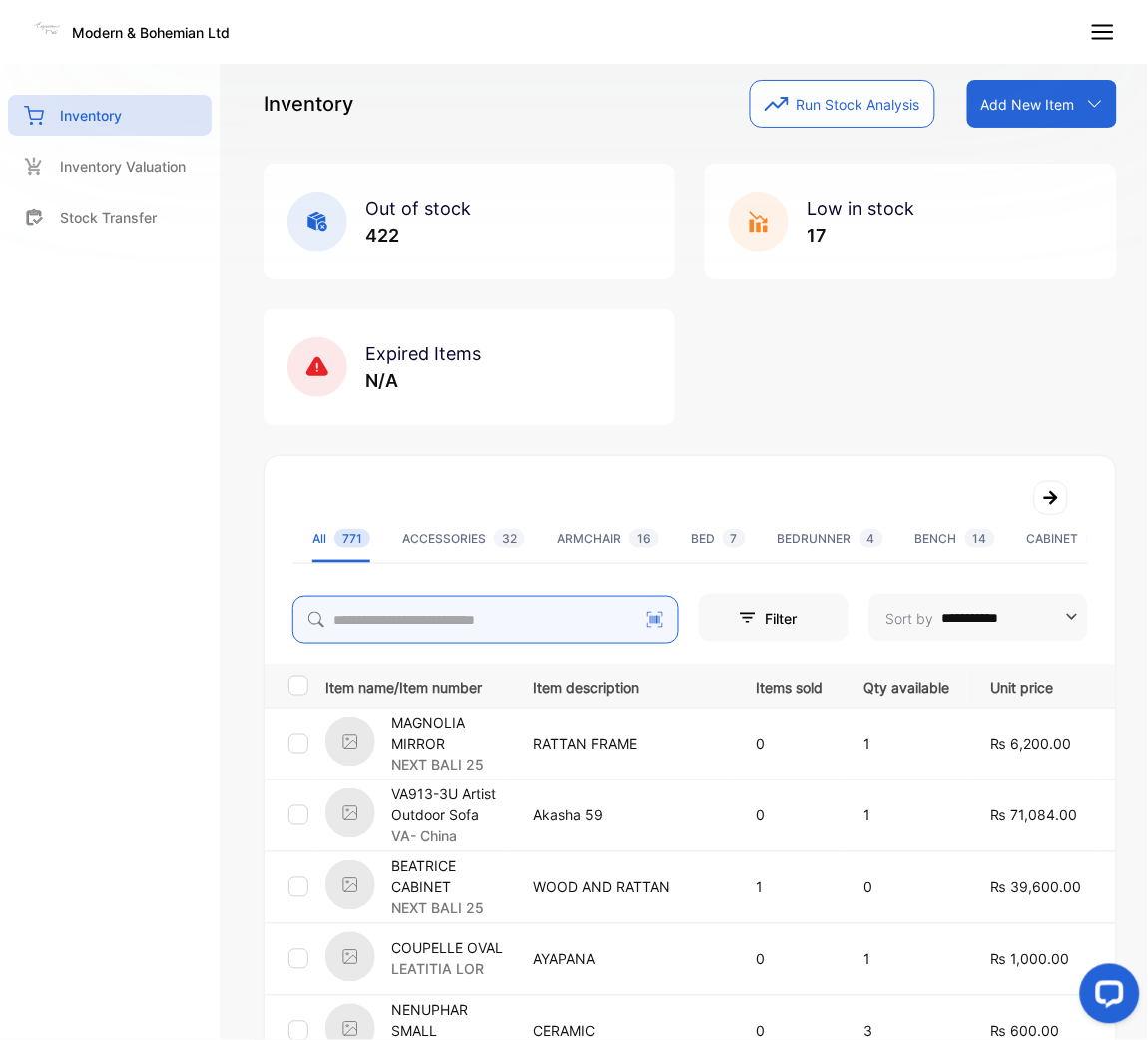 click at bounding box center [485, 620] 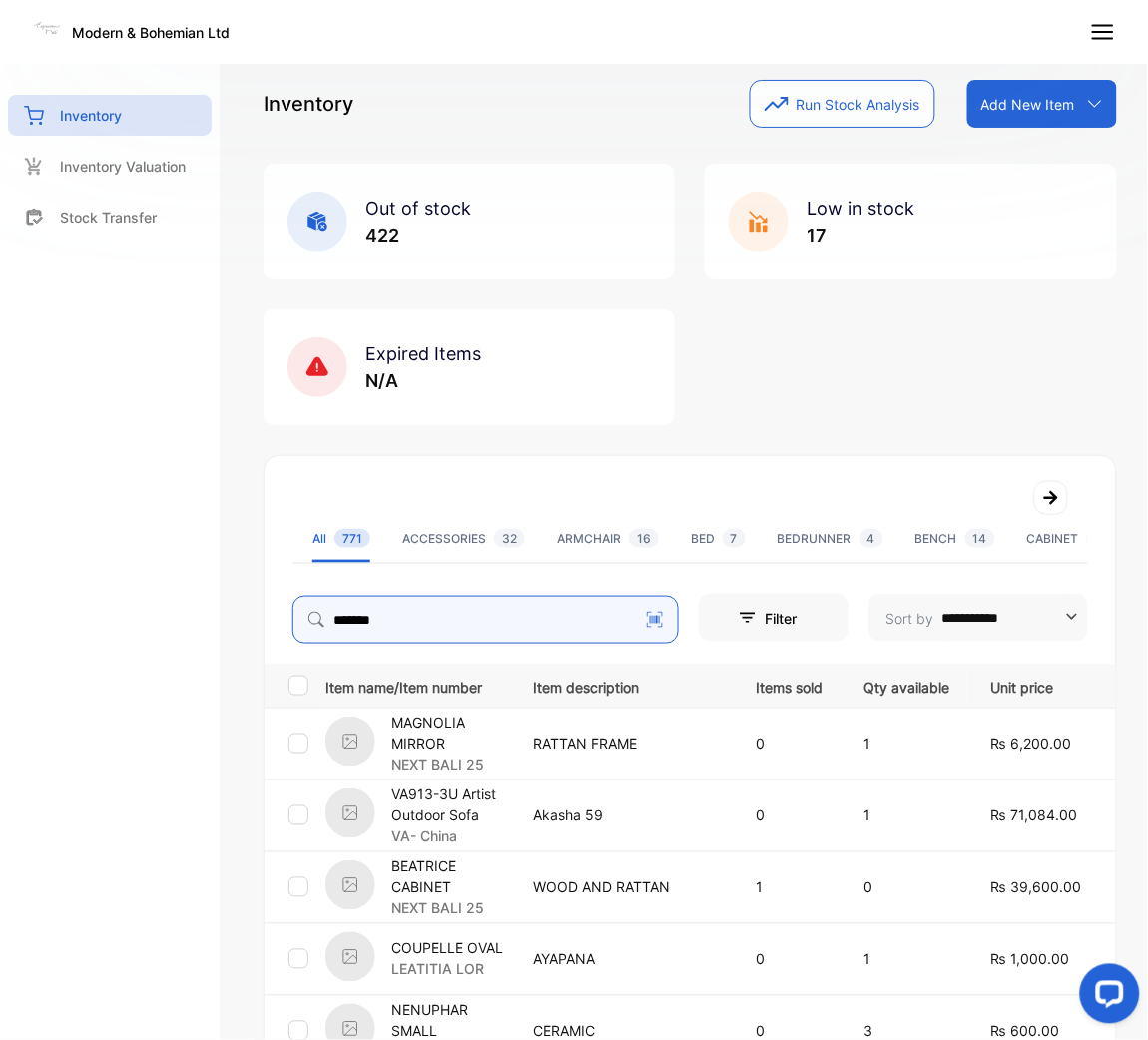 type on "*******" 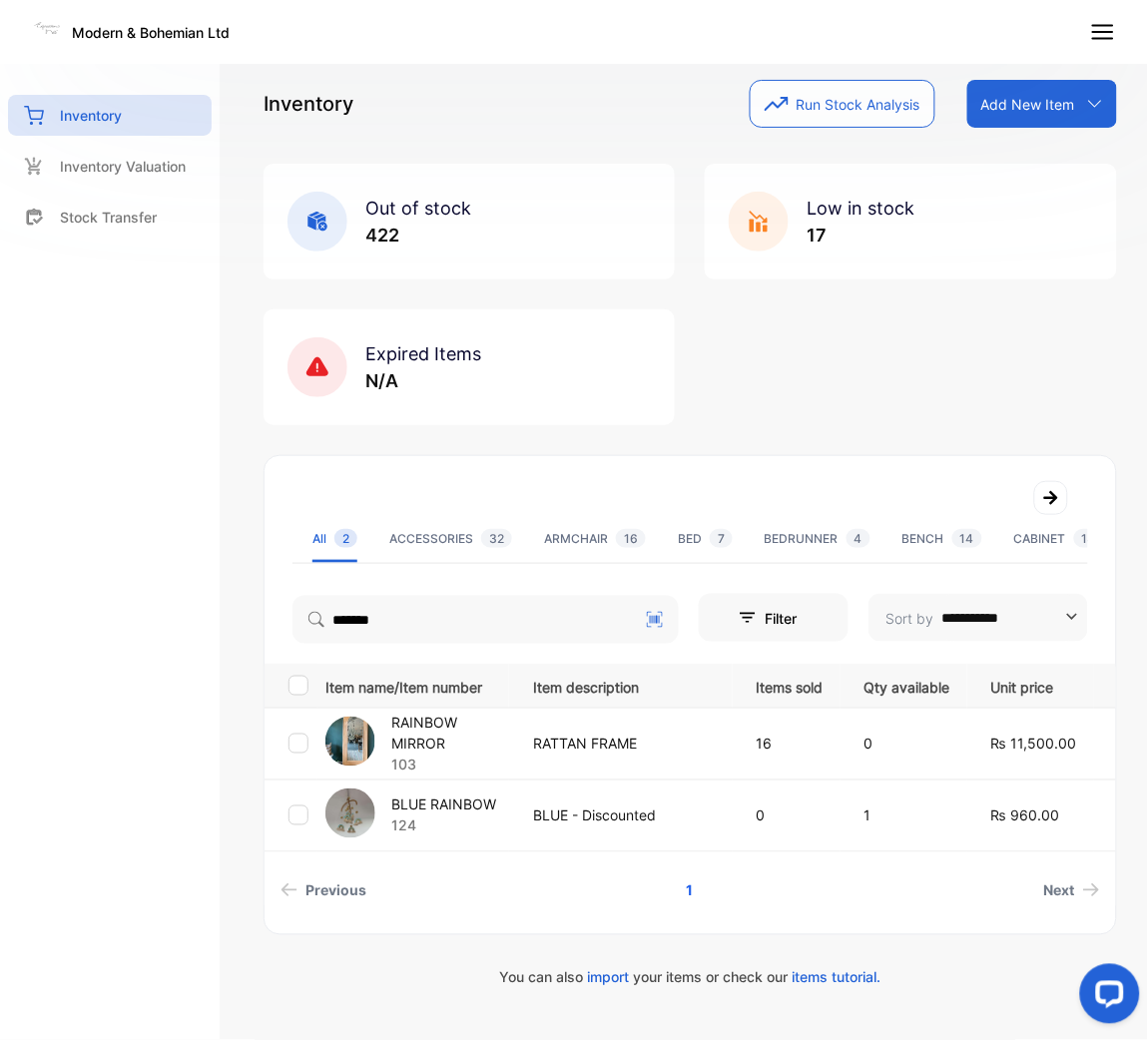 click on "RAINBOW MIRROR" at bounding box center (449, 734) 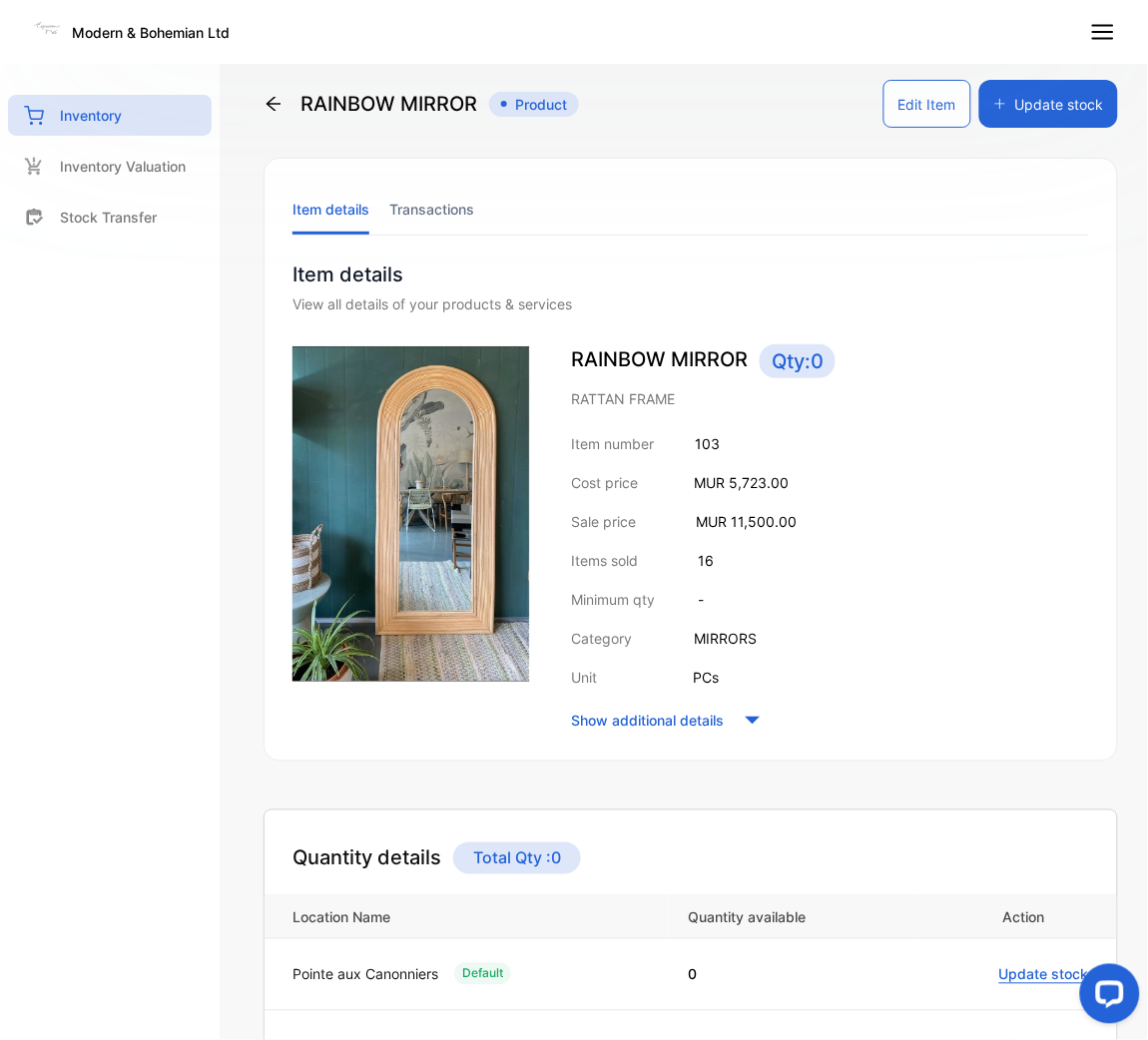click on "RAINBOW MIRROR   Product" at bounding box center [421, 104] 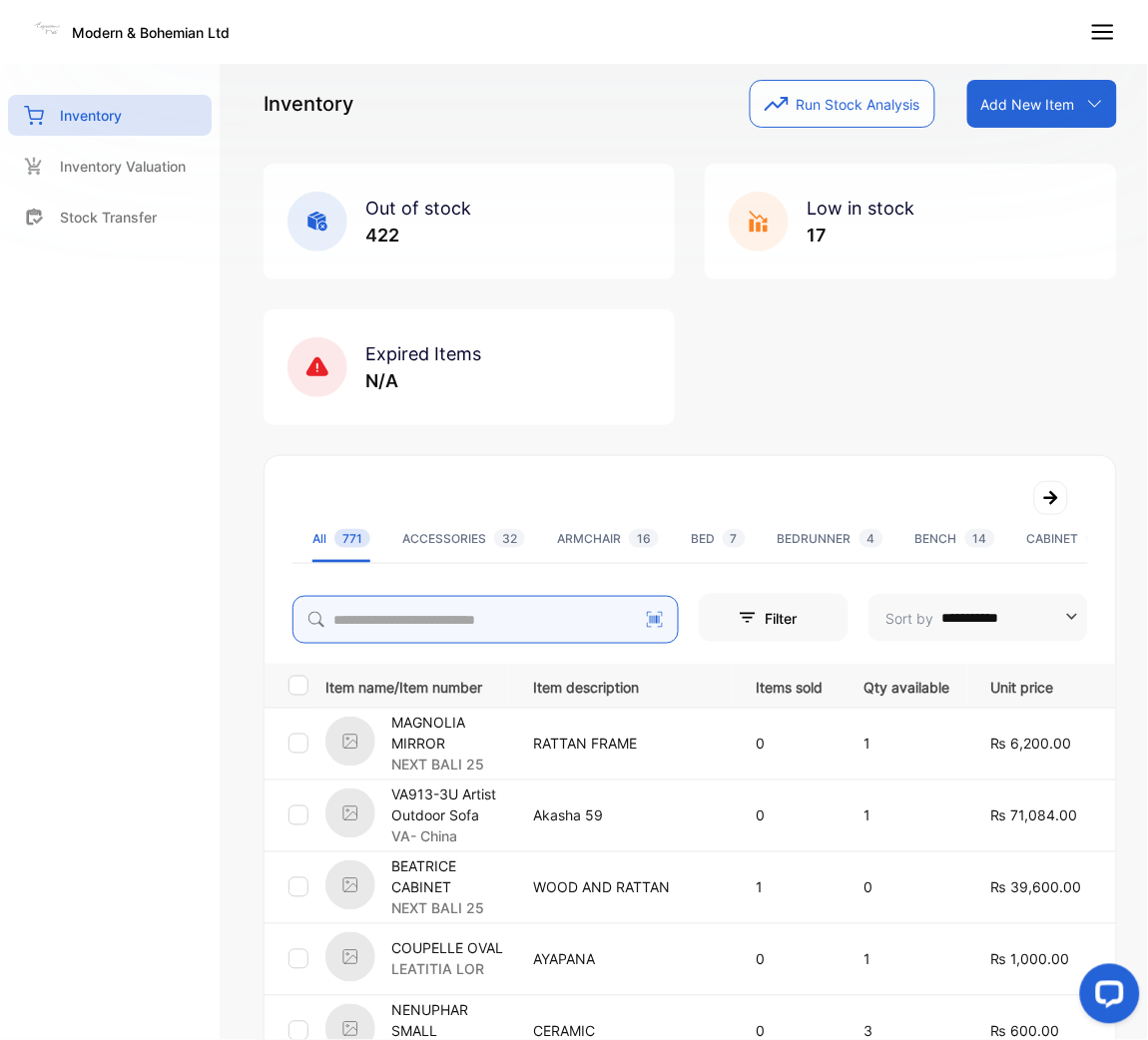 click at bounding box center [485, 620] 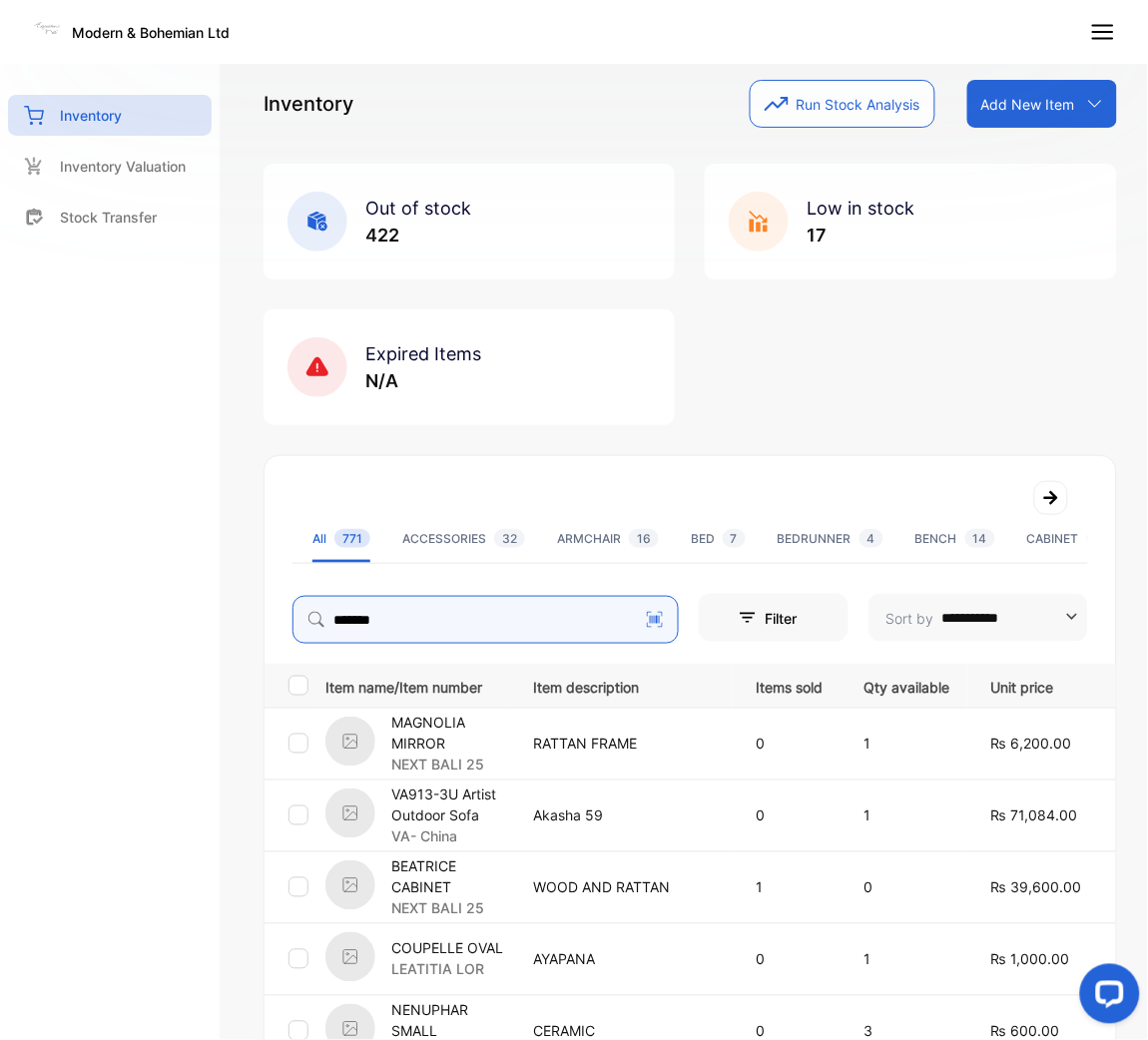 type on "*******" 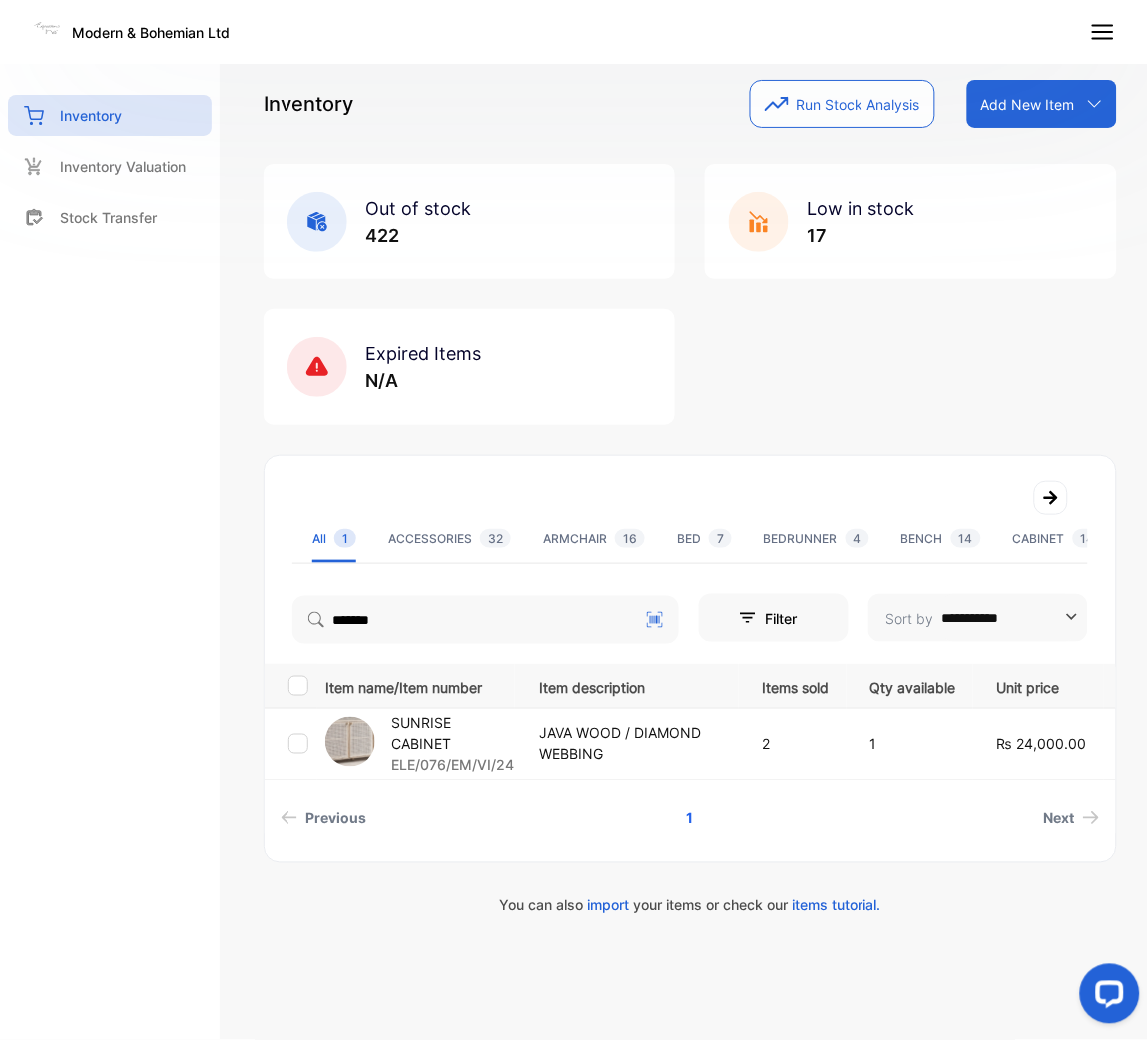 click on "SUNRISE CABINET" at bounding box center [452, 734] 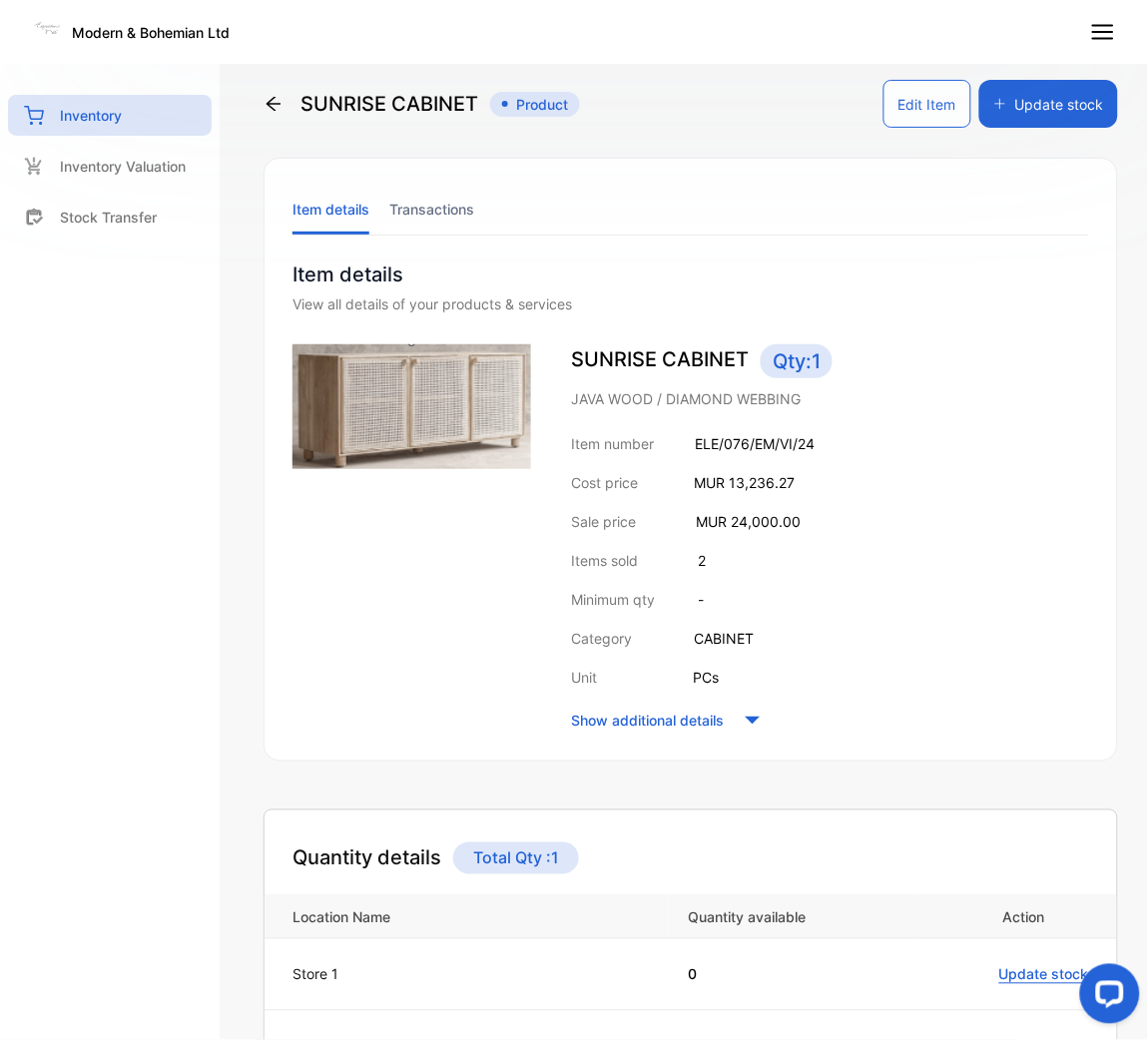 click 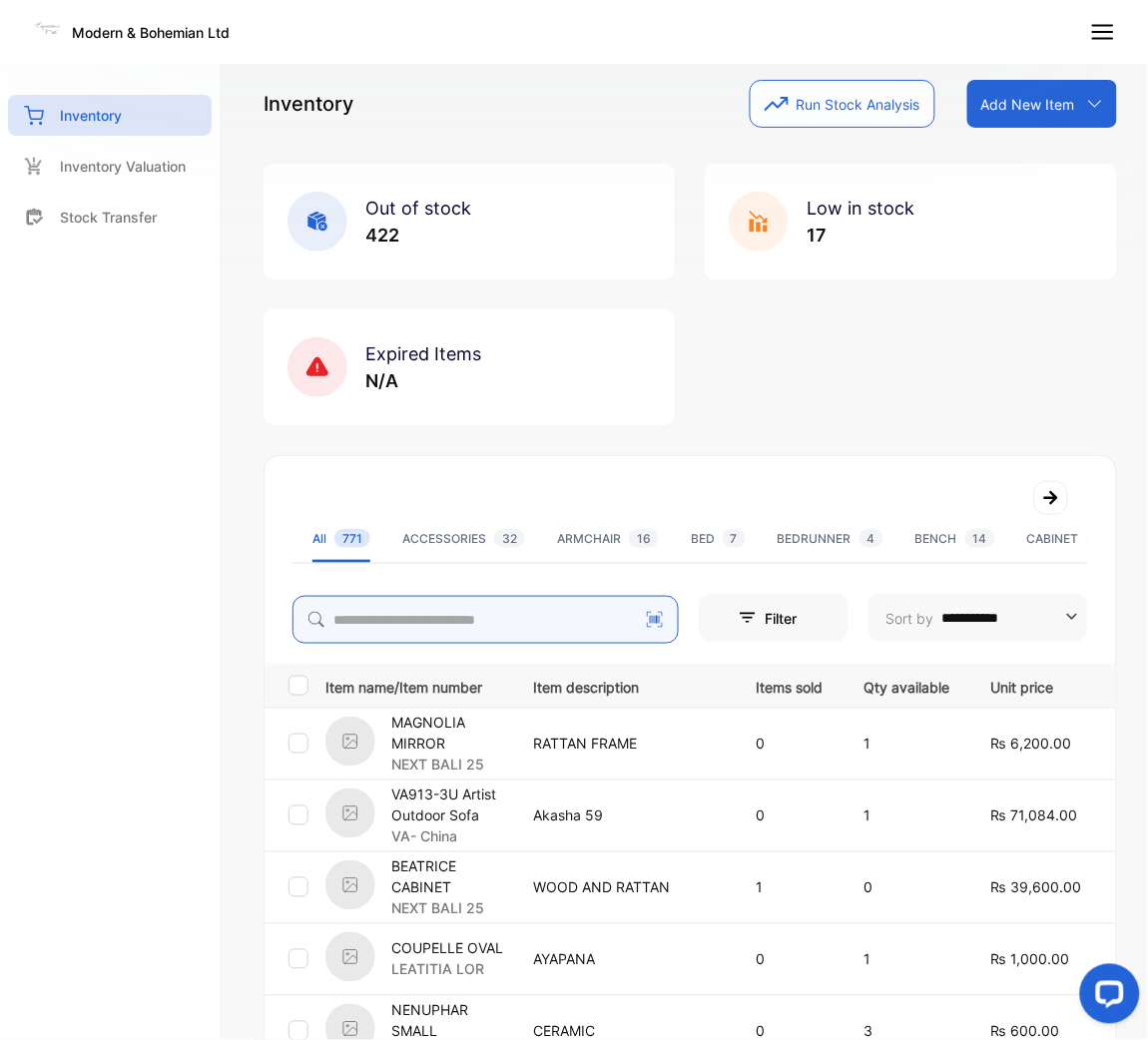 click at bounding box center (485, 620) 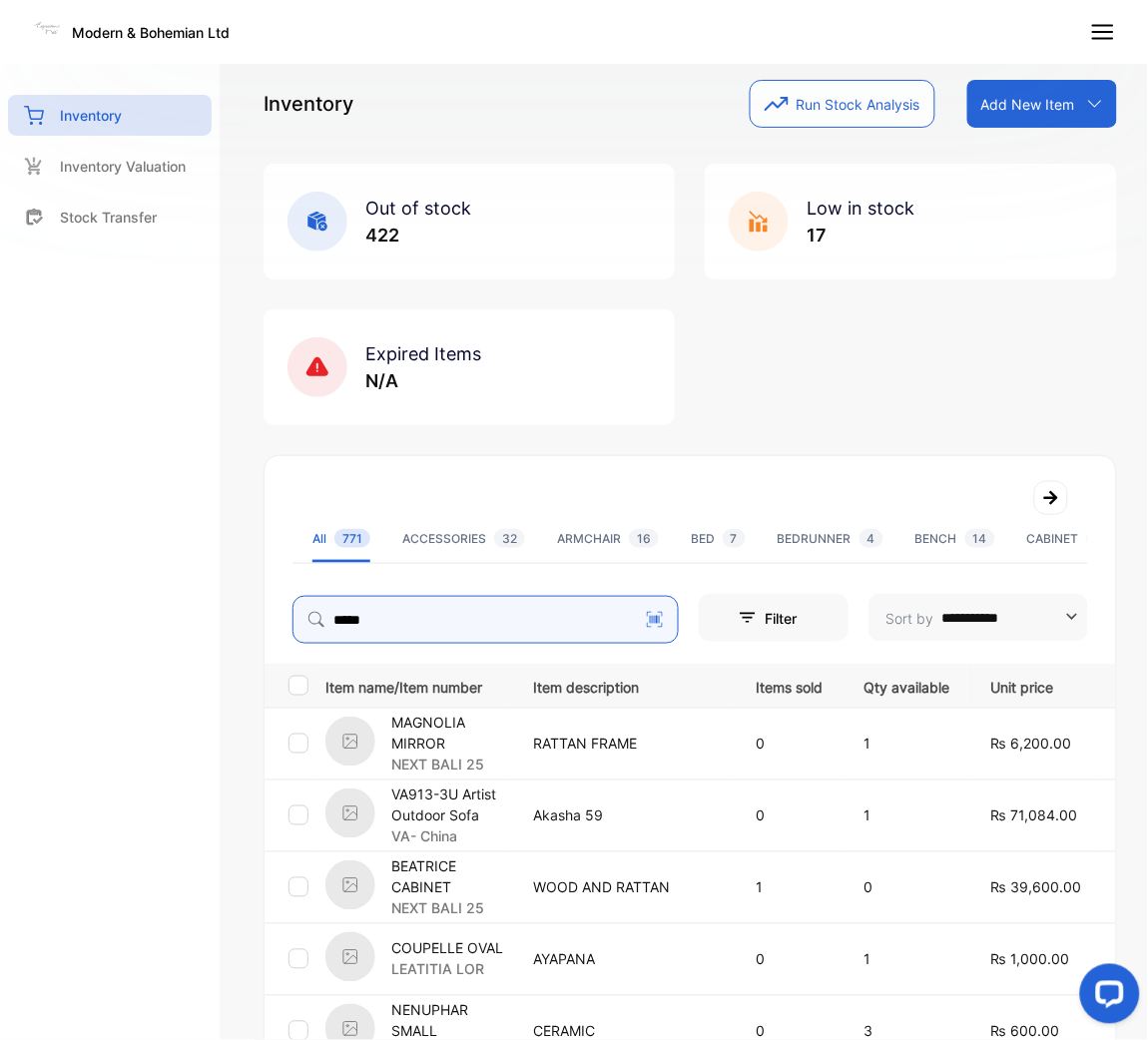type on "*****" 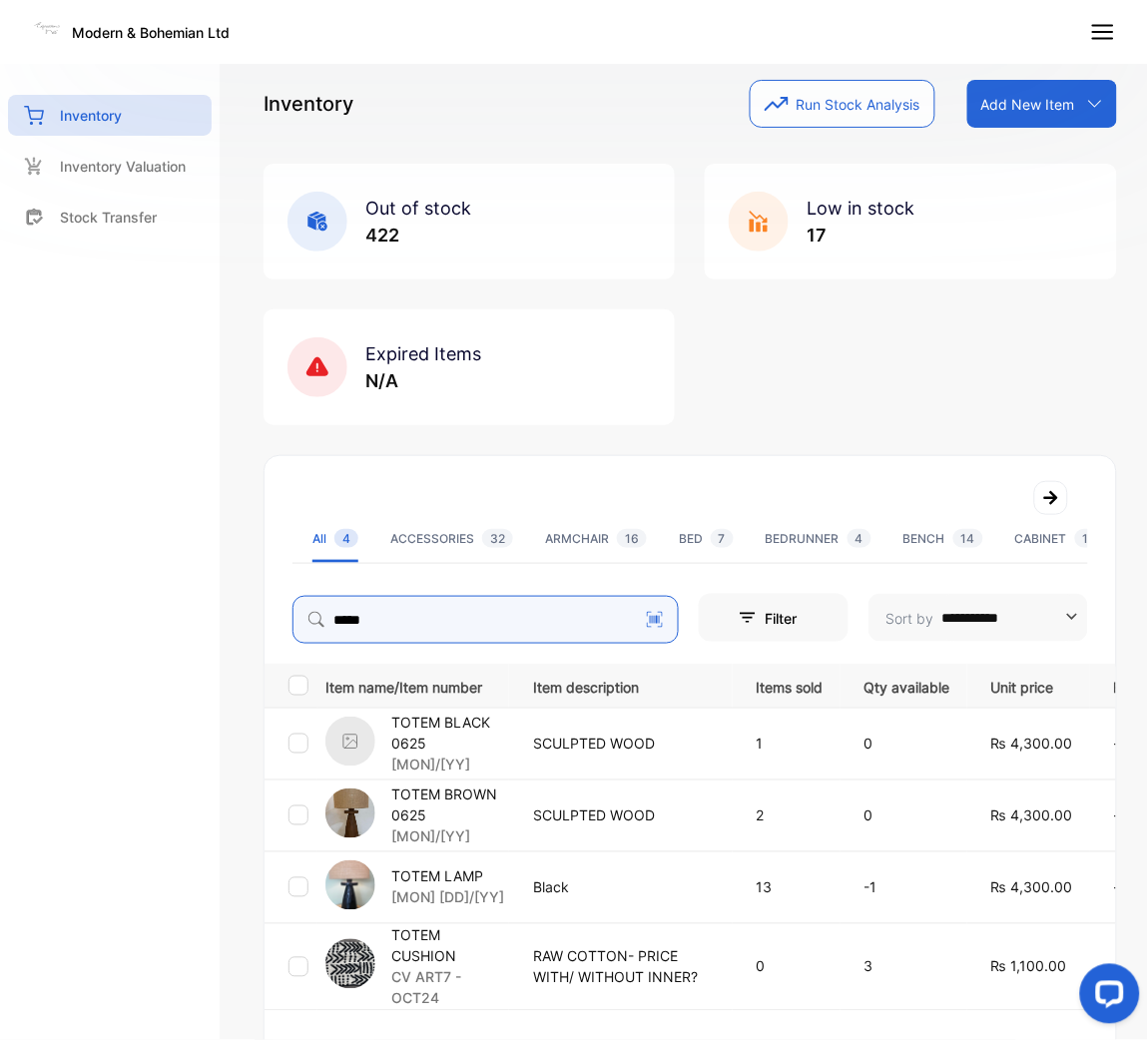 scroll, scrollTop: 150, scrollLeft: 0, axis: vertical 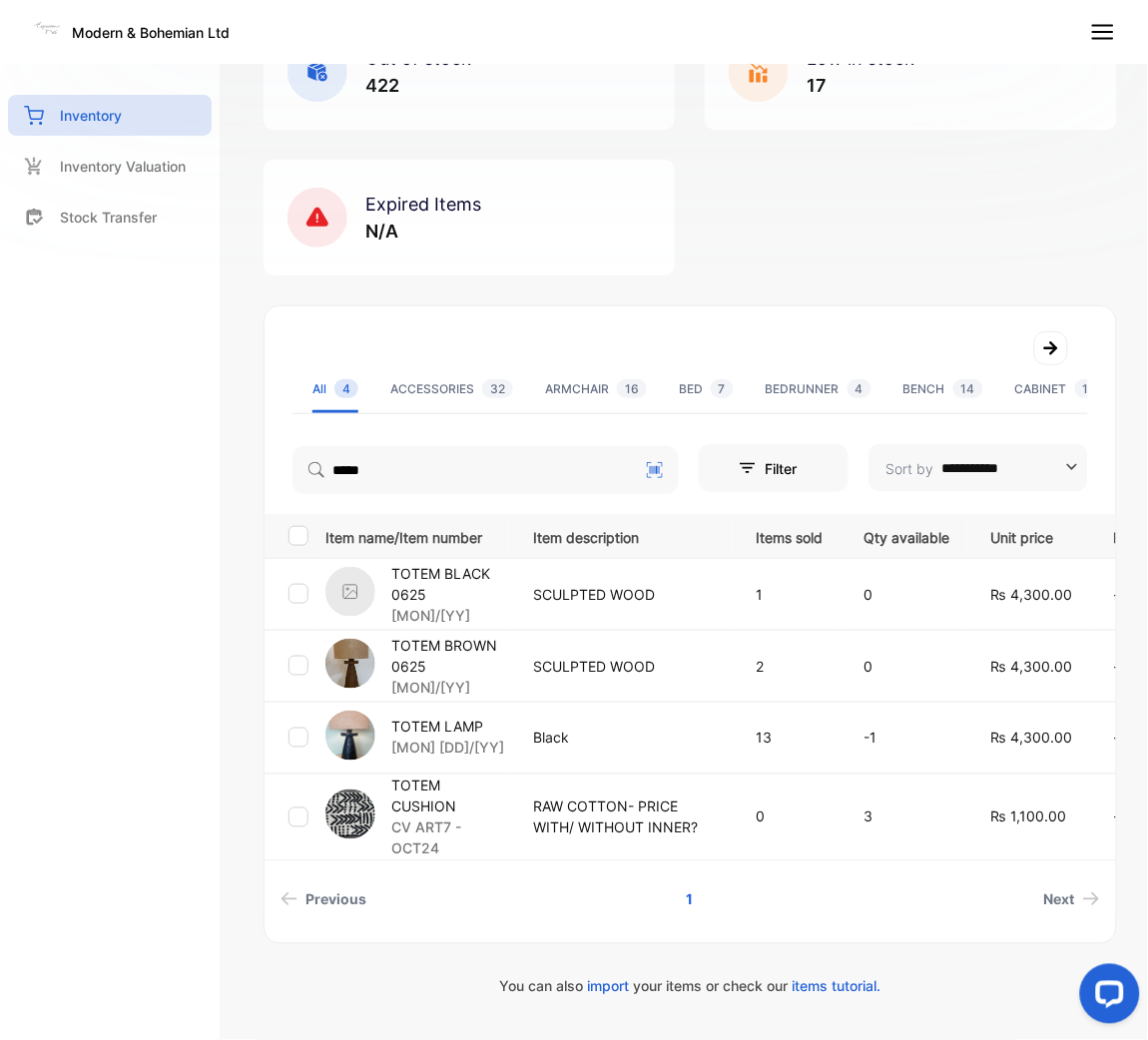 click on "TOTEM LAMP" at bounding box center (447, 727) 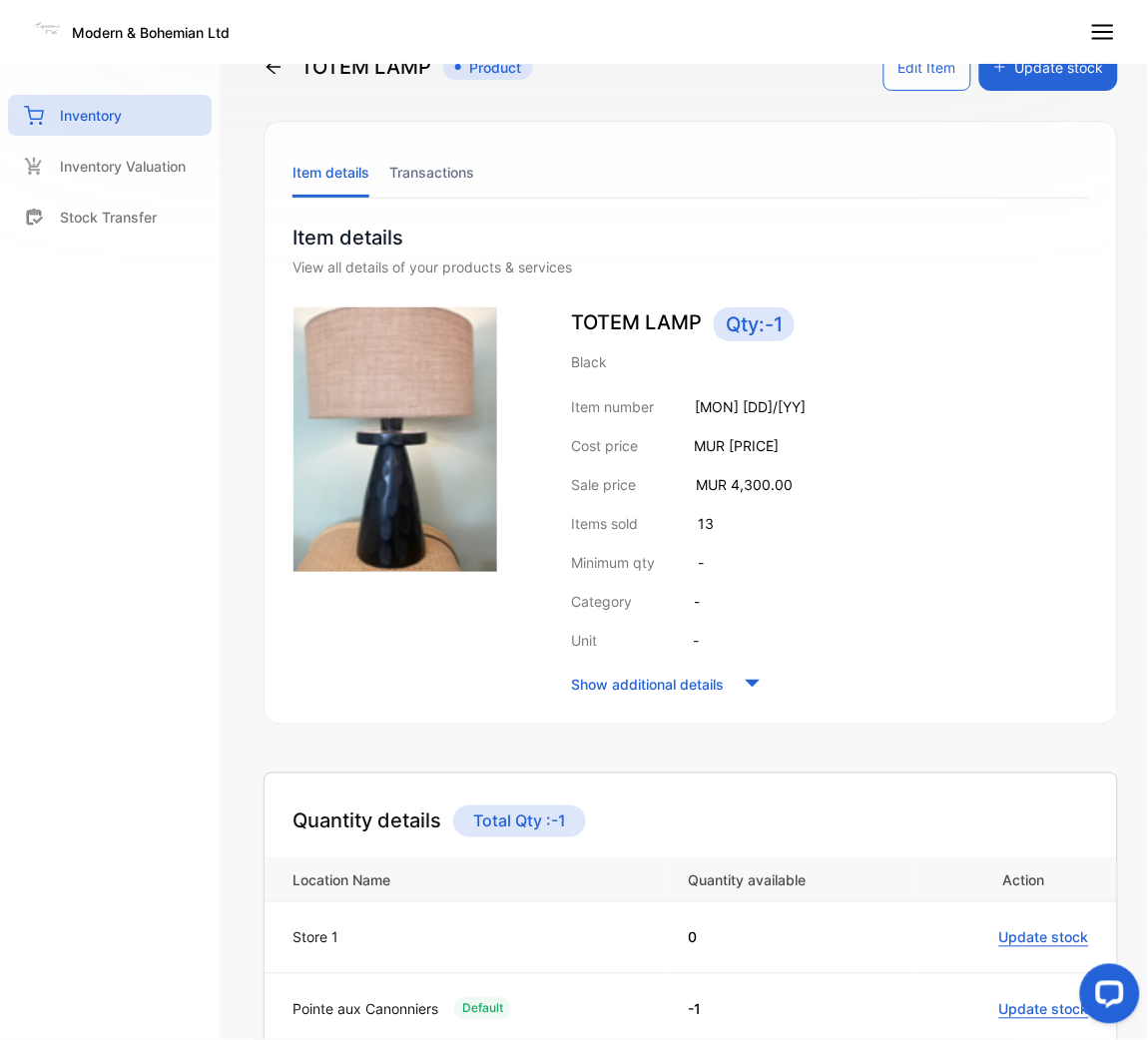 scroll, scrollTop: 0, scrollLeft: 0, axis: both 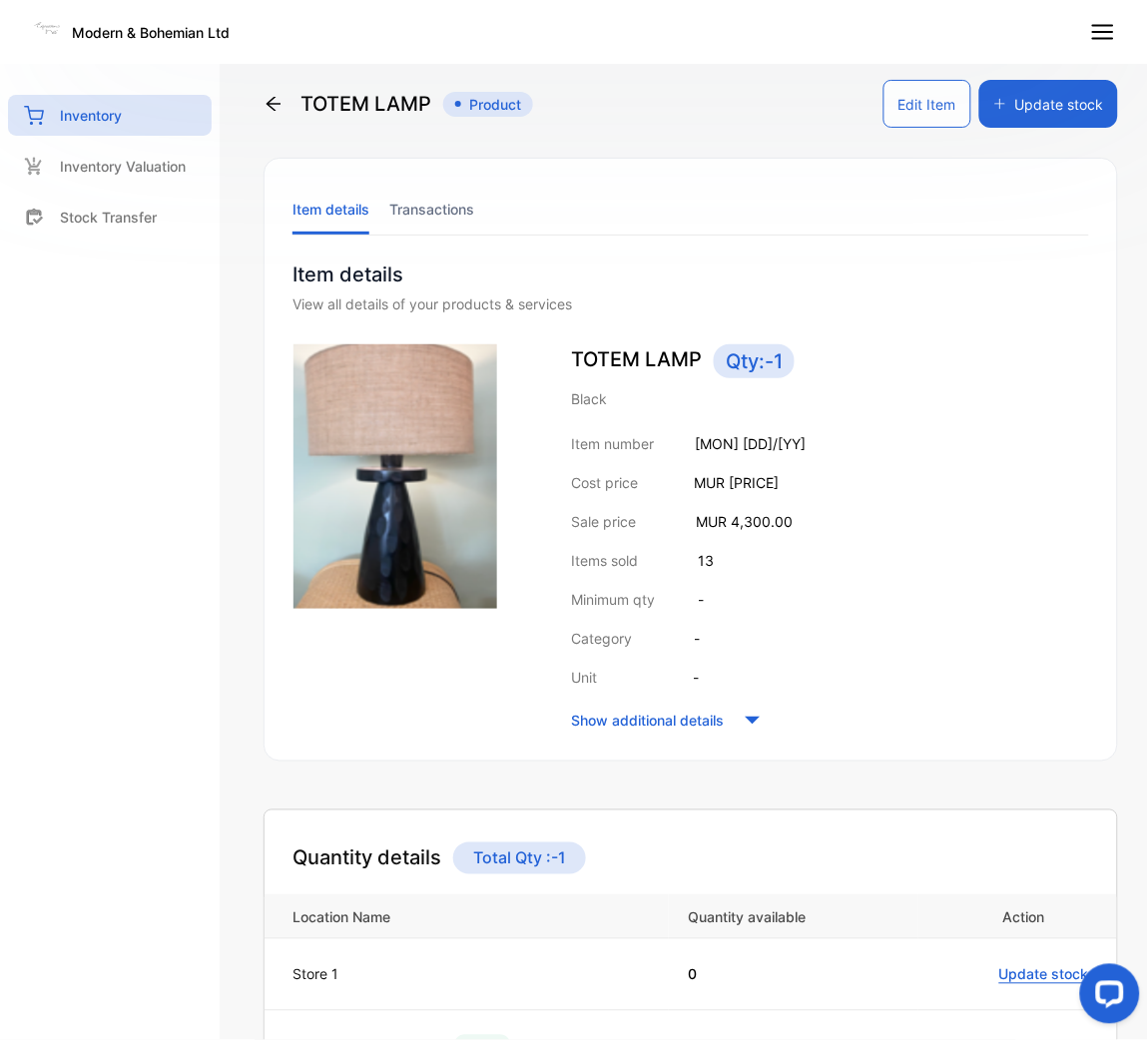 click on "Transactions" at bounding box center [431, 209] 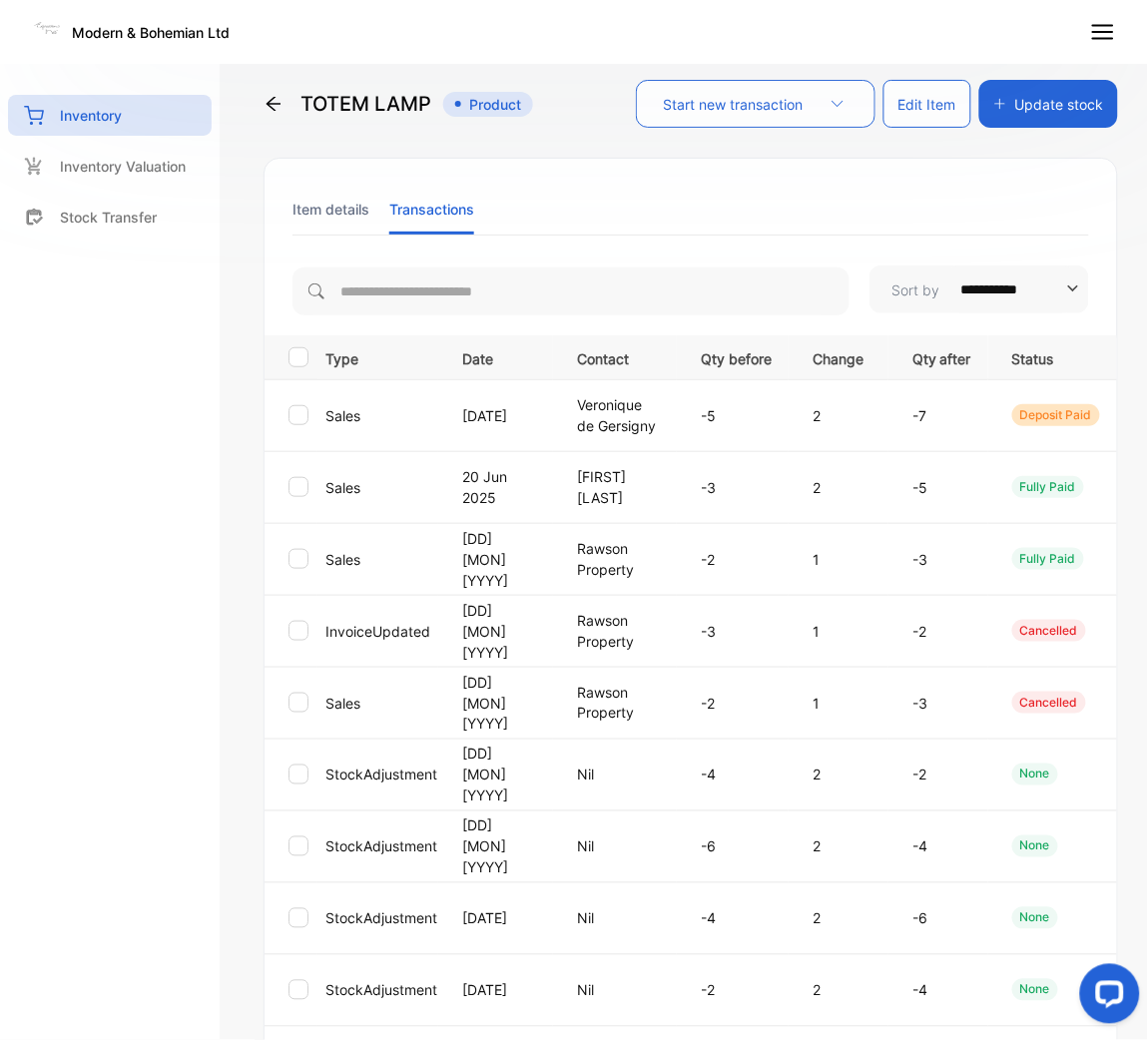 click on "Item details" at bounding box center (330, 209) 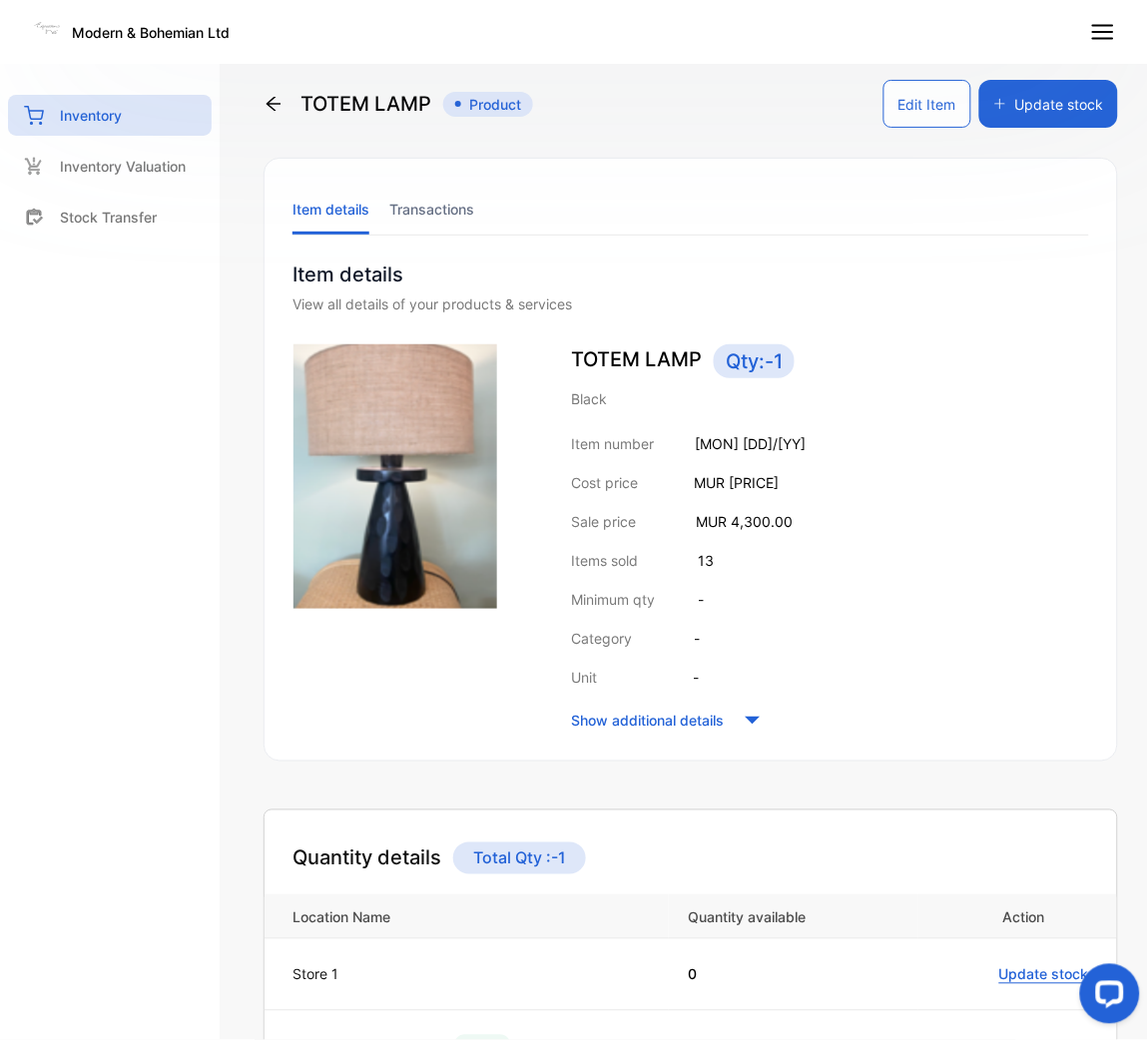 click 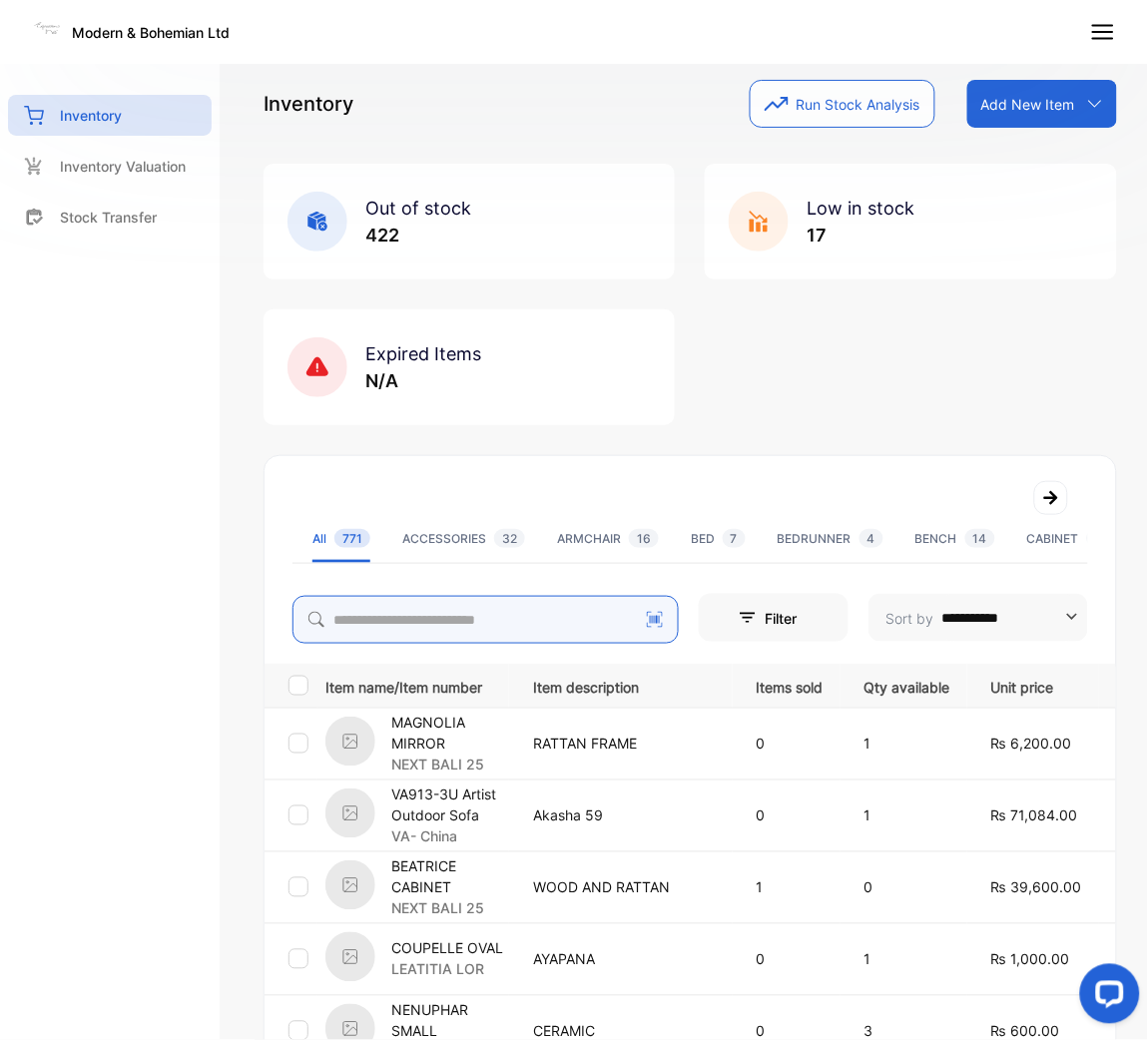 click at bounding box center [485, 620] 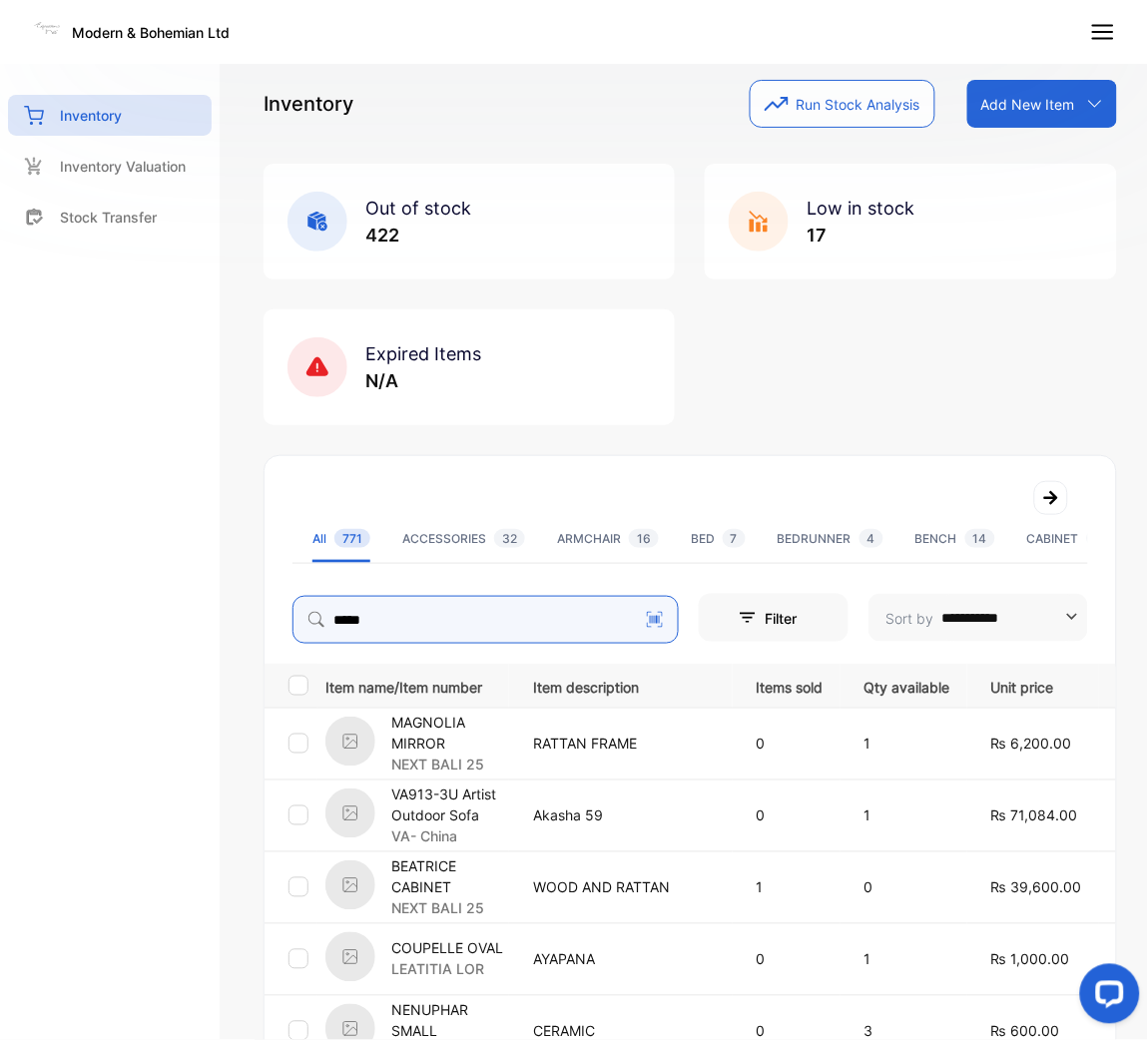 type on "*****" 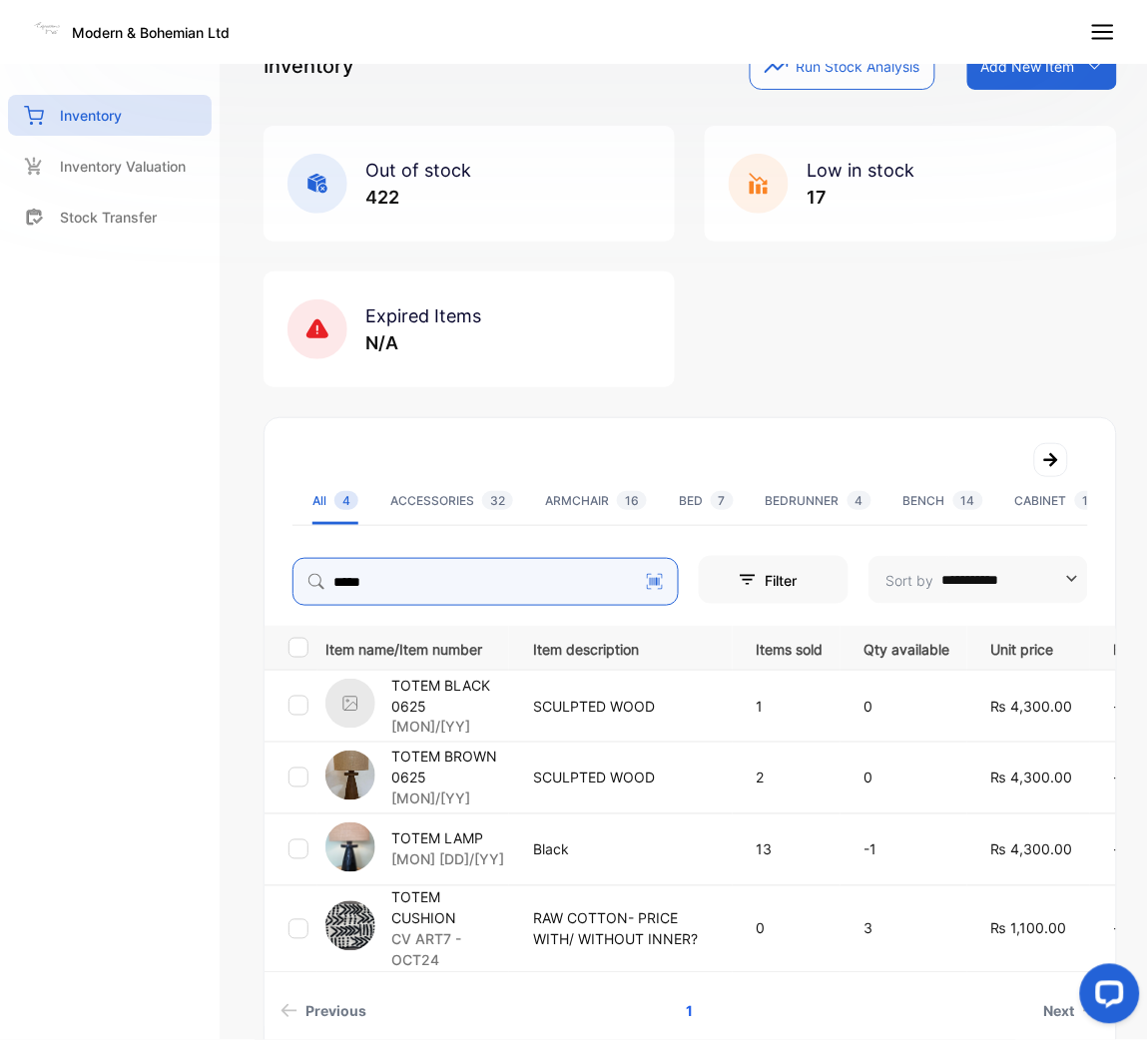scroll, scrollTop: 150, scrollLeft: 0, axis: vertical 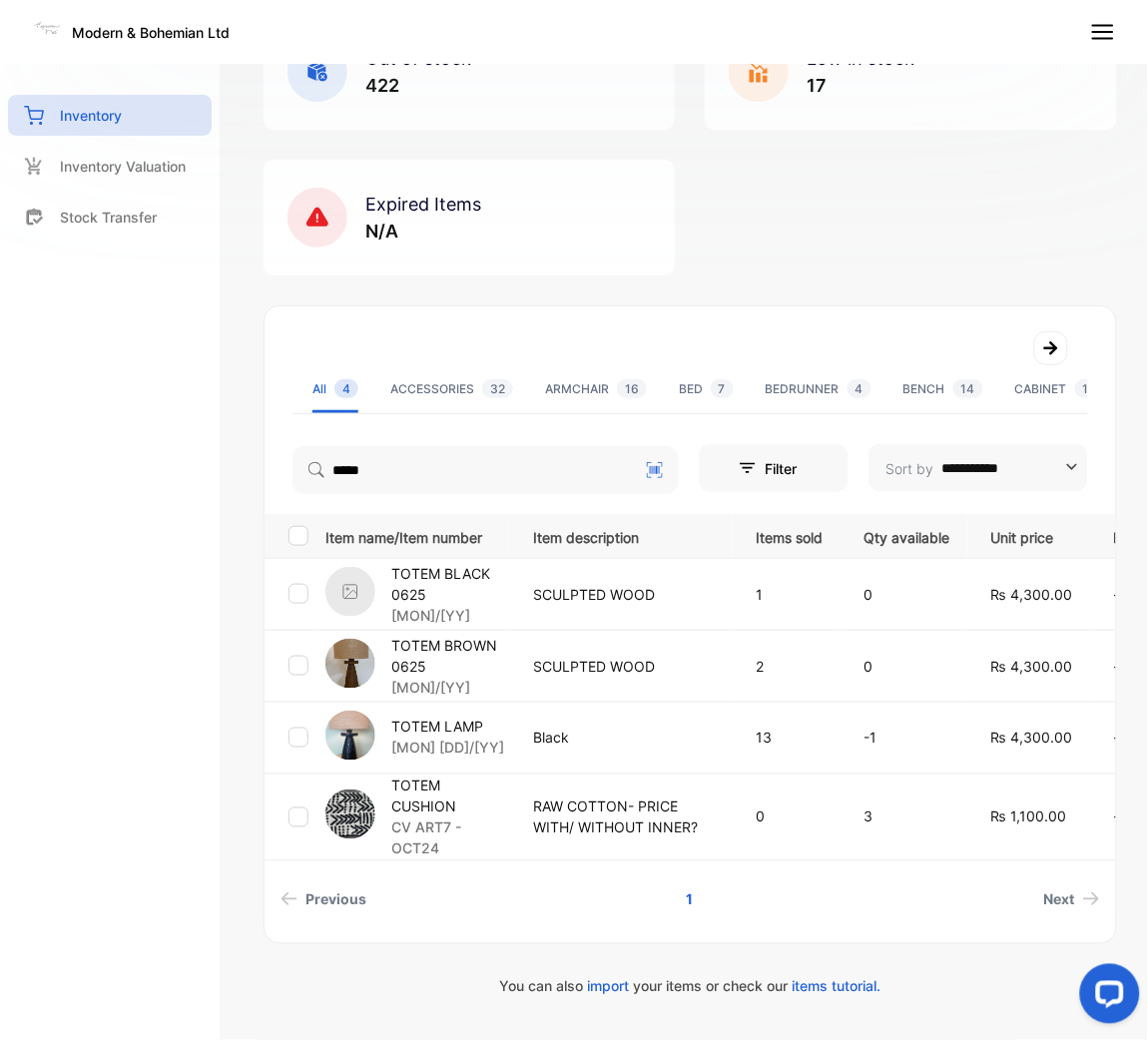 click on "[MON] [DD]/[YY]" at bounding box center [447, 748] 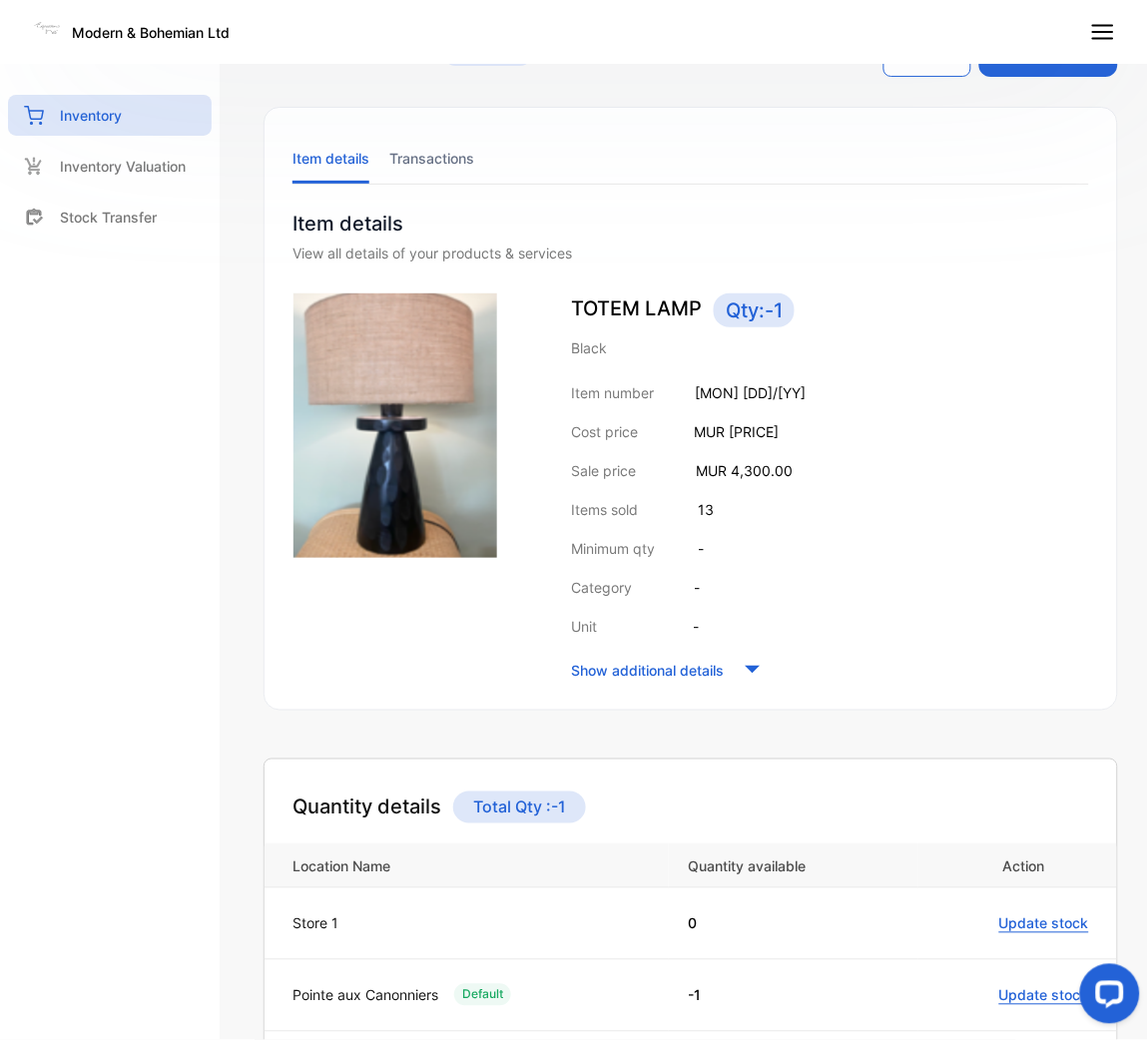 scroll, scrollTop: 0, scrollLeft: 0, axis: both 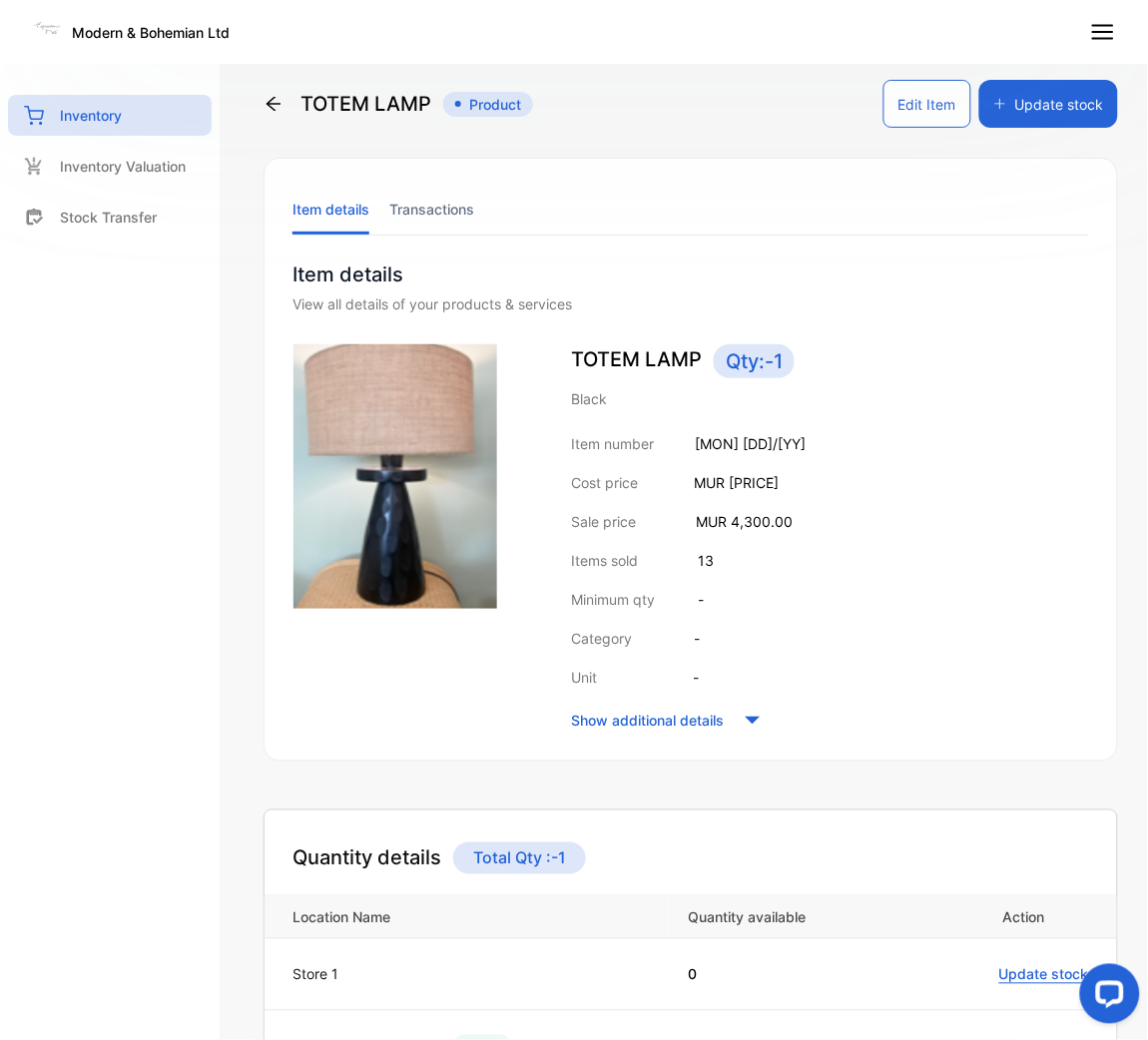 click on "Item details Transactions" at bounding box center [691, 210] 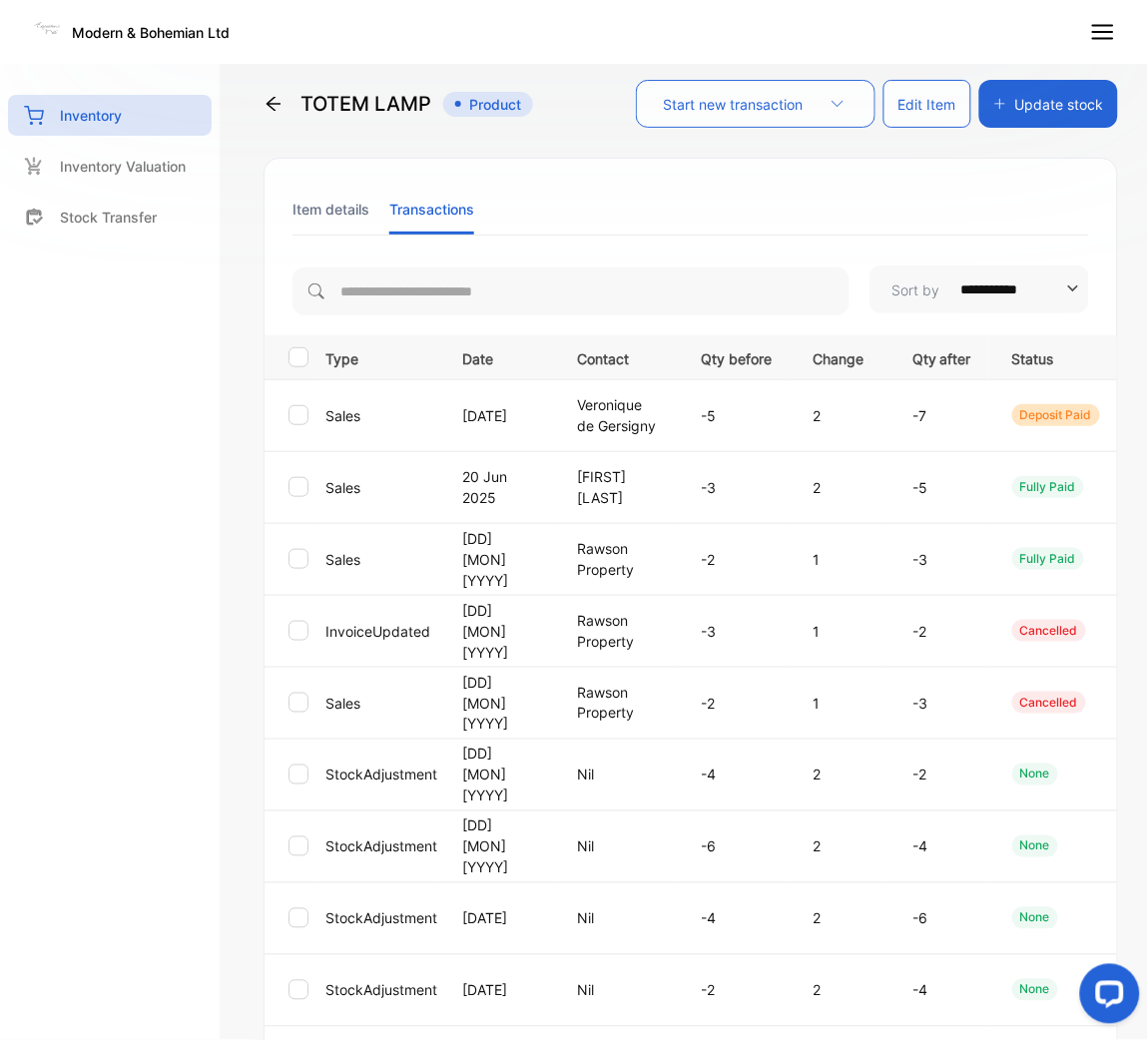 click on "Item details" at bounding box center [330, 209] 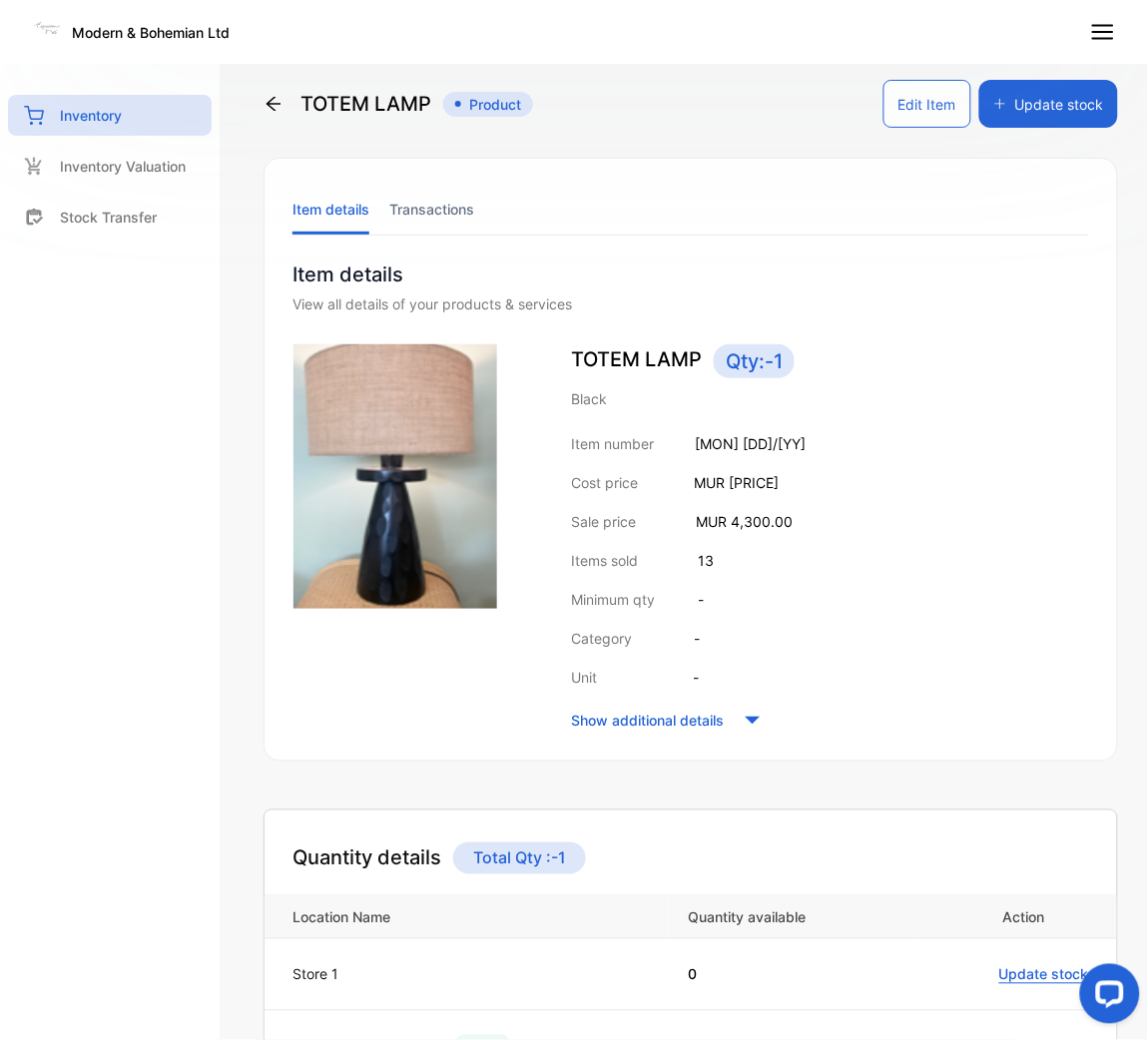 drag, startPoint x: 726, startPoint y: 658, endPoint x: 909, endPoint y: 788, distance: 224.47494 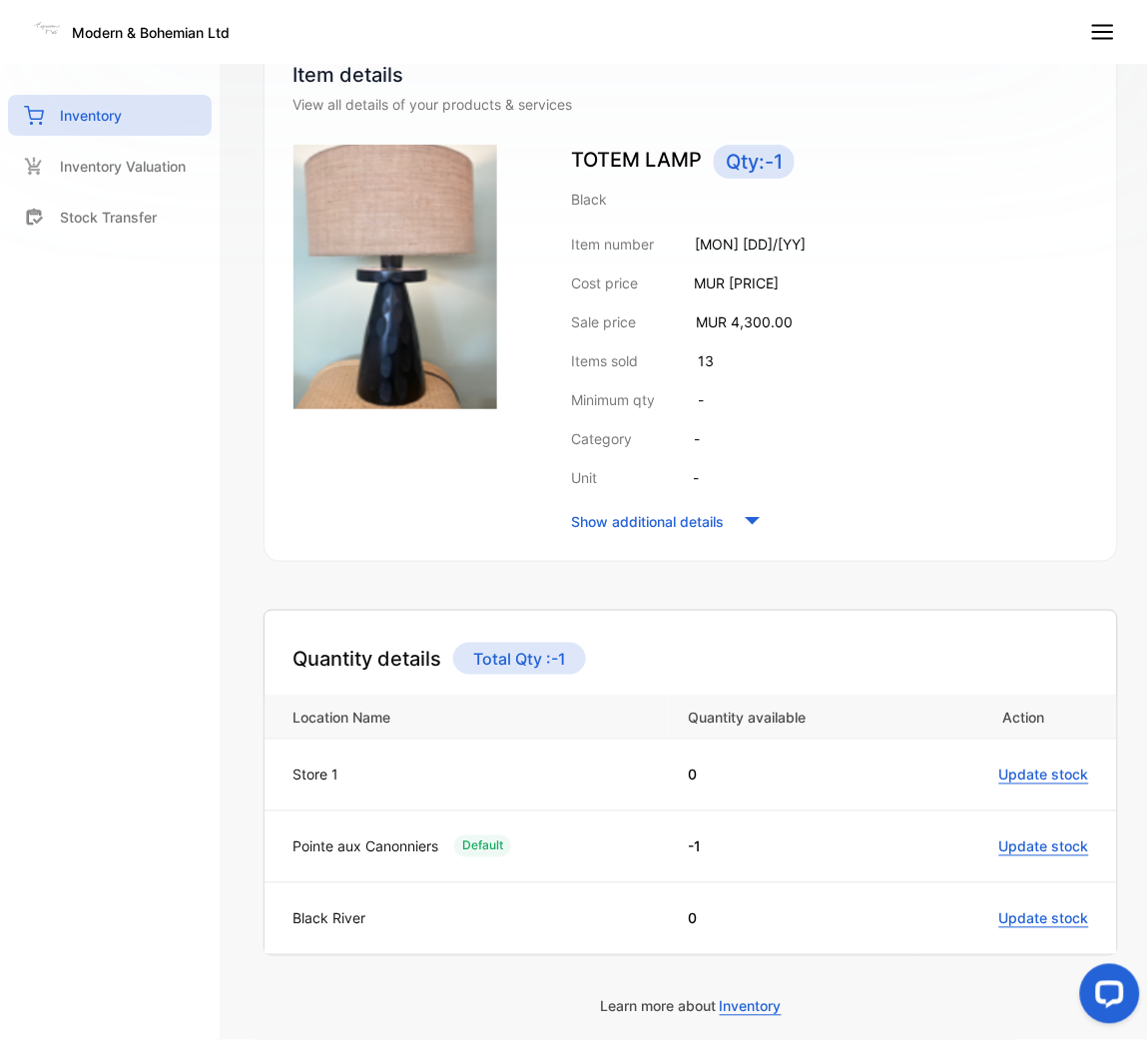 scroll, scrollTop: 288, scrollLeft: 0, axis: vertical 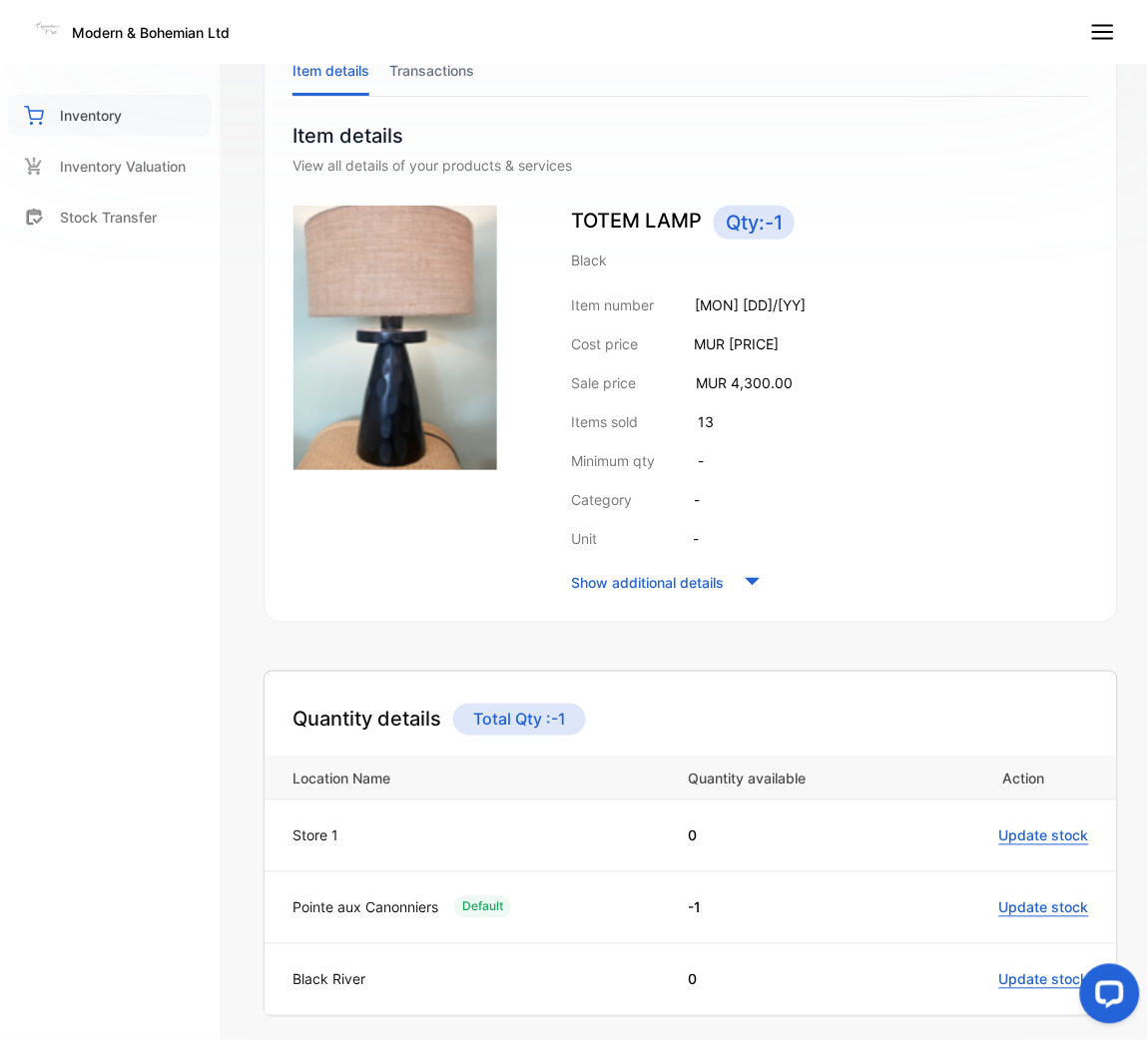 click on "Inventory" at bounding box center [91, 115] 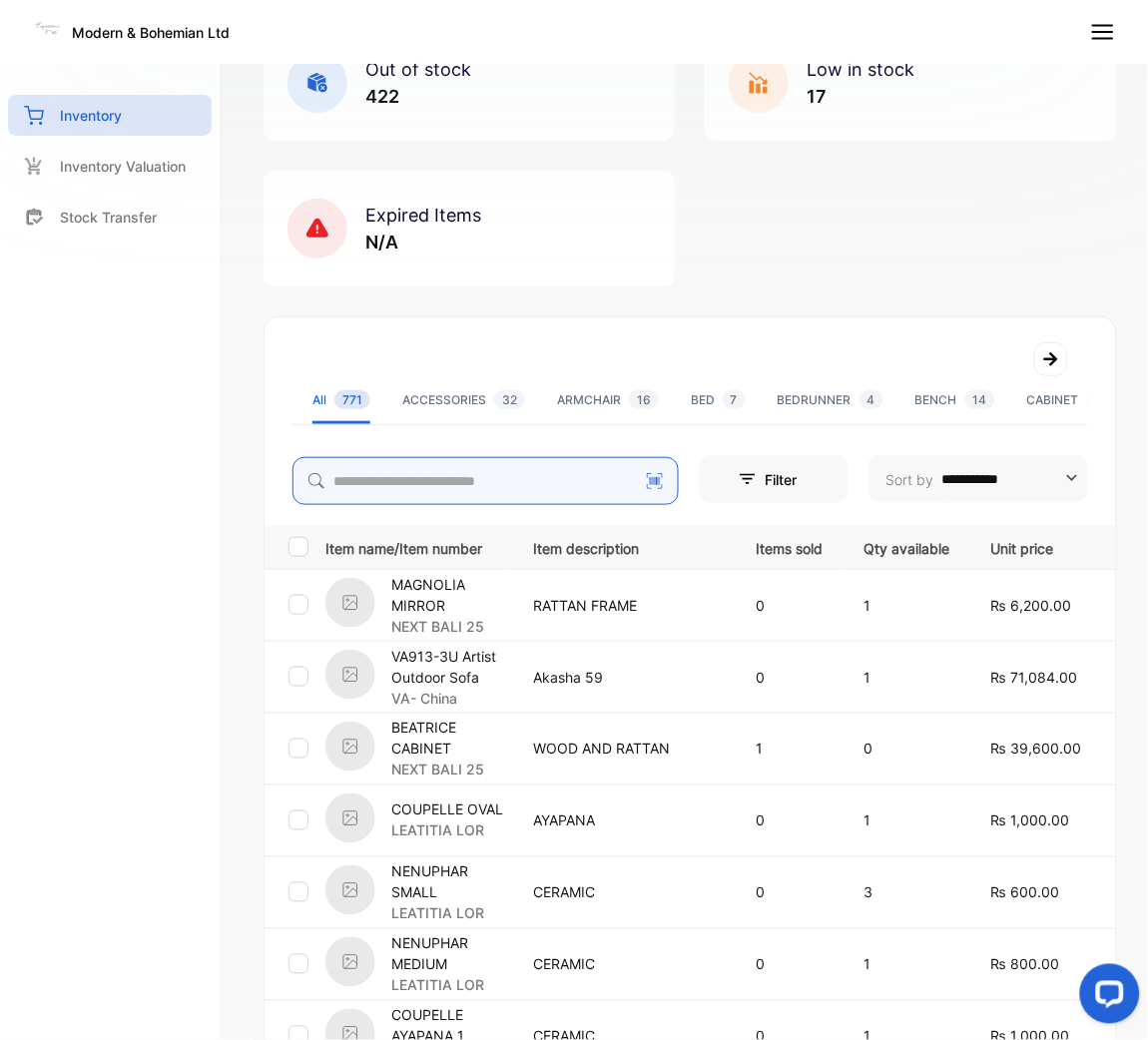 click at bounding box center [485, 481] 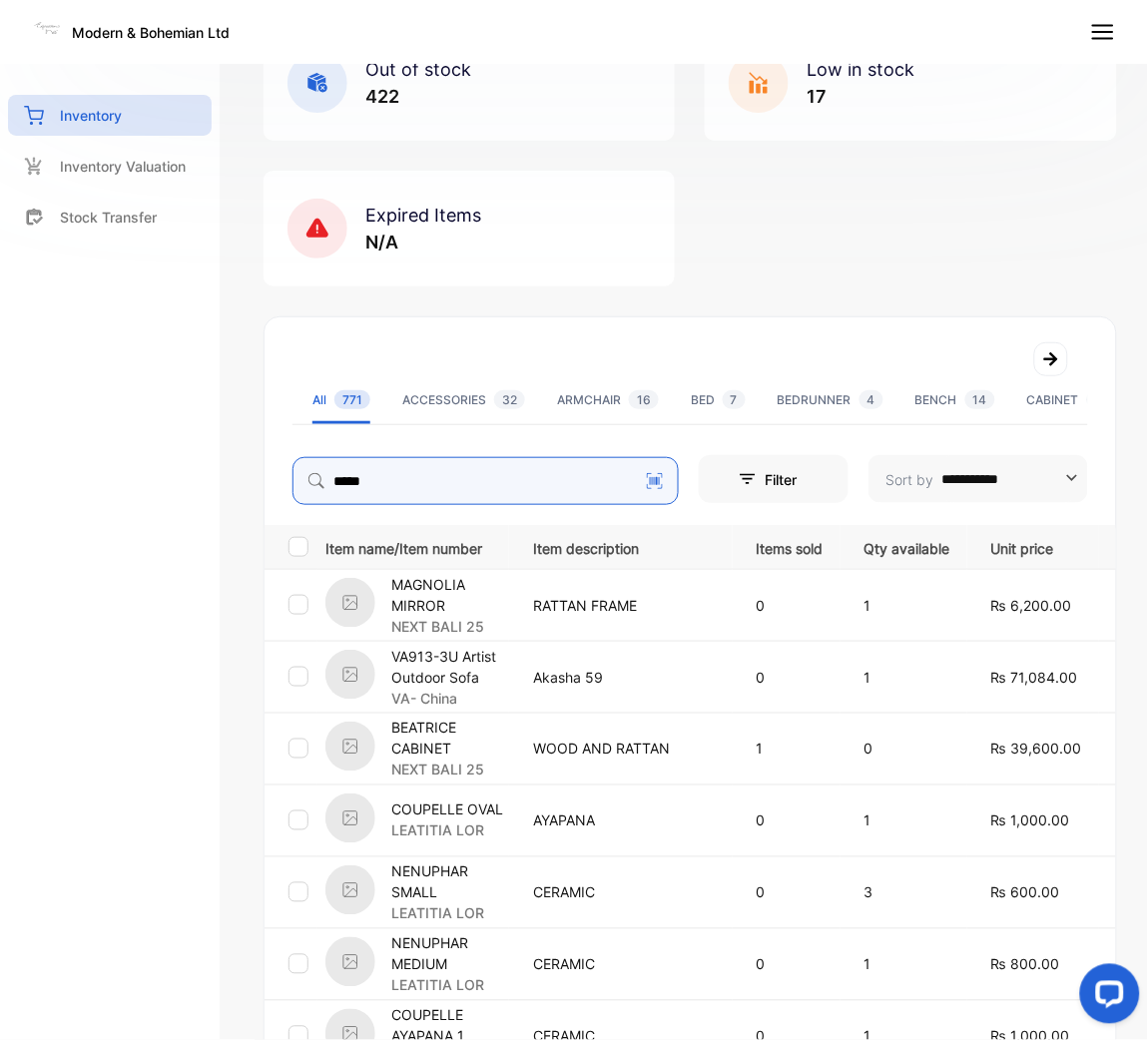 type on "*****" 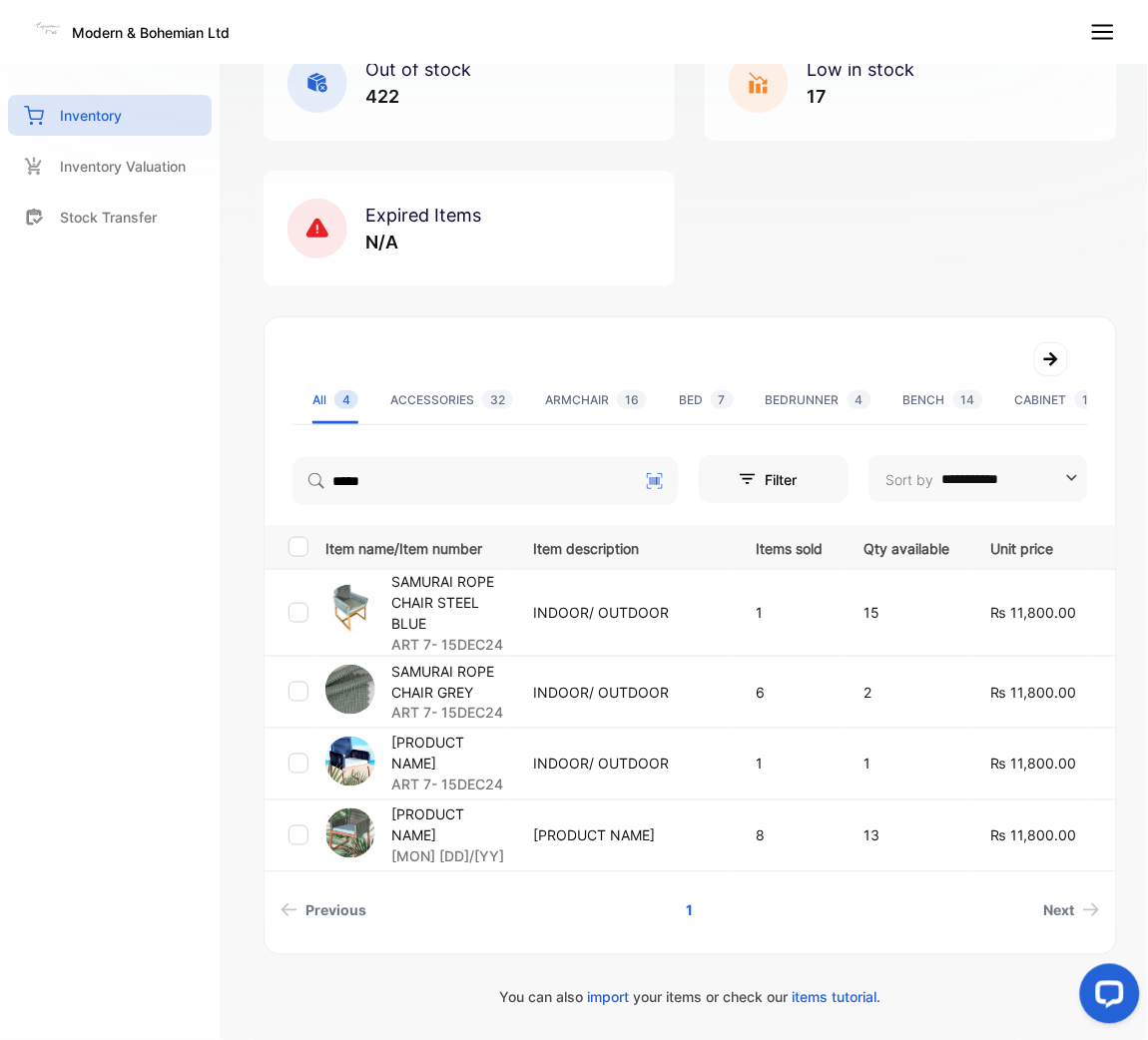 click on "SAMURAI ROPE CHAIR STEEL BLUE" at bounding box center (449, 602) 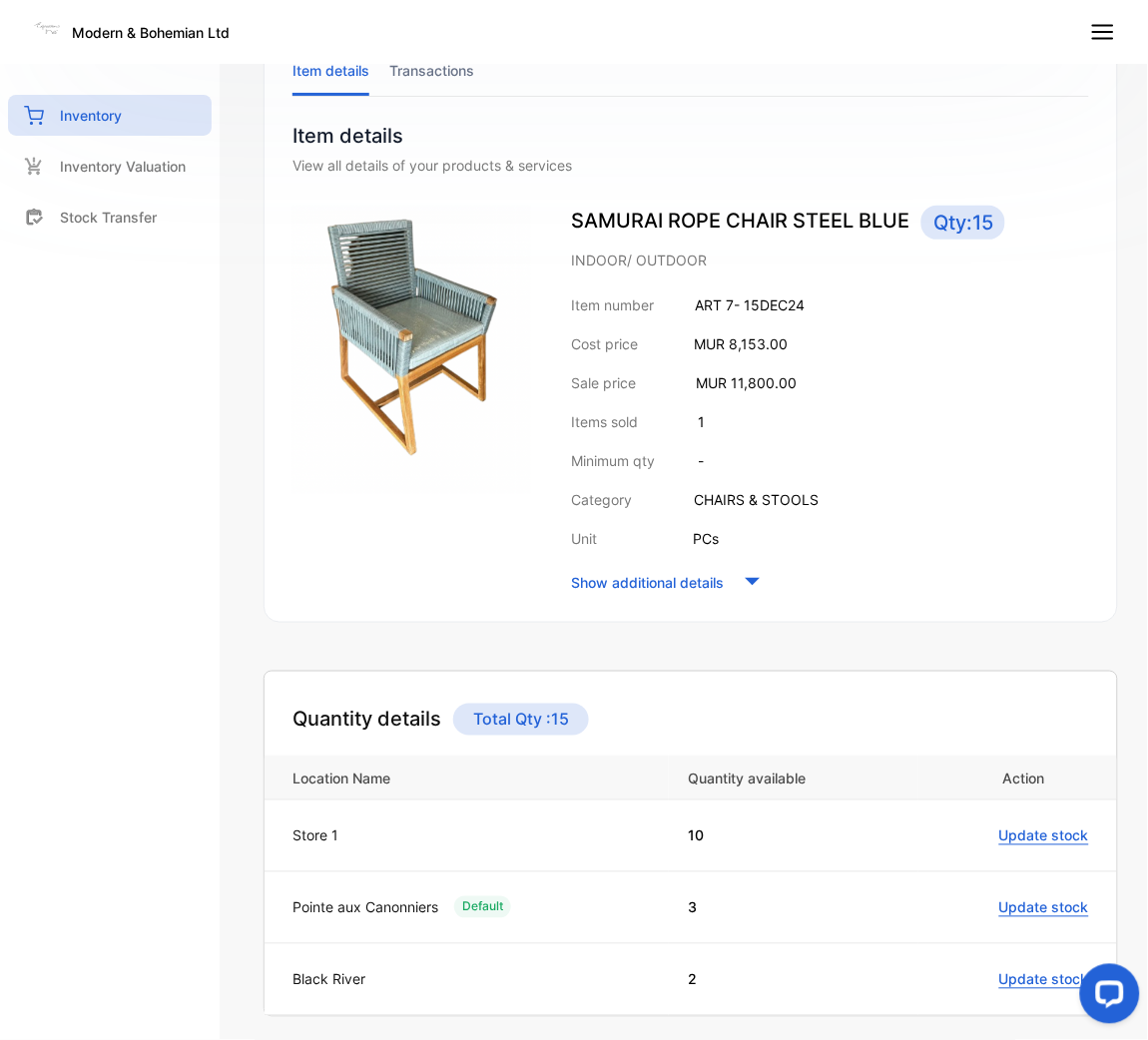 click at bounding box center [411, 349] 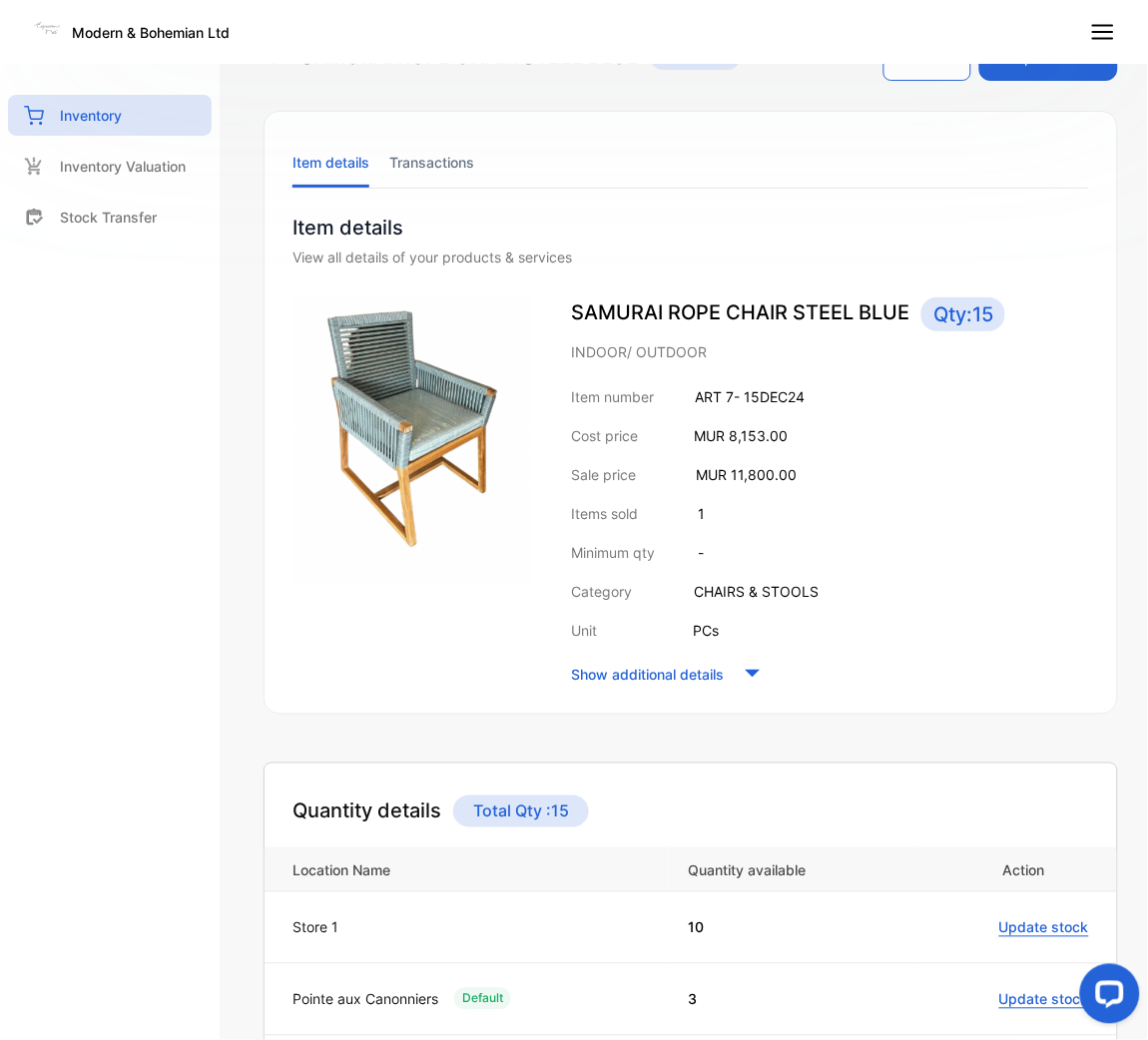 scroll, scrollTop: 0, scrollLeft: 0, axis: both 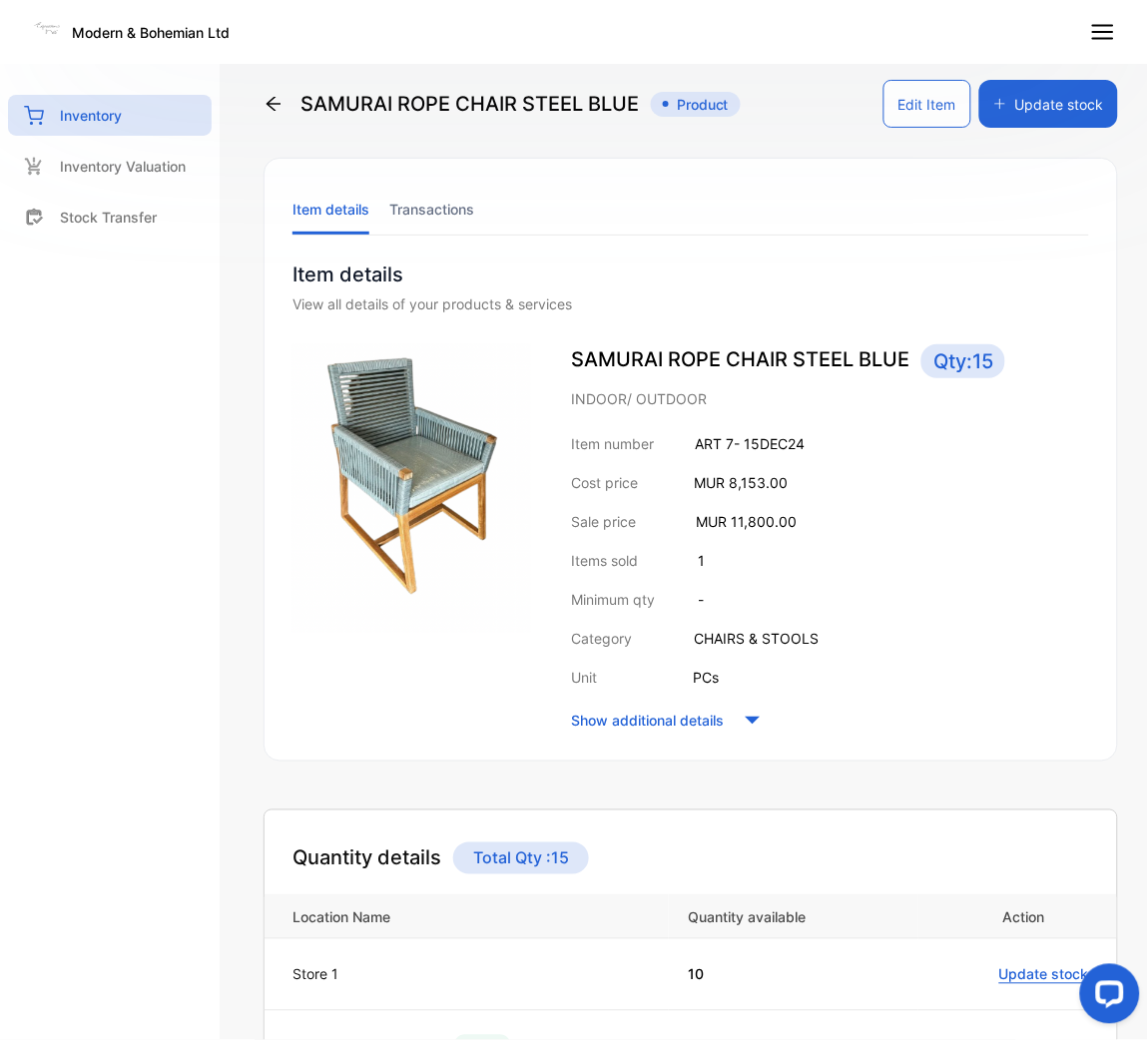 click 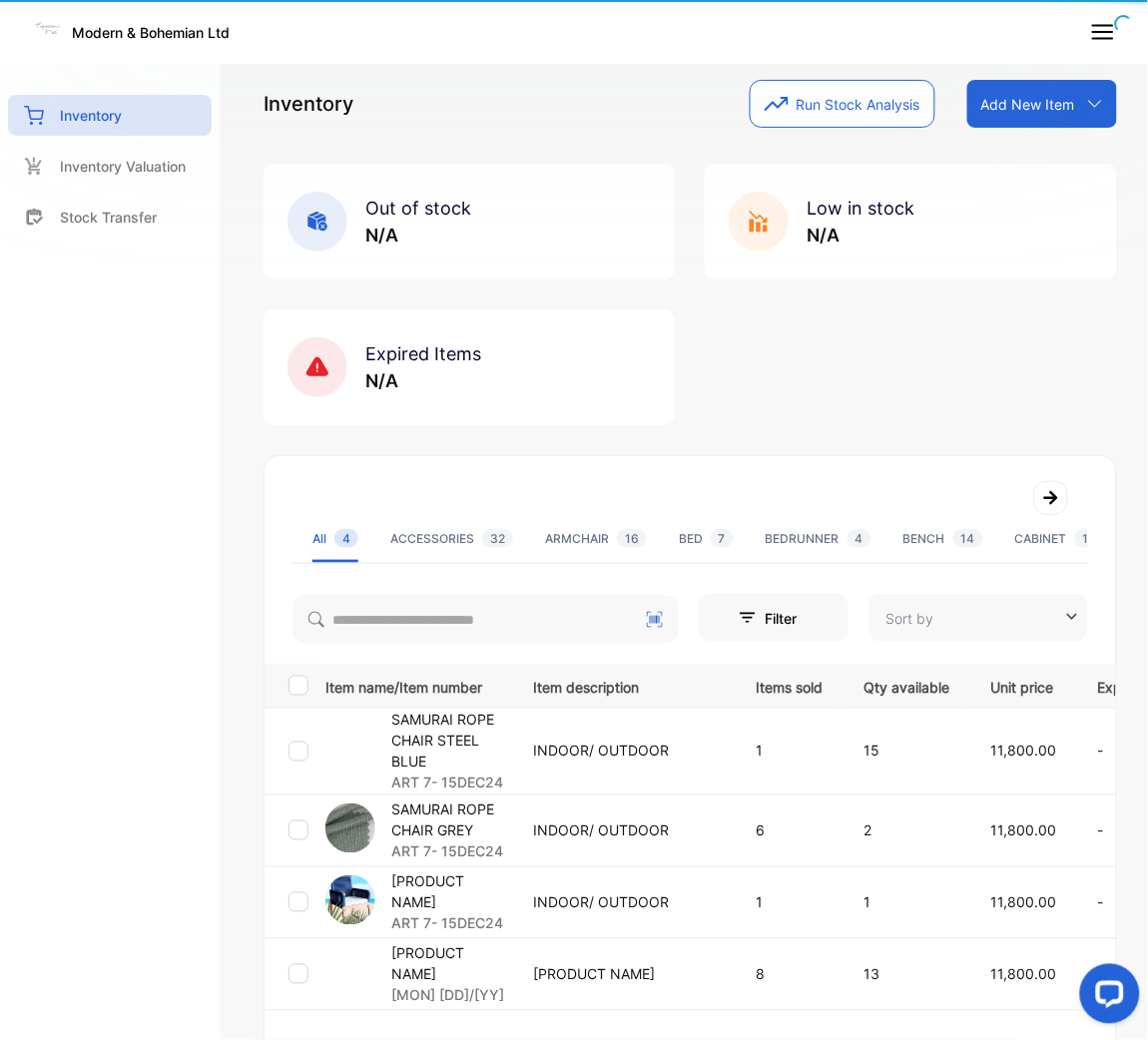 type on "**********" 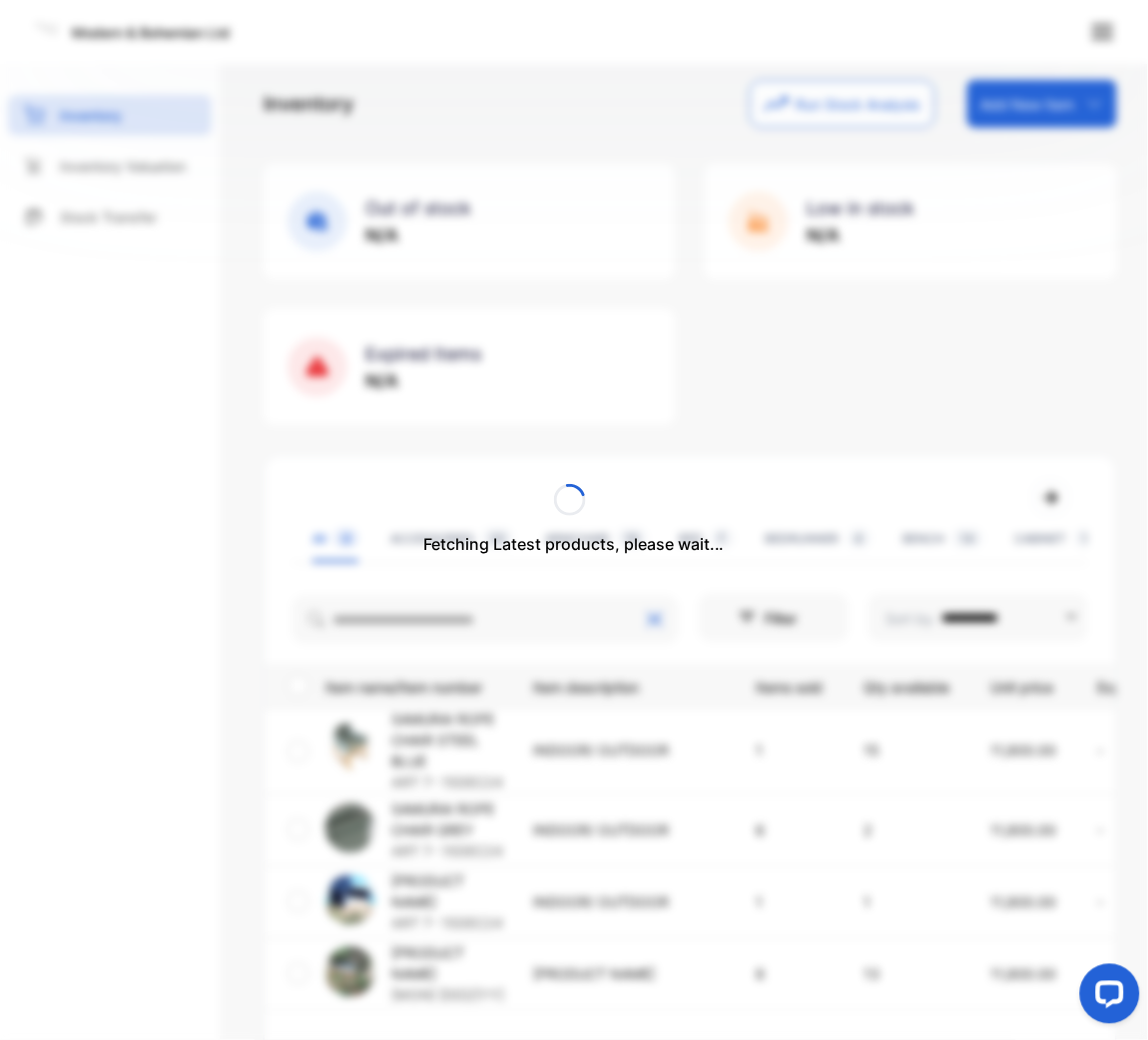 click on "Fetching Latest products, please wait..." at bounding box center [574, 520] 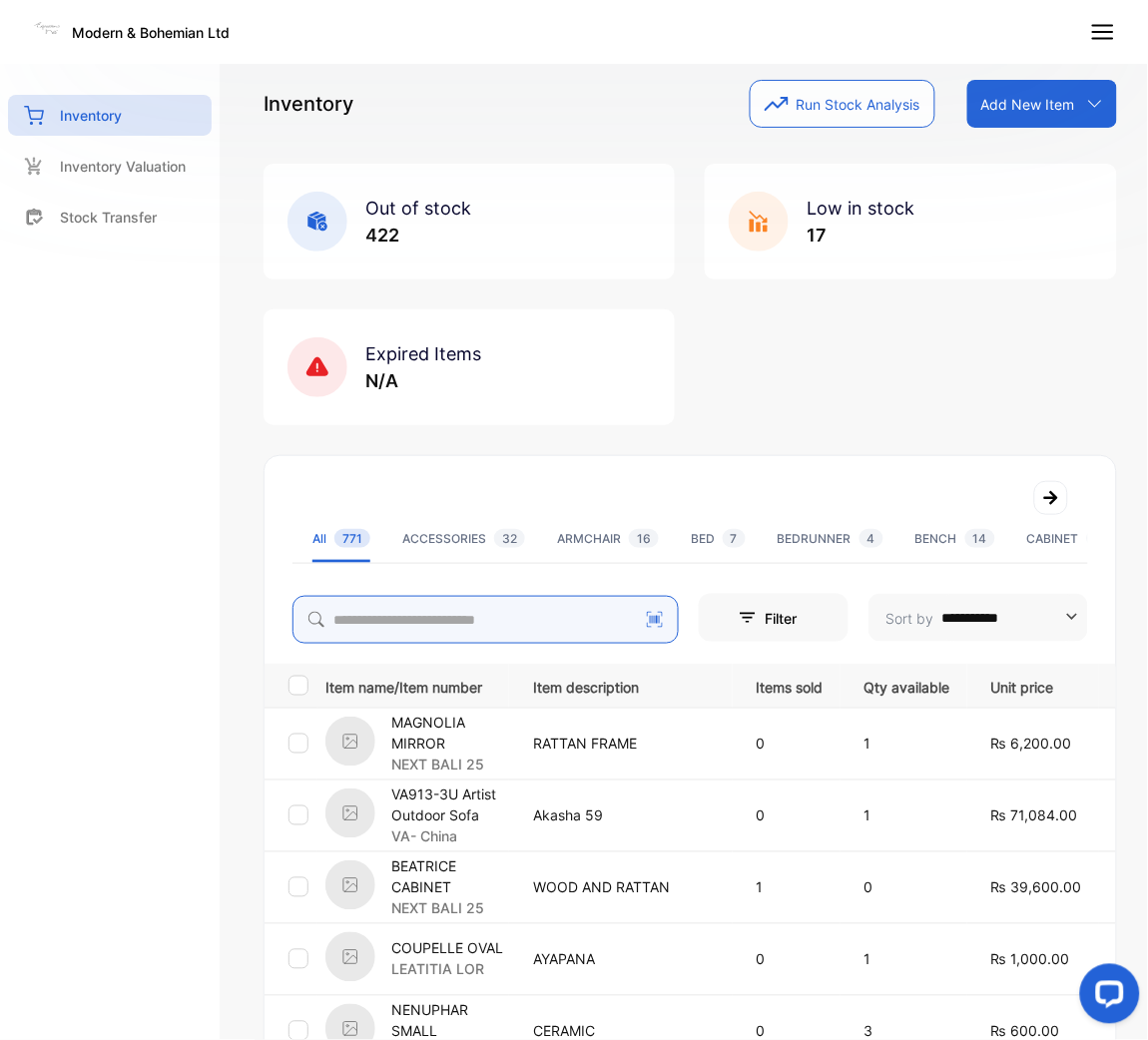 click at bounding box center (485, 620) 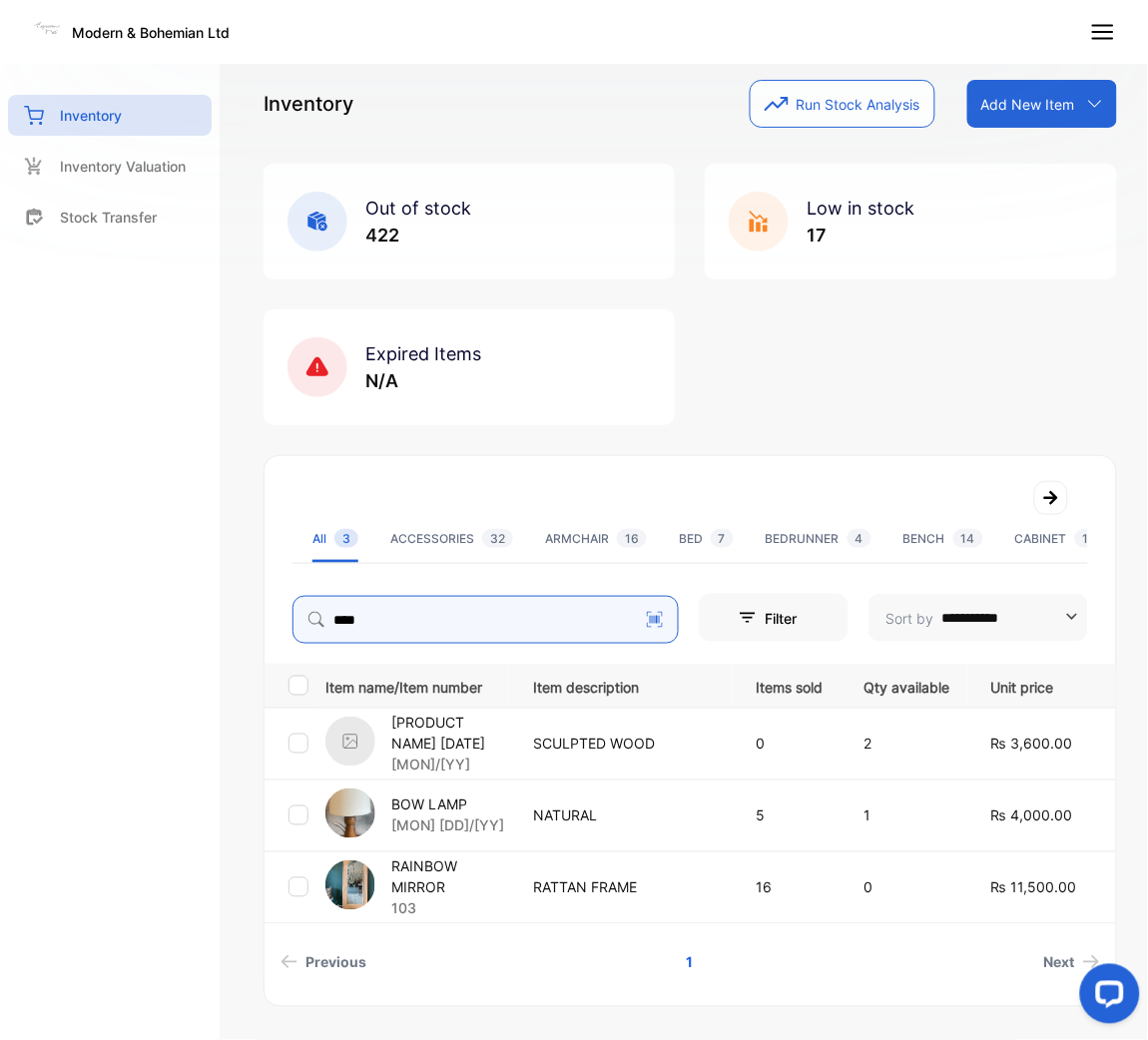 type on "***" 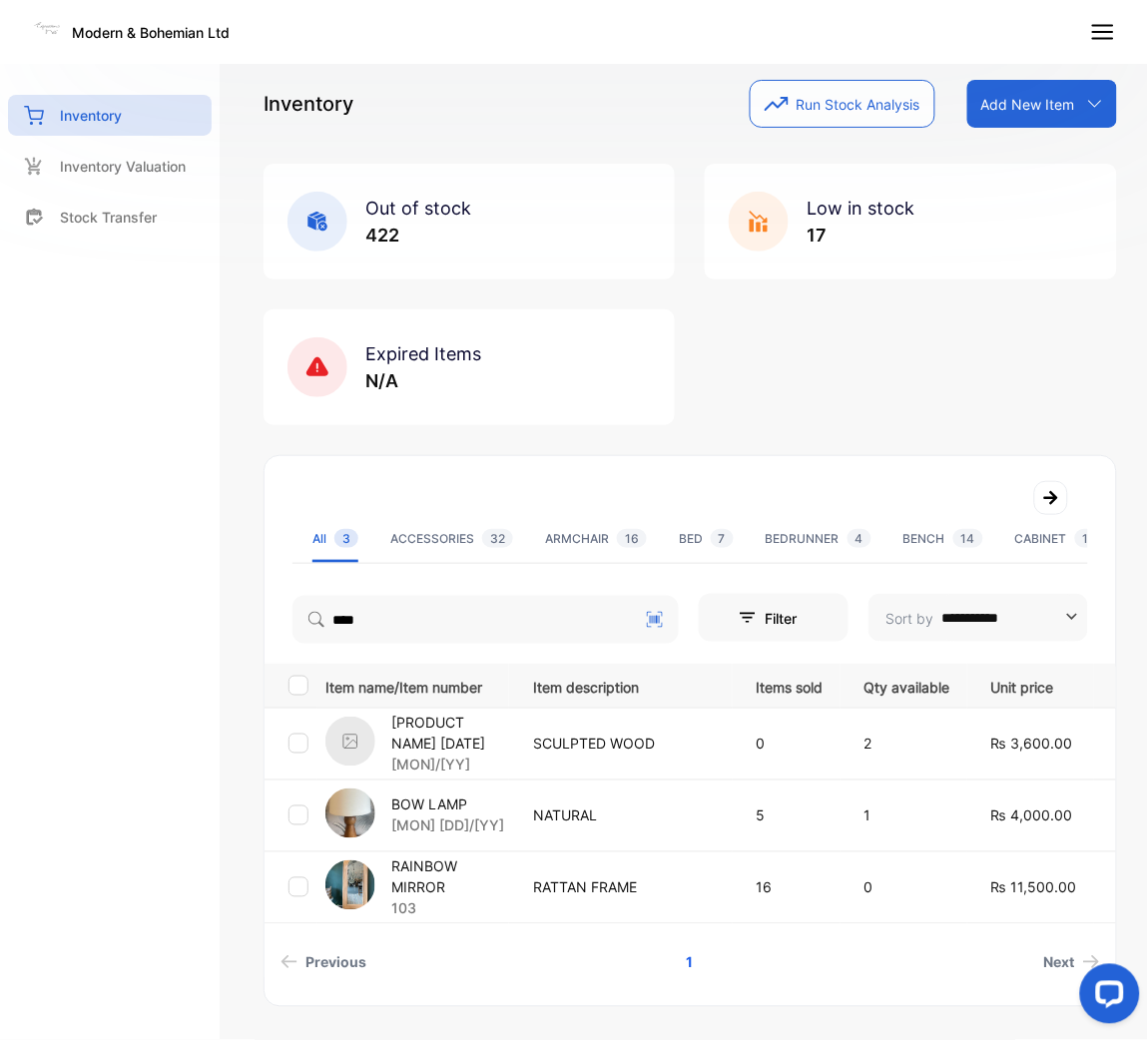 click on "BOW LAMP" at bounding box center [447, 804] 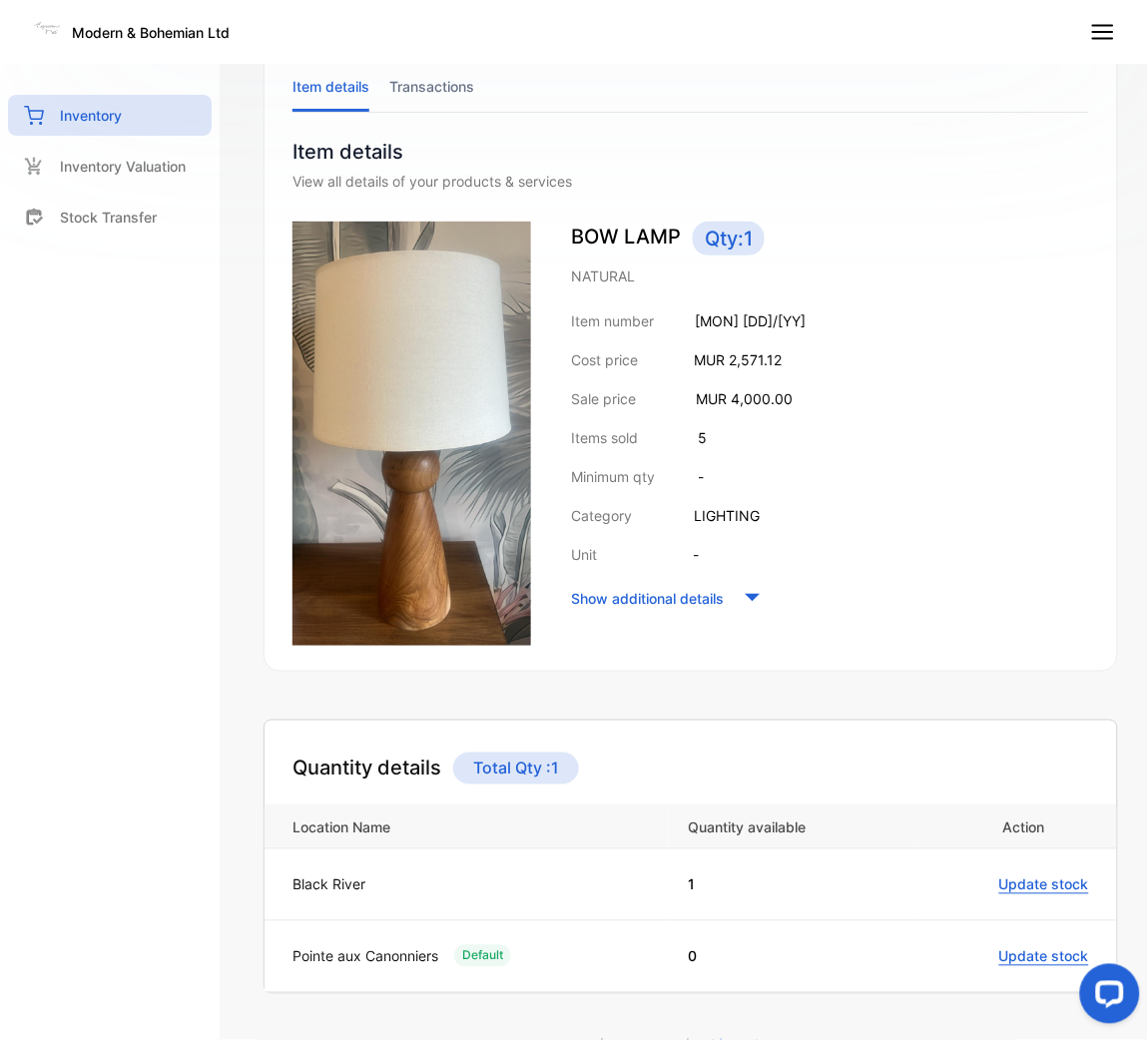 scroll, scrollTop: 236, scrollLeft: 0, axis: vertical 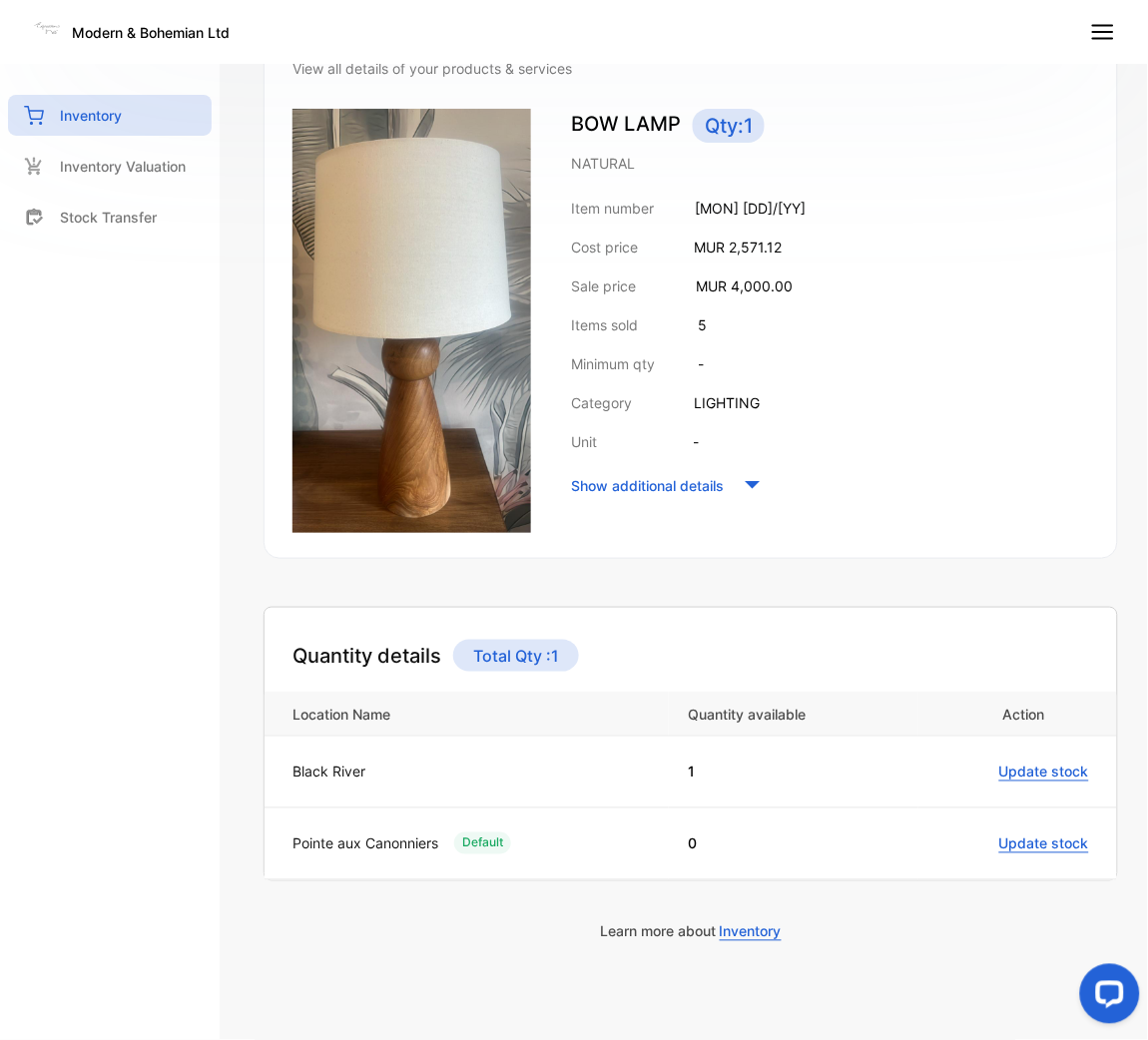 drag, startPoint x: 380, startPoint y: 622, endPoint x: 364, endPoint y: 621, distance: 16.03122 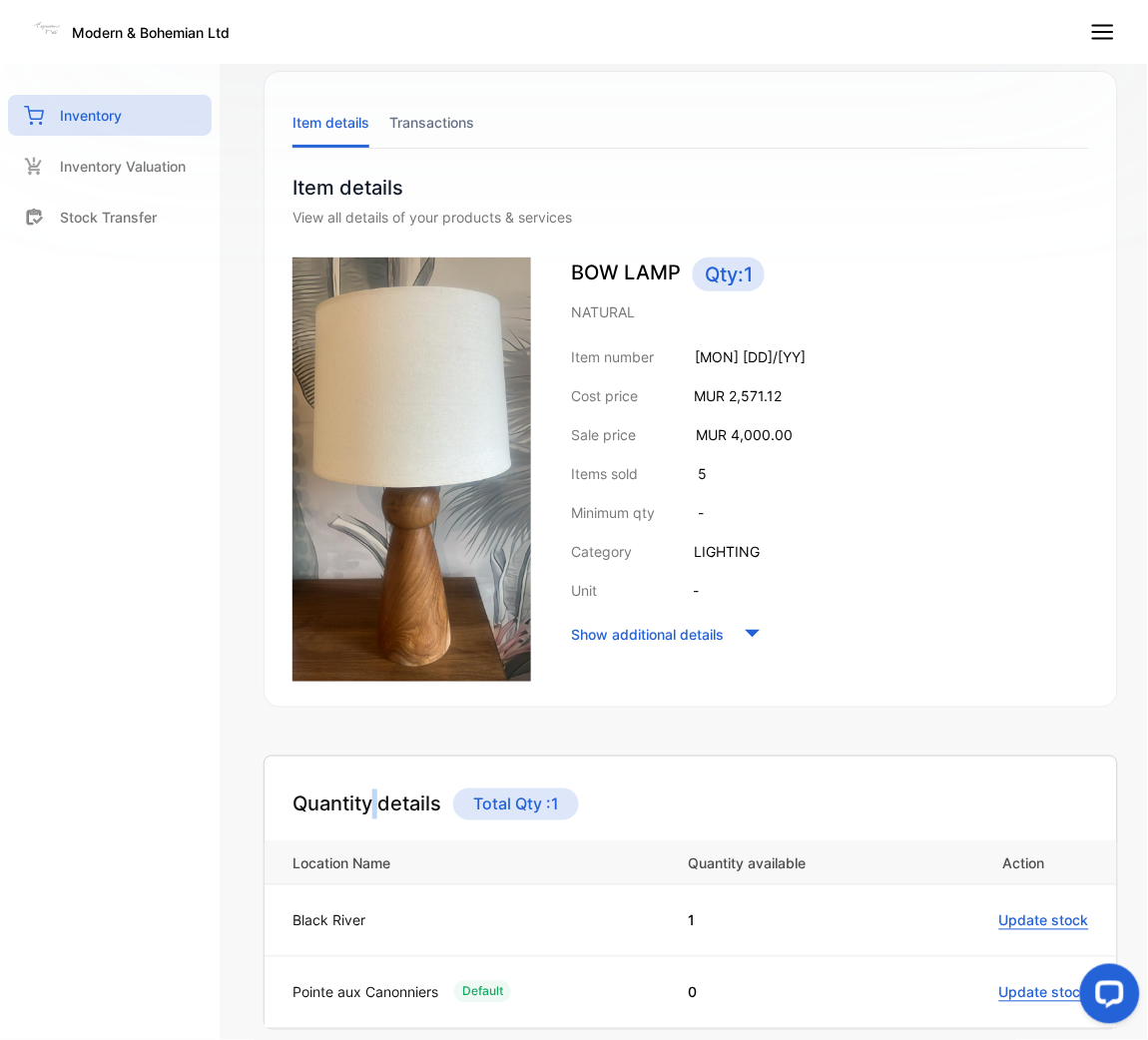 scroll, scrollTop: 0, scrollLeft: 0, axis: both 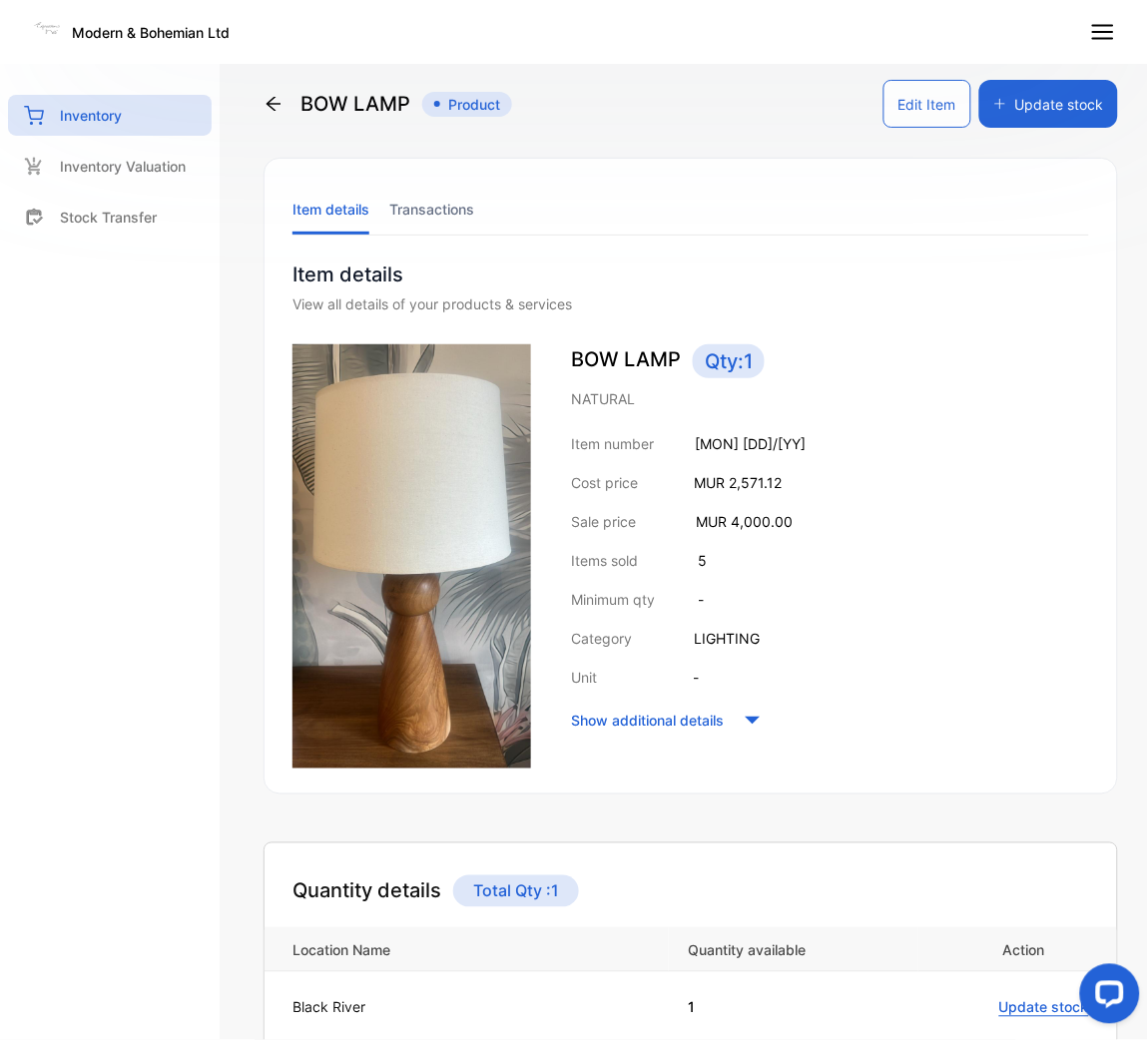 click 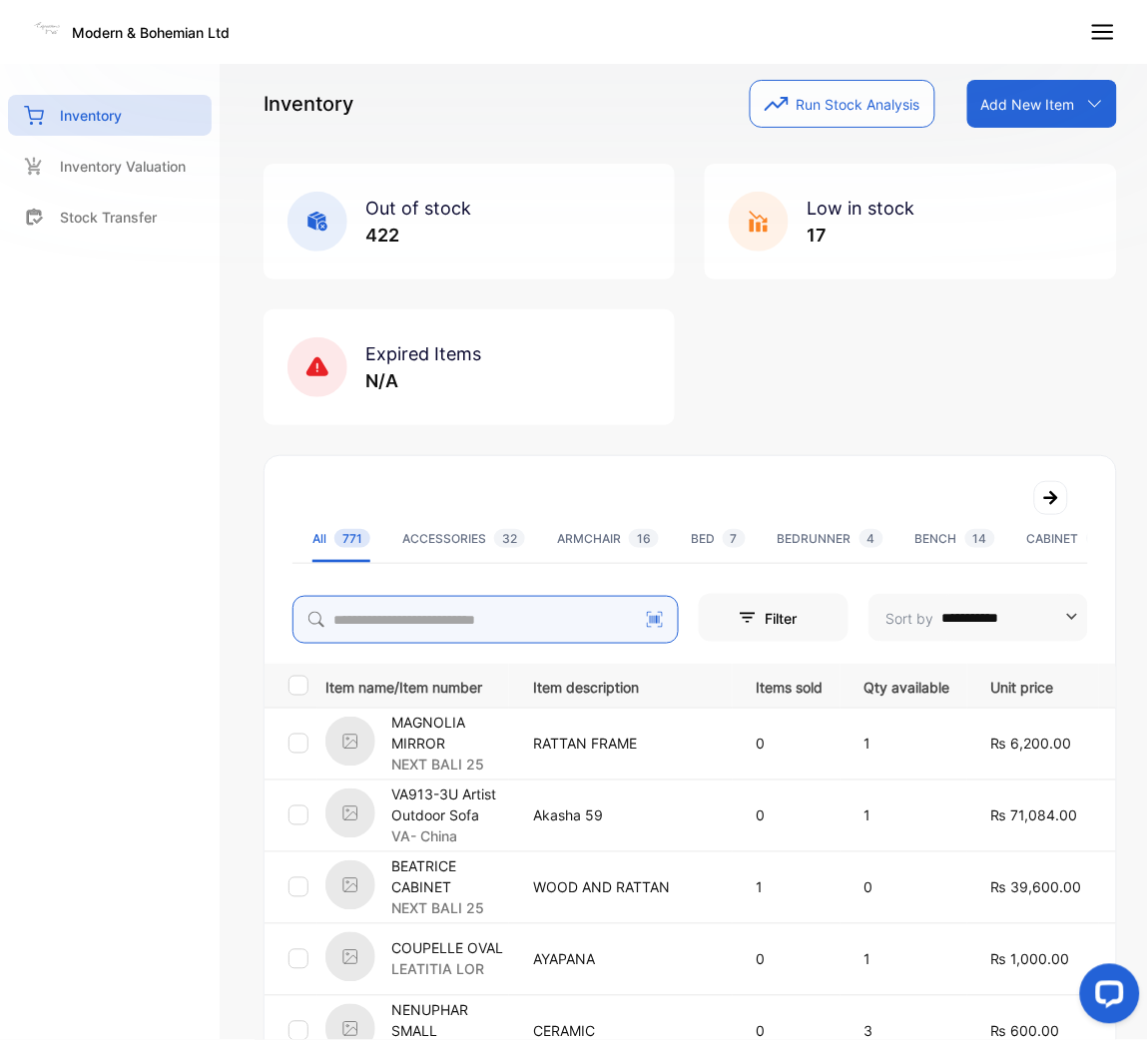 drag, startPoint x: 453, startPoint y: 631, endPoint x: 446, endPoint y: 614, distance: 18.384776 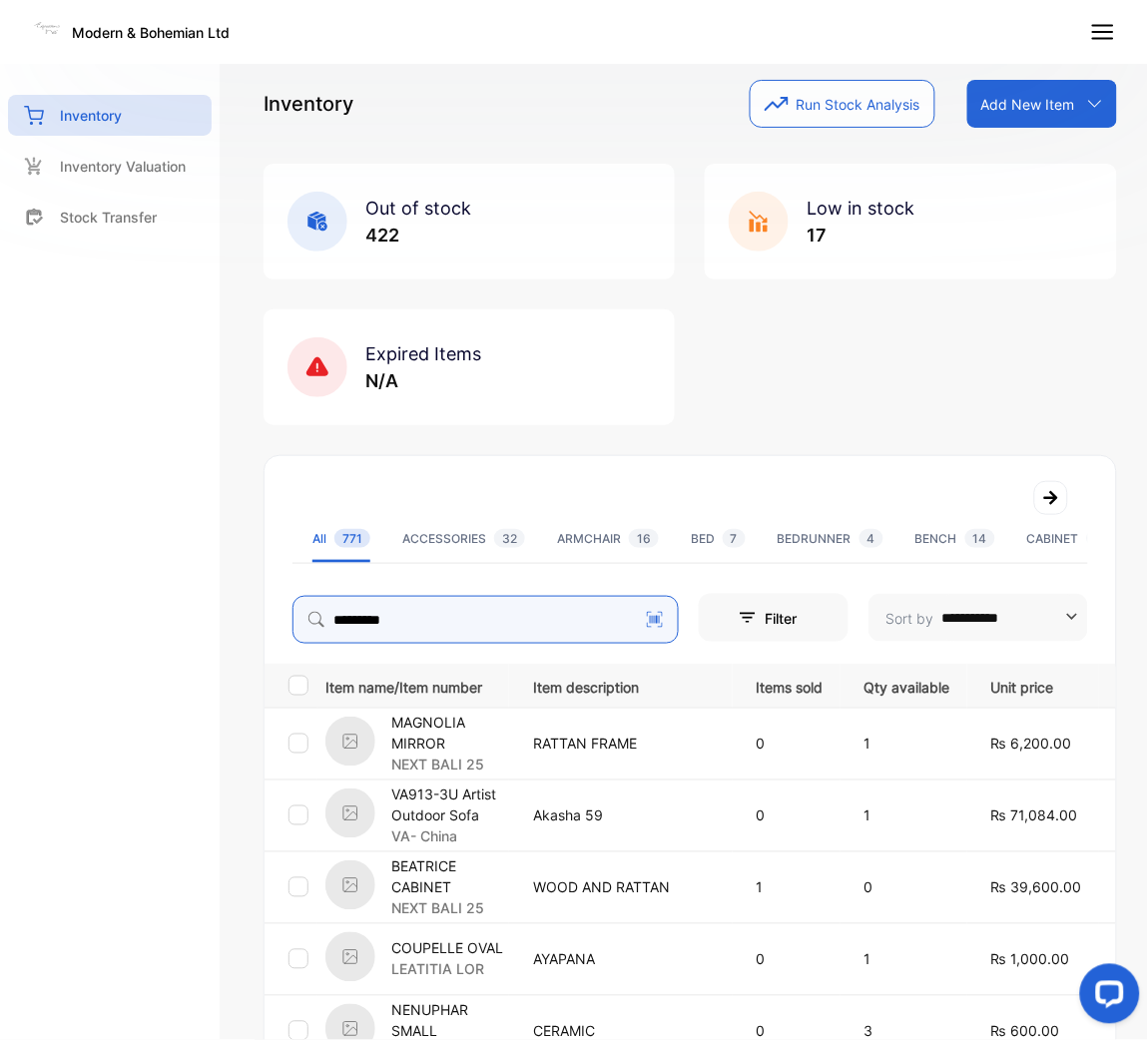 type on "*********" 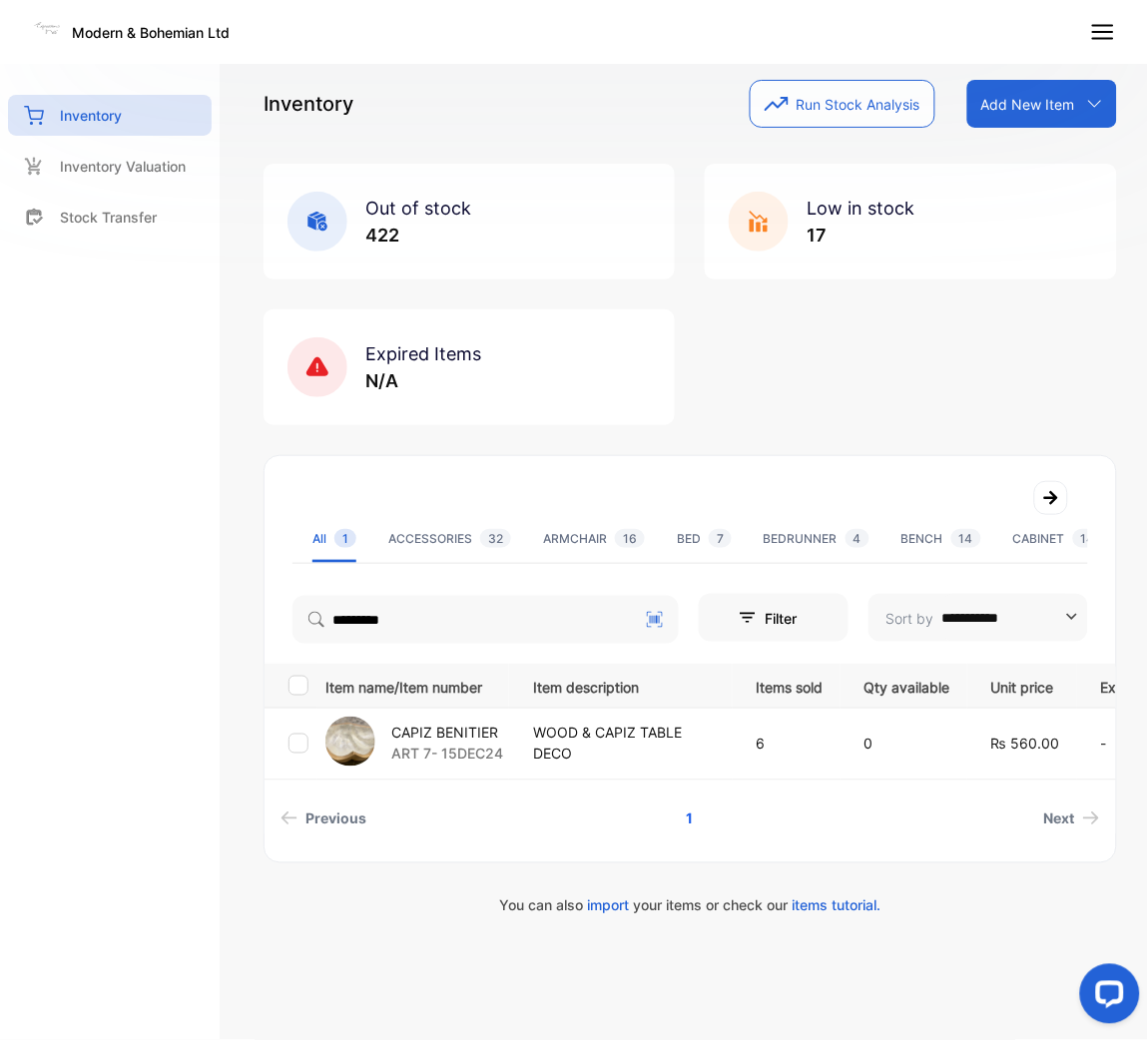 click on "ART 7- 15DEC24" at bounding box center (447, 754) 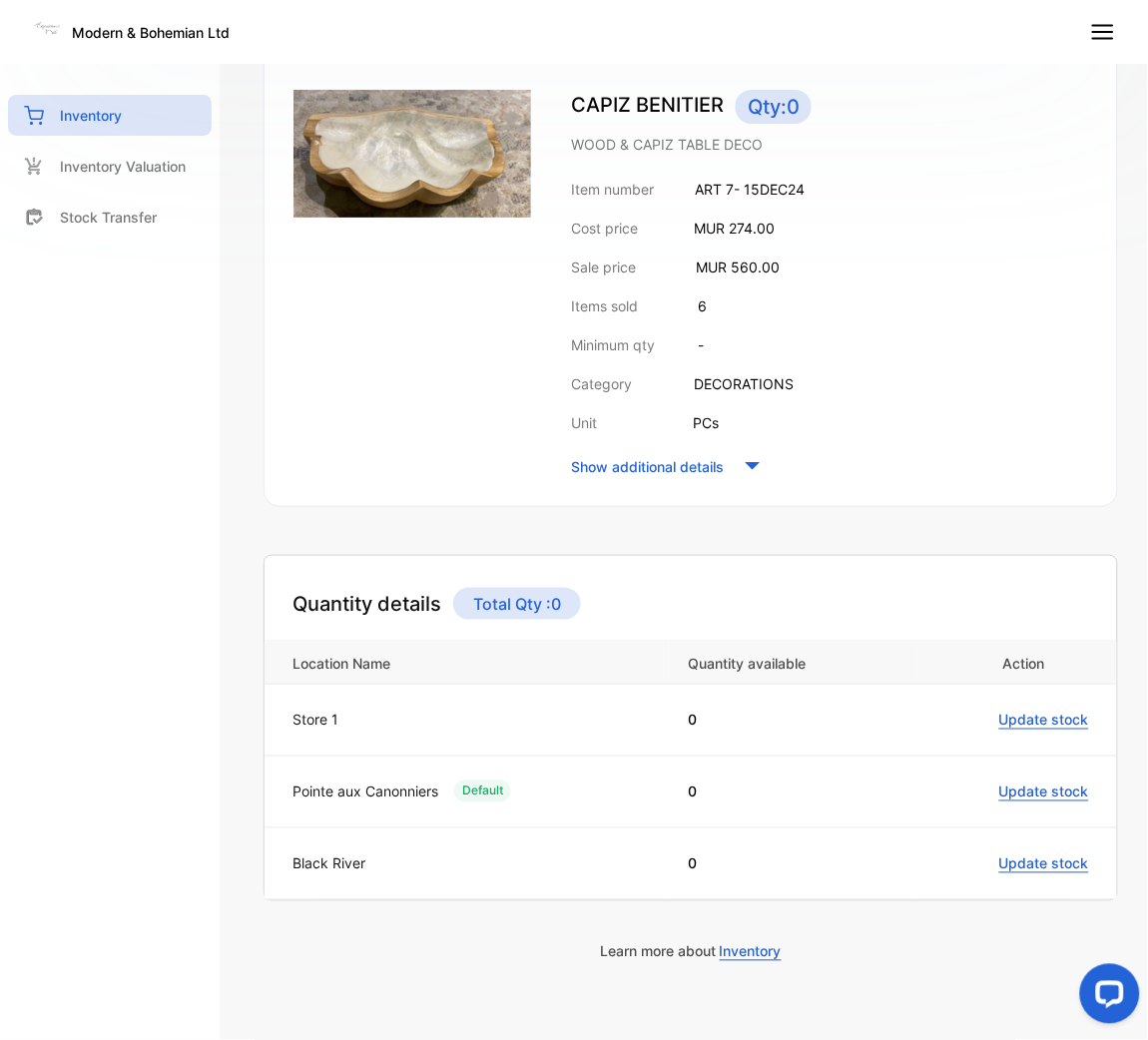scroll, scrollTop: 288, scrollLeft: 0, axis: vertical 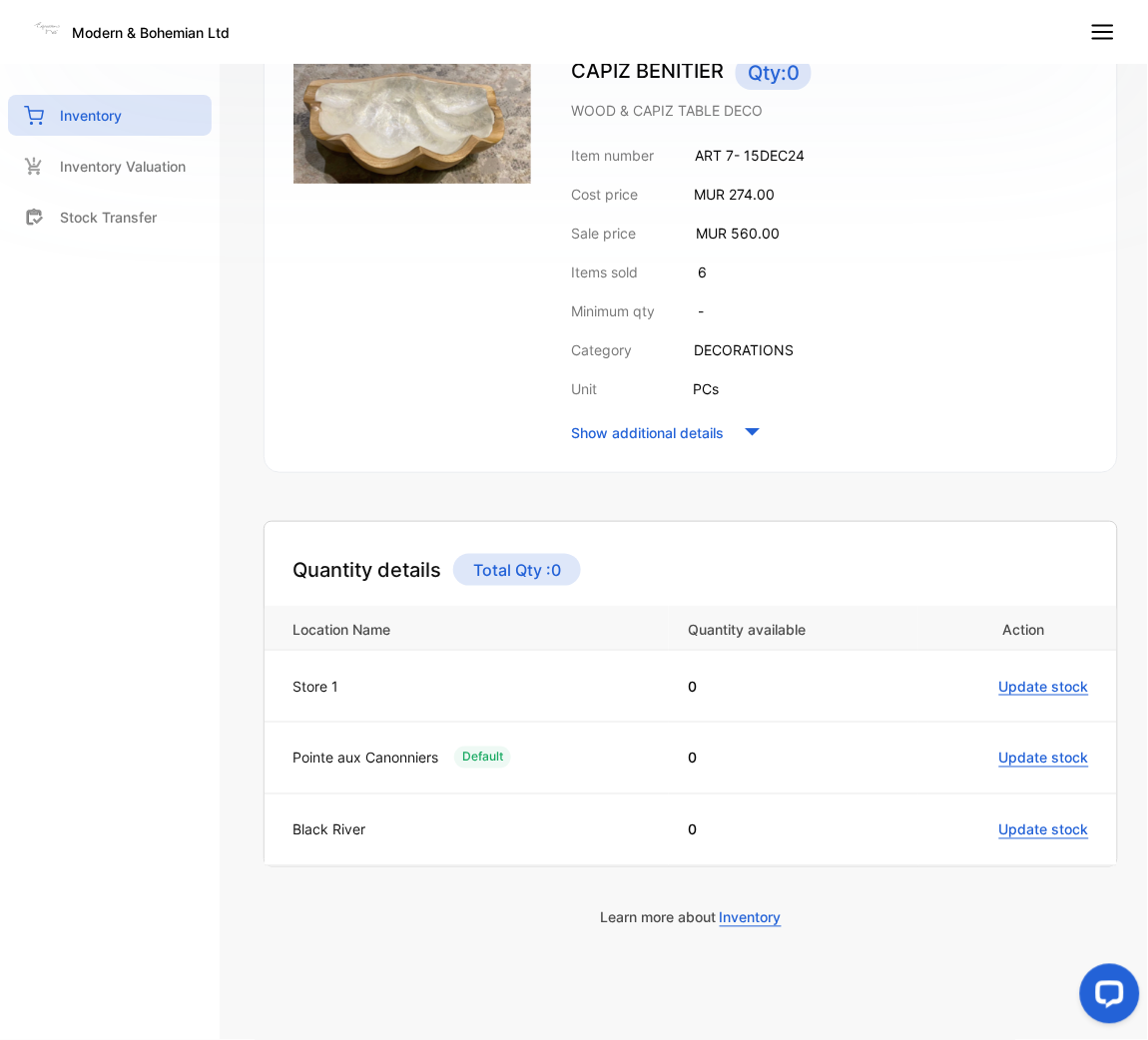 click at bounding box center (411, 252) 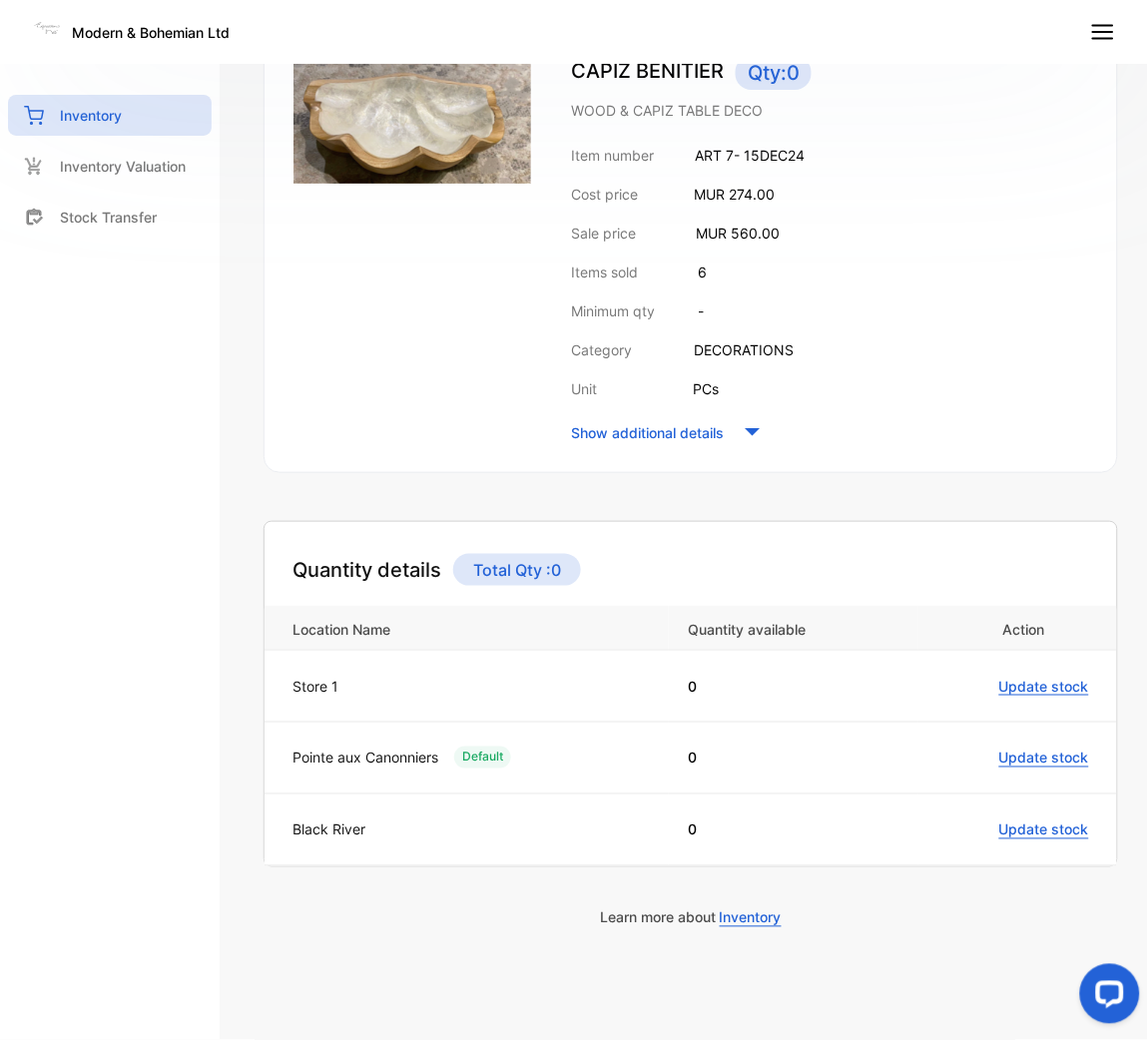scroll, scrollTop: 0, scrollLeft: 0, axis: both 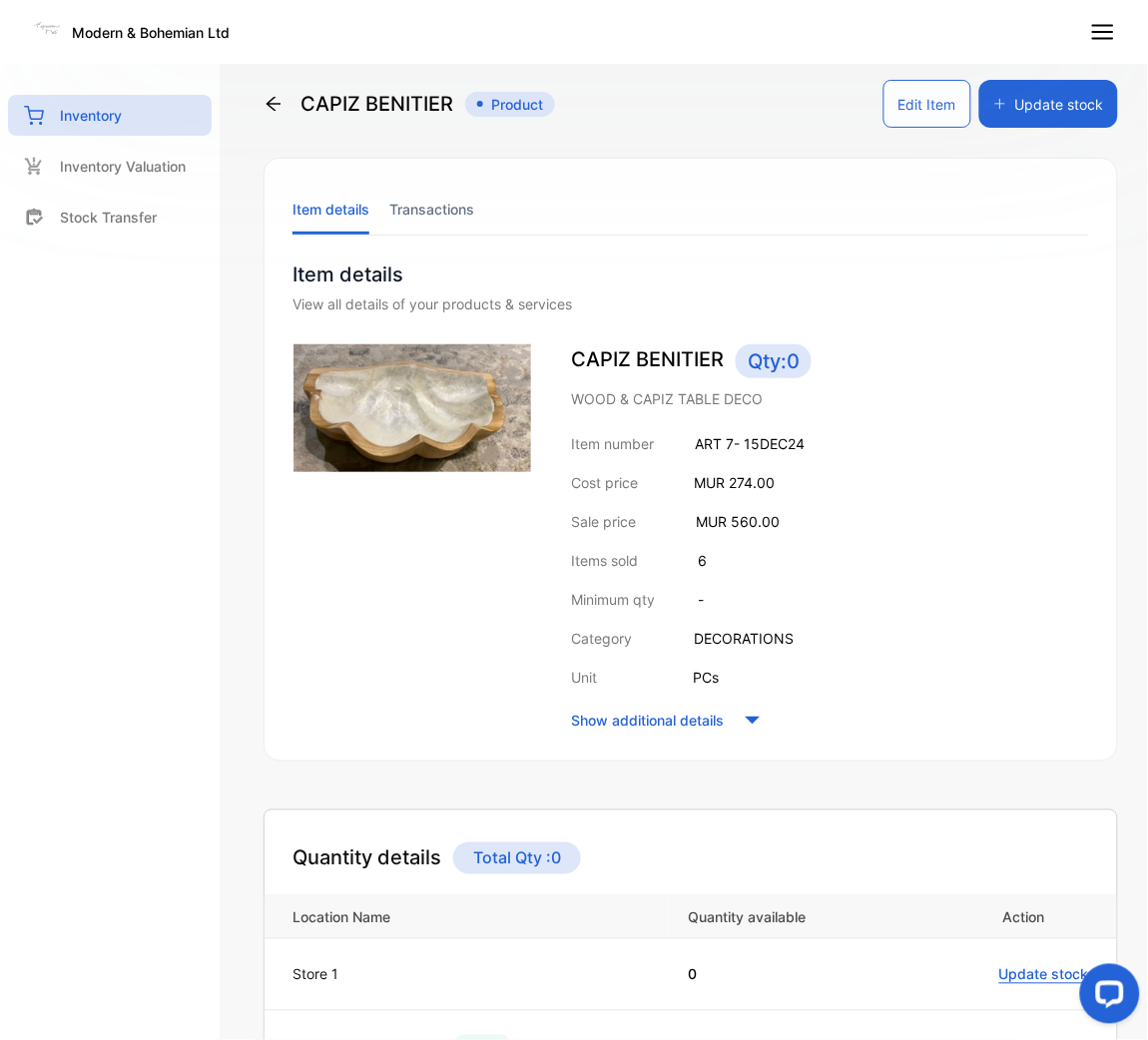 click 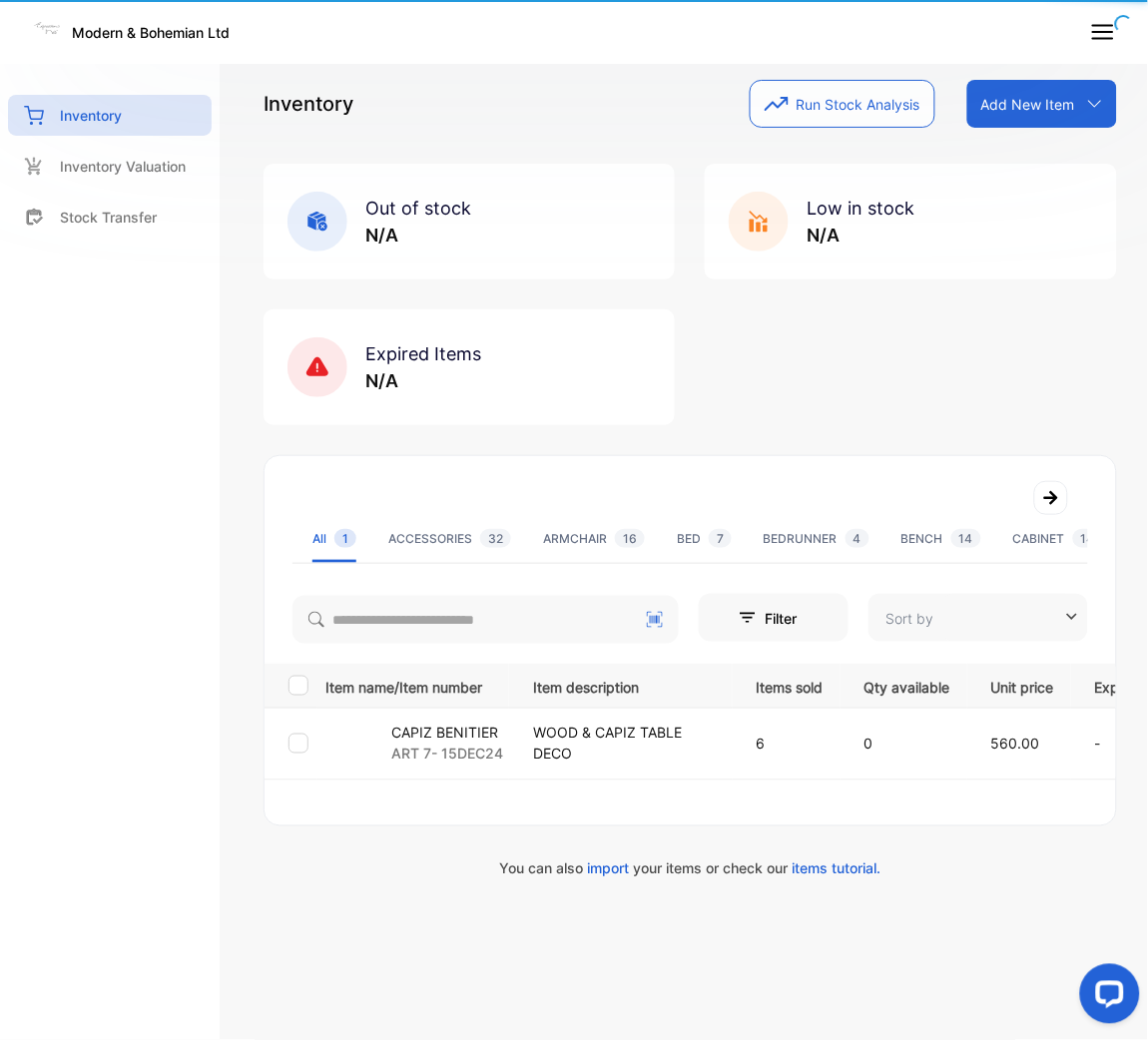 type on "**********" 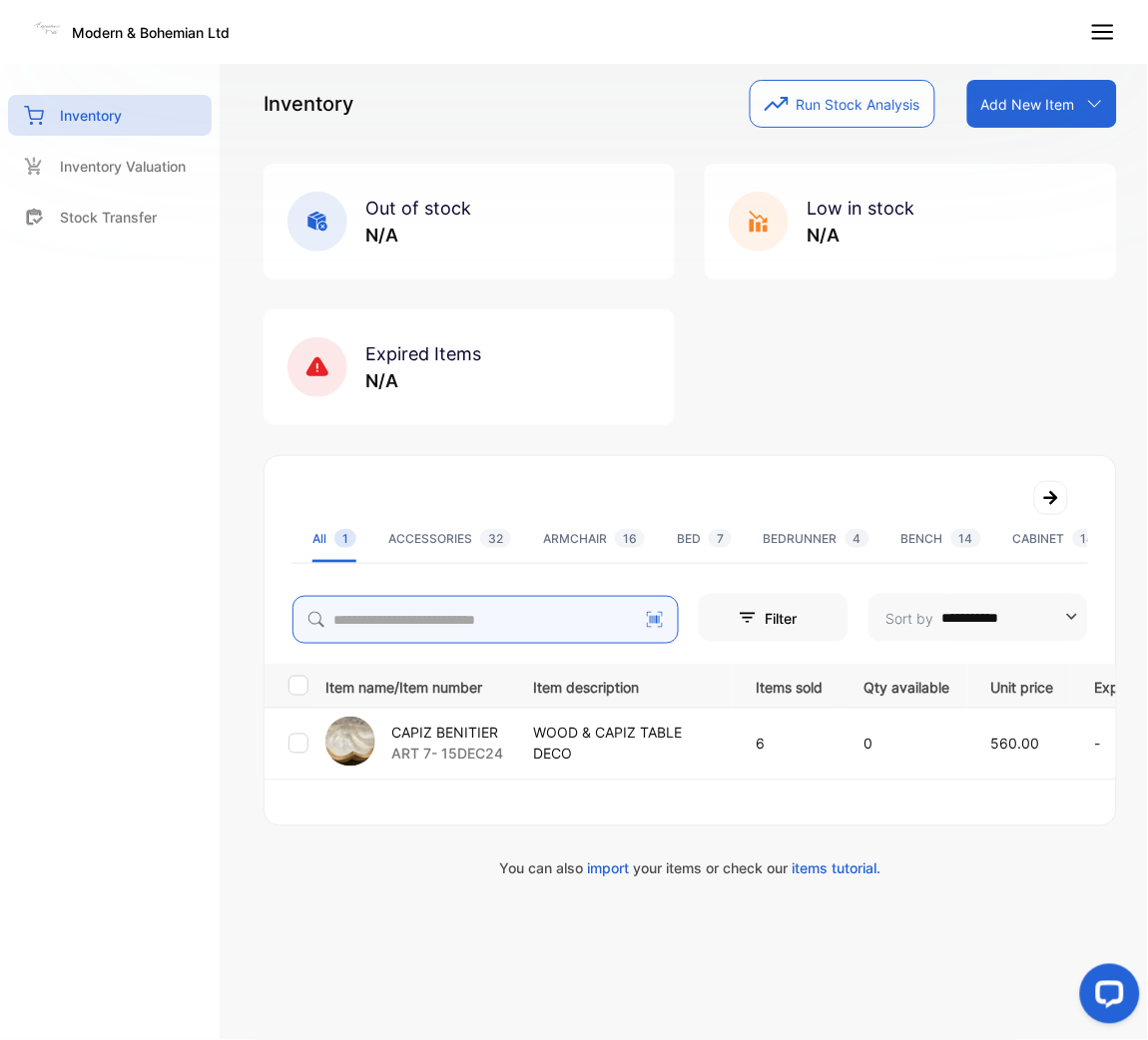click at bounding box center (485, 620) 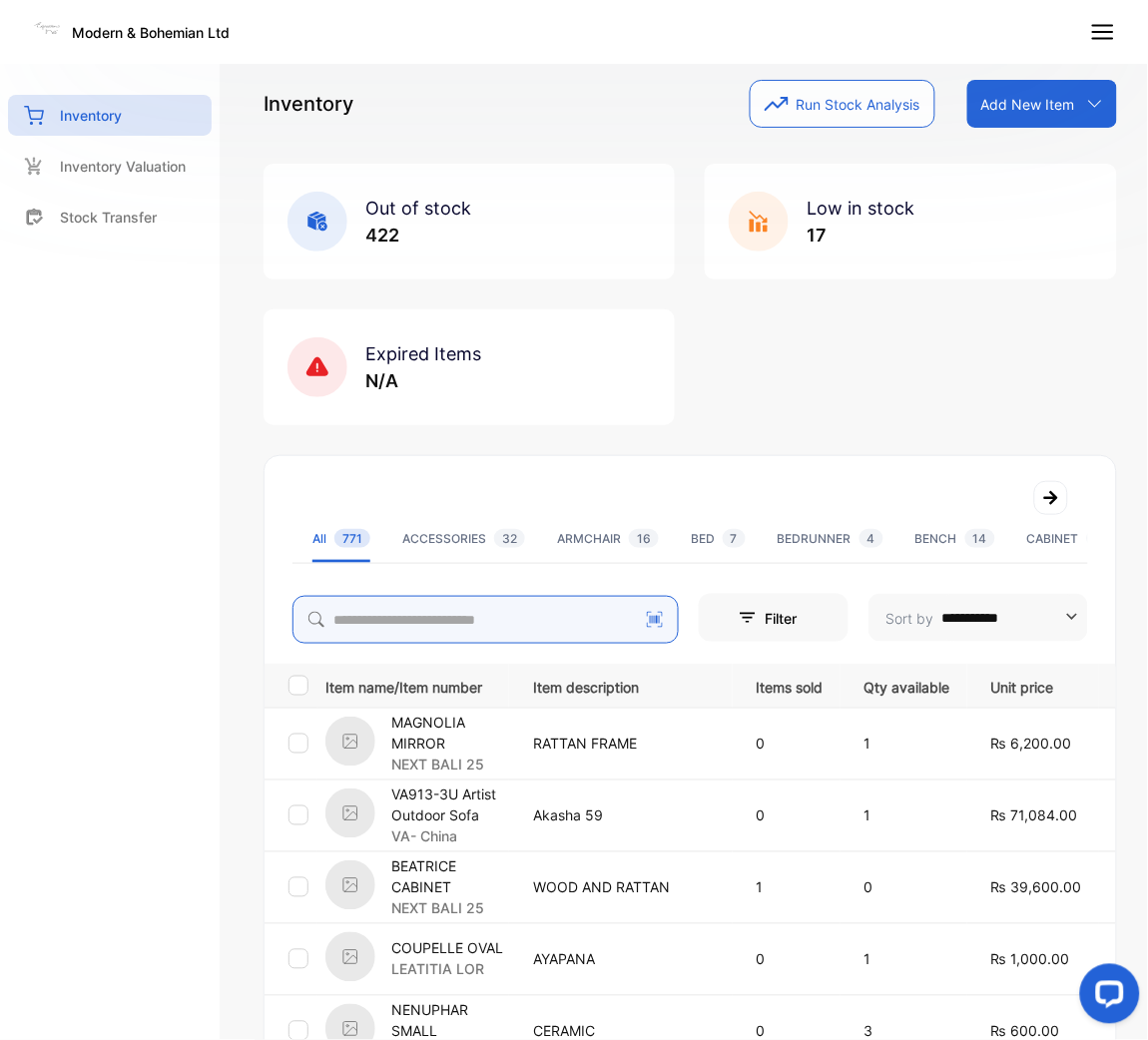 click at bounding box center [485, 620] 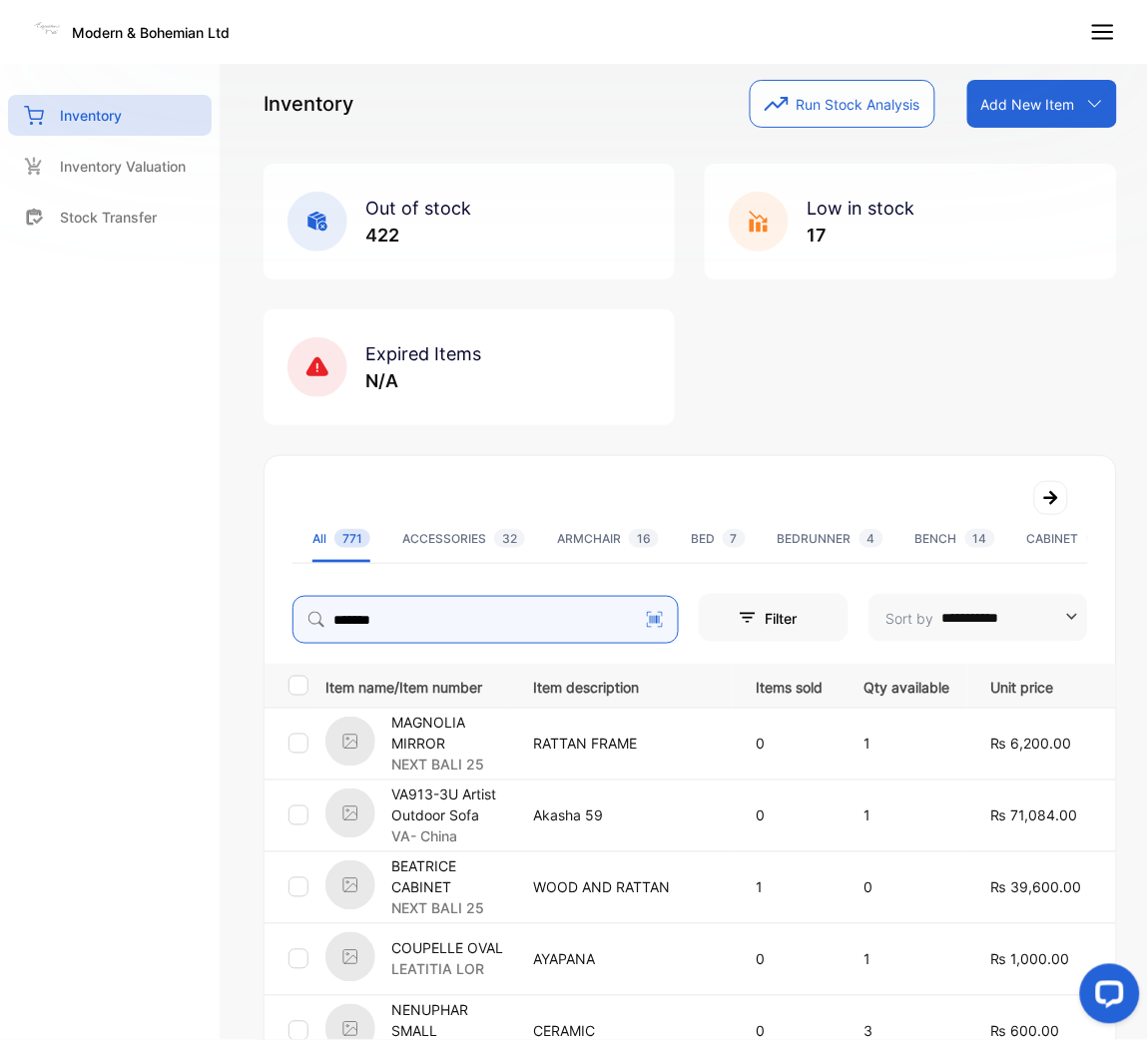 type on "*******" 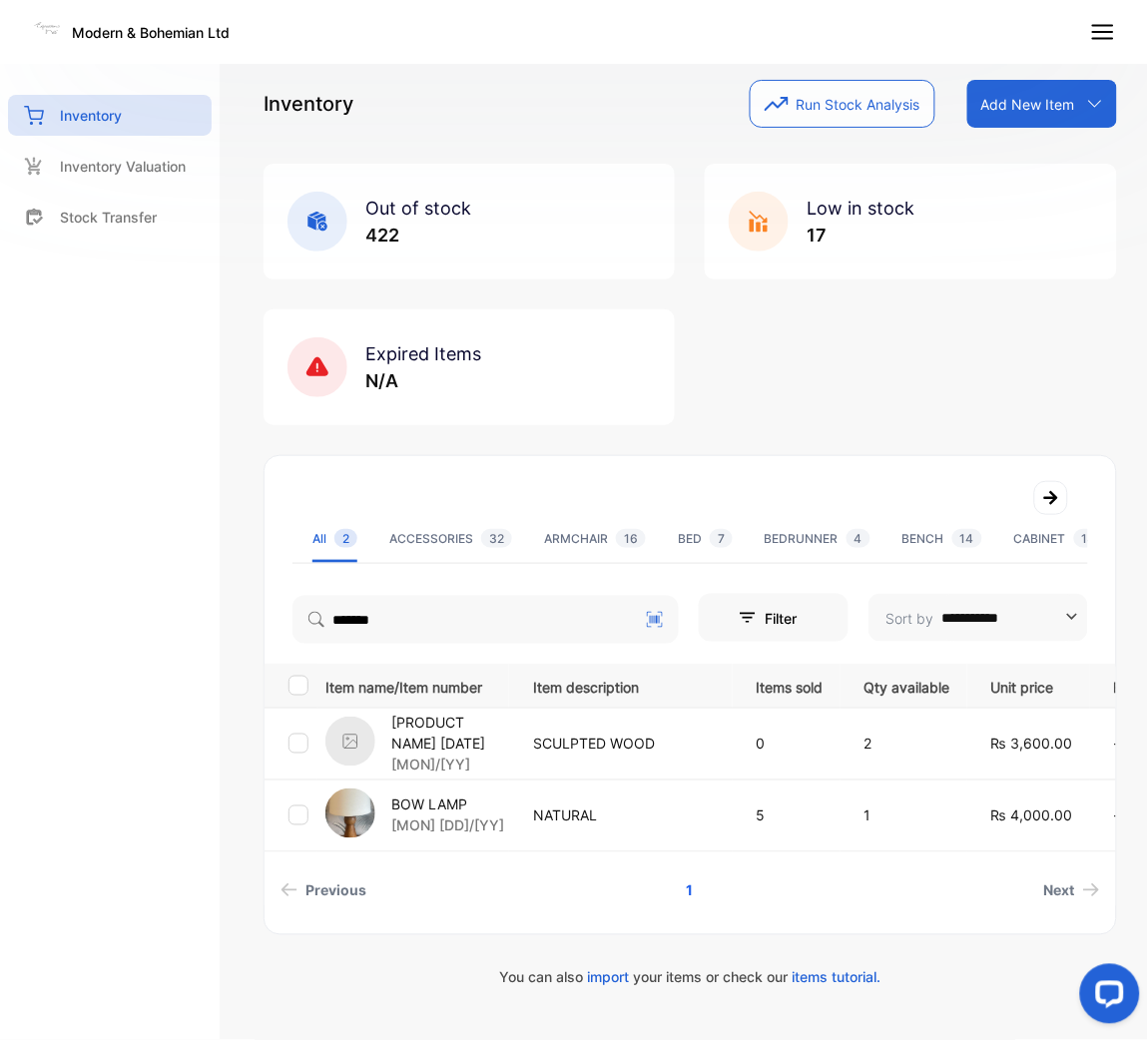 click on "BOW LAMP" at bounding box center (447, 804) 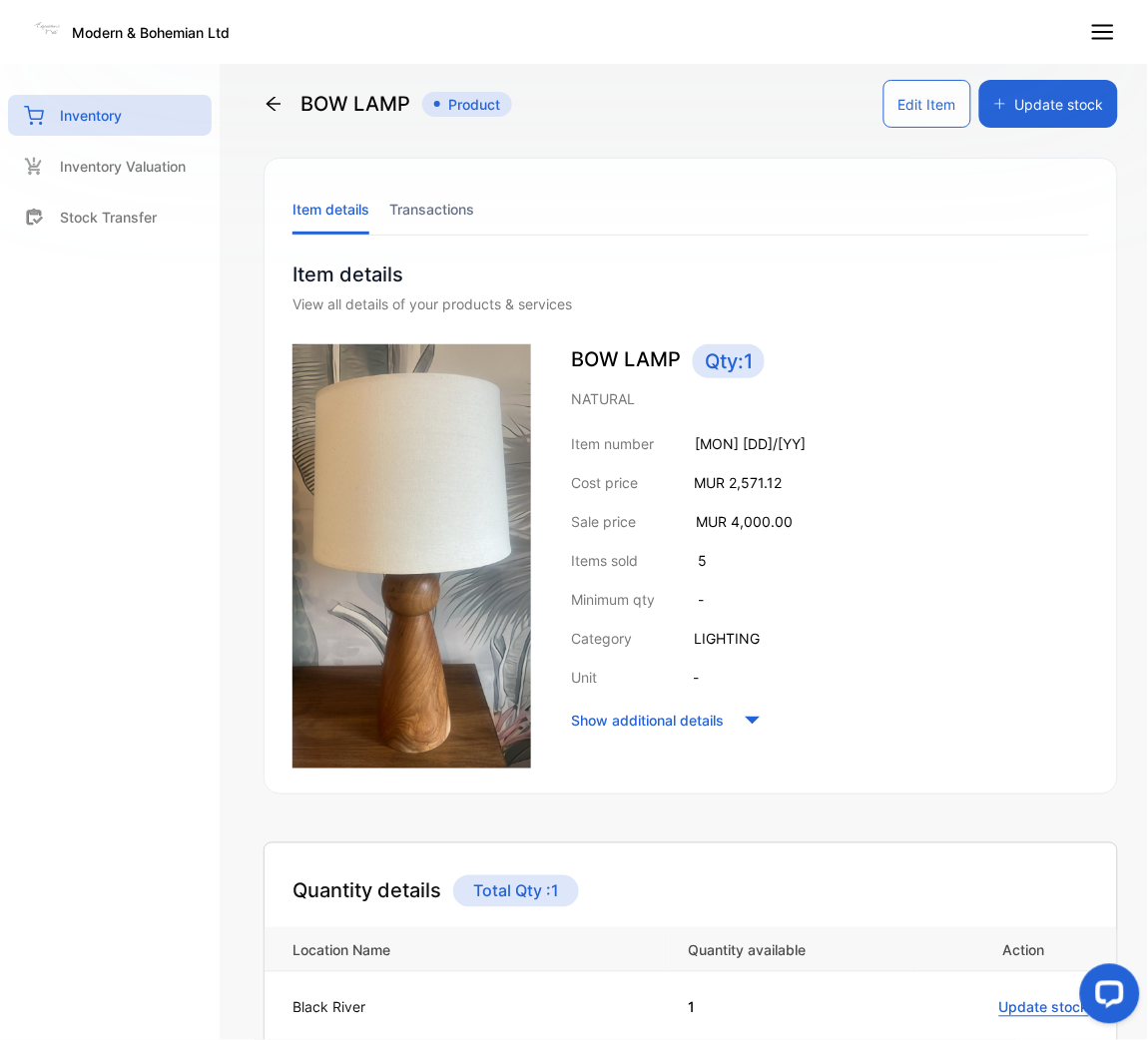 drag, startPoint x: 257, startPoint y: 92, endPoint x: 262, endPoint y: 107, distance: 15.811388 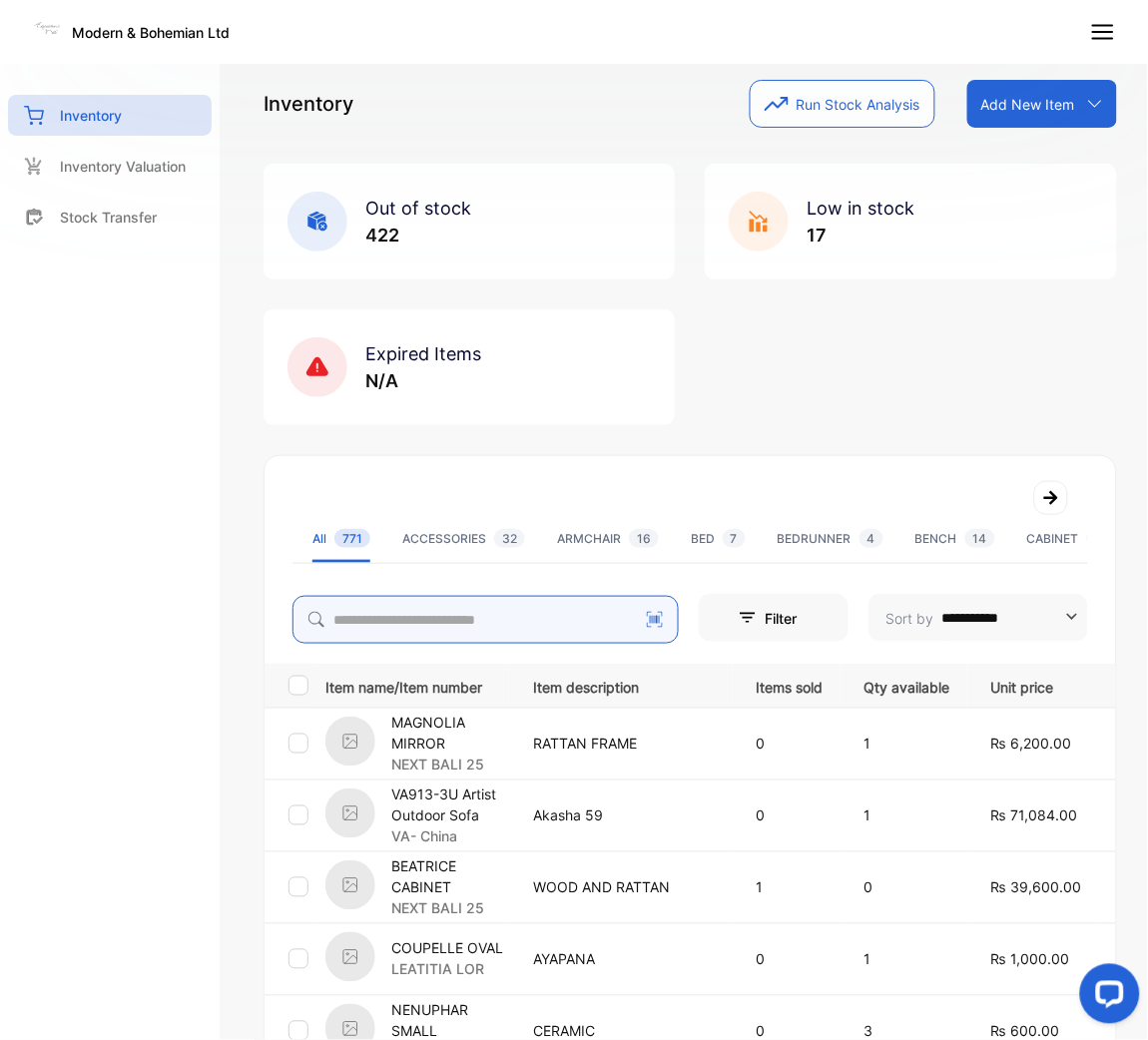 click at bounding box center (485, 620) 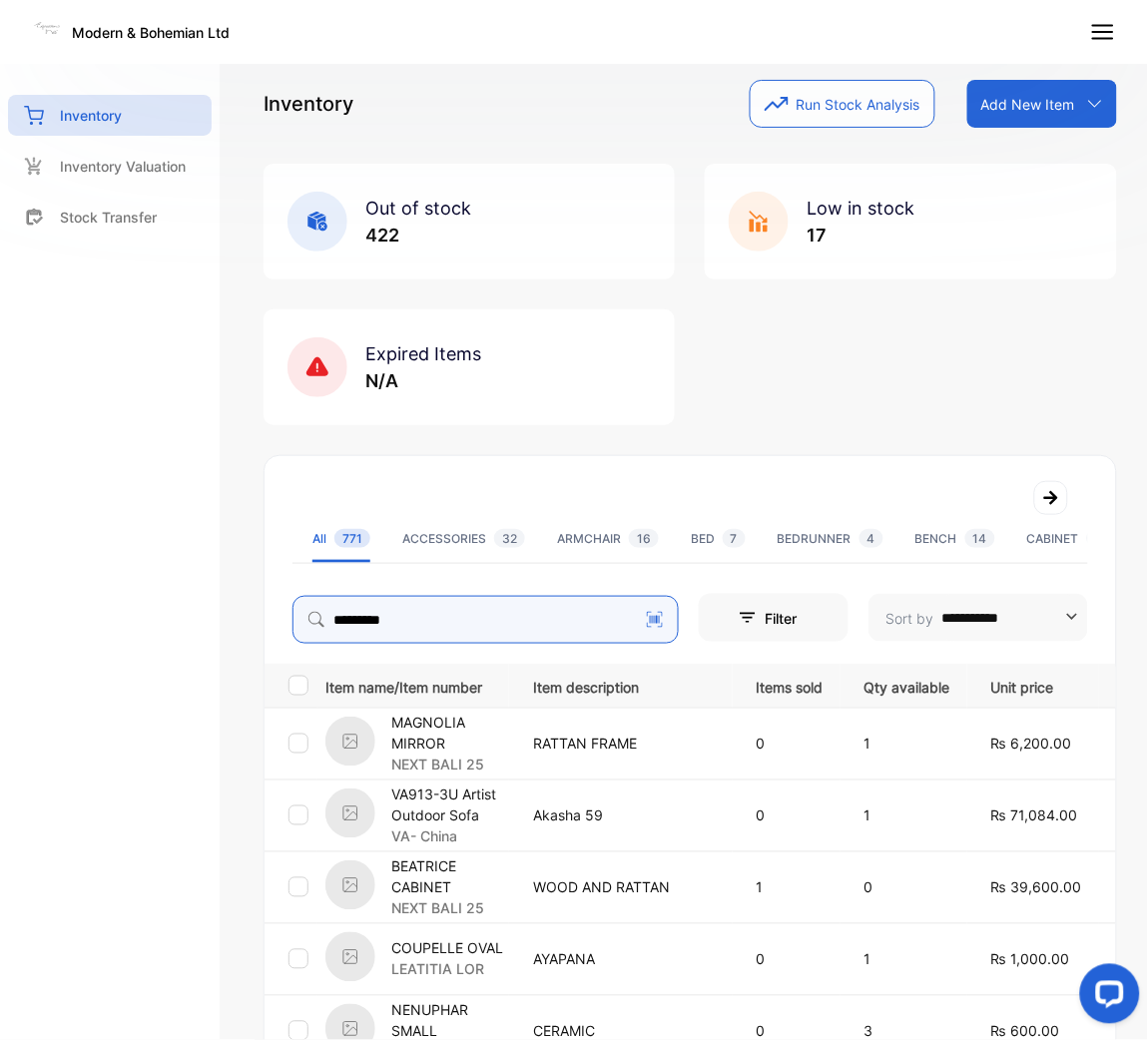 type on "*********" 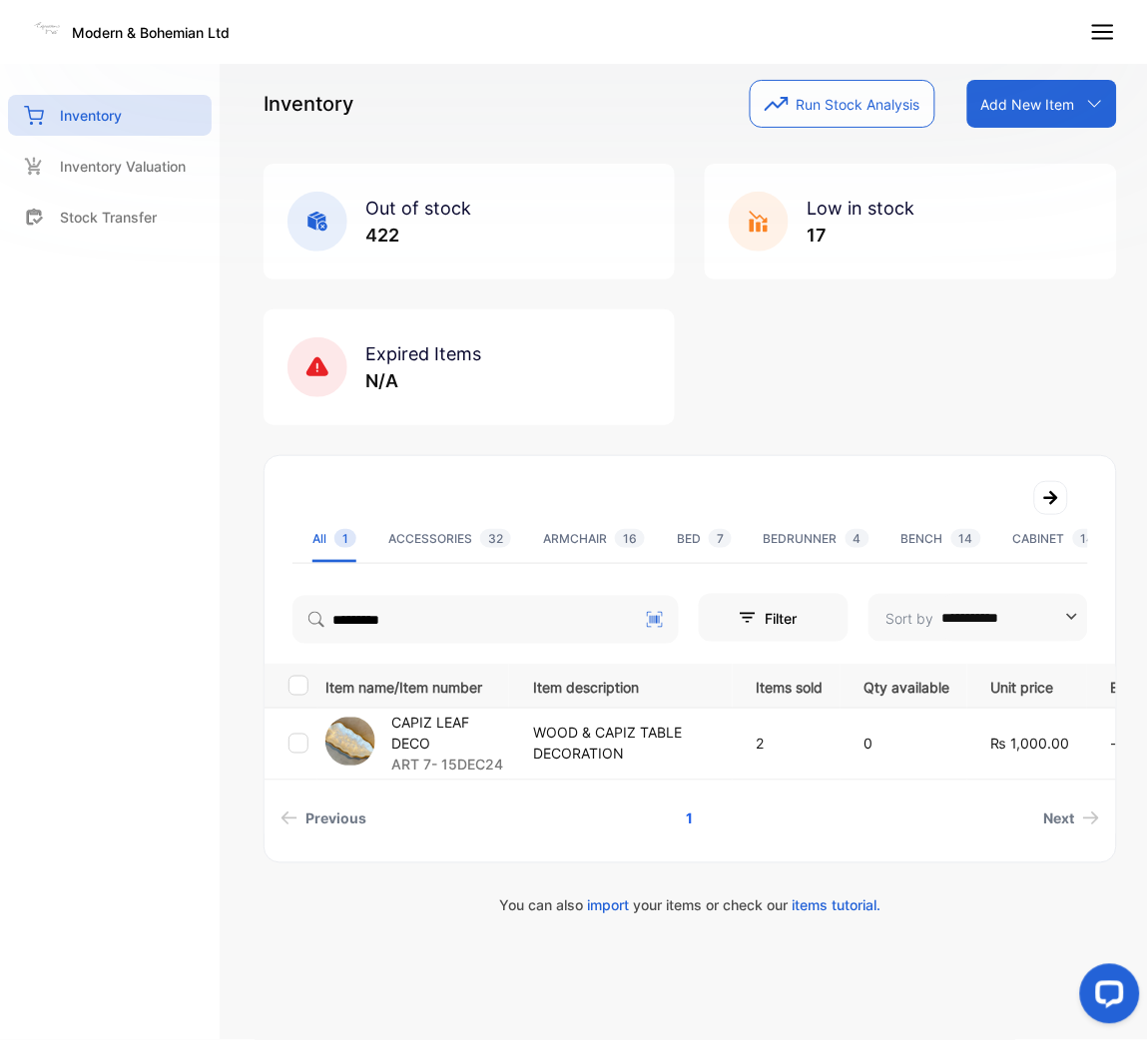 click on "CAPIZ LEAF DECO" at bounding box center (449, 734) 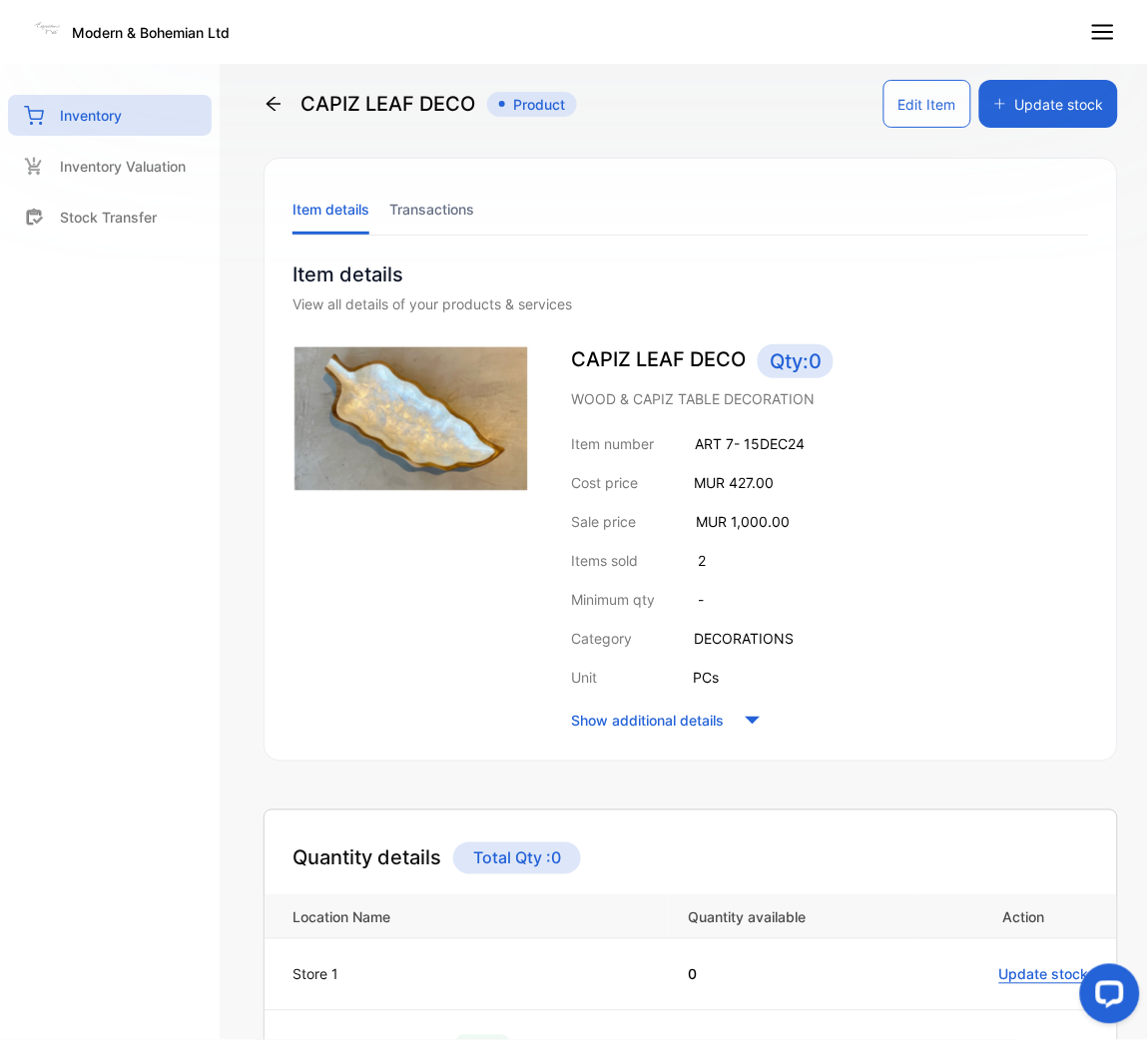 click 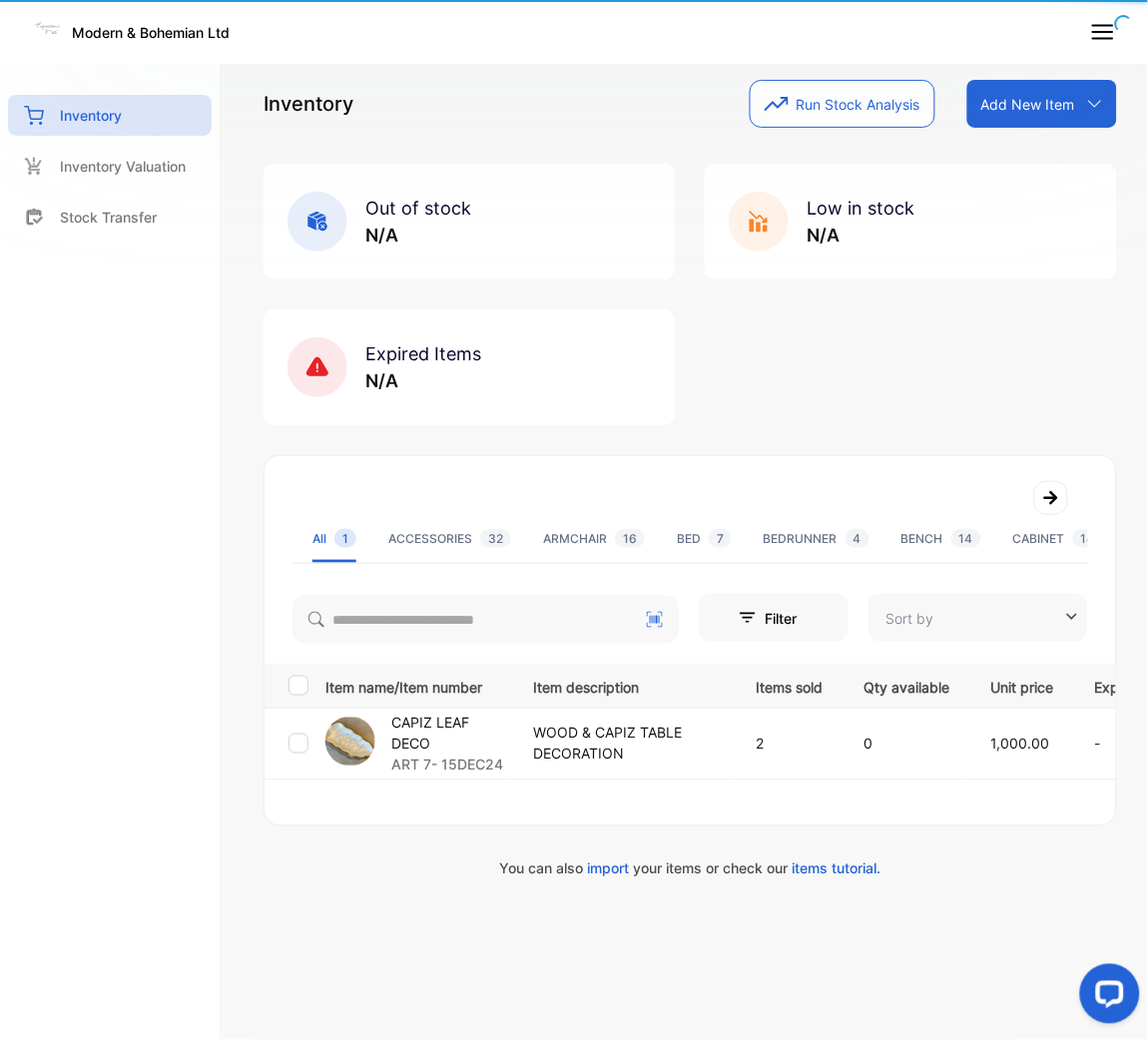 type on "**********" 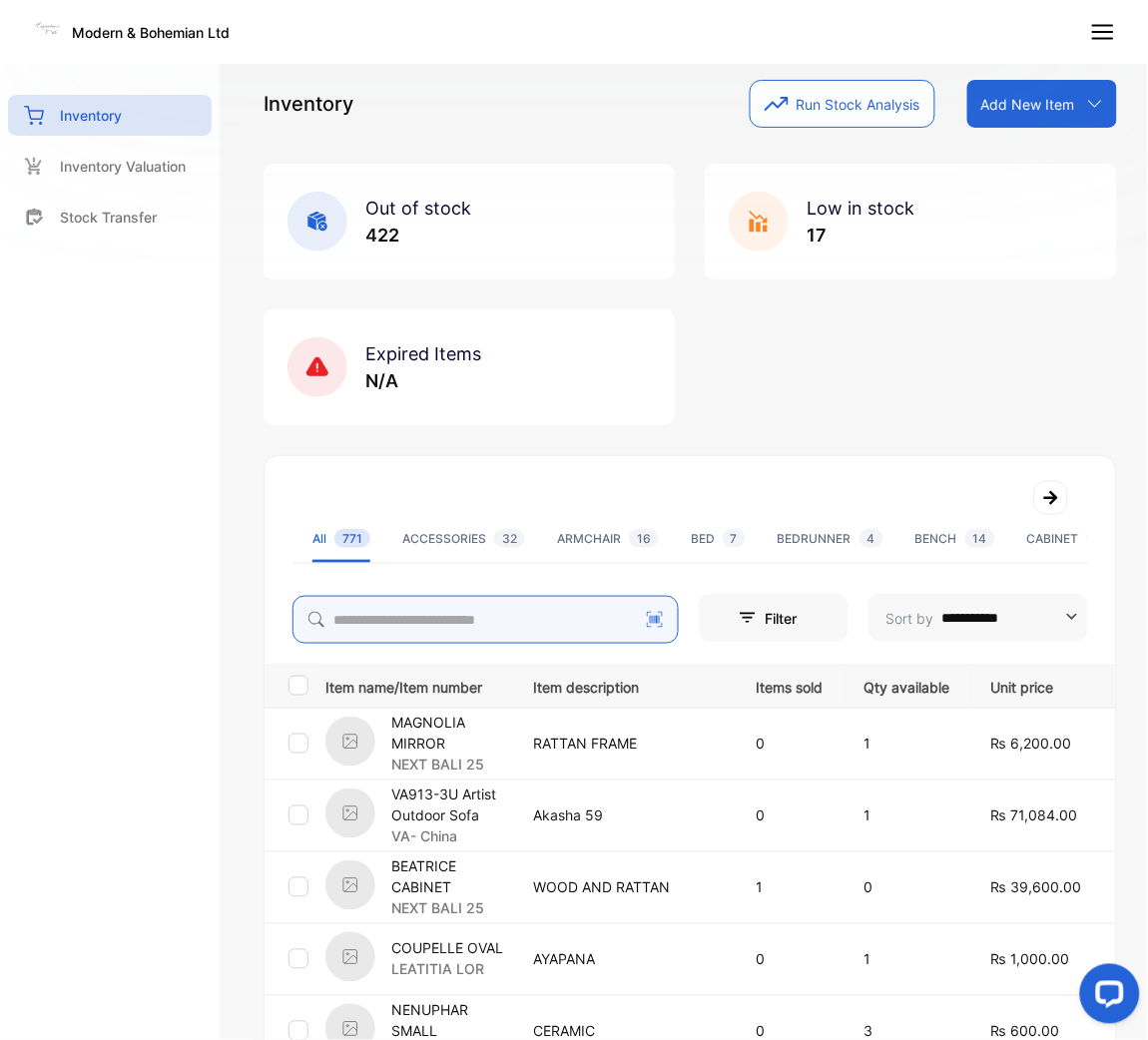 click at bounding box center (485, 620) 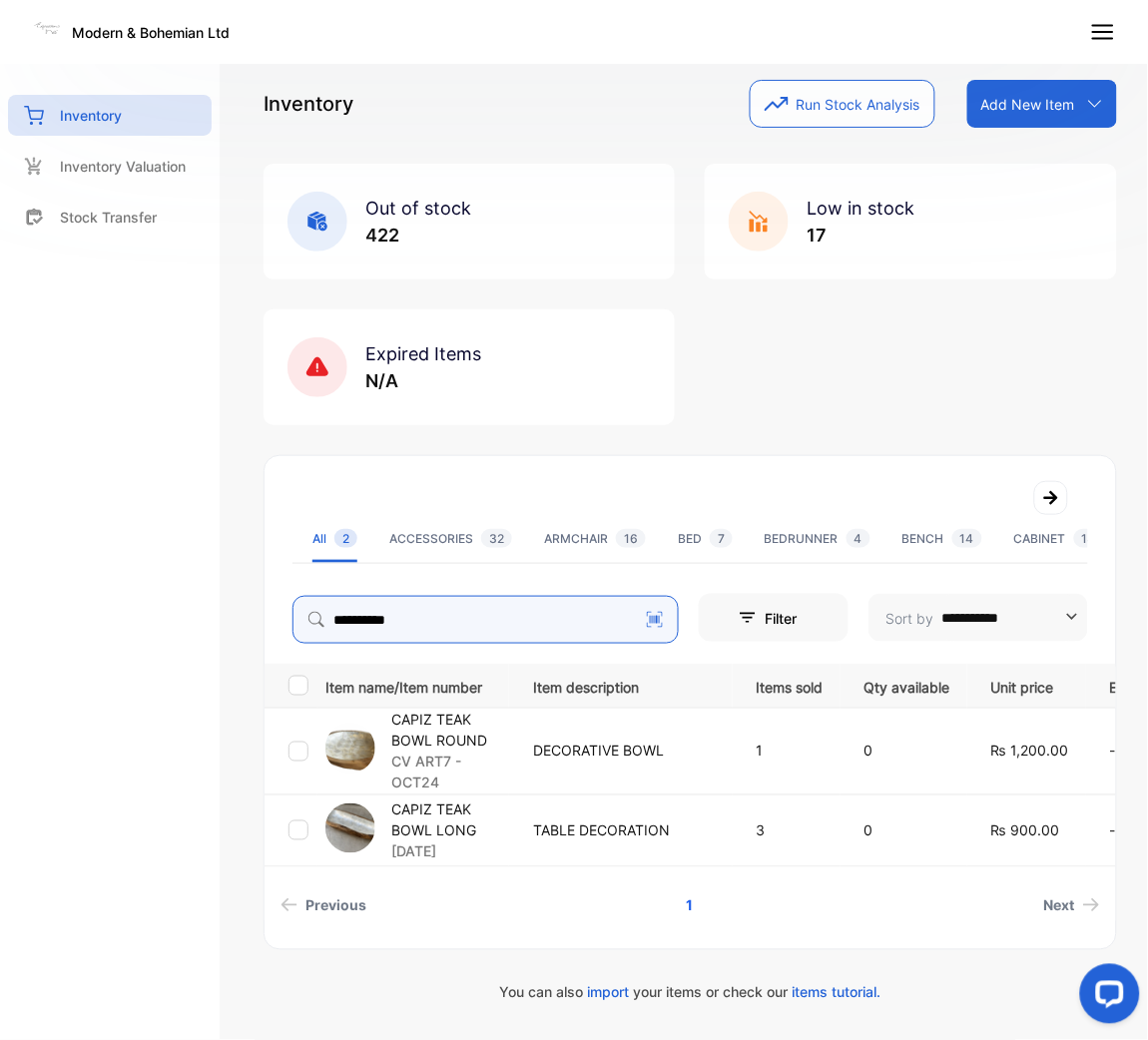 type on "**********" 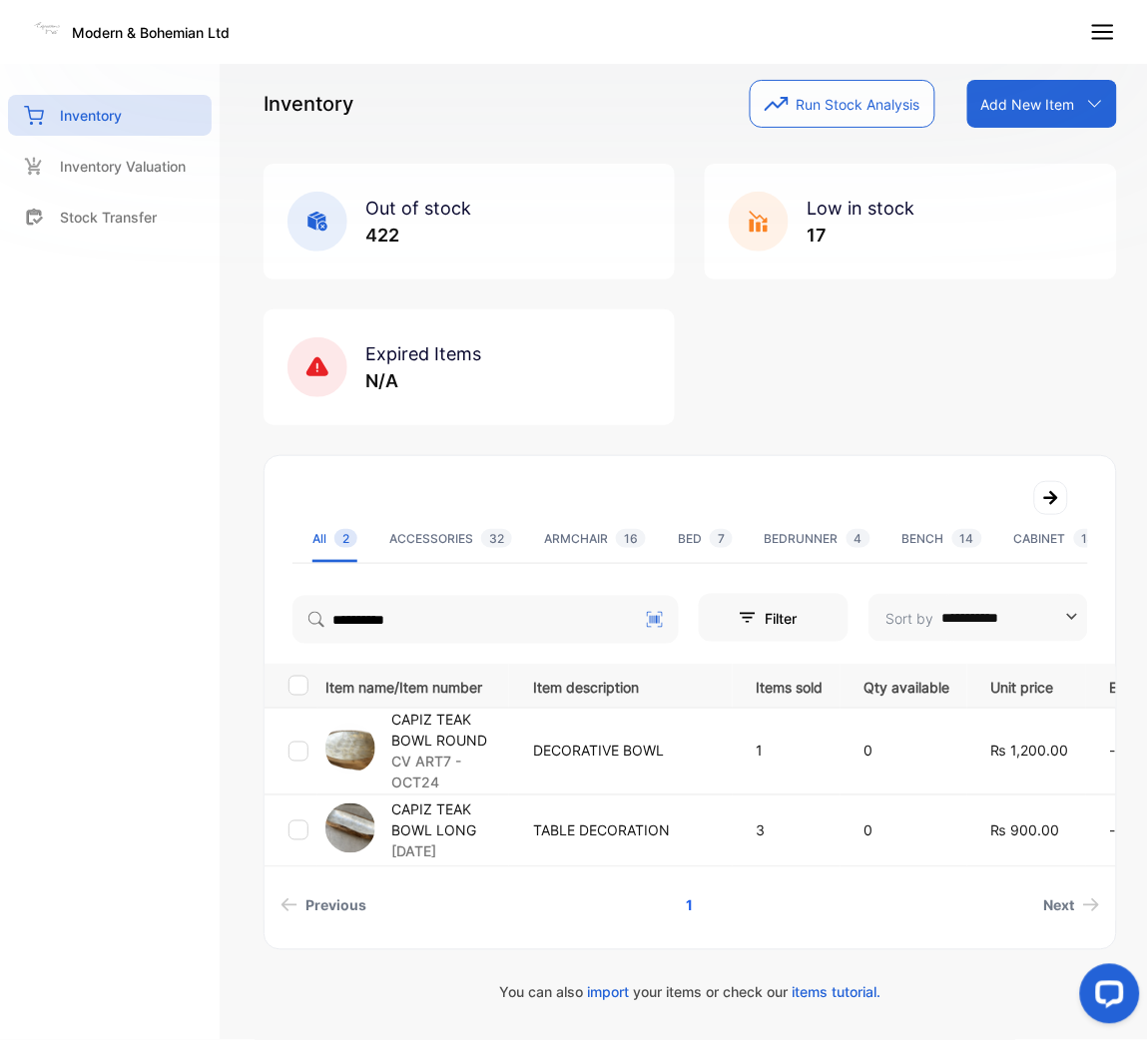 click on "CAPIZ TEAK BOWL ROUND" at bounding box center (449, 731) 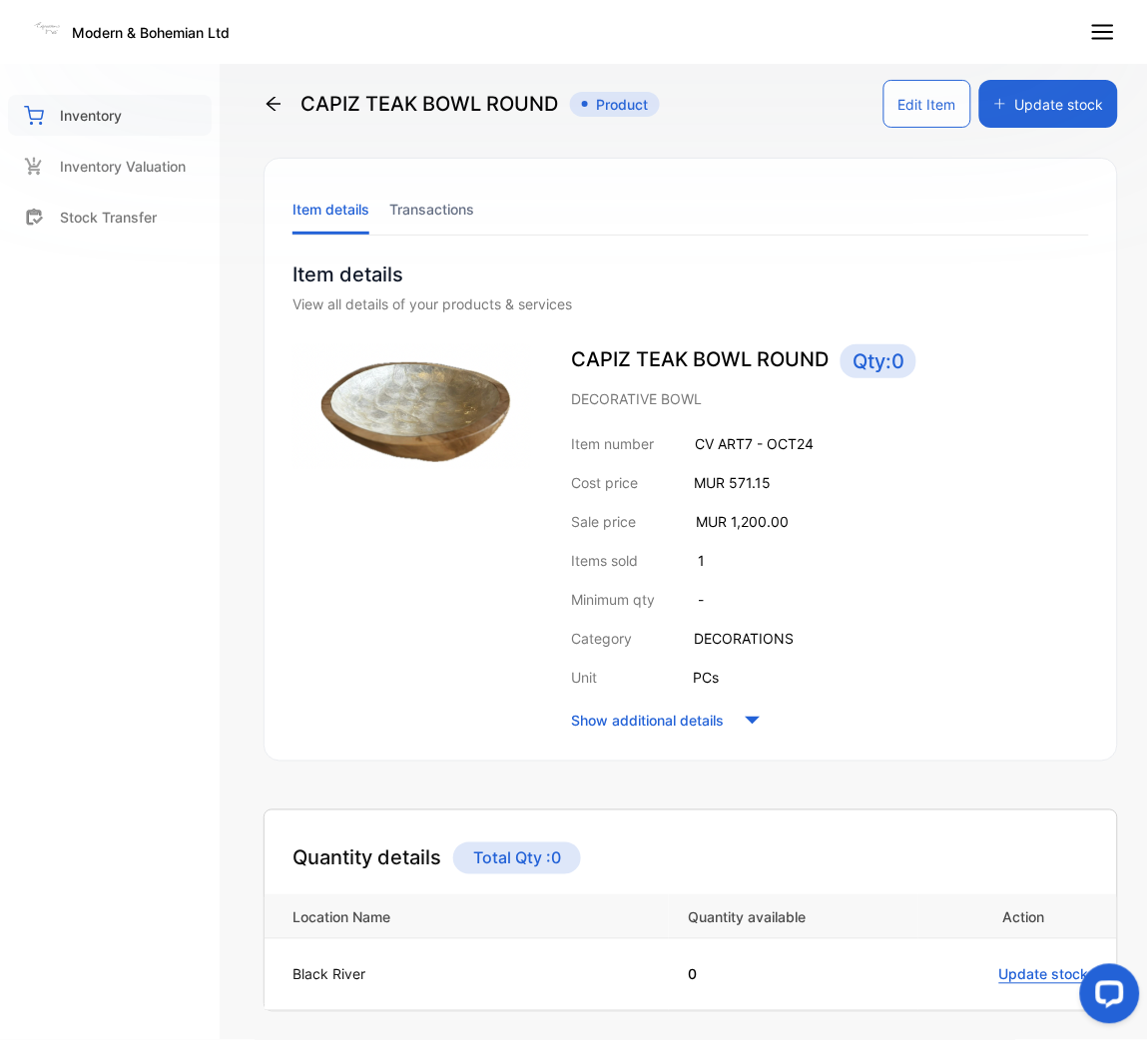 drag, startPoint x: 128, startPoint y: 110, endPoint x: 167, endPoint y: 117, distance: 39.623226 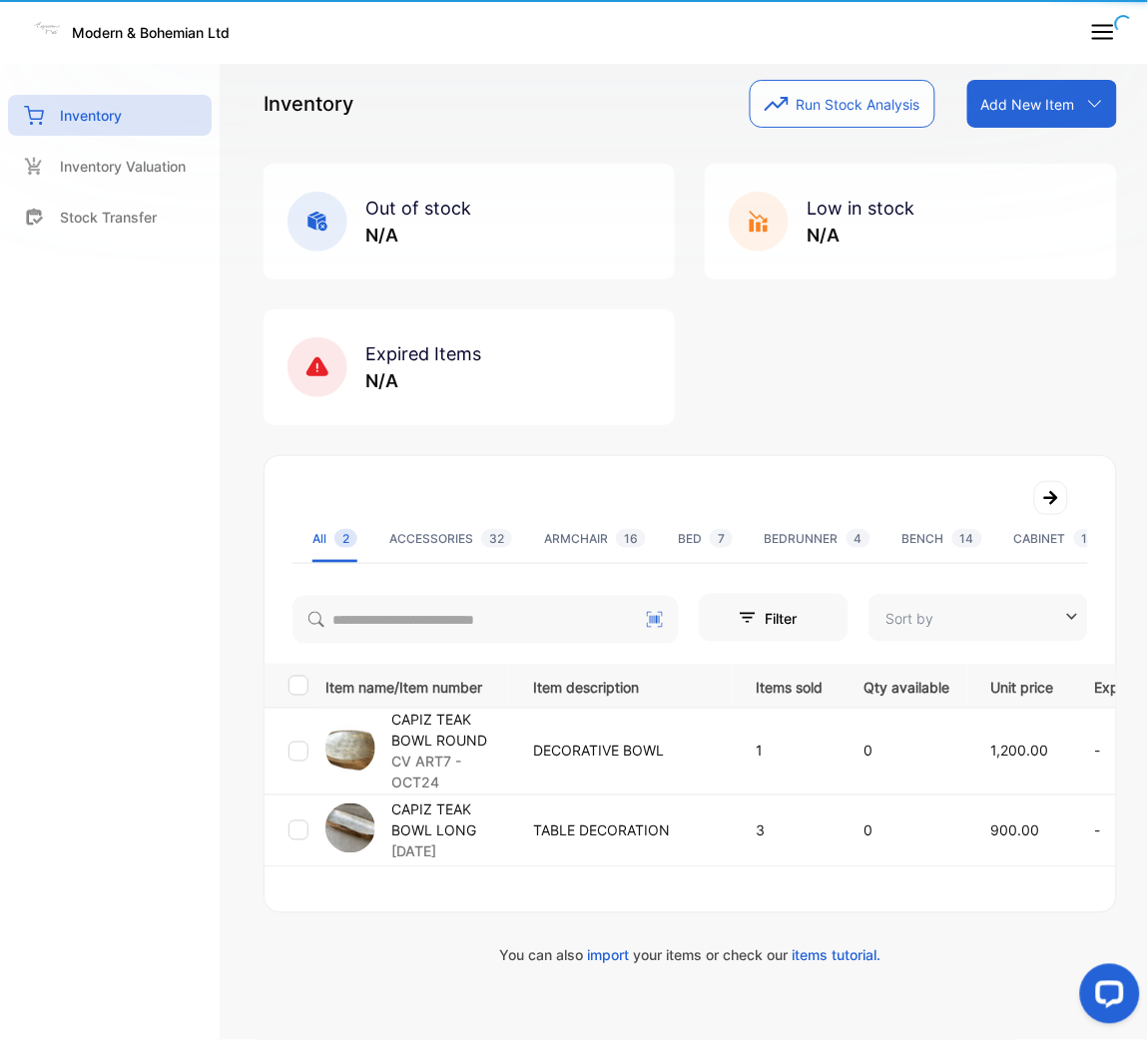type on "**********" 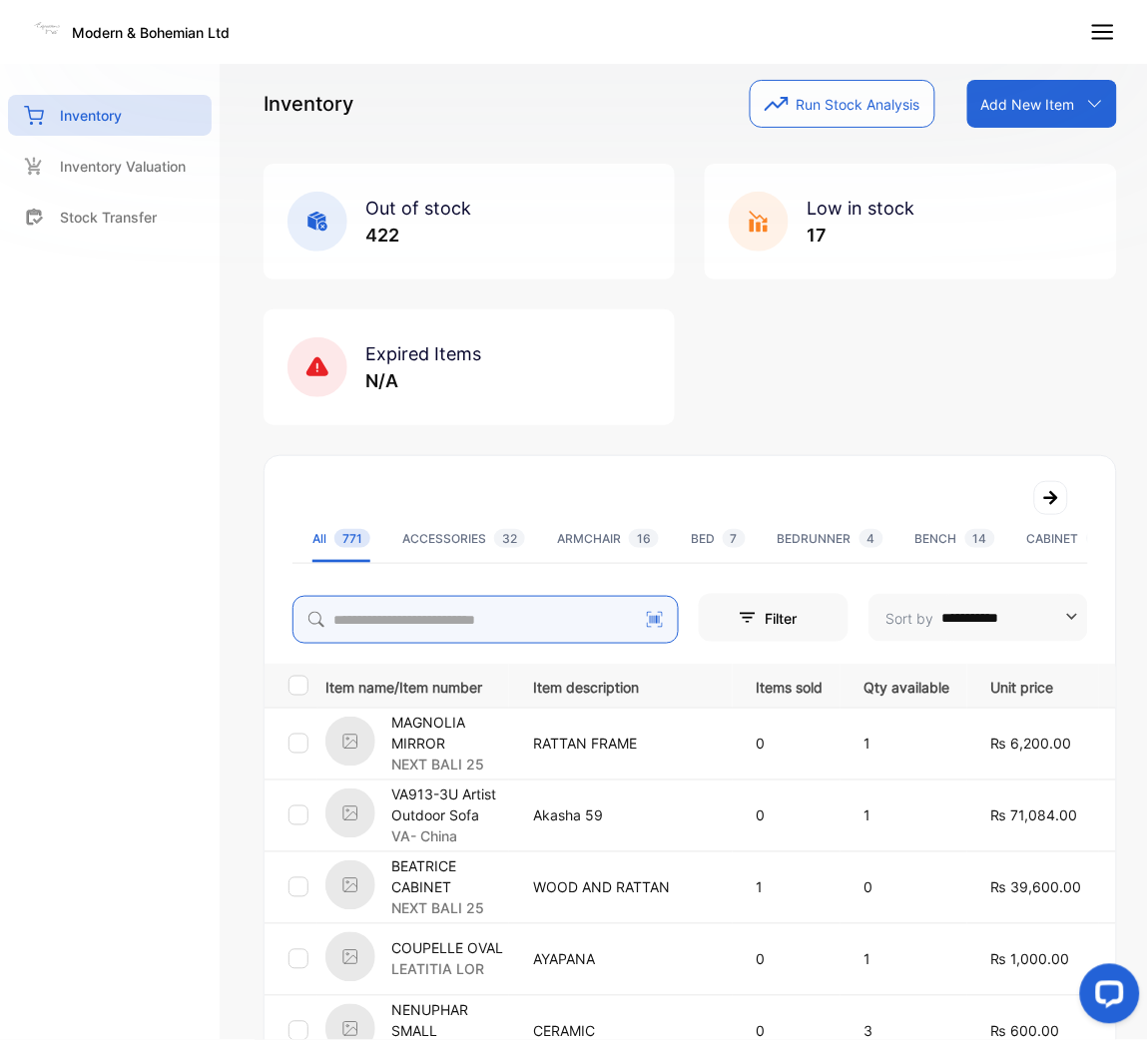 click at bounding box center [485, 620] 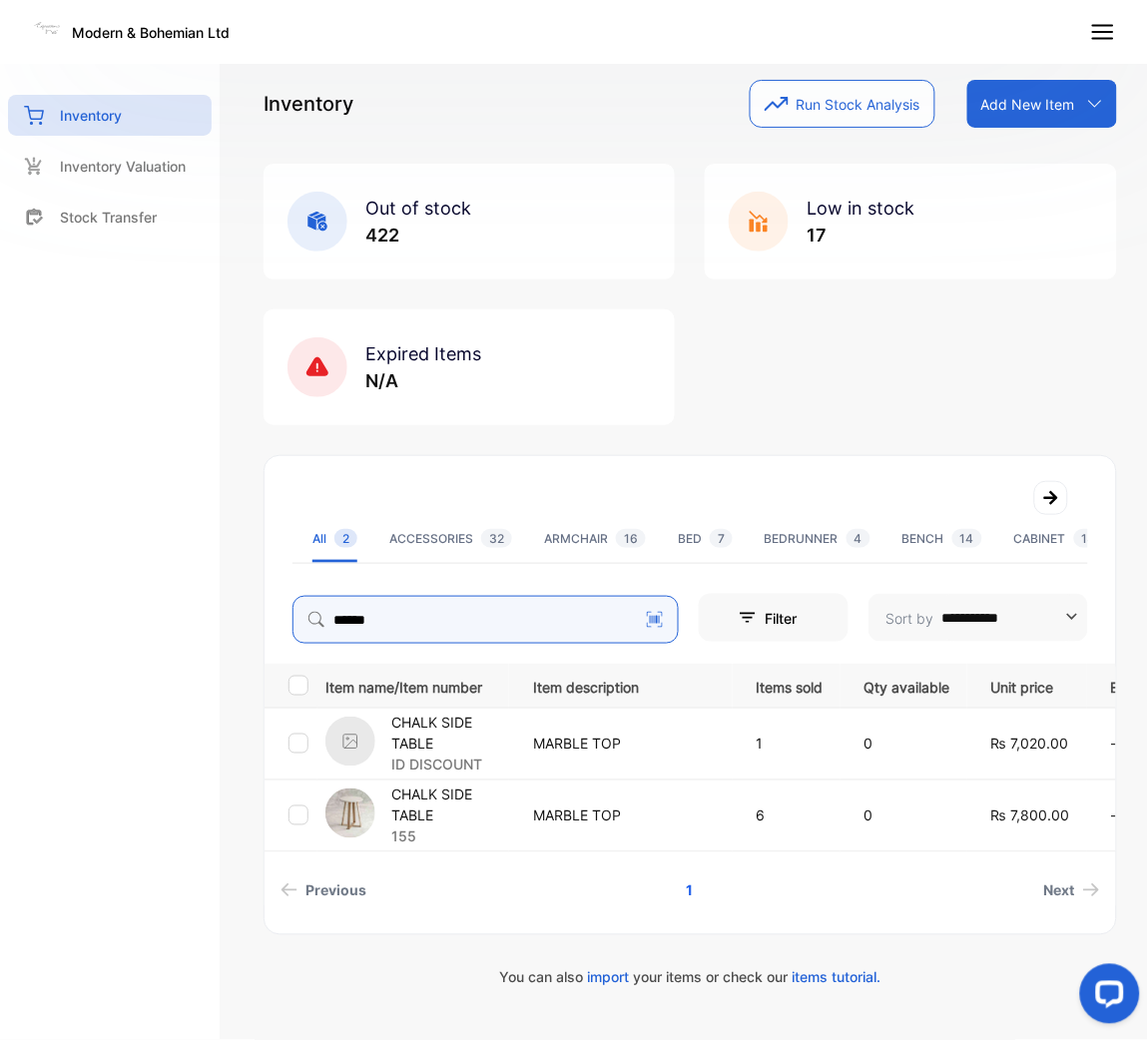 type on "*****" 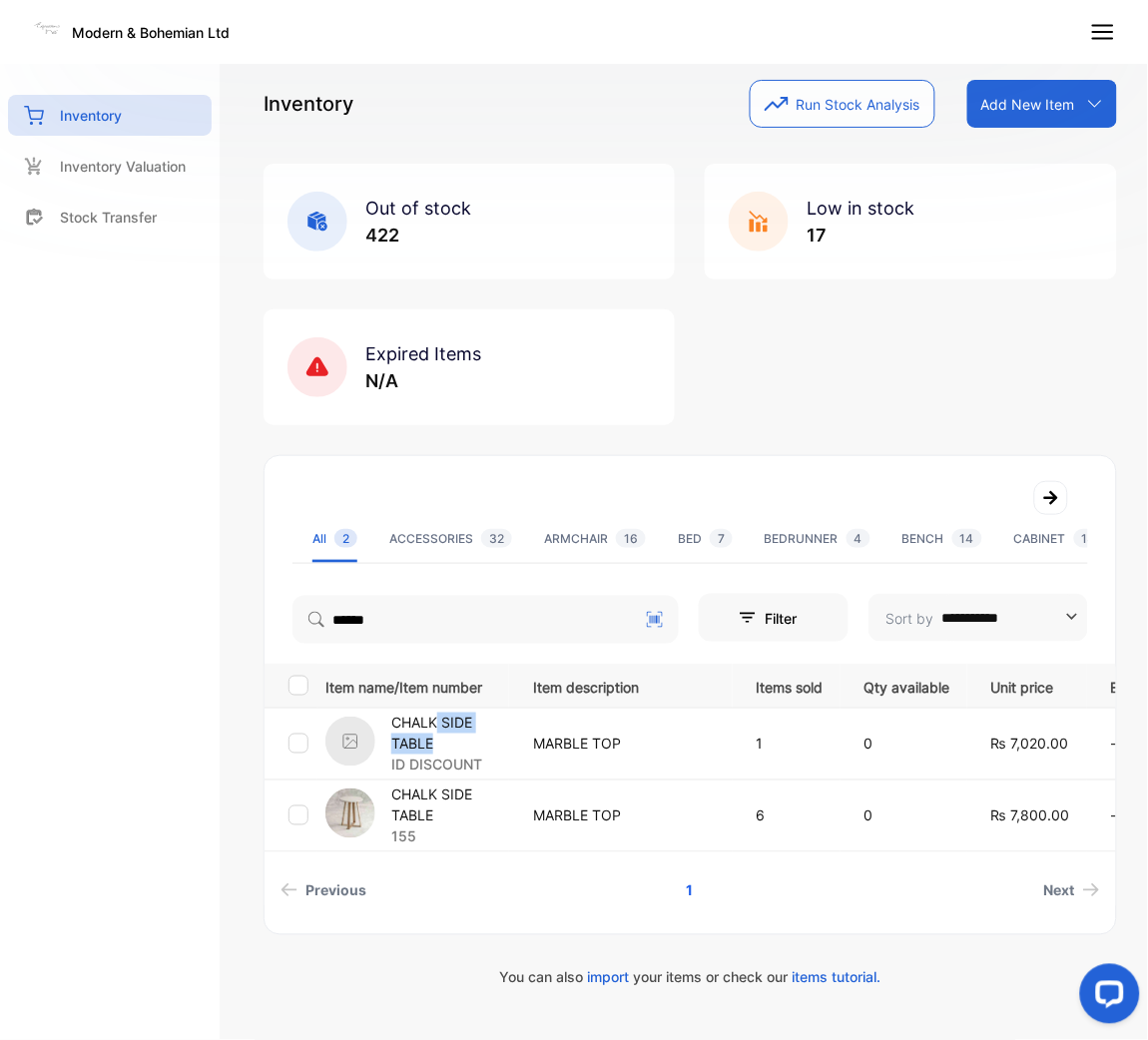 click on "CHALK SIDE TABLE" at bounding box center (449, 734) 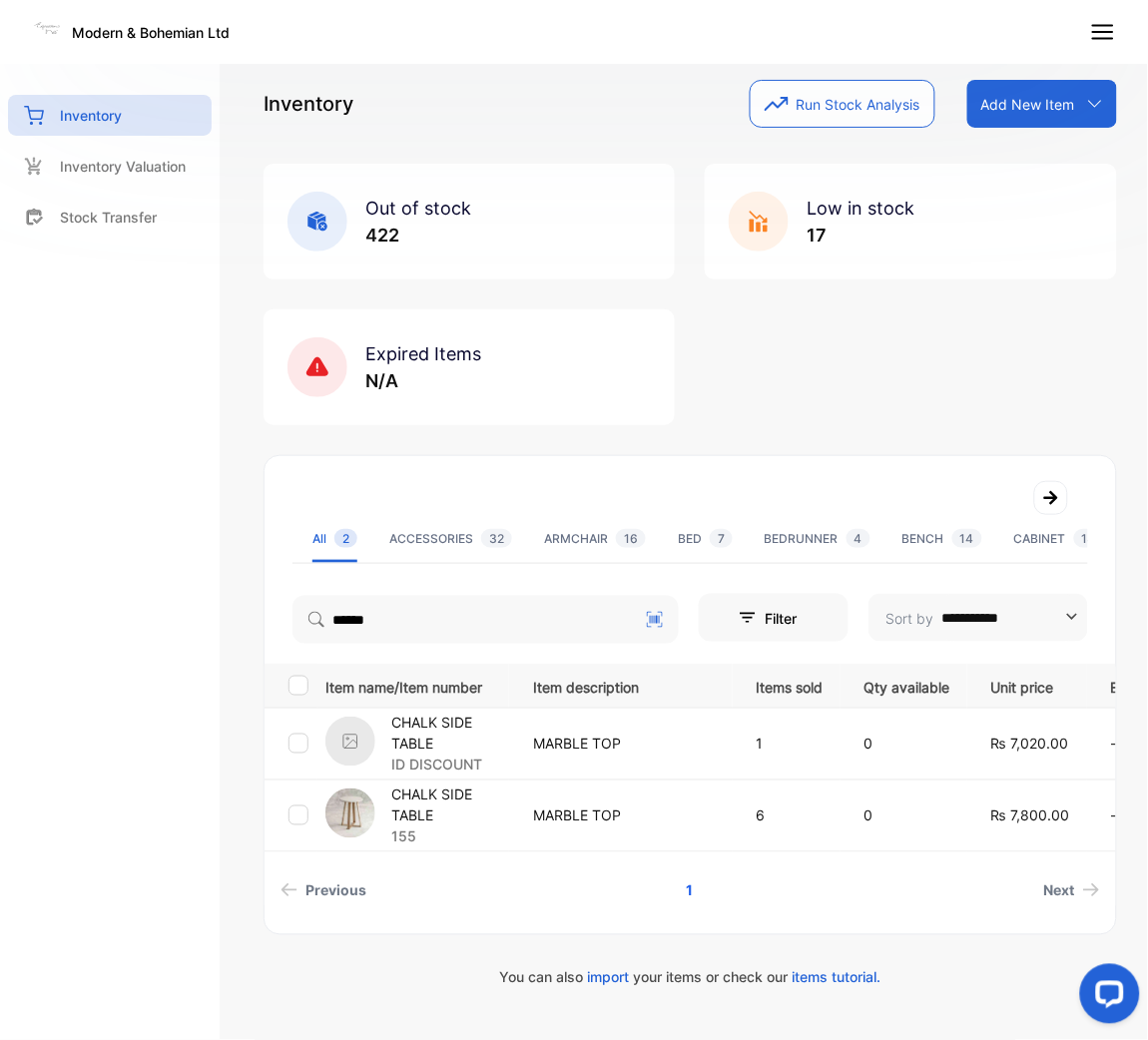 click on "MARBLE TOP" at bounding box center (624, 744) 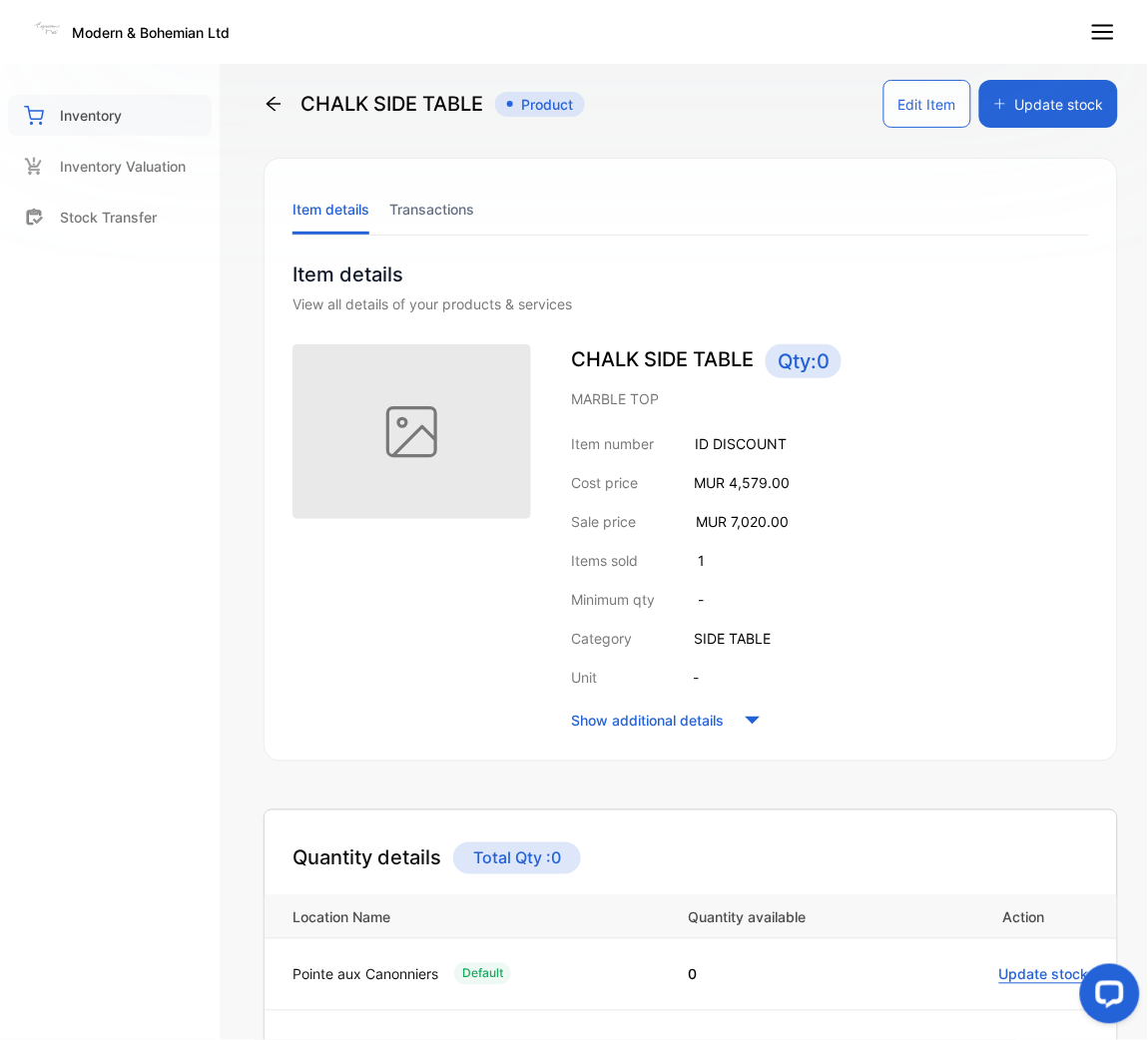 click on "Inventory" at bounding box center [110, 115] 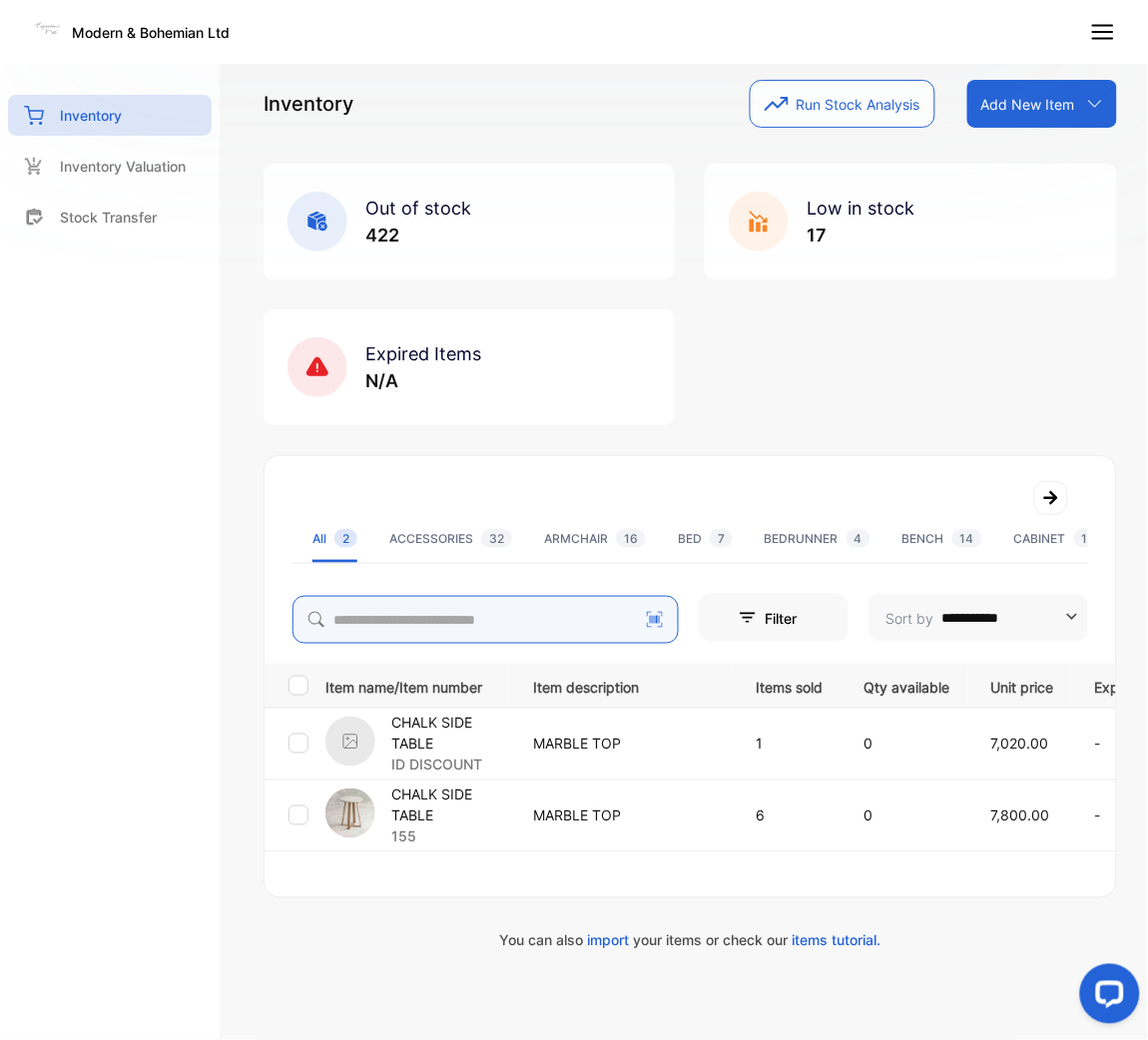 click at bounding box center [485, 620] 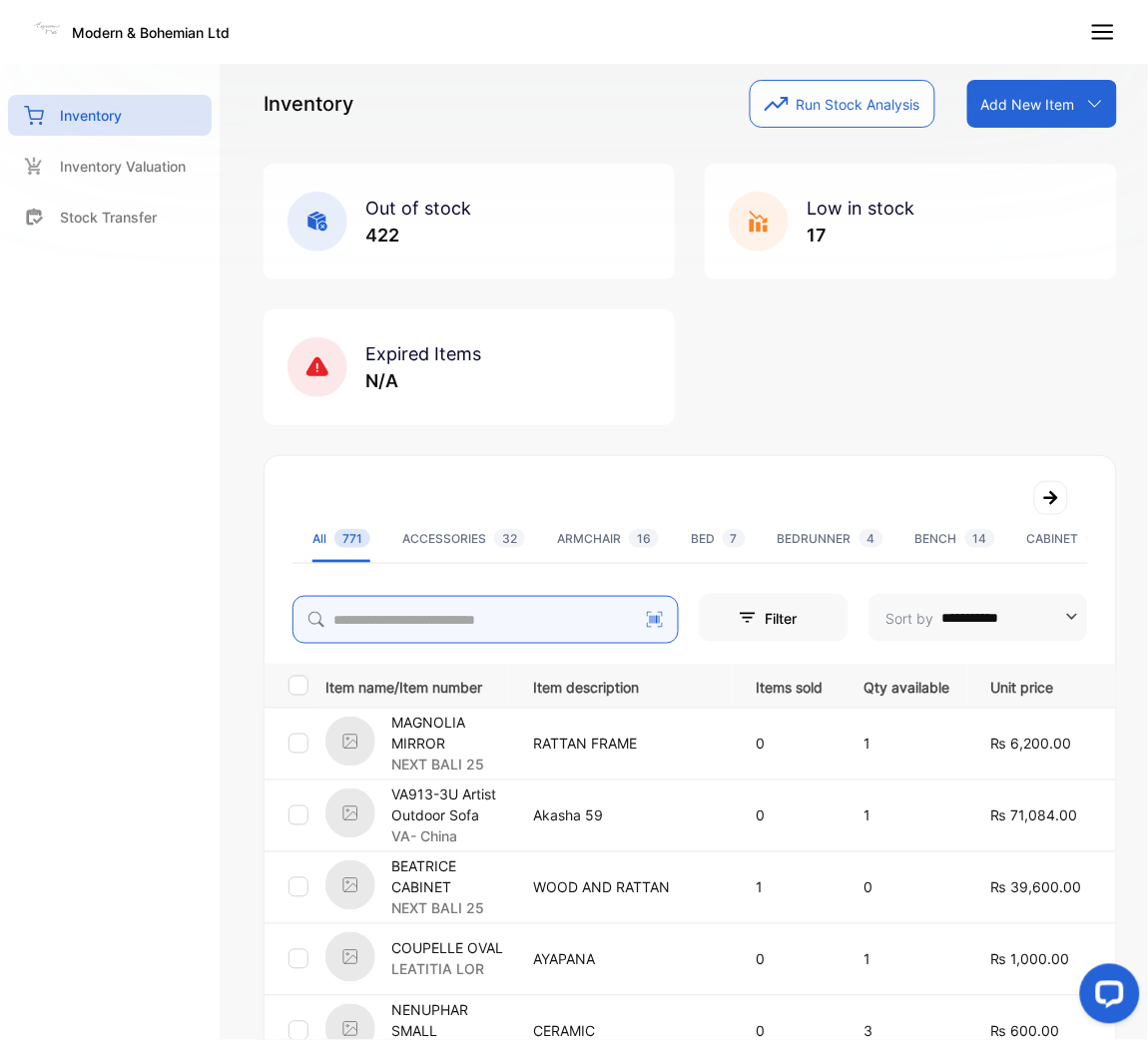 click at bounding box center (485, 620) 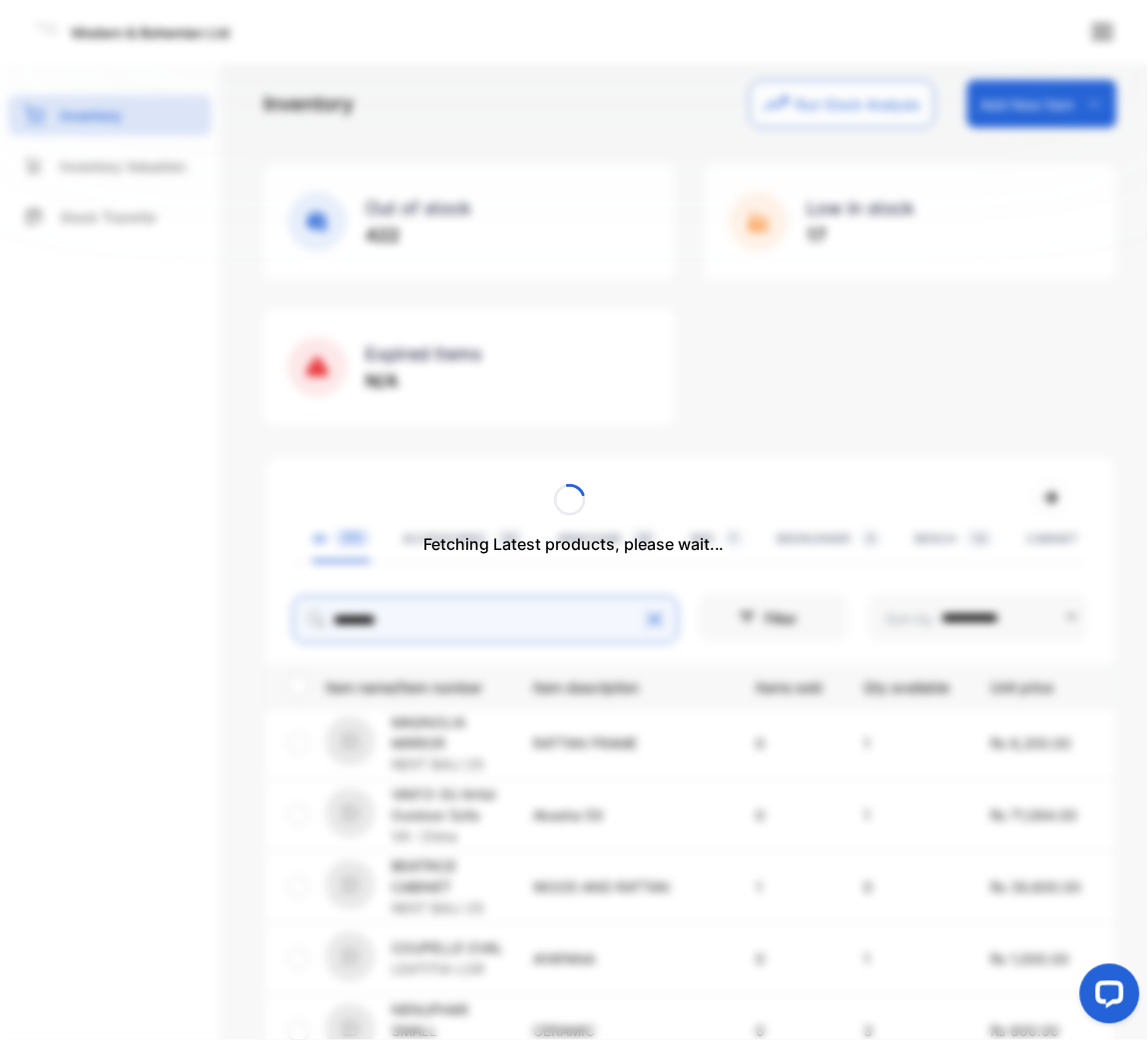 type on "********" 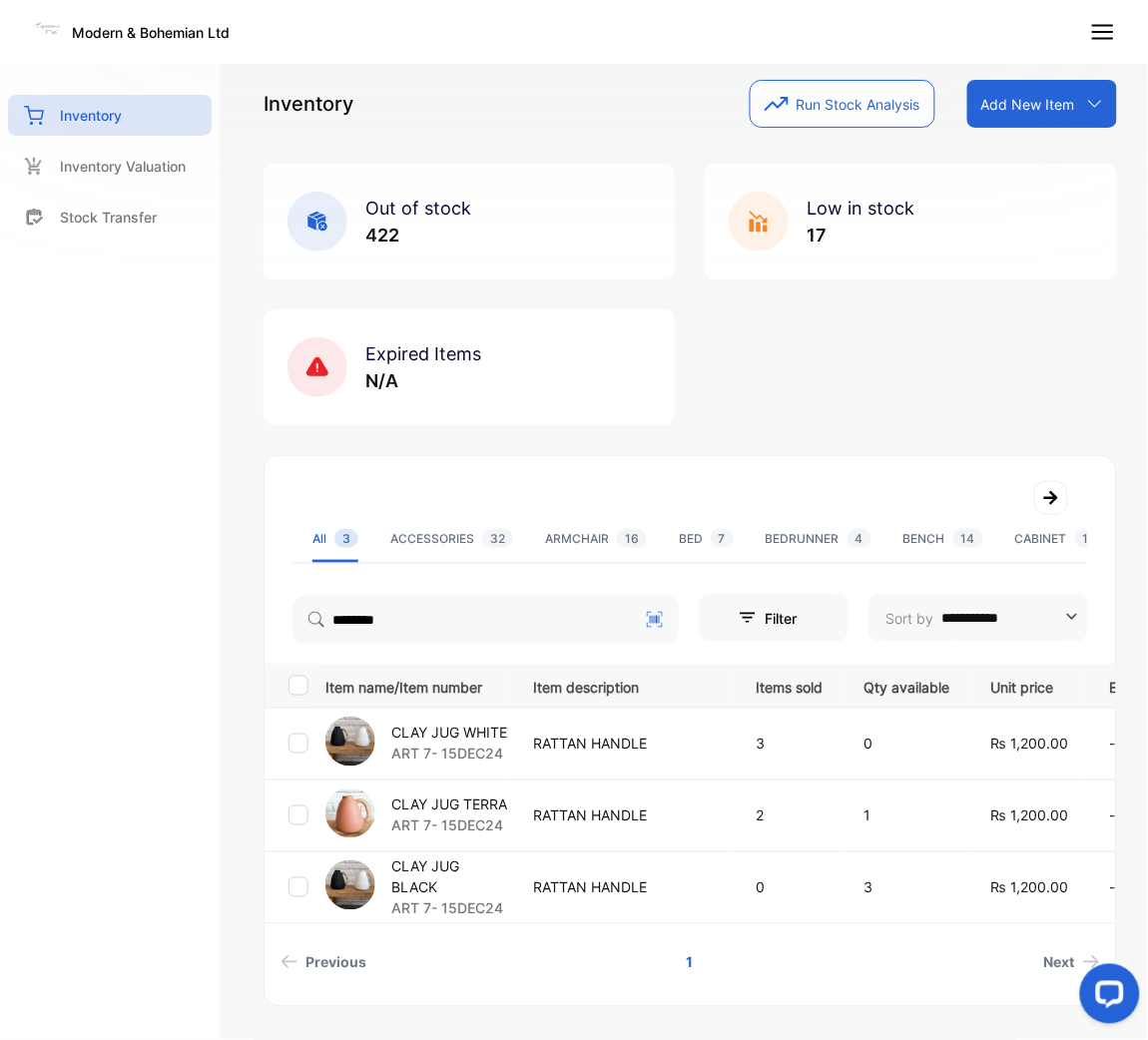 click on "CLAY JUG WHITE" at bounding box center (449, 733) 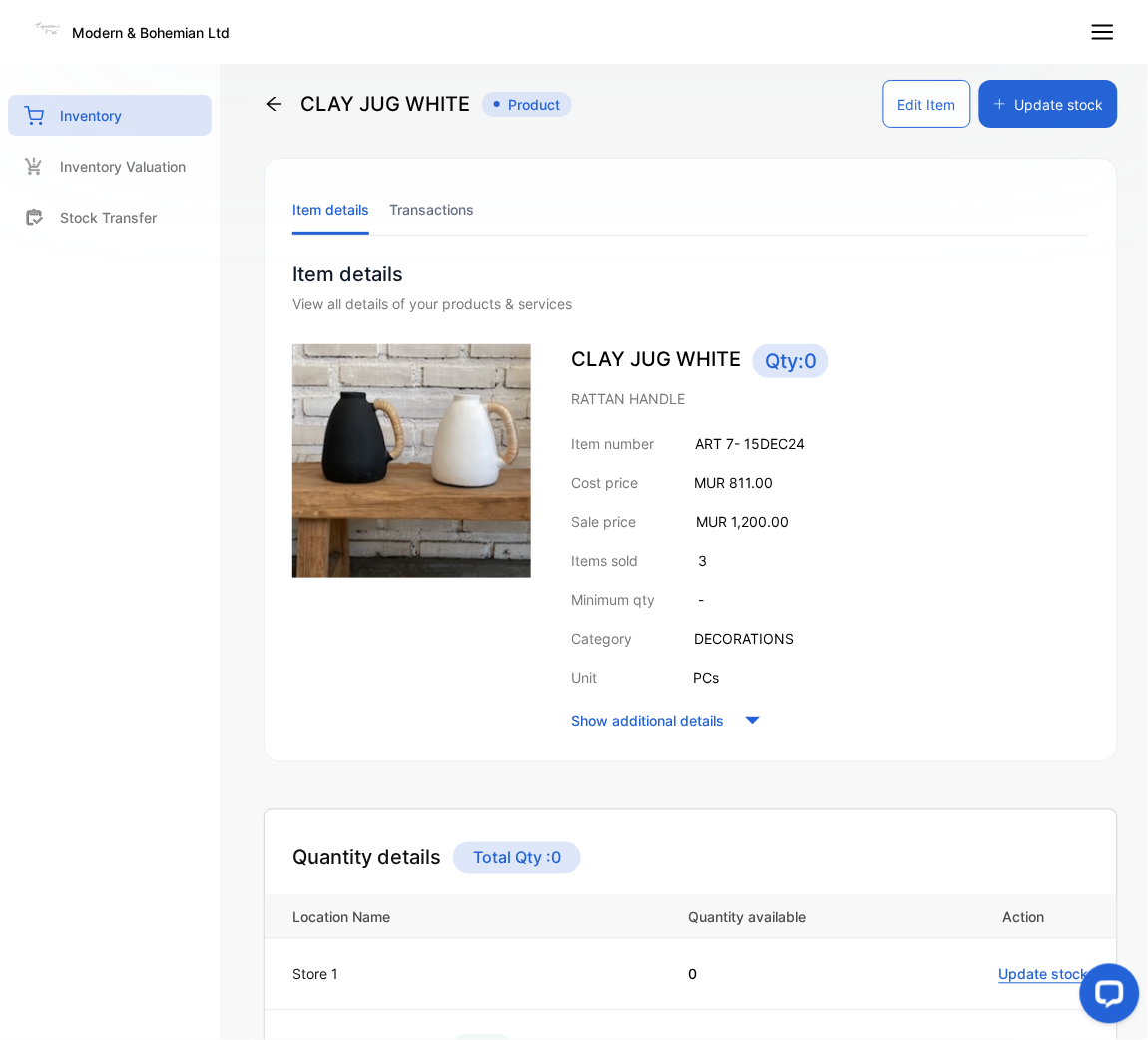 drag, startPoint x: 277, startPoint y: 98, endPoint x: 1095, endPoint y: 260, distance: 833.88728 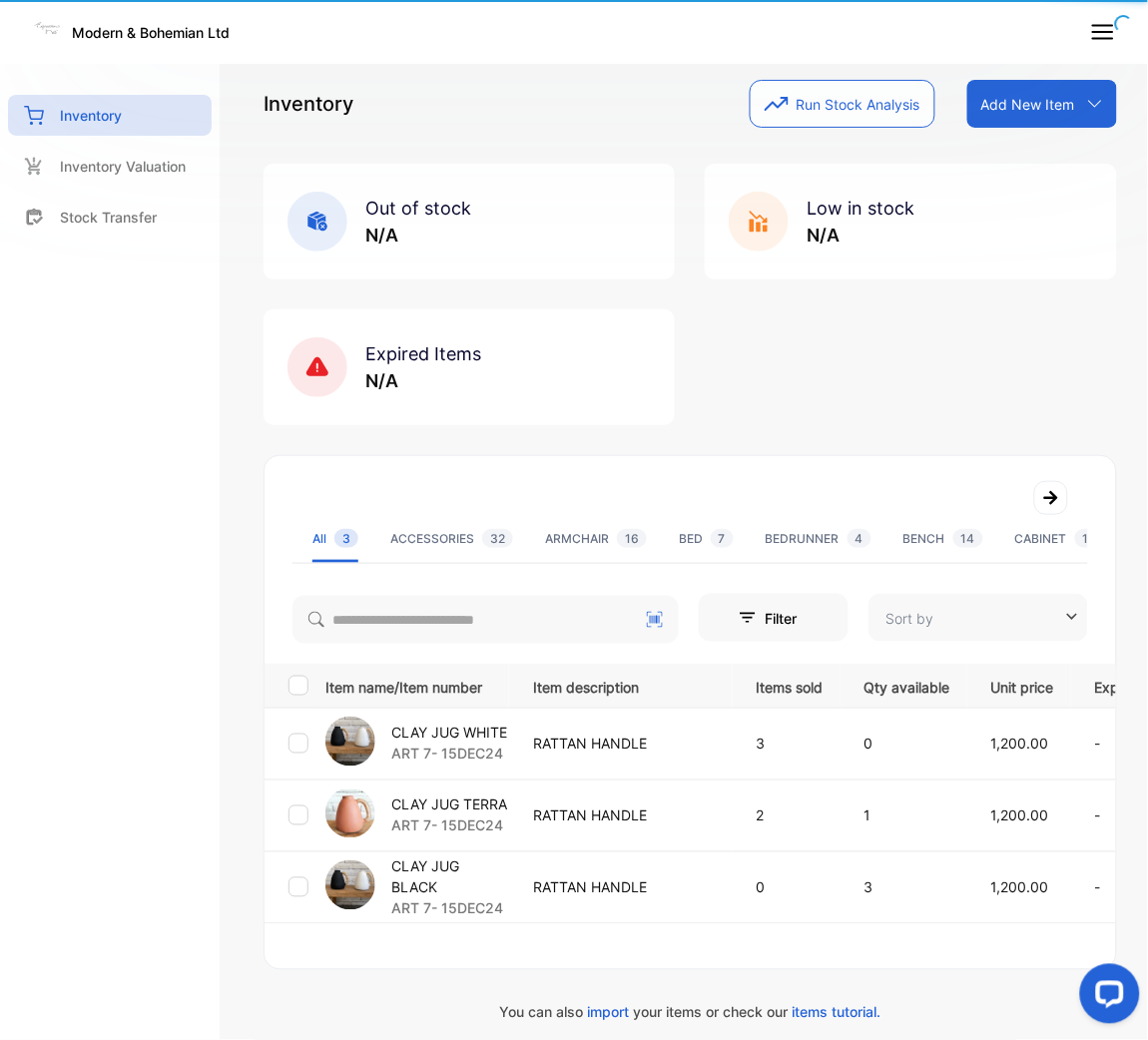 type on "**********" 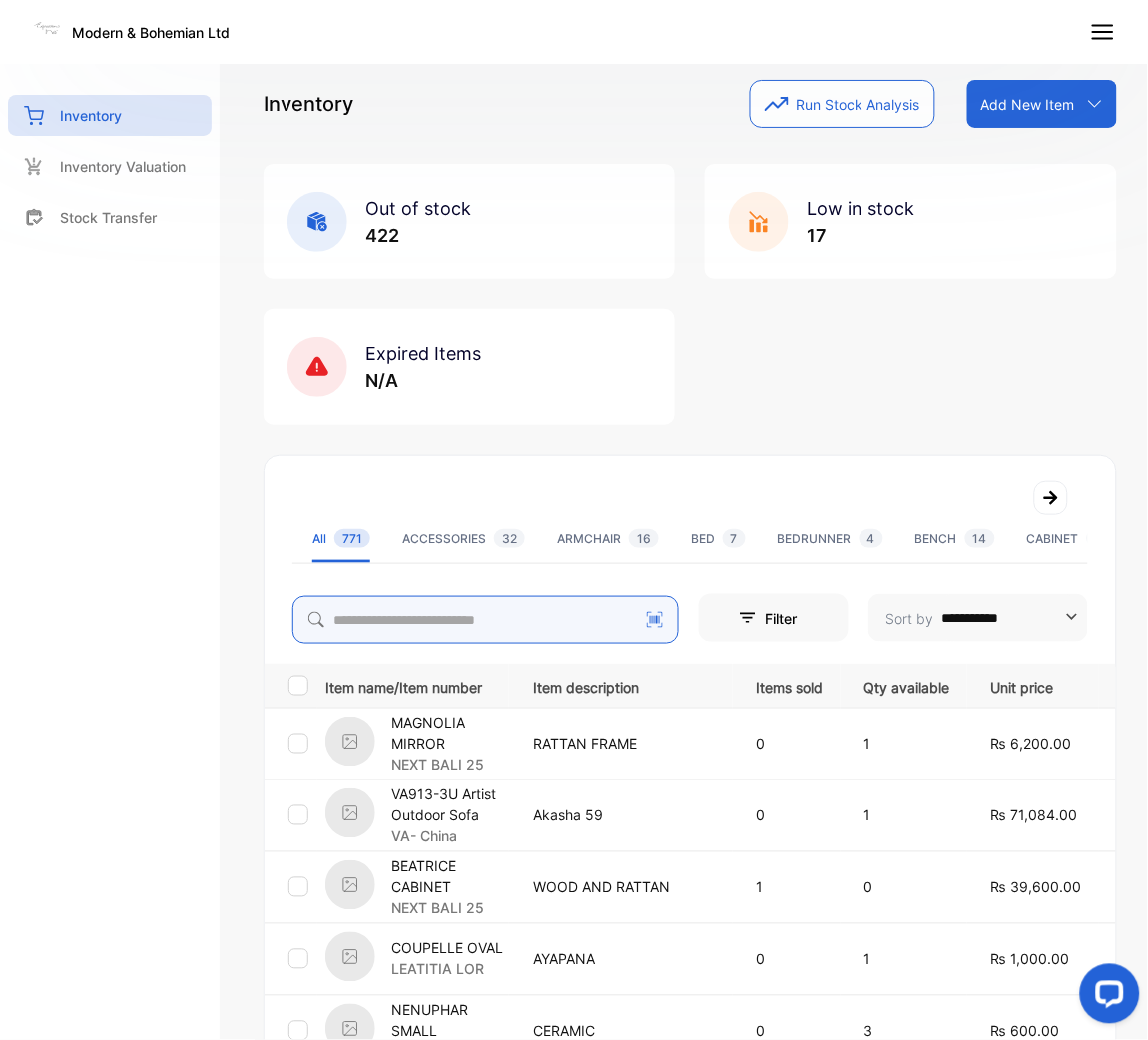 click at bounding box center [485, 620] 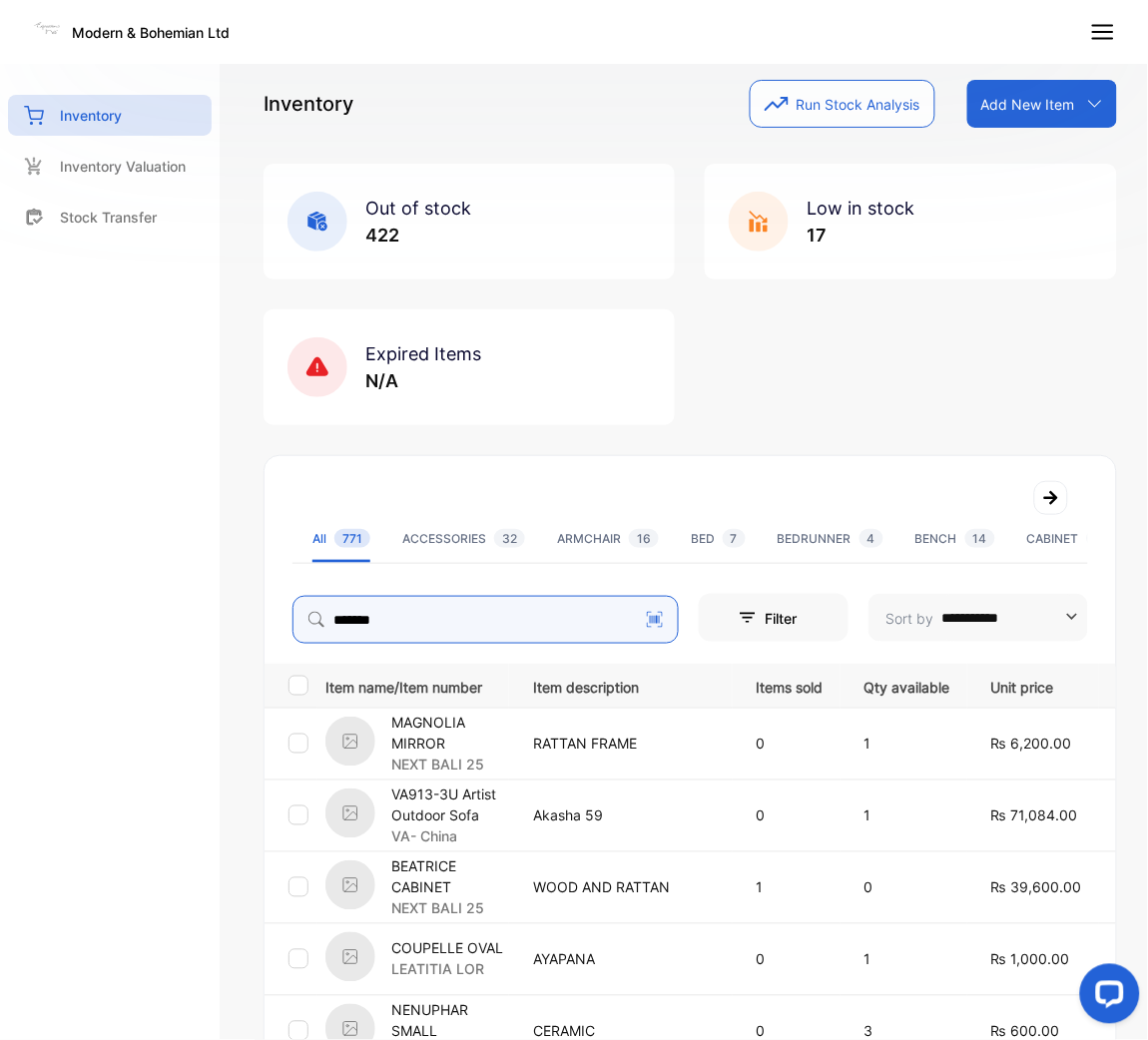 type on "*******" 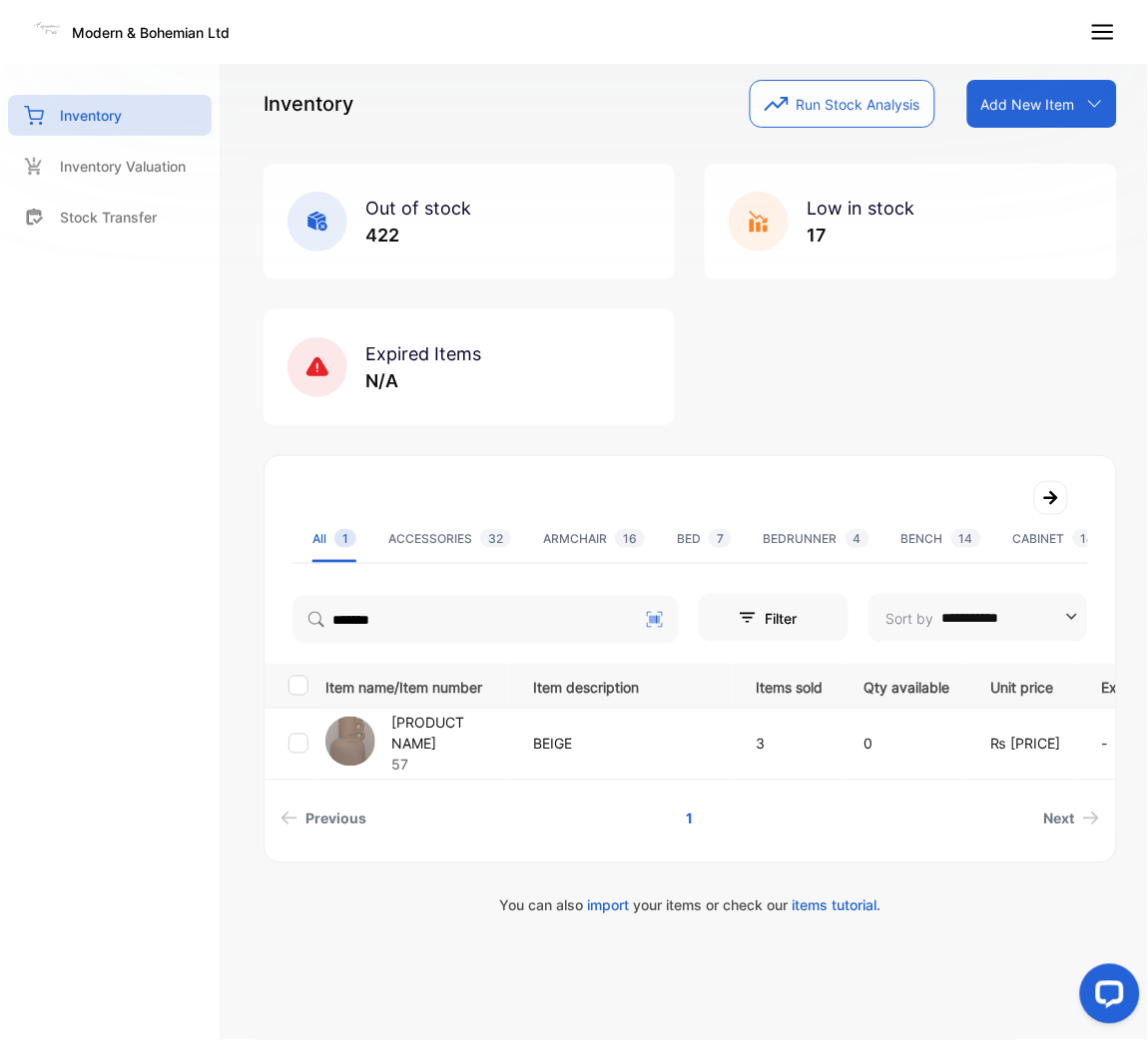 click on "[PRODUCT NAME]" at bounding box center (449, 734) 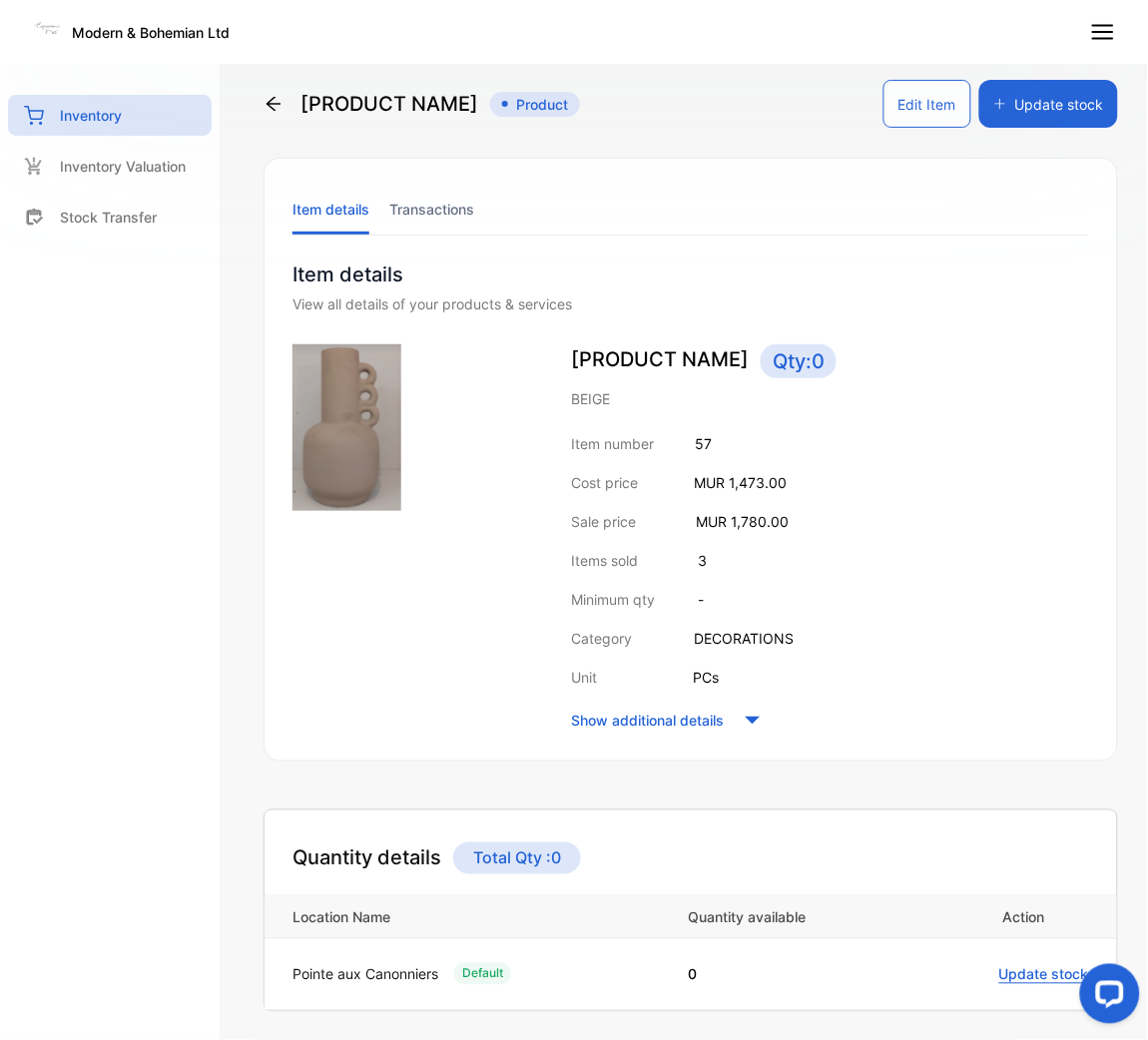 click on "Transactions" at bounding box center (431, 209) 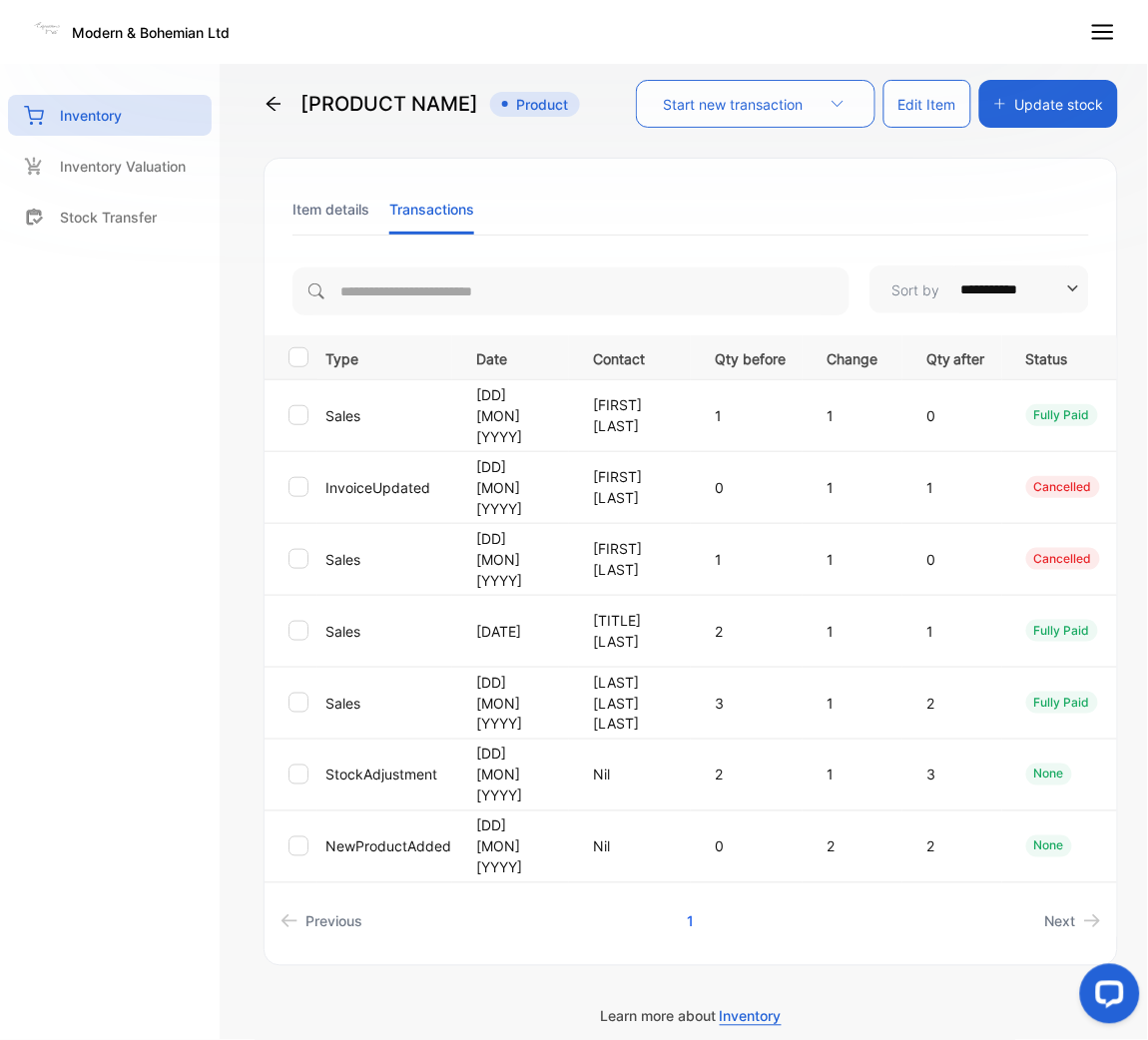 click on "Item details" at bounding box center (330, 209) 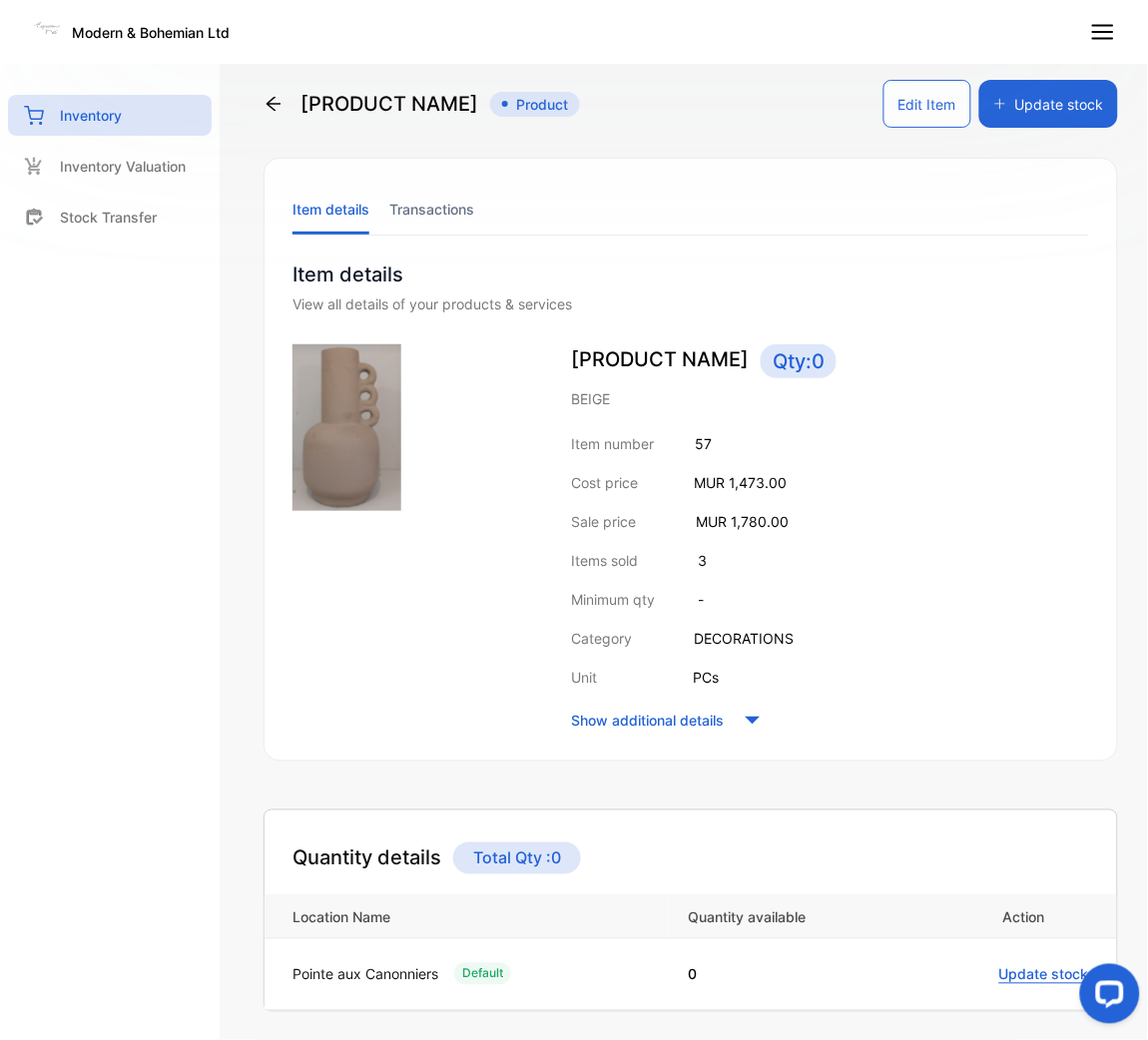 click 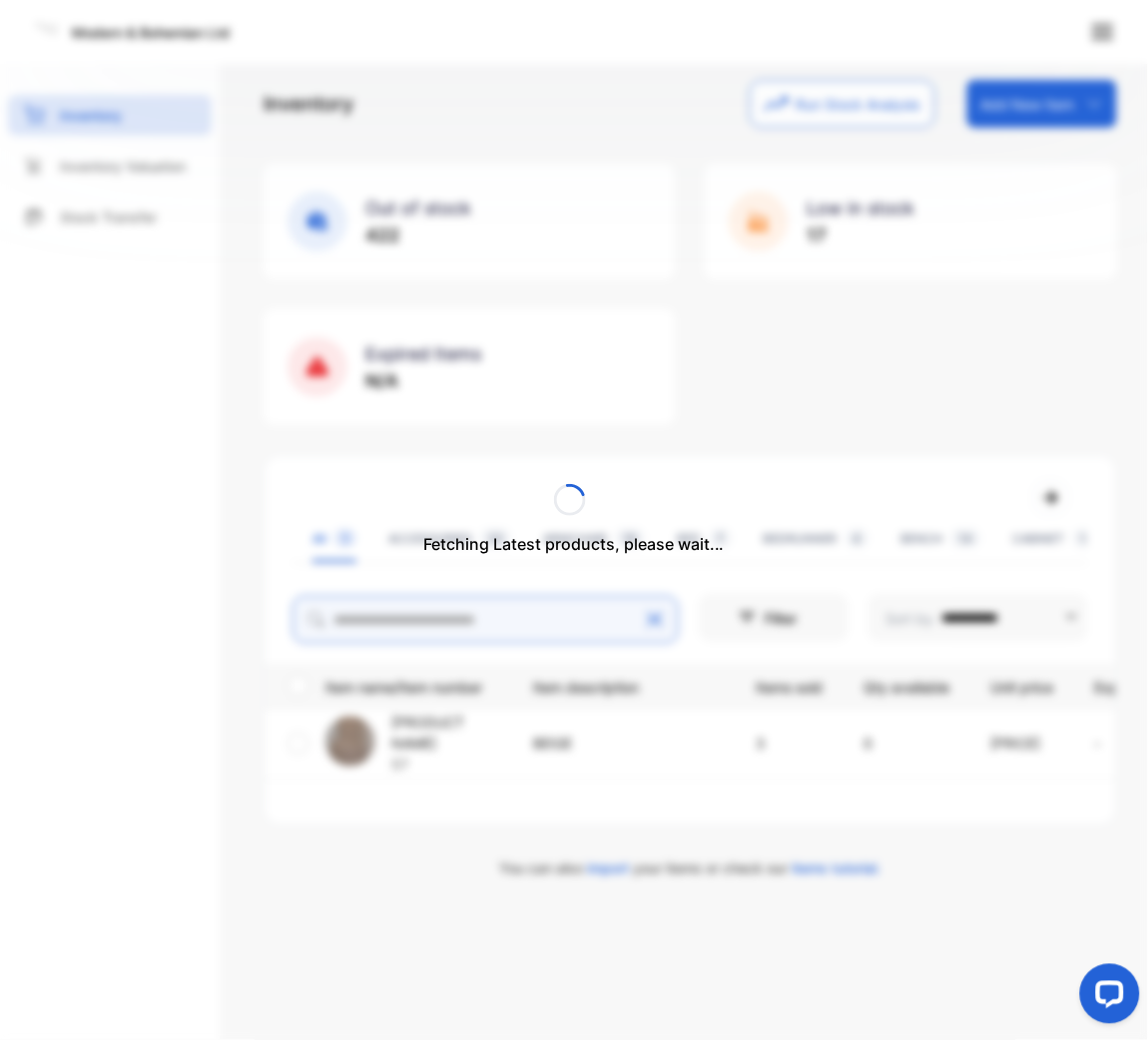 click on "[FIRST] [LAST]" at bounding box center [690, 479] 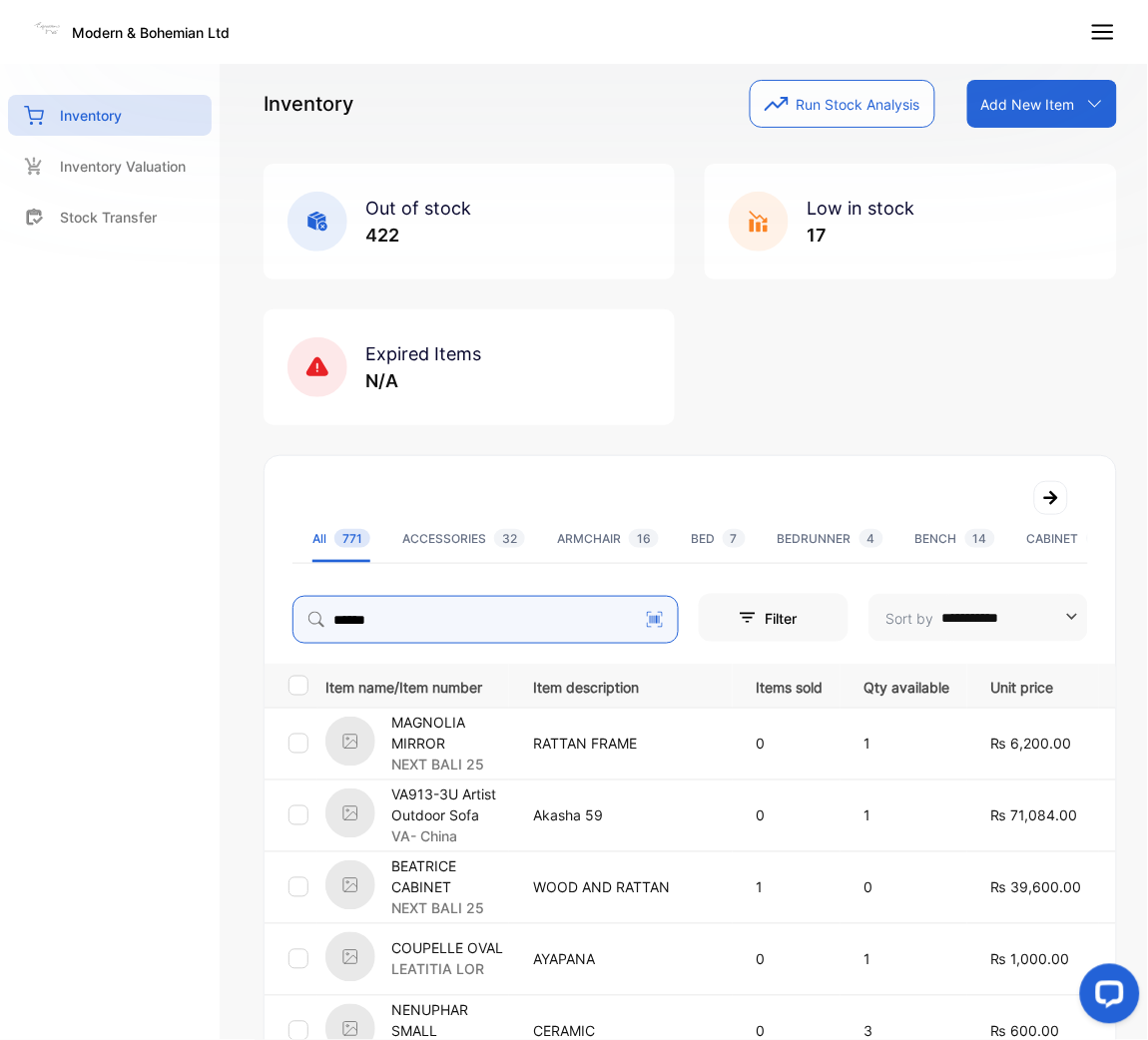 type on "******" 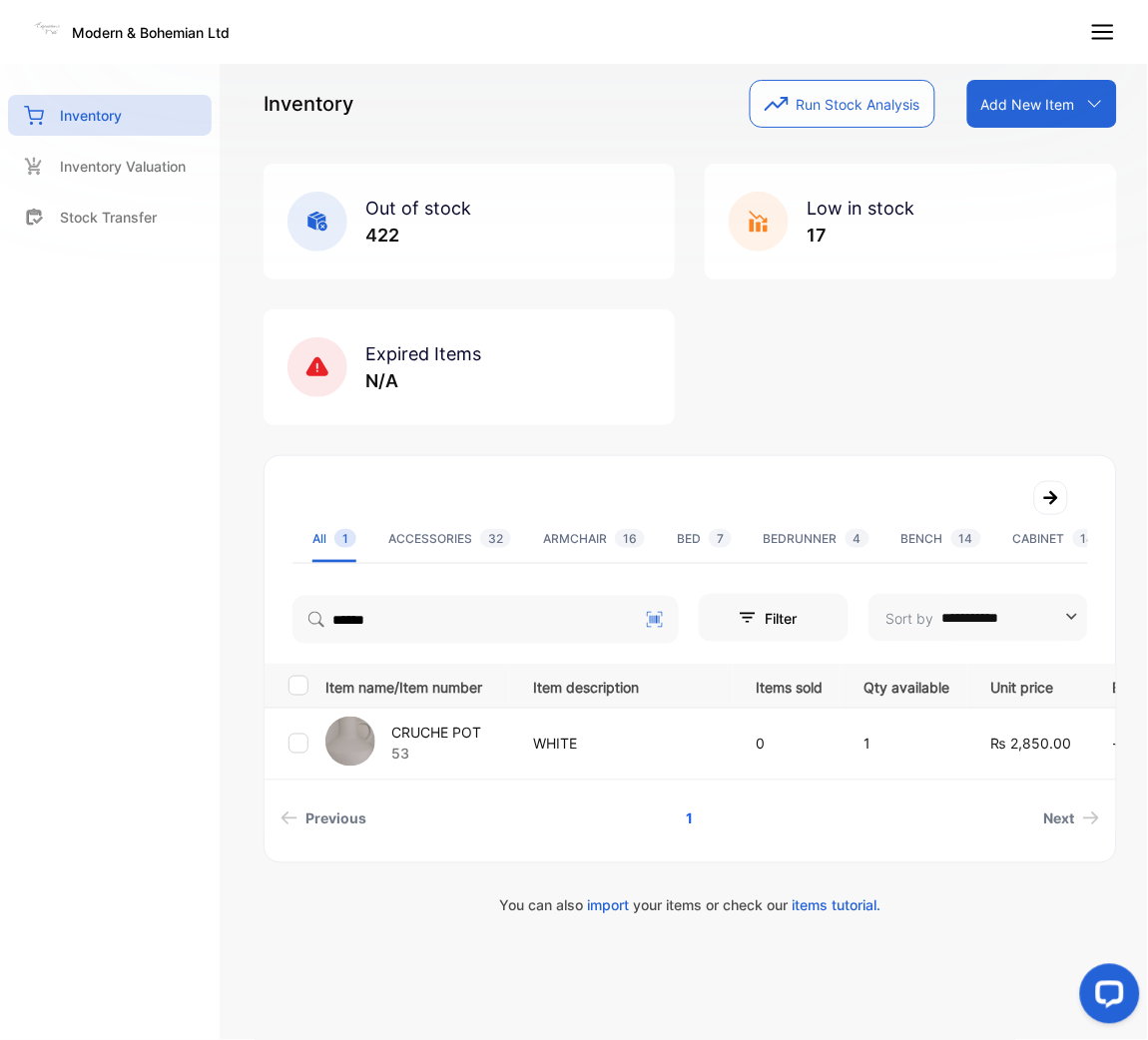 click on "CRUCHE POT" at bounding box center [436, 733] 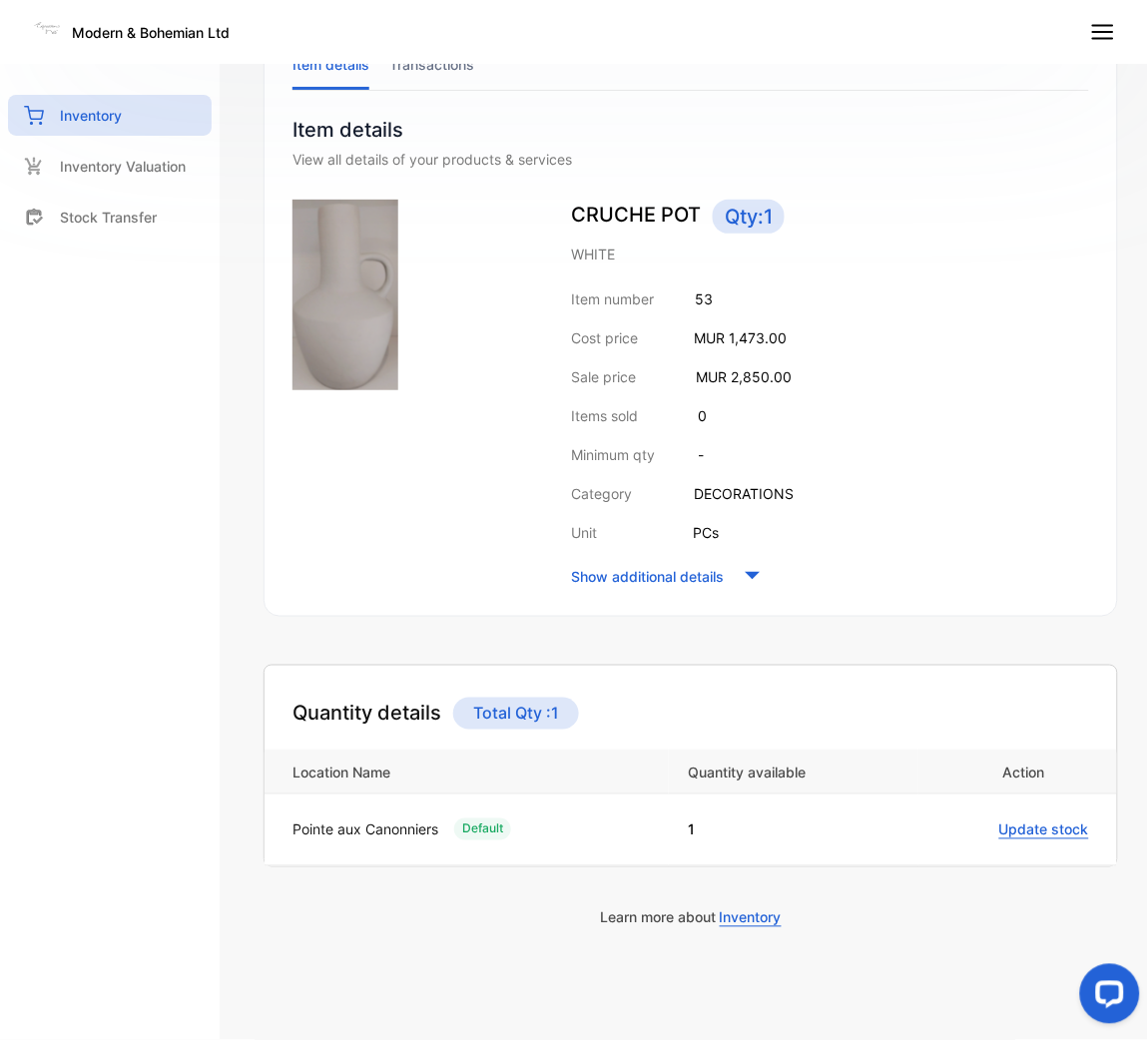 scroll, scrollTop: 0, scrollLeft: 0, axis: both 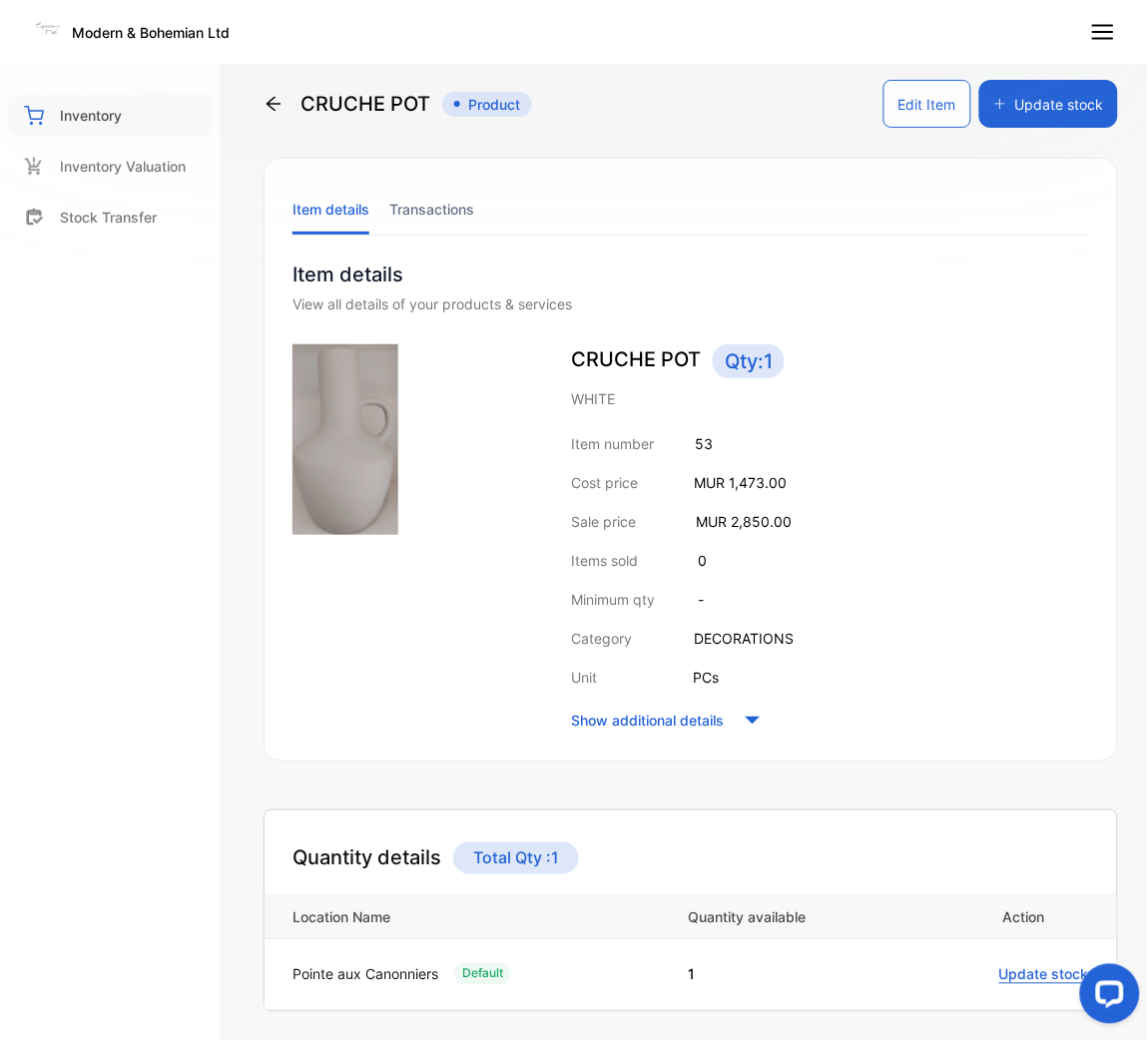 click on "Inventory" at bounding box center [110, 115] 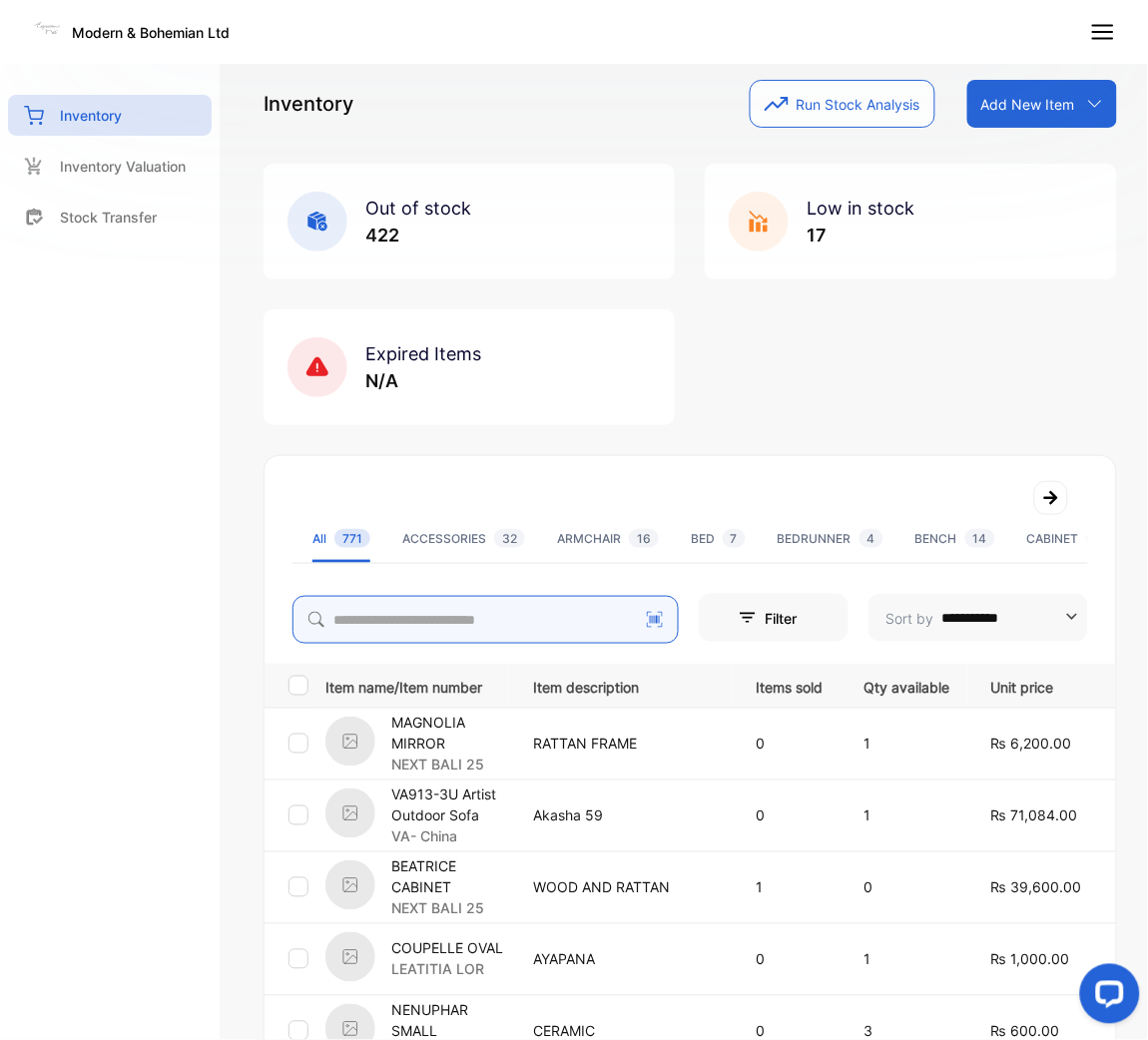 click at bounding box center [485, 620] 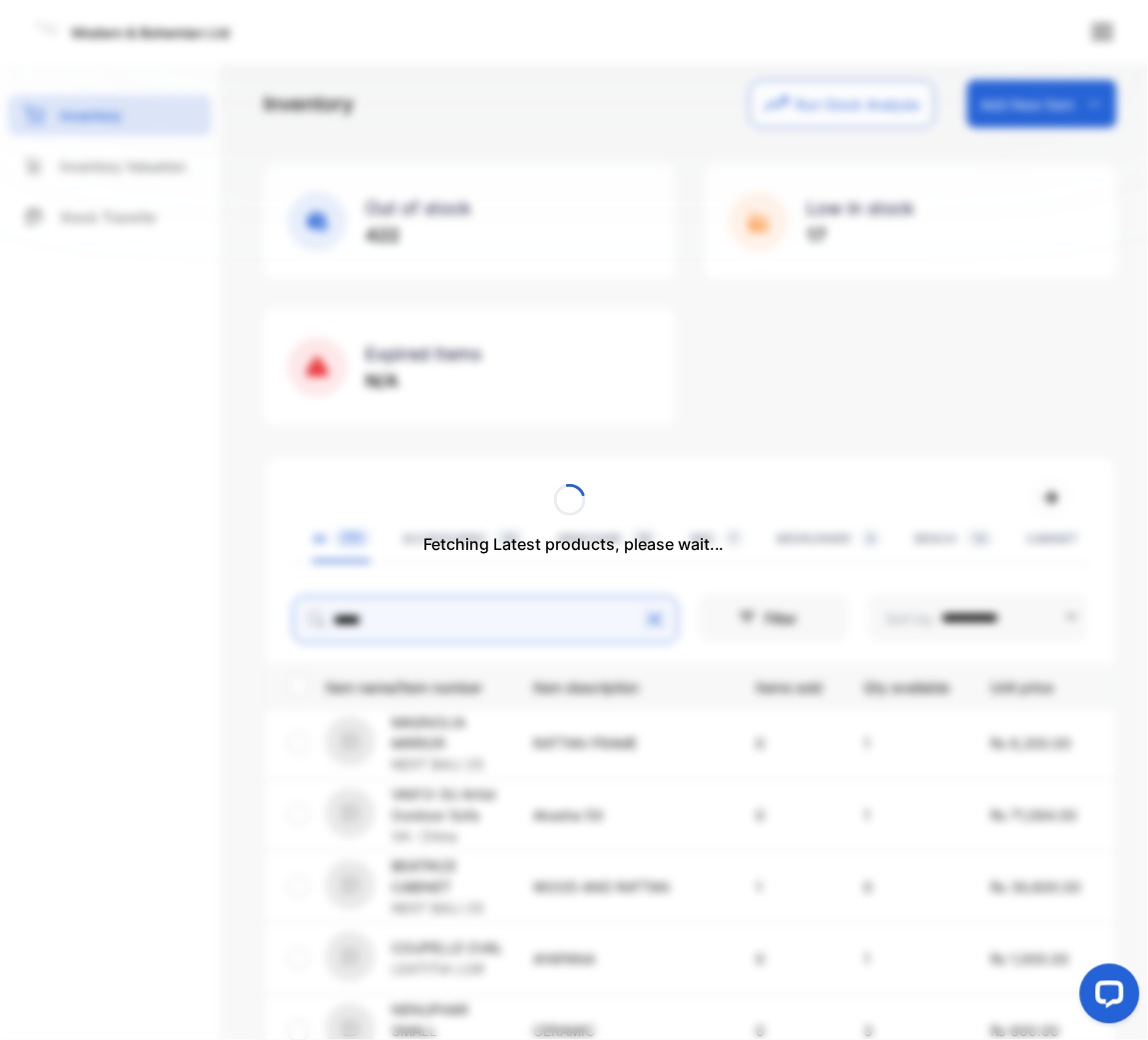 type on "*****" 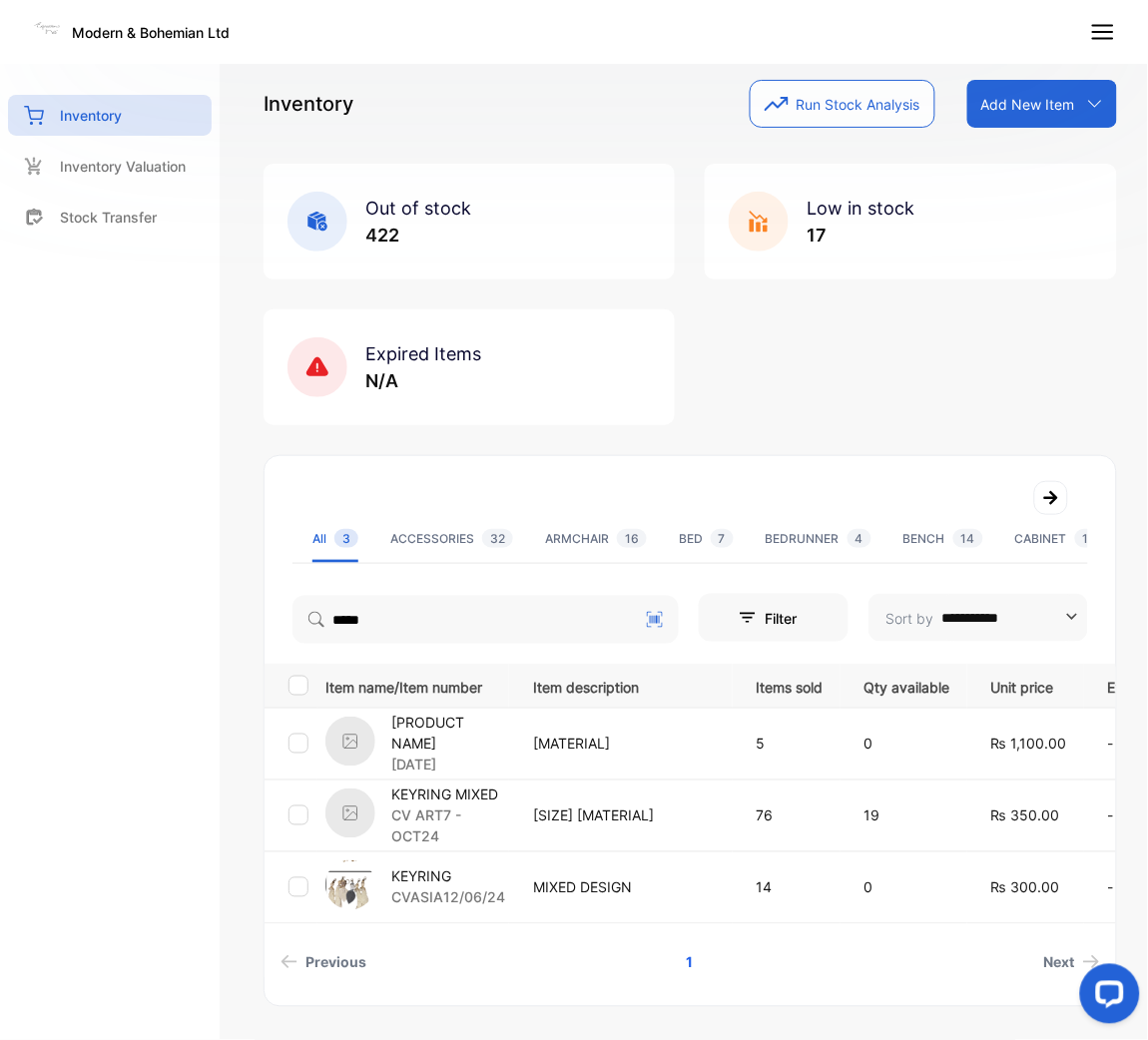 click on "KEYRING MIXED" at bounding box center [449, 794] 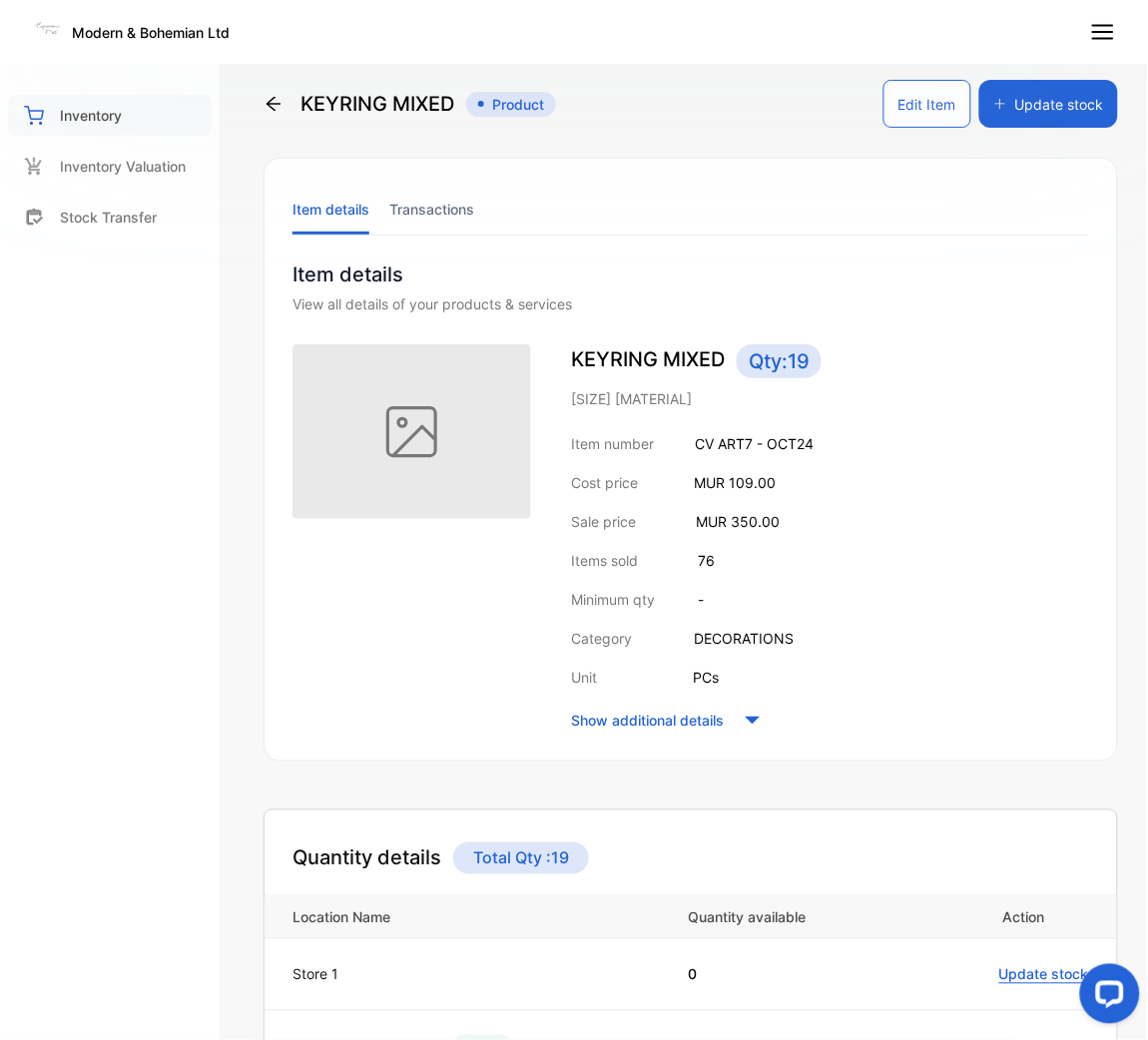click on "Inventory" at bounding box center [110, 115] 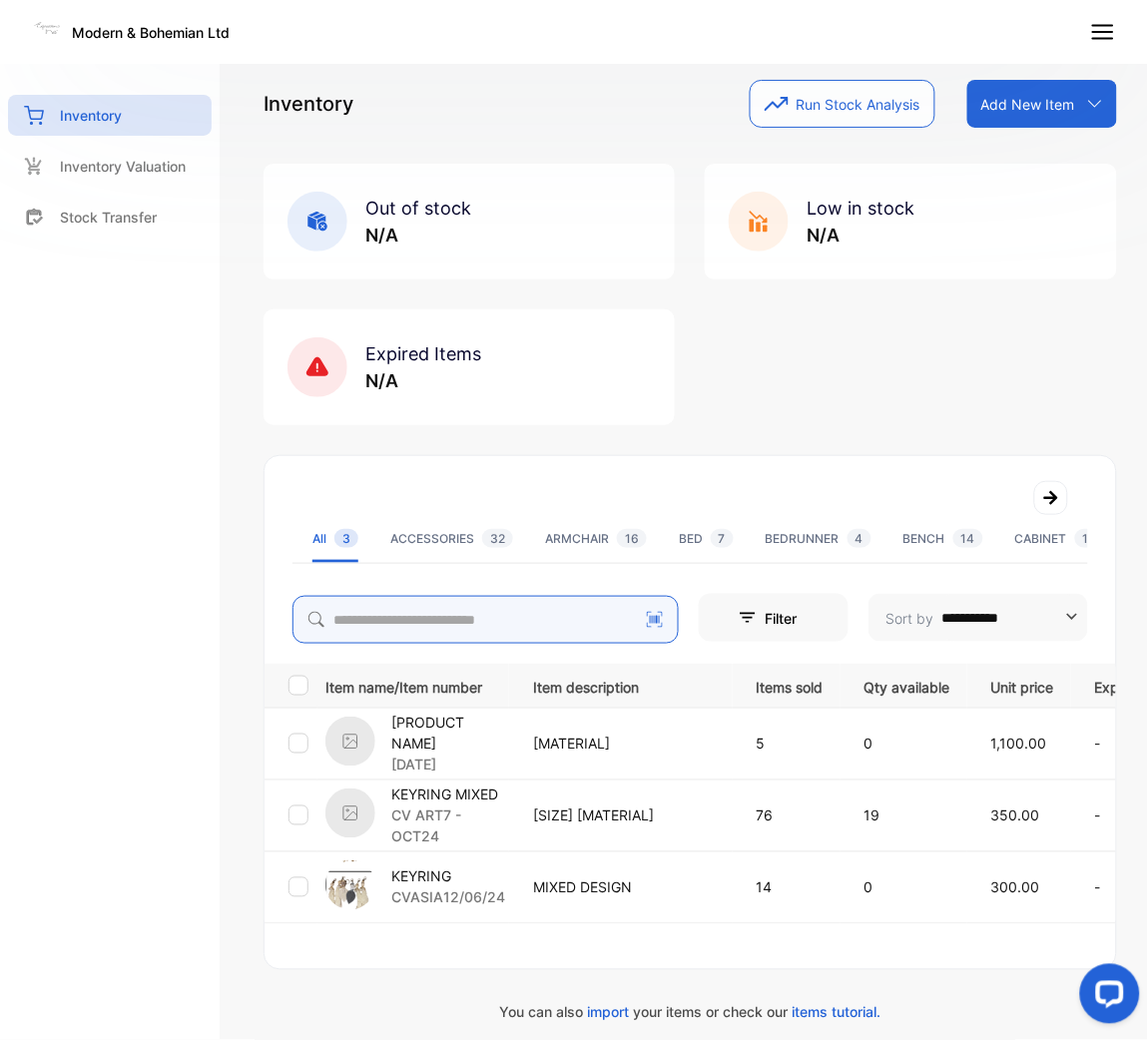 click at bounding box center [485, 620] 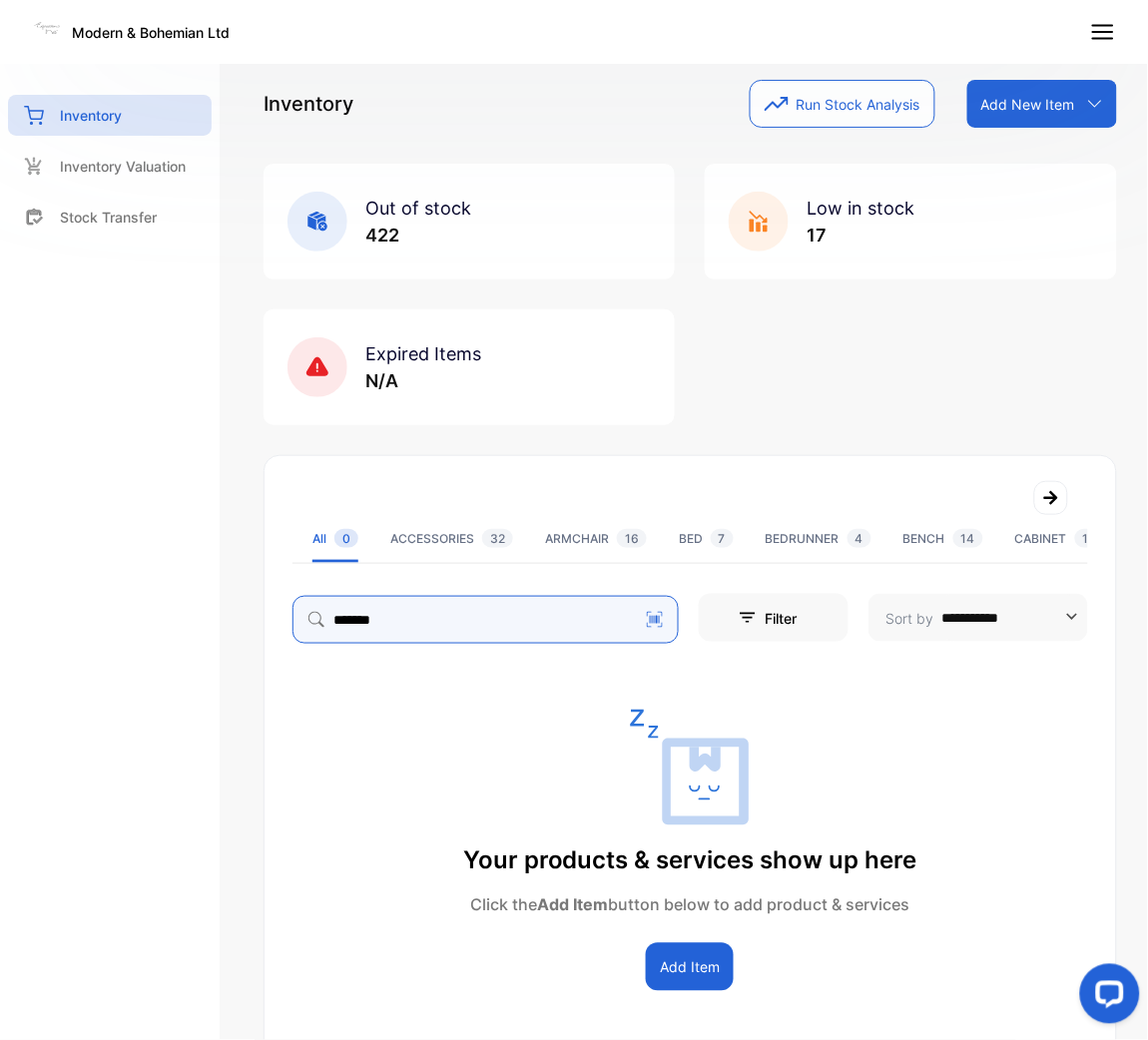 type on "*******" 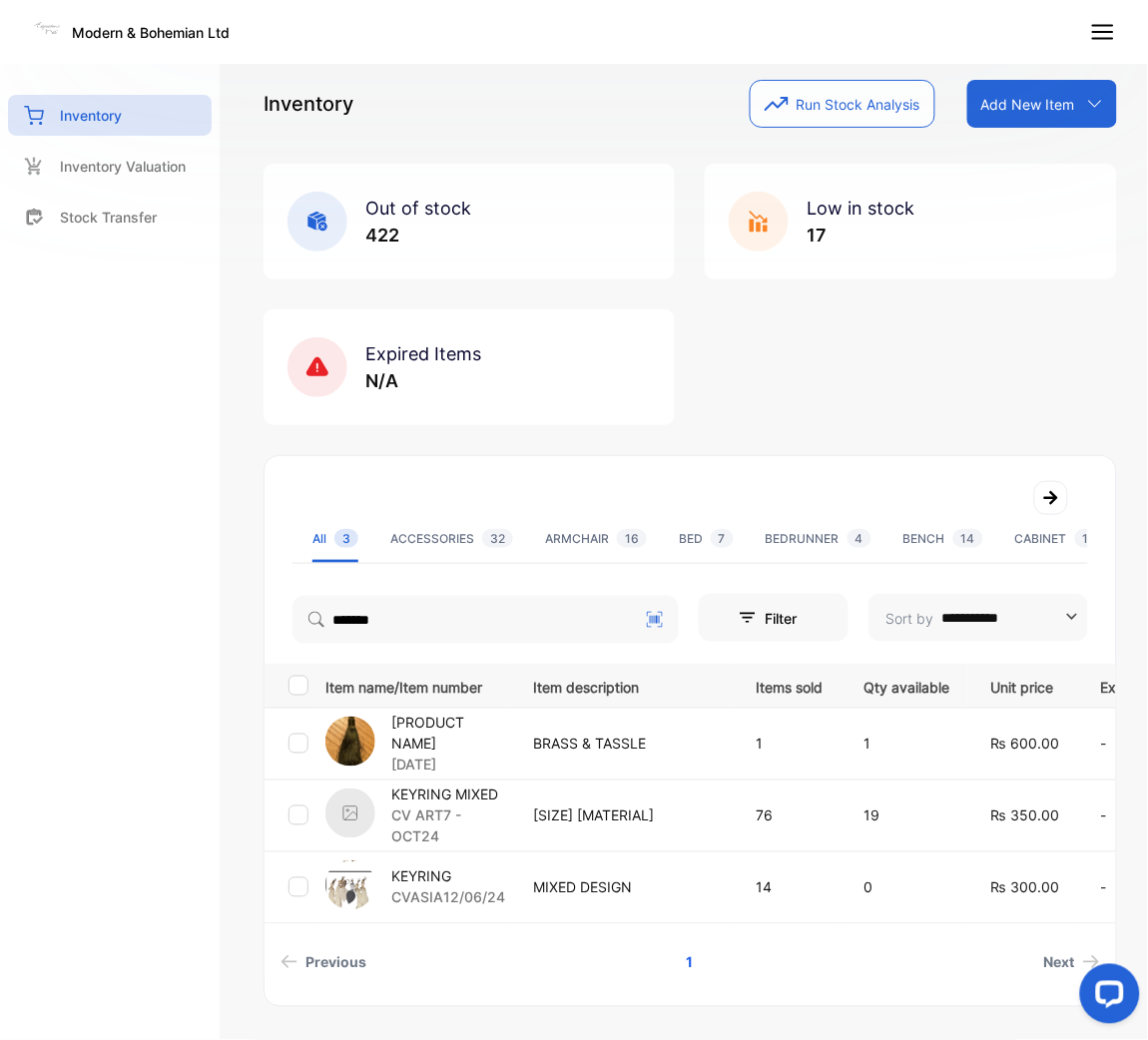 click on "KEYRING" at bounding box center (448, 876) 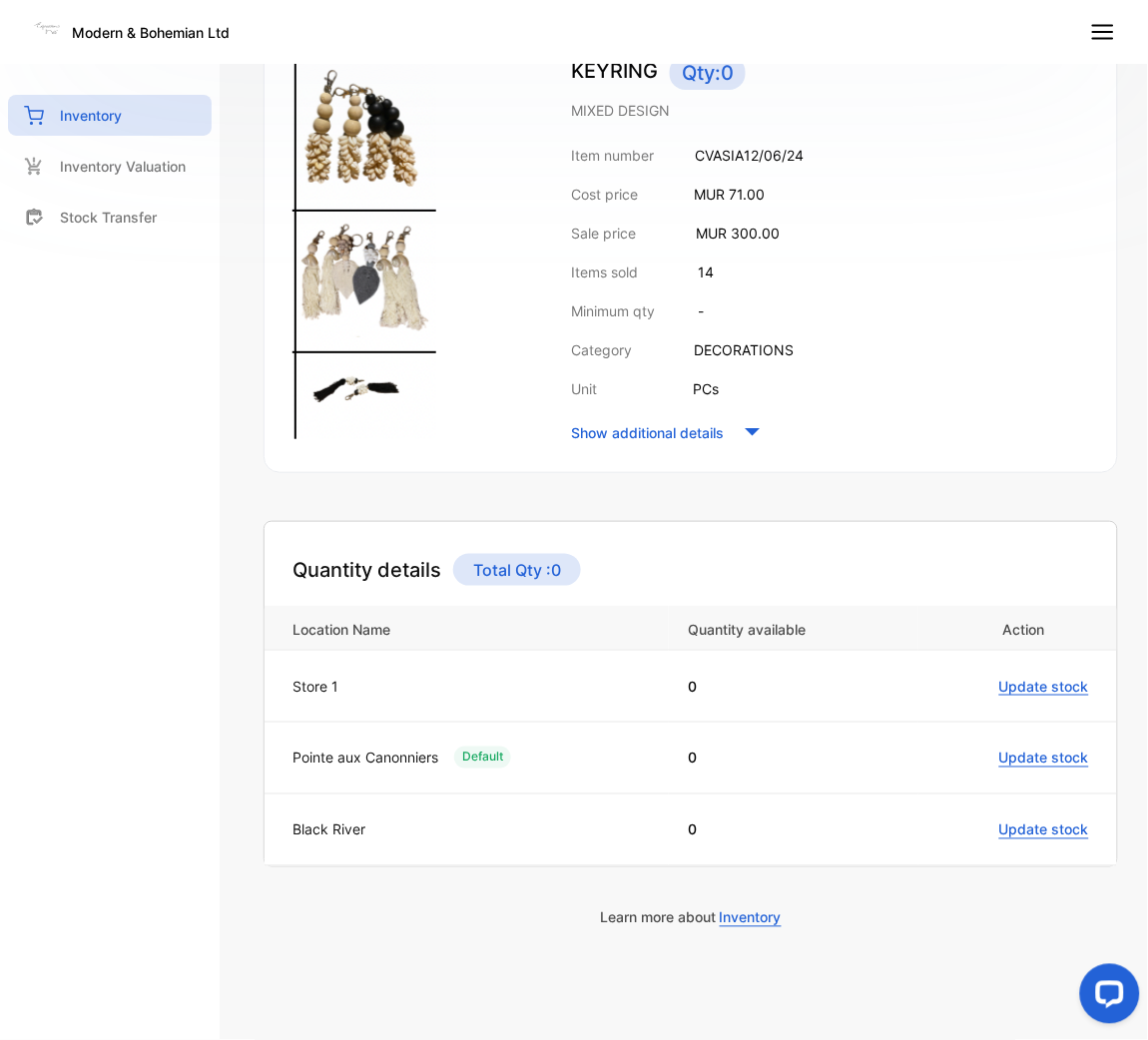 scroll, scrollTop: 0, scrollLeft: 0, axis: both 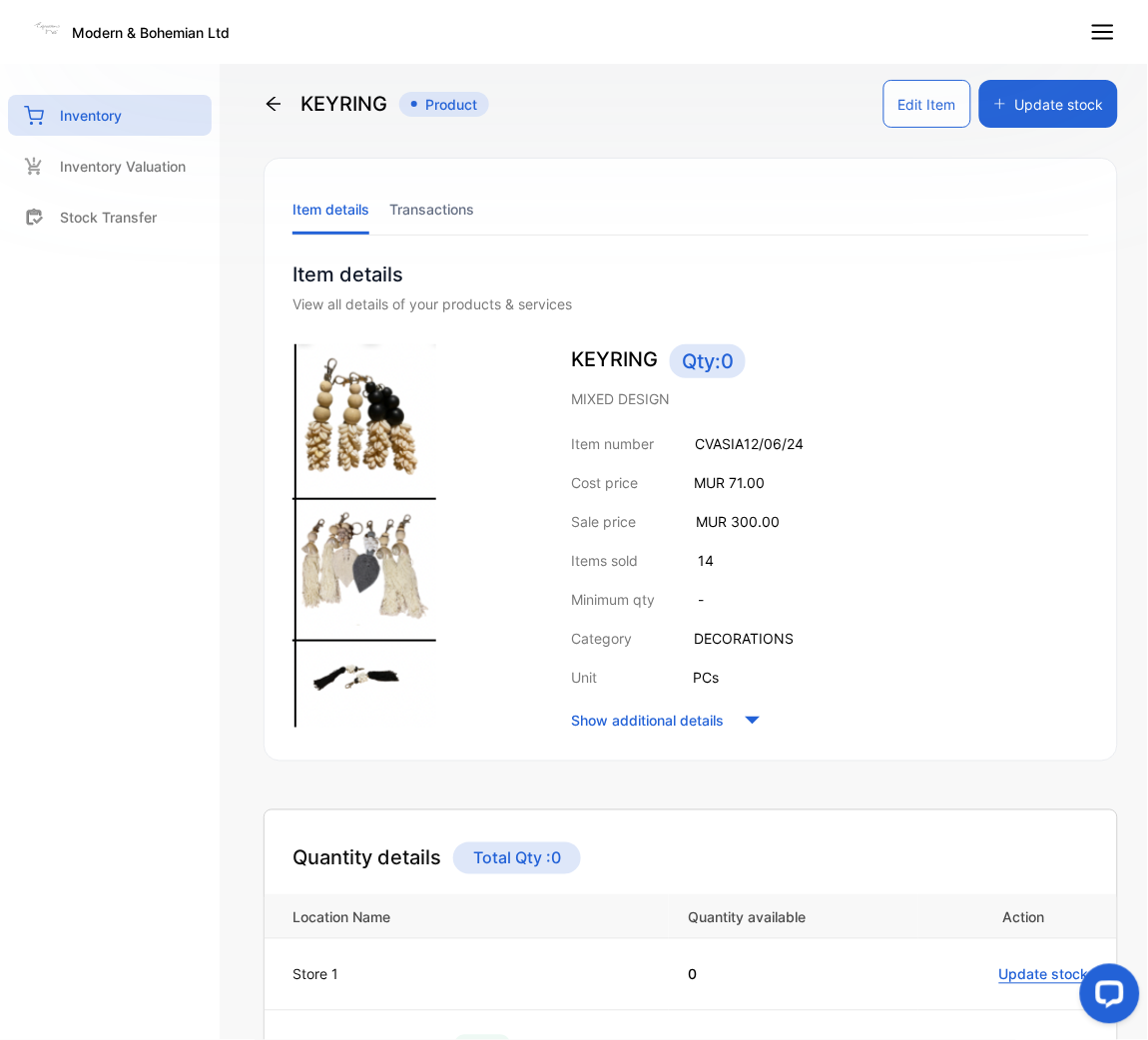 click on "Transactions" at bounding box center [431, 209] 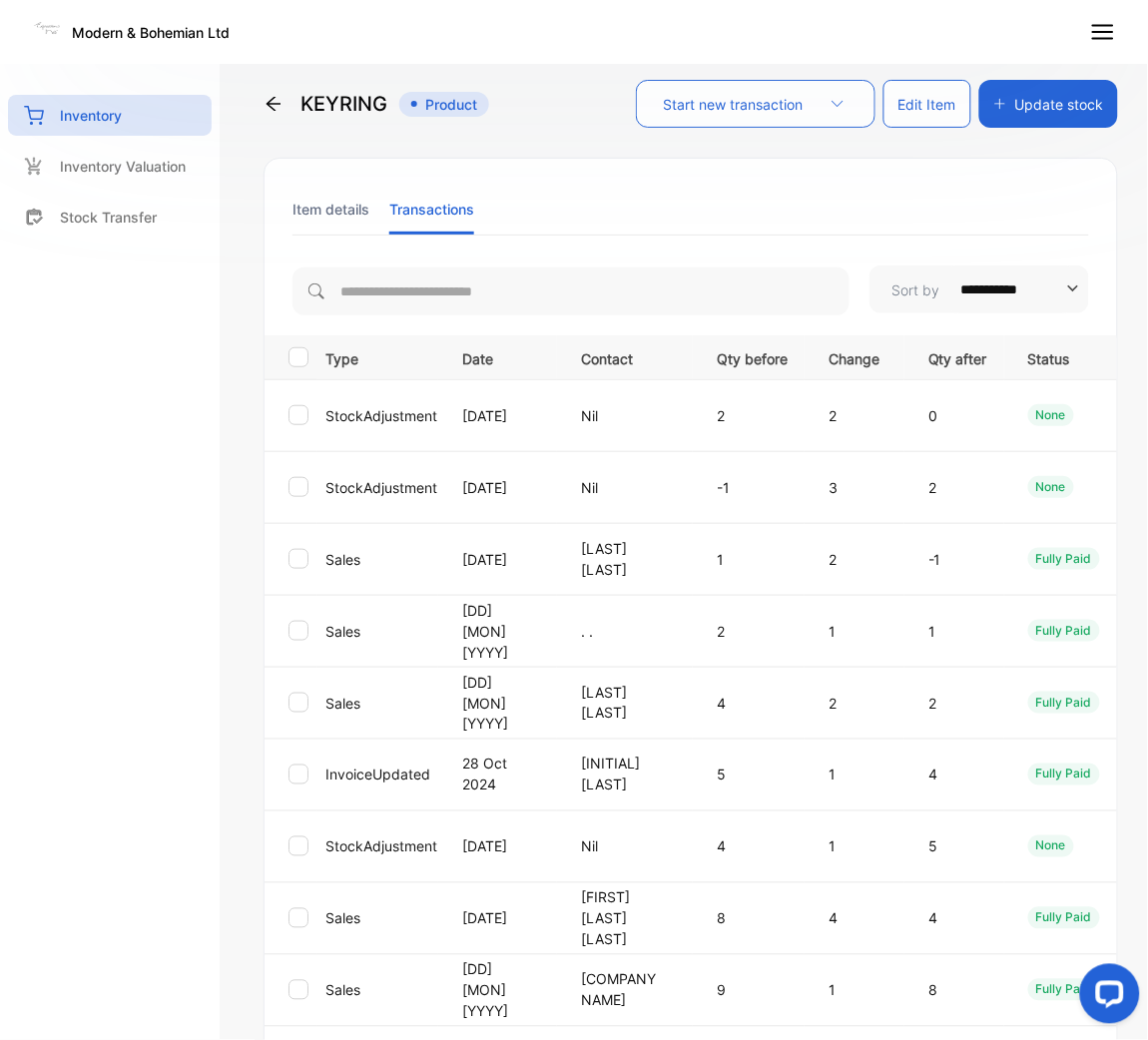 click on "Item details" at bounding box center [330, 209] 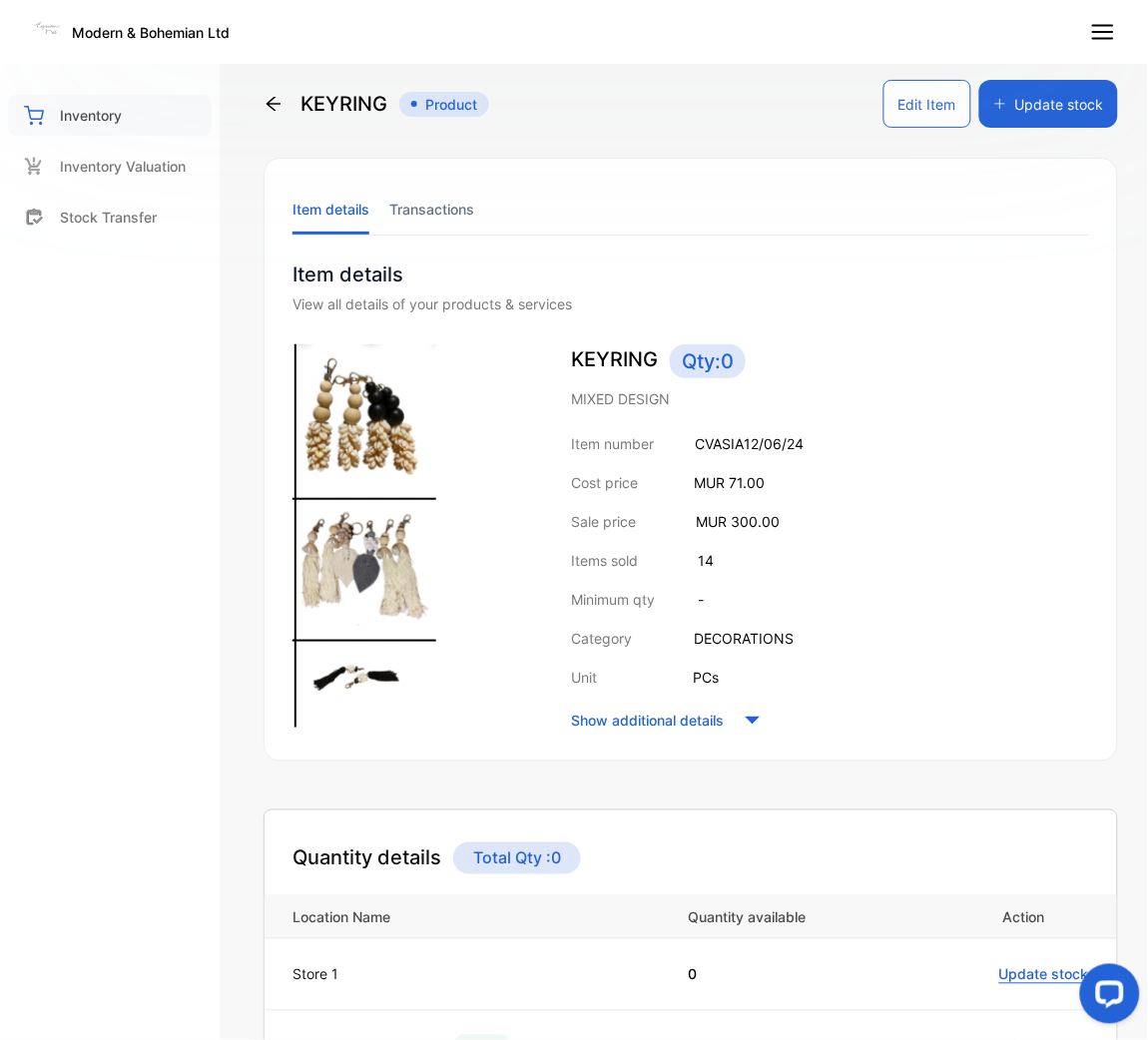 click on "Inventory" at bounding box center (110, 115) 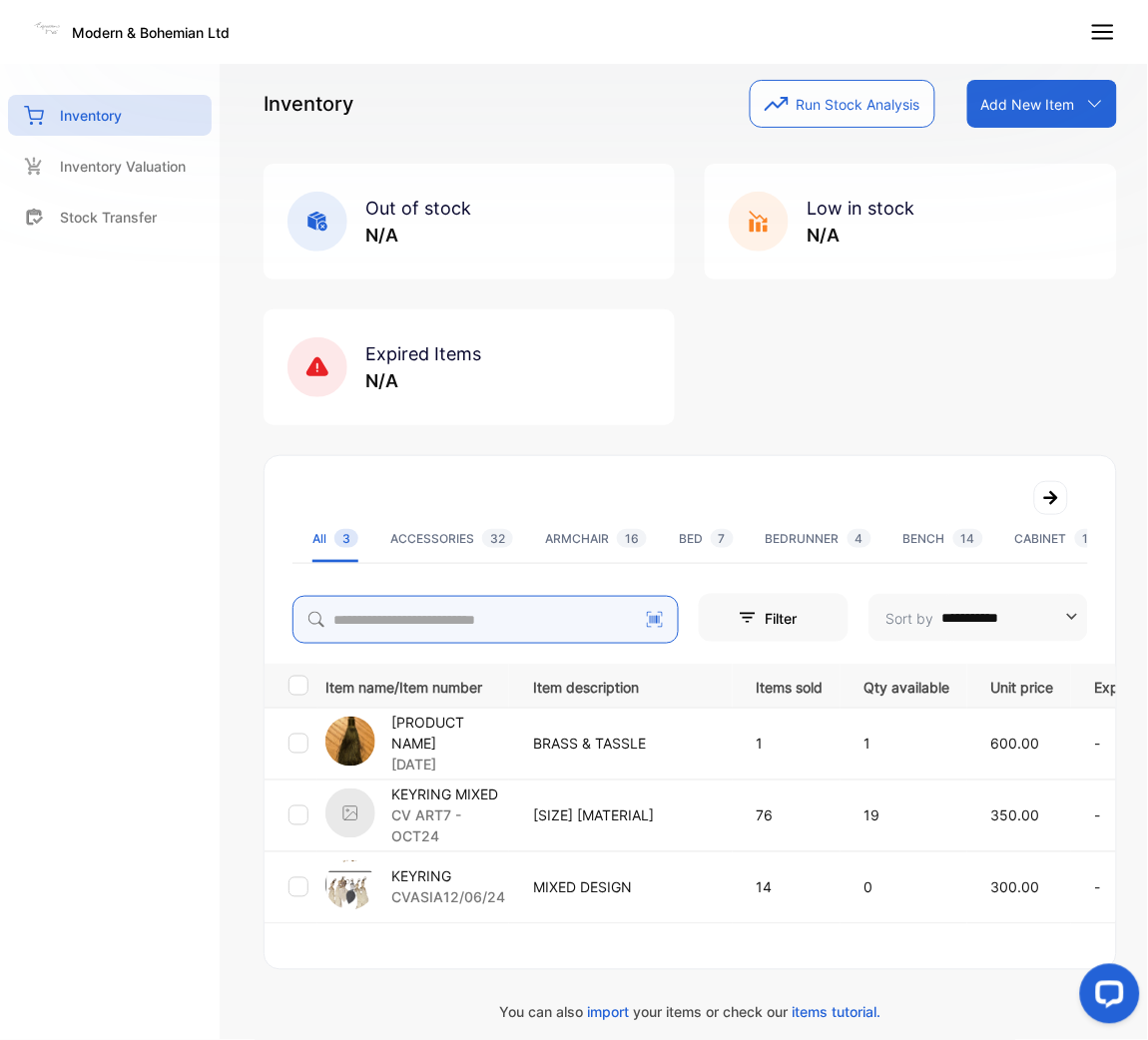 click on "**********" at bounding box center (690, 551) 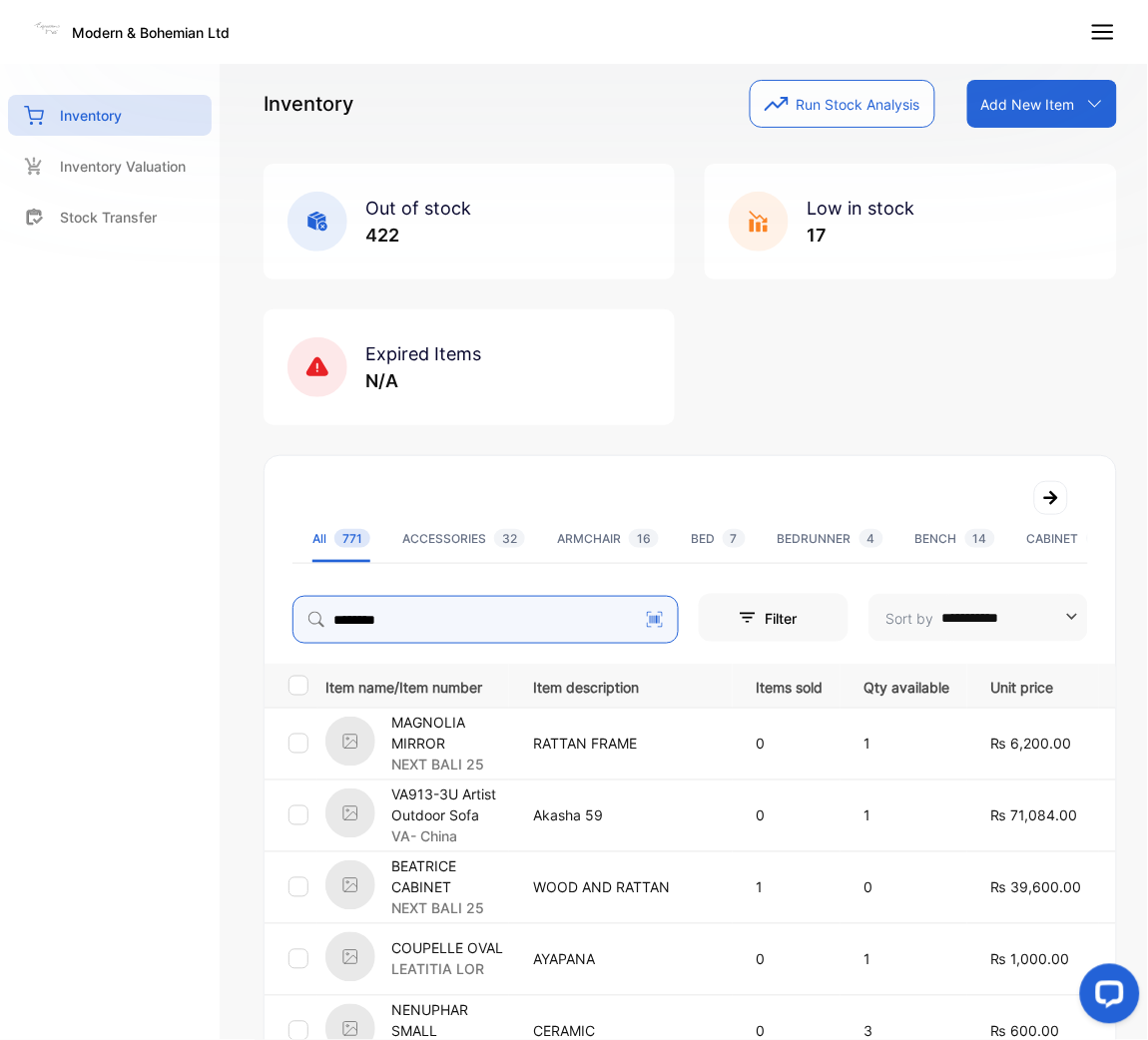 type on "********" 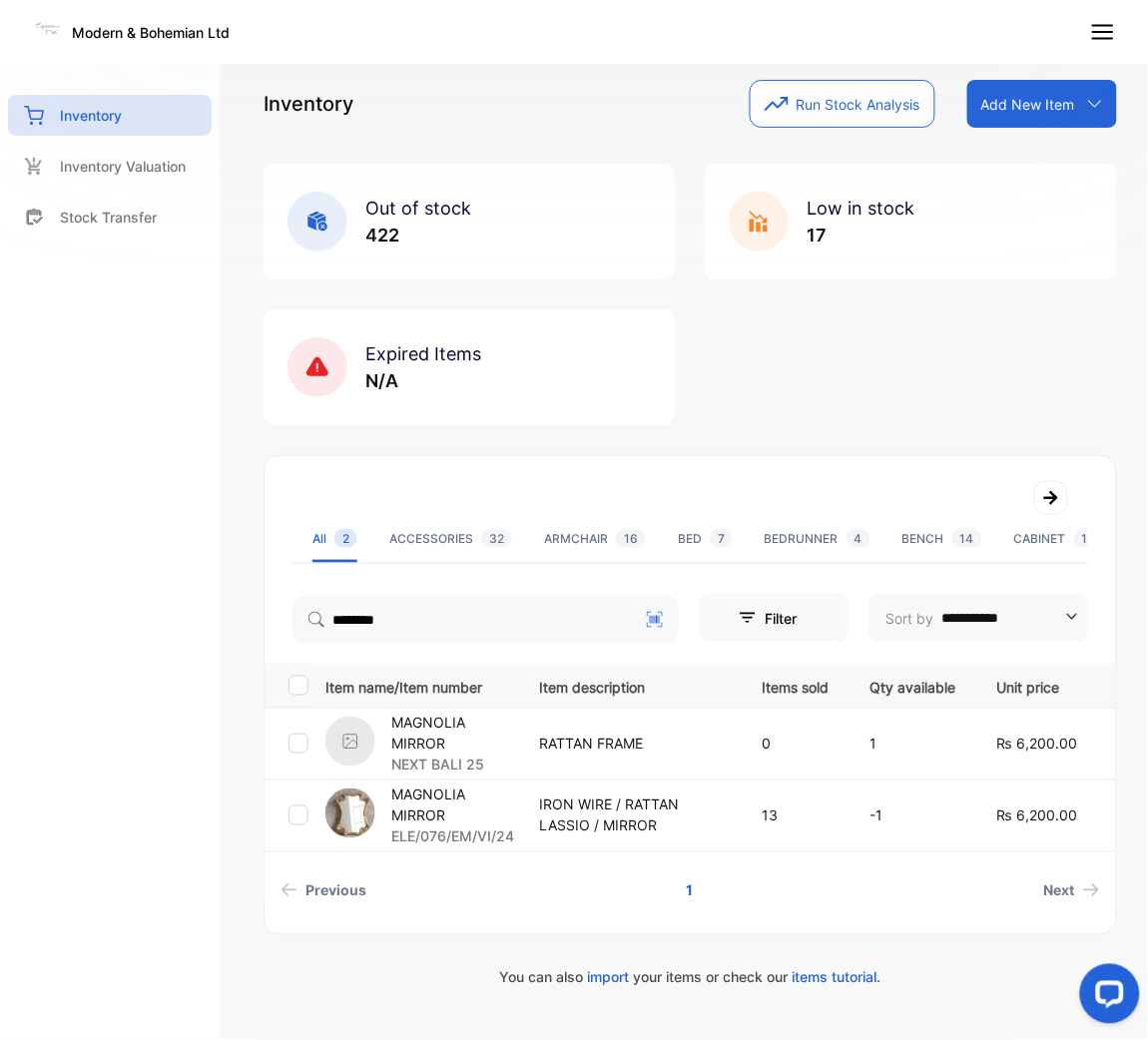 click on "MAGNOLIA MIRROR" at bounding box center [452, 805] 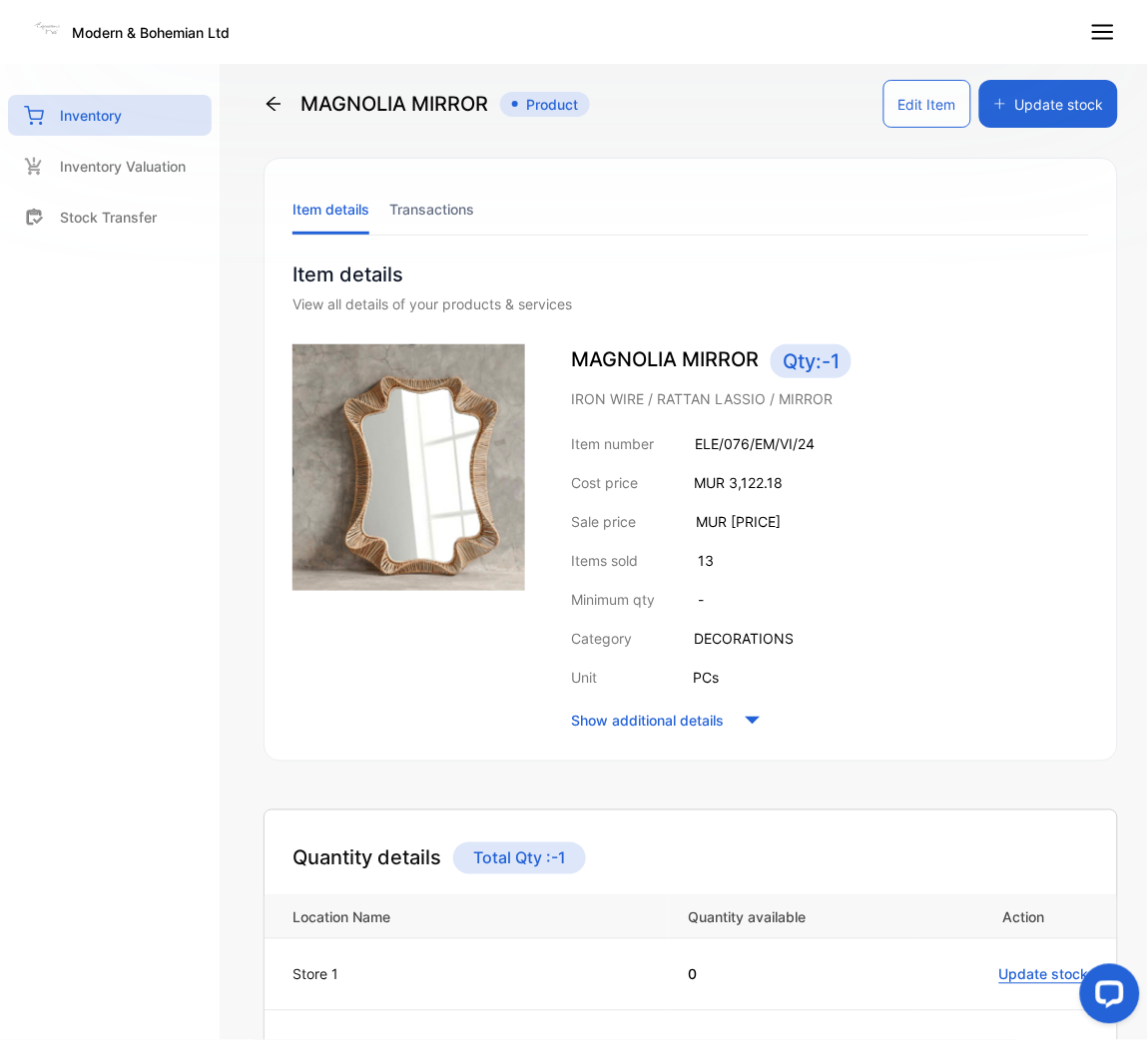 click on "Transactions" at bounding box center [431, 209] 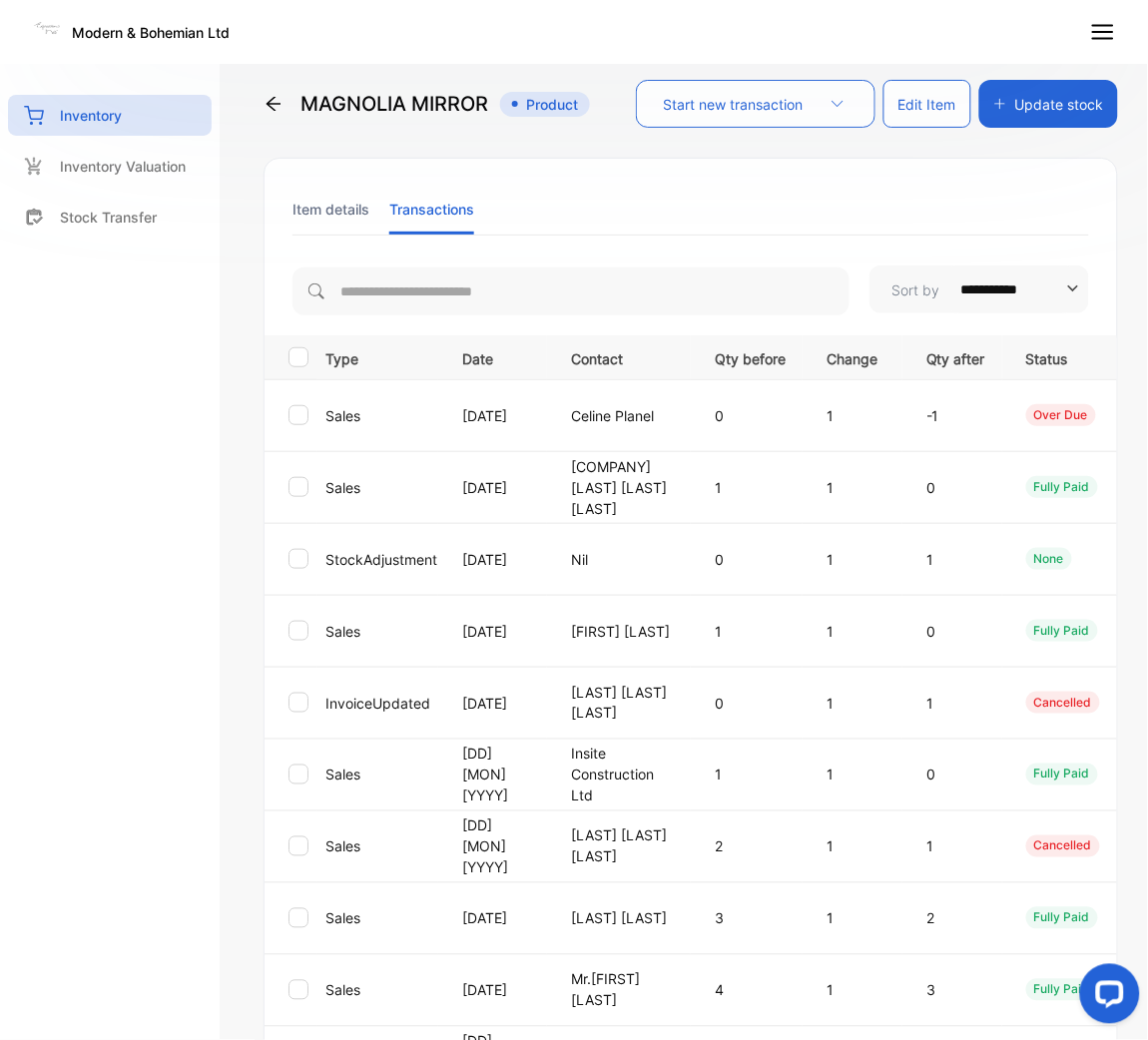 click on "Item details" at bounding box center [330, 209] 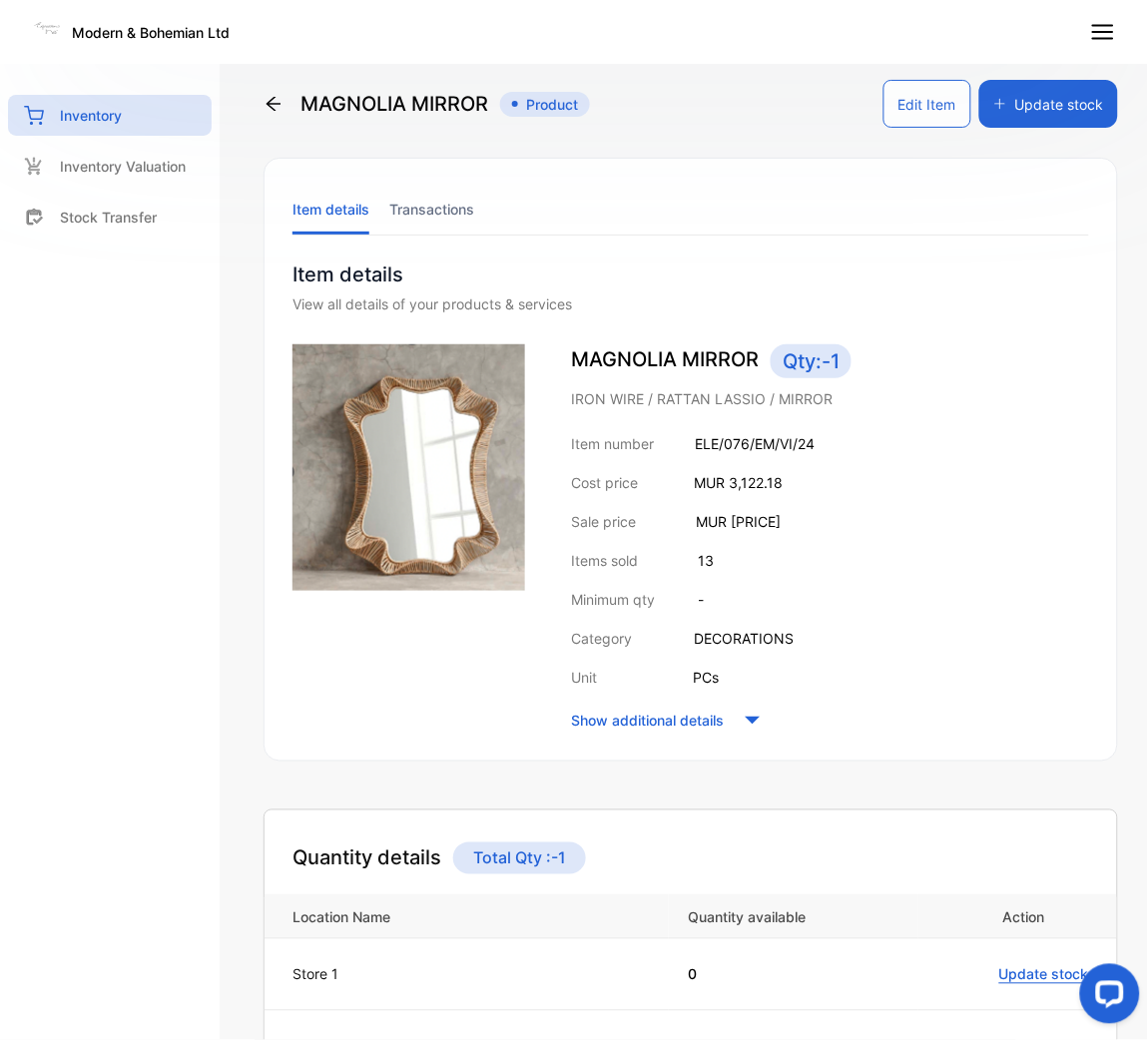 click 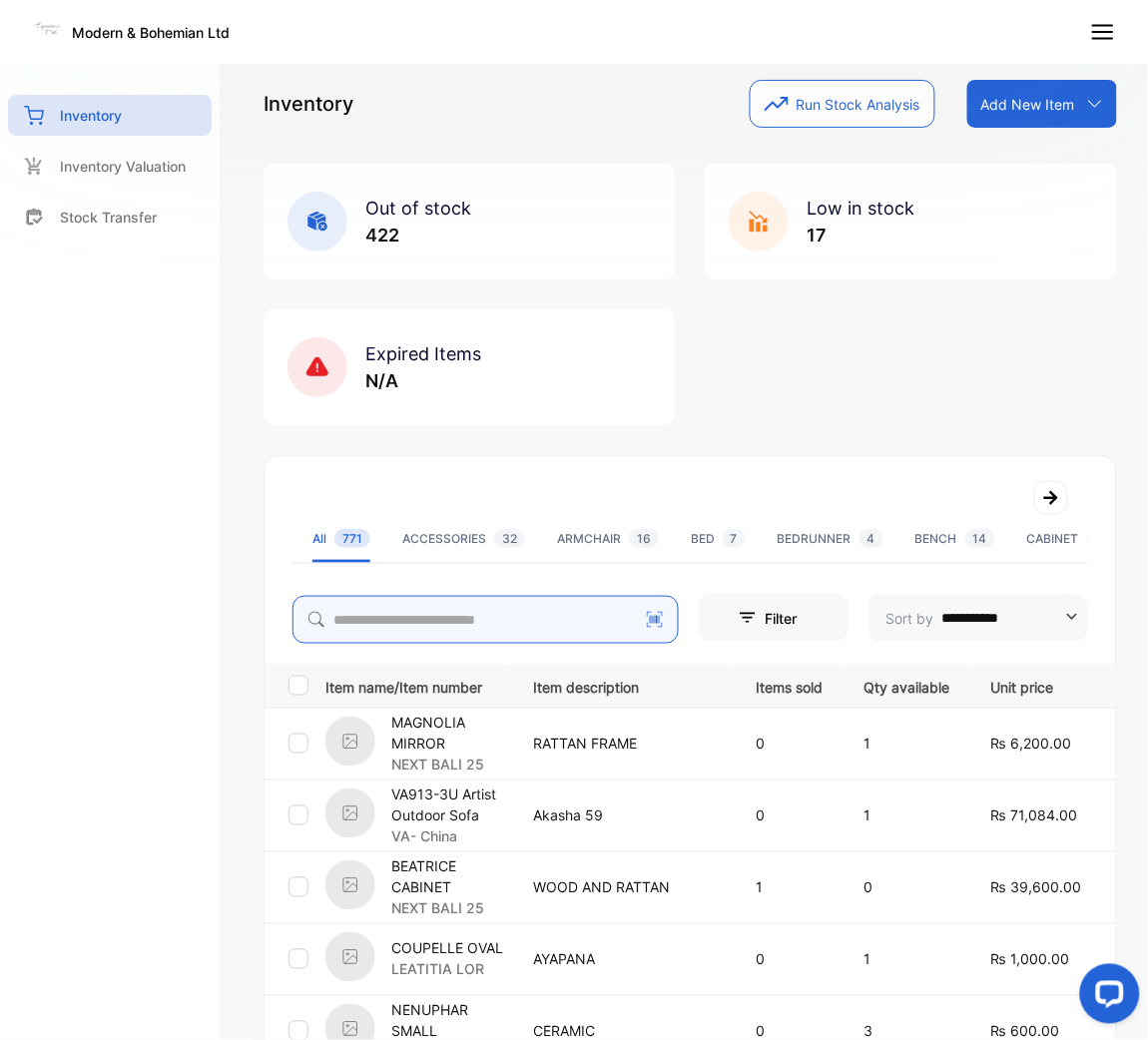 click at bounding box center (485, 620) 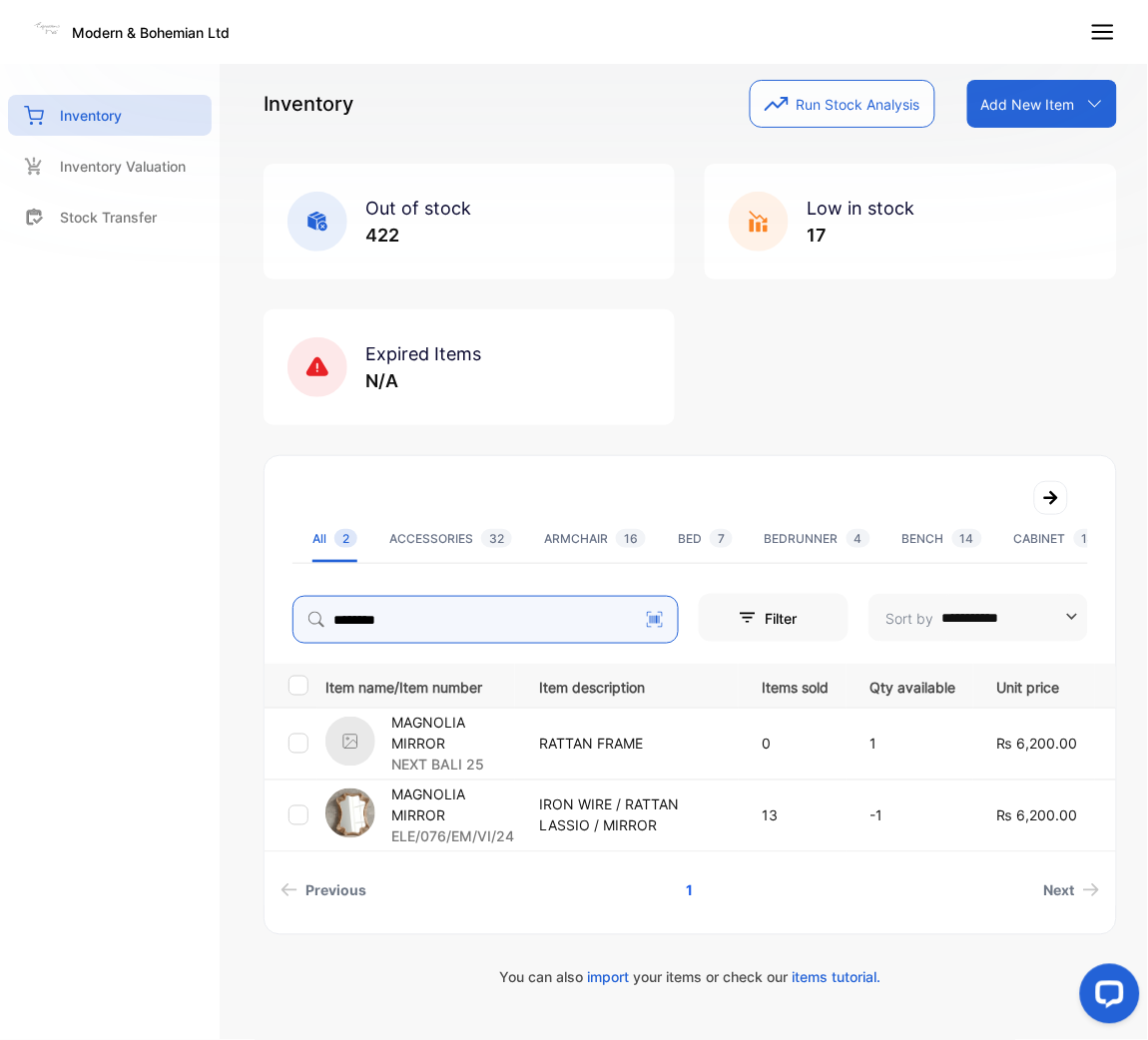 type on "********" 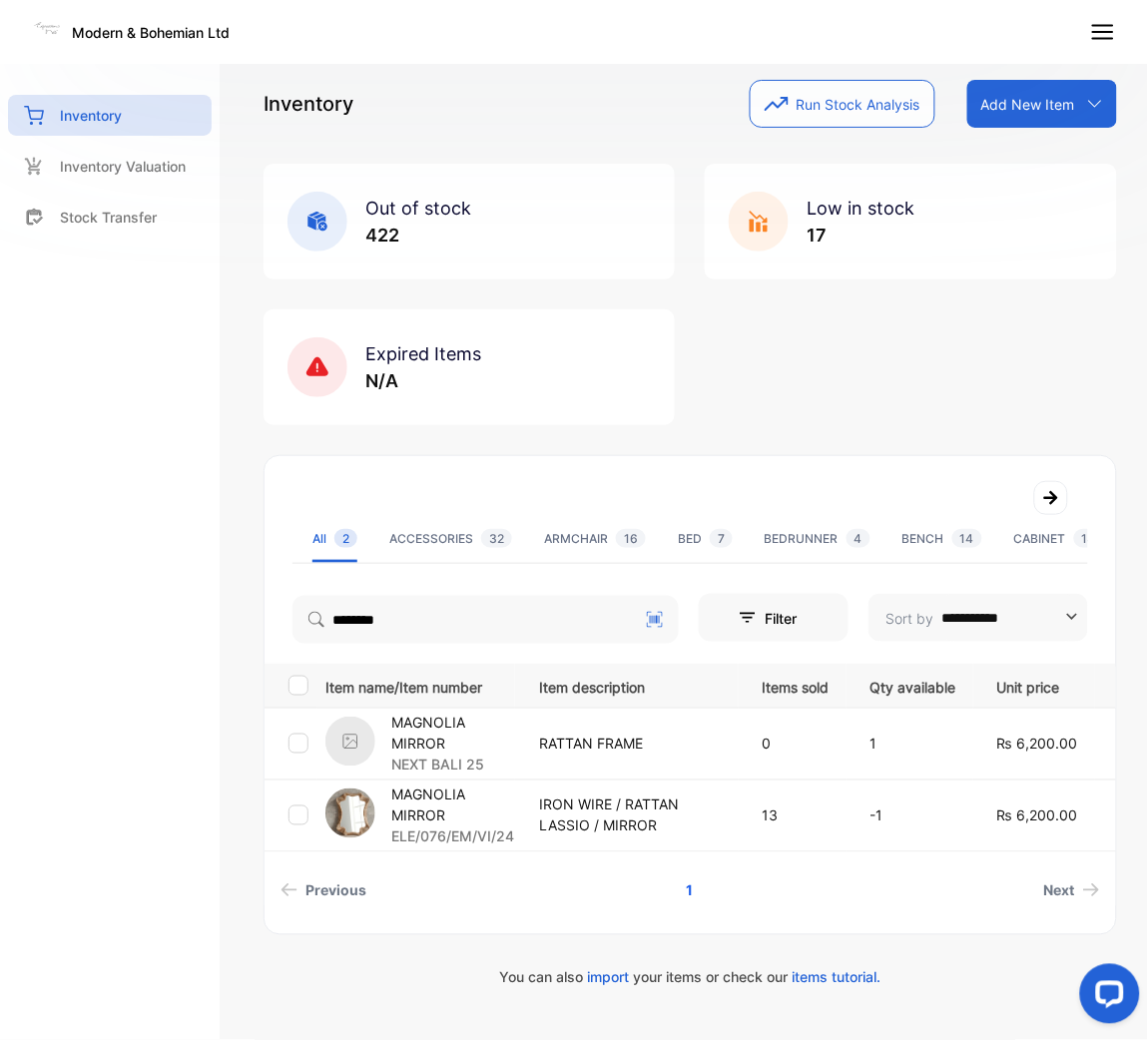 click on "MAGNOLIA MIRROR" at bounding box center [452, 805] 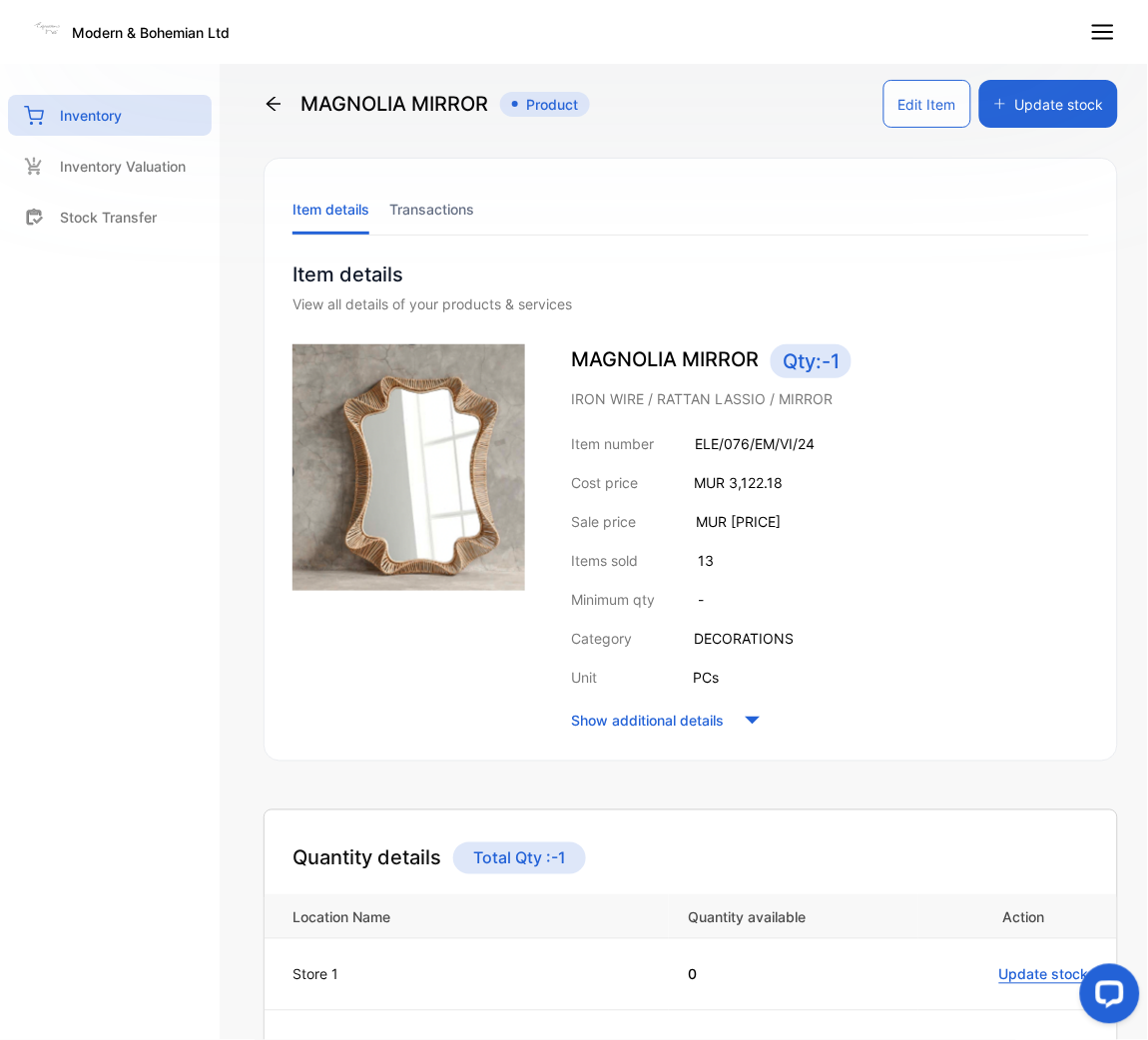 click 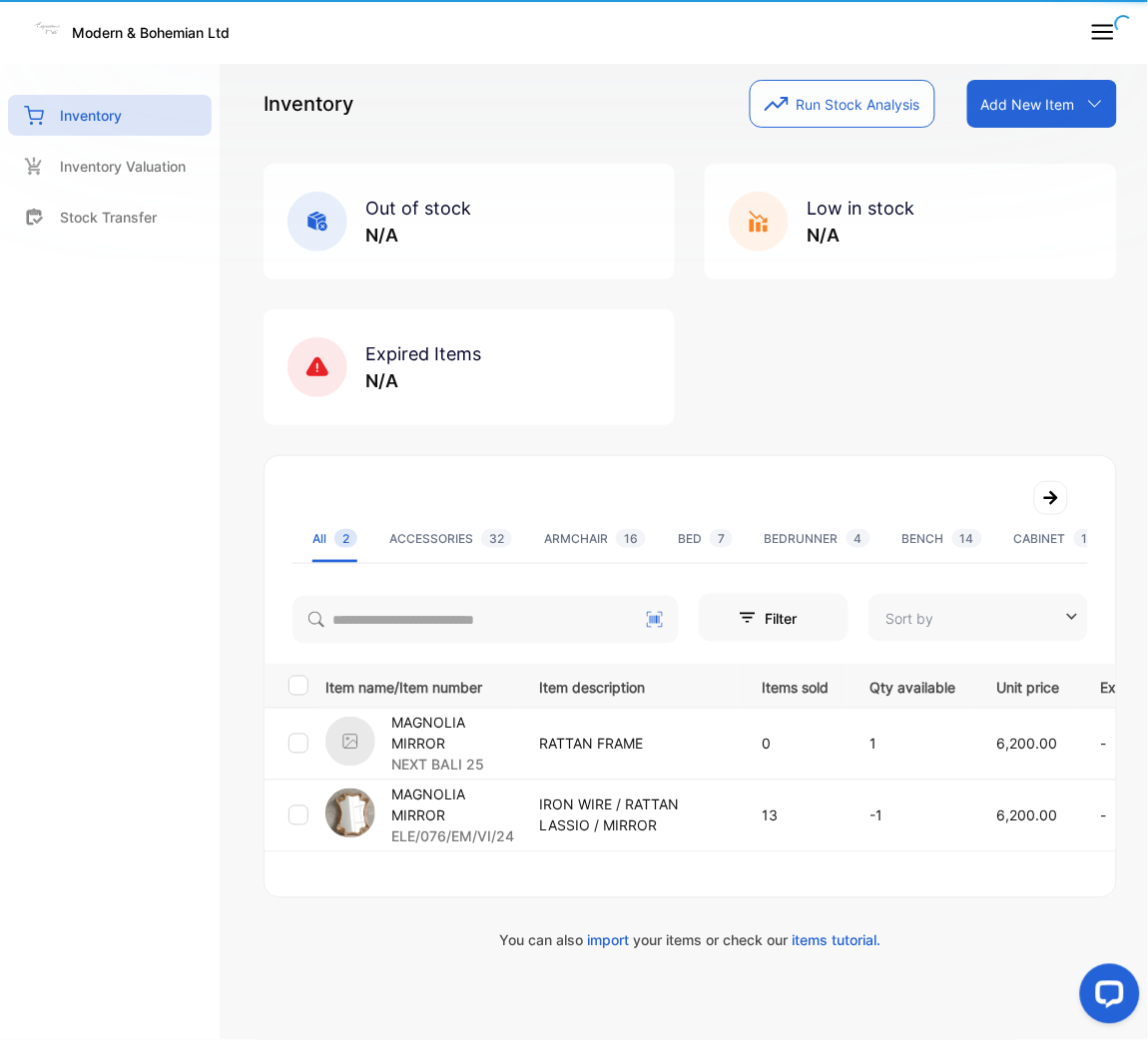 type on "**********" 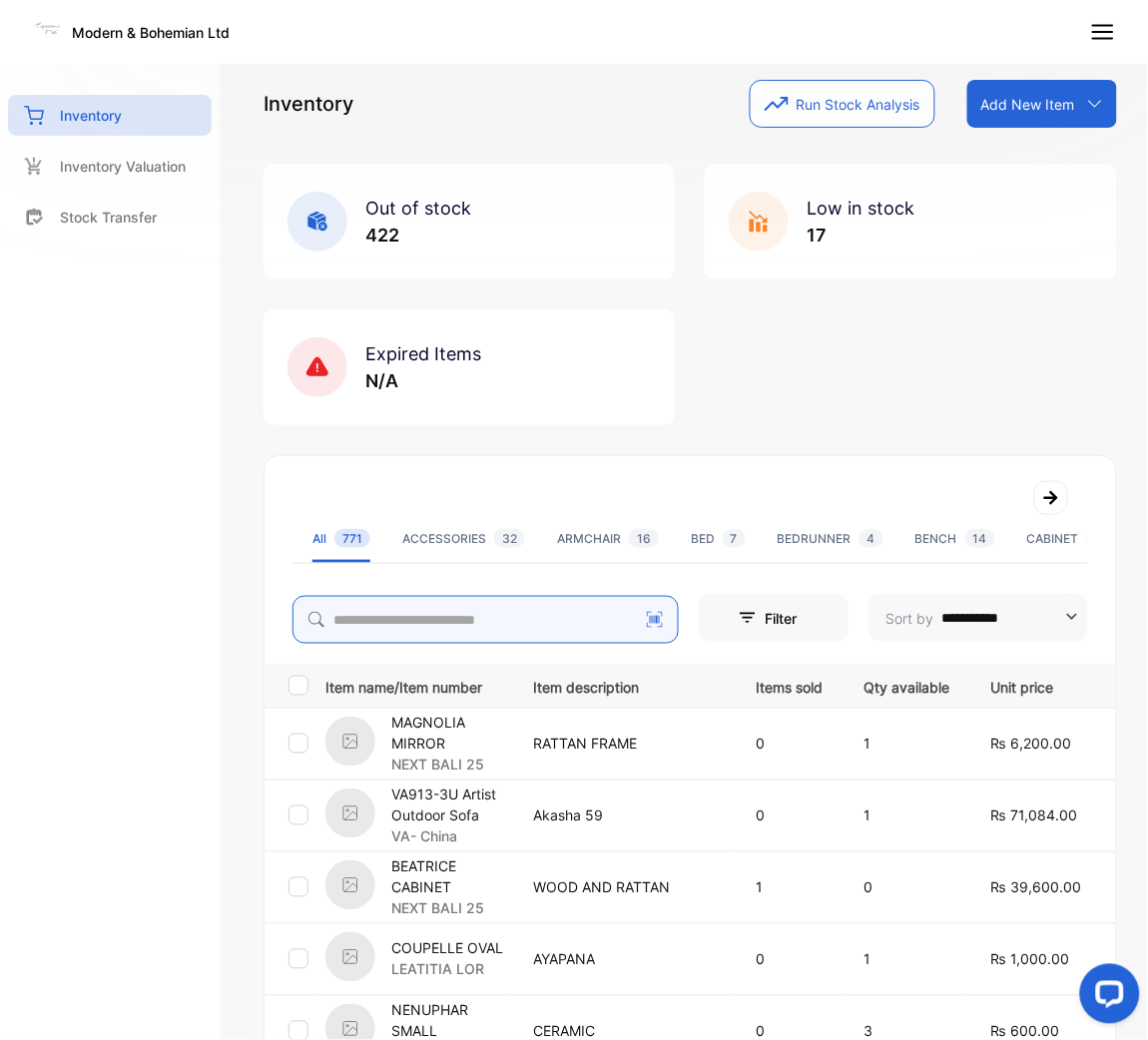 click at bounding box center [485, 620] 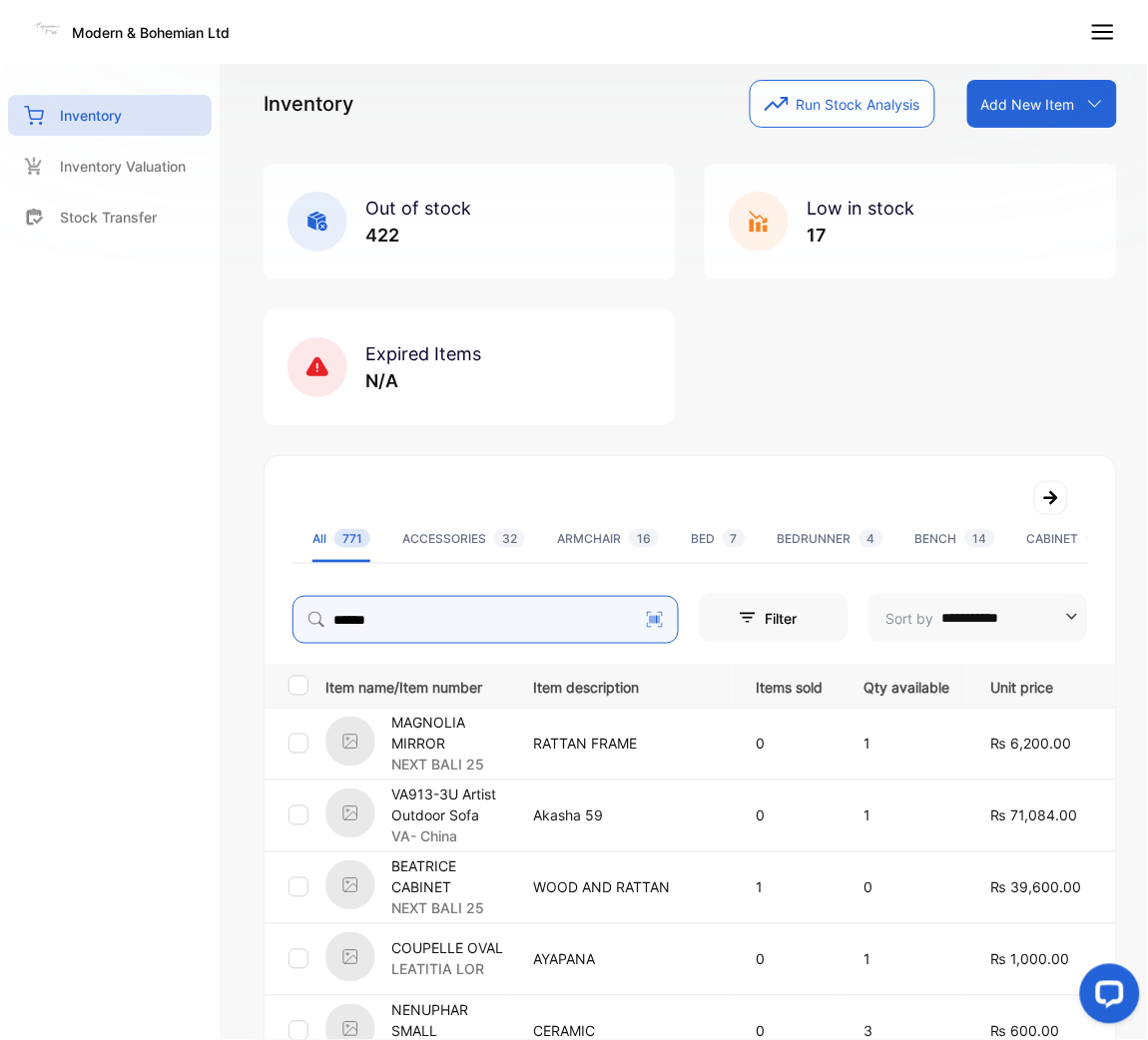 type on "******" 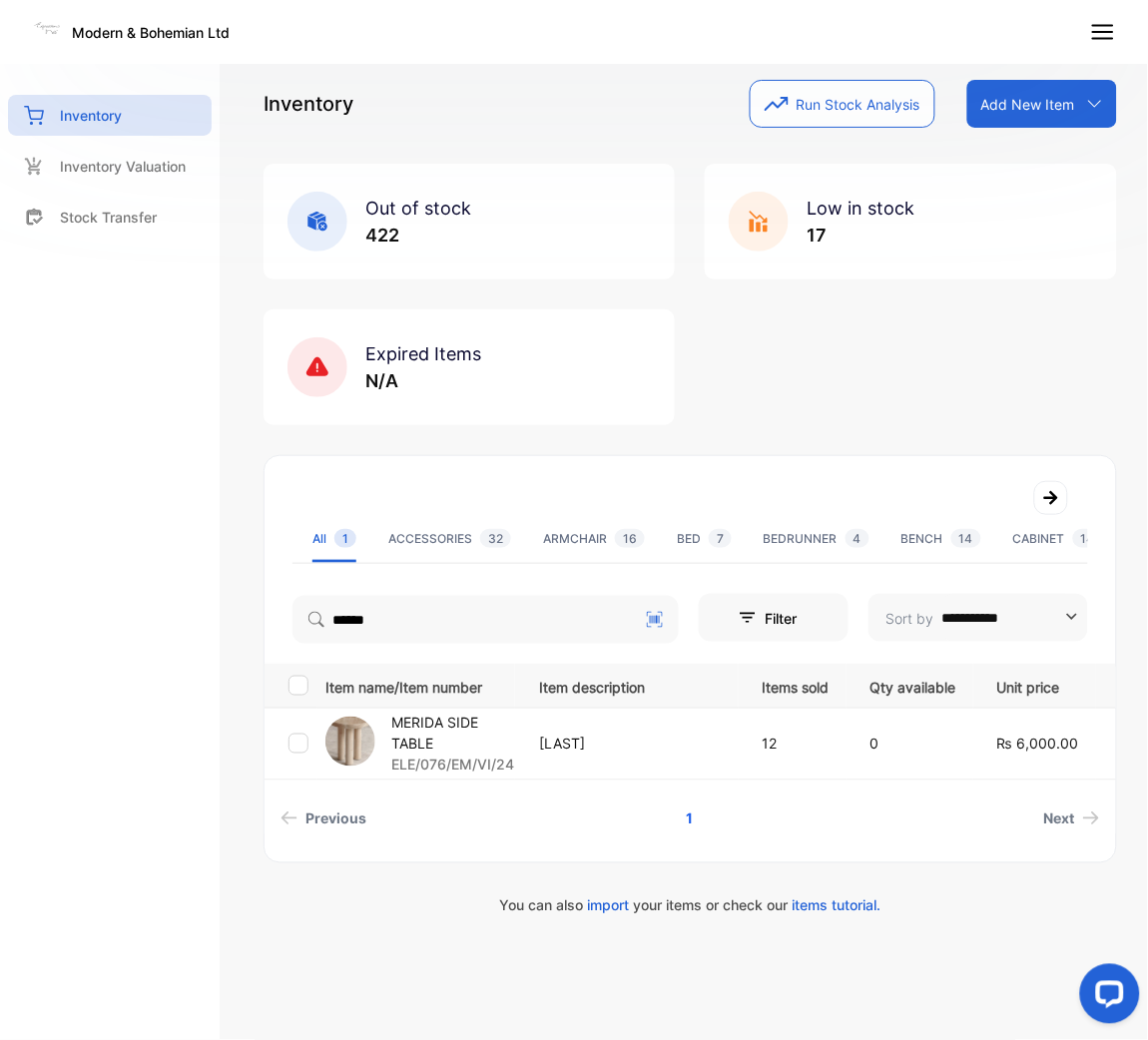 click on "MERIDA SIDE TABLE" at bounding box center [452, 734] 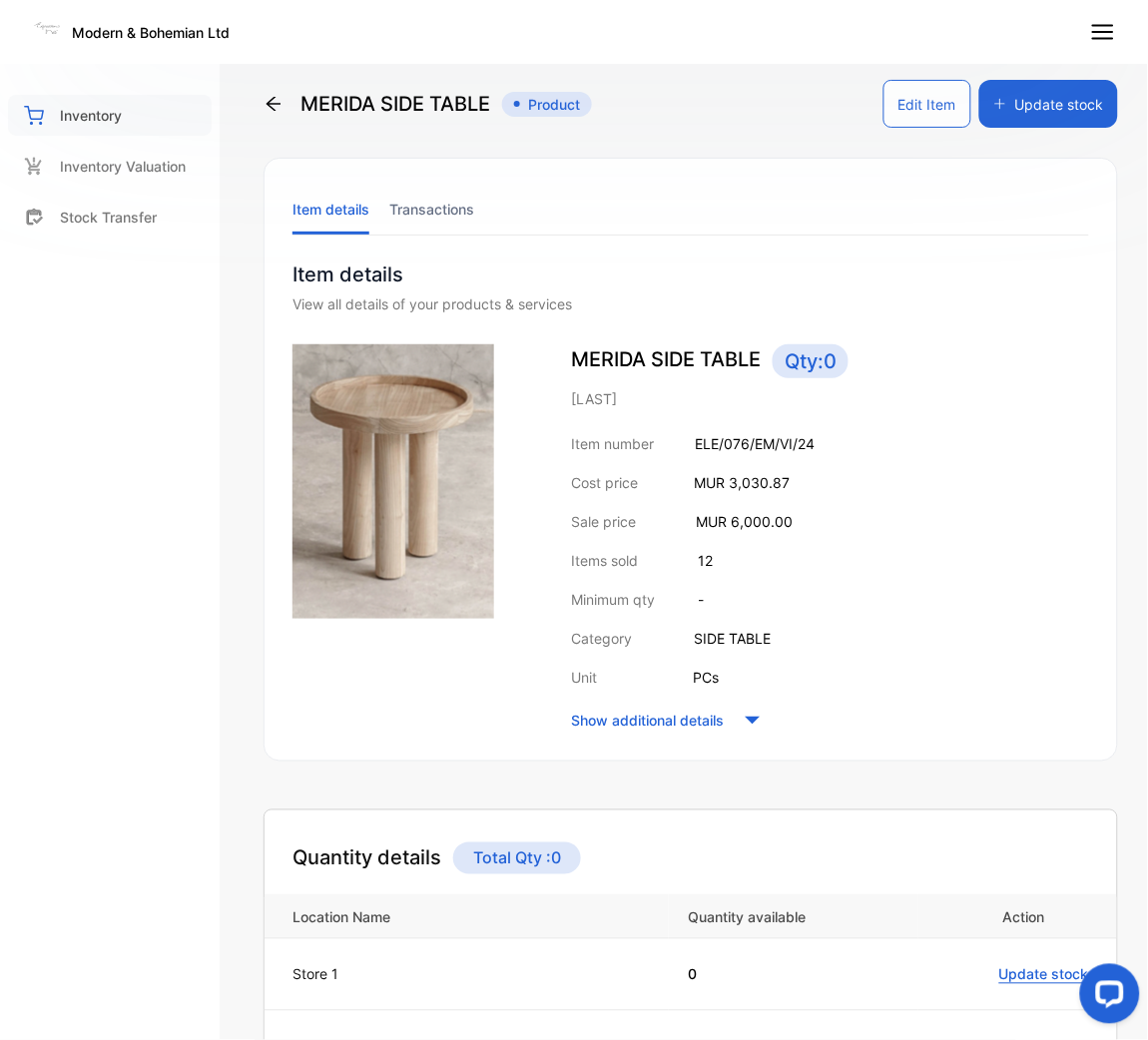 click on "Inventory" at bounding box center [110, 115] 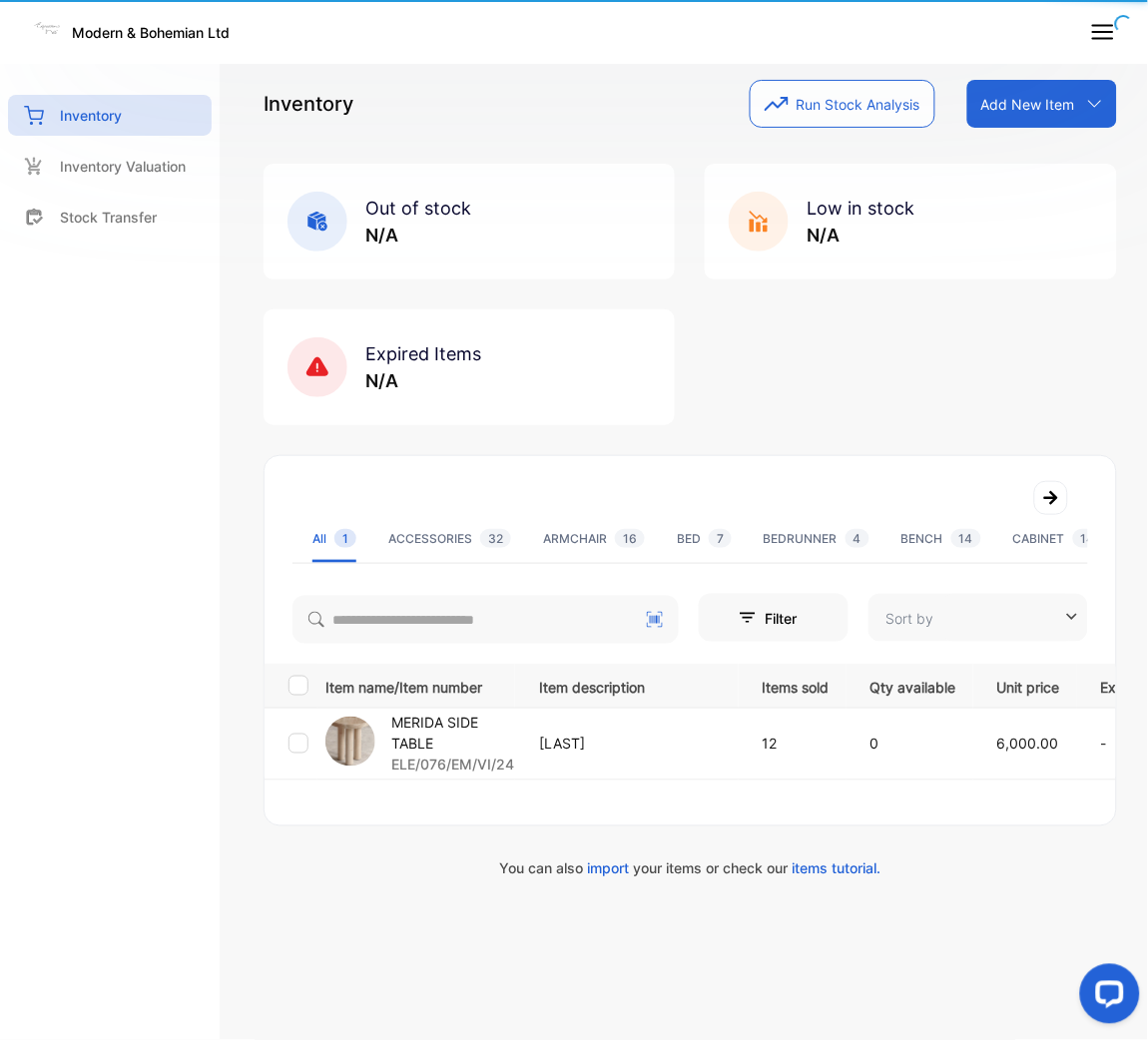 type on "**********" 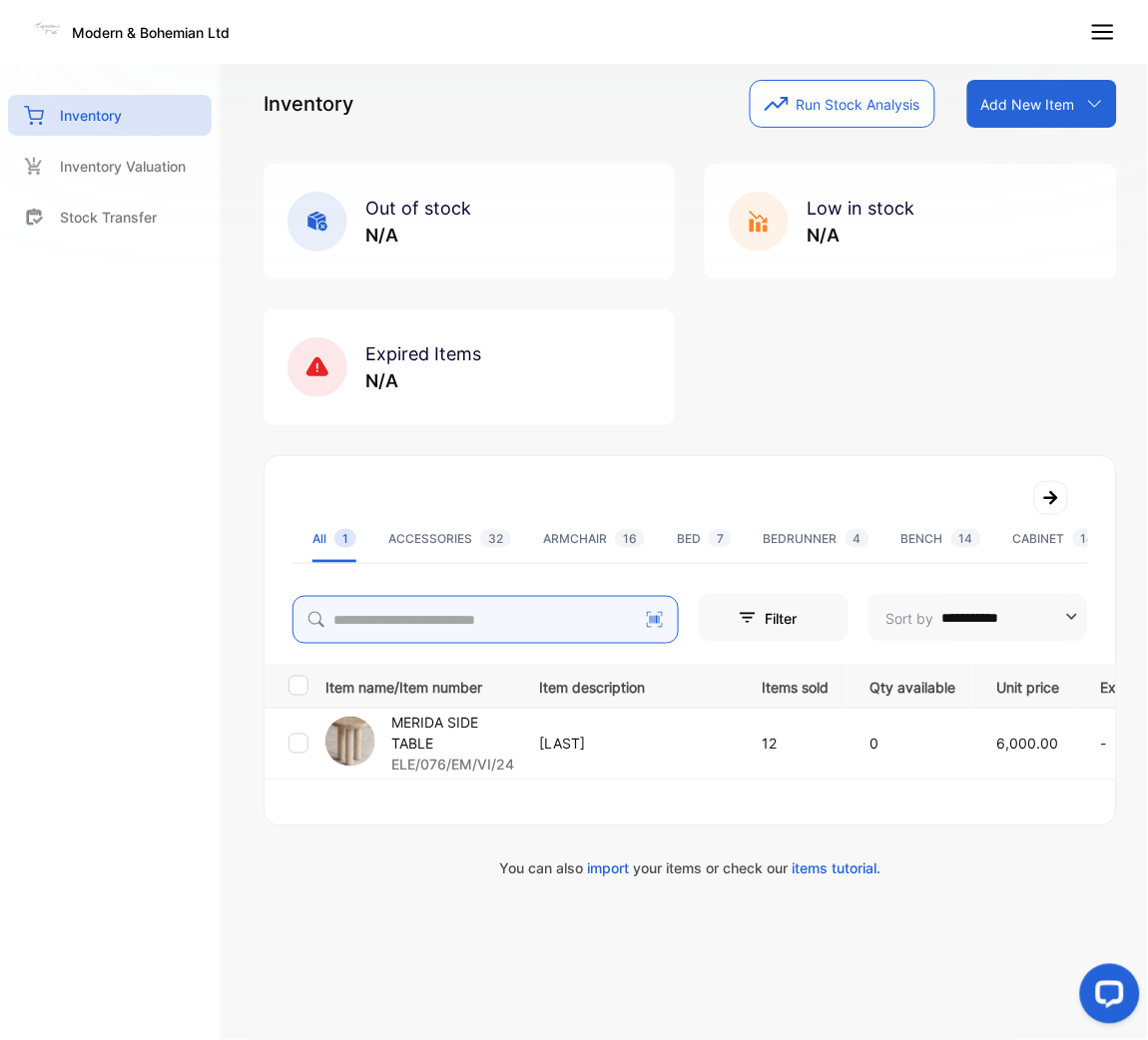 click at bounding box center (485, 620) 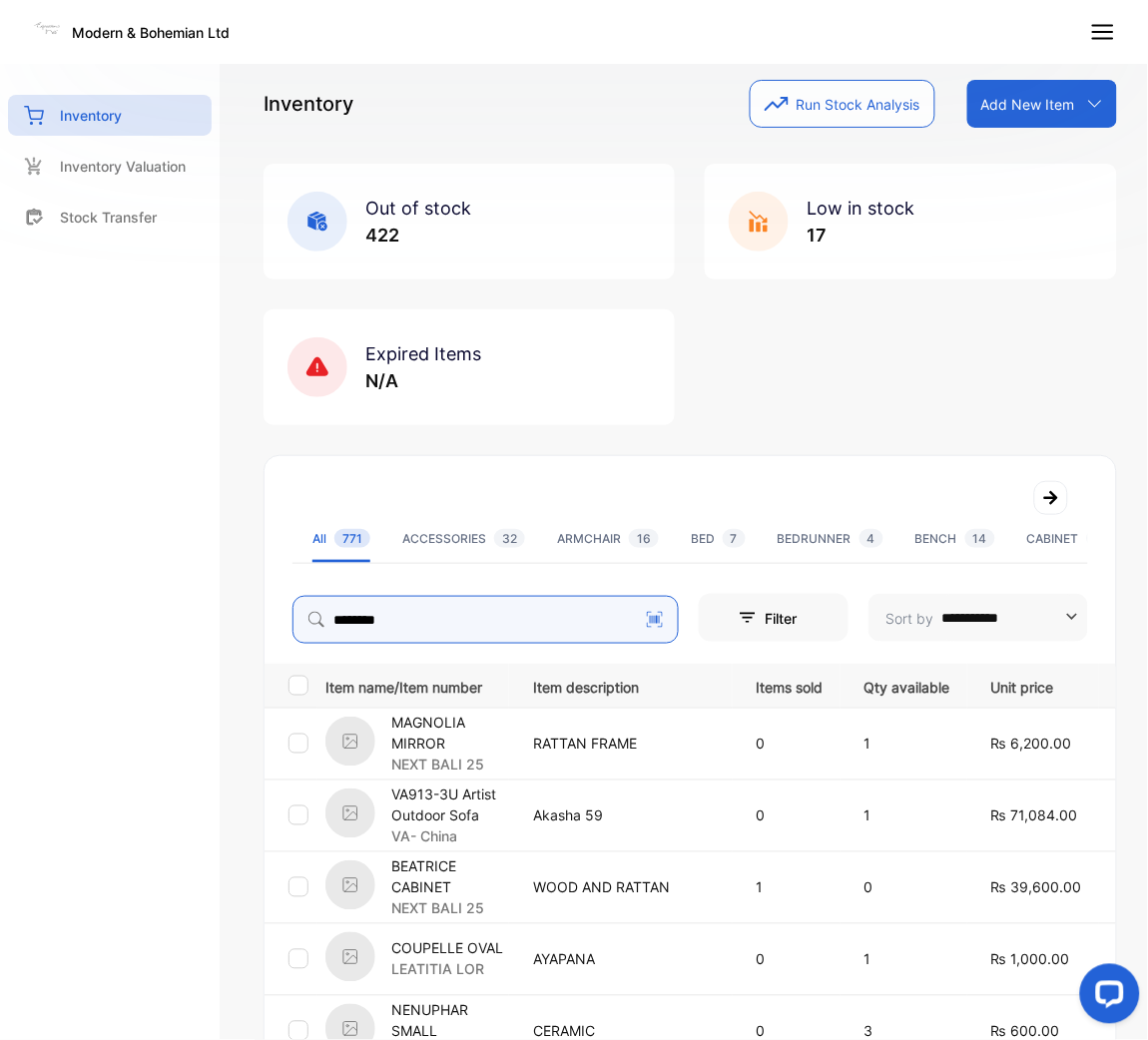 type on "********" 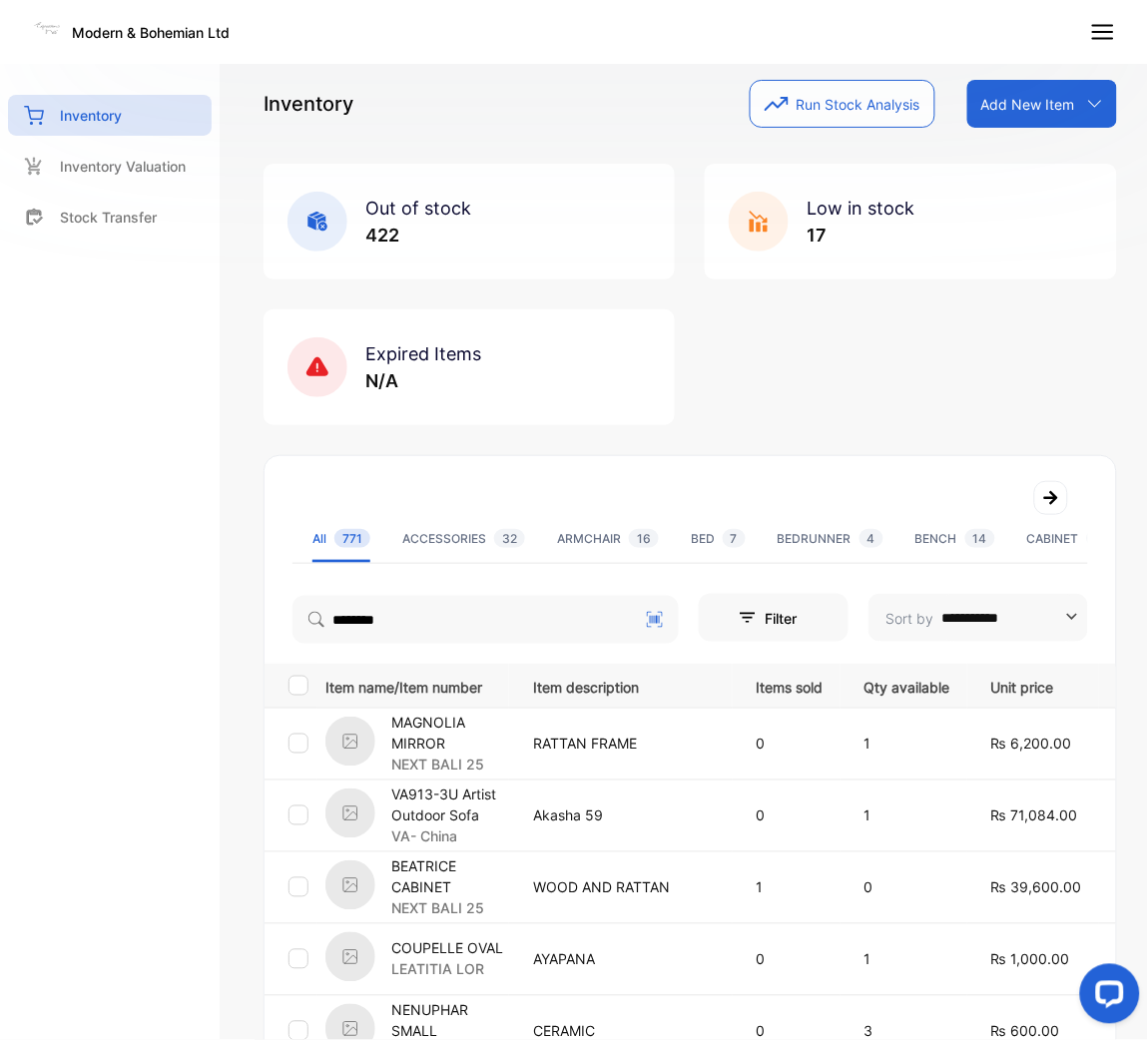 click on "MAGNOLIA MIRROR" at bounding box center (449, 734) 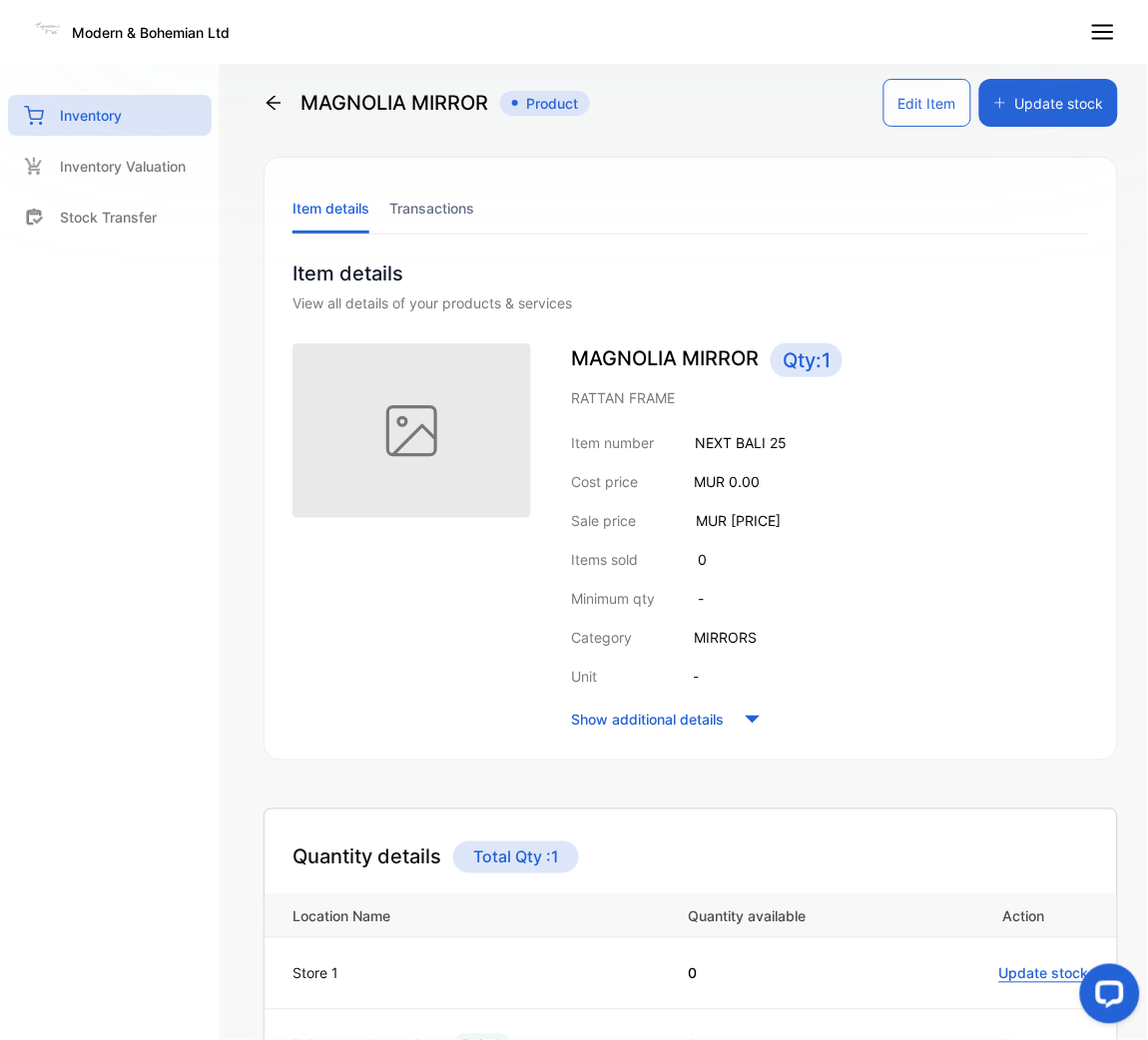 scroll, scrollTop: 0, scrollLeft: 0, axis: both 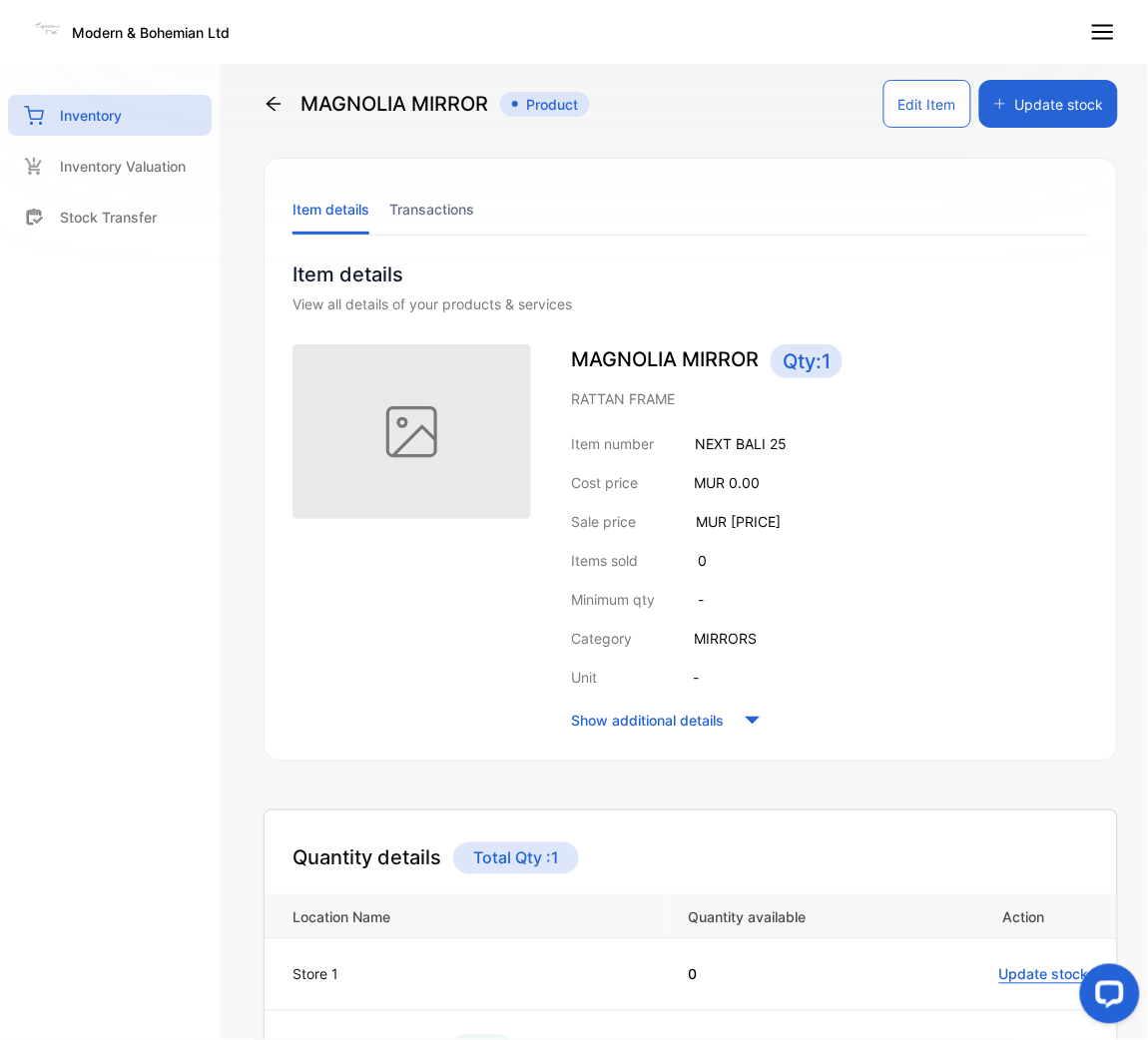 click on "Transactions" at bounding box center (431, 209) 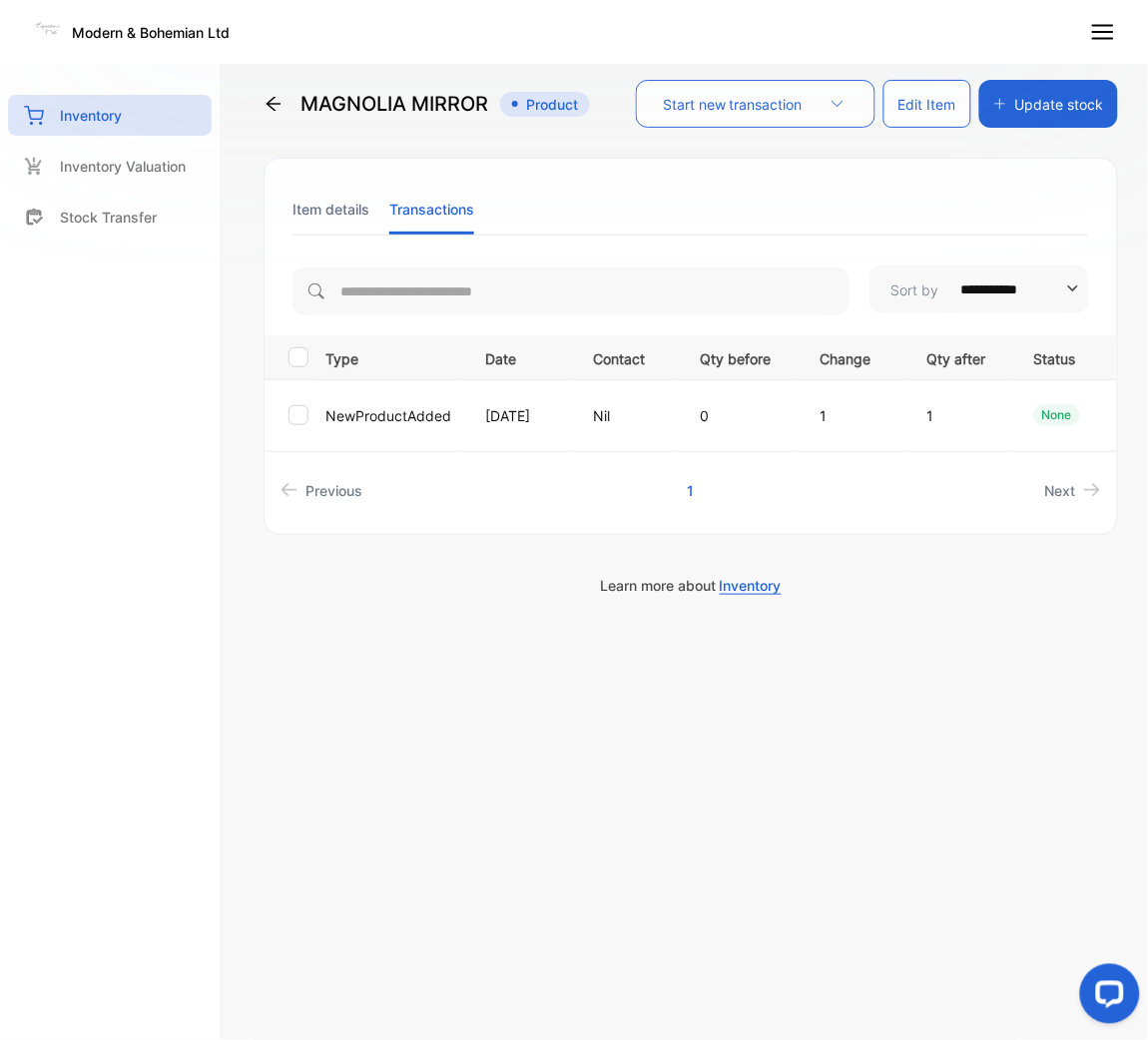 click on "Item details" at bounding box center (330, 209) 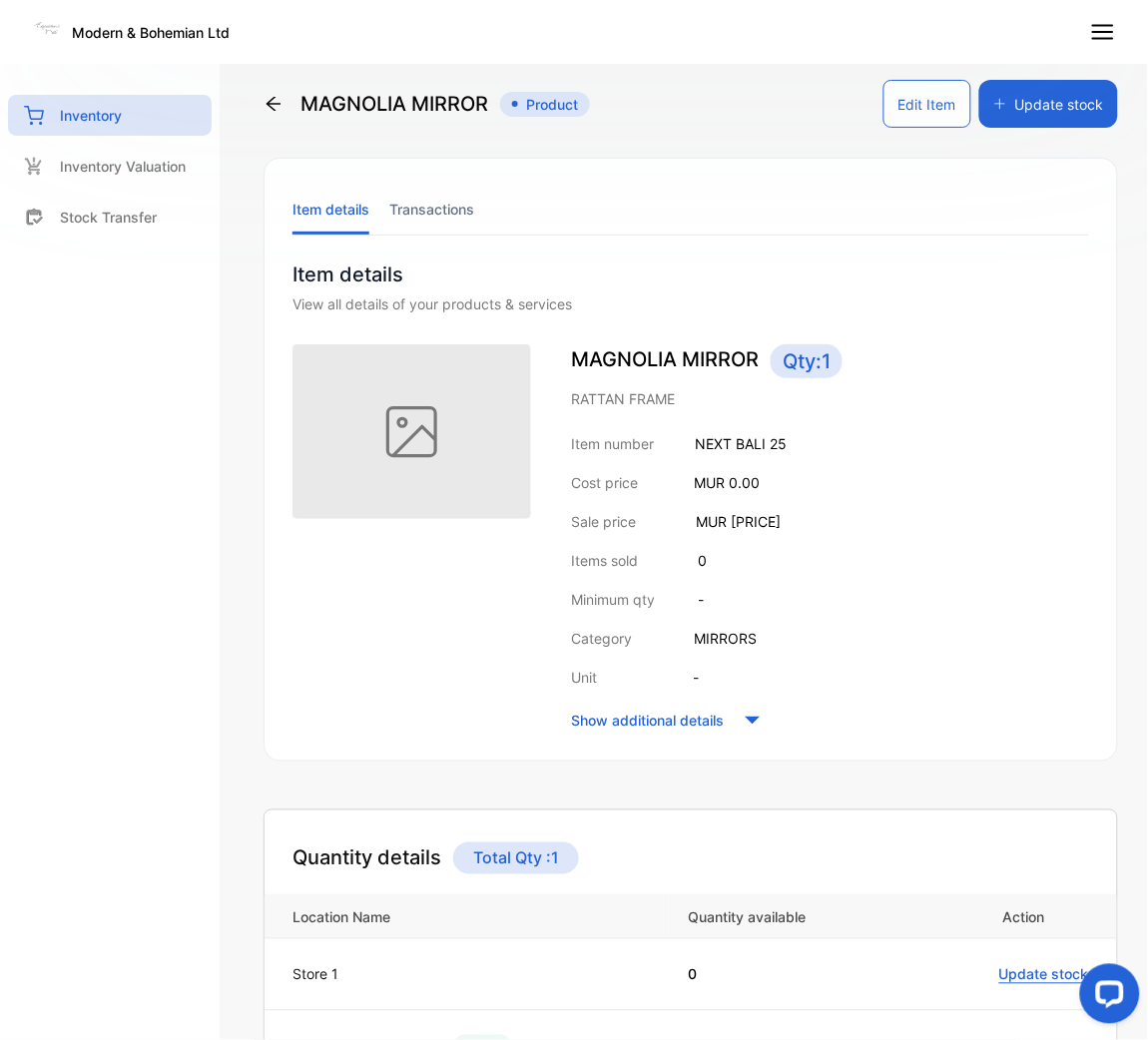 click on "Edit Item" at bounding box center [927, 104] 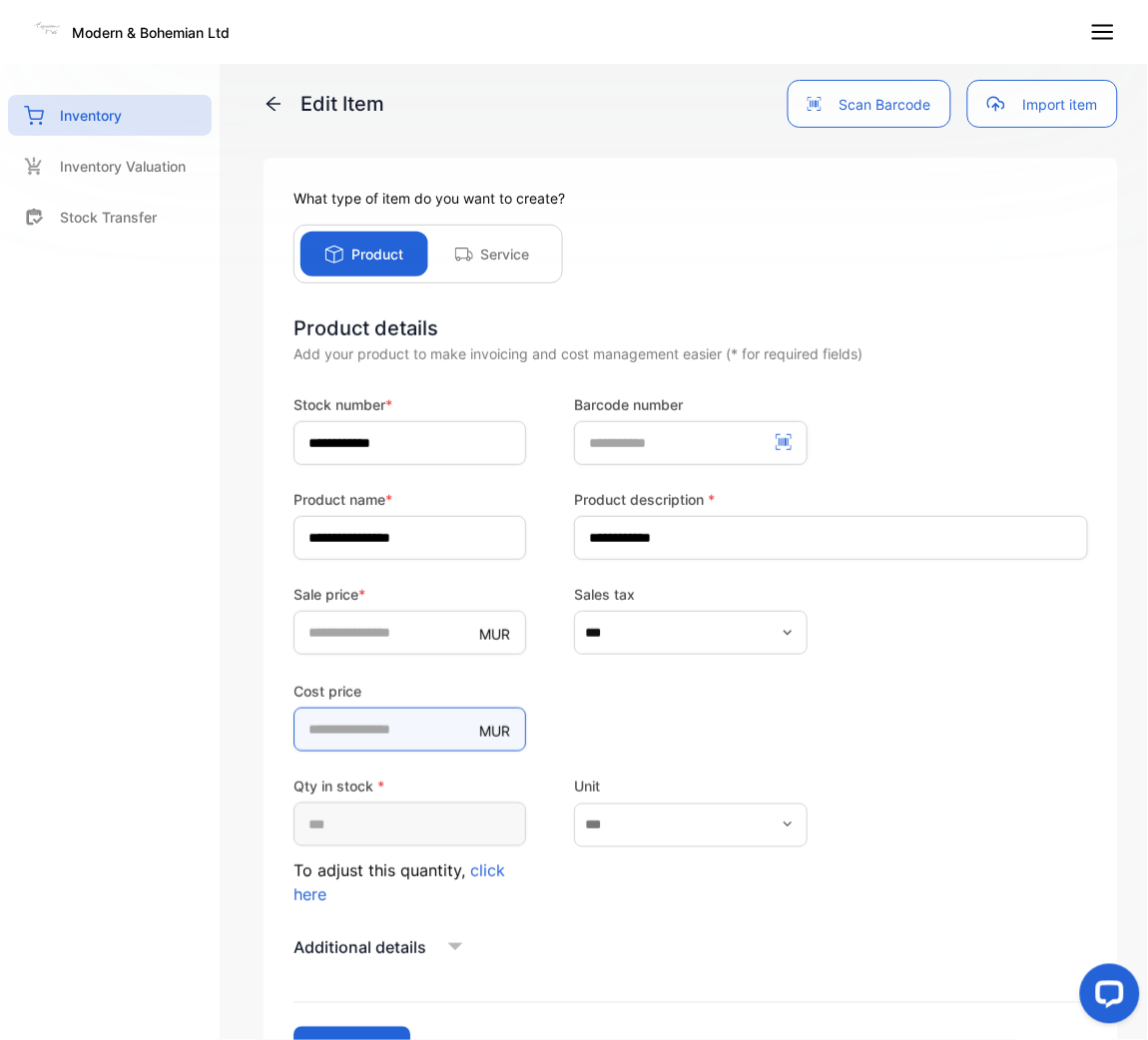 drag, startPoint x: 391, startPoint y: 731, endPoint x: 145, endPoint y: 730, distance: 246.00203 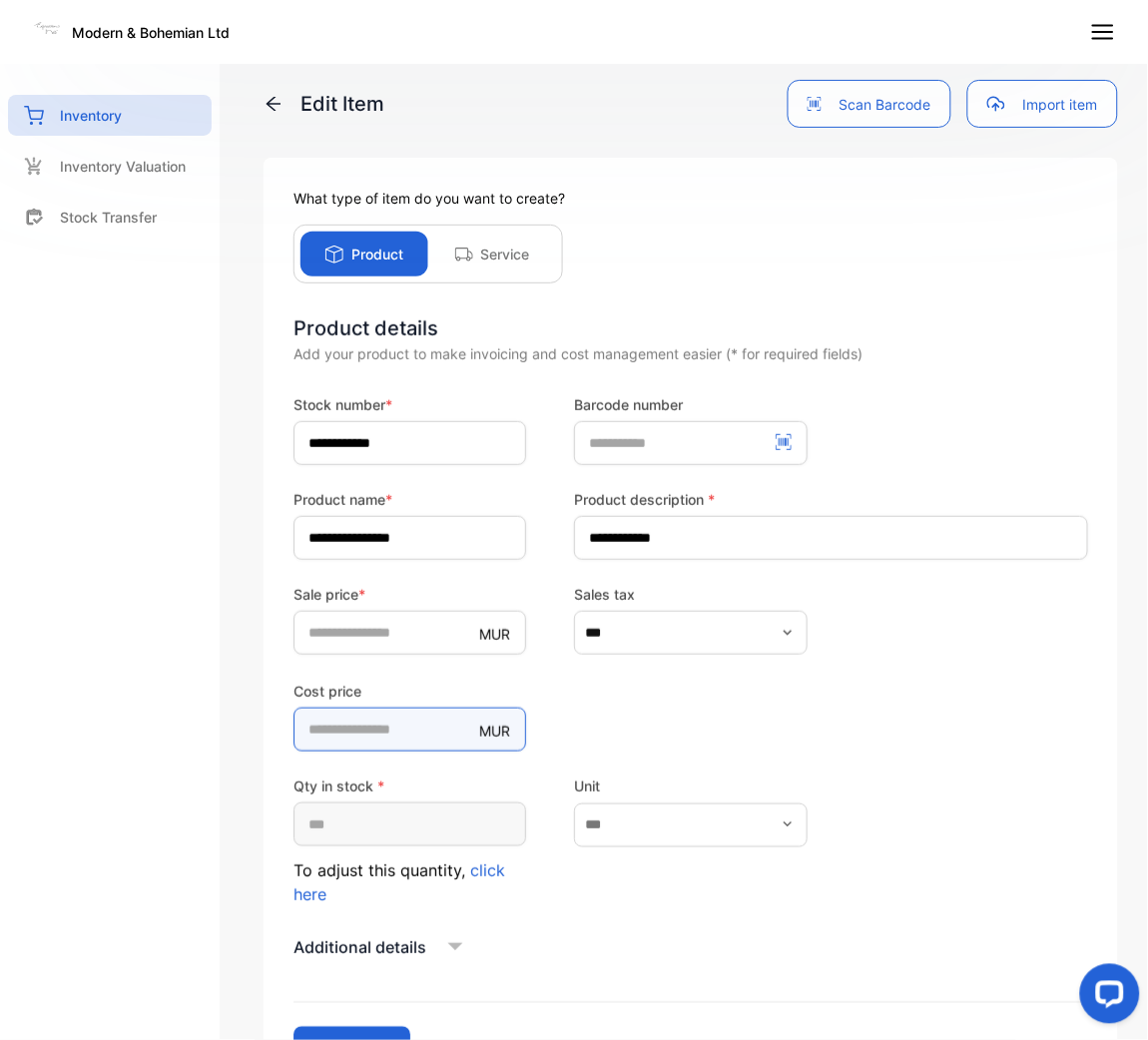 type on "*******" 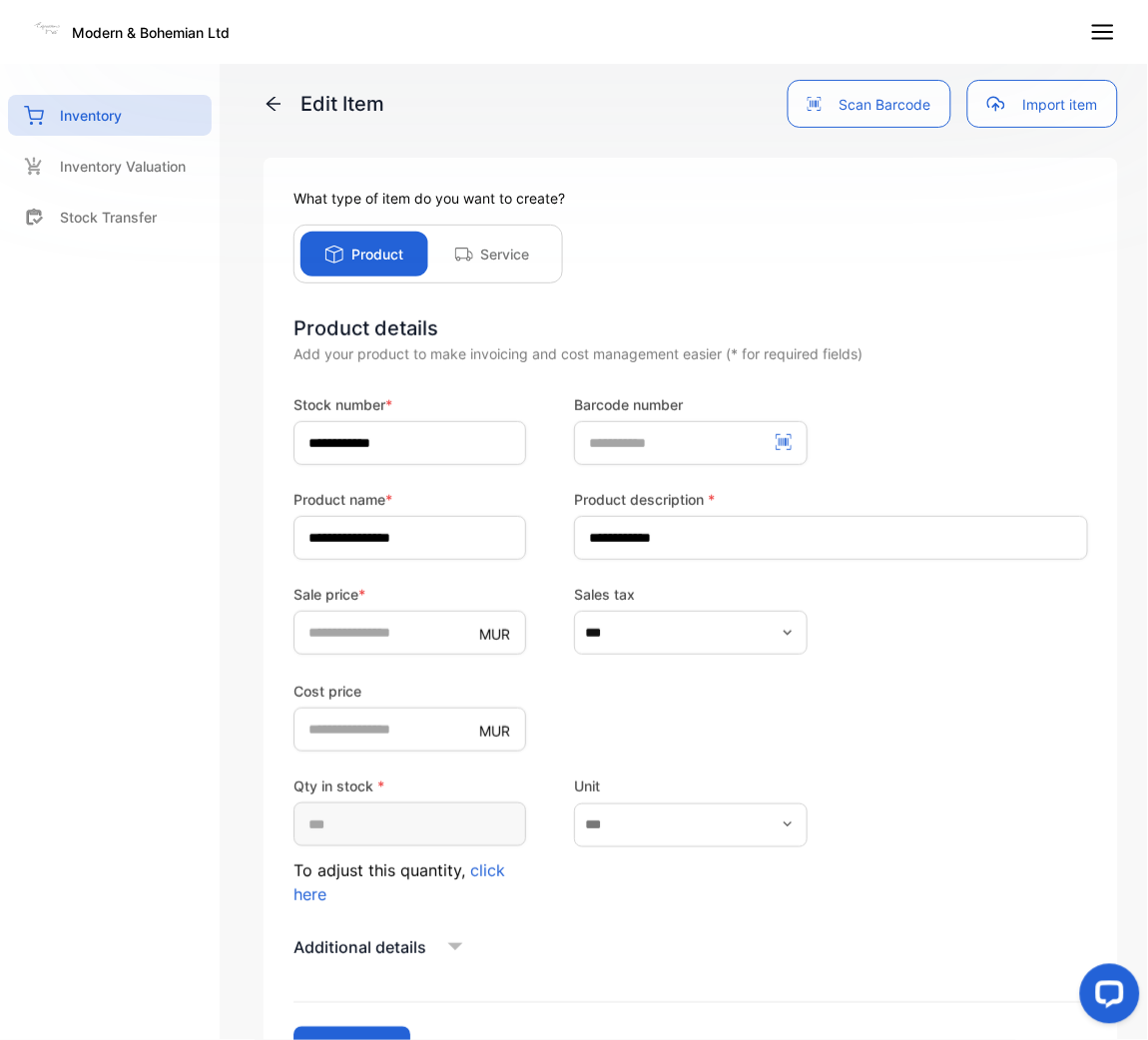 click on "Qty in stock   *   * To adjust this quantity,   click here     Unit" at bounding box center (691, 840) 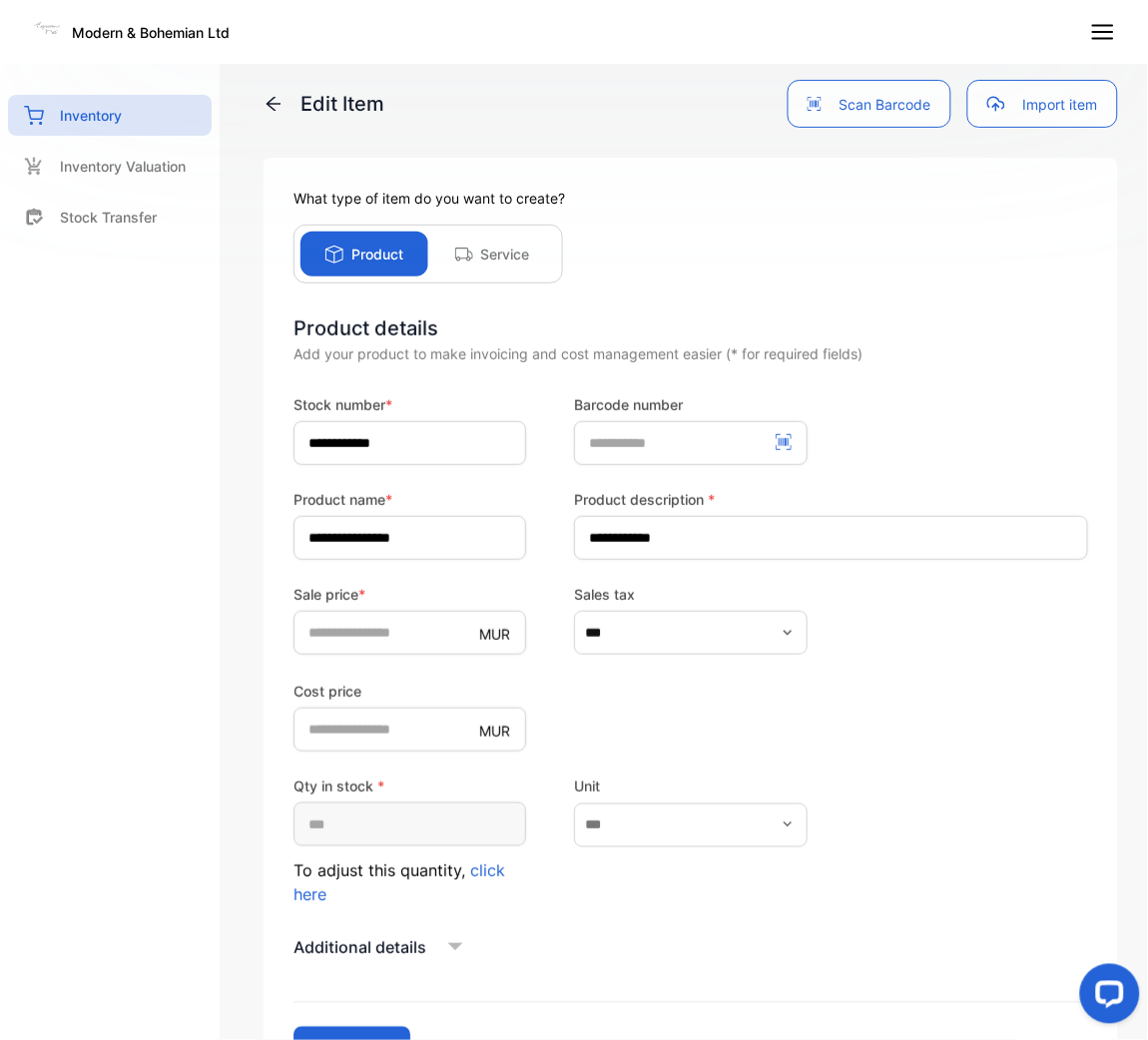 scroll, scrollTop: 176, scrollLeft: 0, axis: vertical 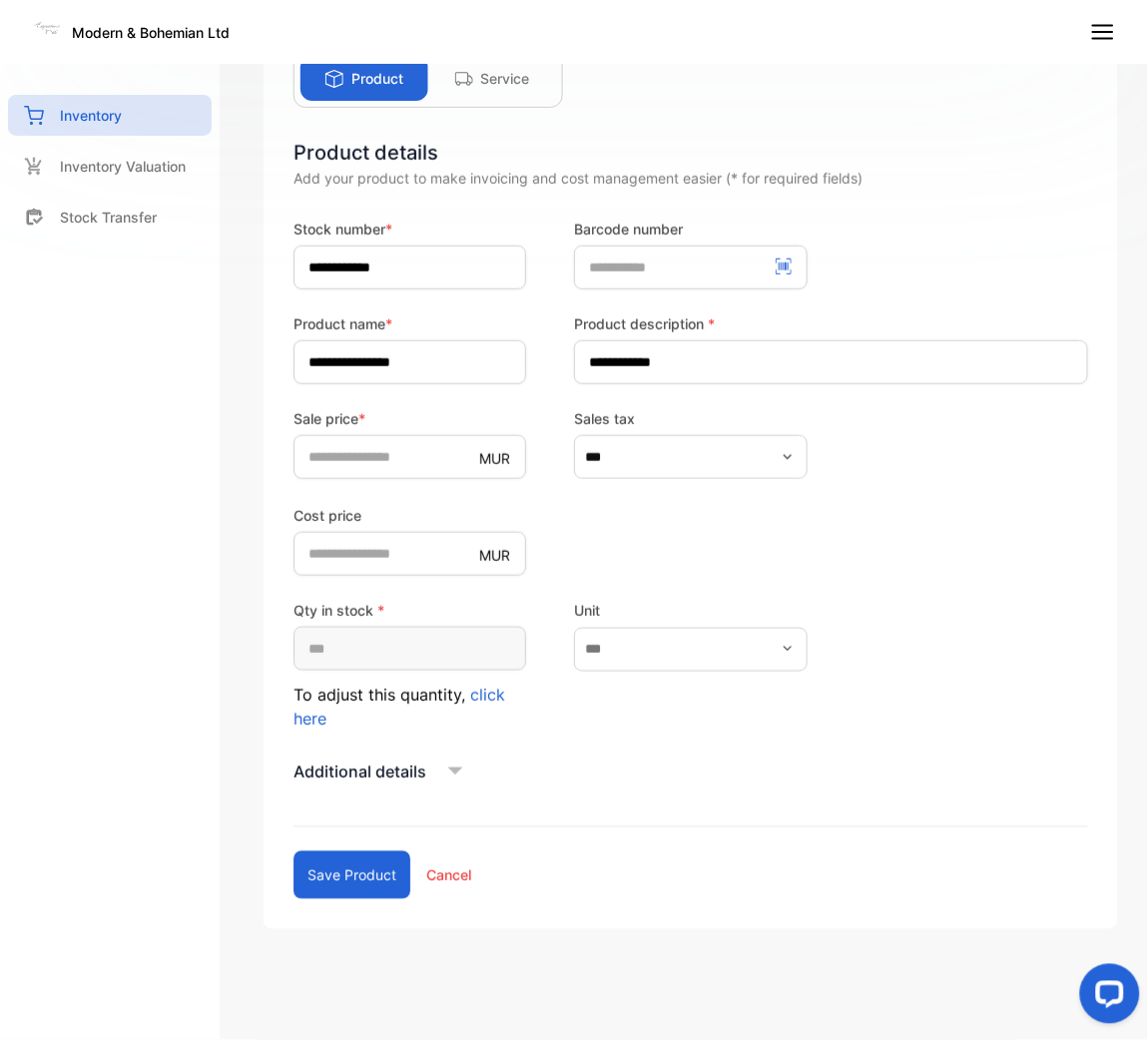 click on "Save product" at bounding box center (351, 875) 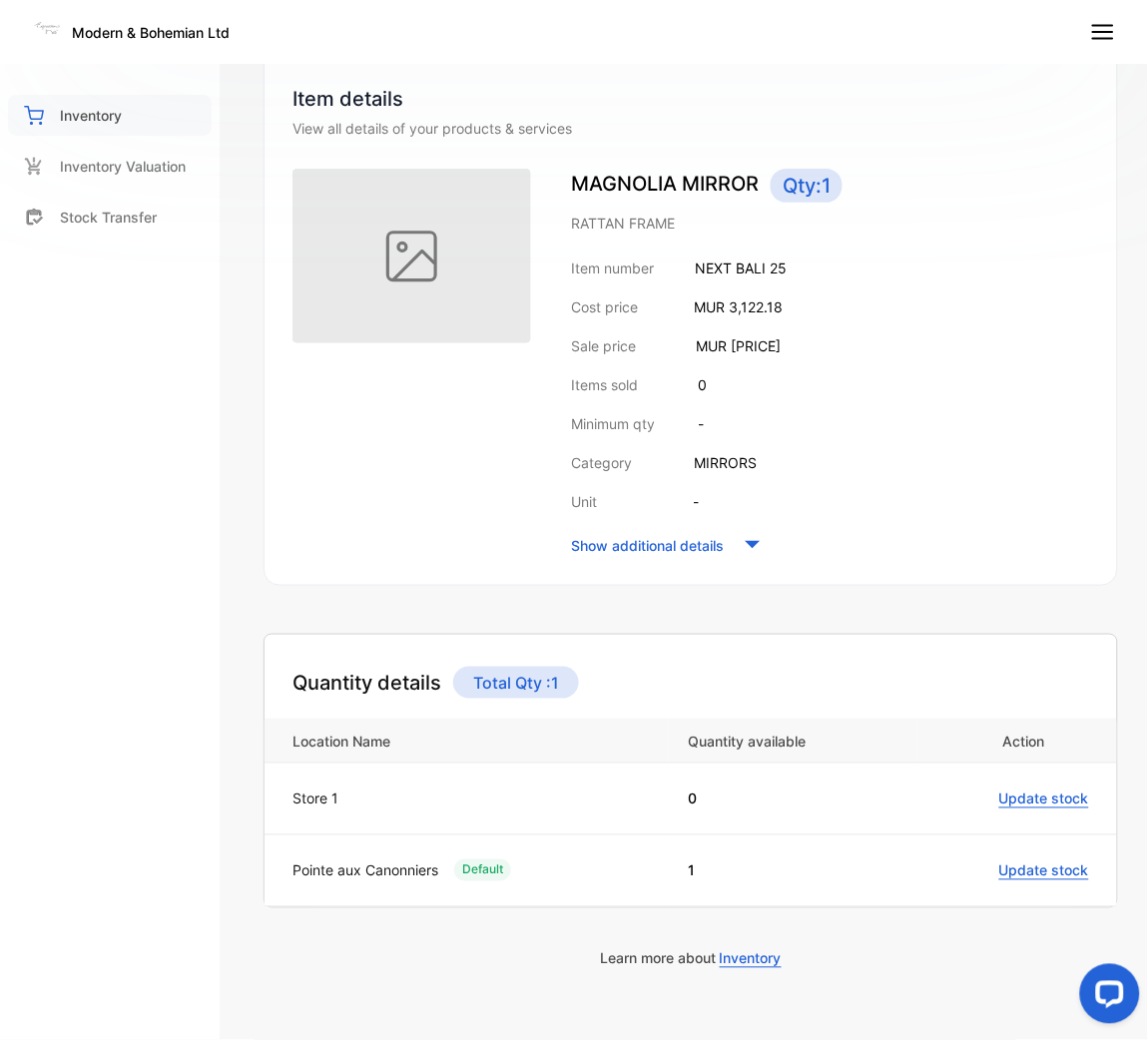 click on "Inventory" at bounding box center (110, 115) 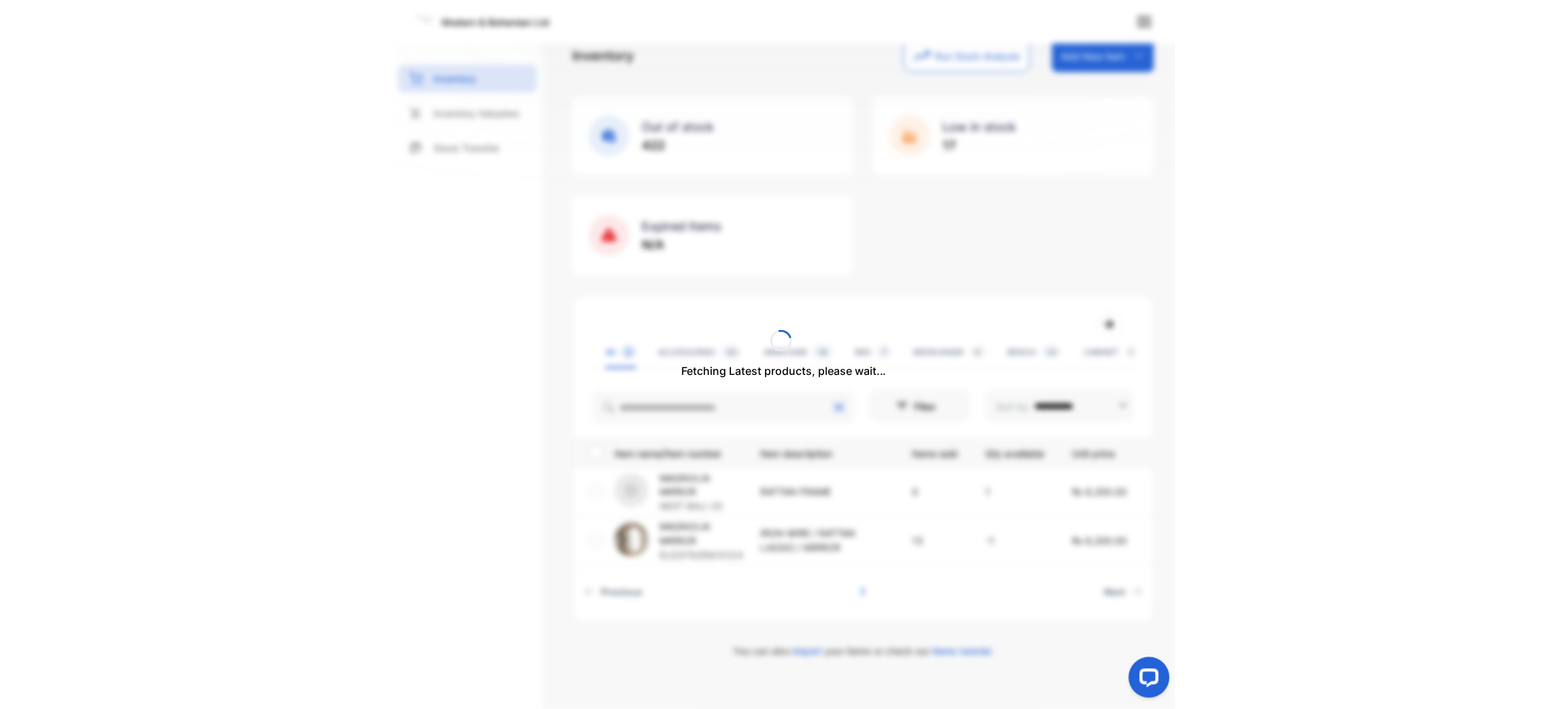 scroll, scrollTop: 40, scrollLeft: 0, axis: vertical 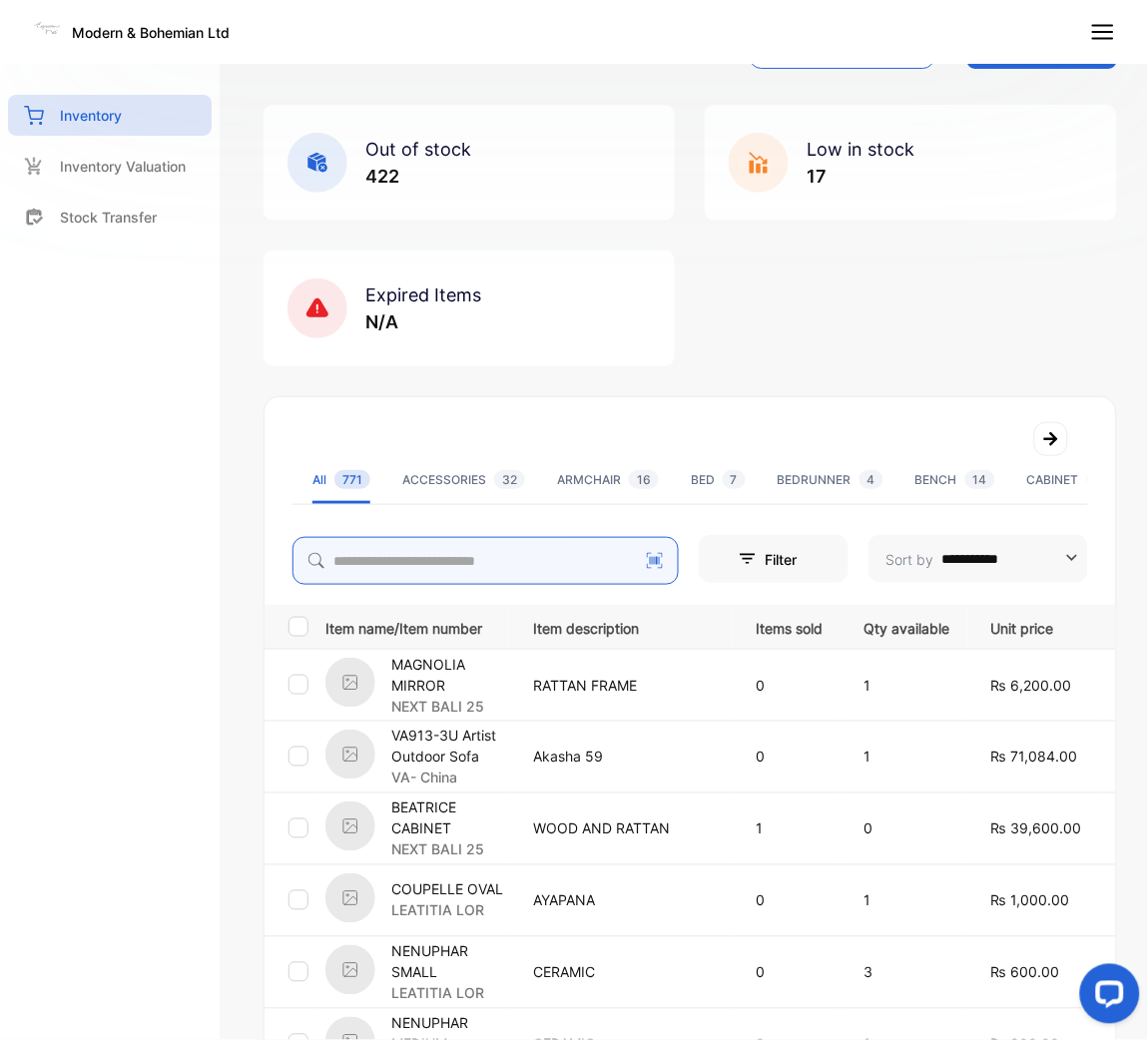 click at bounding box center (485, 561) 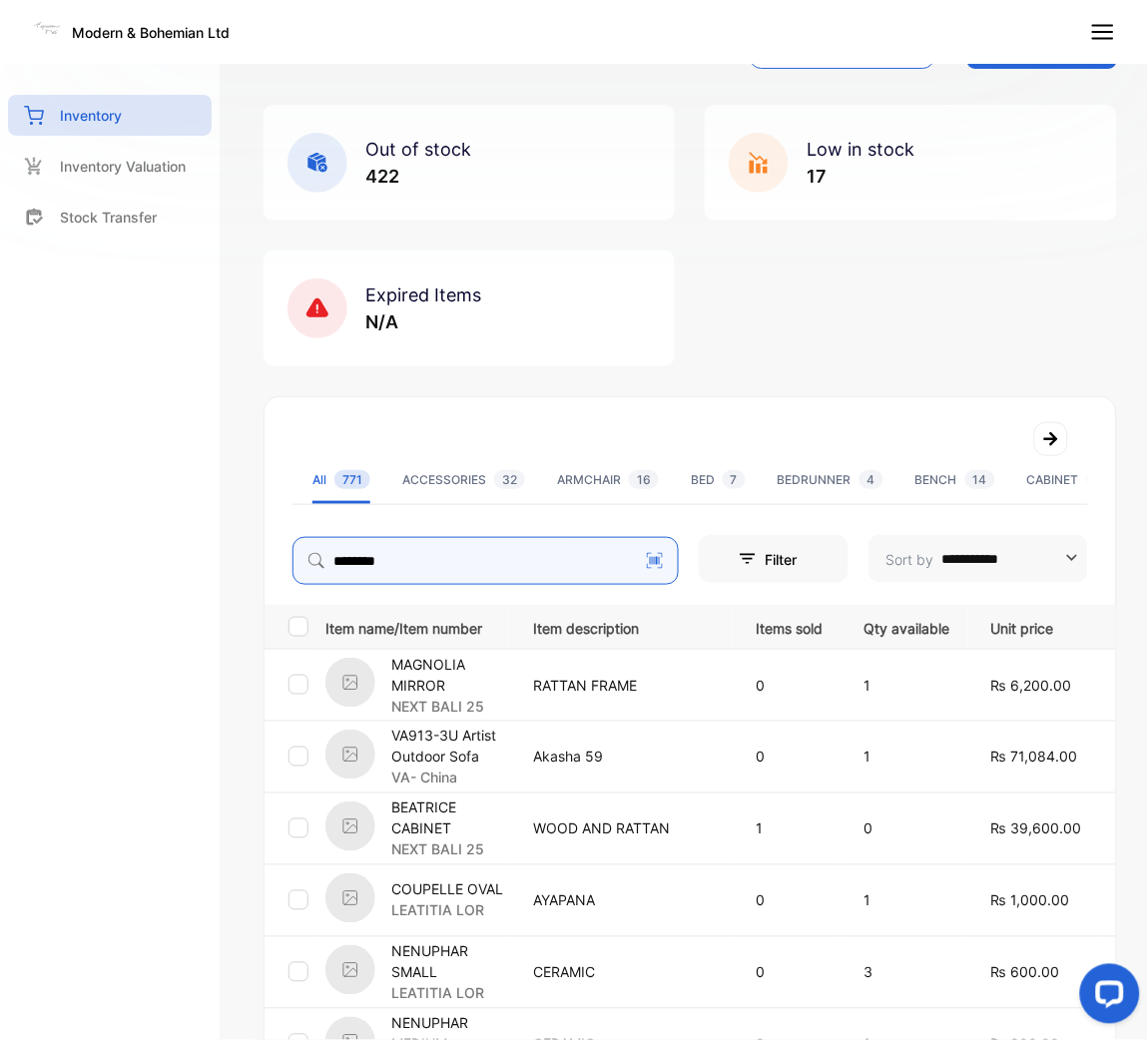 type on "********" 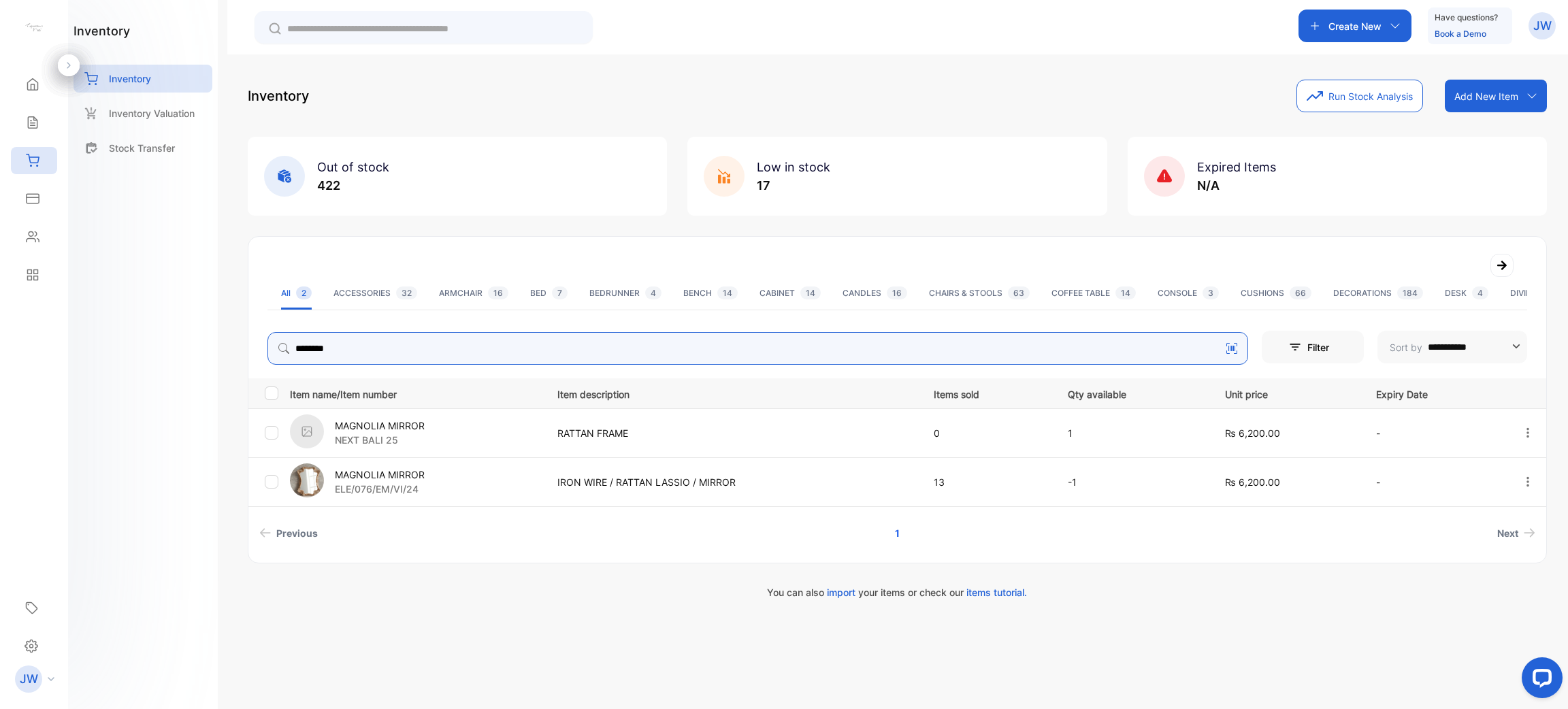 scroll, scrollTop: 0, scrollLeft: 0, axis: both 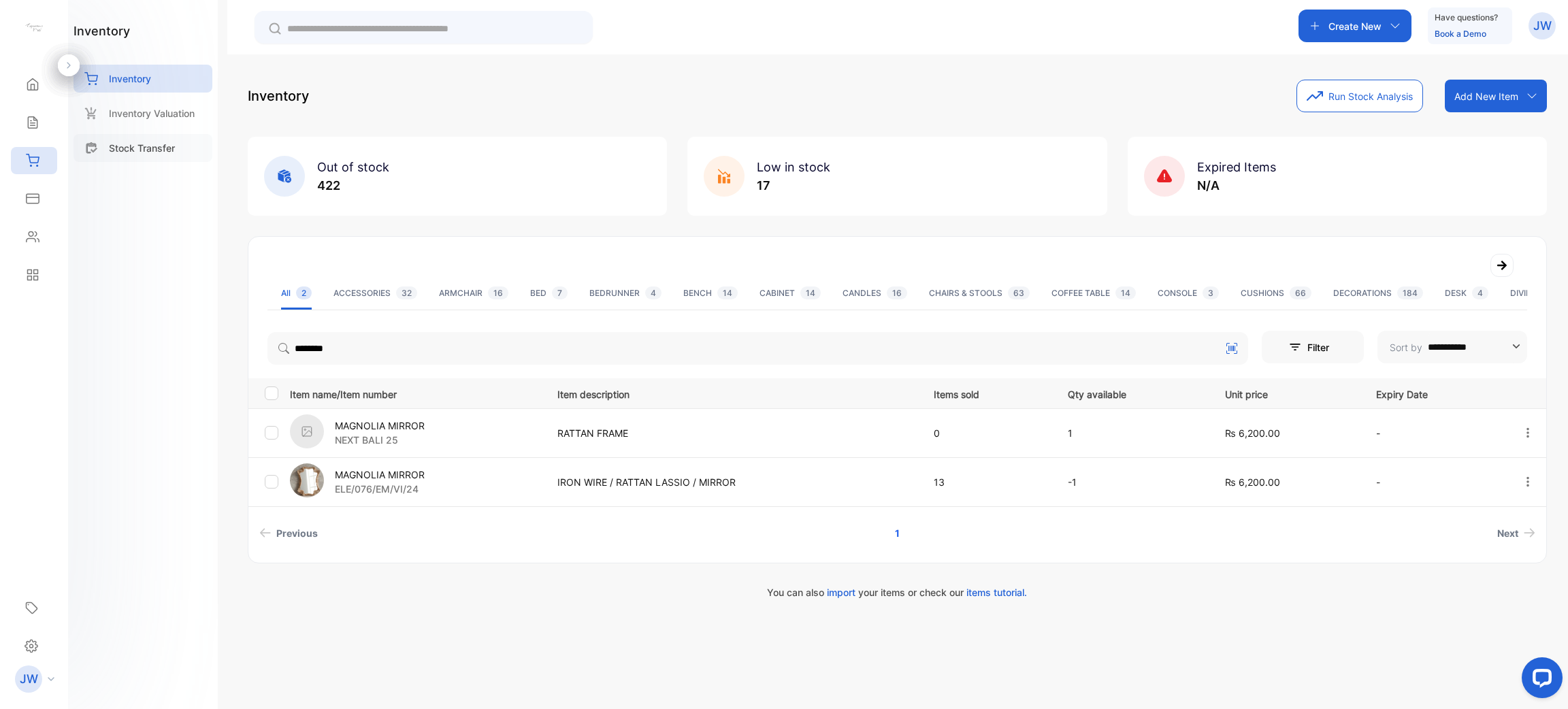 click on "Stock Transfer" at bounding box center (142, 148) 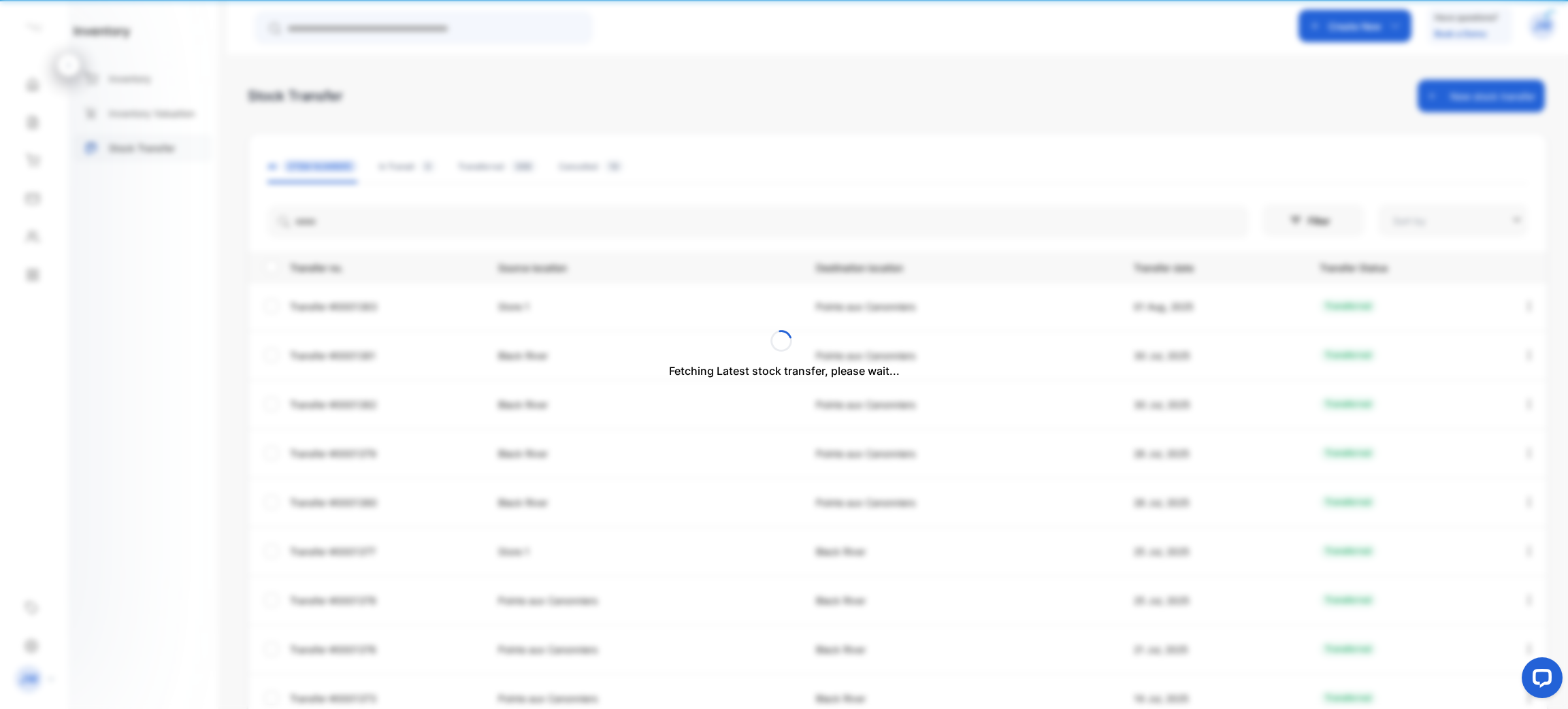 type on "**********" 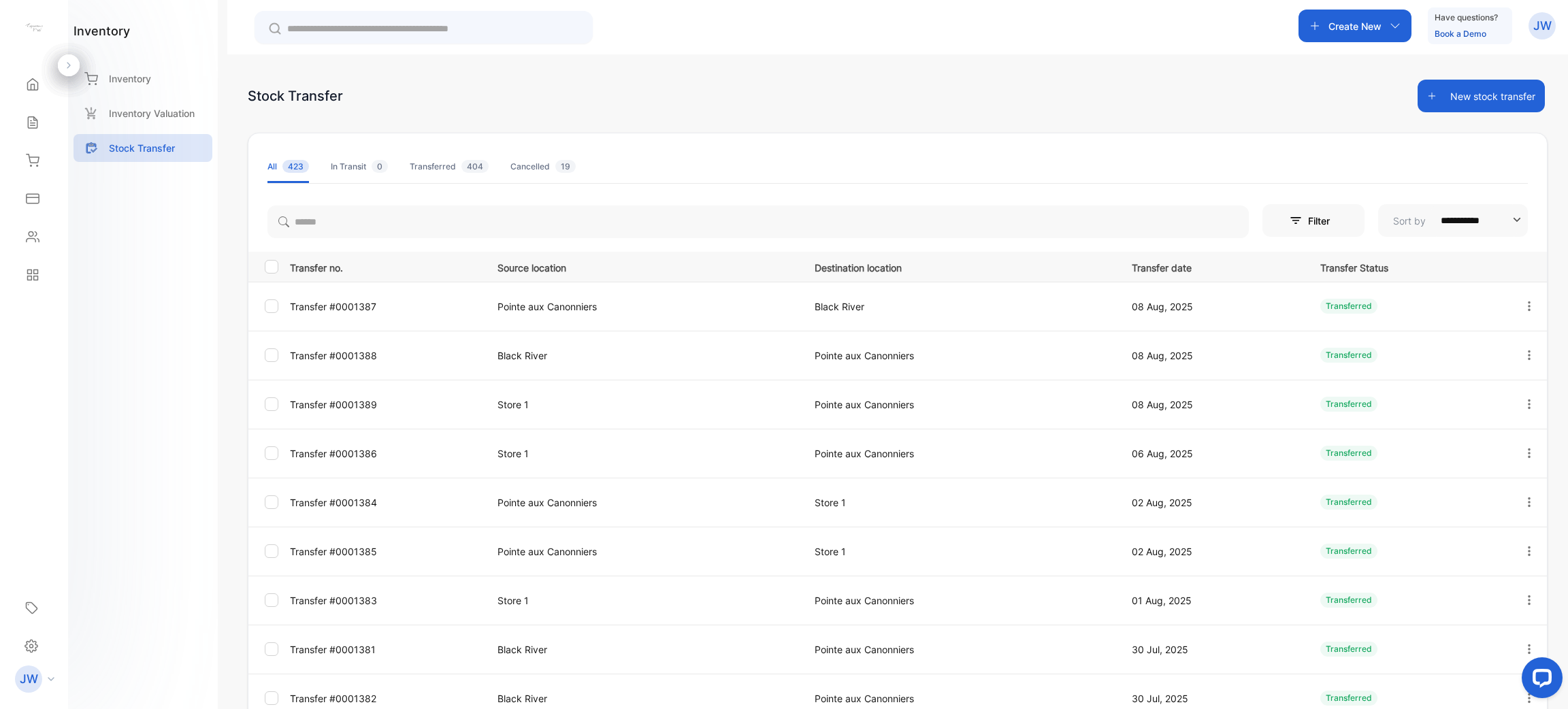 click on "Transfer #0001389" at bounding box center [385, 404] 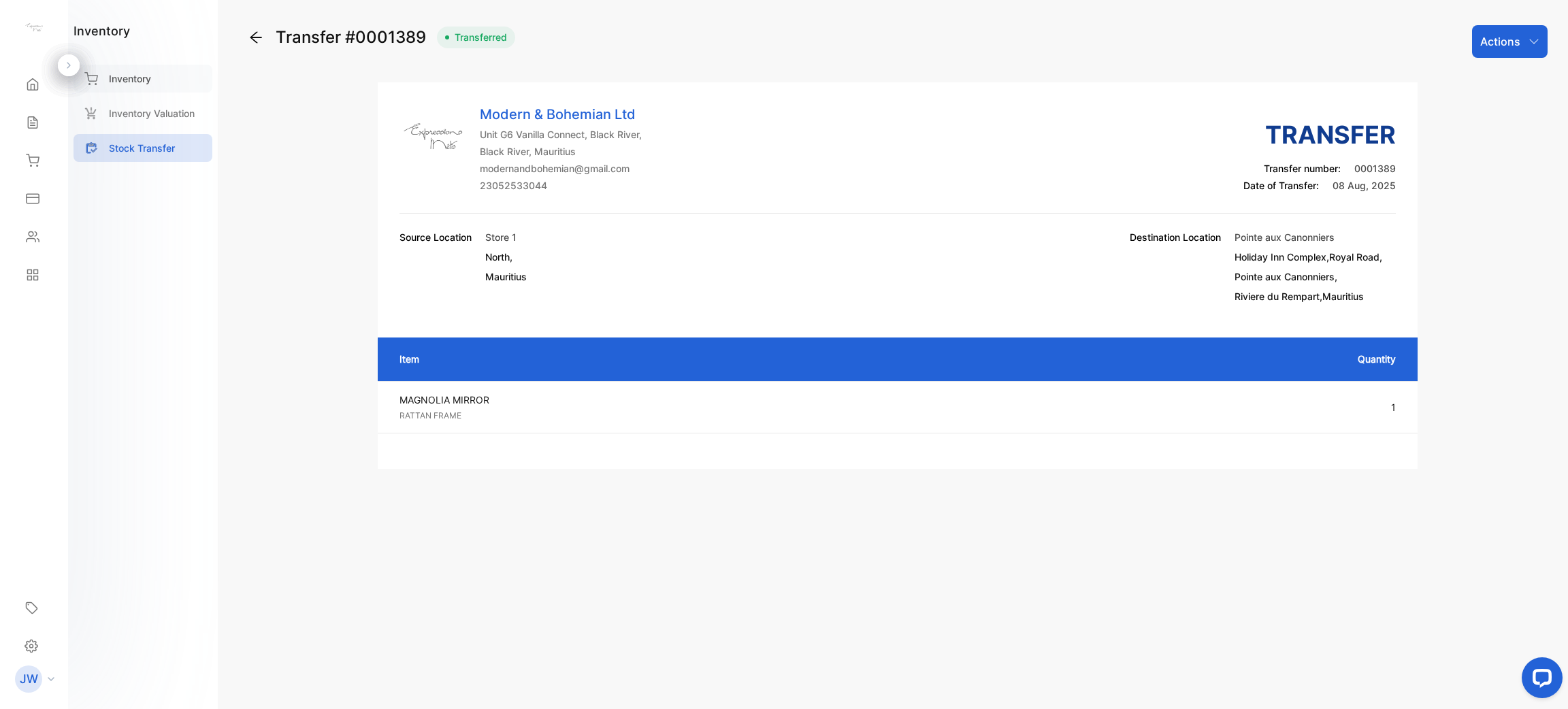 click on "Inventory" at bounding box center [130, 78] 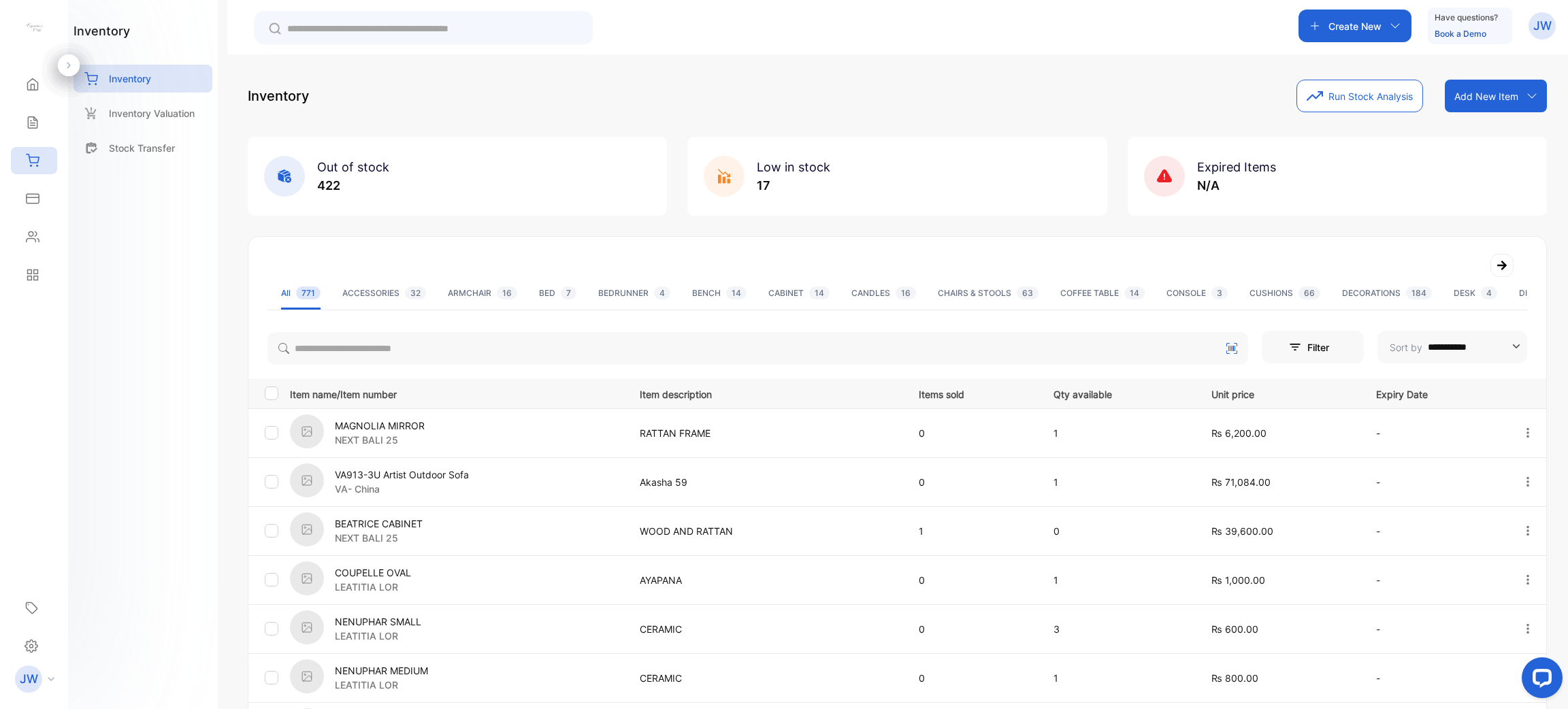 click on "MAGNOLIA MIRROR" at bounding box center (380, 425) 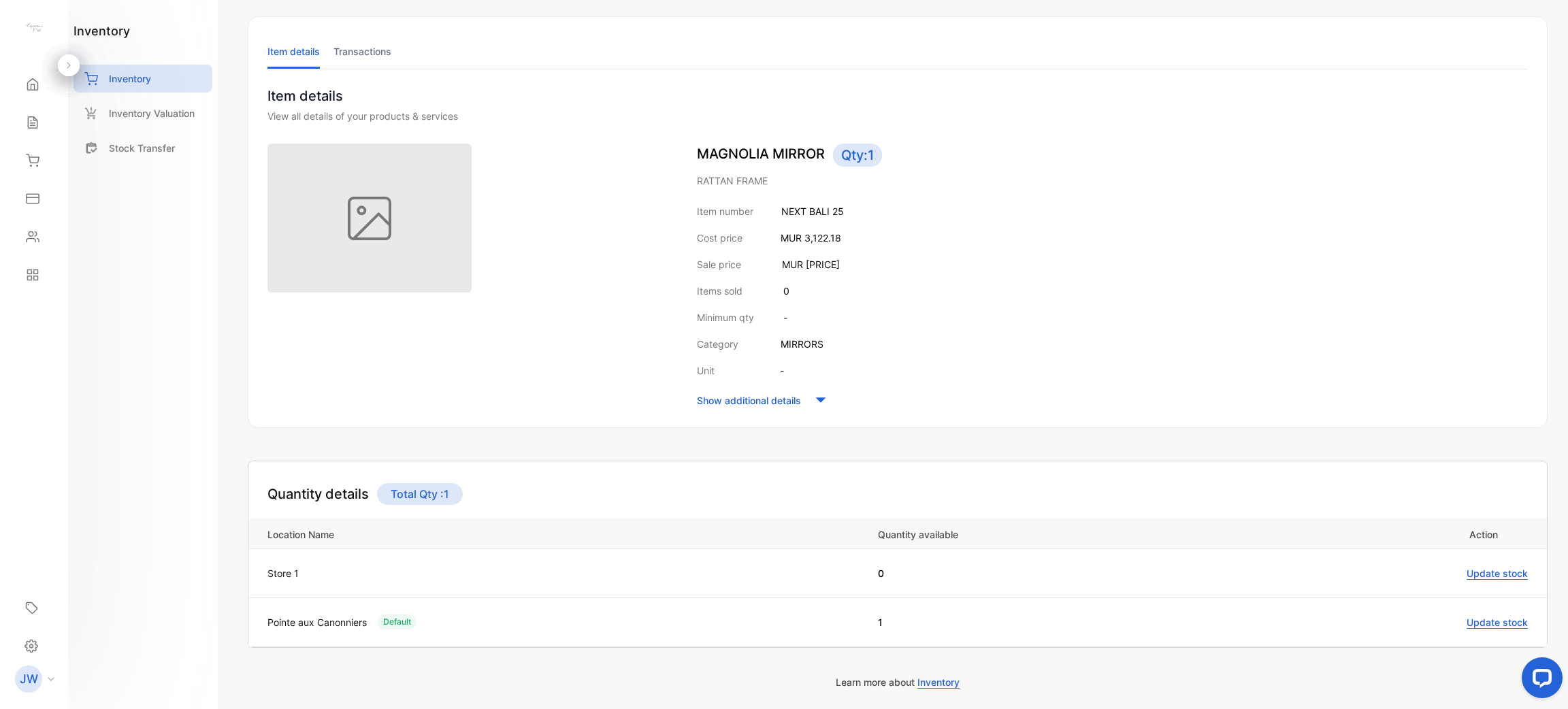 scroll, scrollTop: 118, scrollLeft: 0, axis: vertical 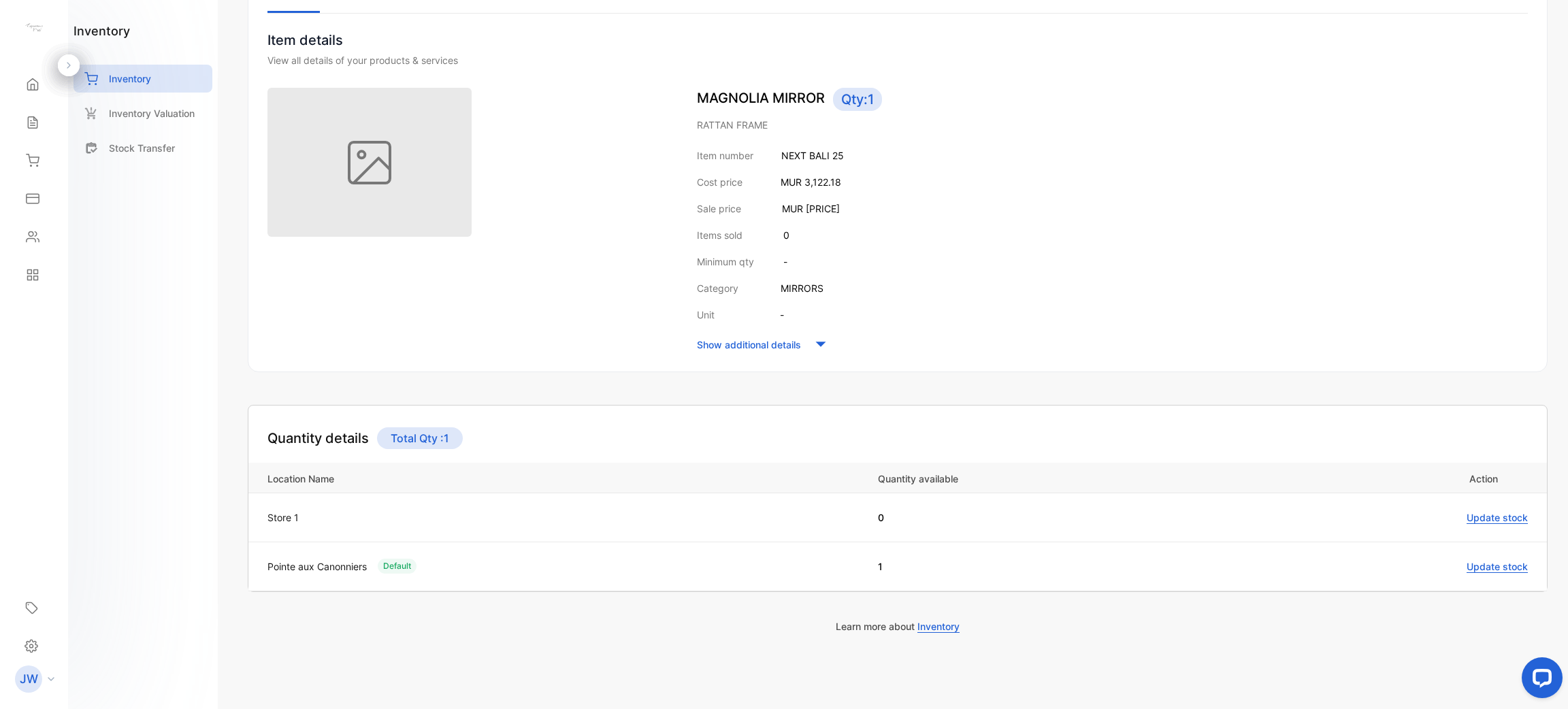 click on "Update stock" at bounding box center [1497, 567] 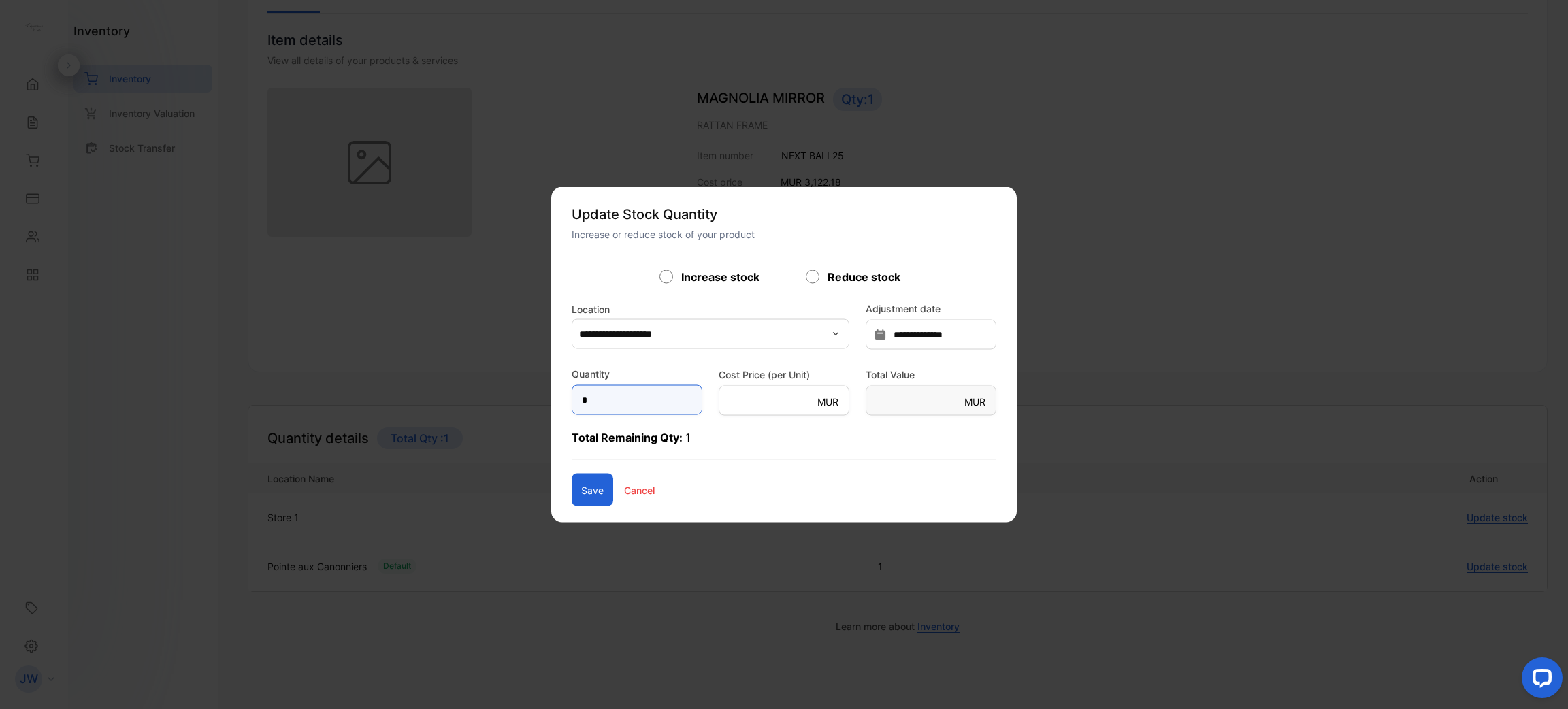 click on "*" at bounding box center (637, 400) 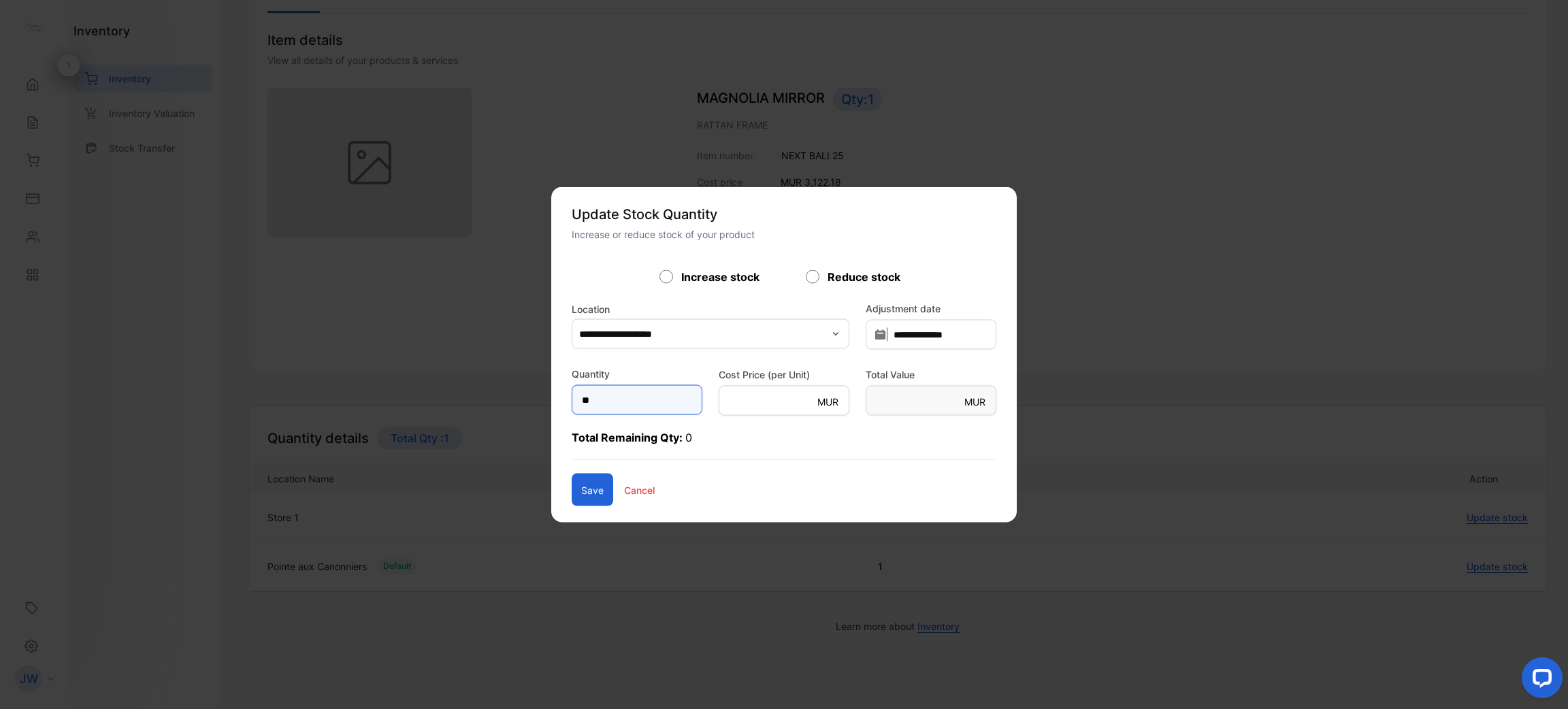 type on "**" 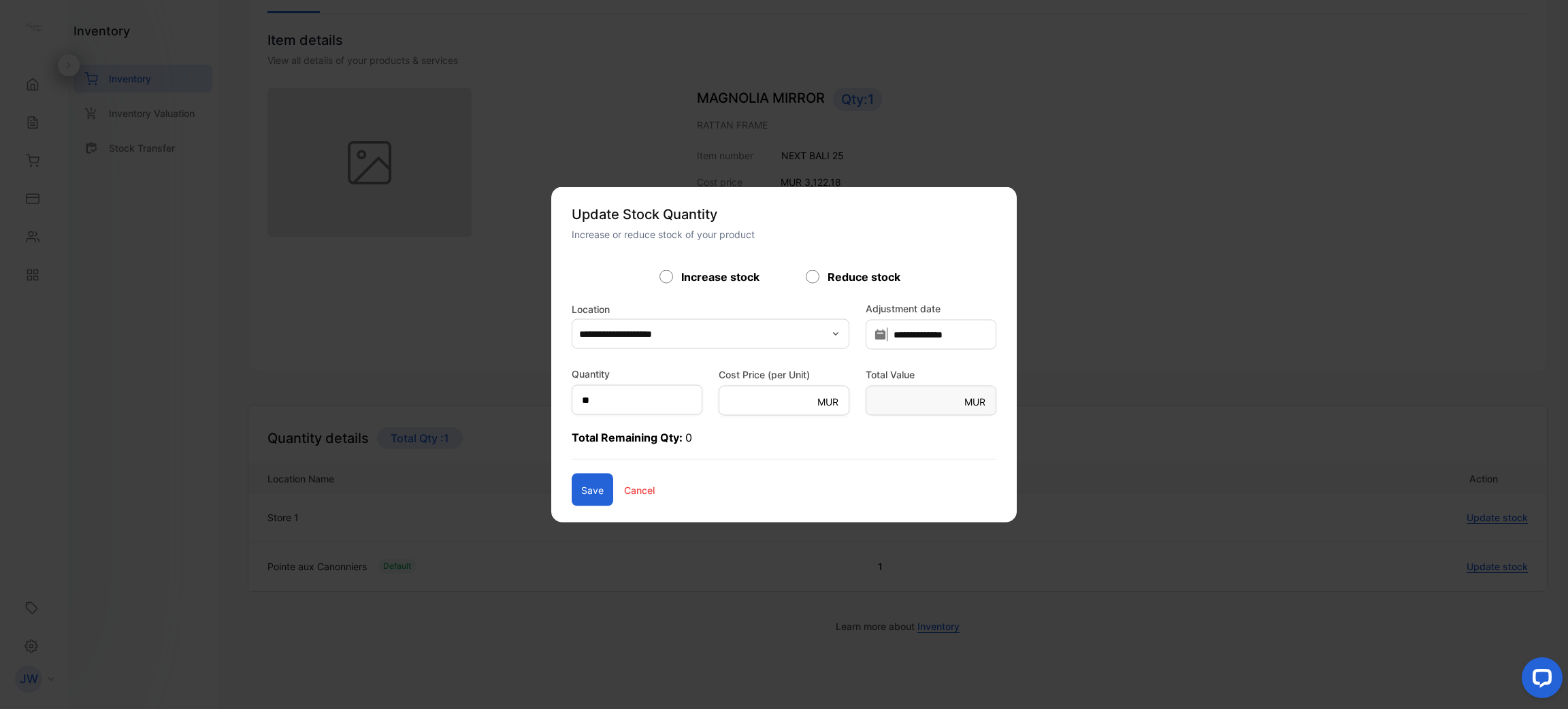 click on "**********" at bounding box center (784, 387) 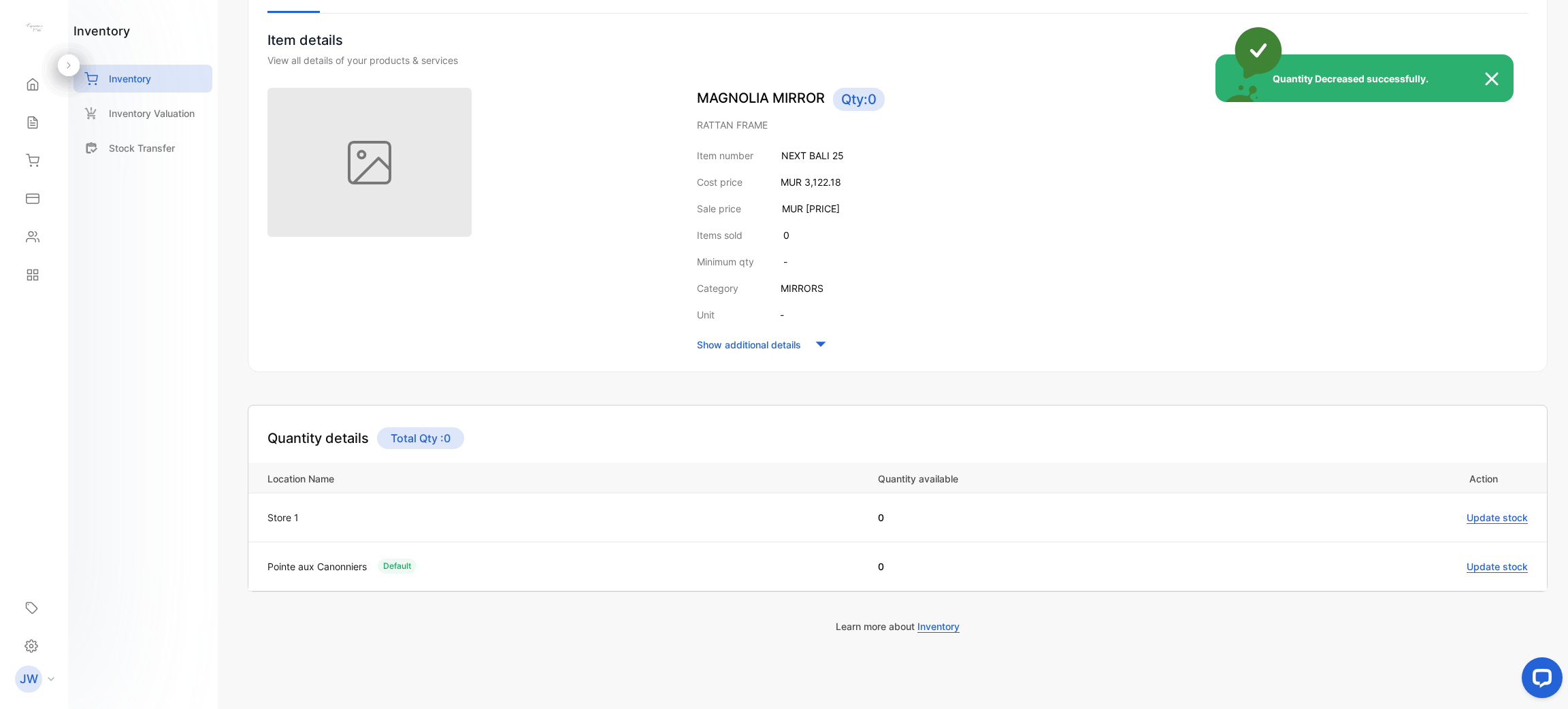 click on "Quantity Decreased successfully." at bounding box center [784, 354] 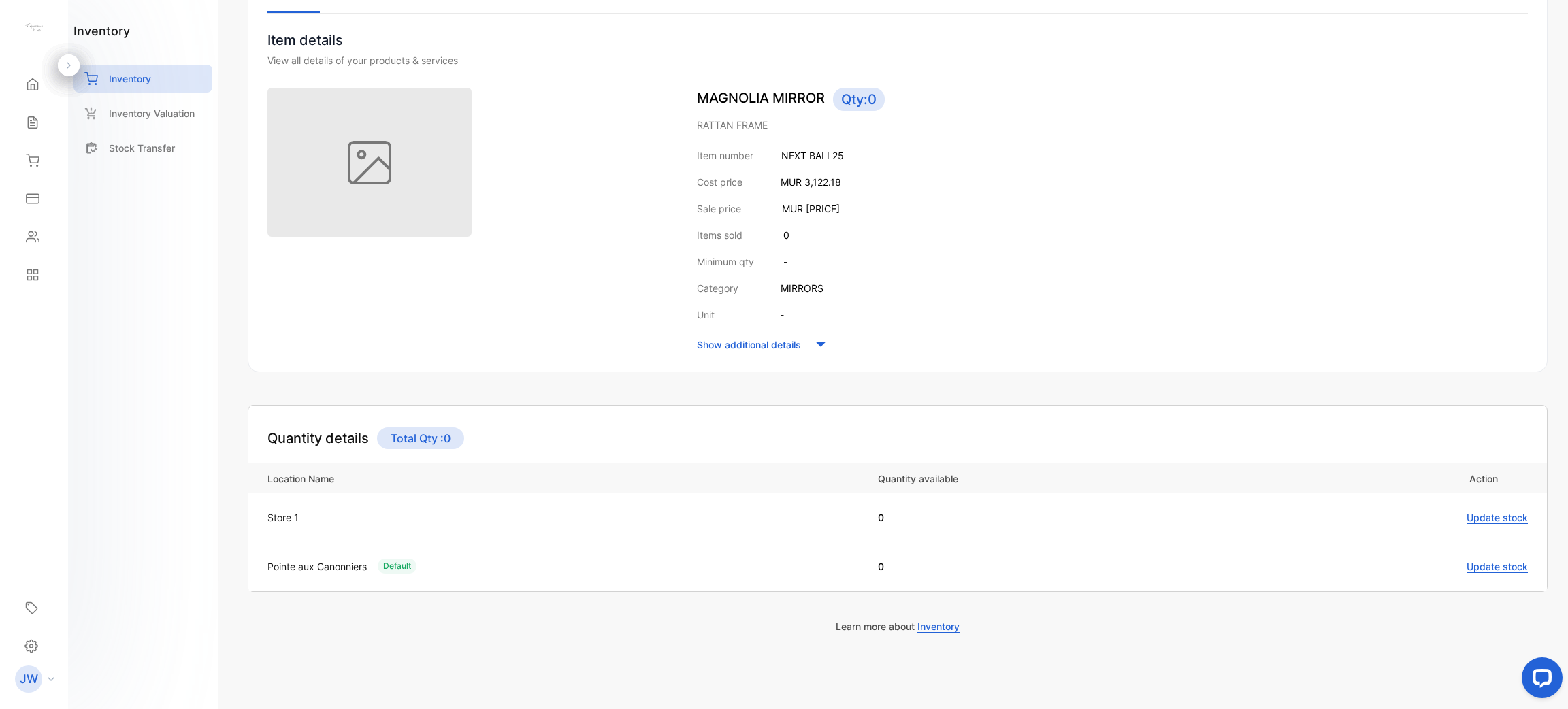 click on "Inventory" at bounding box center [143, 78] 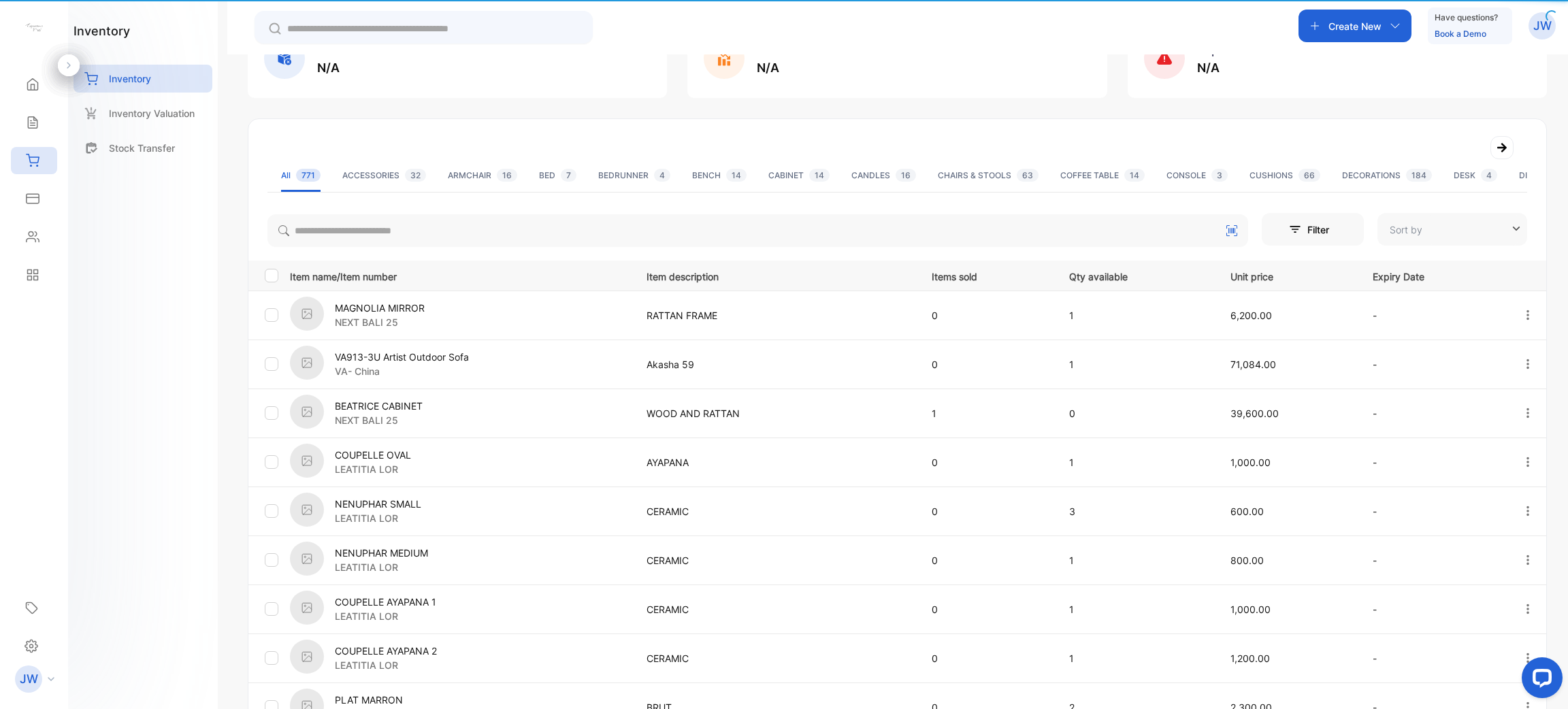 type on "**********" 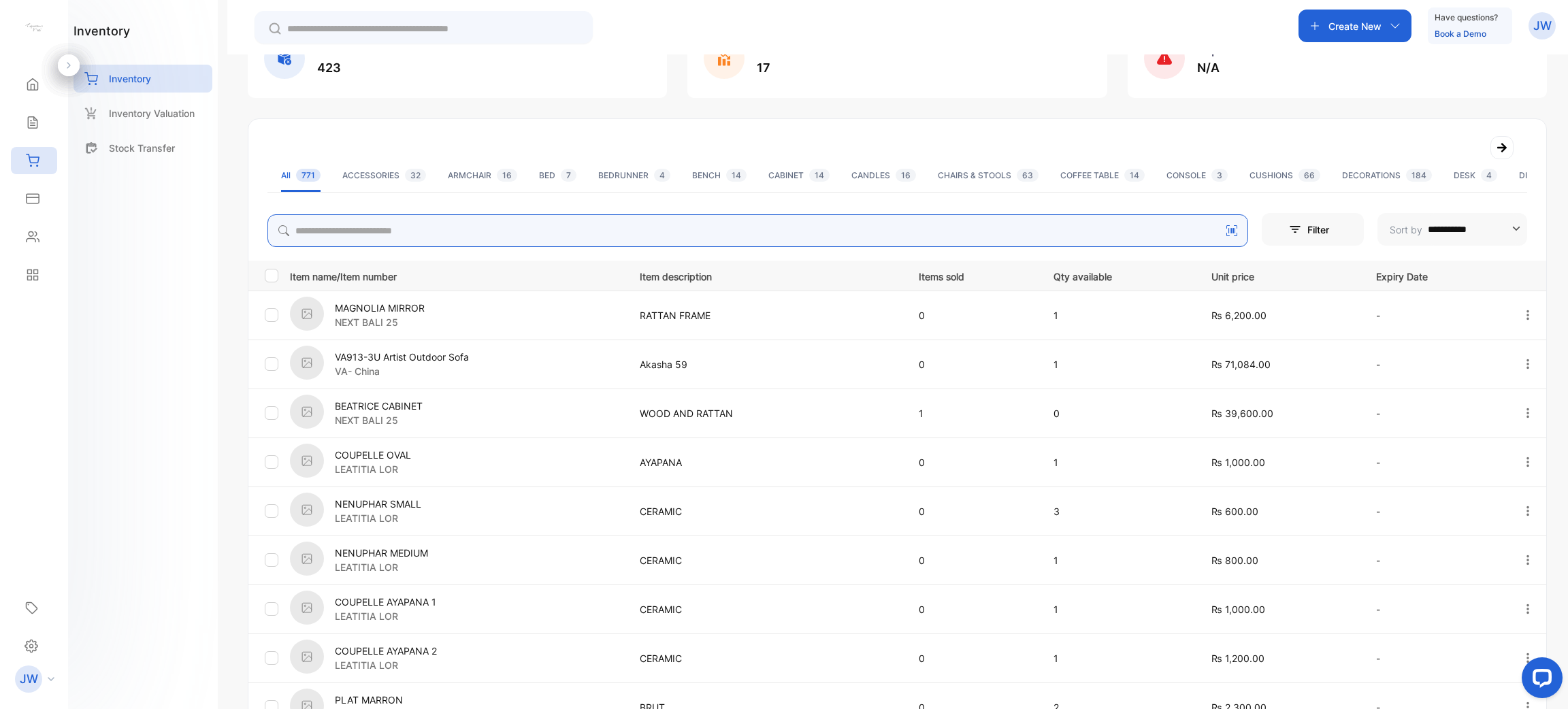 click at bounding box center [757, 231] 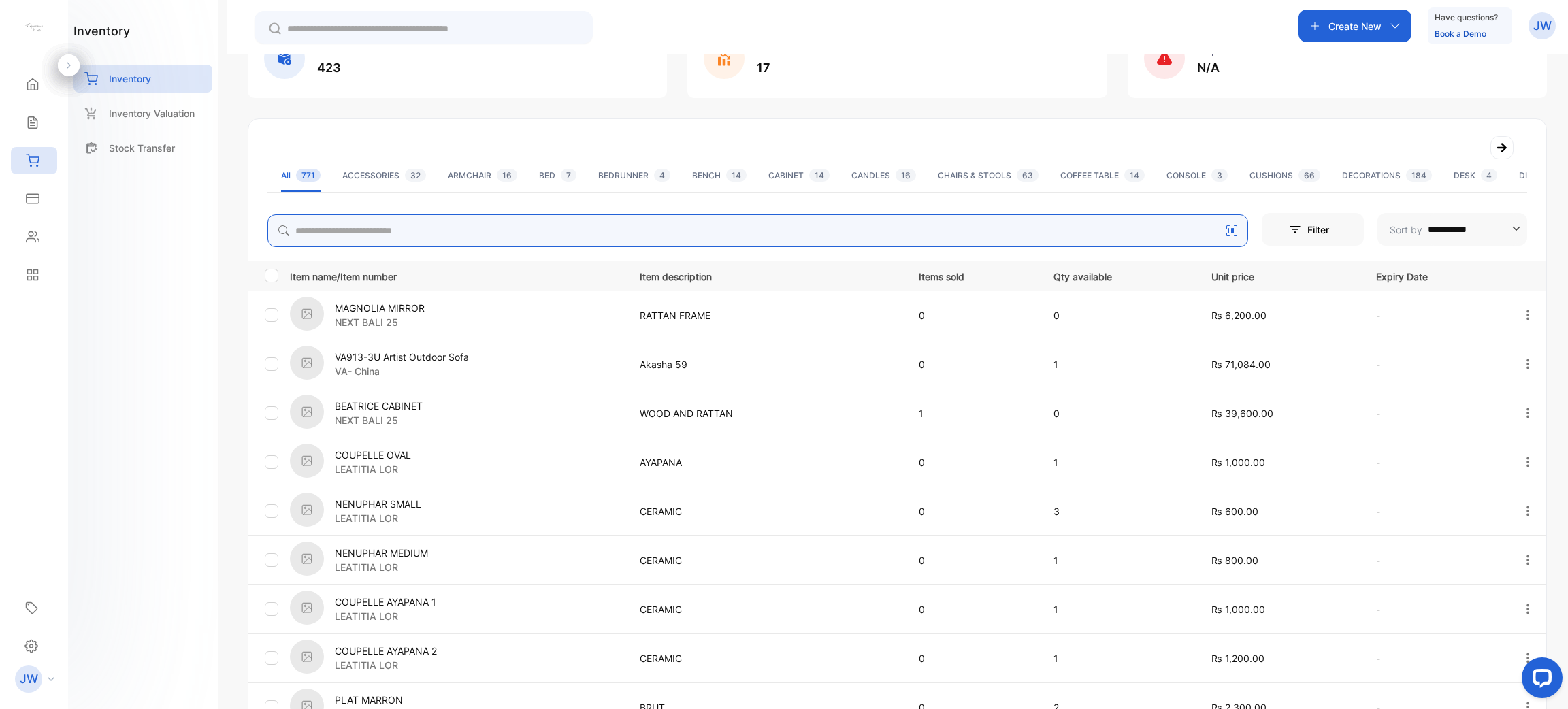 click 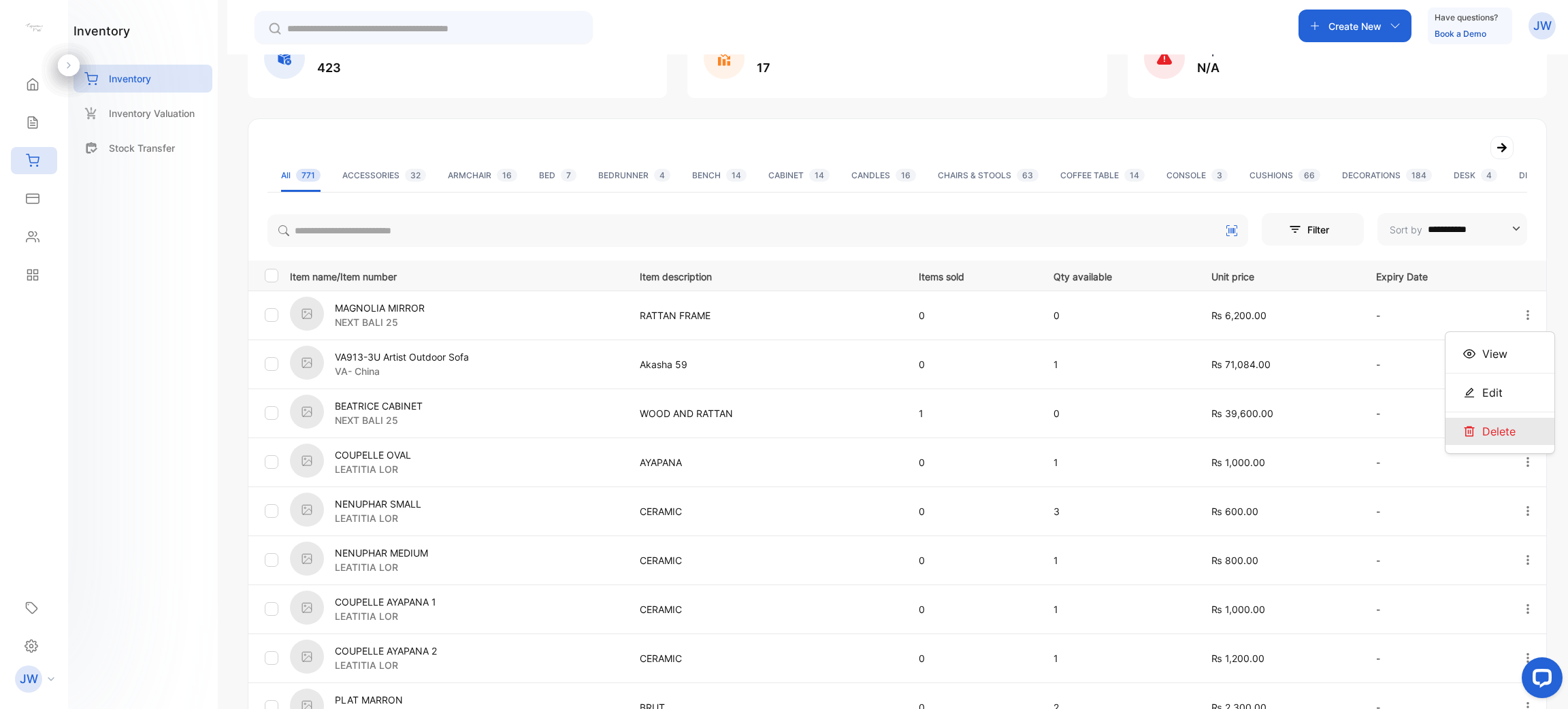 click on "Delete" at bounding box center [1499, 431] 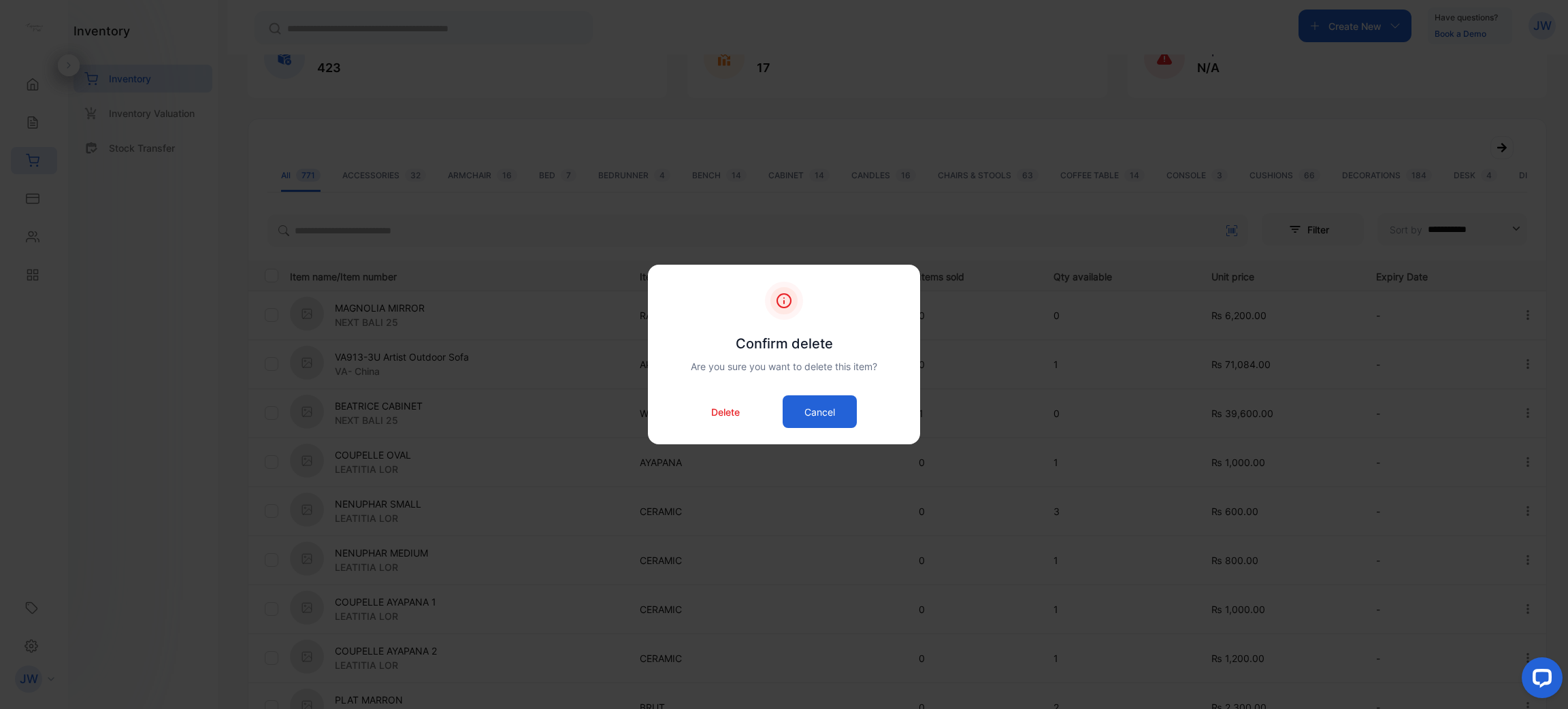click on "Delete" at bounding box center (725, 412) 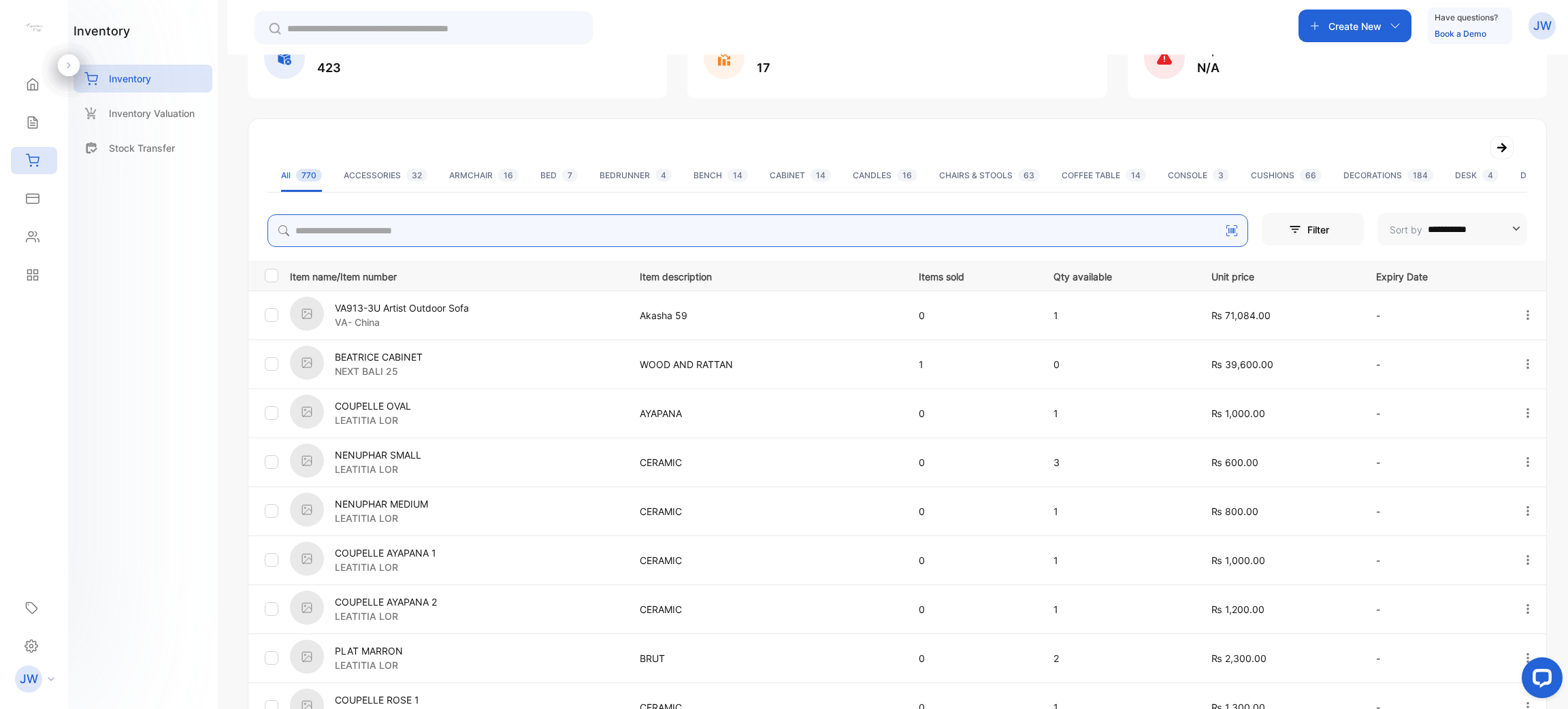 click at bounding box center [757, 231] 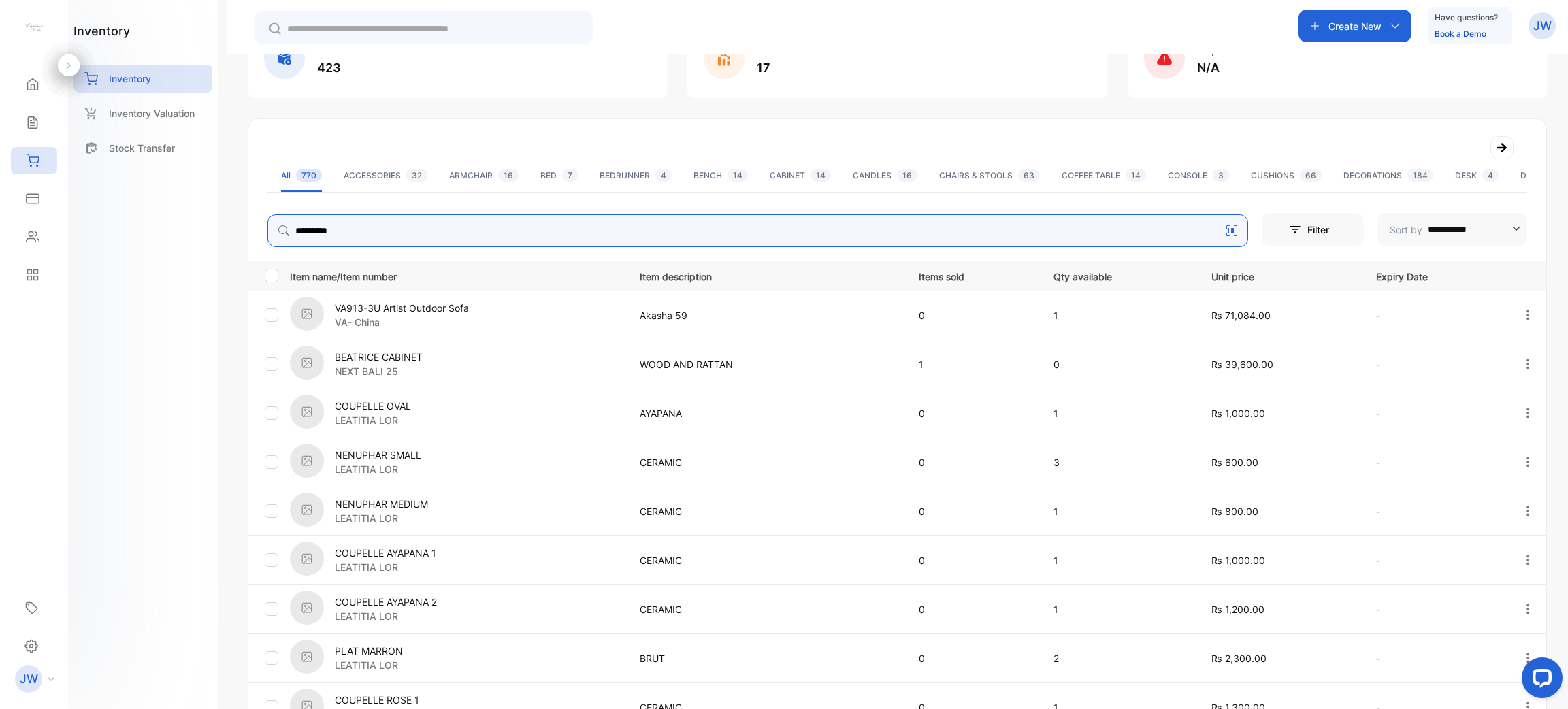 type on "********" 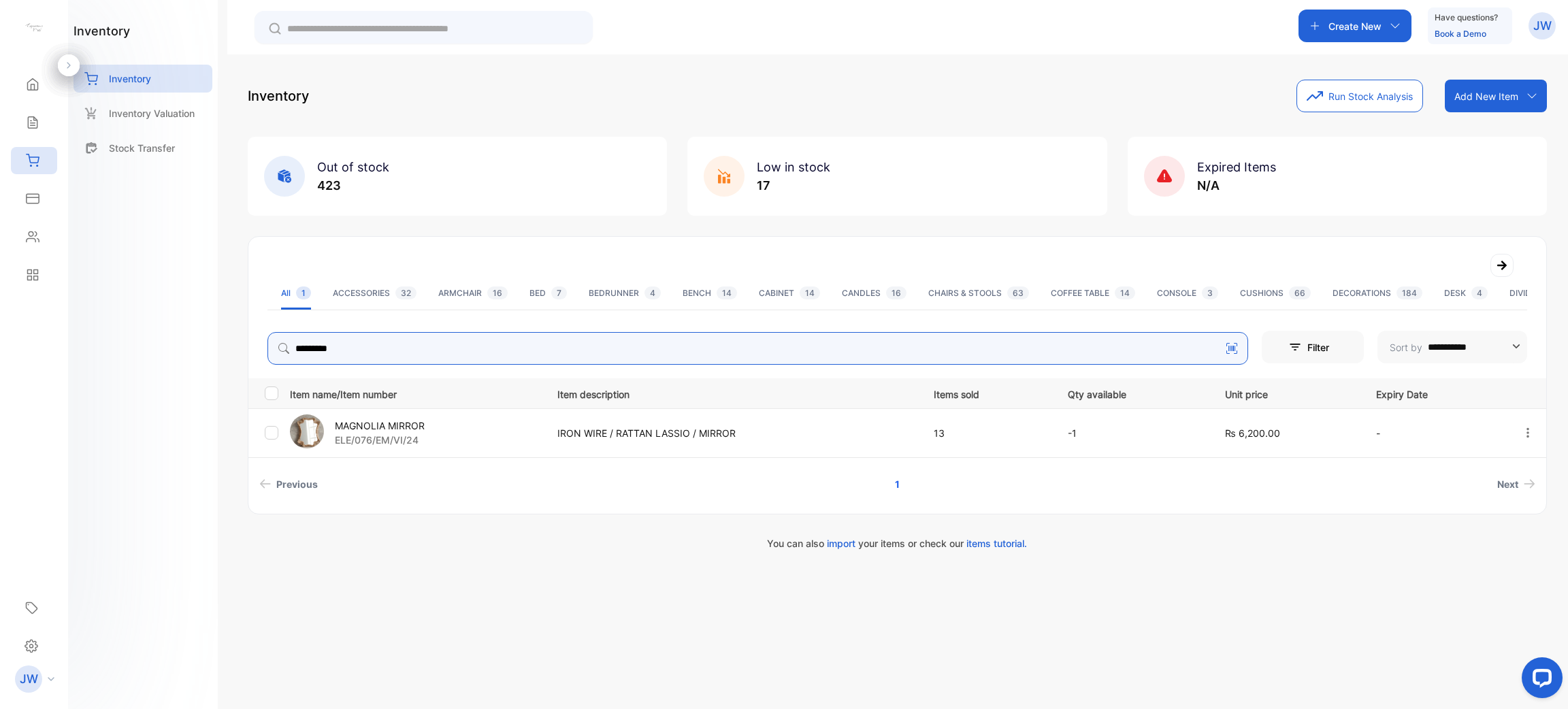 scroll, scrollTop: 0, scrollLeft: 0, axis: both 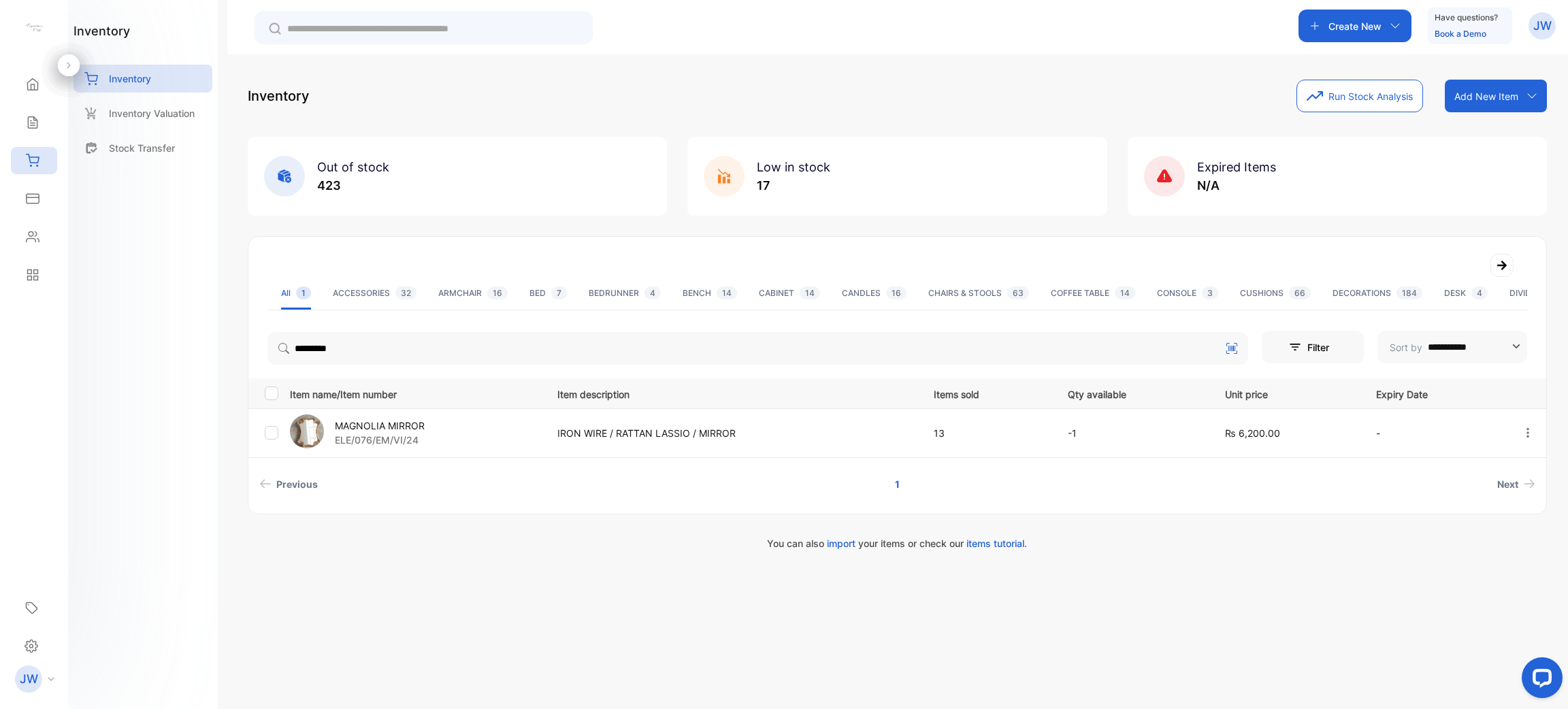 click on "MAGNOLIA MIRROR" at bounding box center (380, 425) 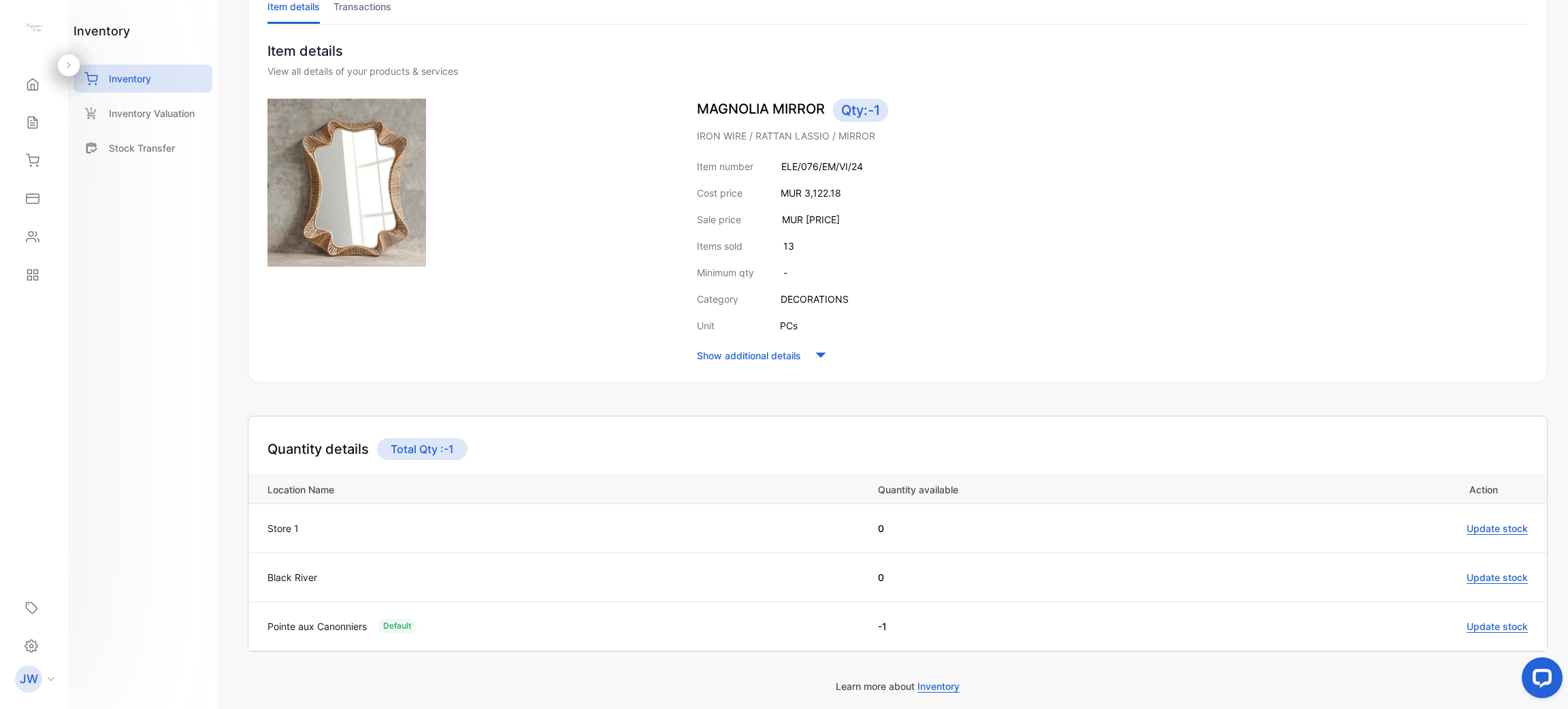 scroll, scrollTop: 167, scrollLeft: 0, axis: vertical 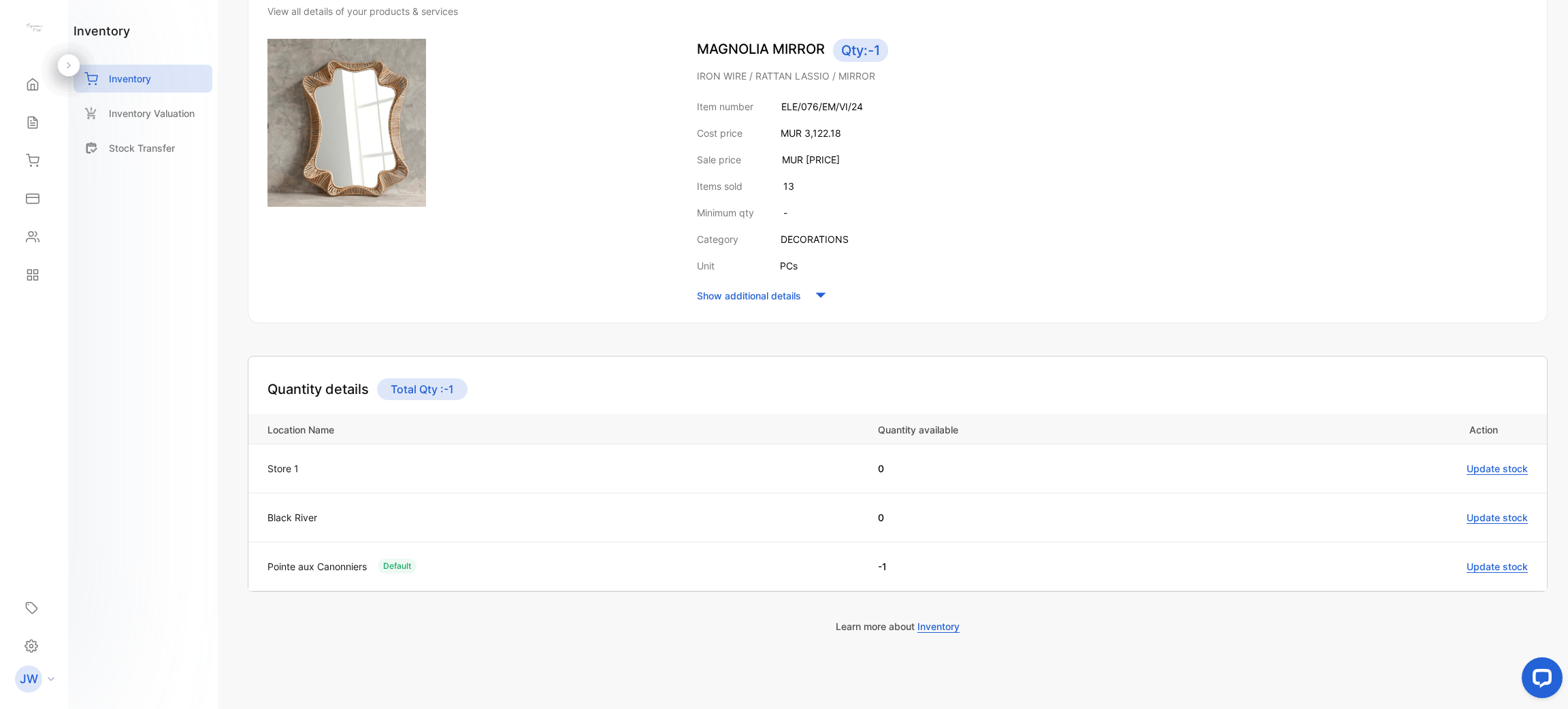 click on "Update stock" at bounding box center (1497, 567) 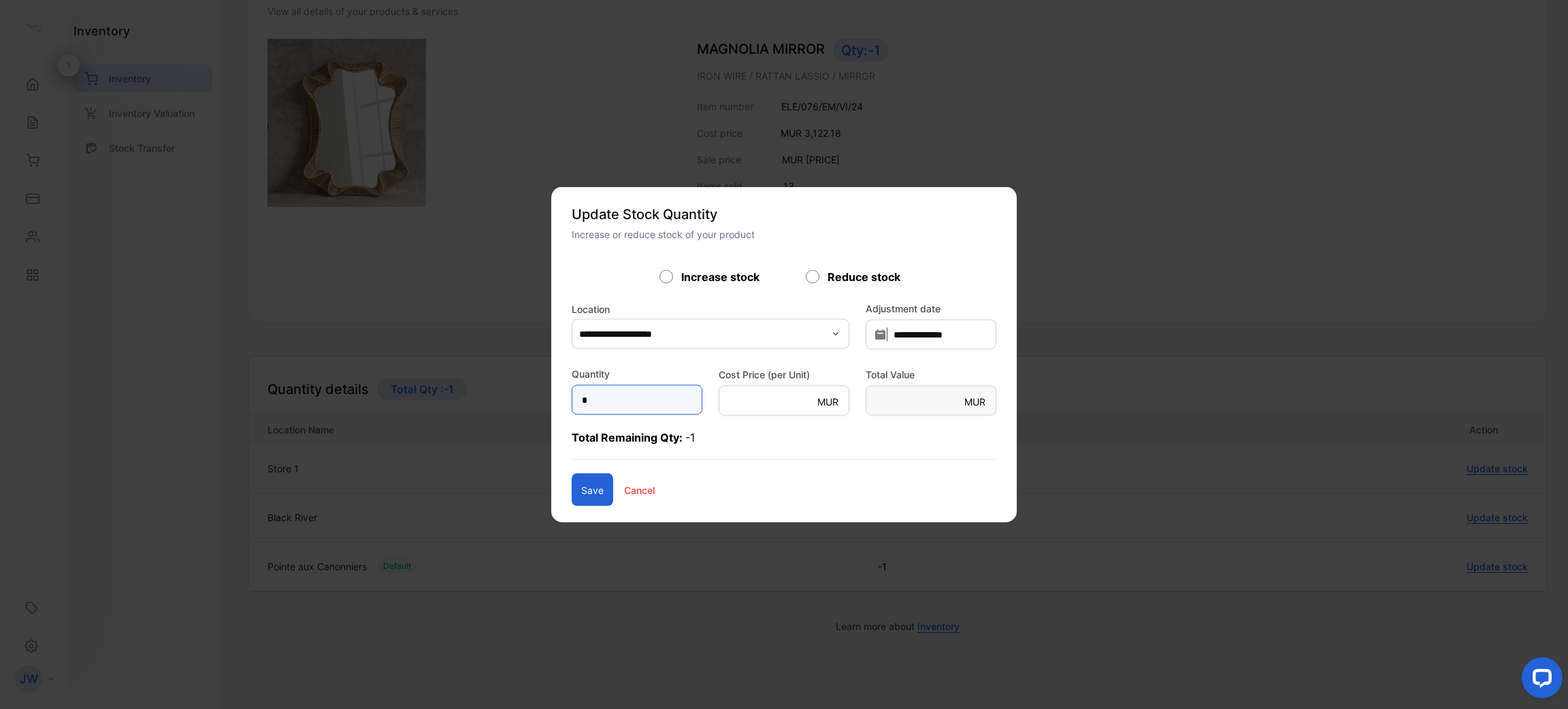 click on "*" at bounding box center (637, 400) 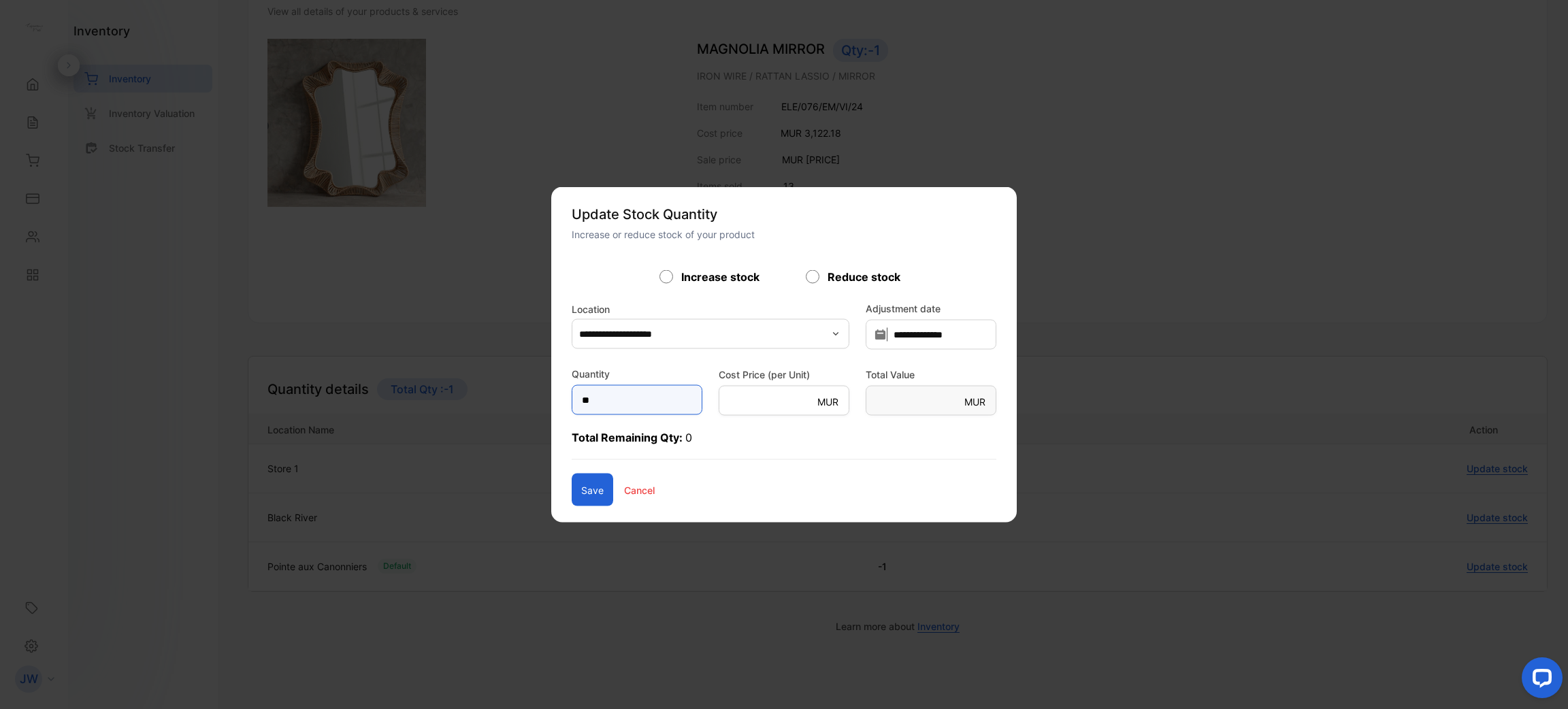 type on "**" 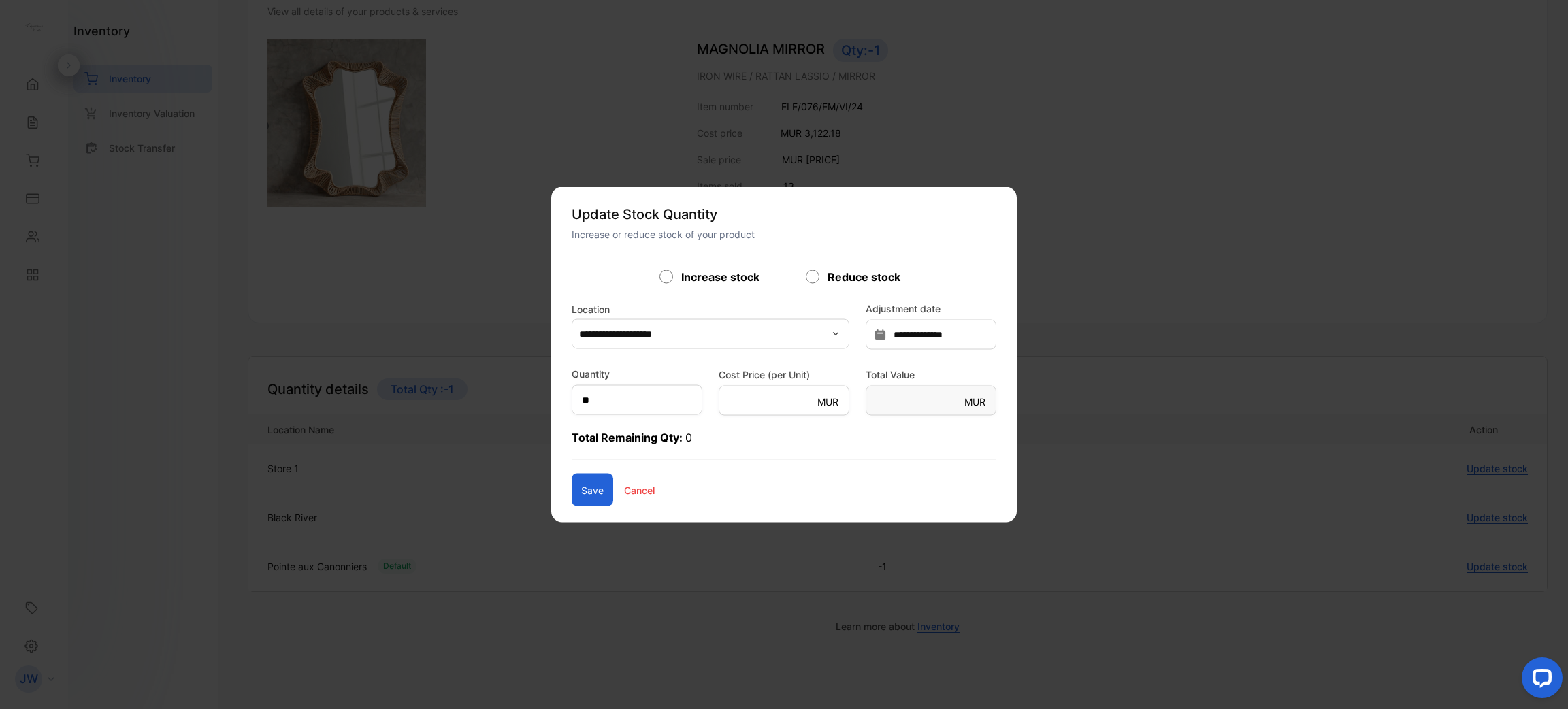 click on "Save" at bounding box center [592, 490] 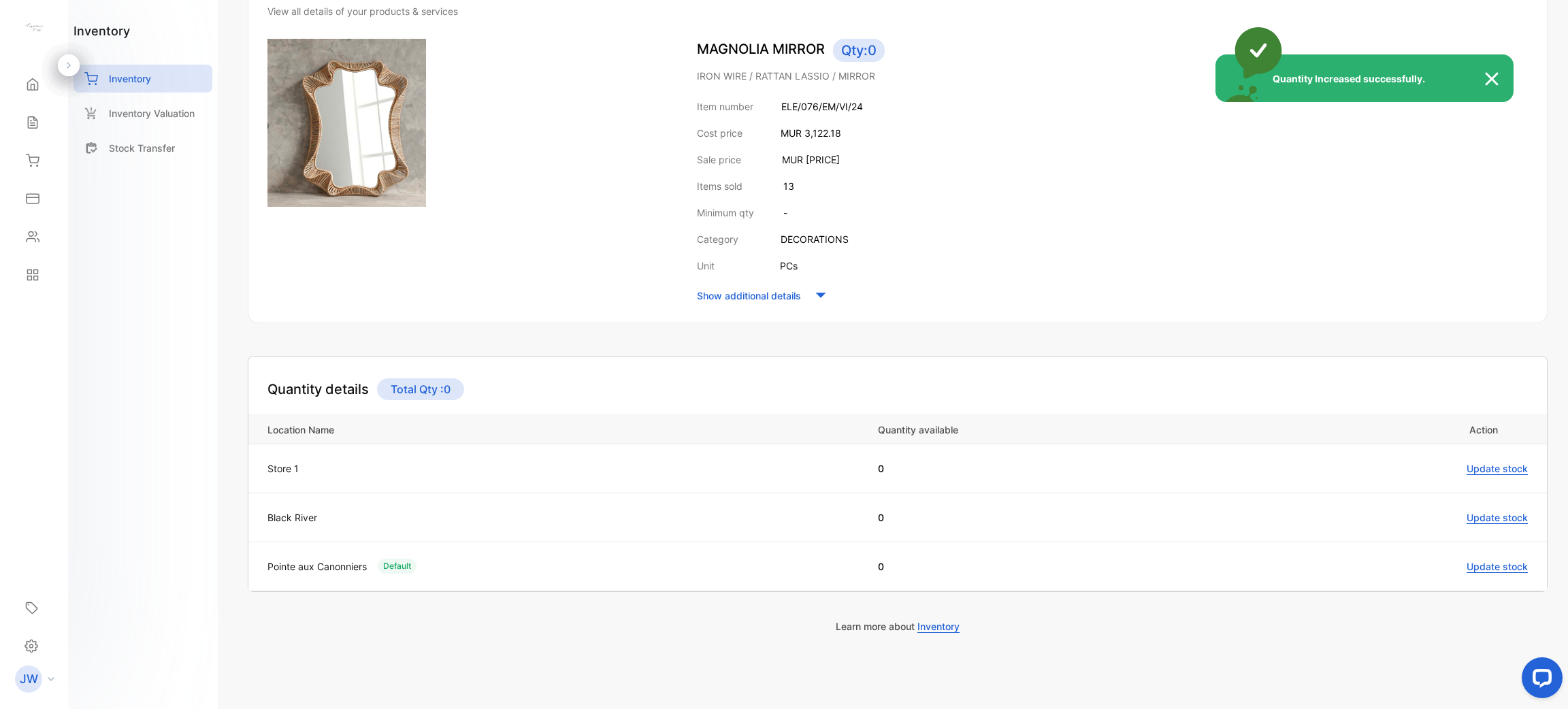 click on "Quantity Increased successfully." at bounding box center (784, 354) 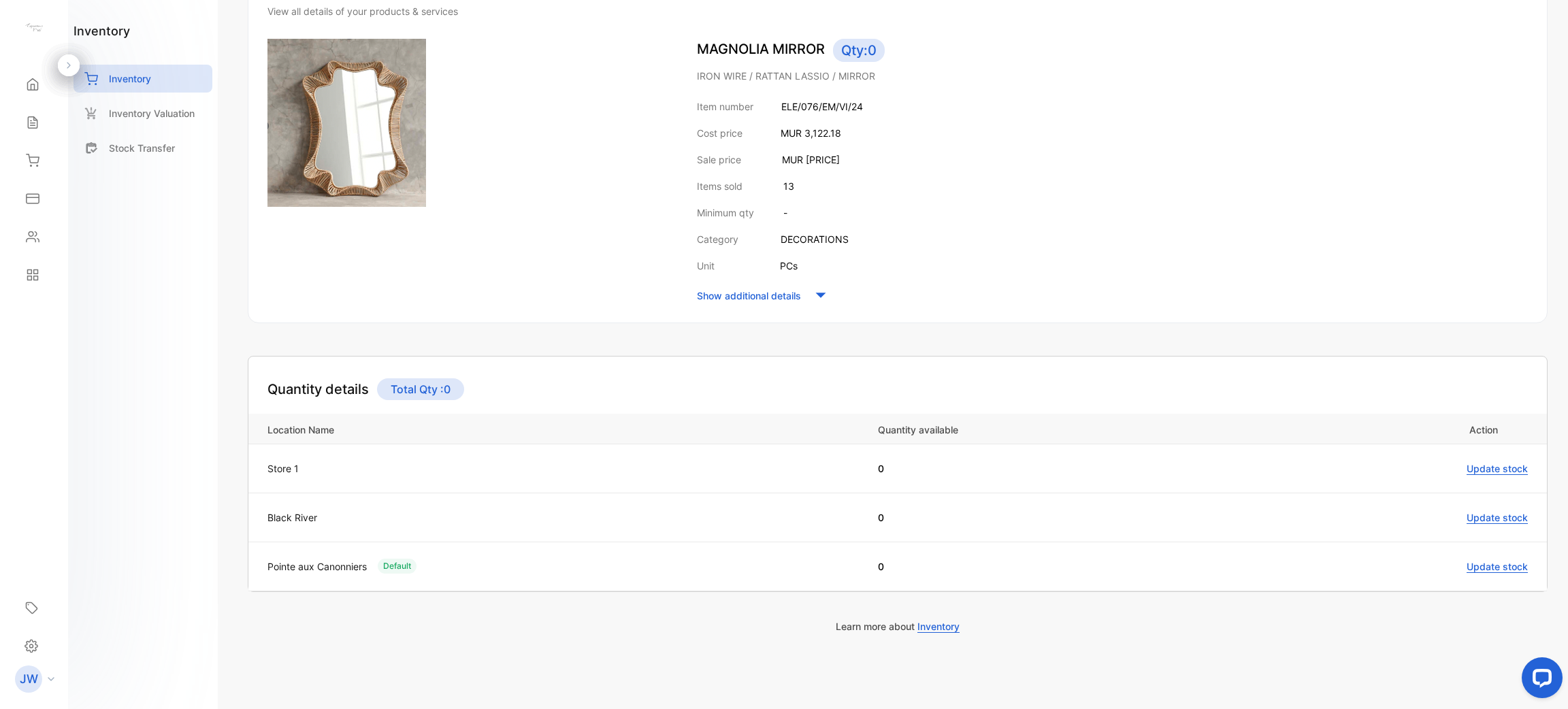scroll, scrollTop: 0, scrollLeft: 0, axis: both 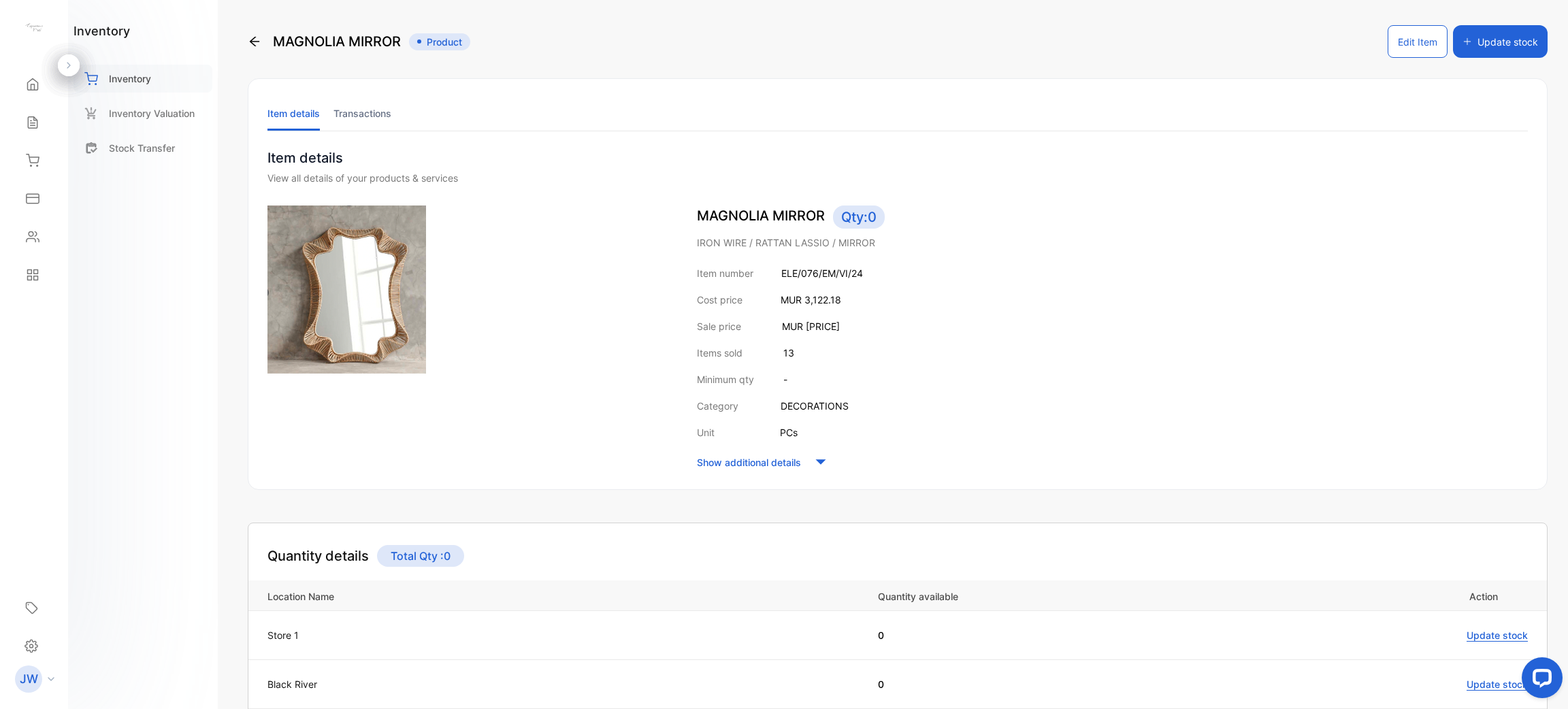 click on "Inventory" at bounding box center (143, 78) 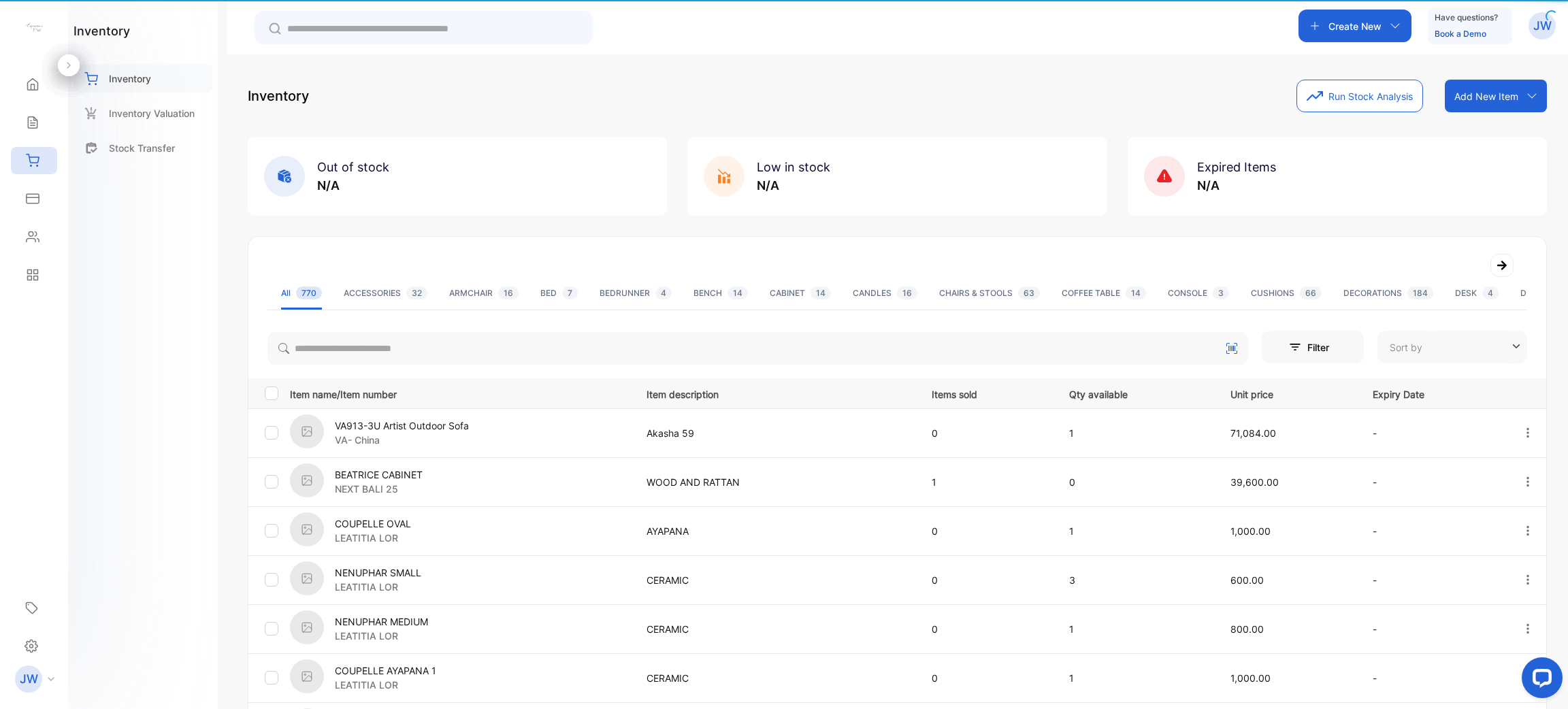 type on "**********" 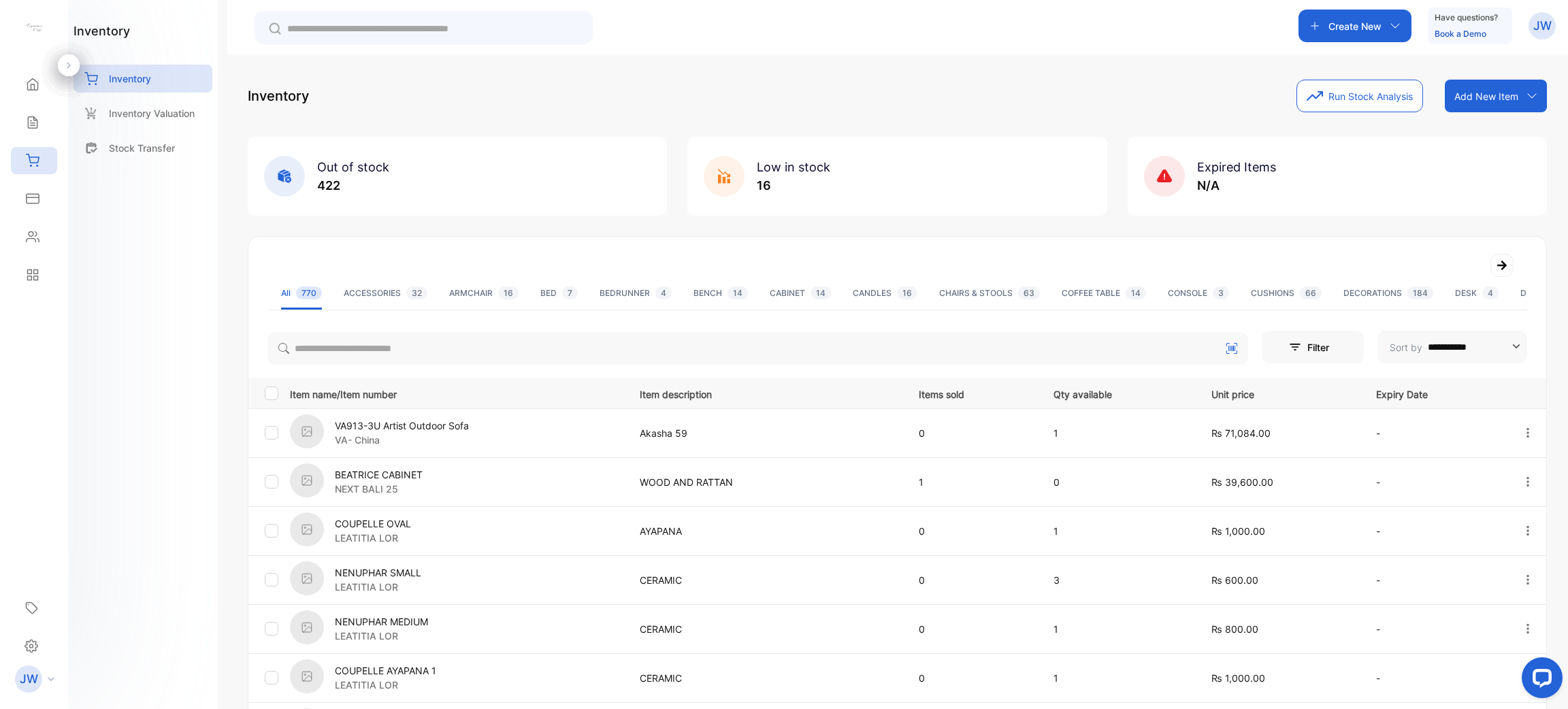 click at bounding box center (757, 346) 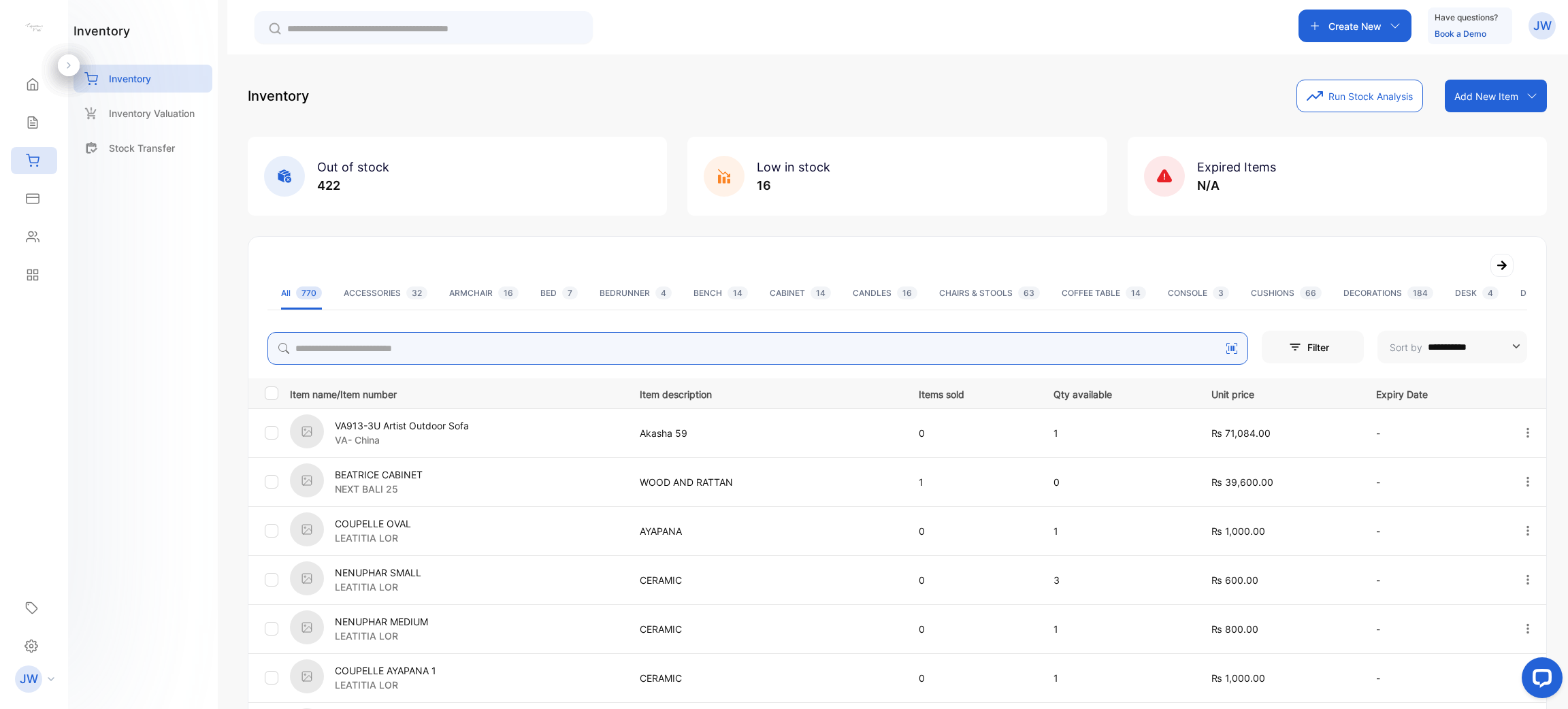 click at bounding box center (757, 348) 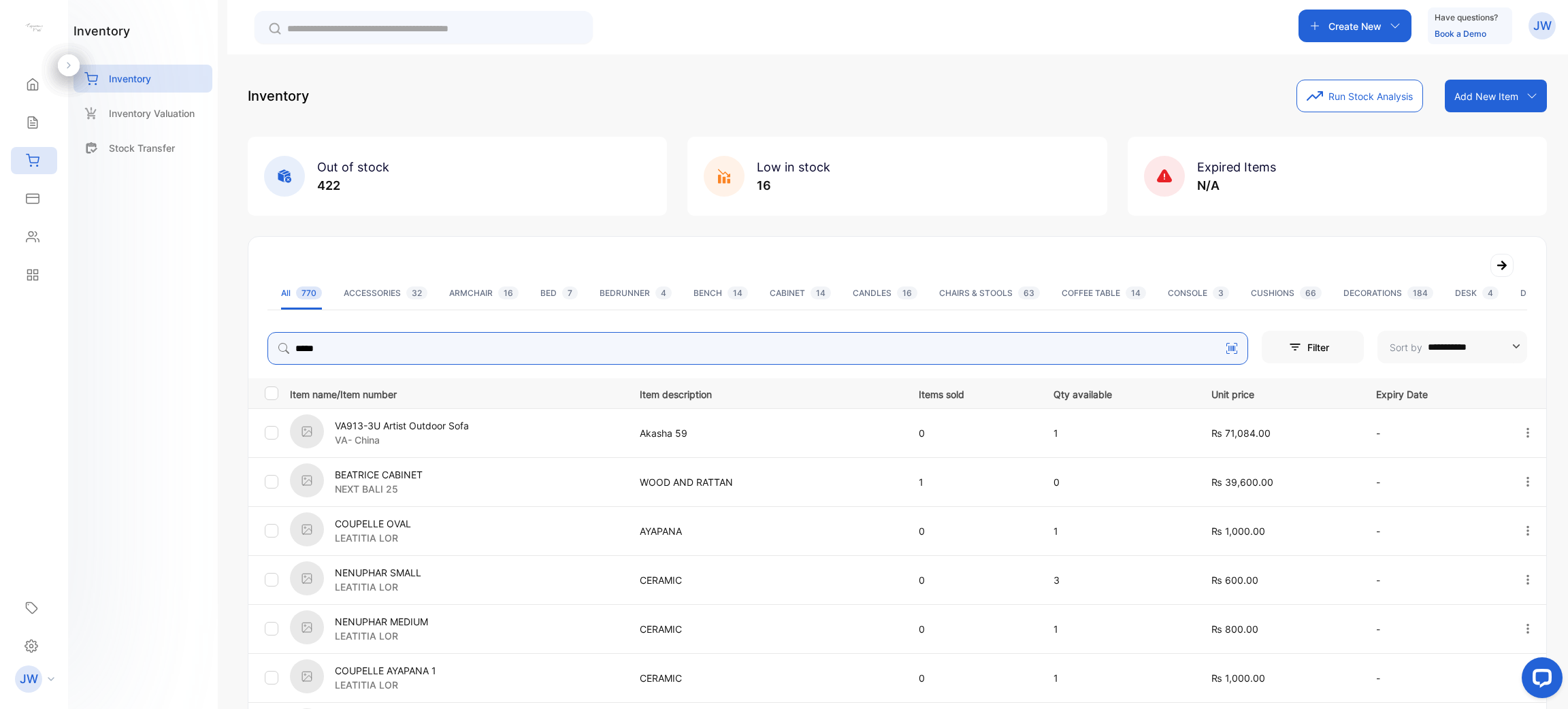 type on "*****" 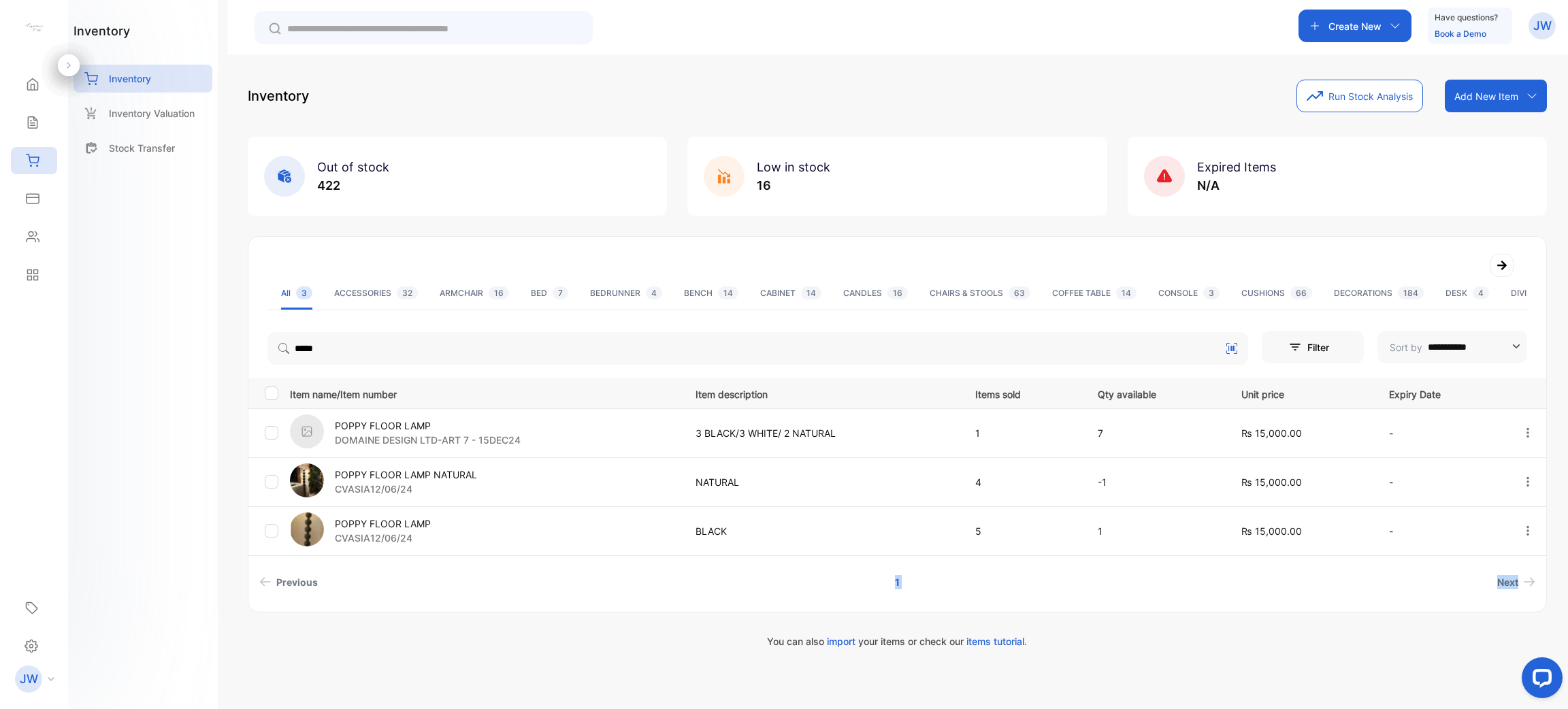 click on "[FIRST] [LAST]" at bounding box center (897, 424) 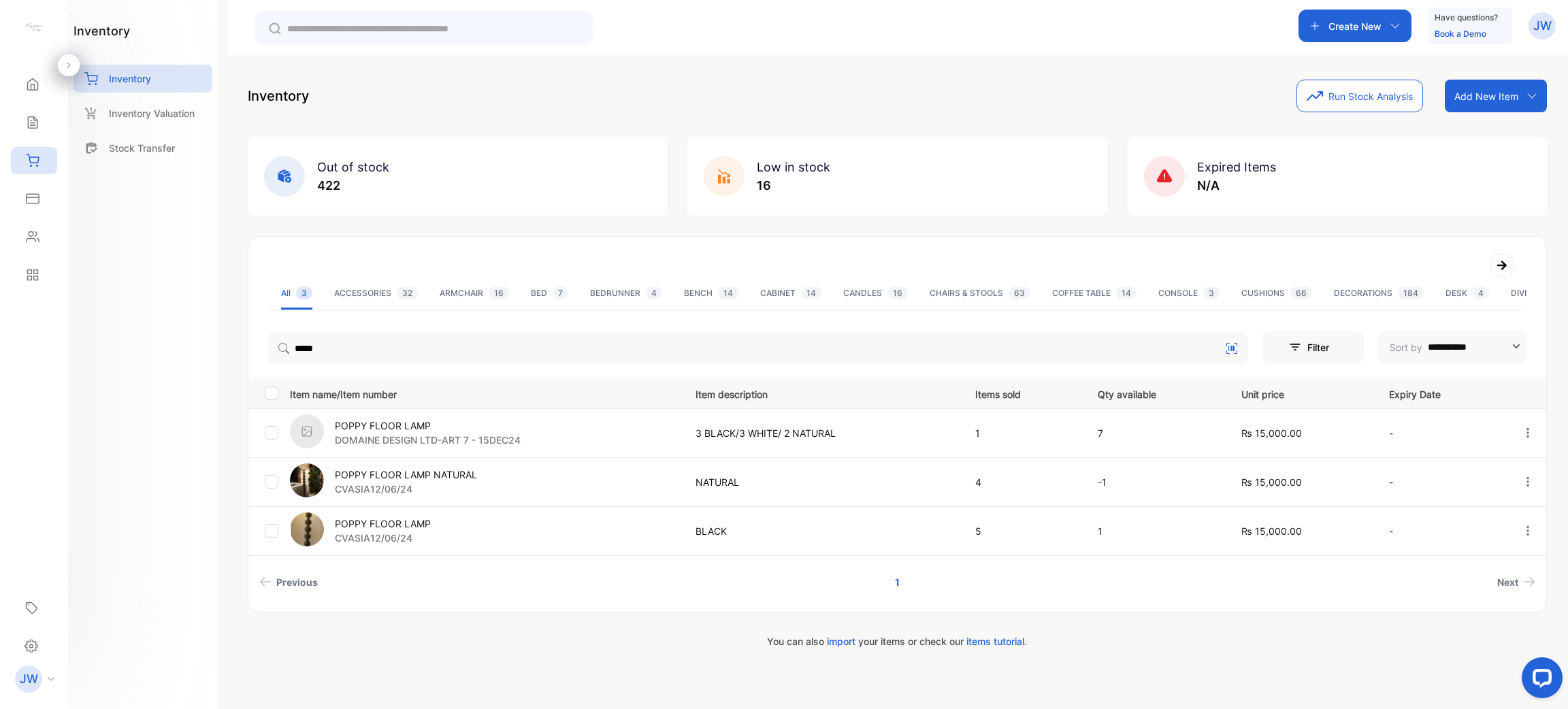 click on "POPPY FLOOR LAMP NATURAL" at bounding box center (406, 474) 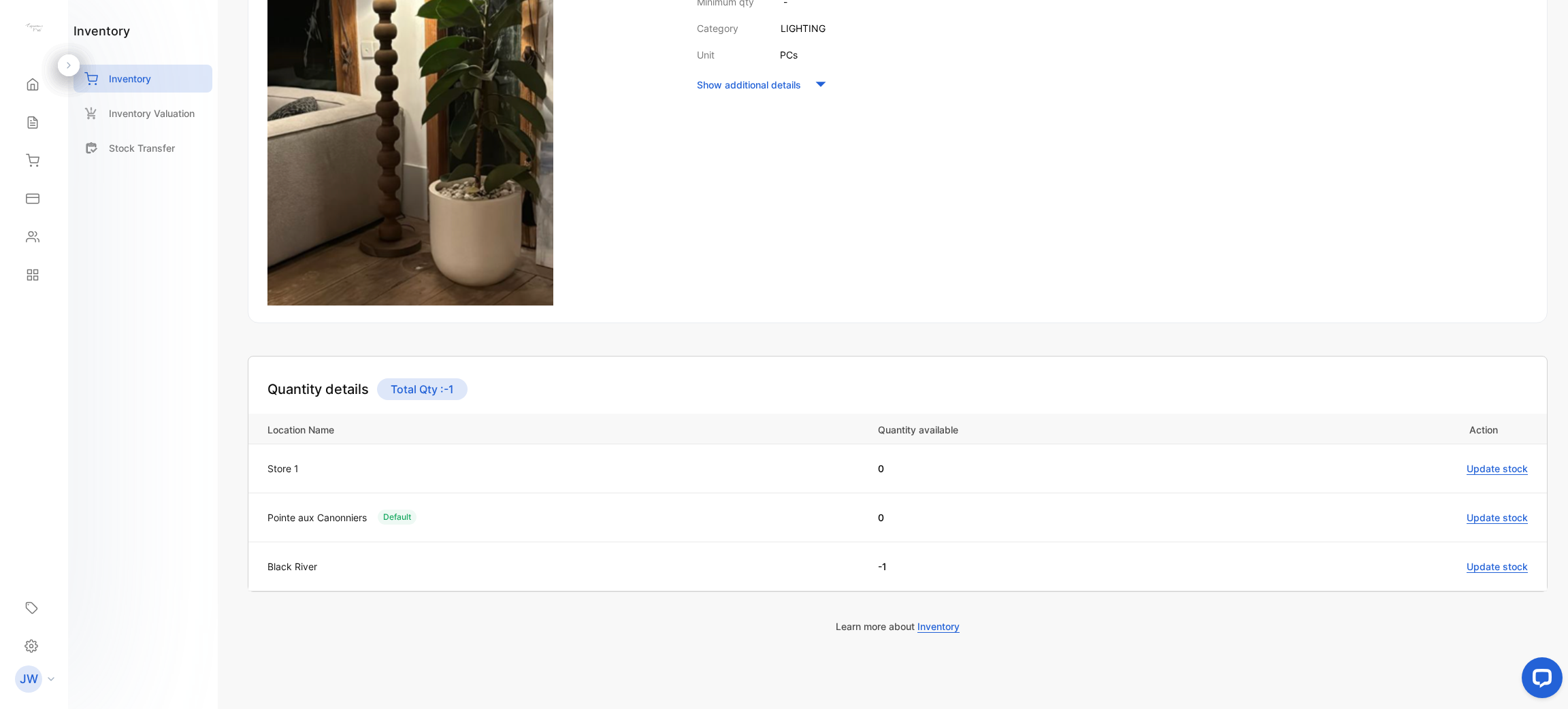 scroll, scrollTop: 0, scrollLeft: 0, axis: both 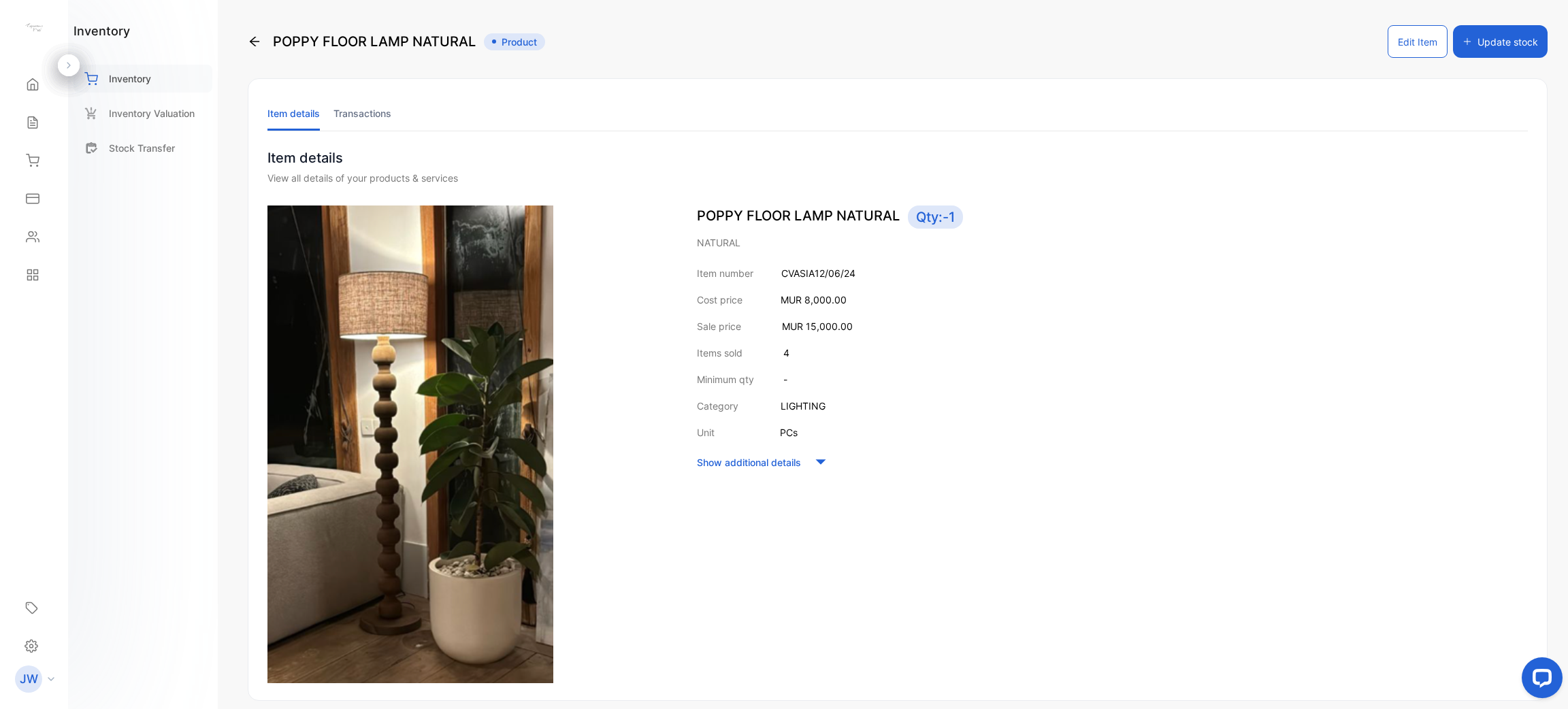 click on "Inventory" at bounding box center [130, 78] 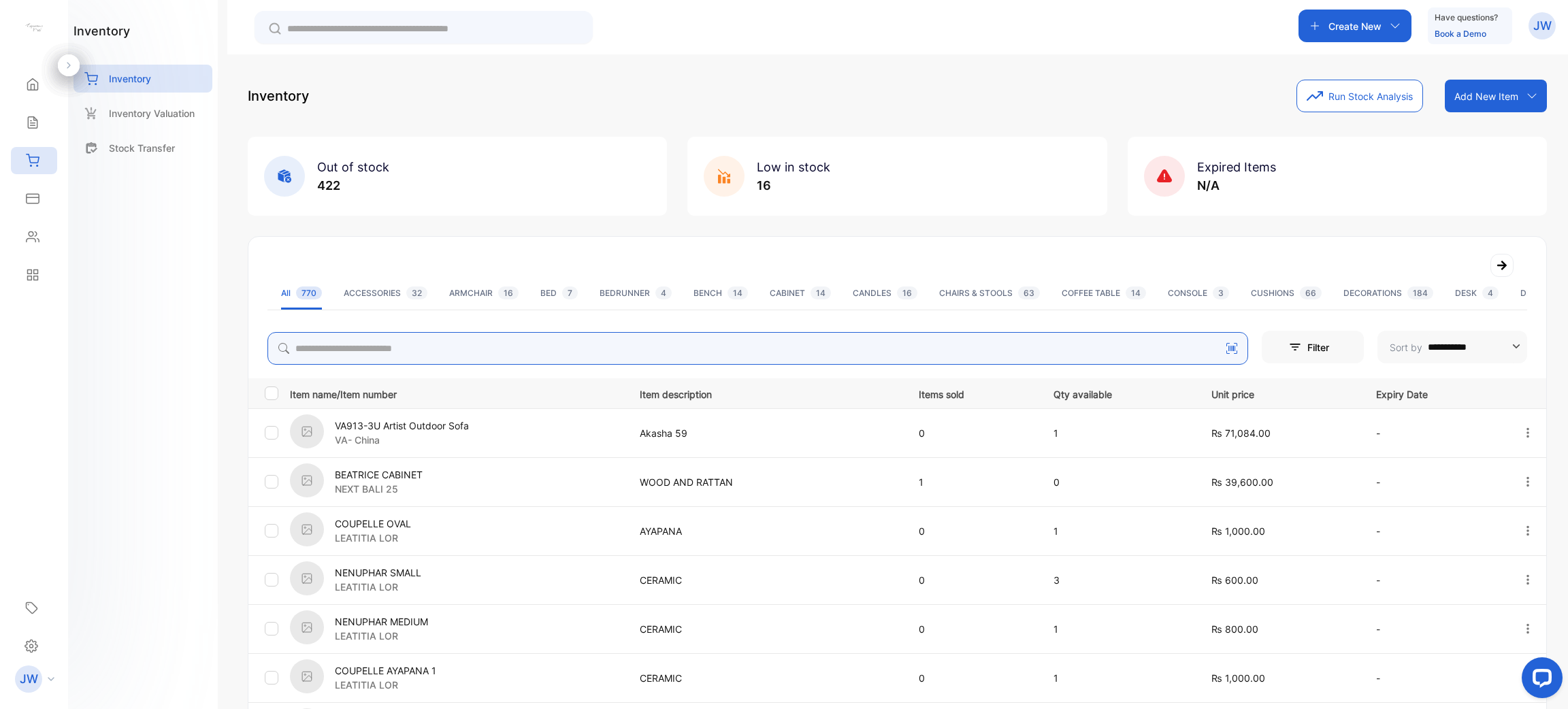 click at bounding box center (757, 348) 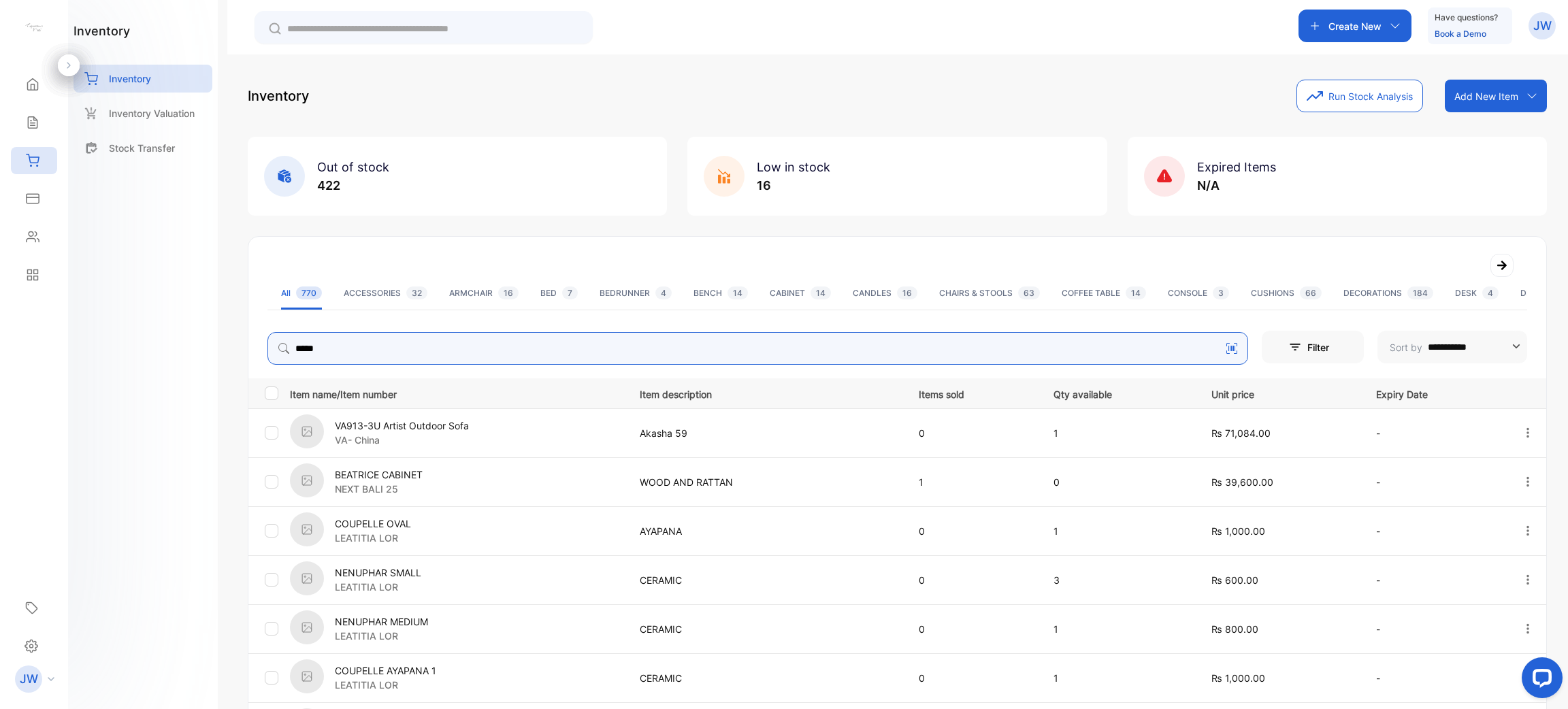 type on "*****" 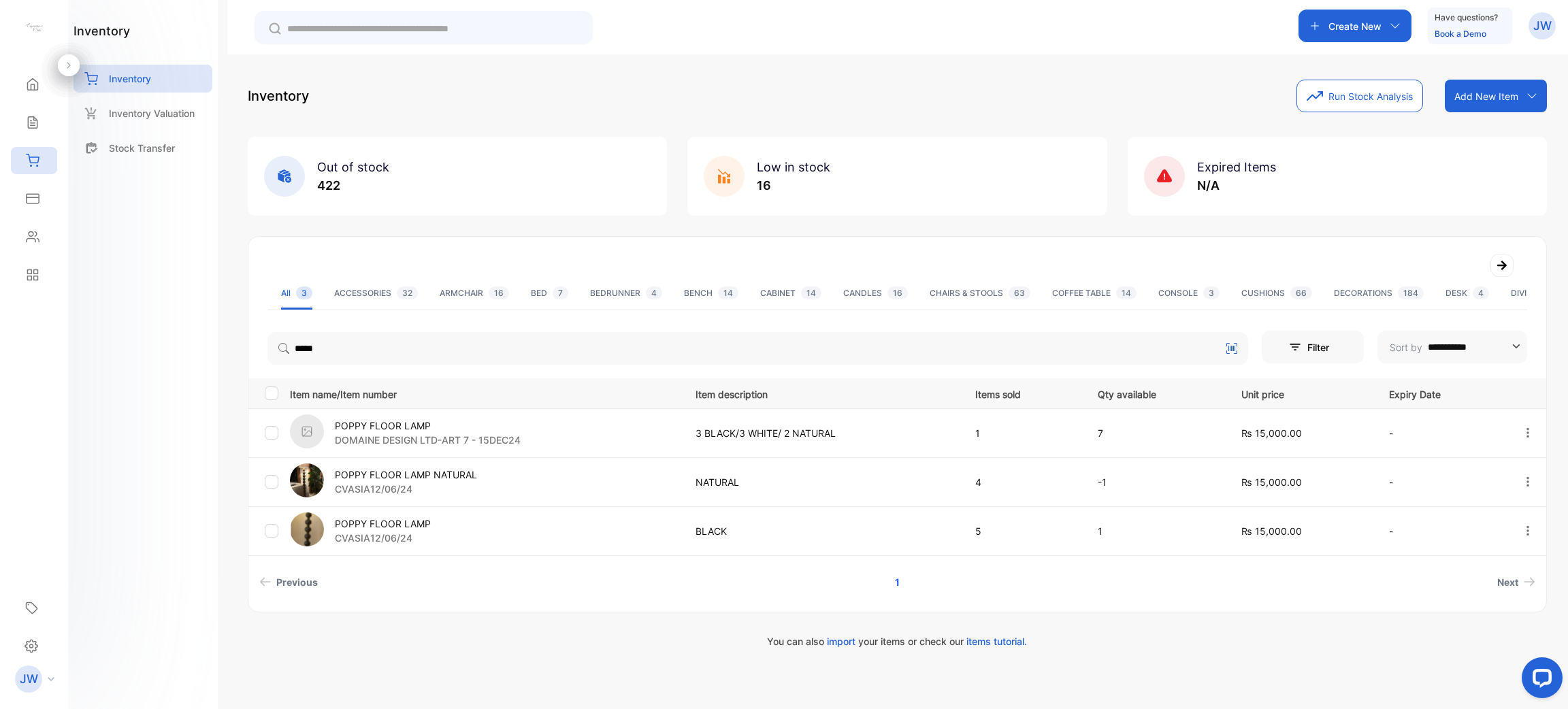 click on "POPPY FLOOR LAMP NATURAL" at bounding box center [406, 474] 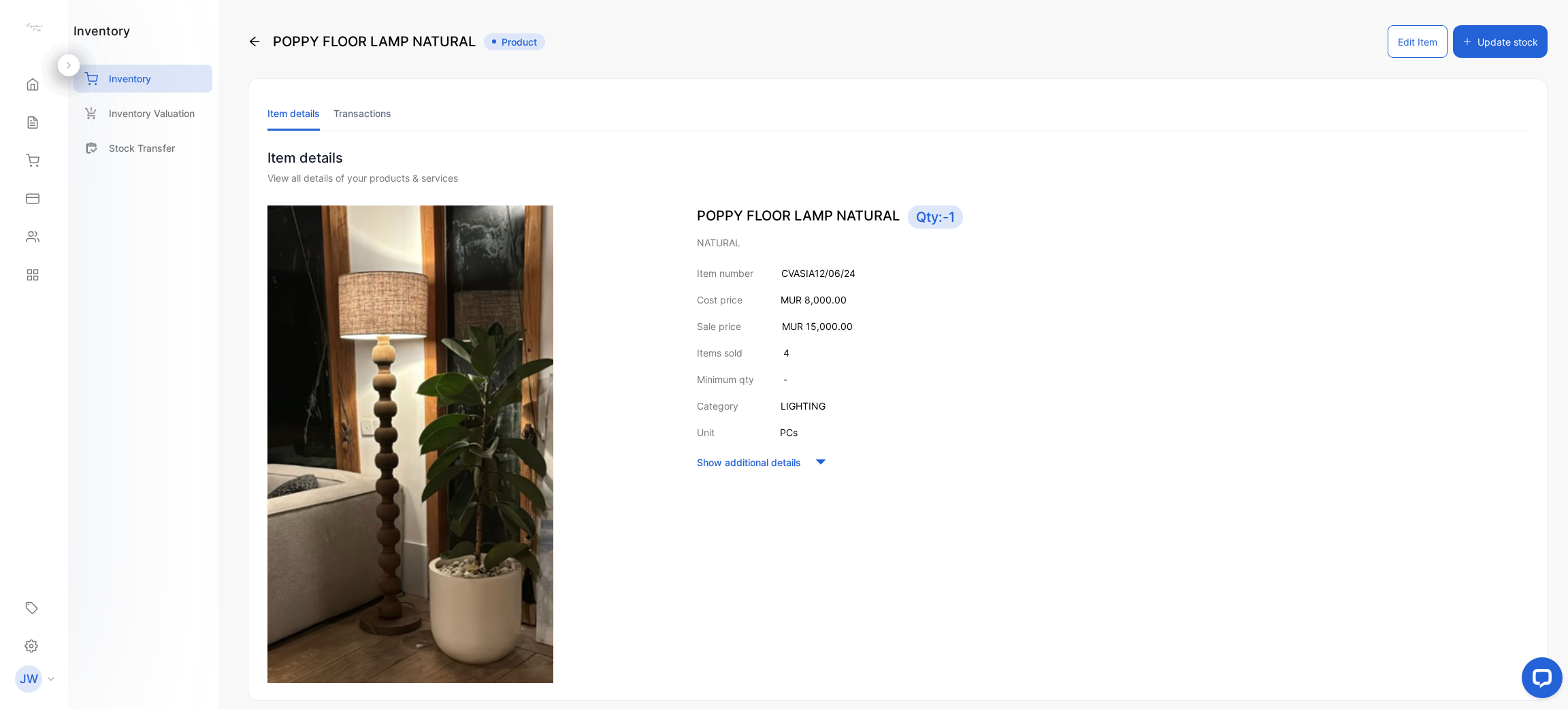 scroll, scrollTop: 378, scrollLeft: 0, axis: vertical 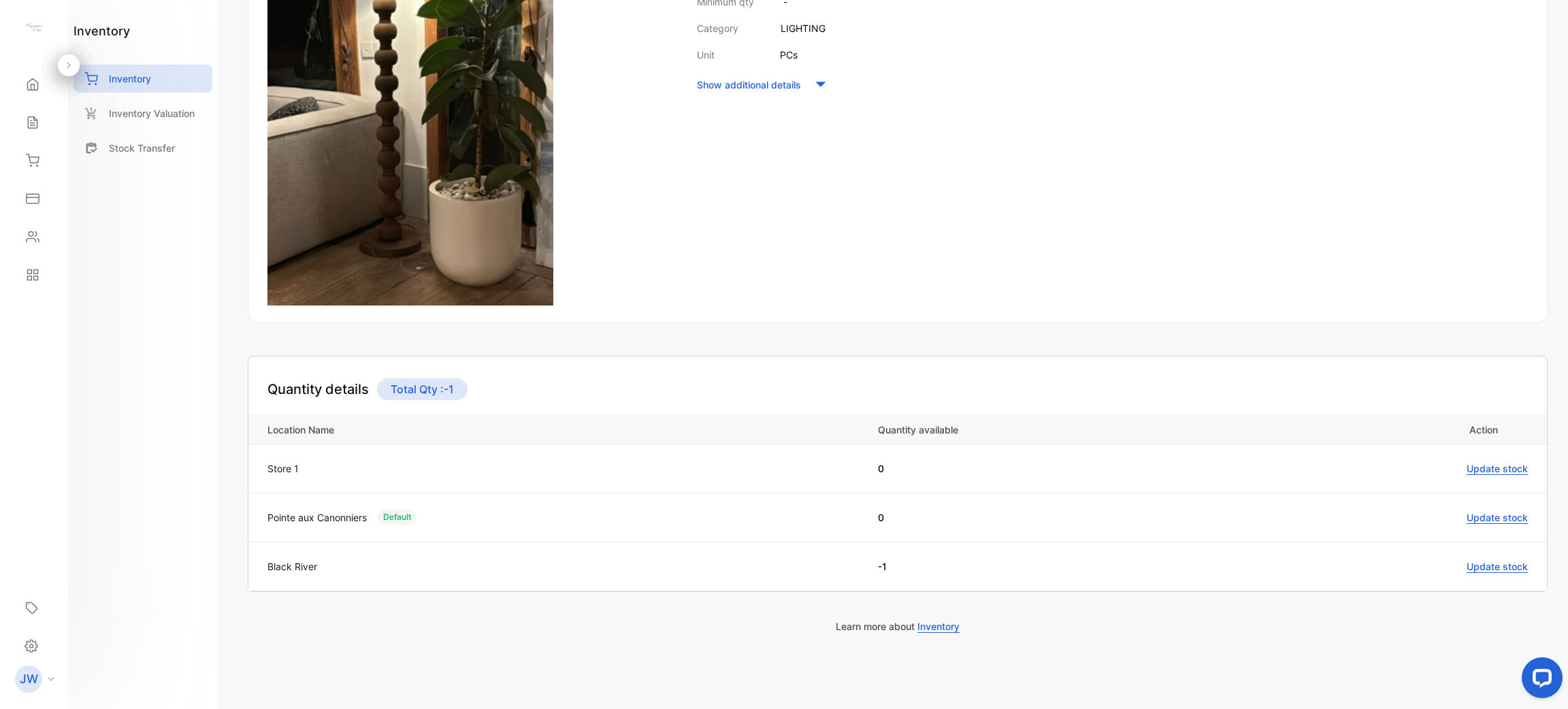 click on "Update stock" at bounding box center [1395, 566] 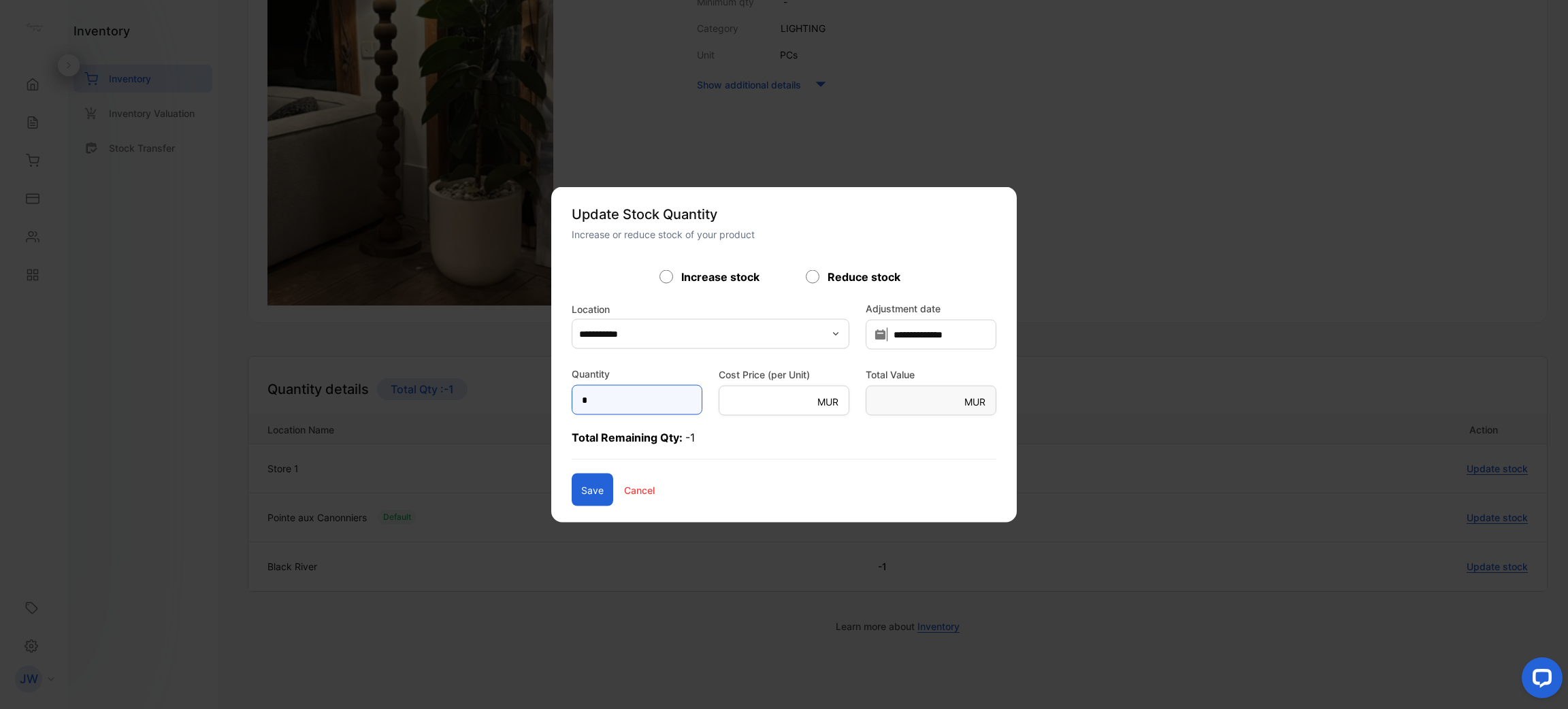 click on "*" at bounding box center (637, 400) 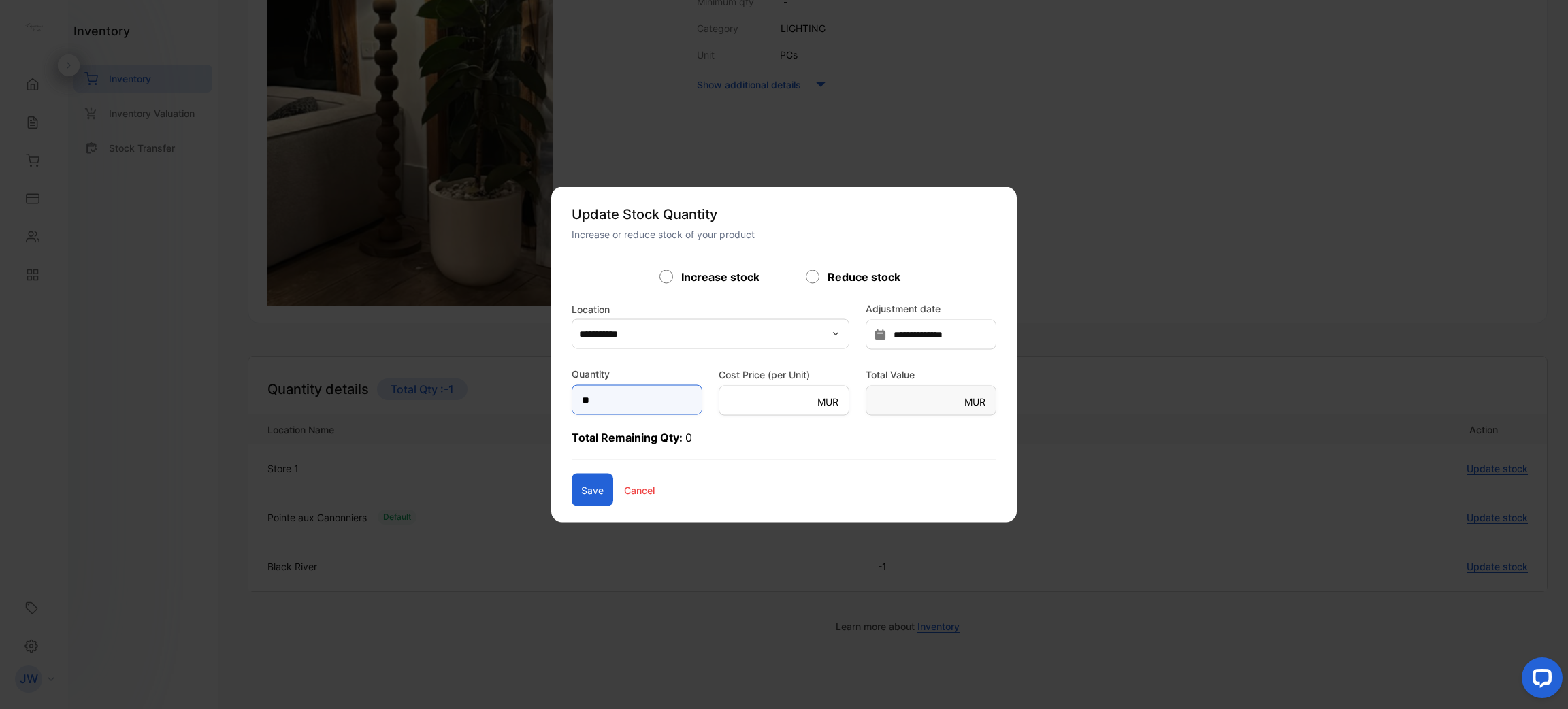 type on "**" 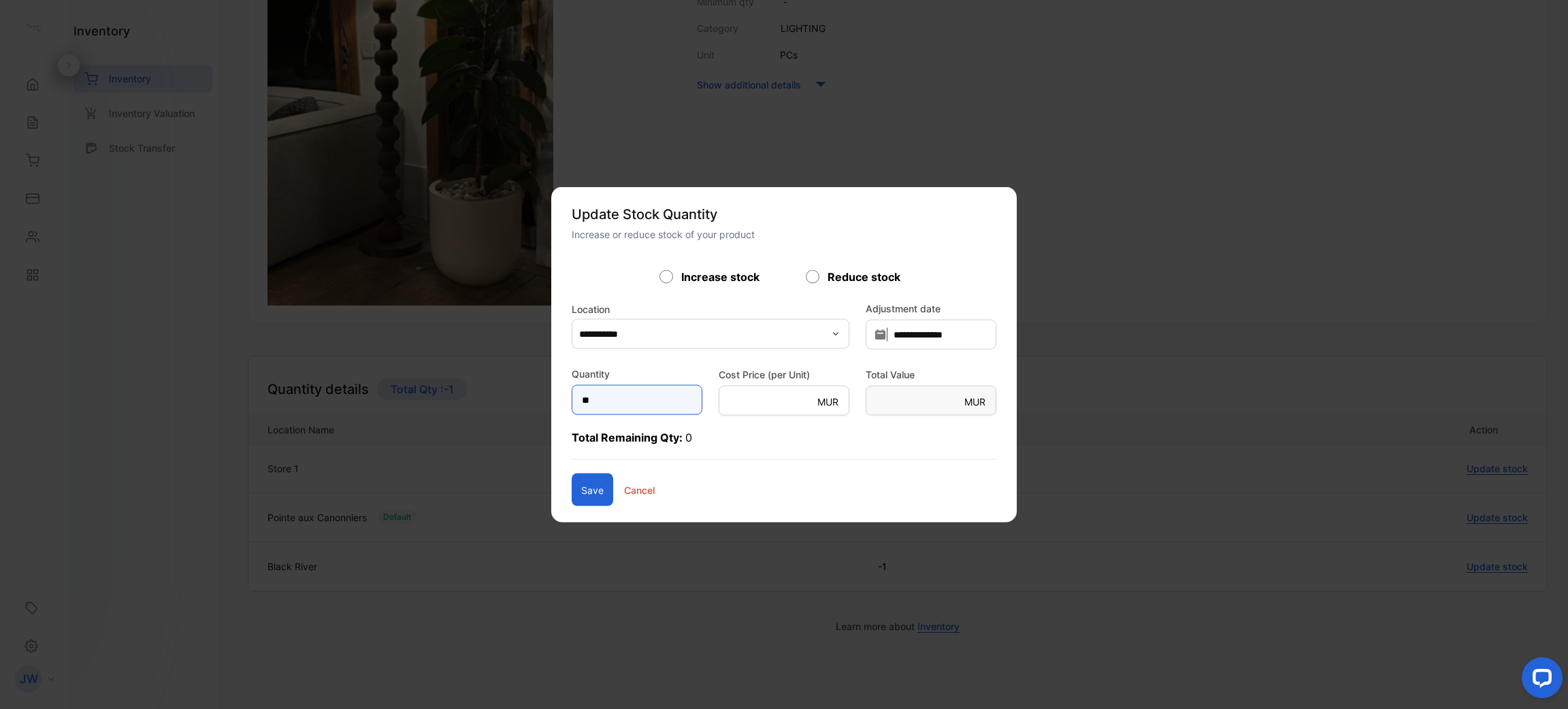 type on "**" 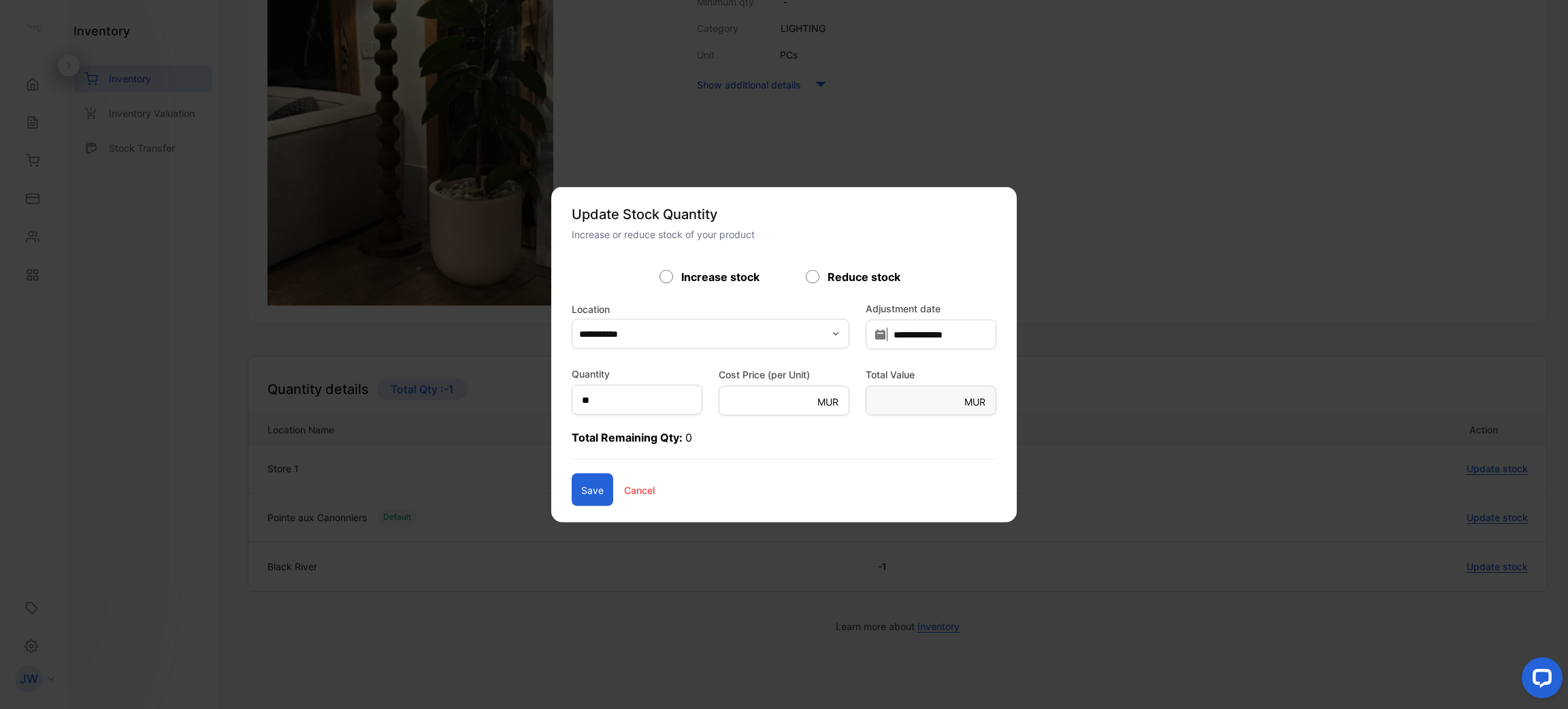 click on "Save" at bounding box center [592, 490] 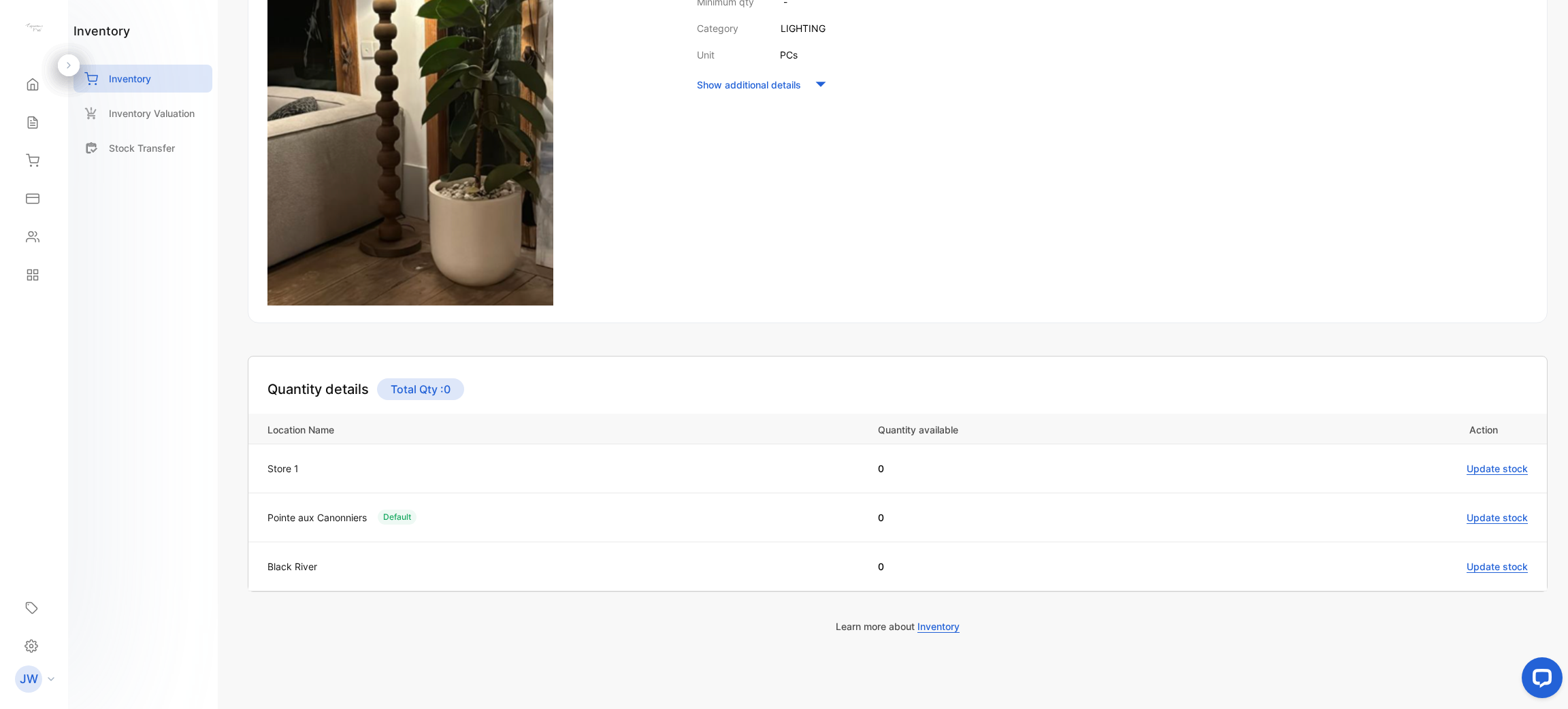 click on "Item details   View all details of your products & services [PRODUCT NAME] Qty:  0 NATURAL Item number [PRODUCT CODE] Cost price MUR 8,000.00 Sale price MUR 15,000.00 Items sold 4 Minimum qty - Category LIGHTING Unit PCs Show additional details Quantity details Total Qty :  0 Location Name Quantity available Action Store 1 0 Update stock Pointe aux Canonniers Default 0 Update stock Black River 0 Update stock Learn more about   Inventory" at bounding box center [898, 140] 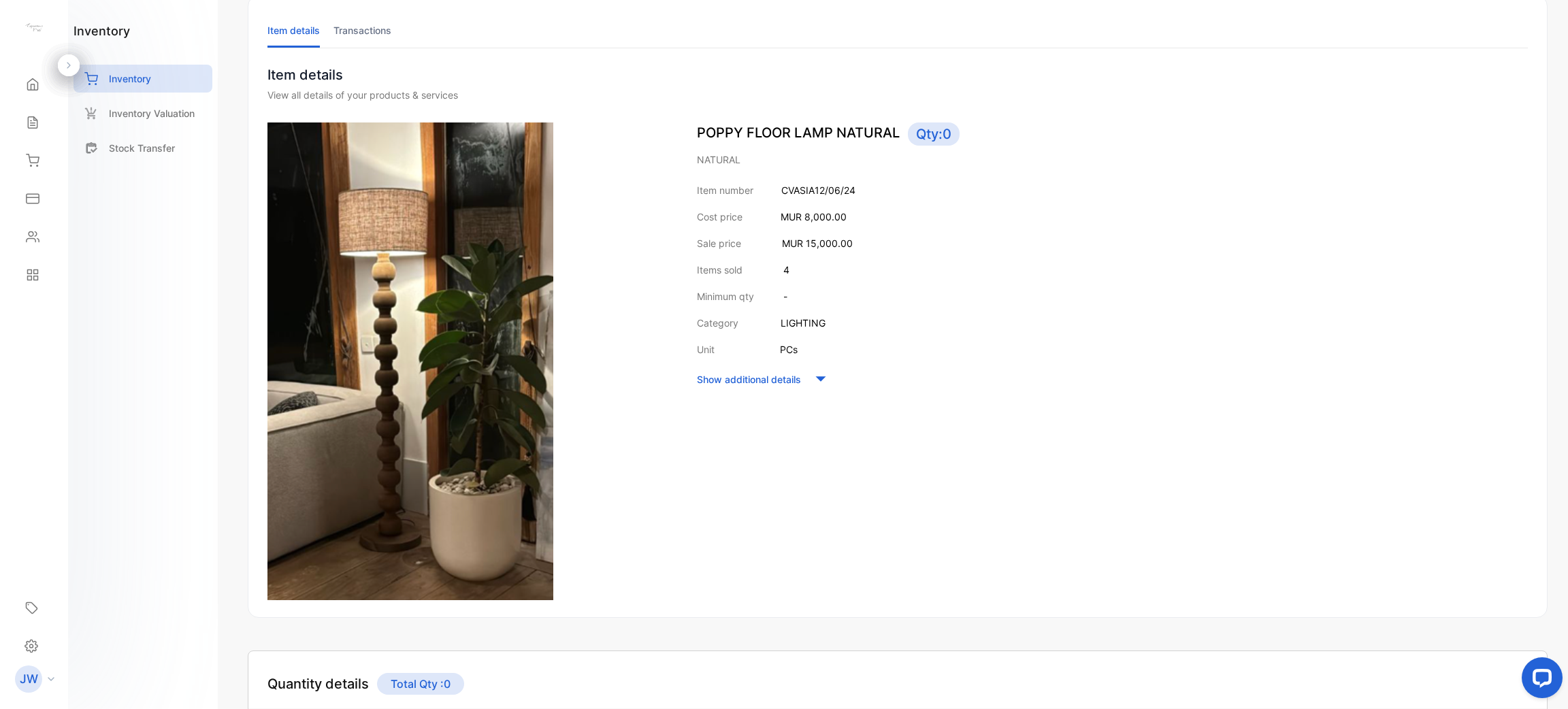 scroll, scrollTop: 71, scrollLeft: 0, axis: vertical 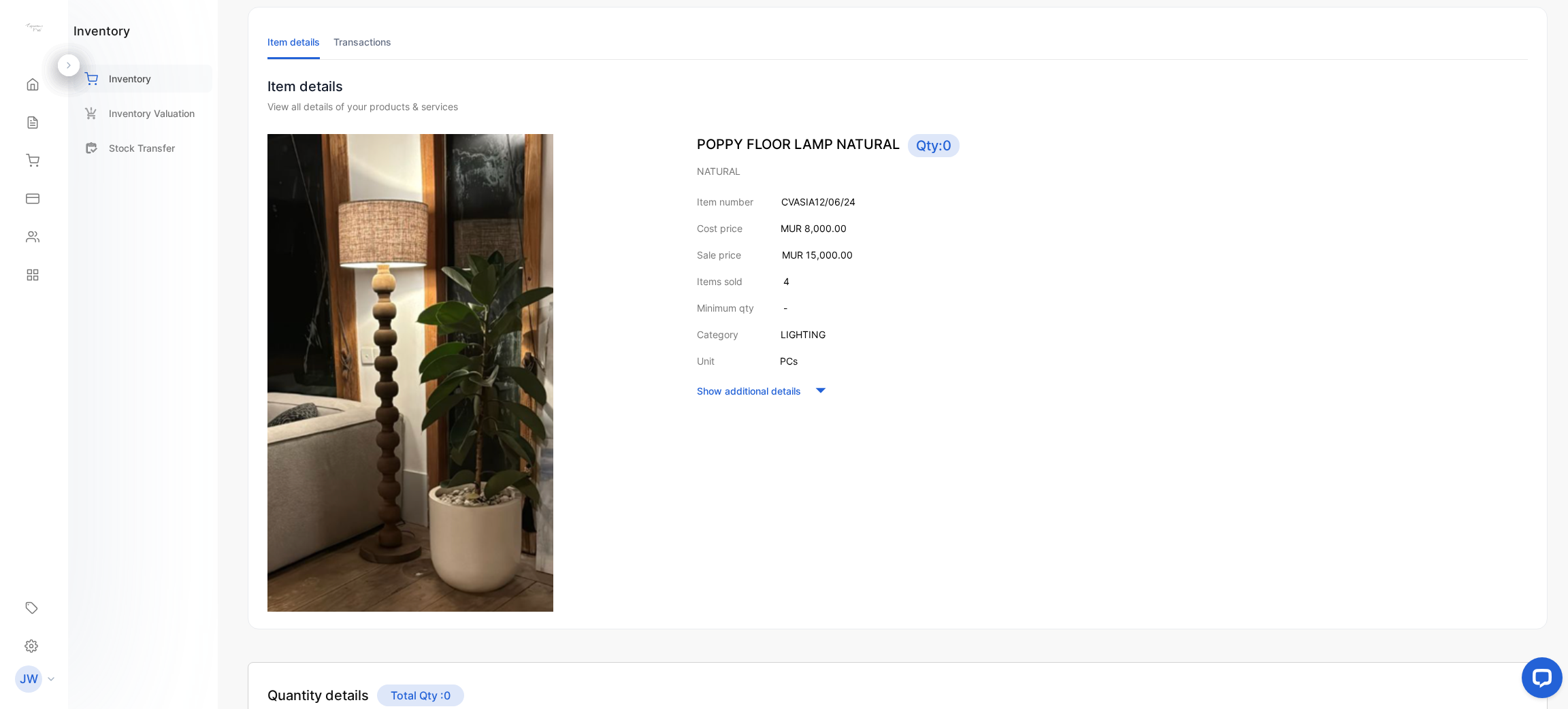 click on "Inventory" at bounding box center (143, 78) 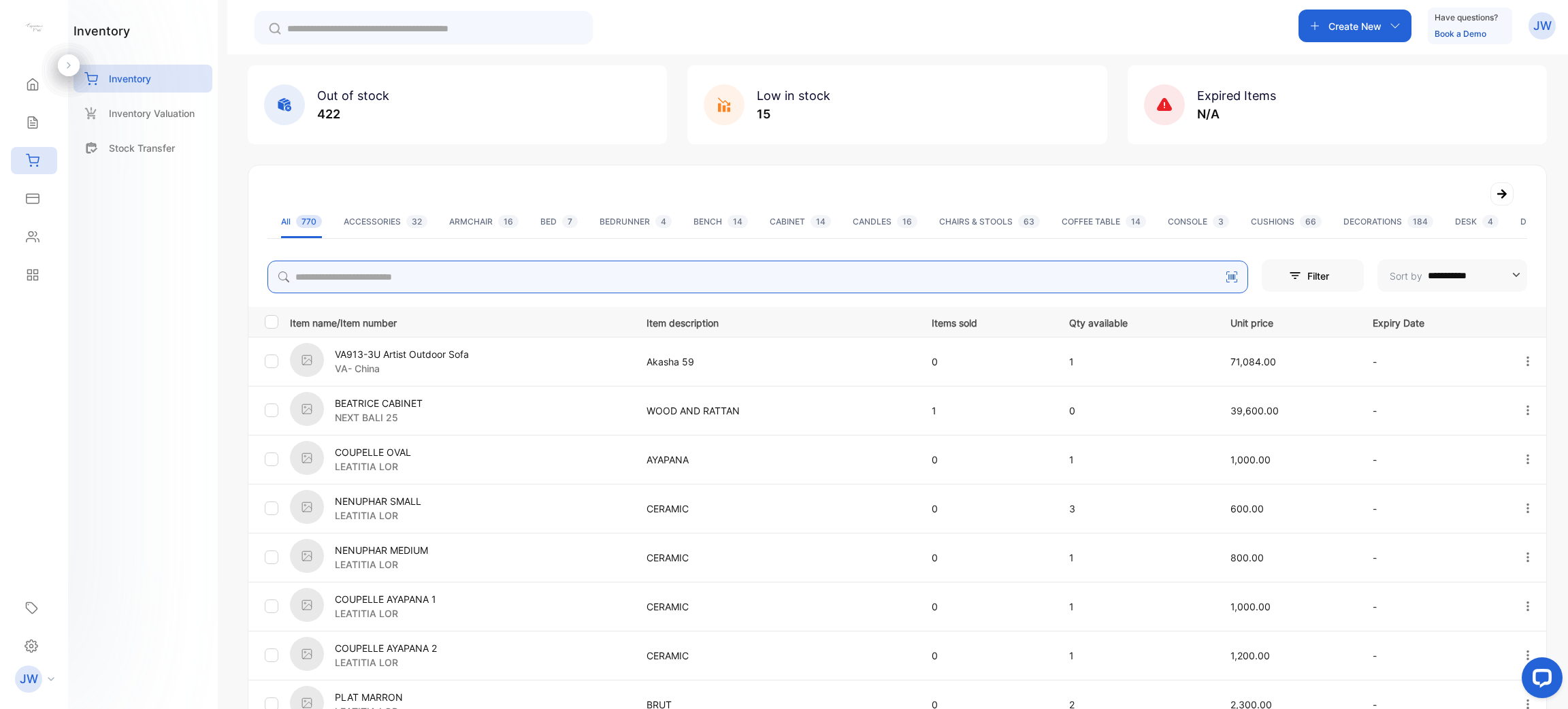 click at bounding box center (757, 277) 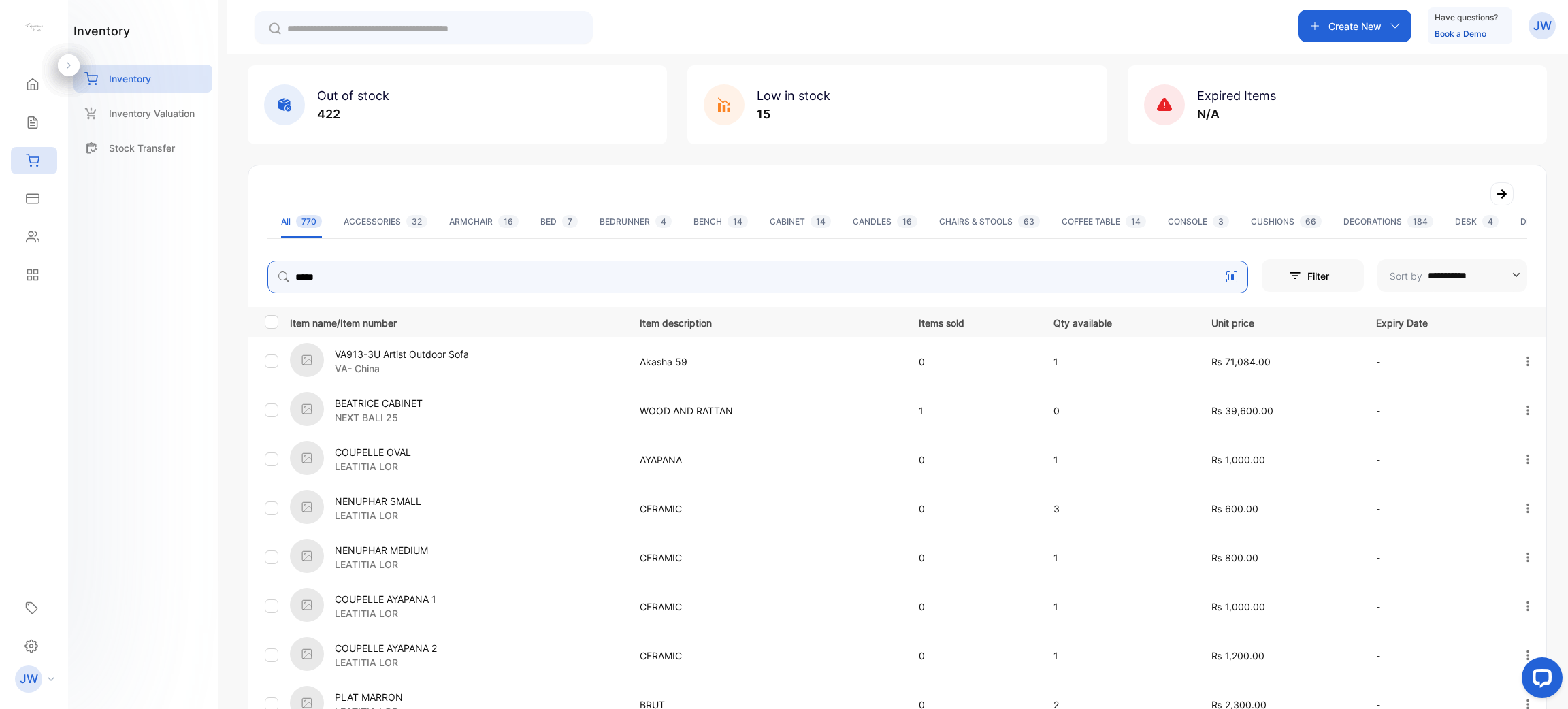 type on "*****" 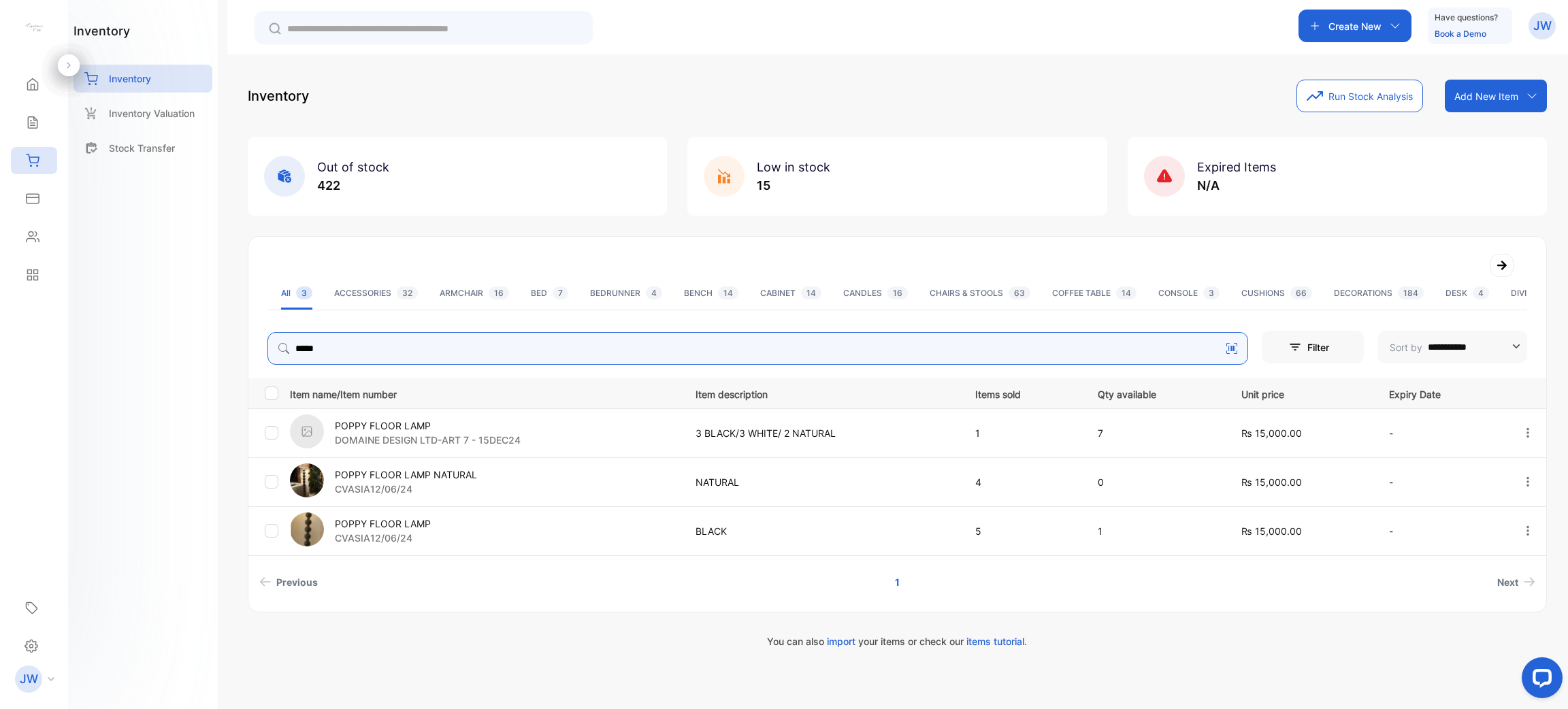 scroll, scrollTop: 0, scrollLeft: 0, axis: both 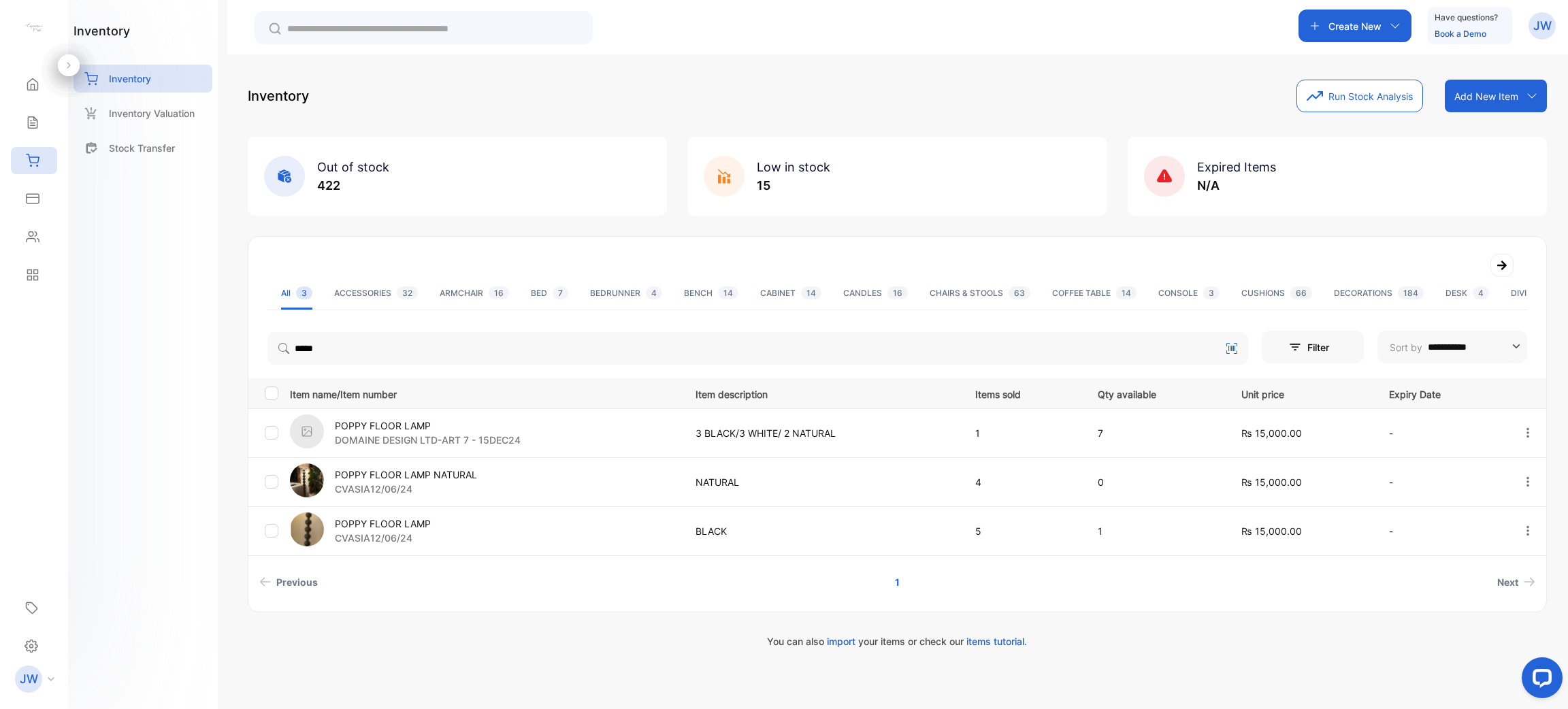 click on "POPPY FLOOR LAMP" at bounding box center [427, 425] 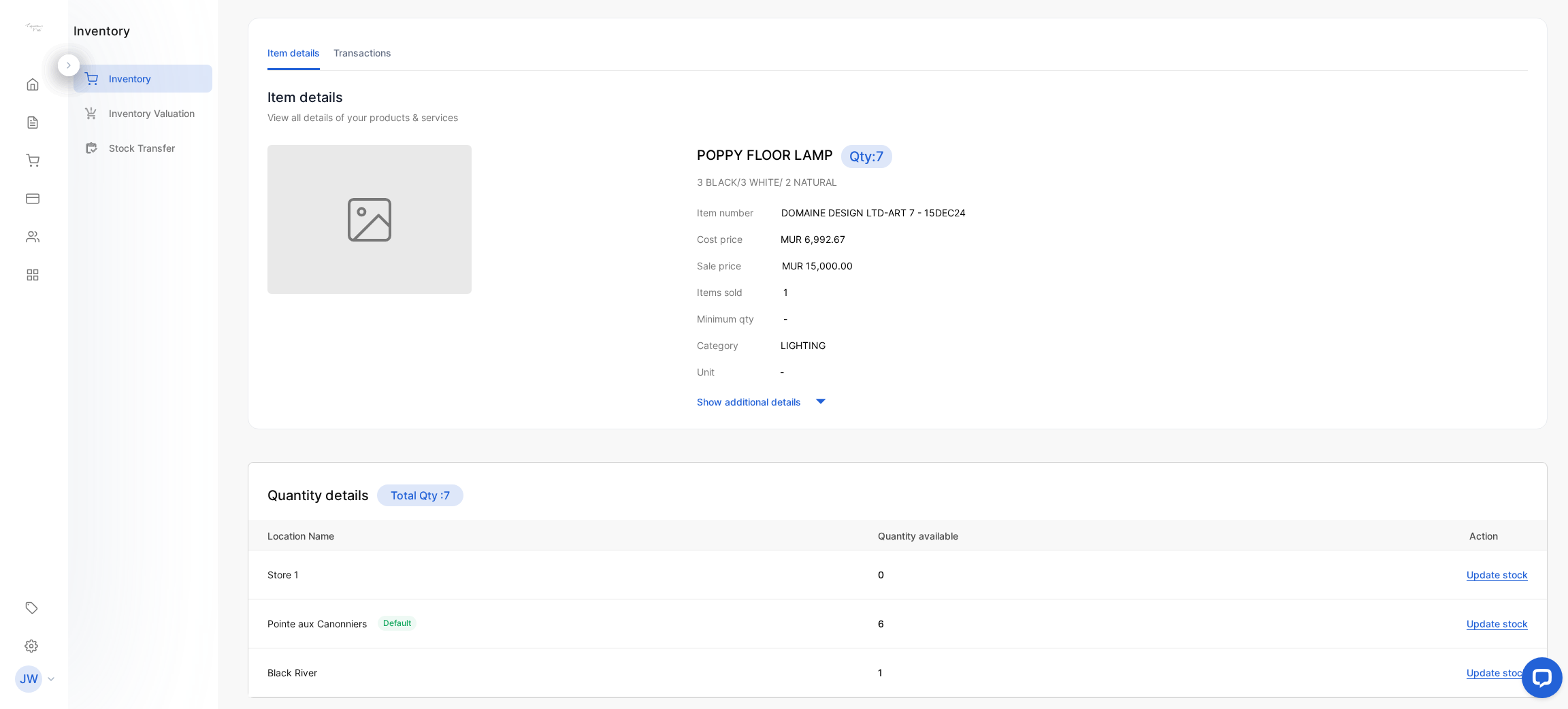 scroll, scrollTop: 167, scrollLeft: 0, axis: vertical 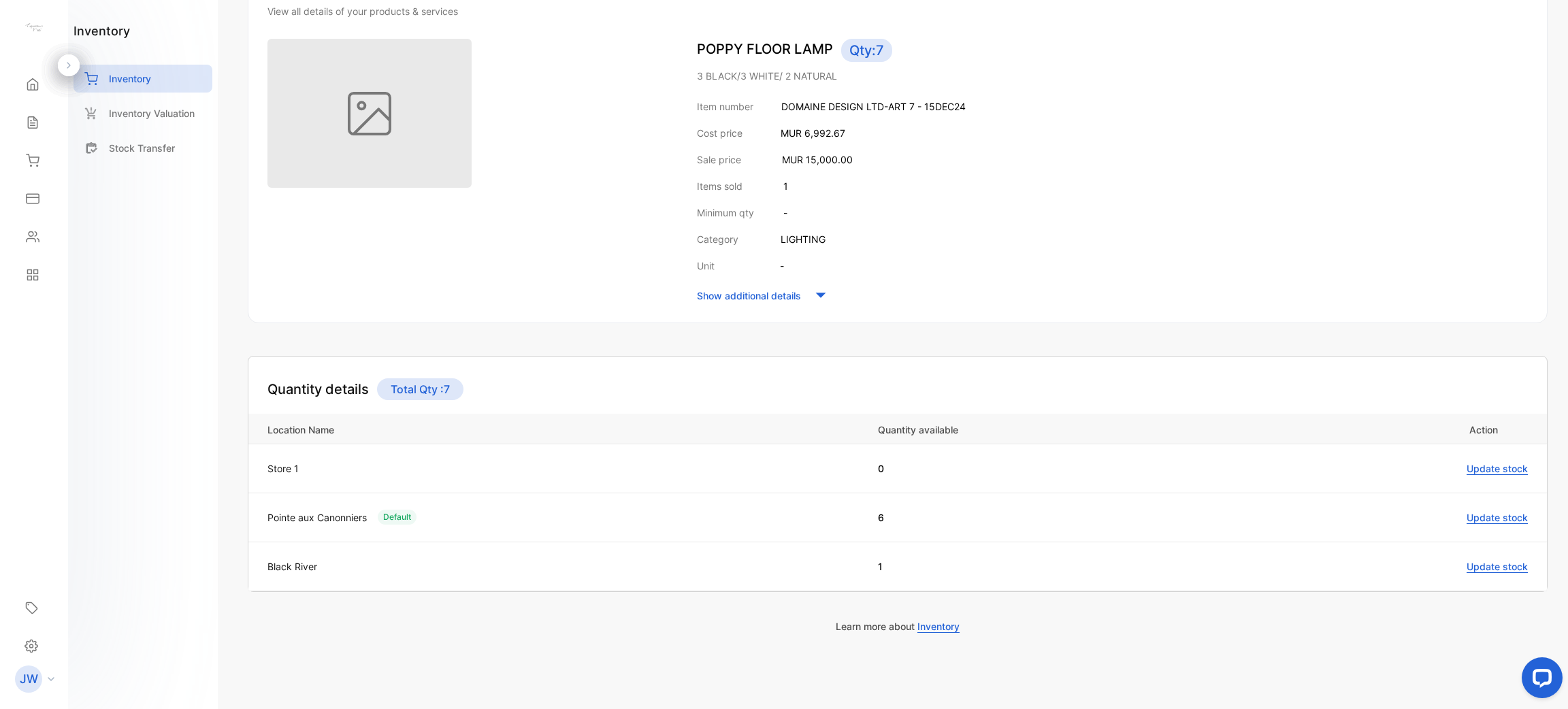 click on "Update stock" at bounding box center (1497, 518) 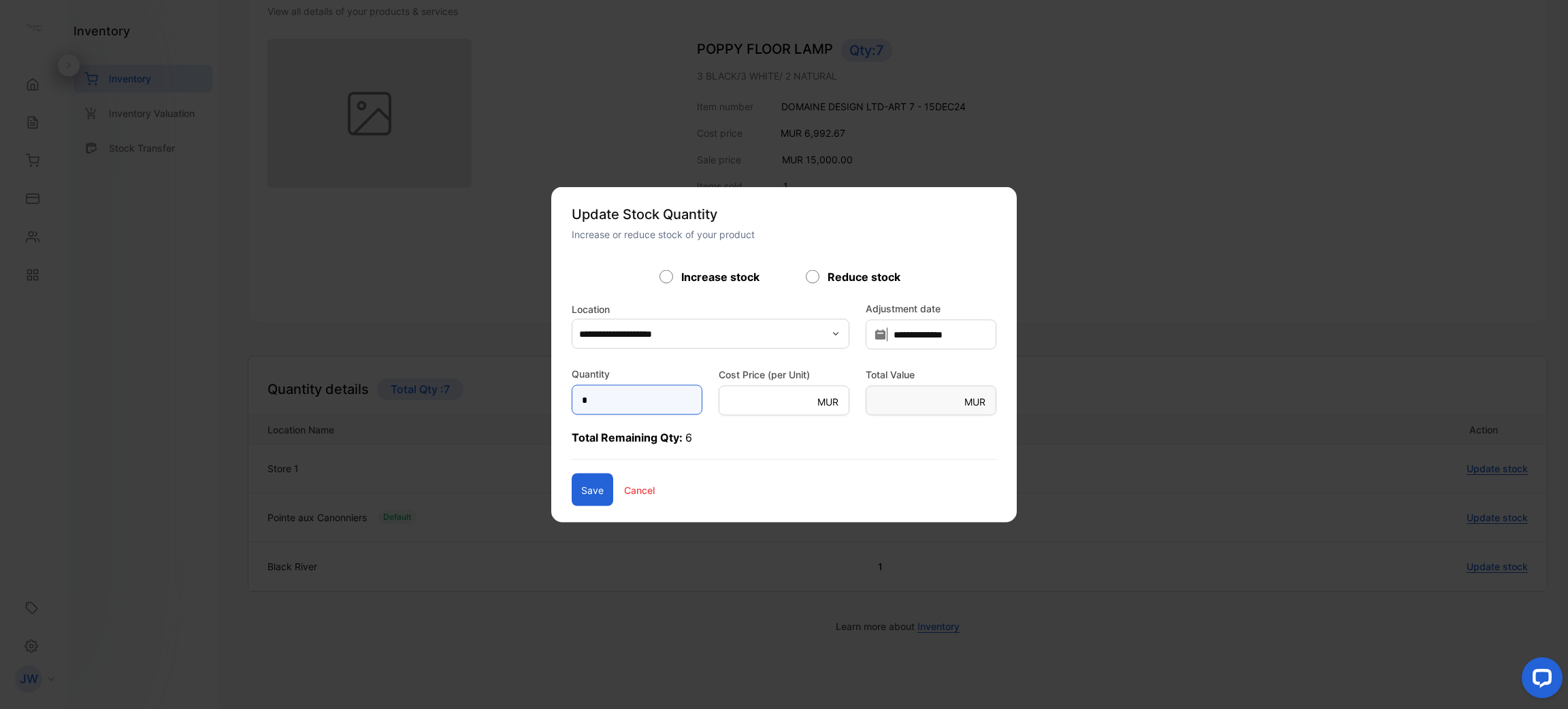 click on "*" at bounding box center (637, 400) 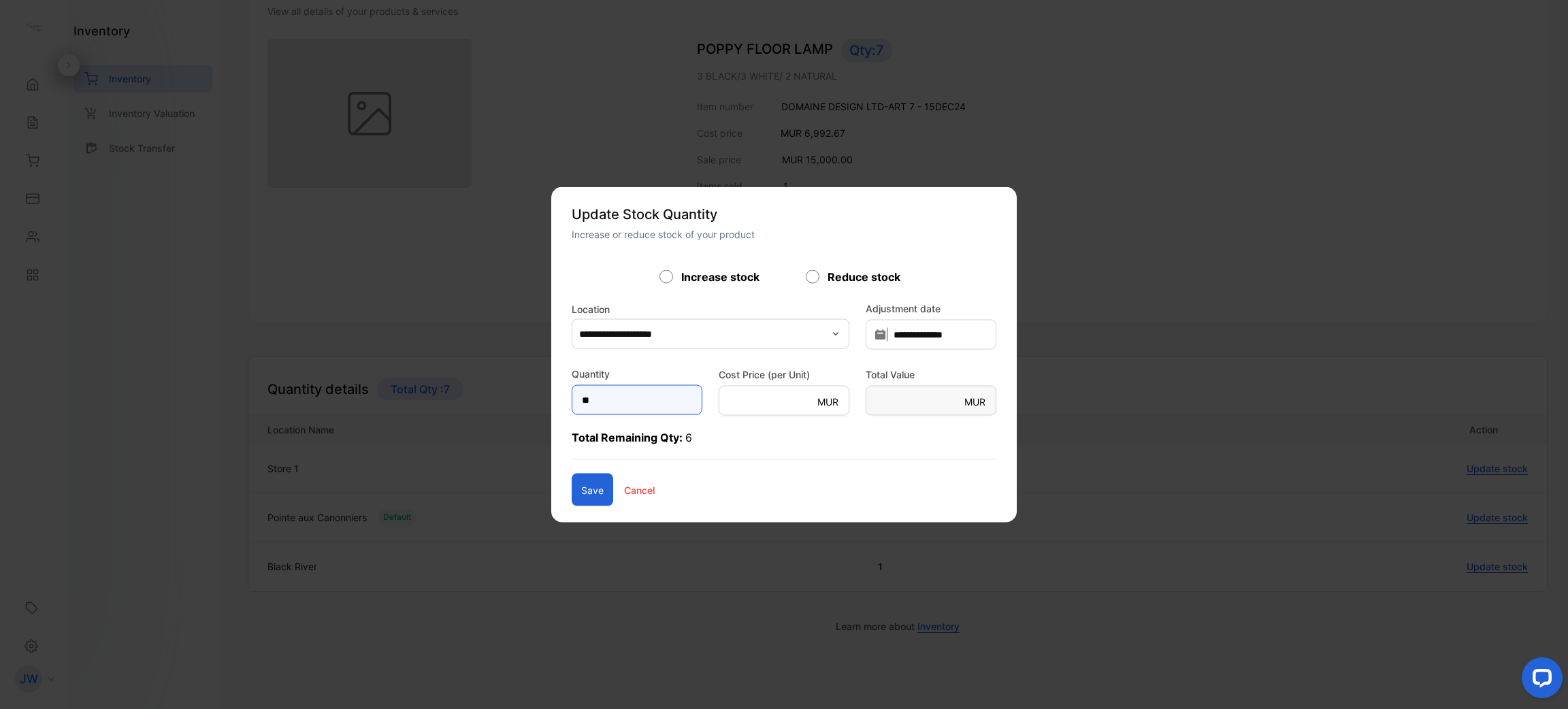 type on "*******" 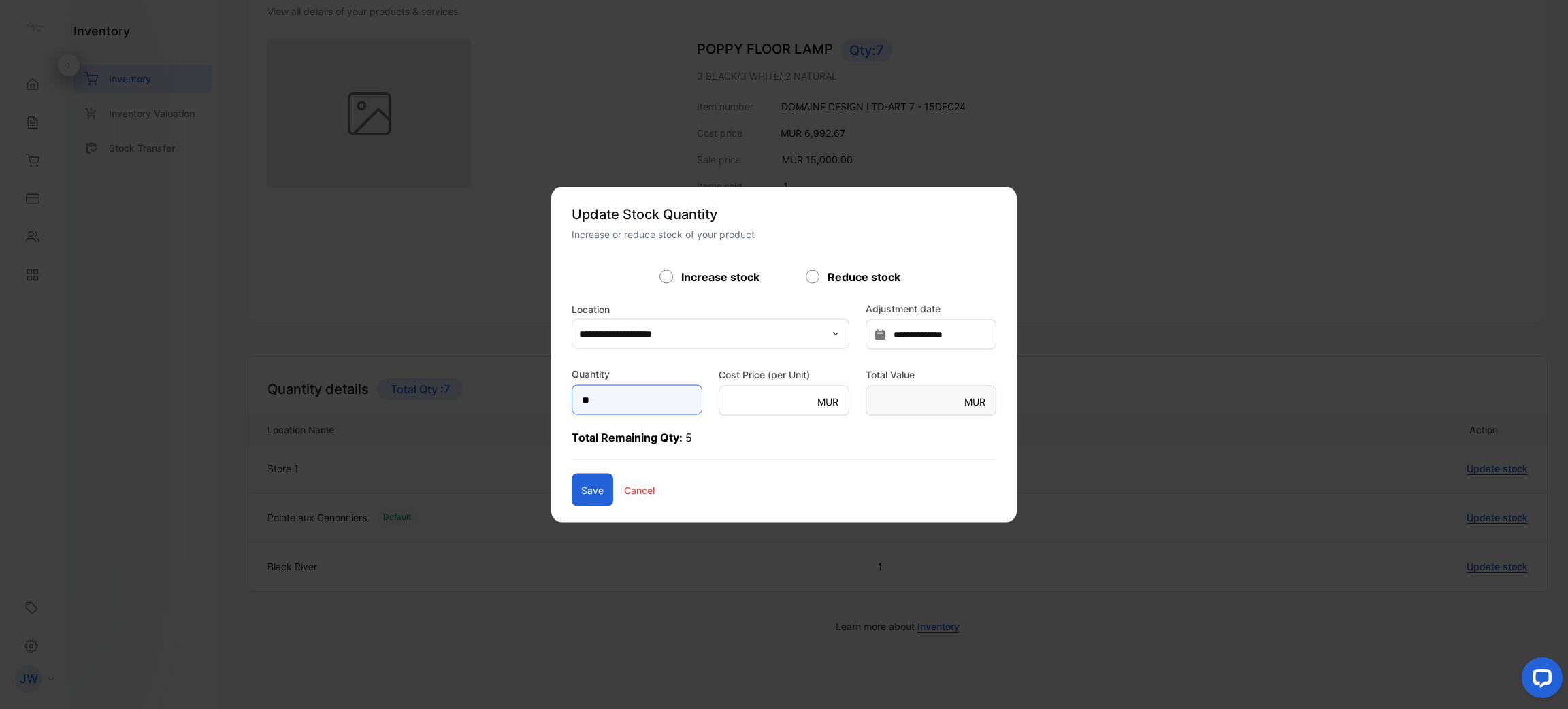 type on "**" 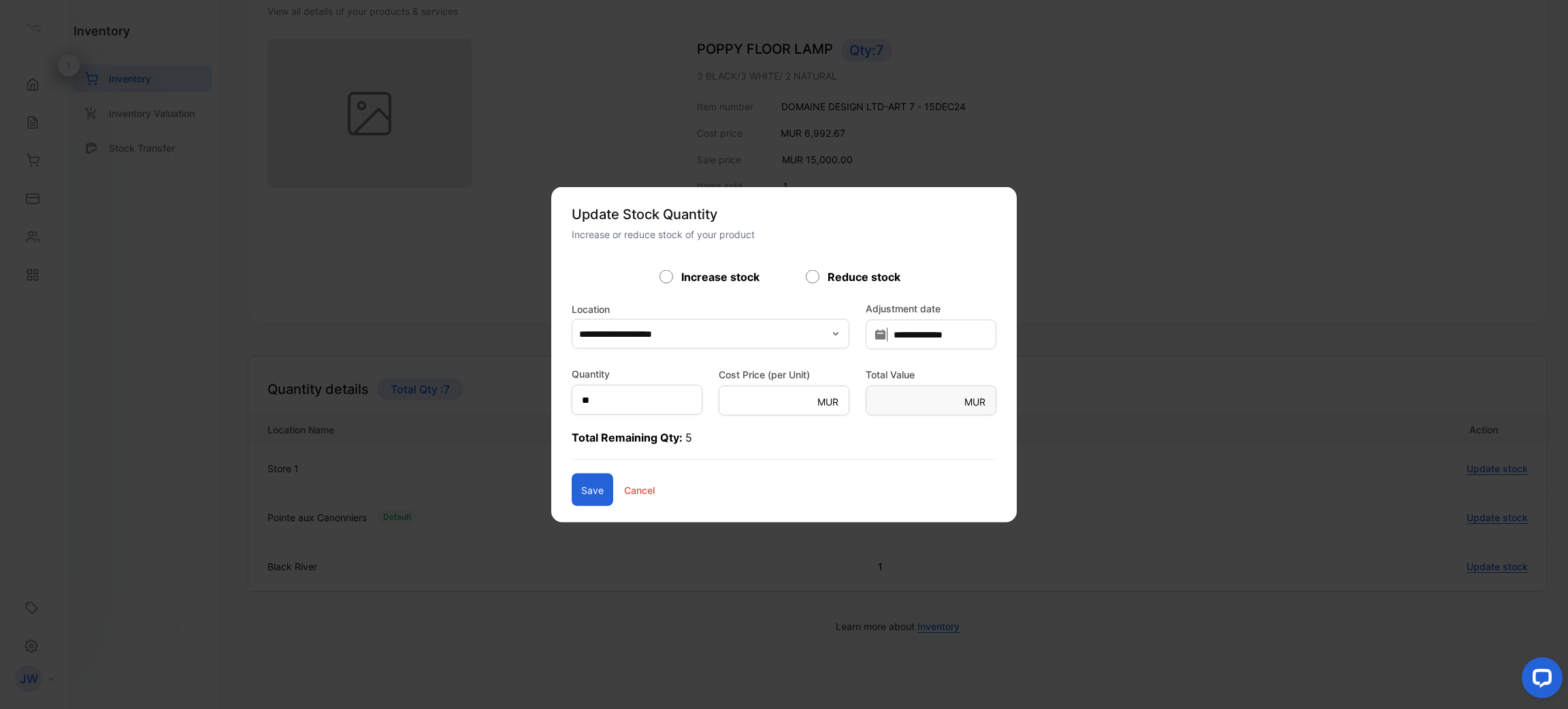 click on "Save" at bounding box center [592, 490] 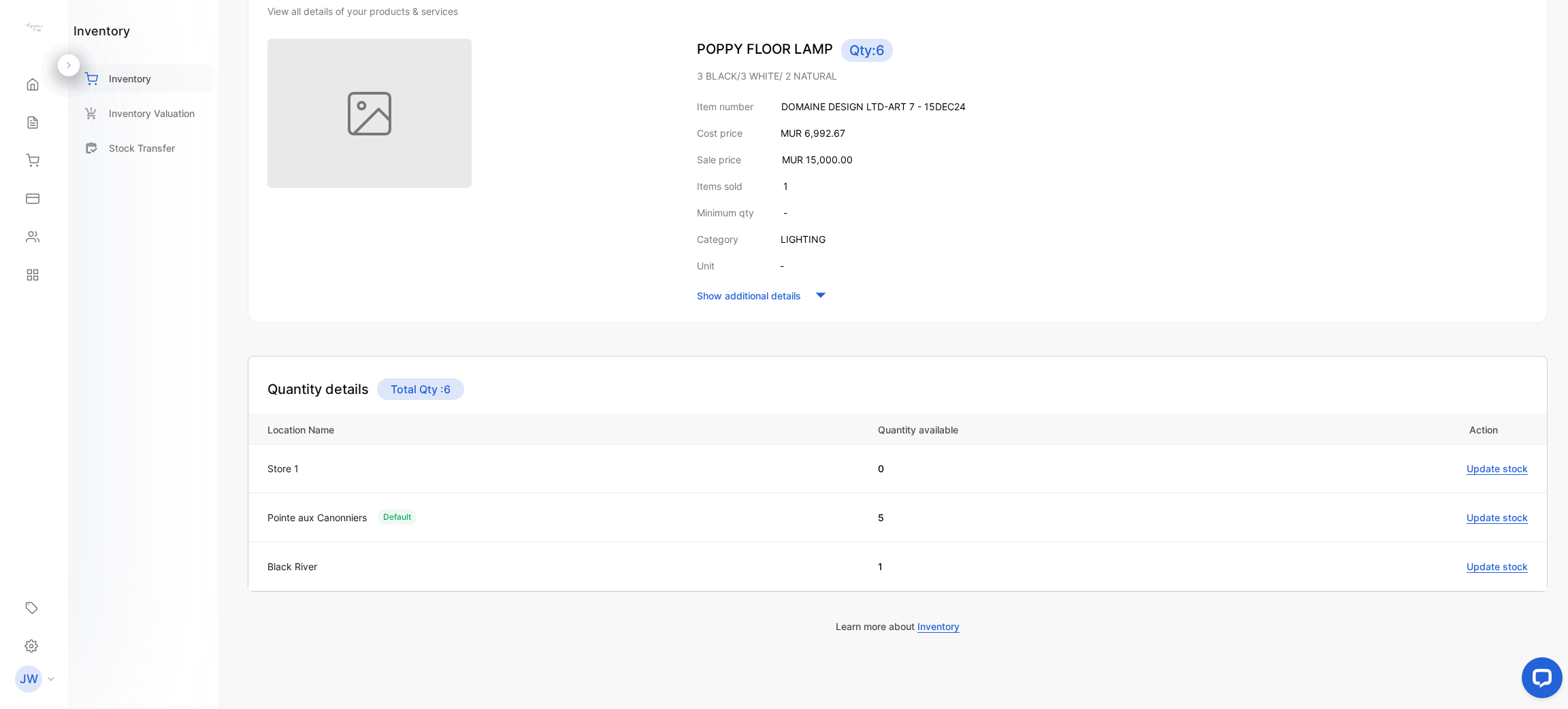 click on "Inventory" at bounding box center (130, 78) 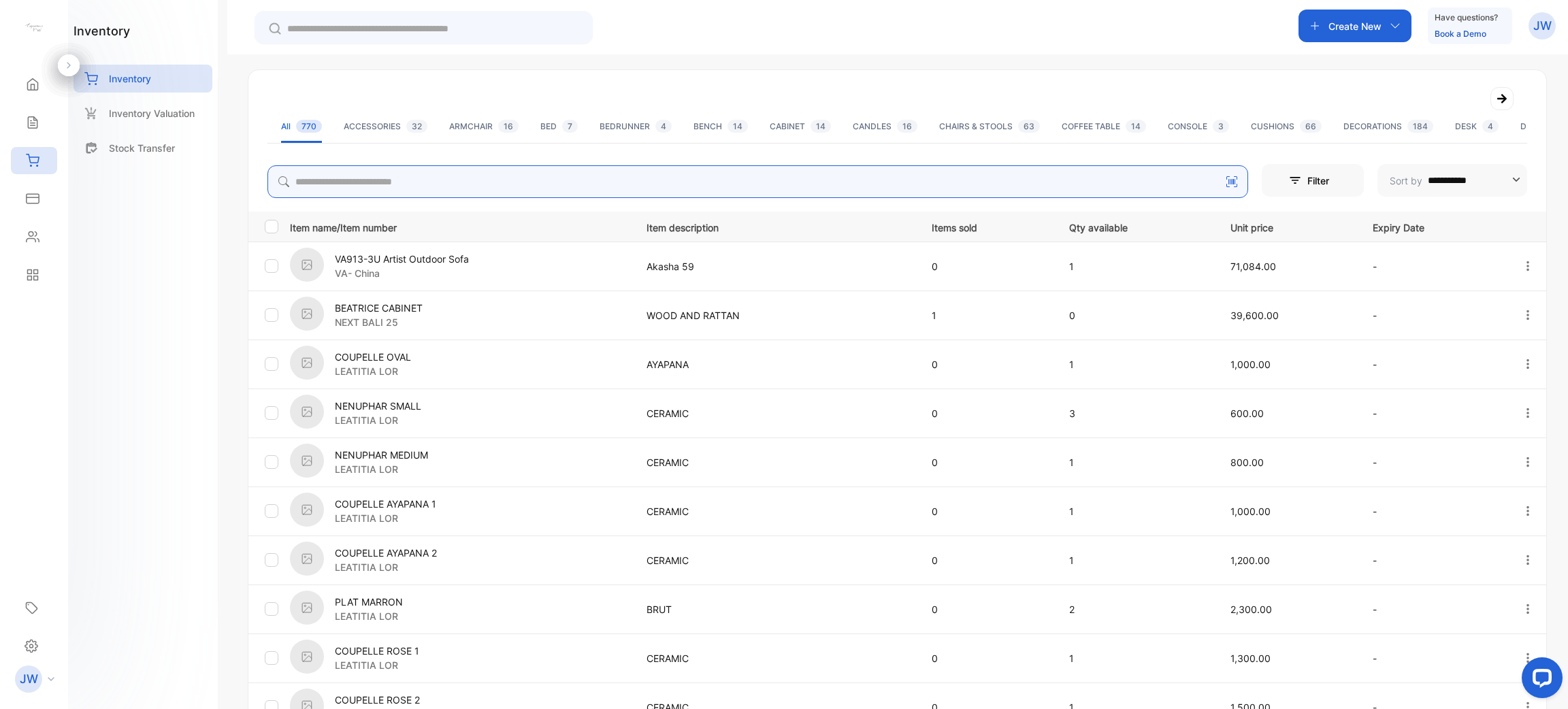 click at bounding box center (757, 182) 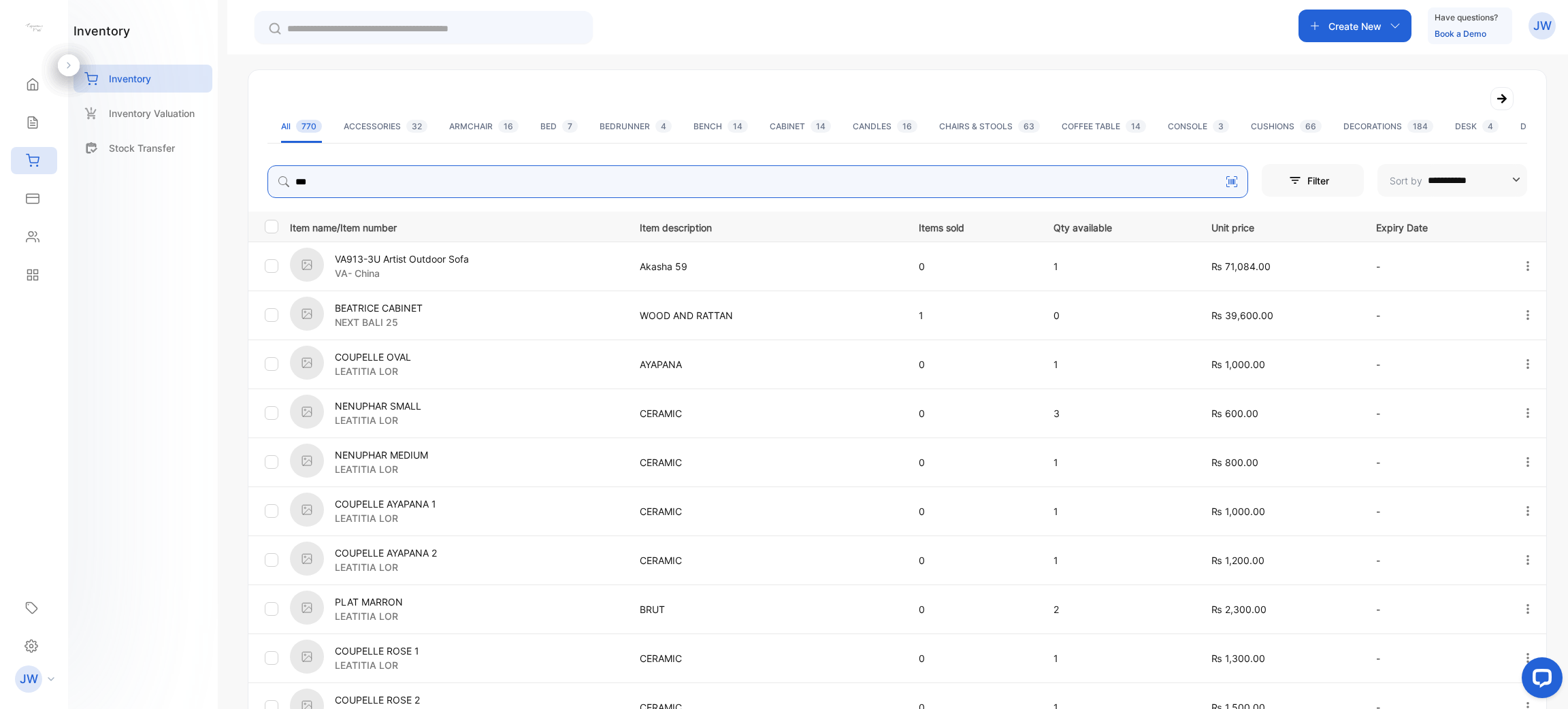 type on "***" 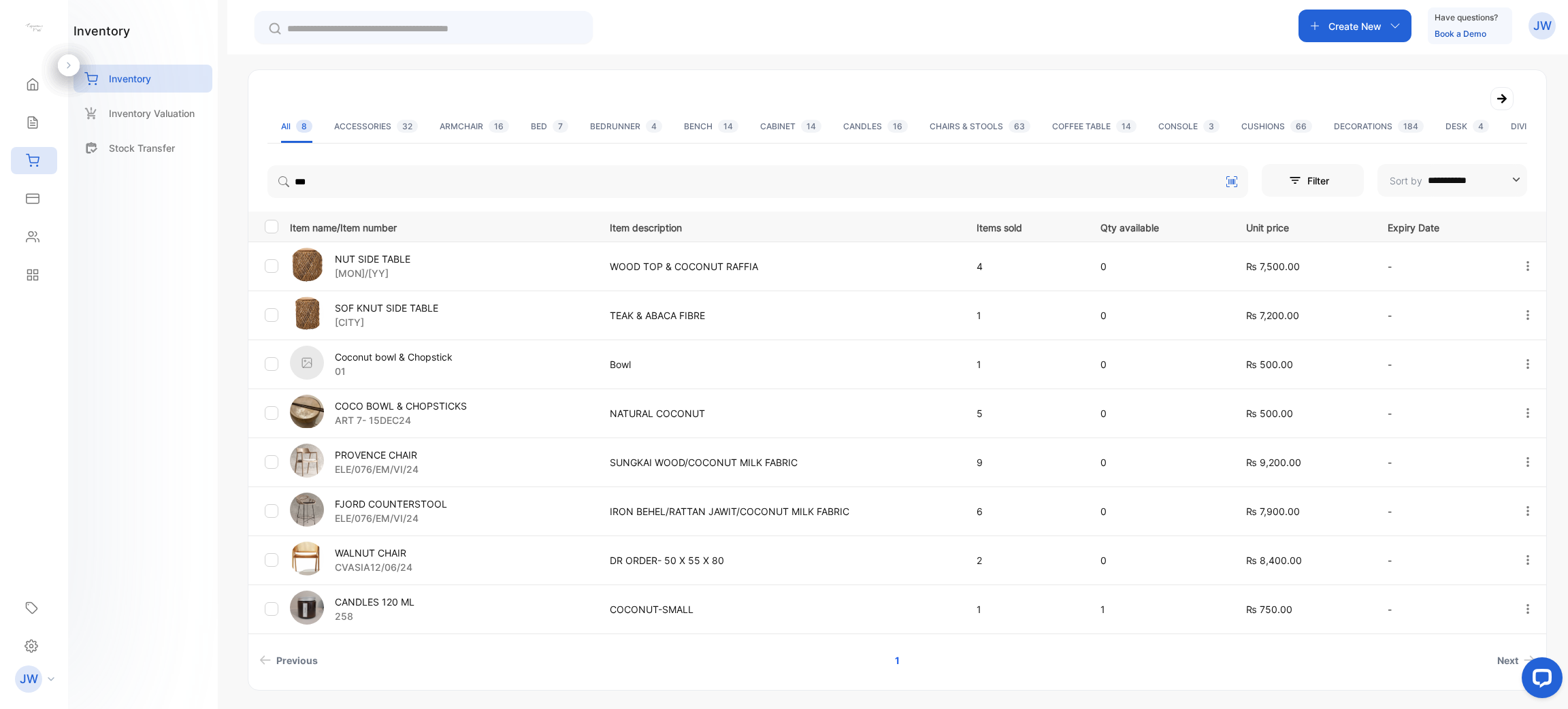 click on "NUT SIDE TABLE" at bounding box center [372, 259] 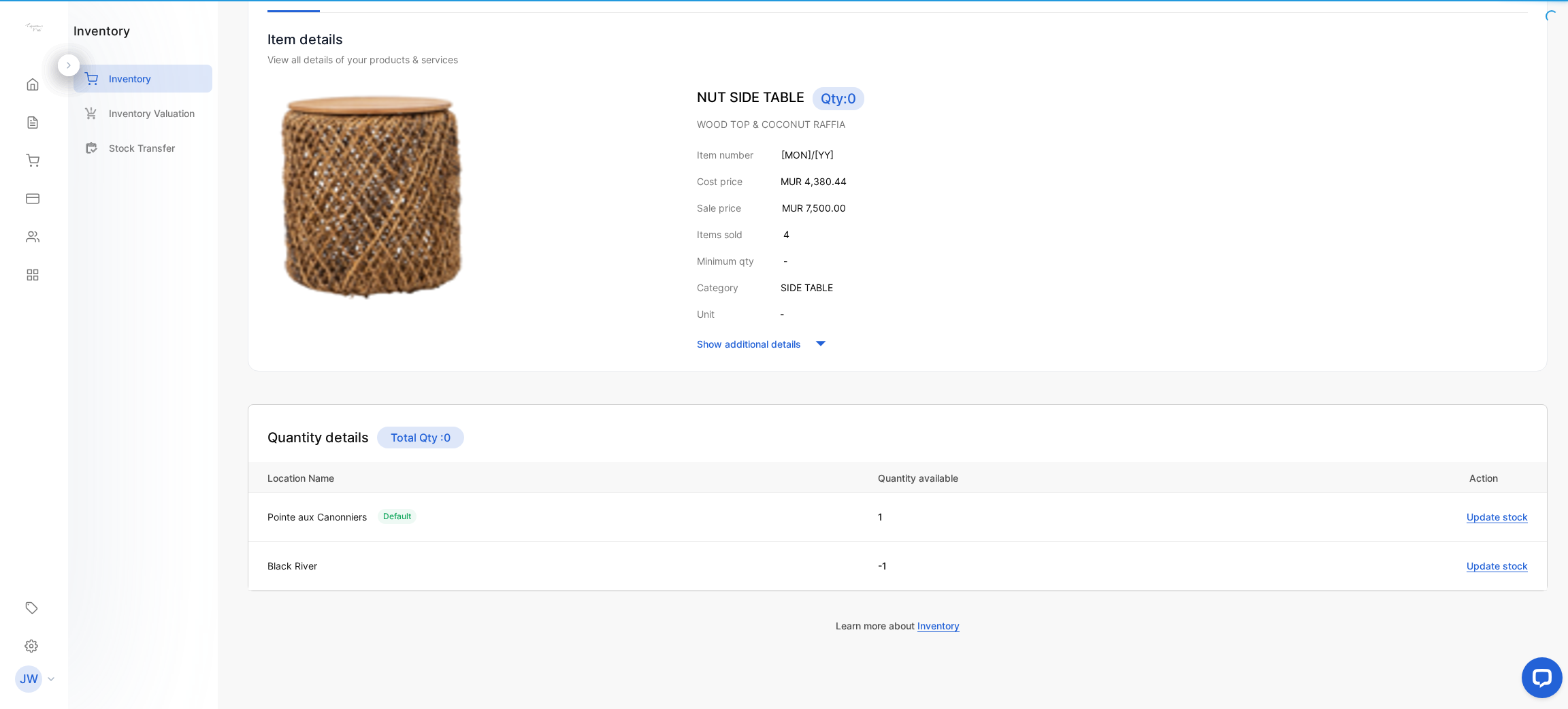 scroll, scrollTop: 118, scrollLeft: 0, axis: vertical 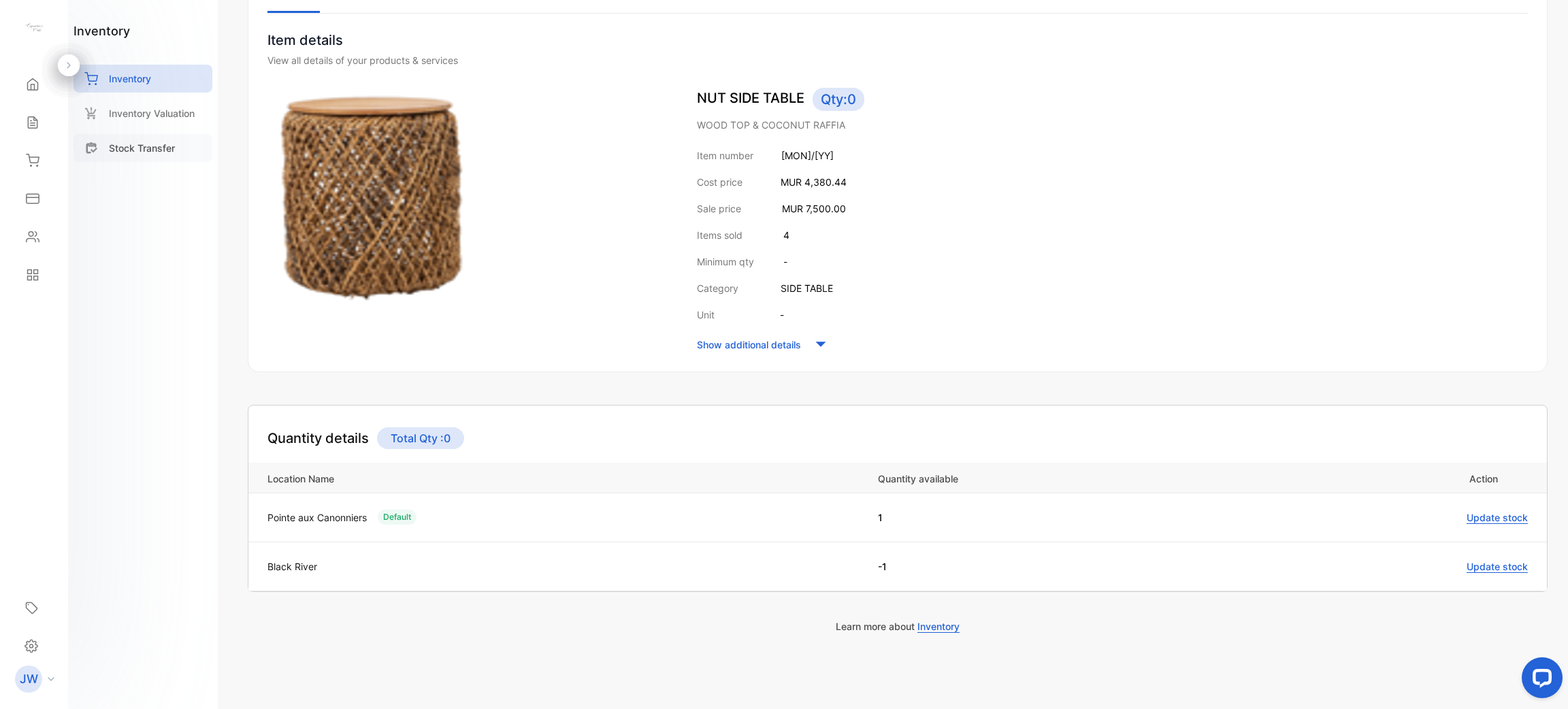 click on "Stock Transfer" at bounding box center (142, 148) 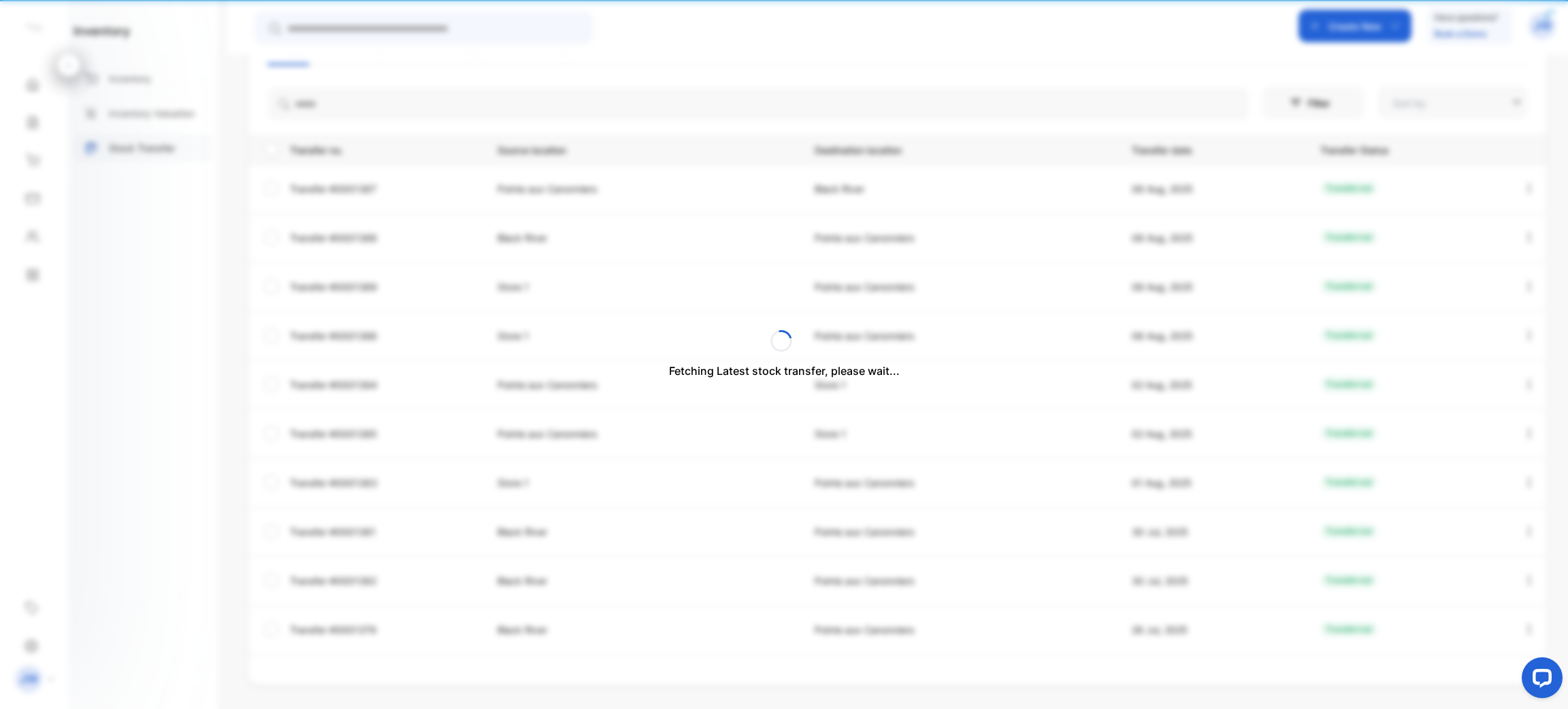 type on "**********" 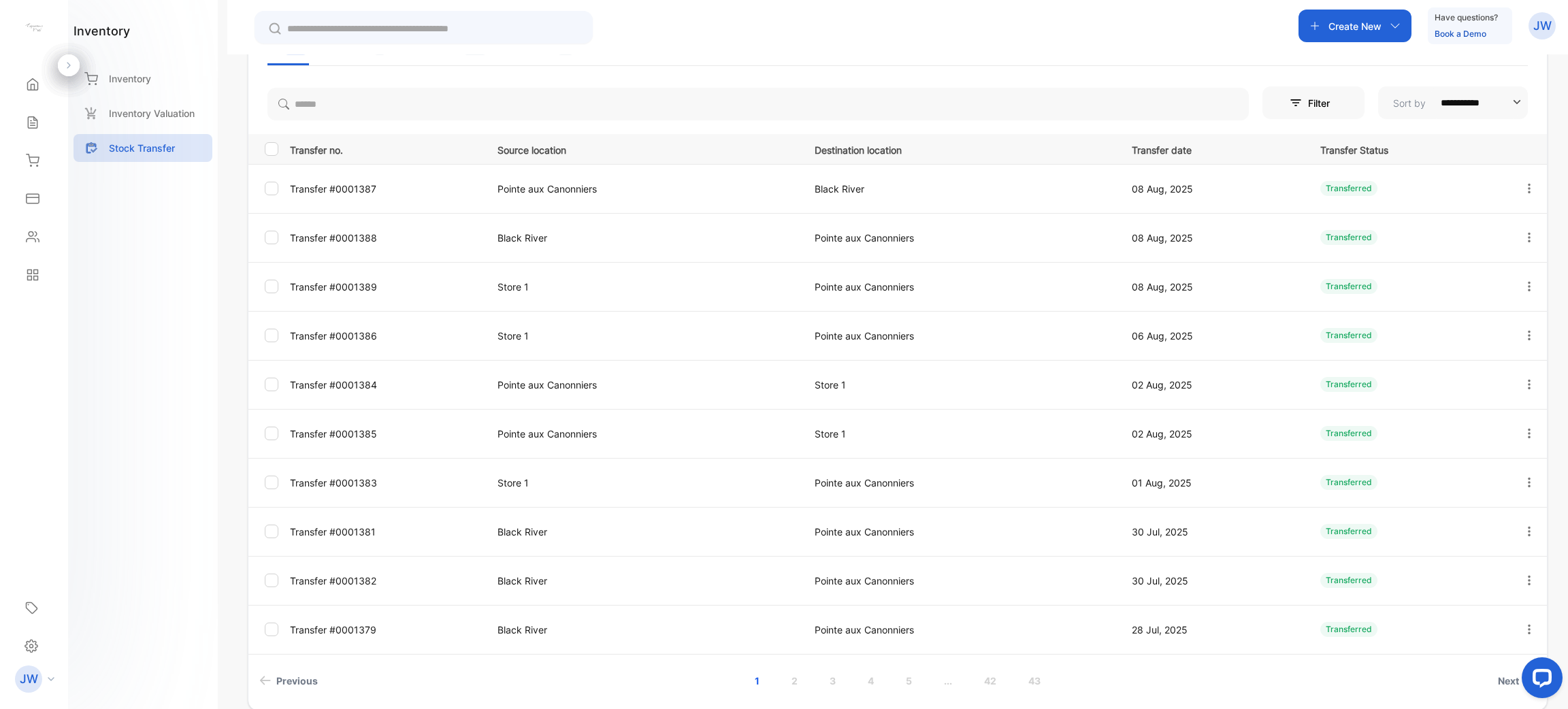 click on "Transfer #0001387" at bounding box center [385, 188] 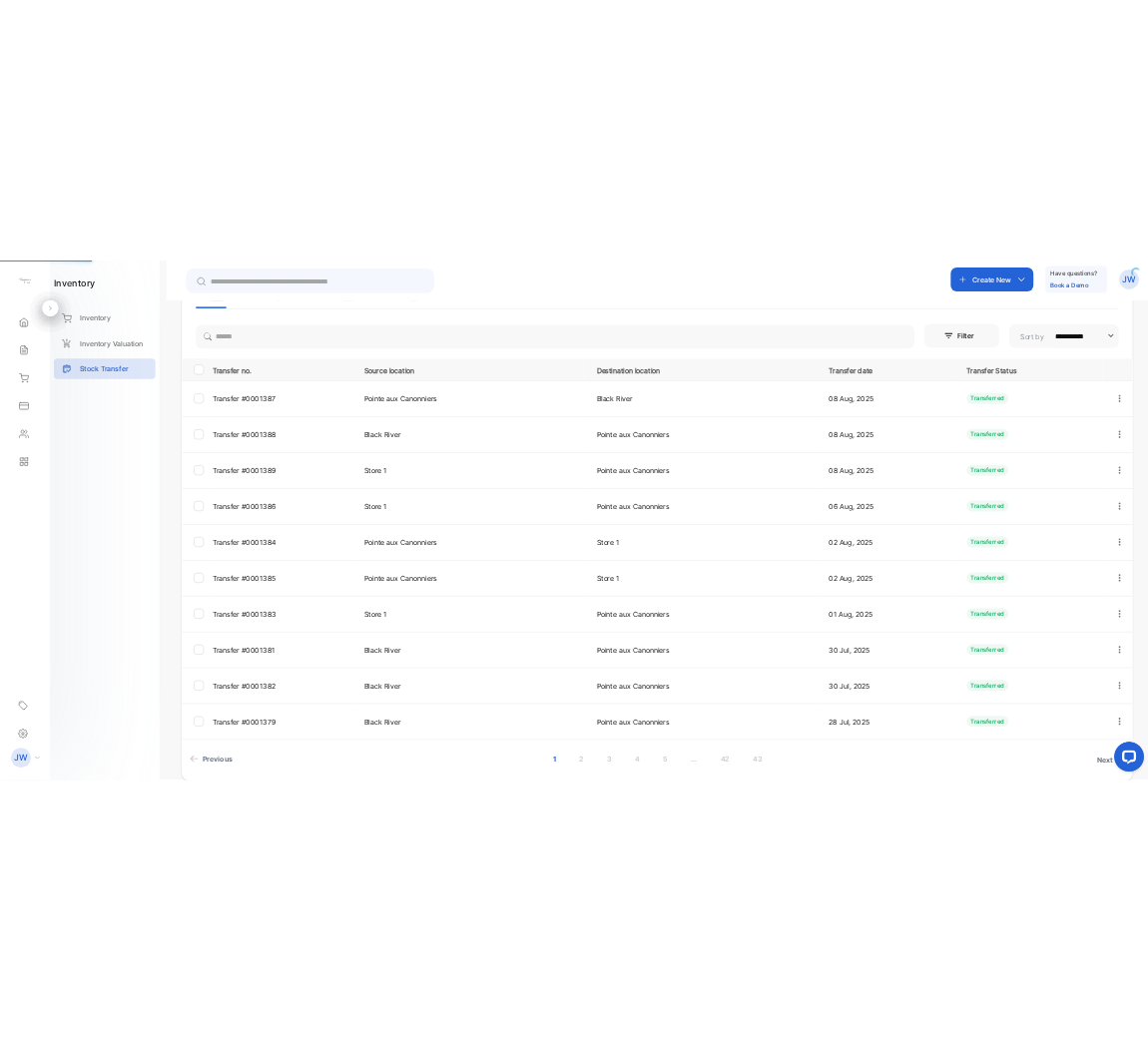 scroll, scrollTop: 0, scrollLeft: 0, axis: both 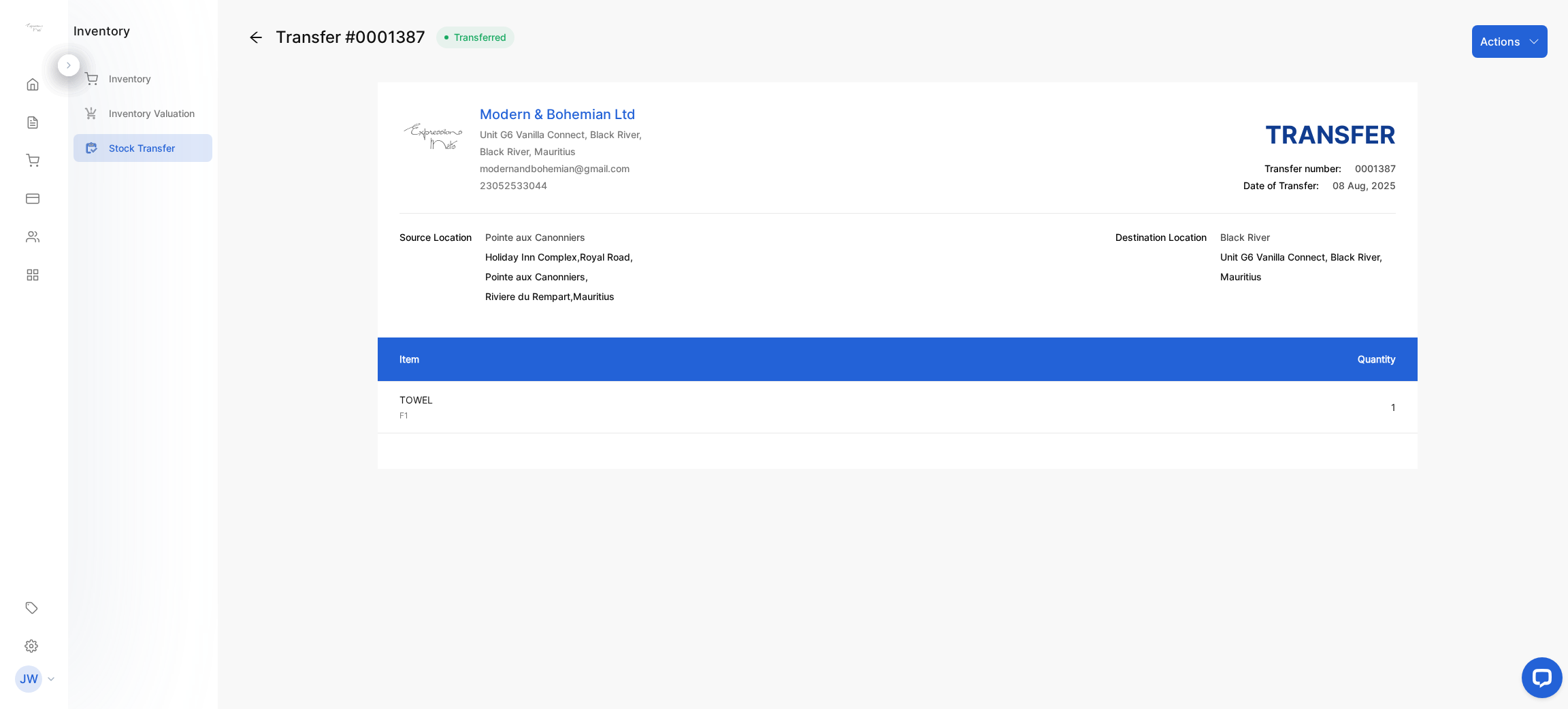 click 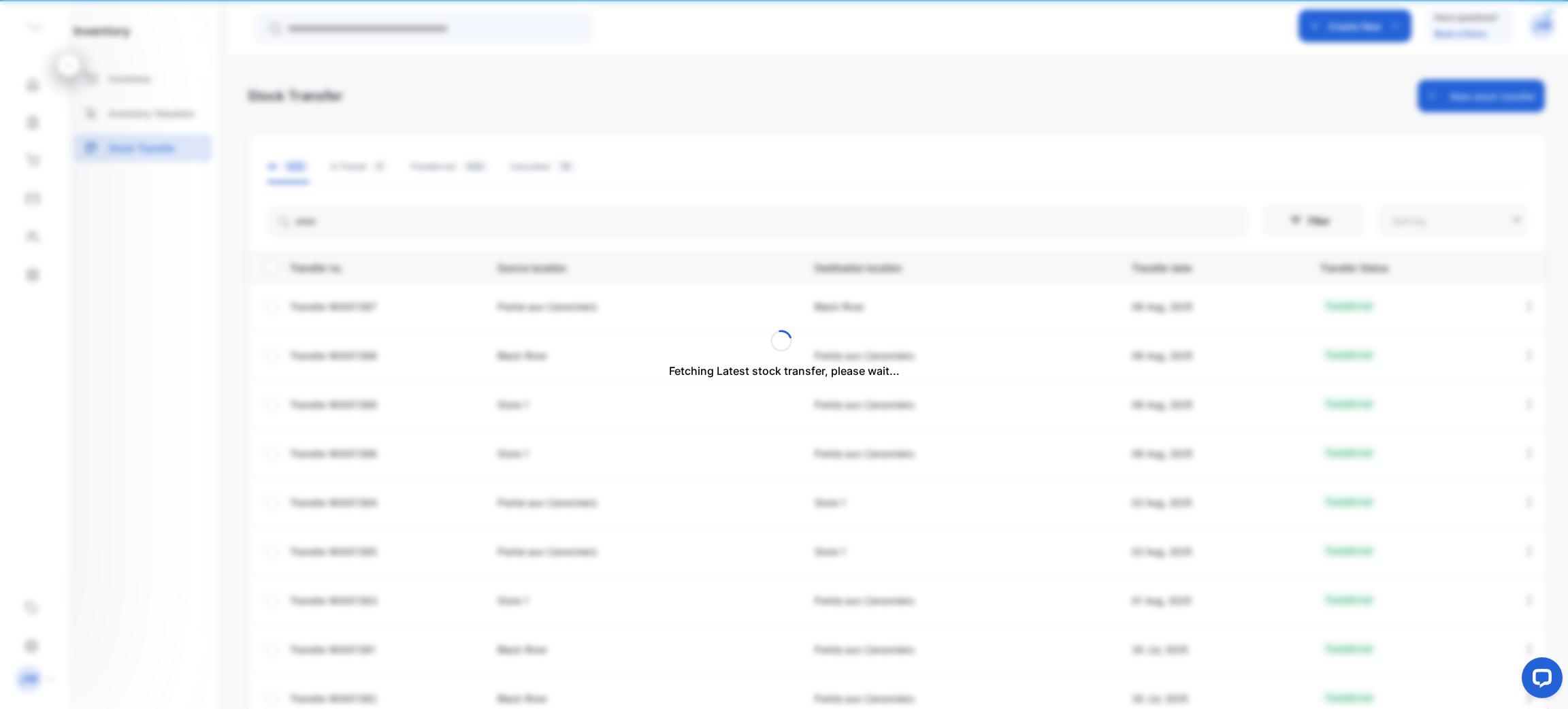 type on "**********" 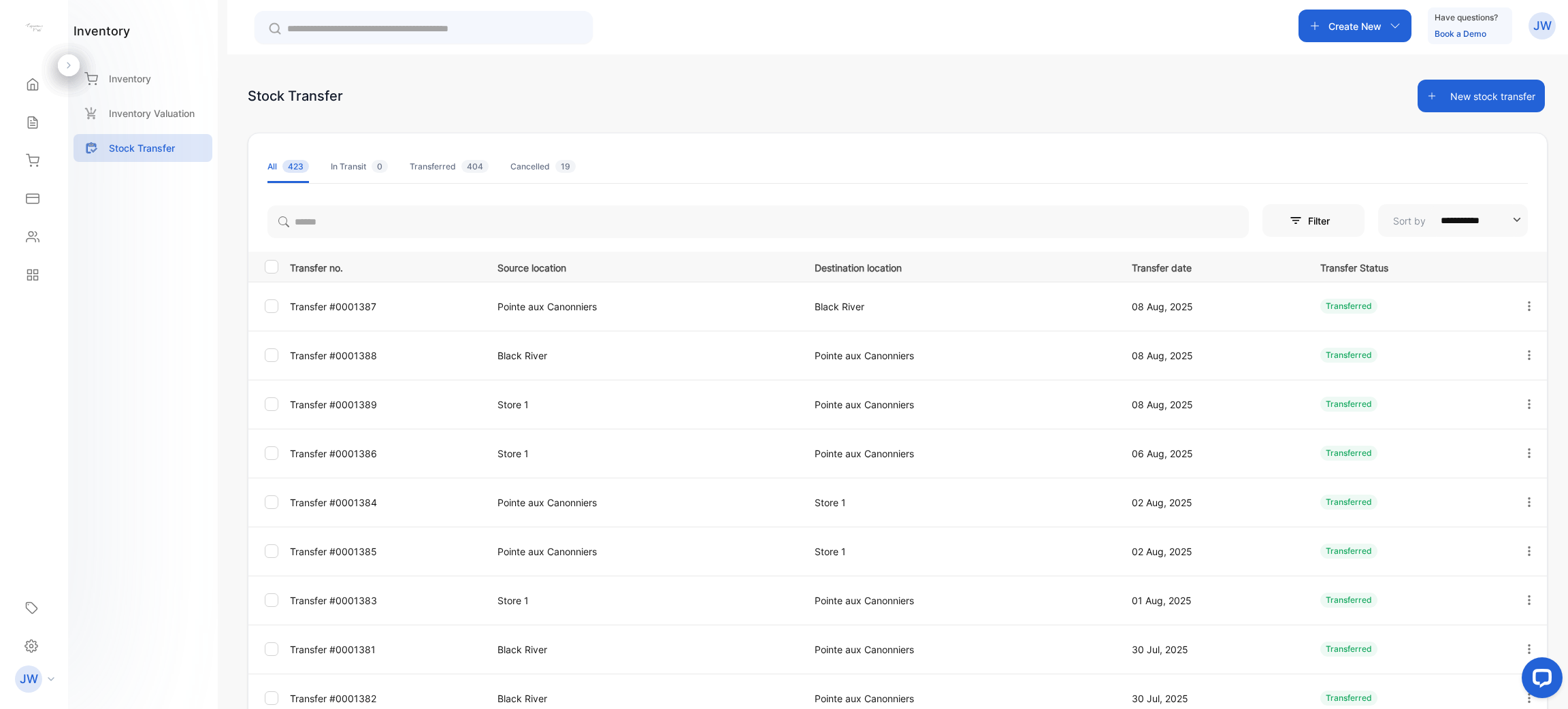 click on "Transfer #0001388" at bounding box center [385, 355] 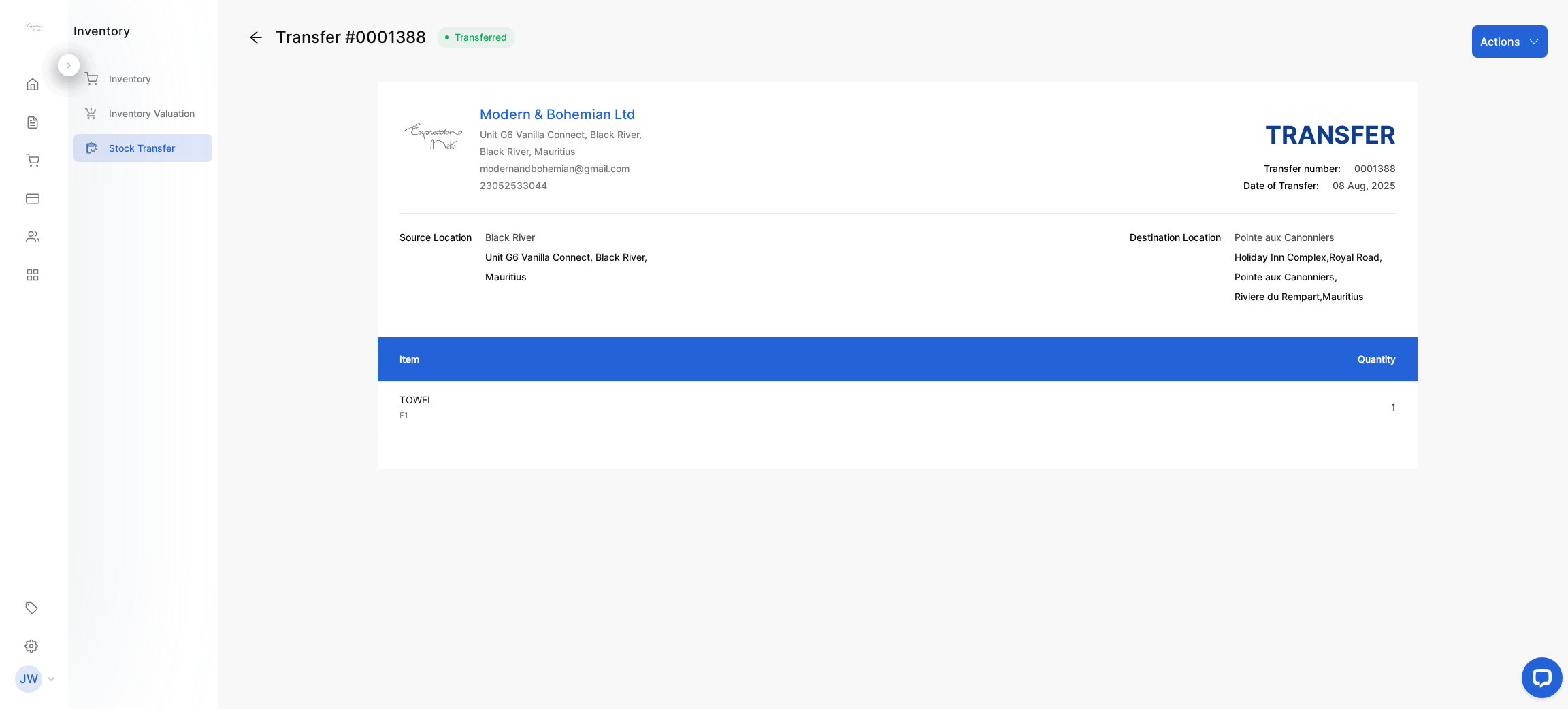 click 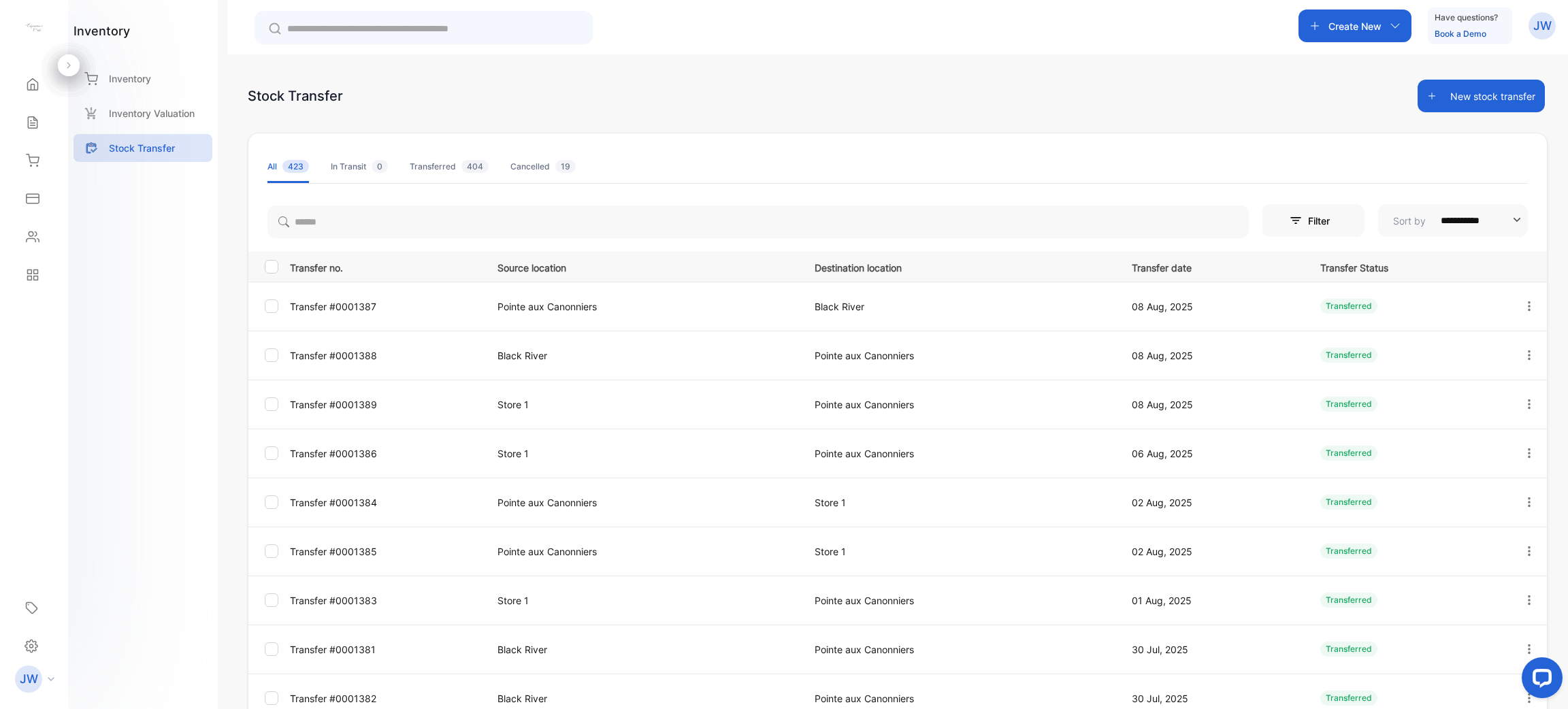 click on "New stock transfer" at bounding box center [1481, 96] 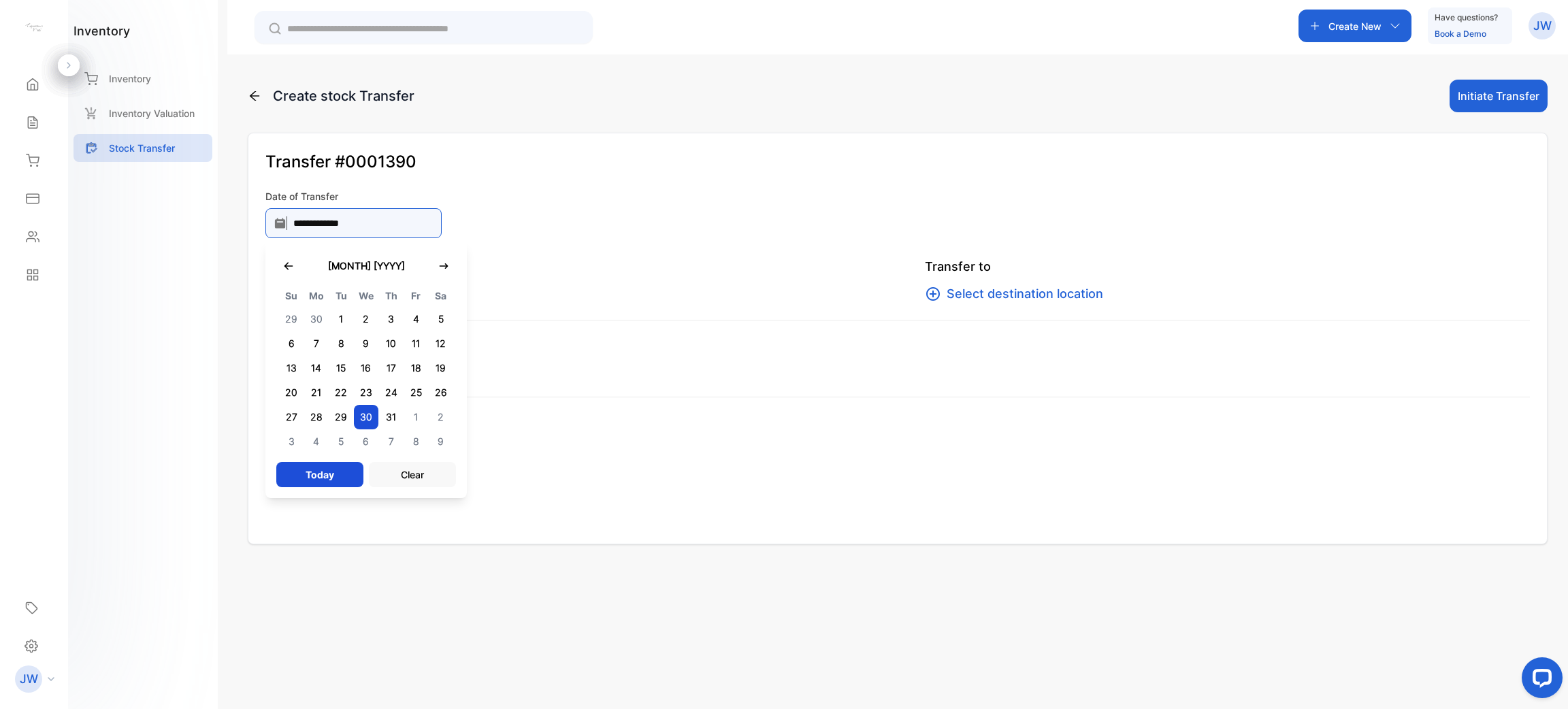 click on "**********" at bounding box center (353, 223) 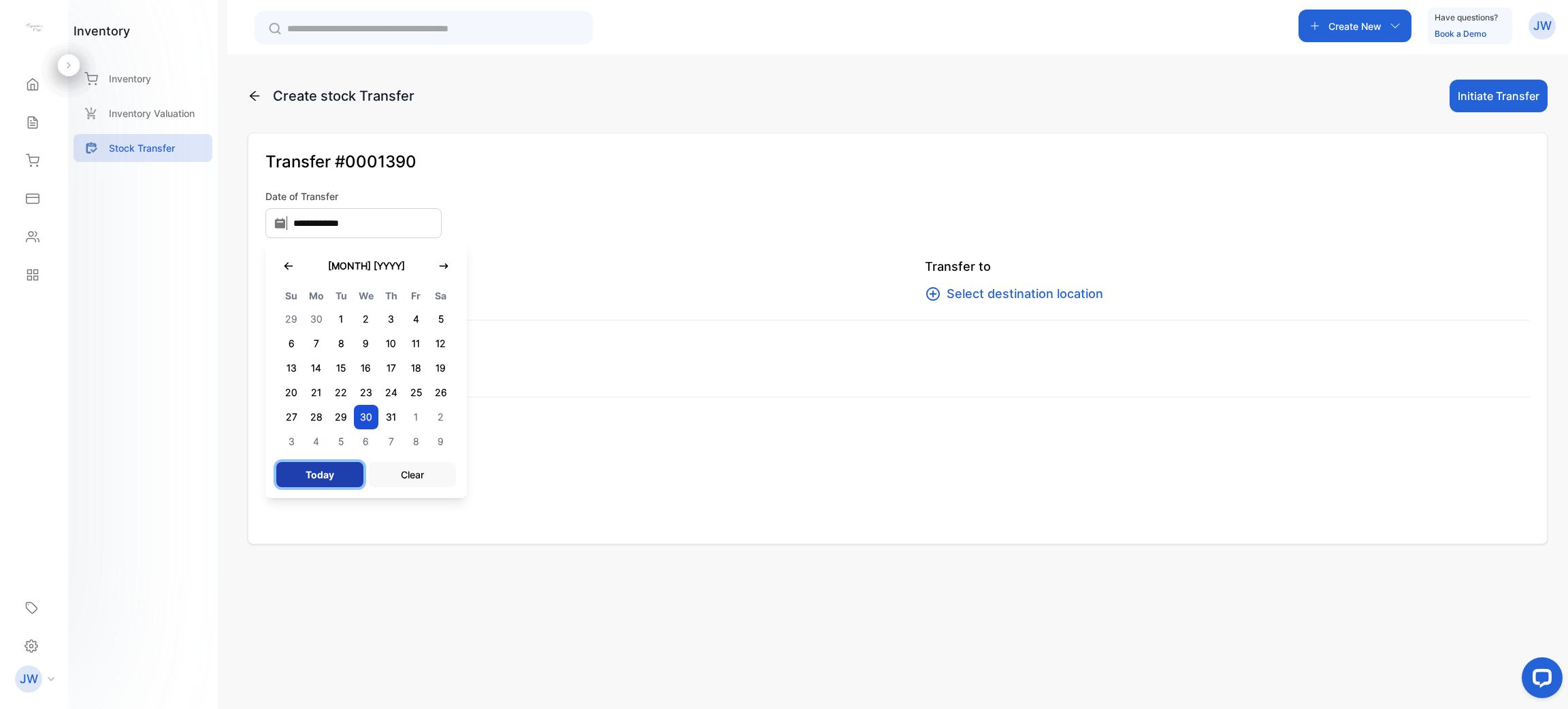 click on "Today" at bounding box center (320, 474) 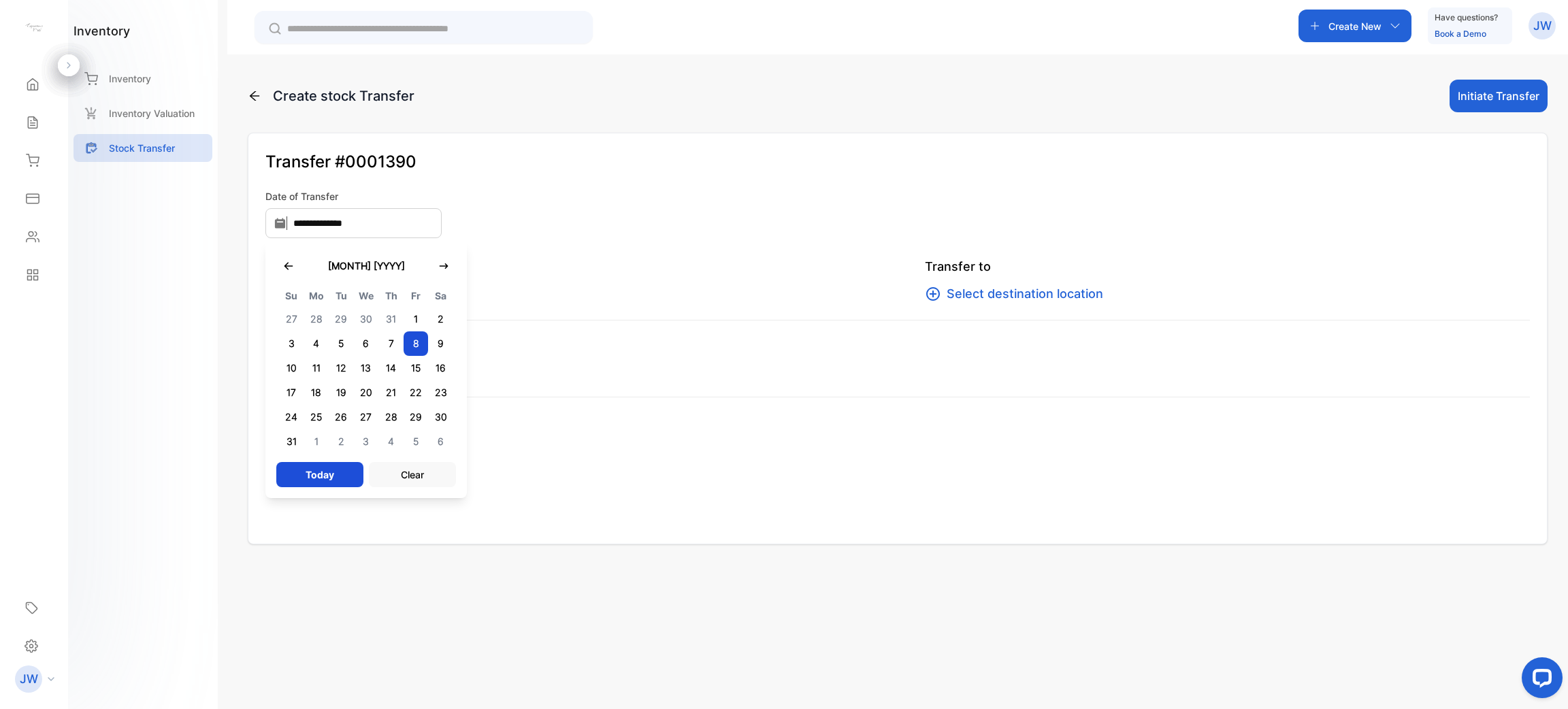 click on "**********" at bounding box center (898, 338) 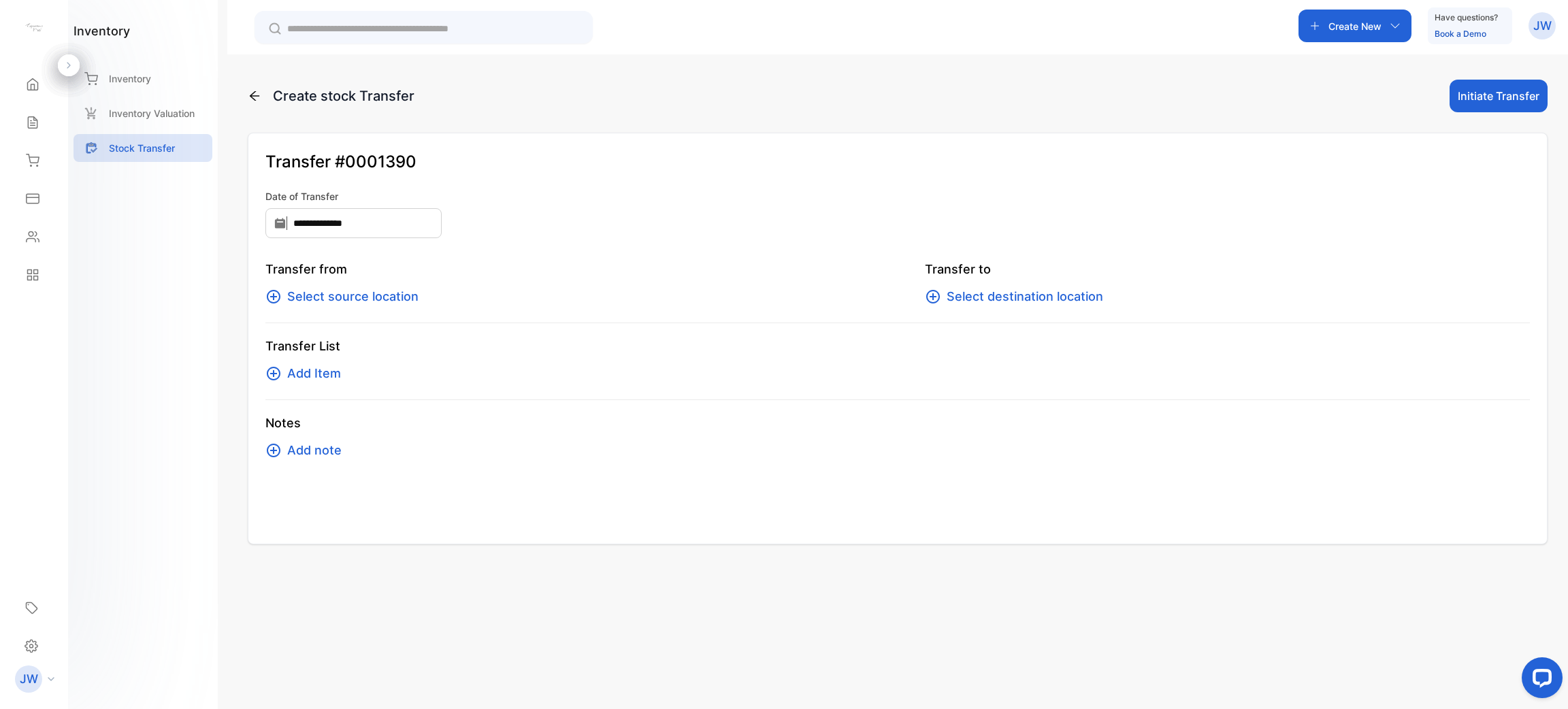 click on "Select source location" at bounding box center (353, 297) 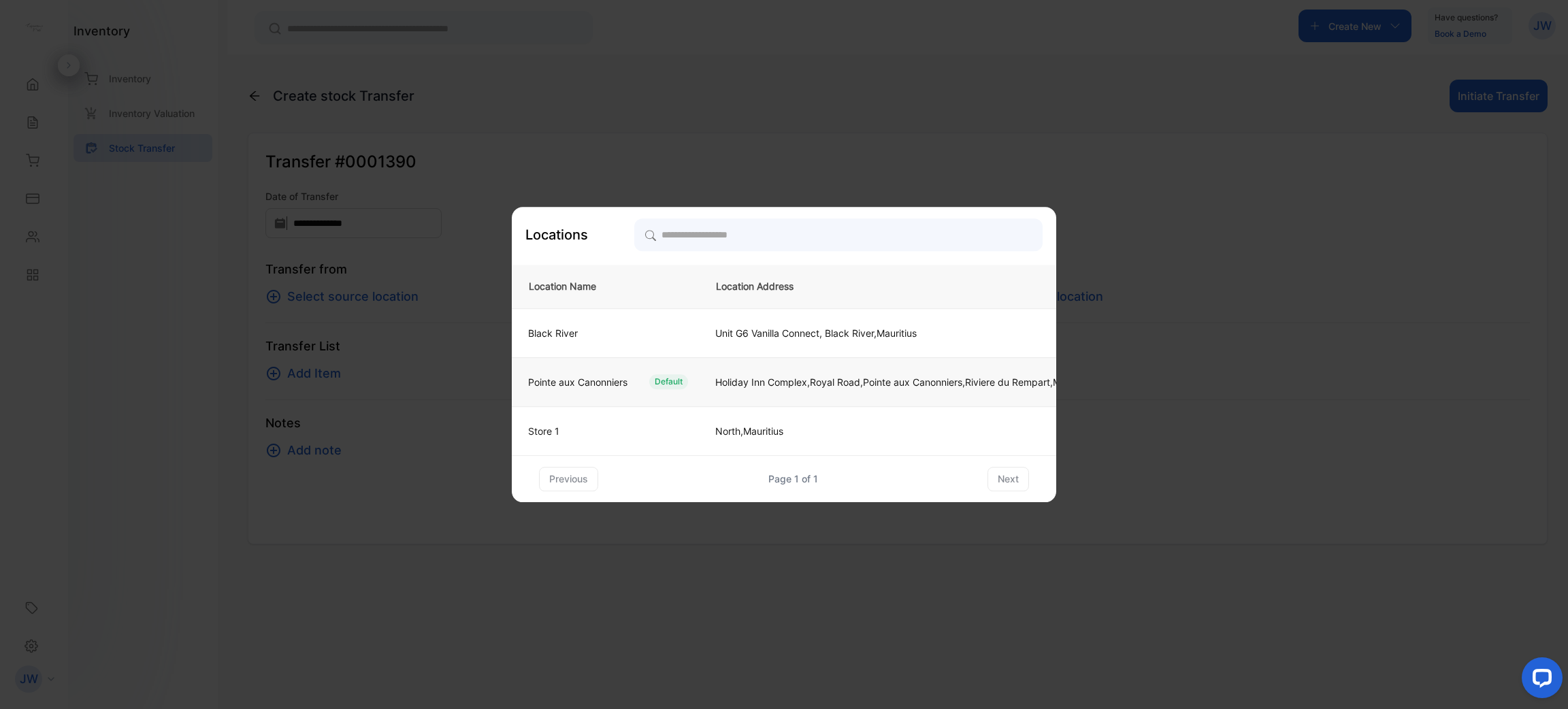 click on "Pointe aux Canonniers Default" at bounding box center (602, 382) 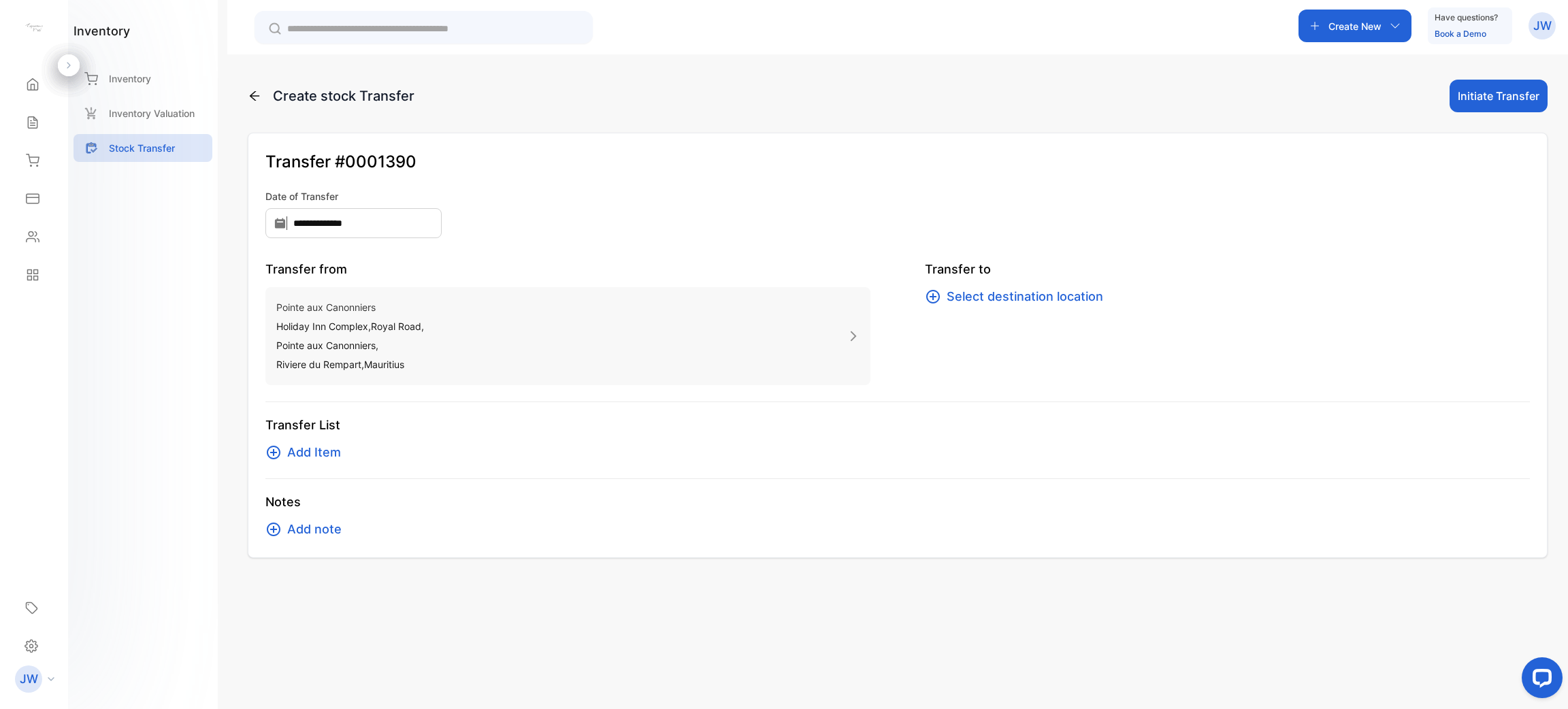 click on "Select destination location" at bounding box center (1025, 297) 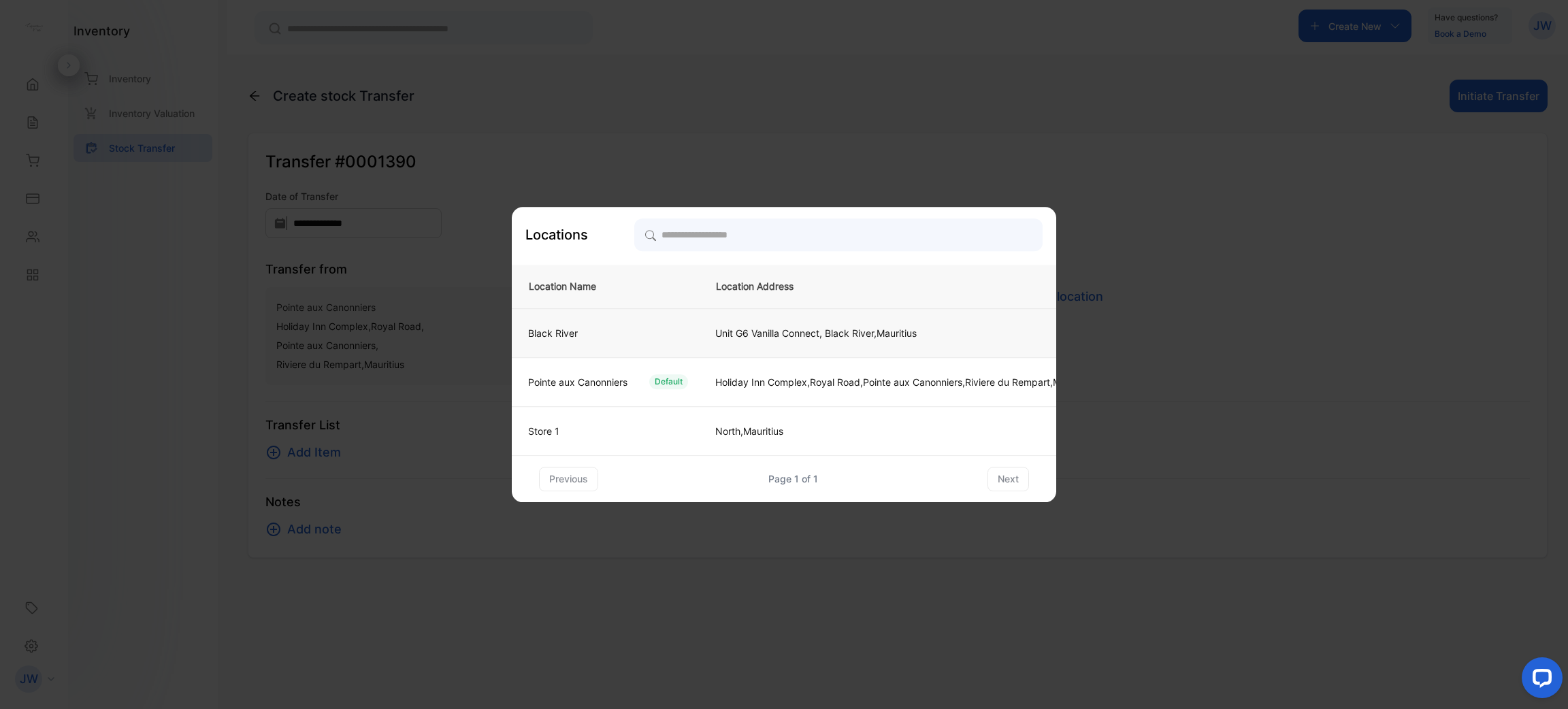 click on "Black River" at bounding box center [602, 333] 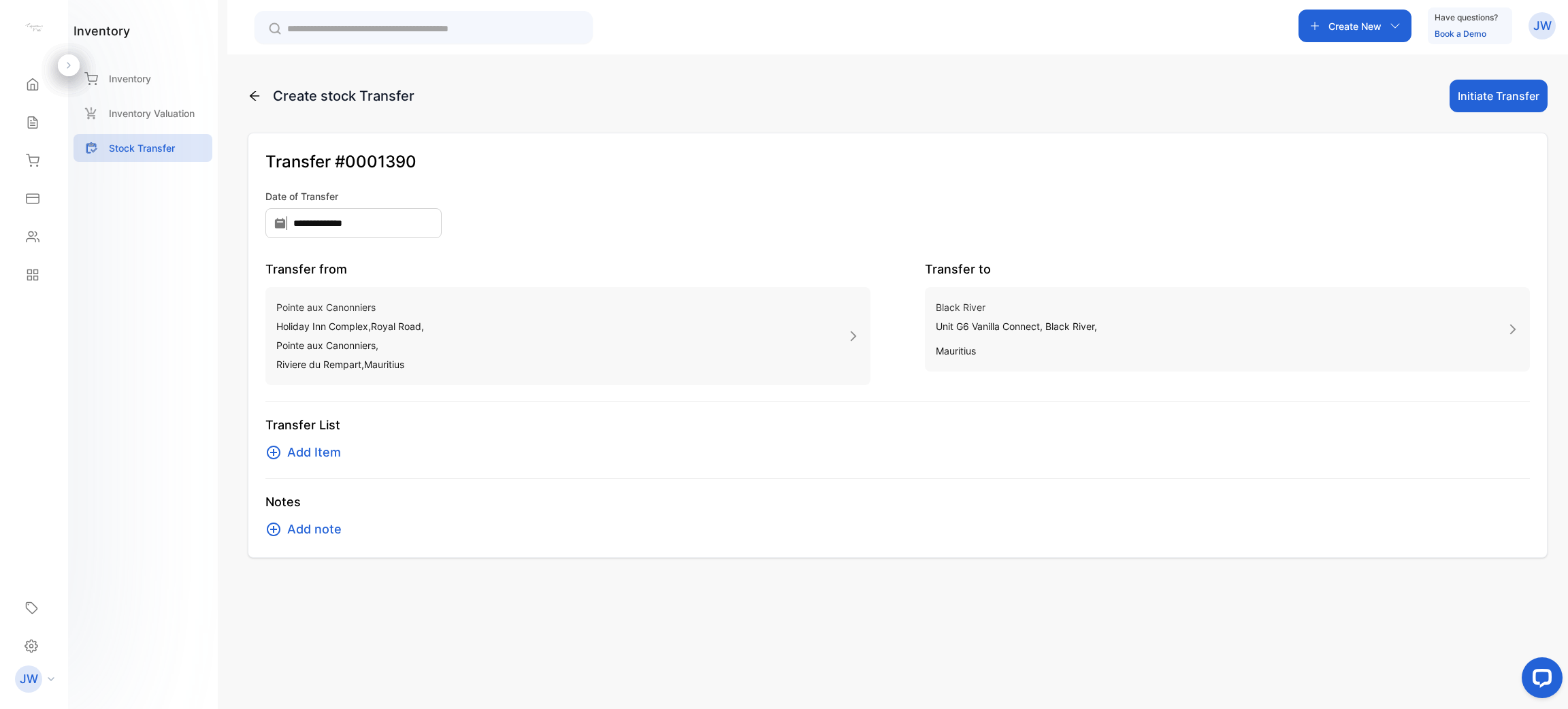 click on "Add Item" at bounding box center (314, 452) 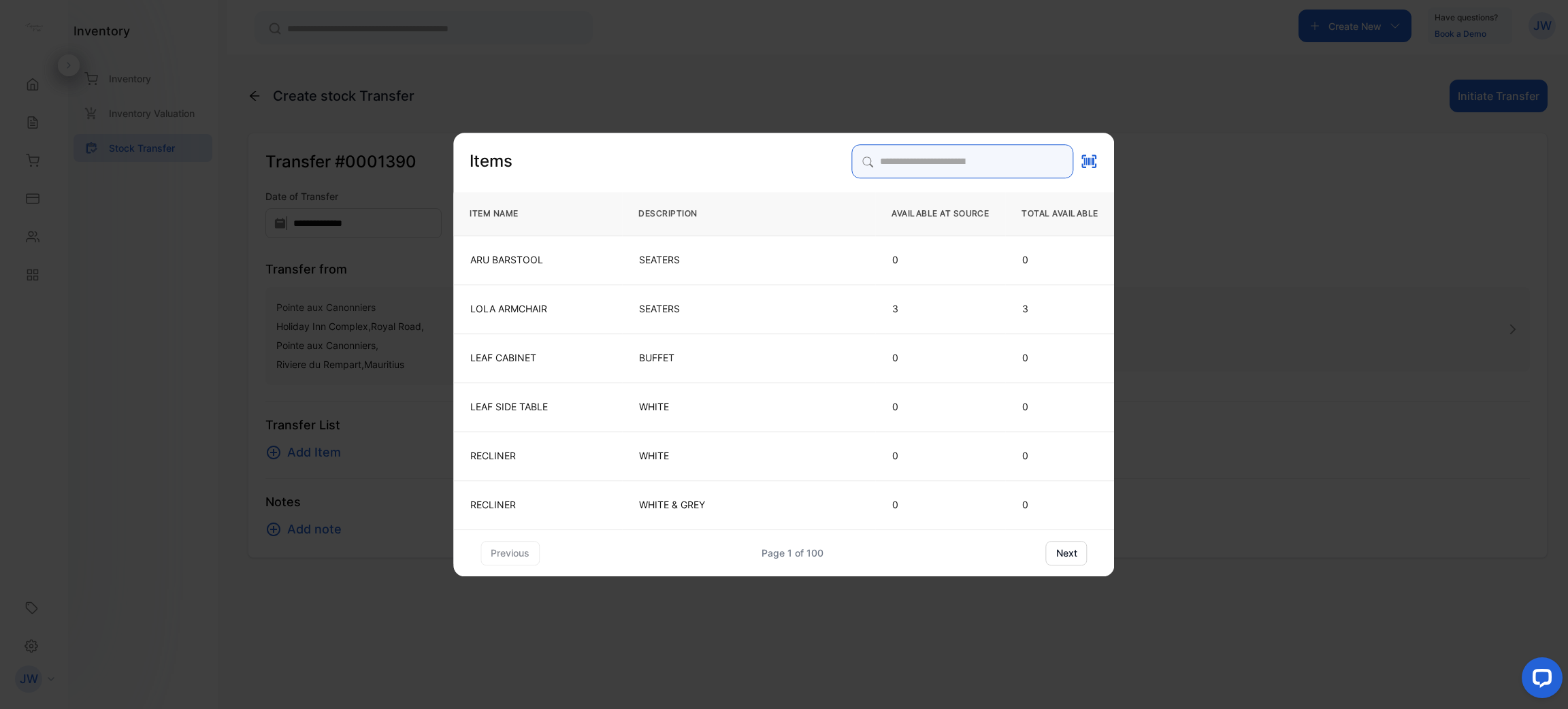 drag, startPoint x: 909, startPoint y: 159, endPoint x: 896, endPoint y: 163, distance: 13.601471 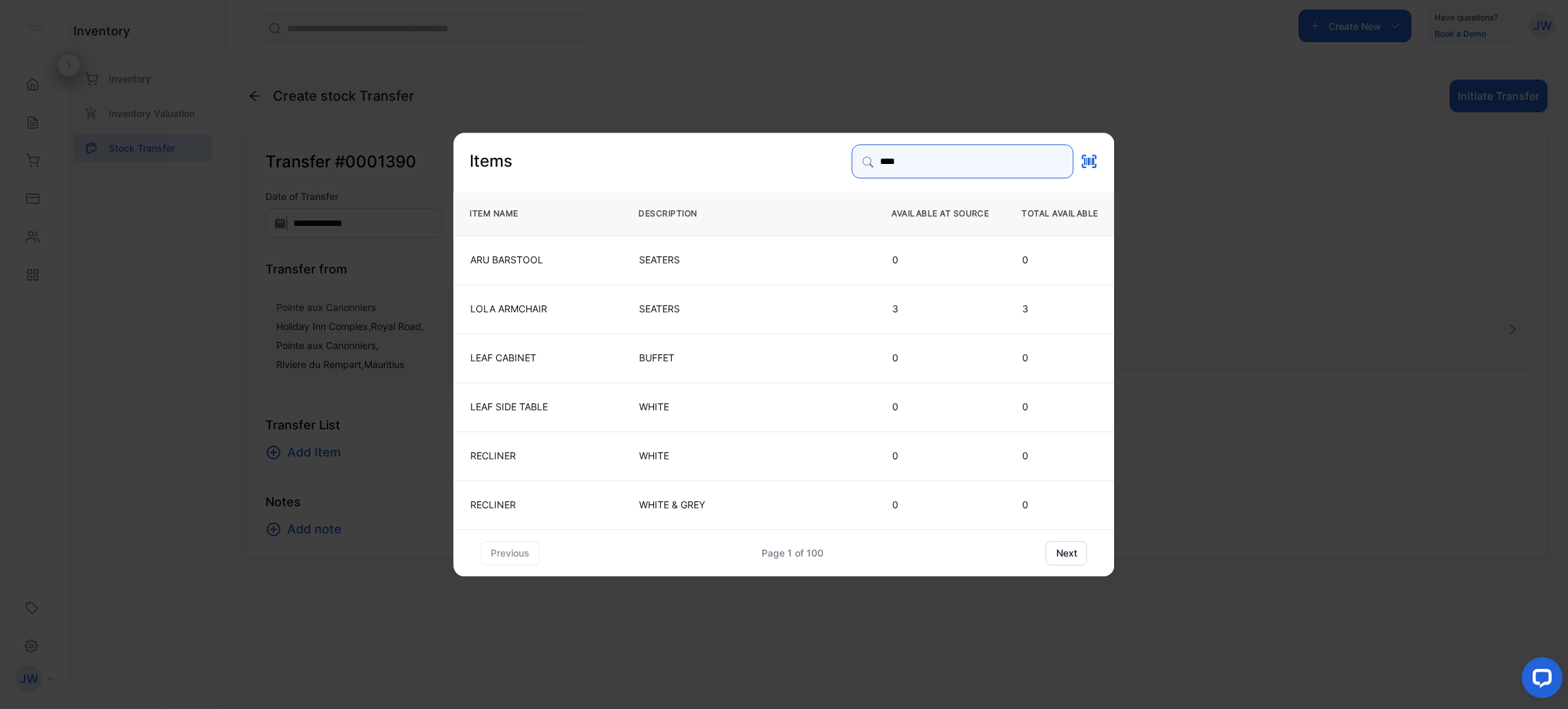 type on "***" 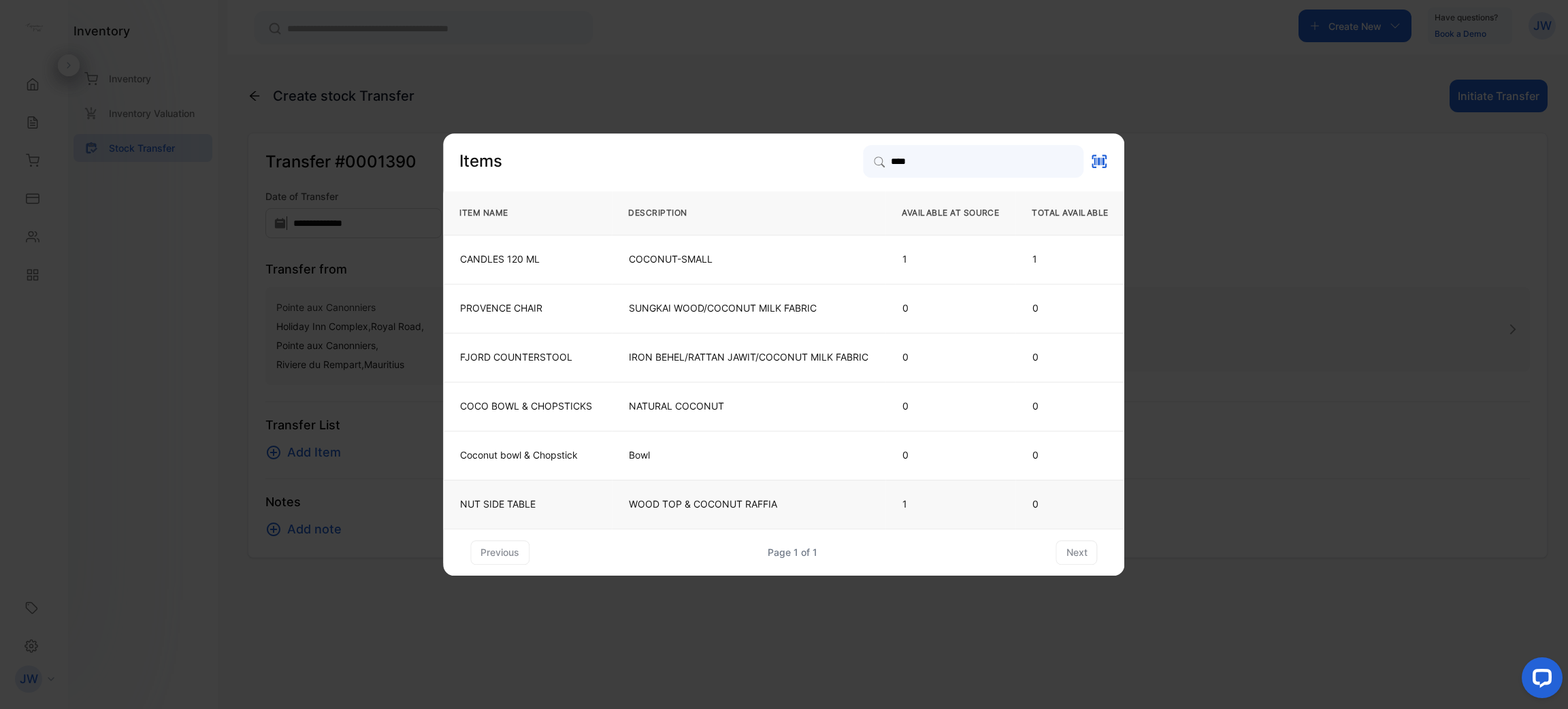 click on "NUT SIDE TABLE" at bounding box center (527, 504) 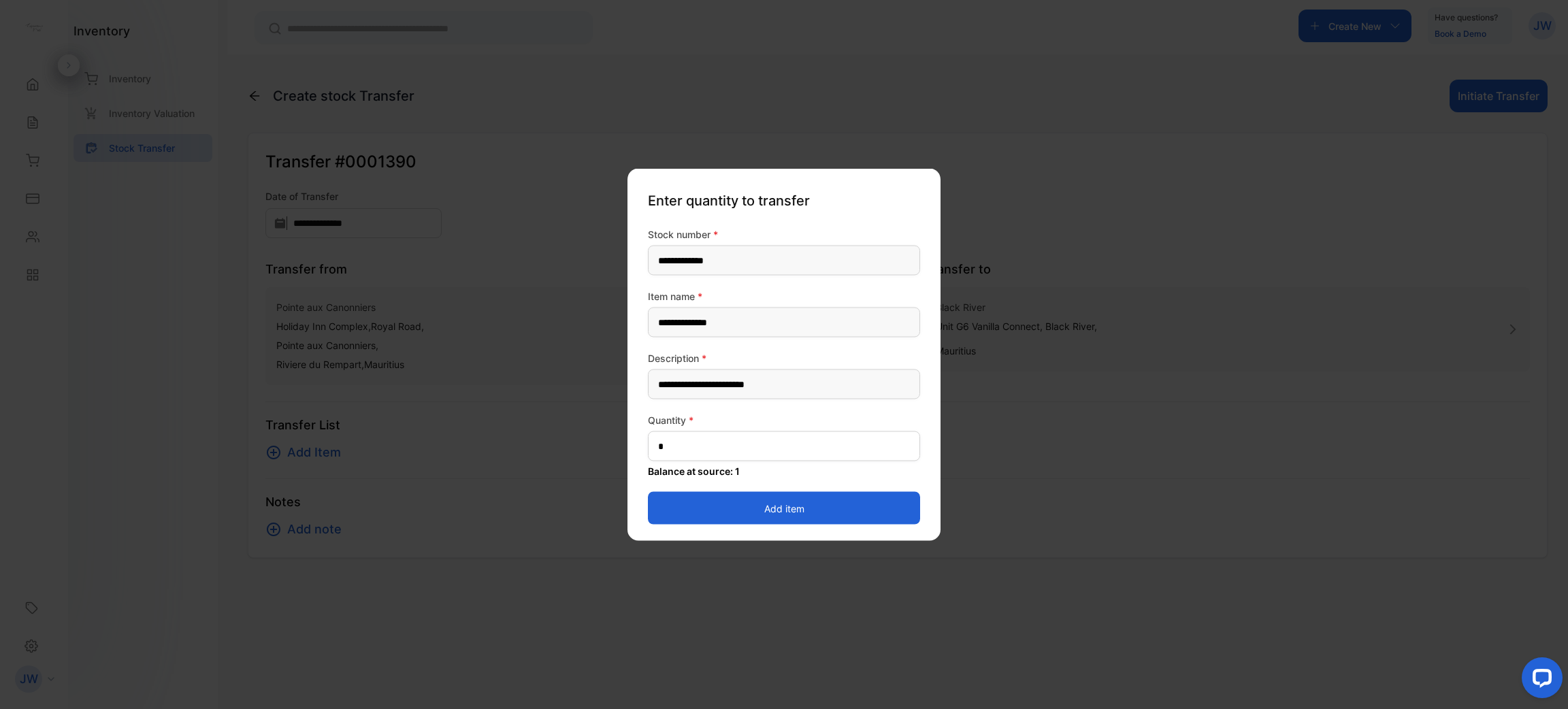 click on "Quantity   * *" at bounding box center [784, 437] 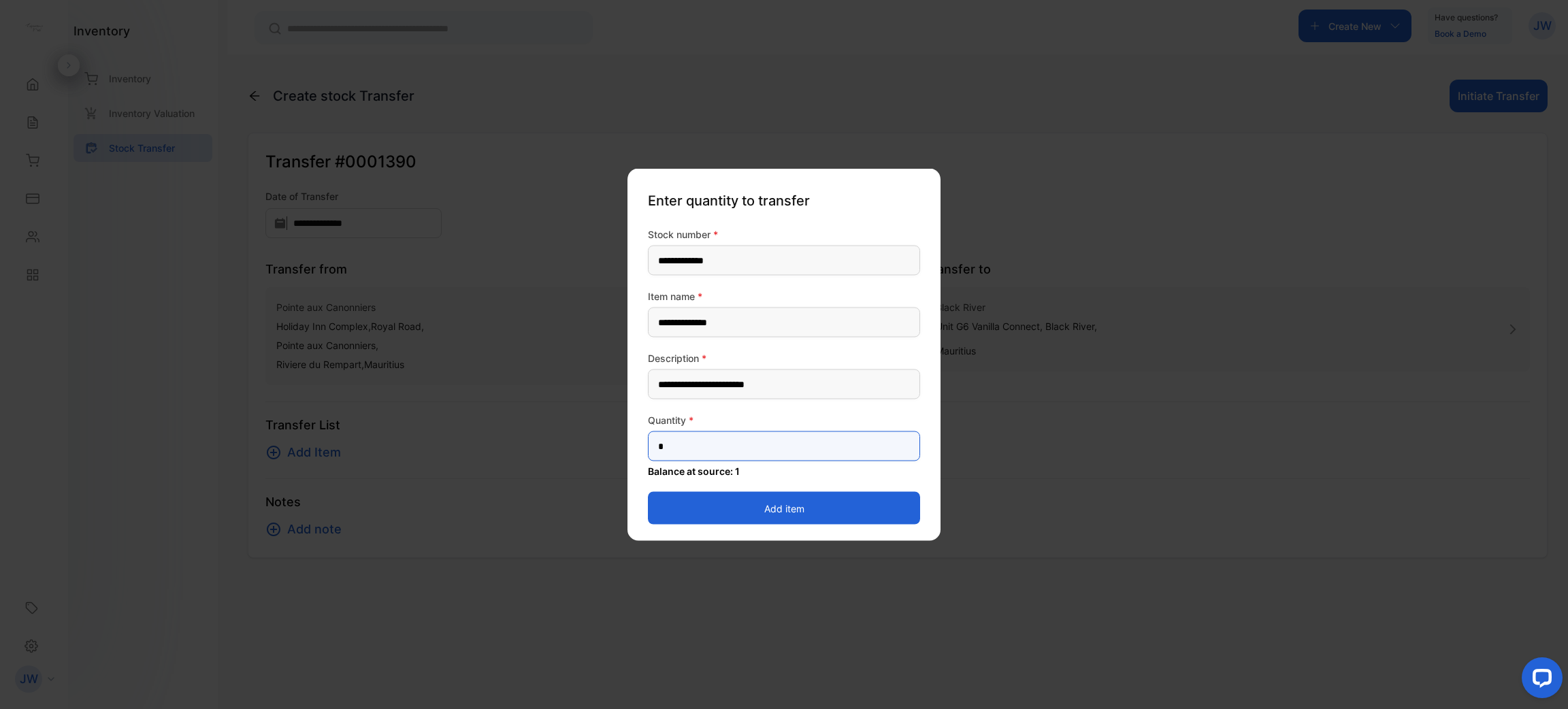 click on "*" at bounding box center (784, 446) 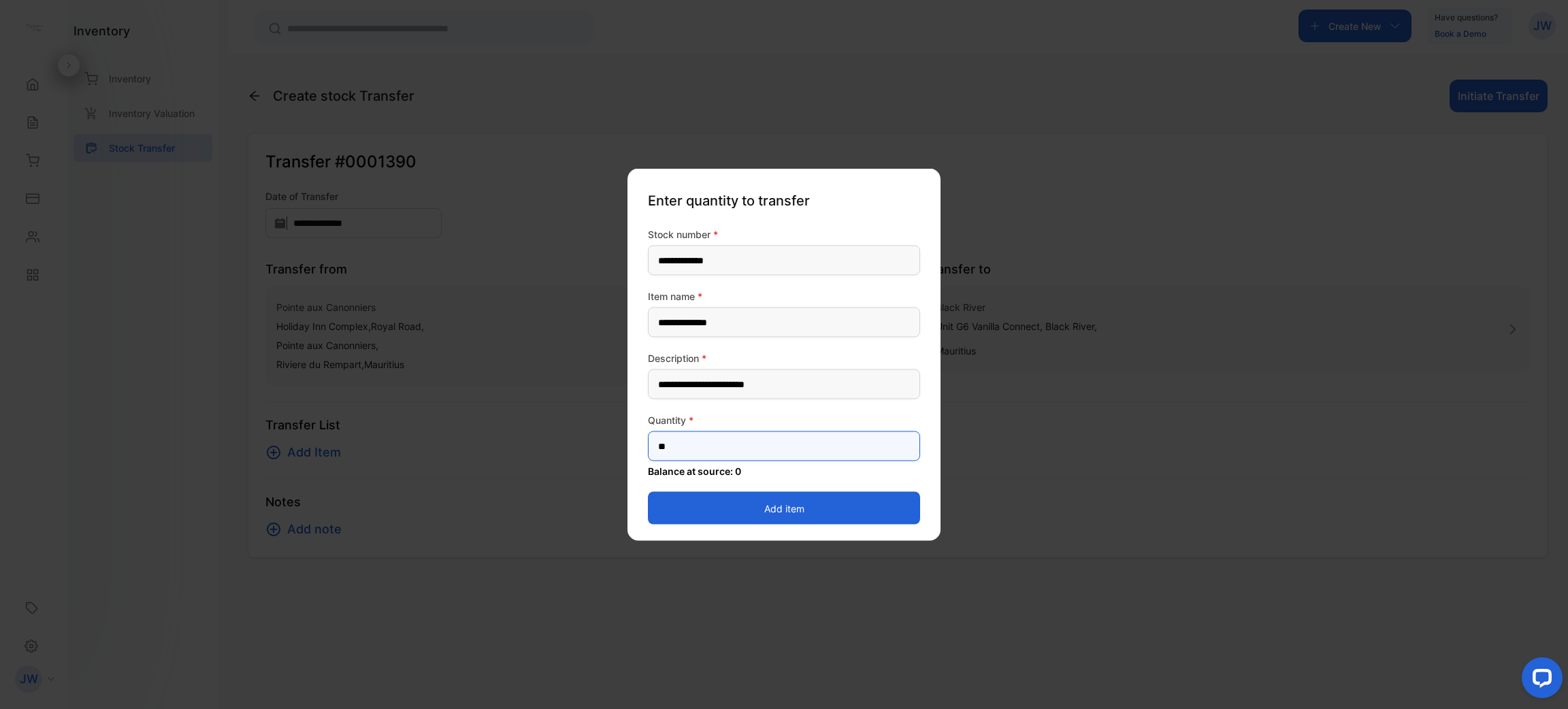 type on "**" 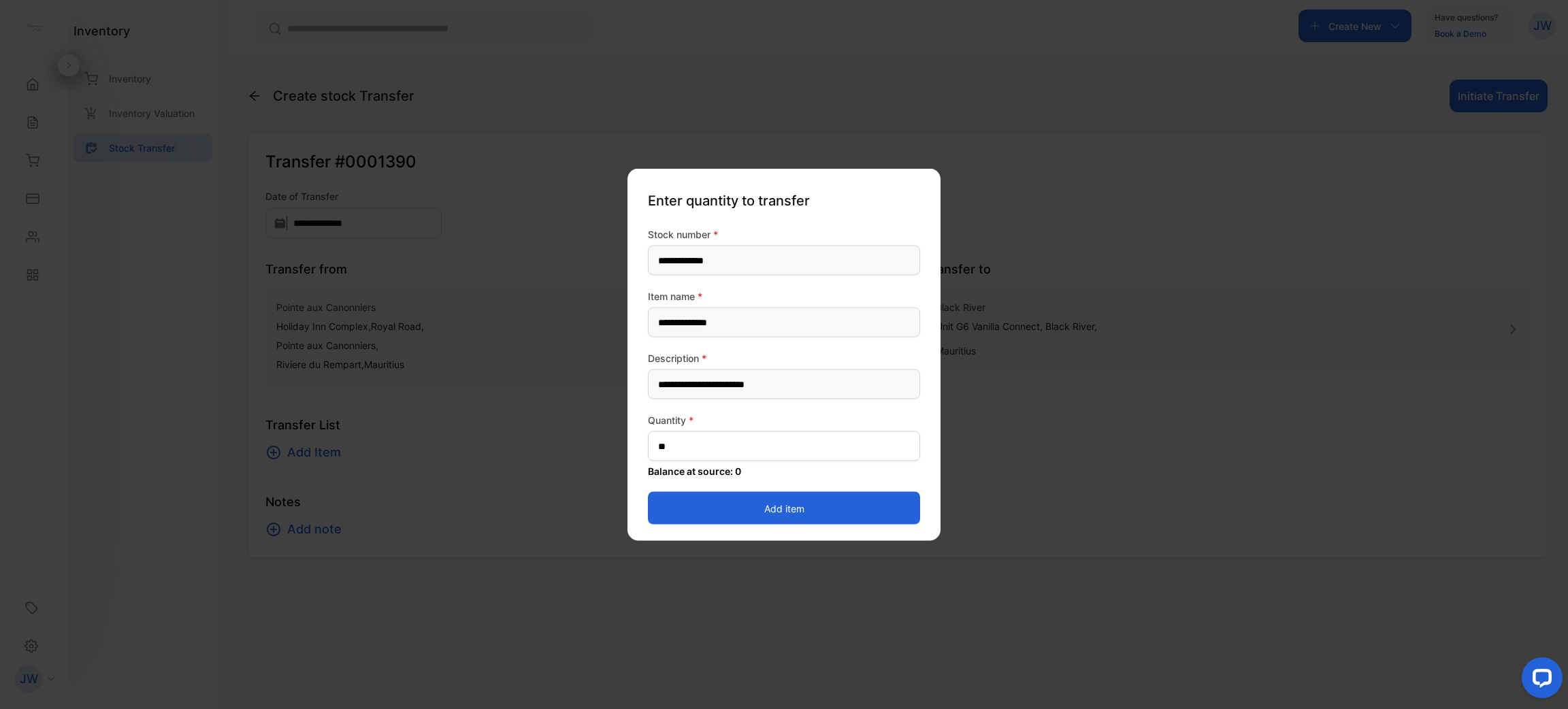 click on "Add item" at bounding box center [784, 508] 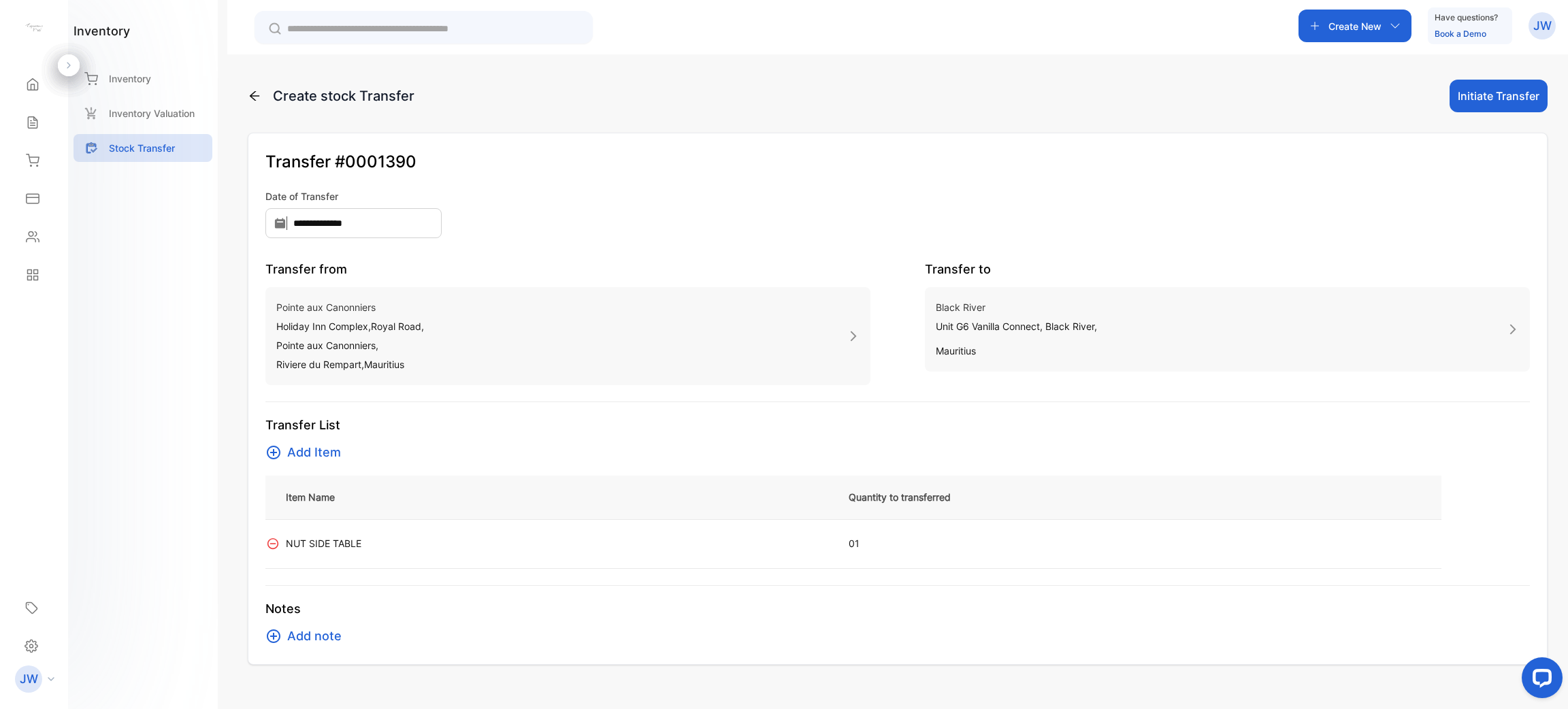 click on "Initiate Transfer" at bounding box center (1499, 96) 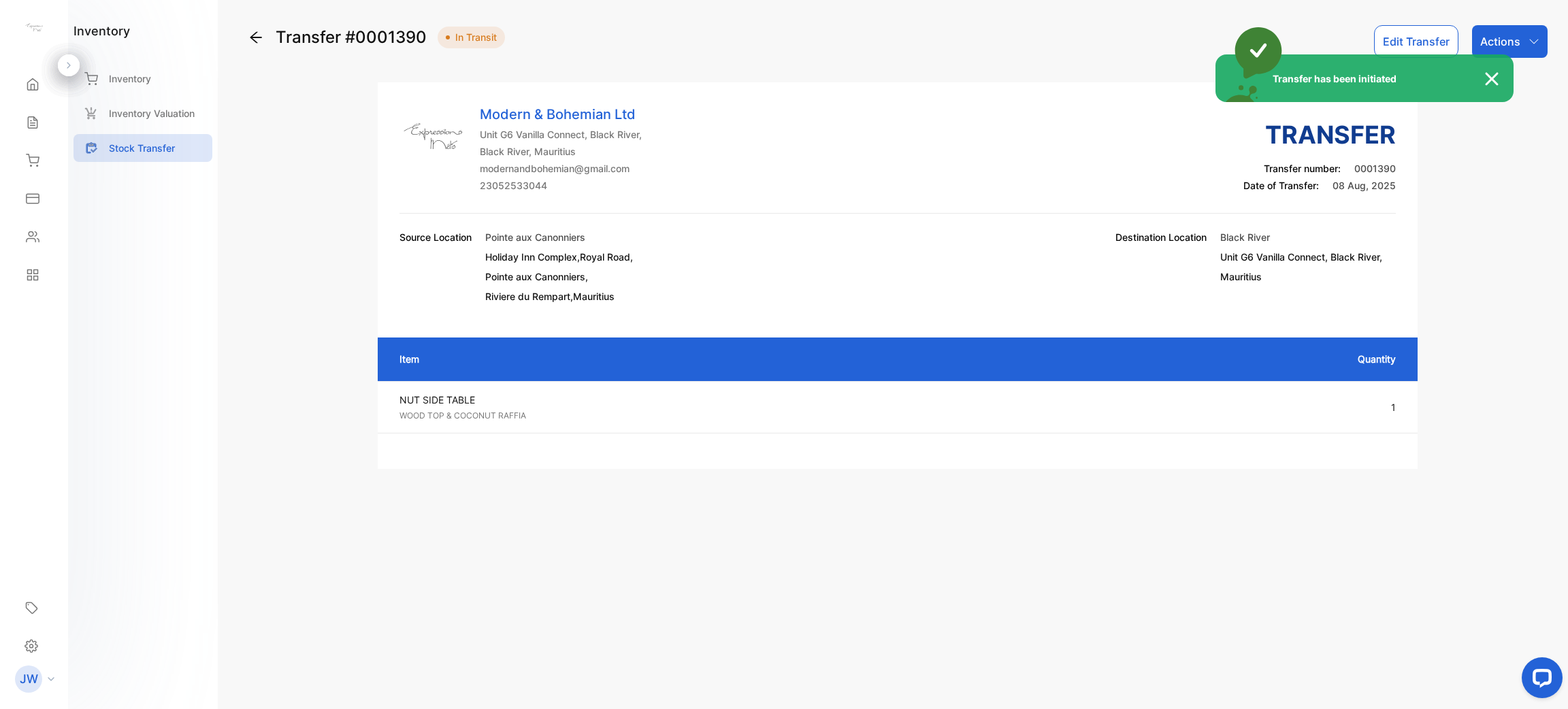 click on "Transfer has been initiated" at bounding box center (784, 354) 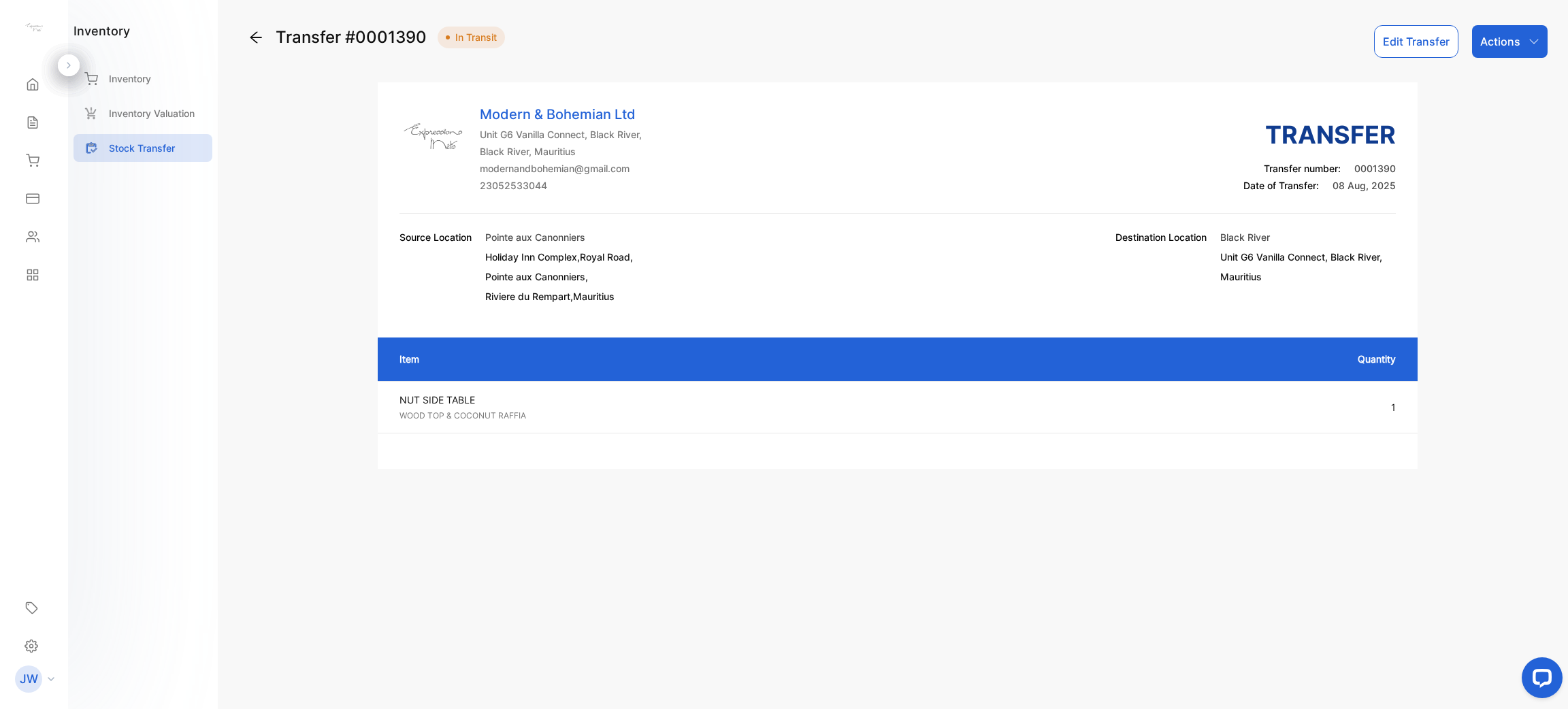 click on "Actions" at bounding box center [1500, 42] 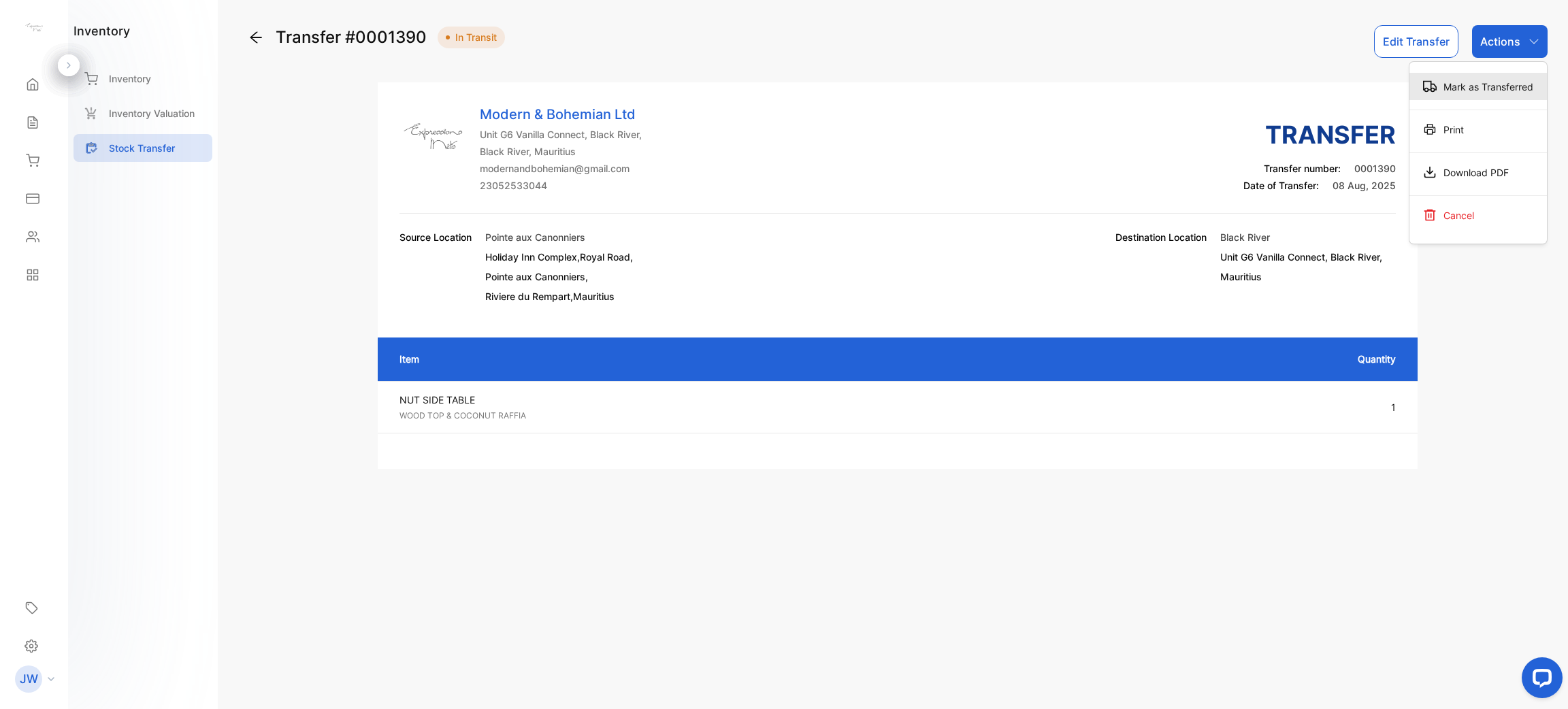 click on "Mark as Transferred" at bounding box center (1478, 86) 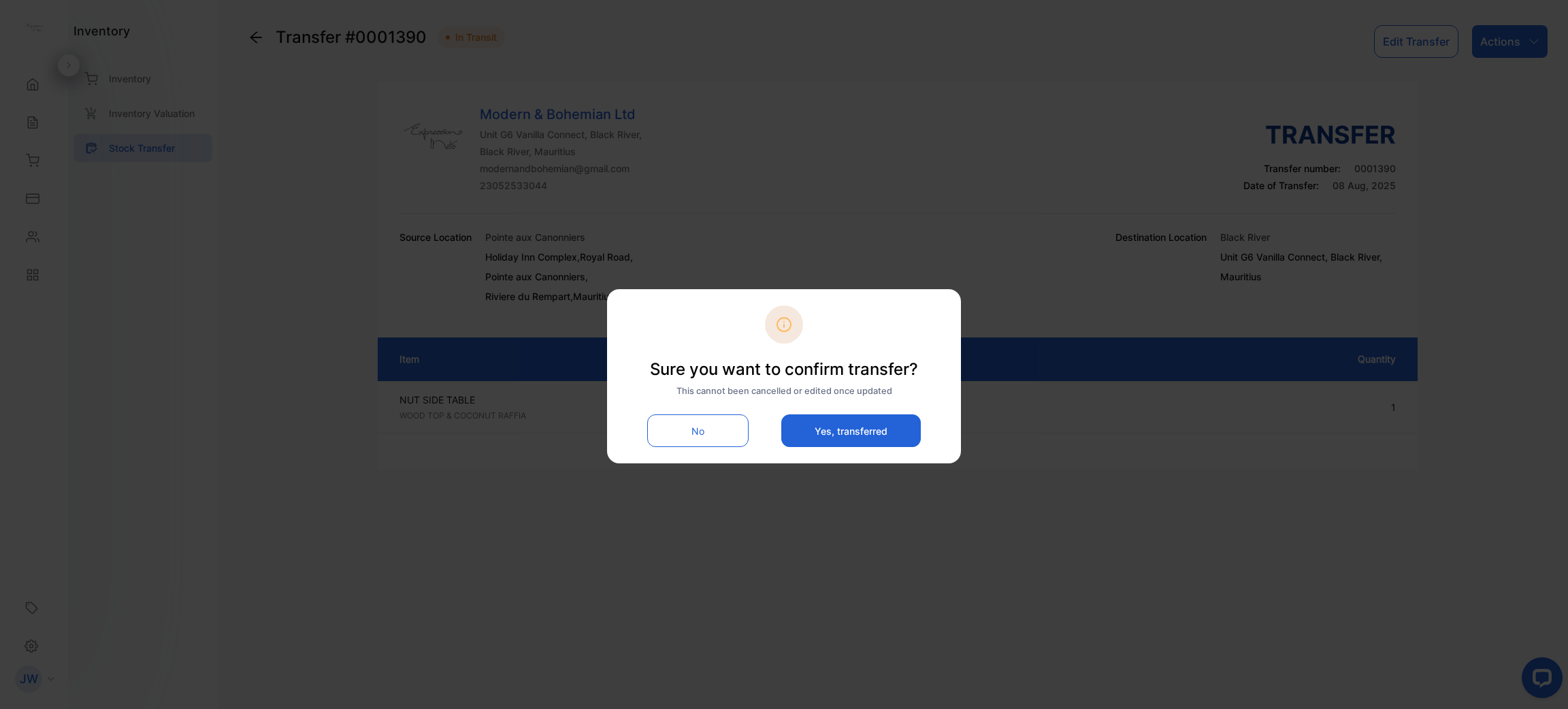 click on "Yes, transferred" at bounding box center (851, 431) 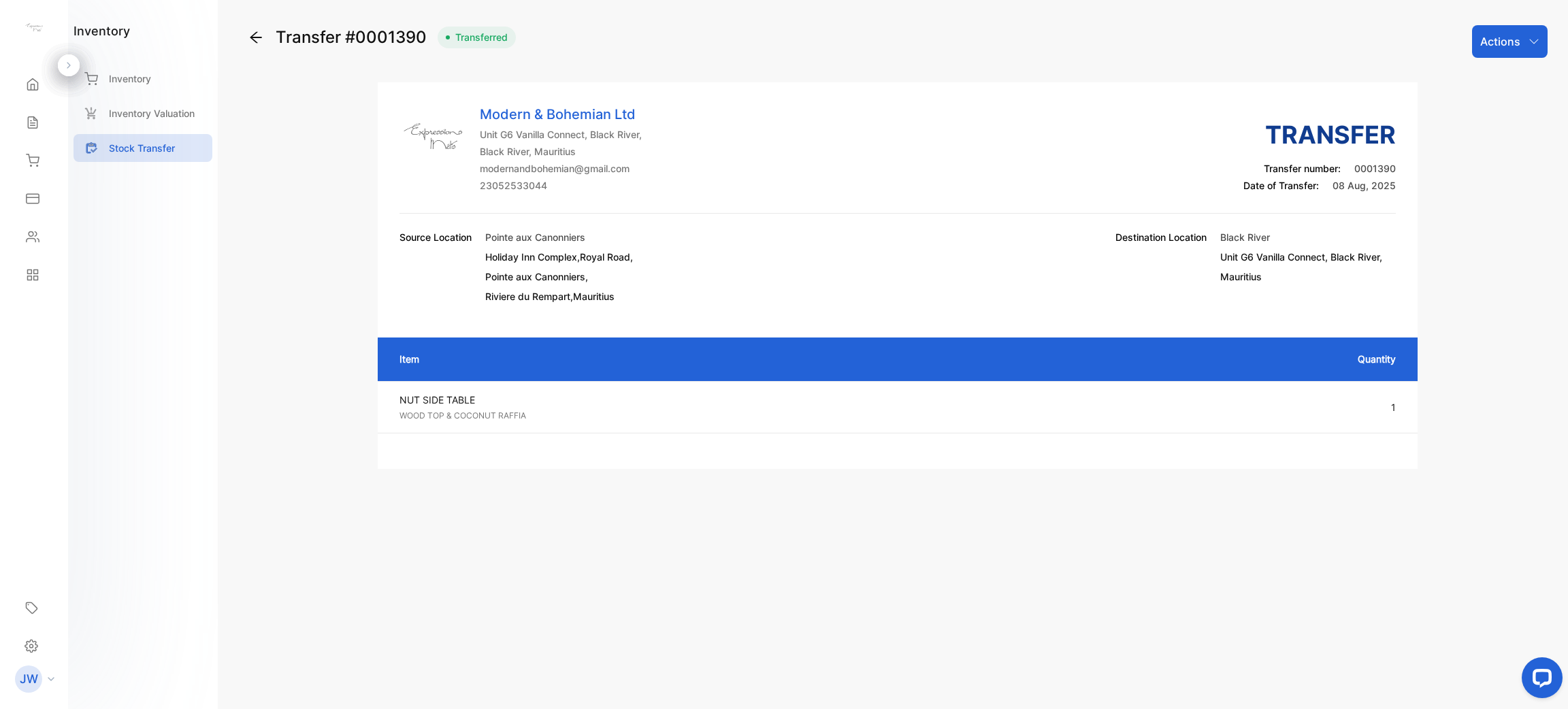 click on "Inventory" at bounding box center (130, 78) 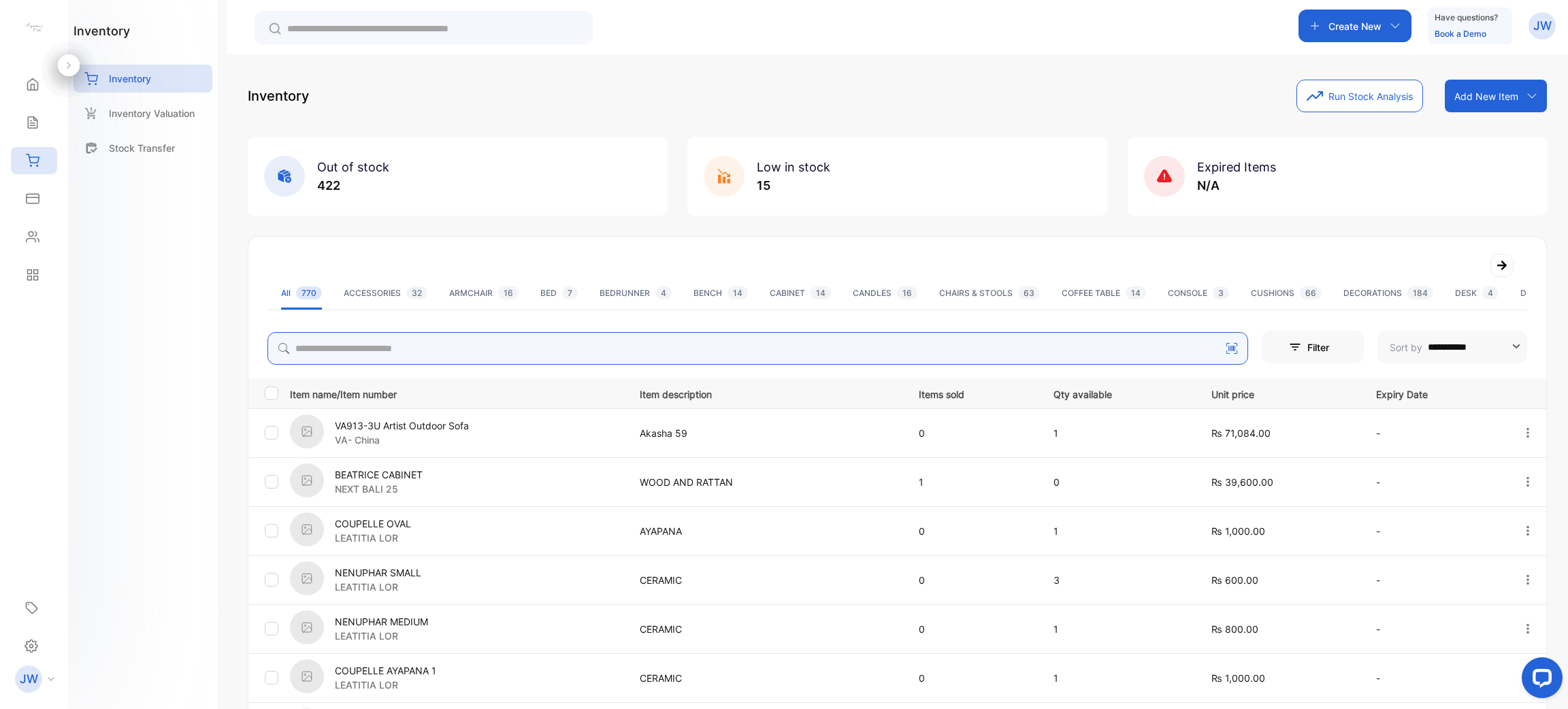 click at bounding box center [757, 348] 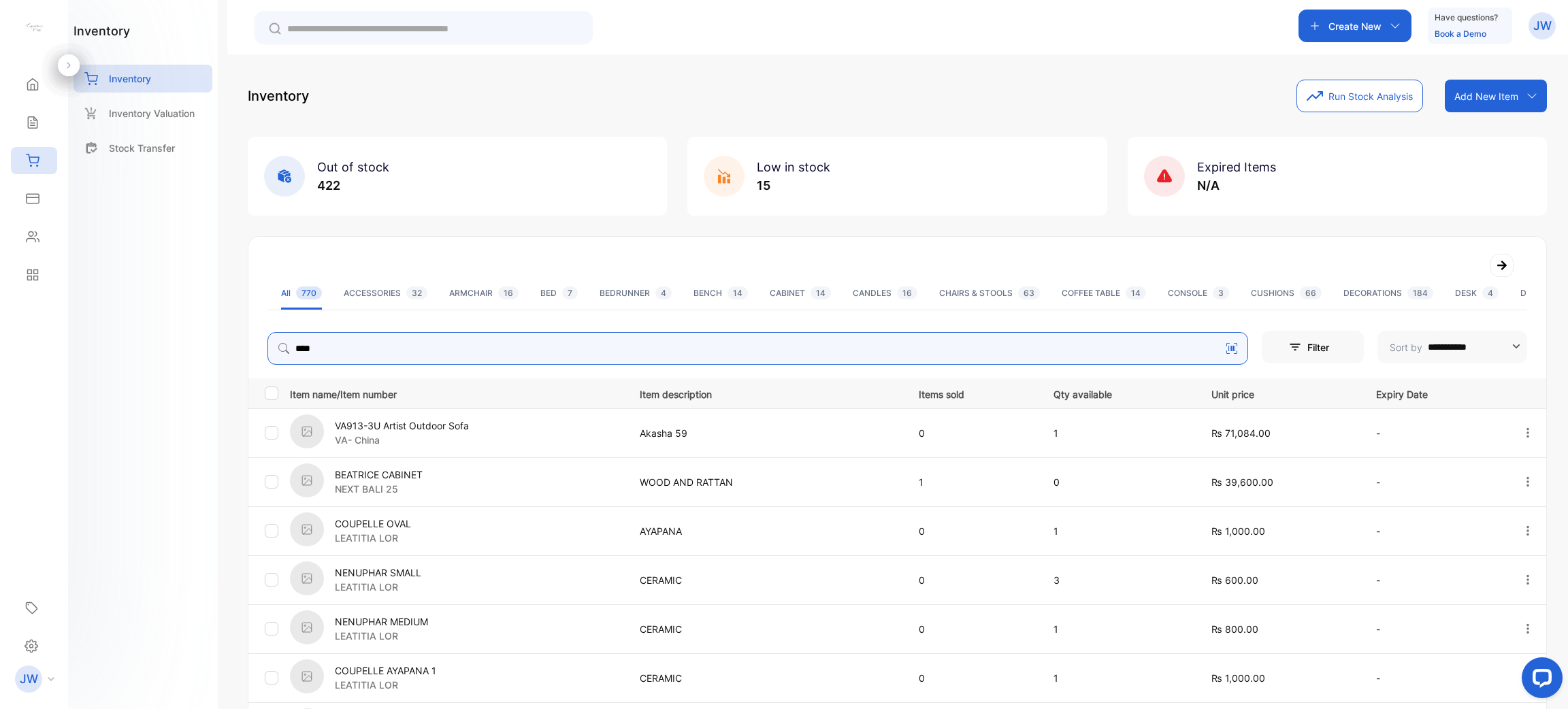 type on "****" 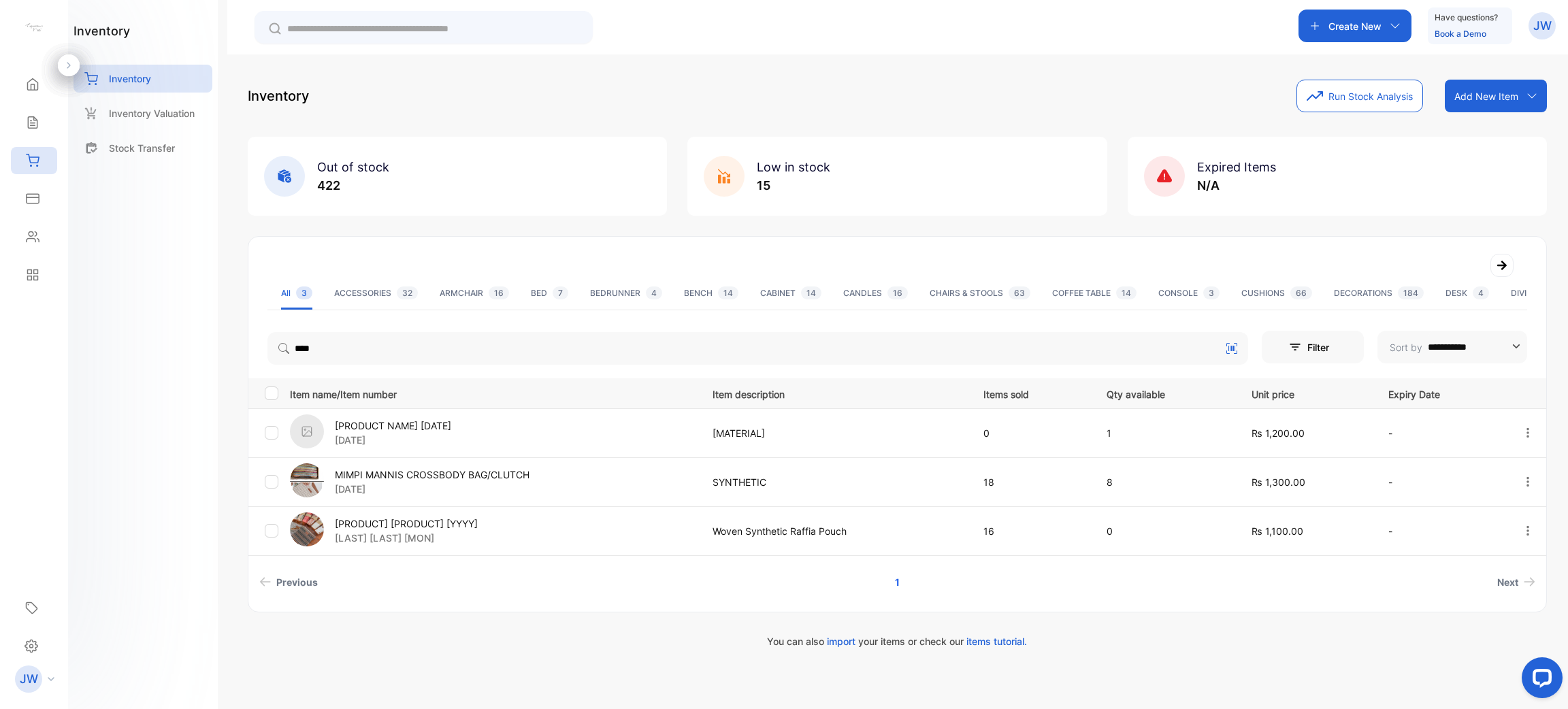 click on "MIMPI MANNIS CROSSBODY BAG/CLUTCH" at bounding box center (432, 474) 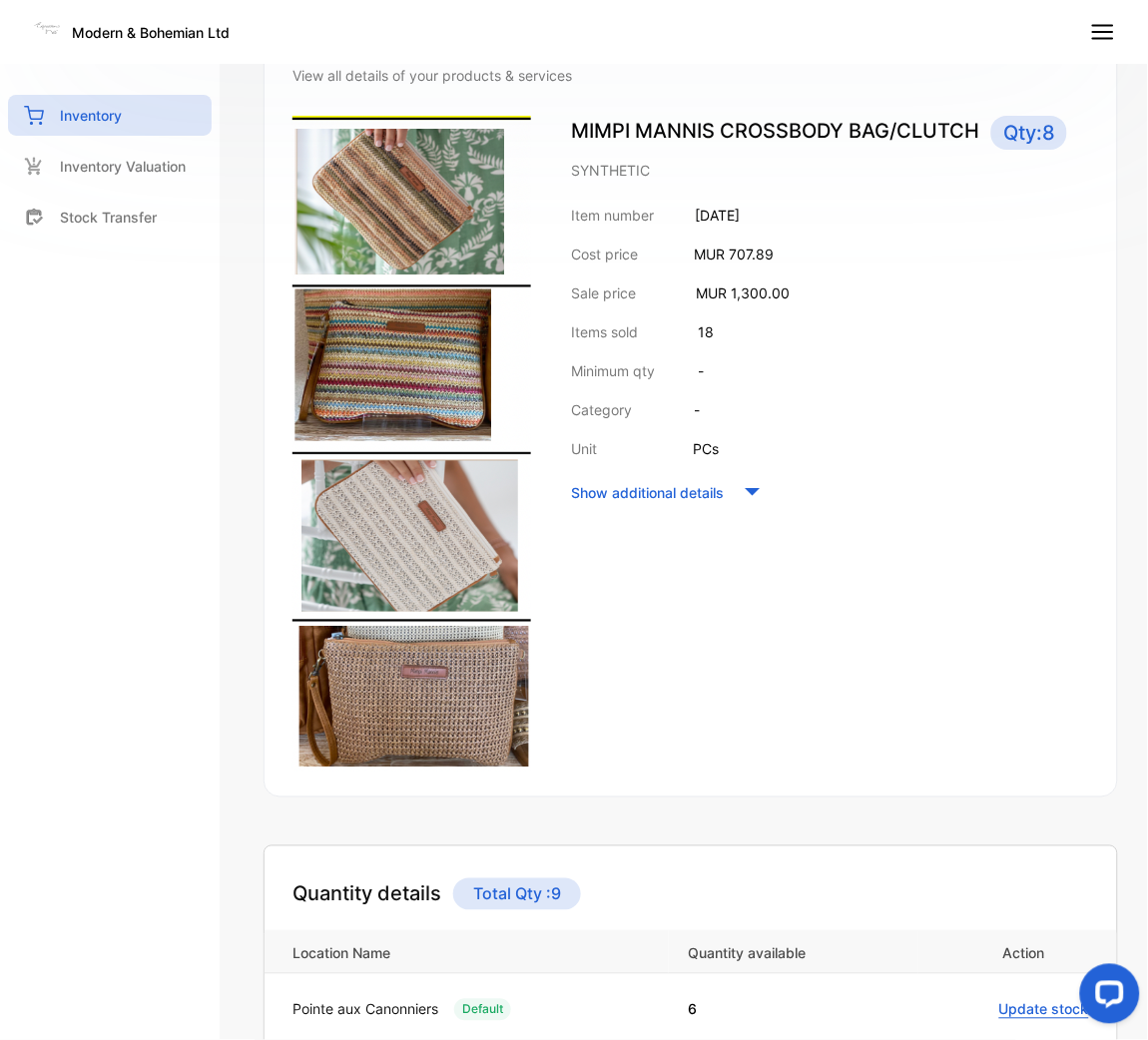 scroll, scrollTop: 0, scrollLeft: 0, axis: both 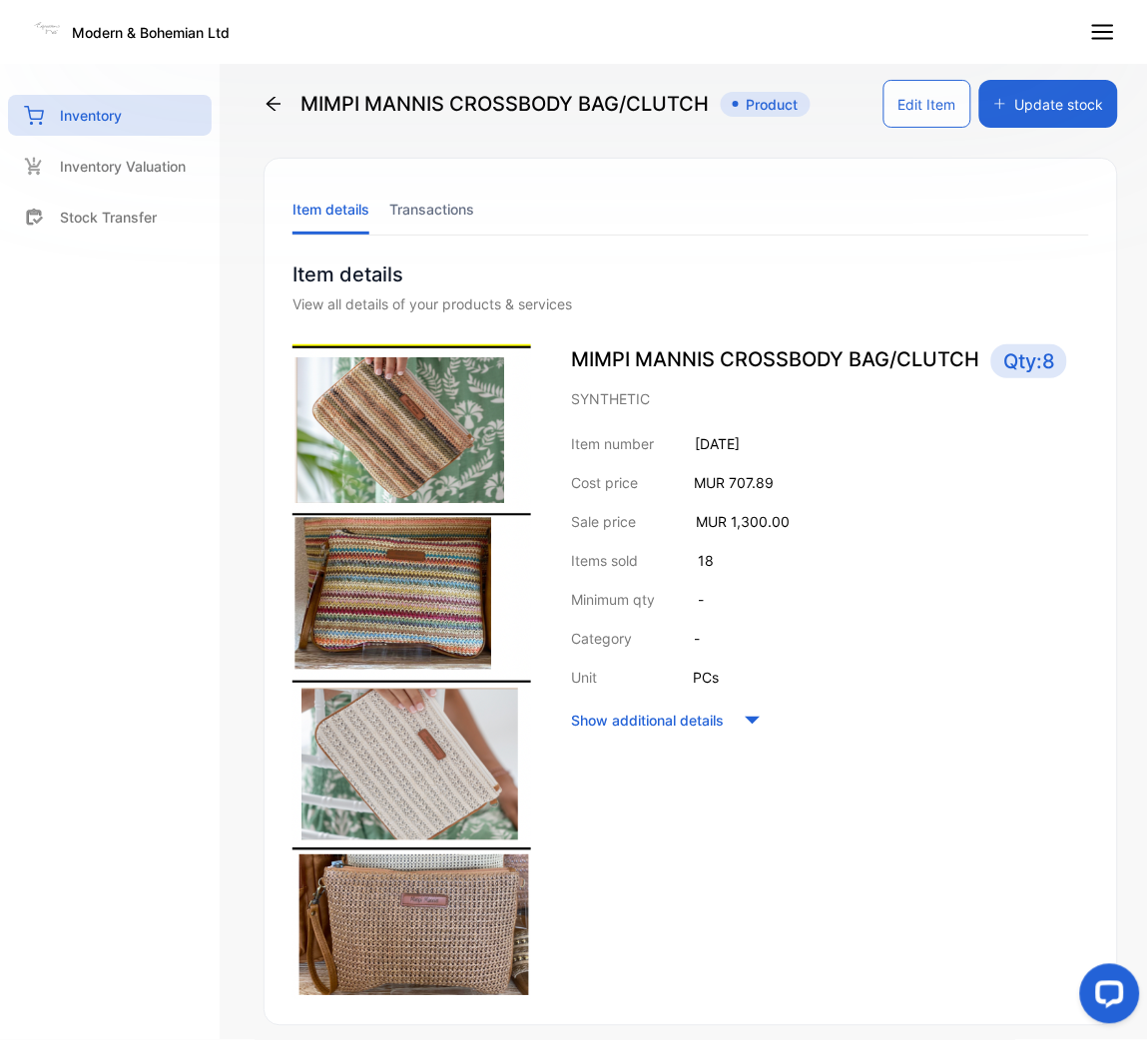 click on "Item details Transactions" at bounding box center (691, 210) 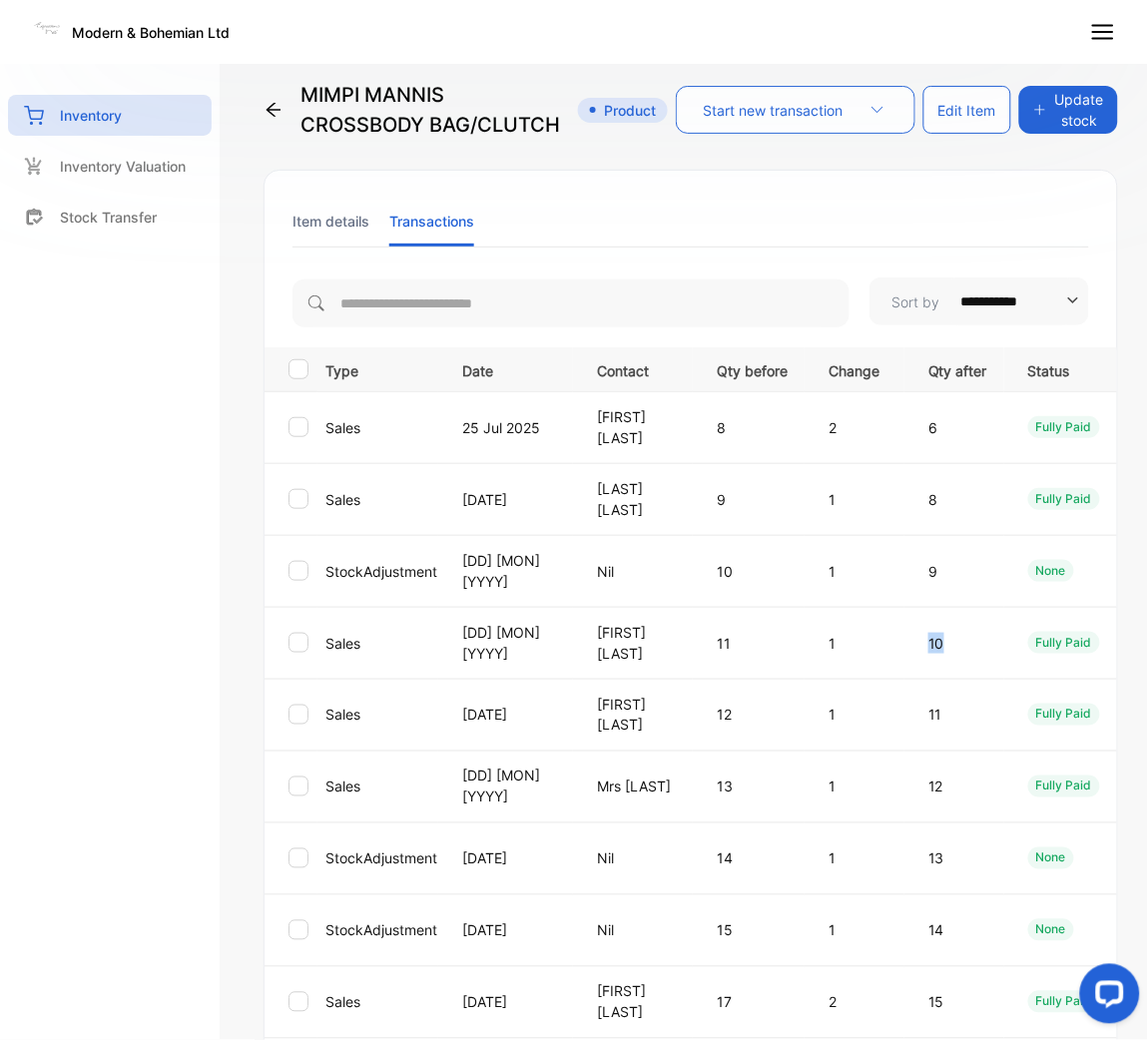 drag, startPoint x: 918, startPoint y: 667, endPoint x: 895, endPoint y: 681, distance: 26.925824 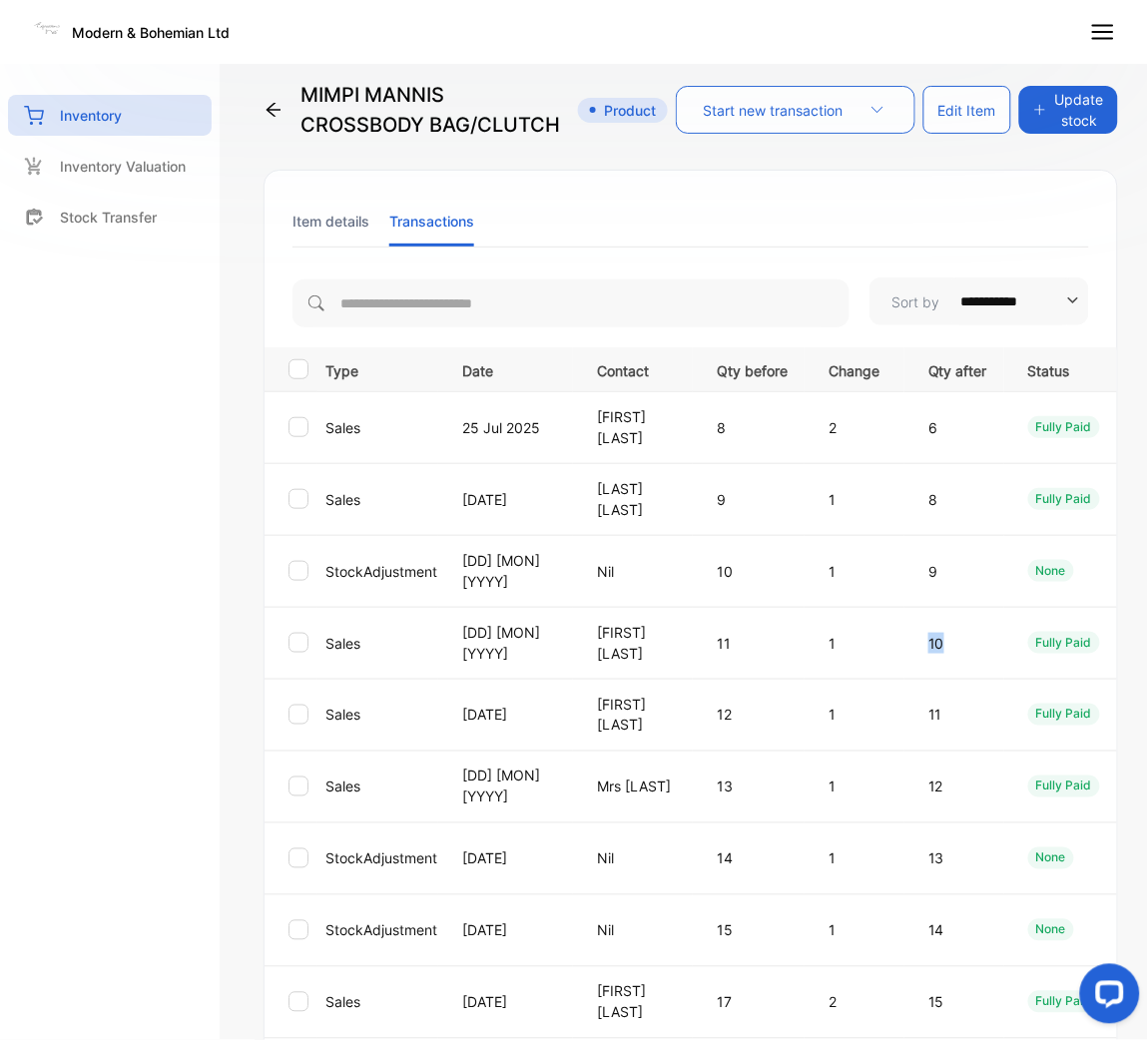 click on "10" at bounding box center [954, 643] 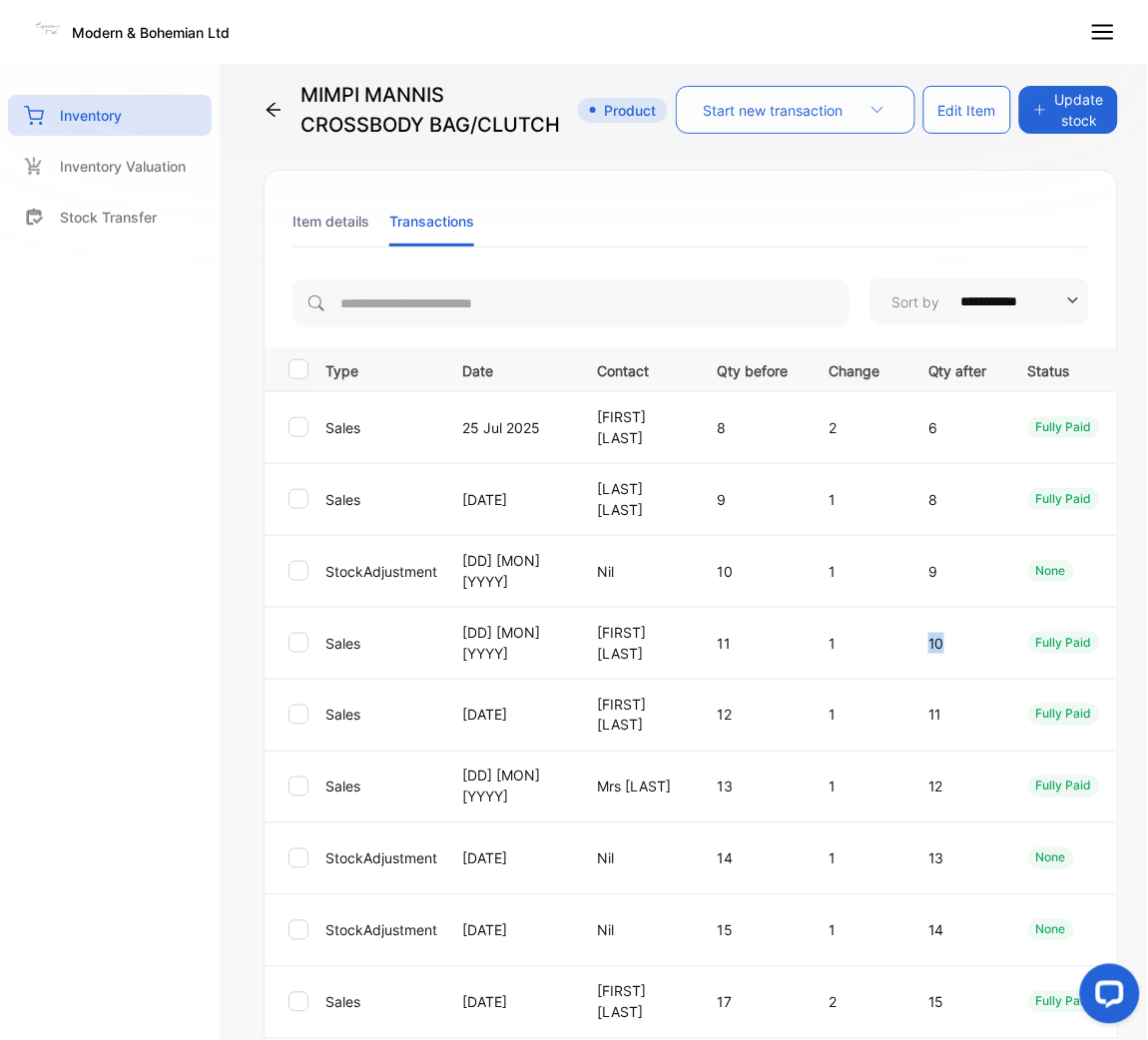click on "[PRODUCT NAME]   Product" at bounding box center (465, 110) 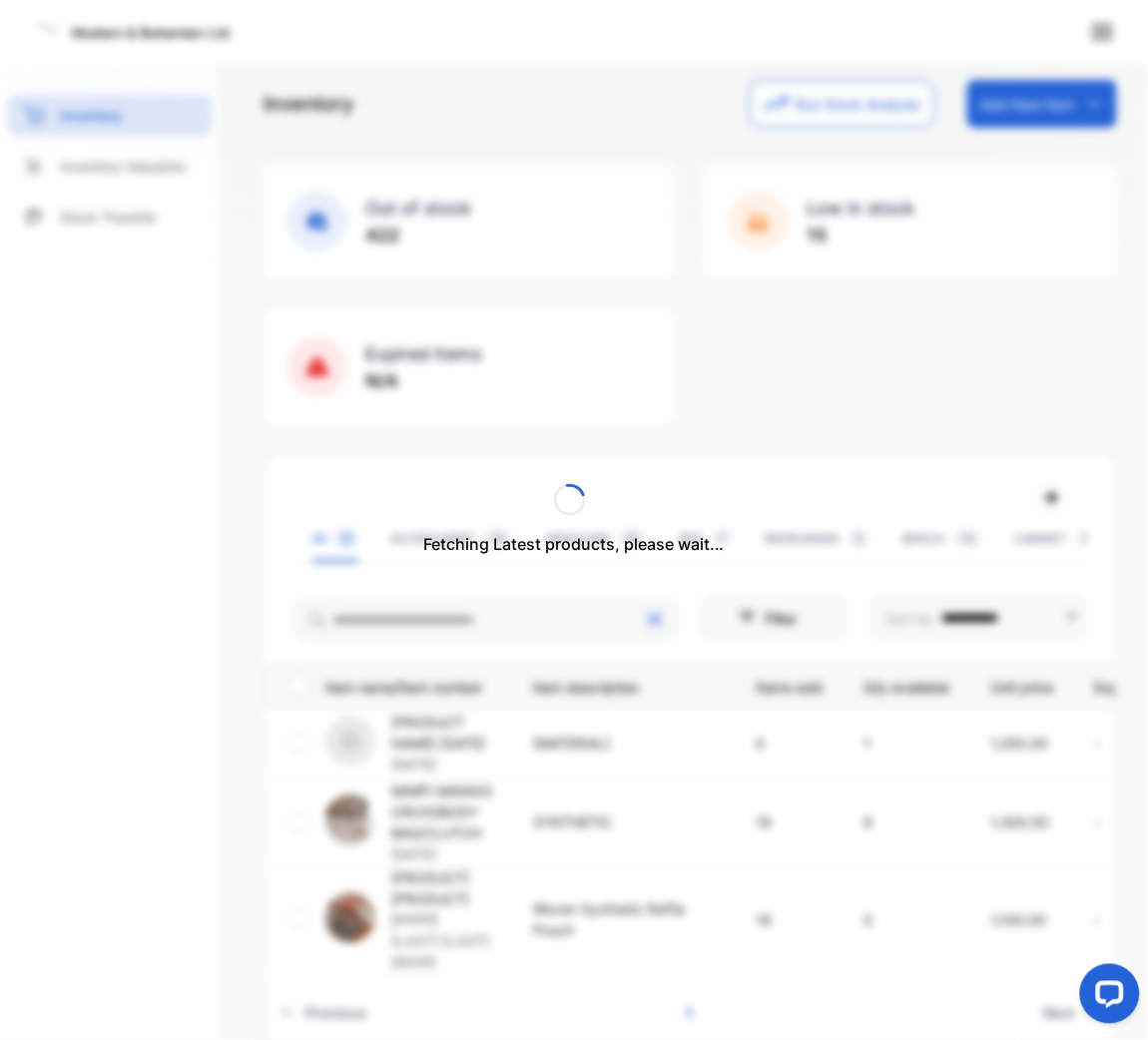 click on "Fetching Latest products, please wait..." at bounding box center [574, 520] 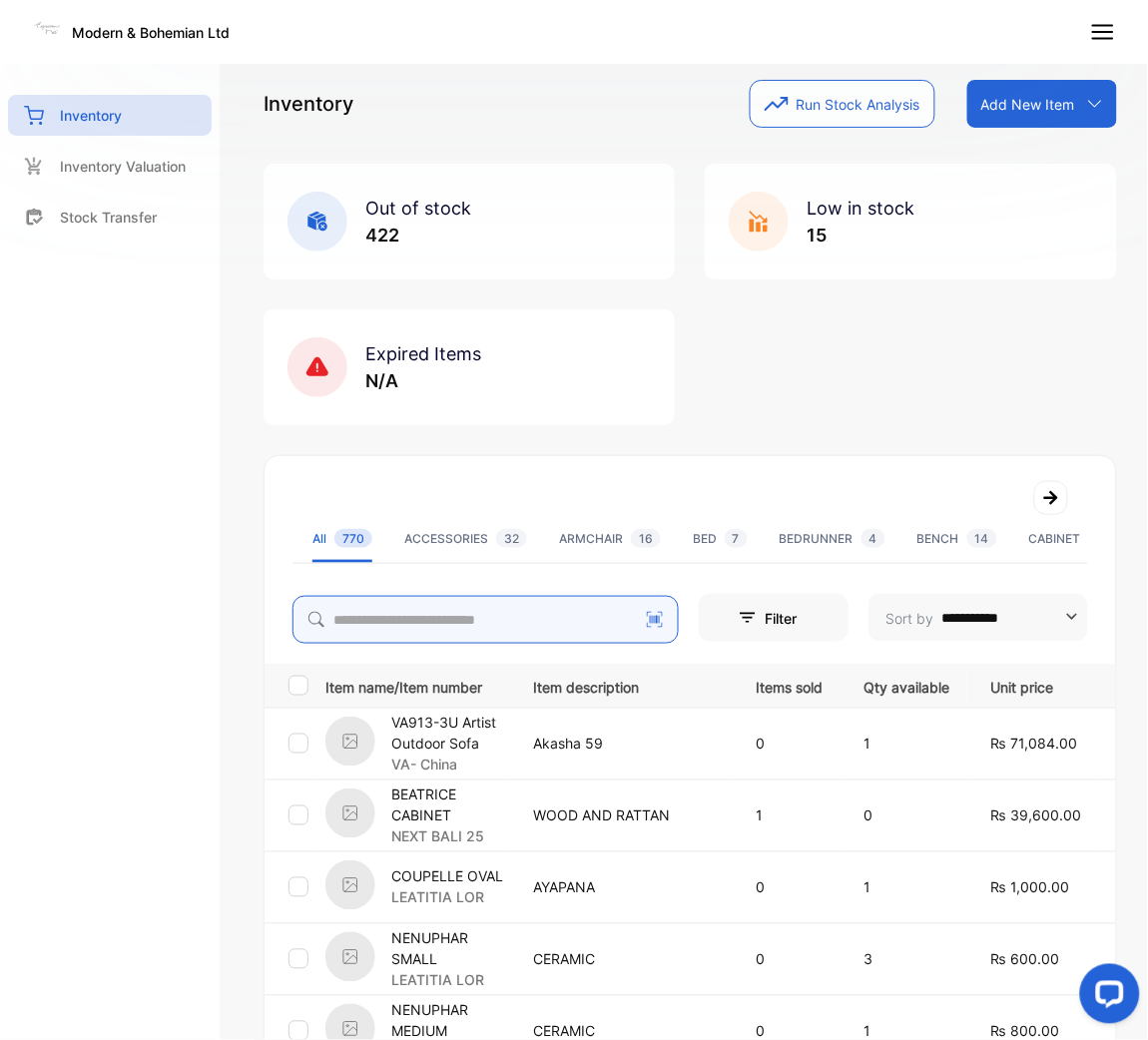 click at bounding box center (485, 620) 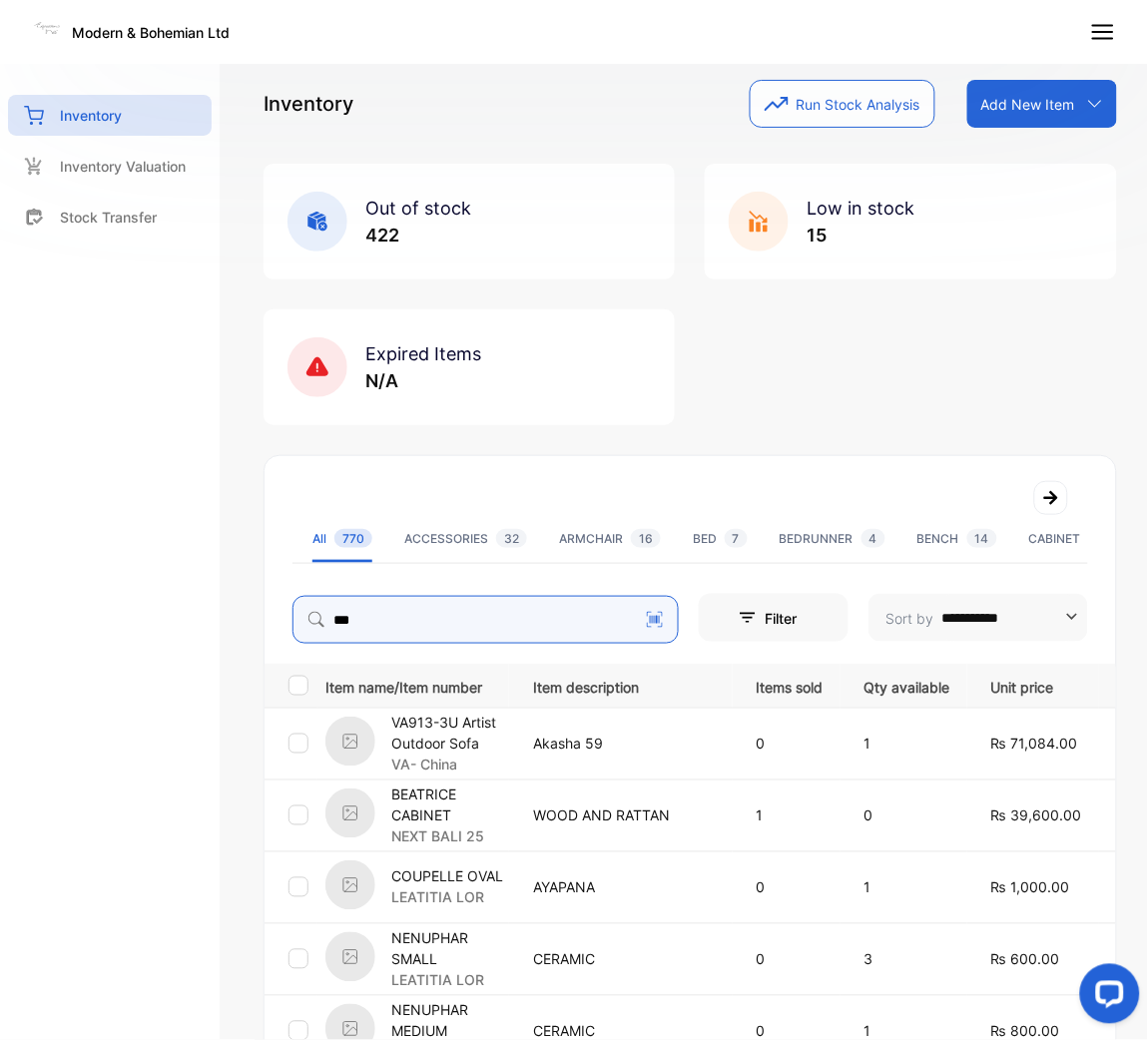 type on "***" 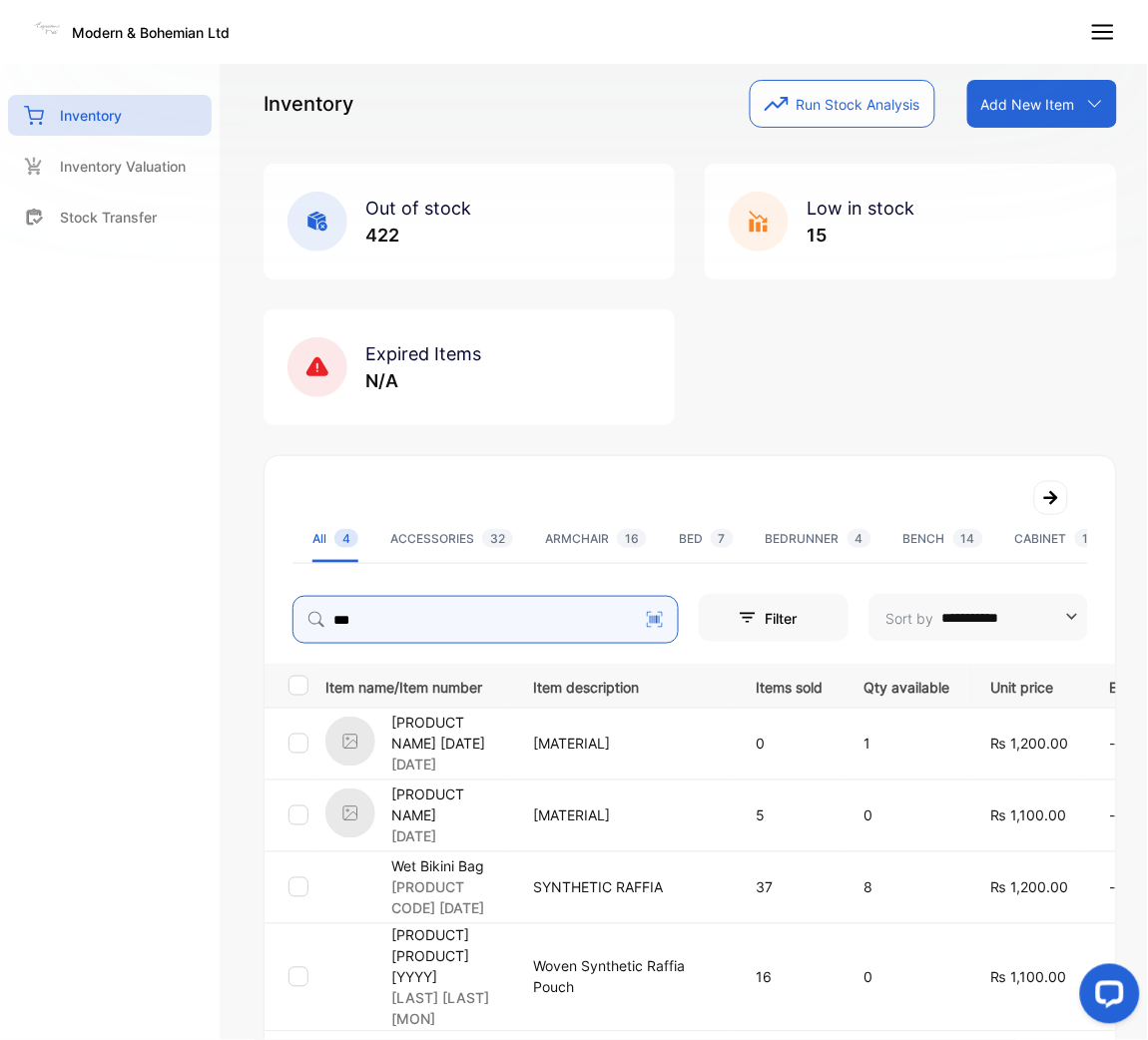 scroll, scrollTop: 150, scrollLeft: 0, axis: vertical 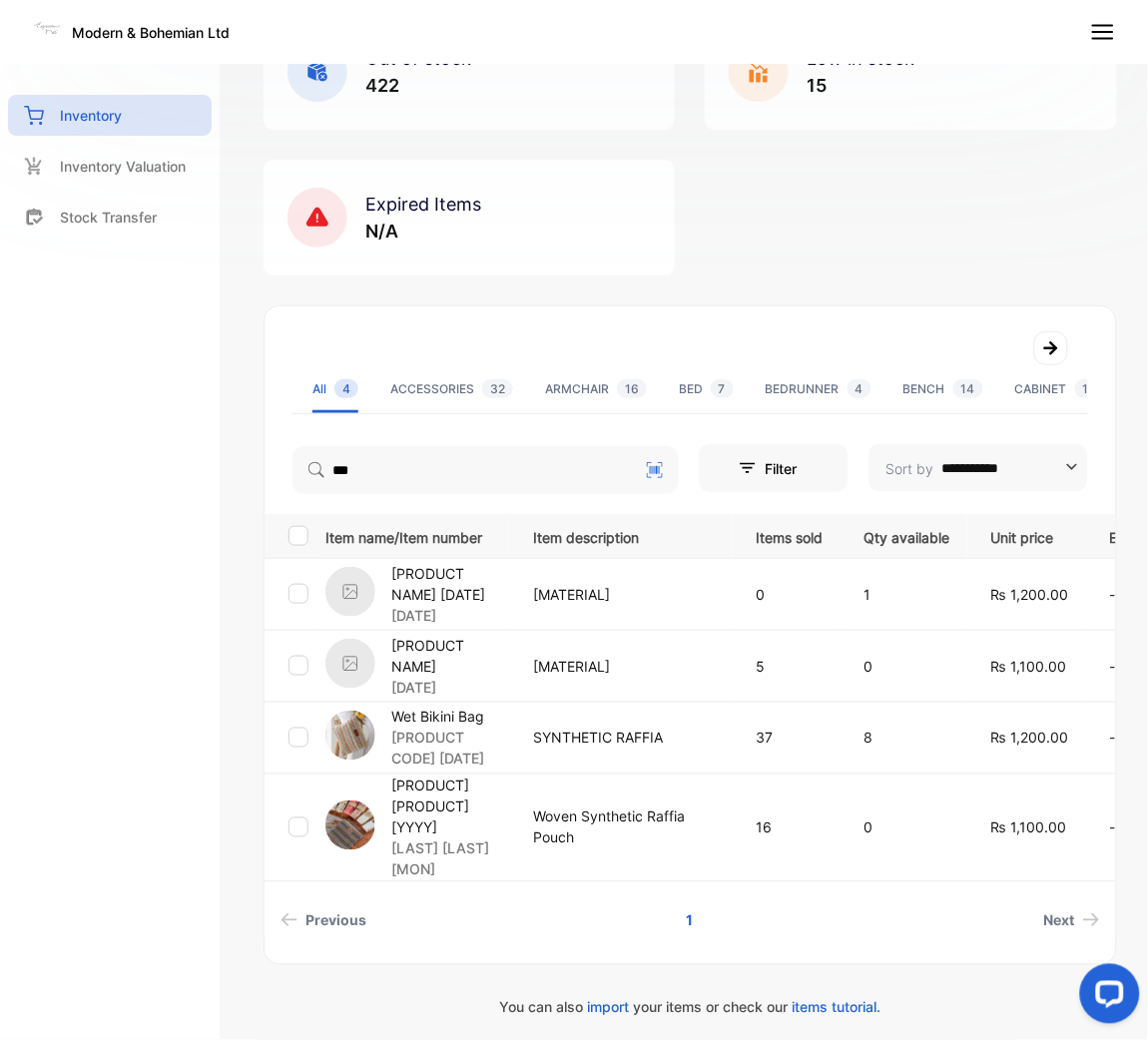 click on "Wet Bikini Bag" at bounding box center (449, 717) 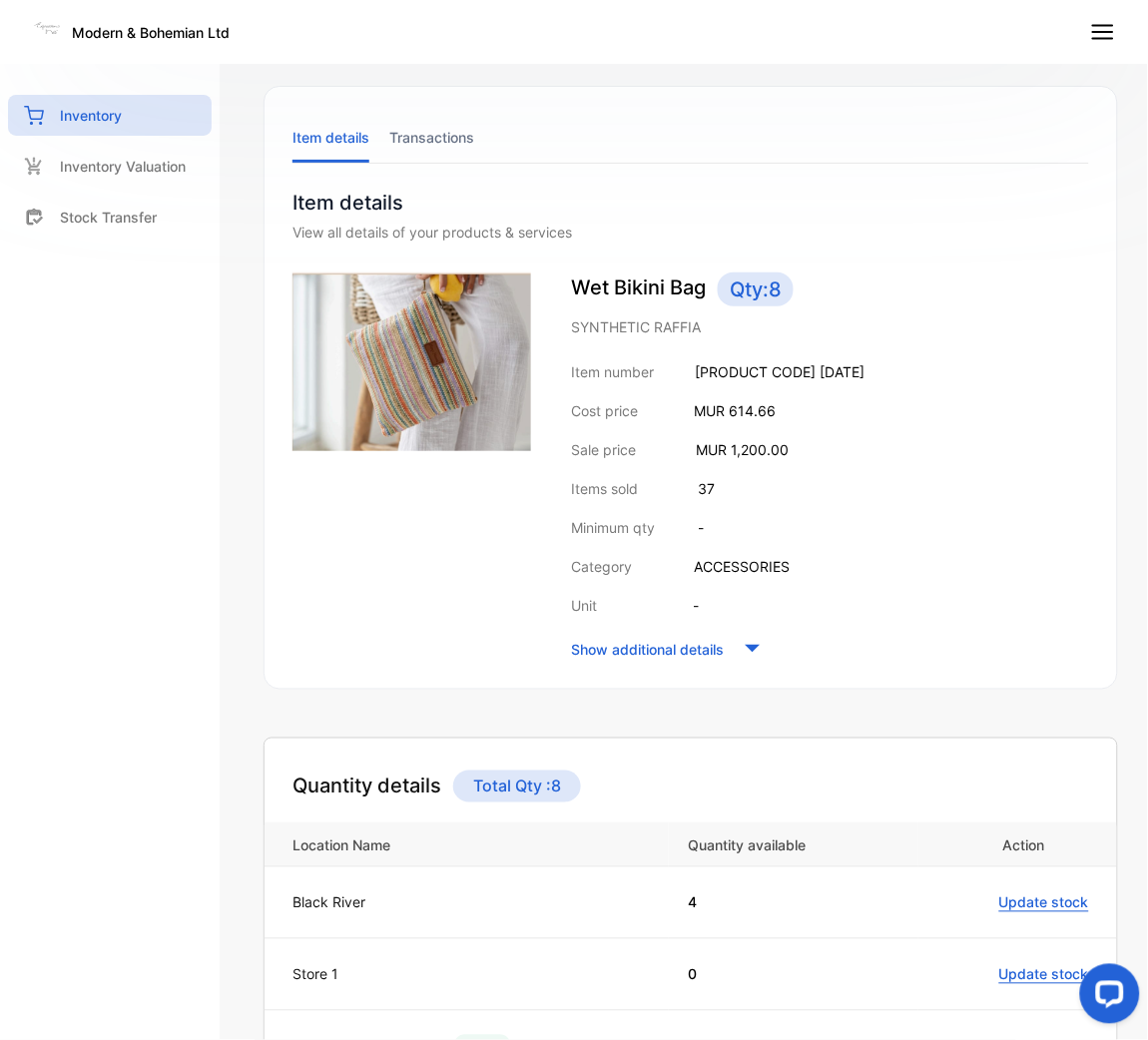 scroll, scrollTop: 0, scrollLeft: 0, axis: both 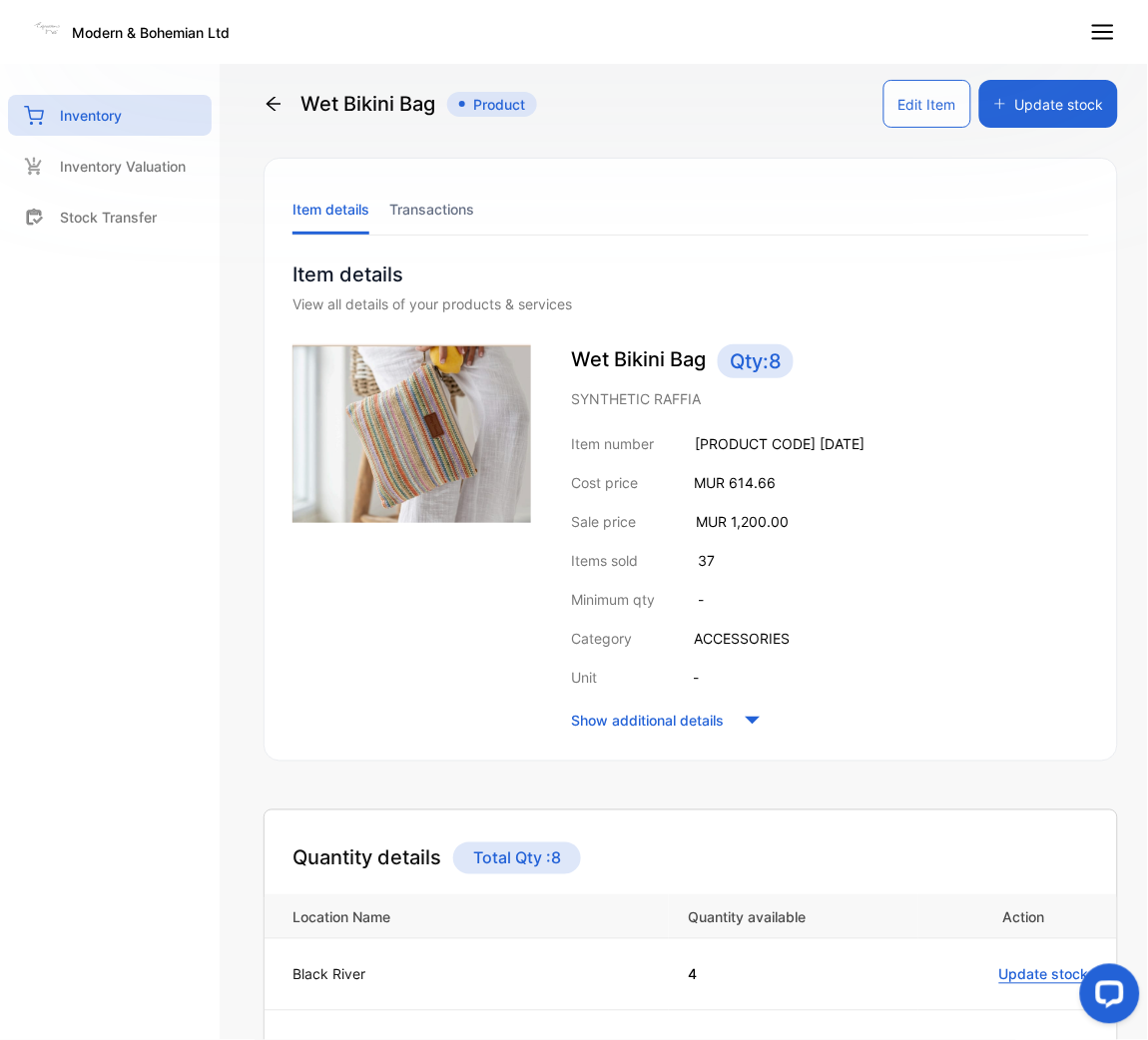 click on "Transactions" at bounding box center [431, 209] 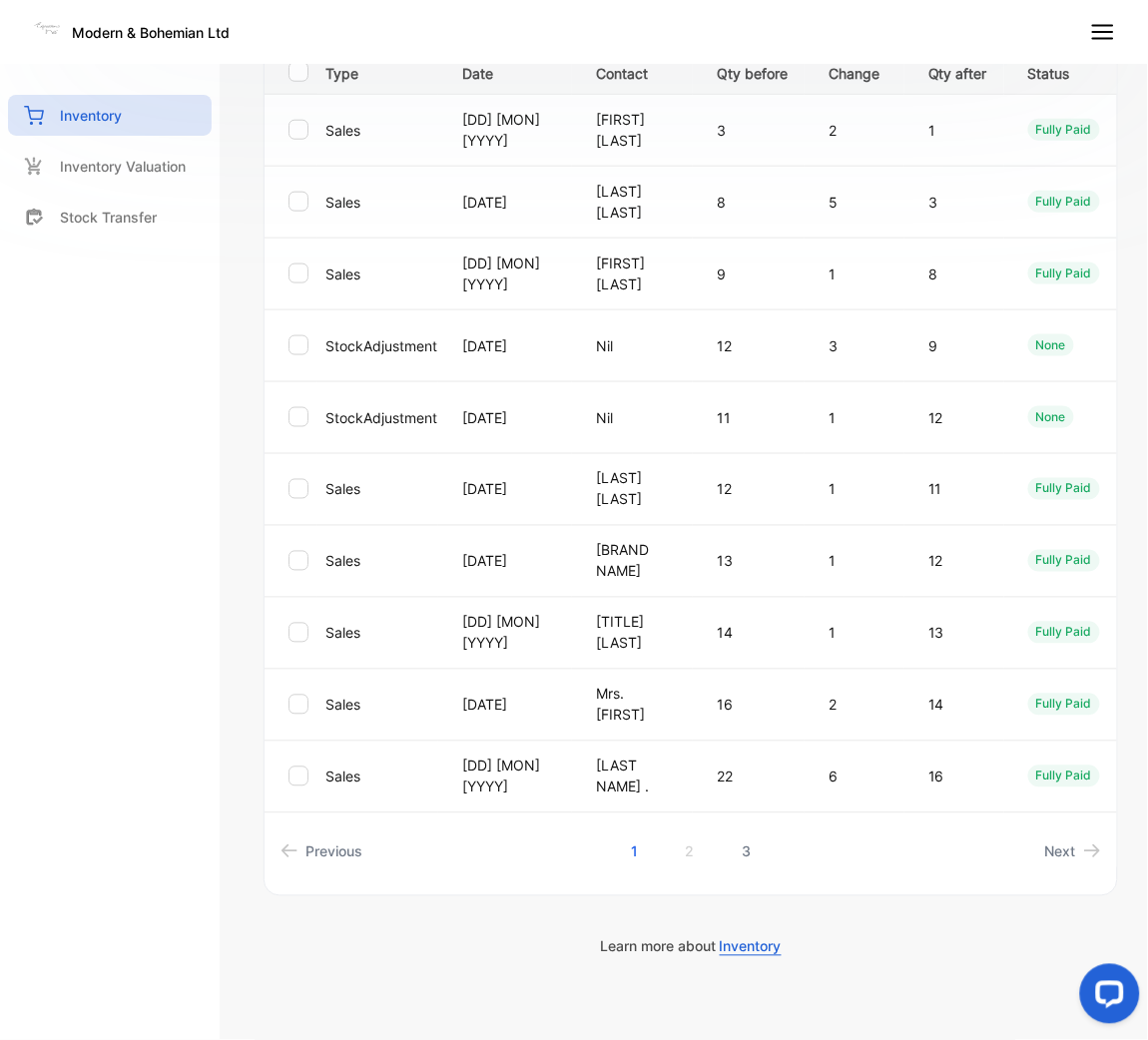 scroll, scrollTop: 299, scrollLeft: 0, axis: vertical 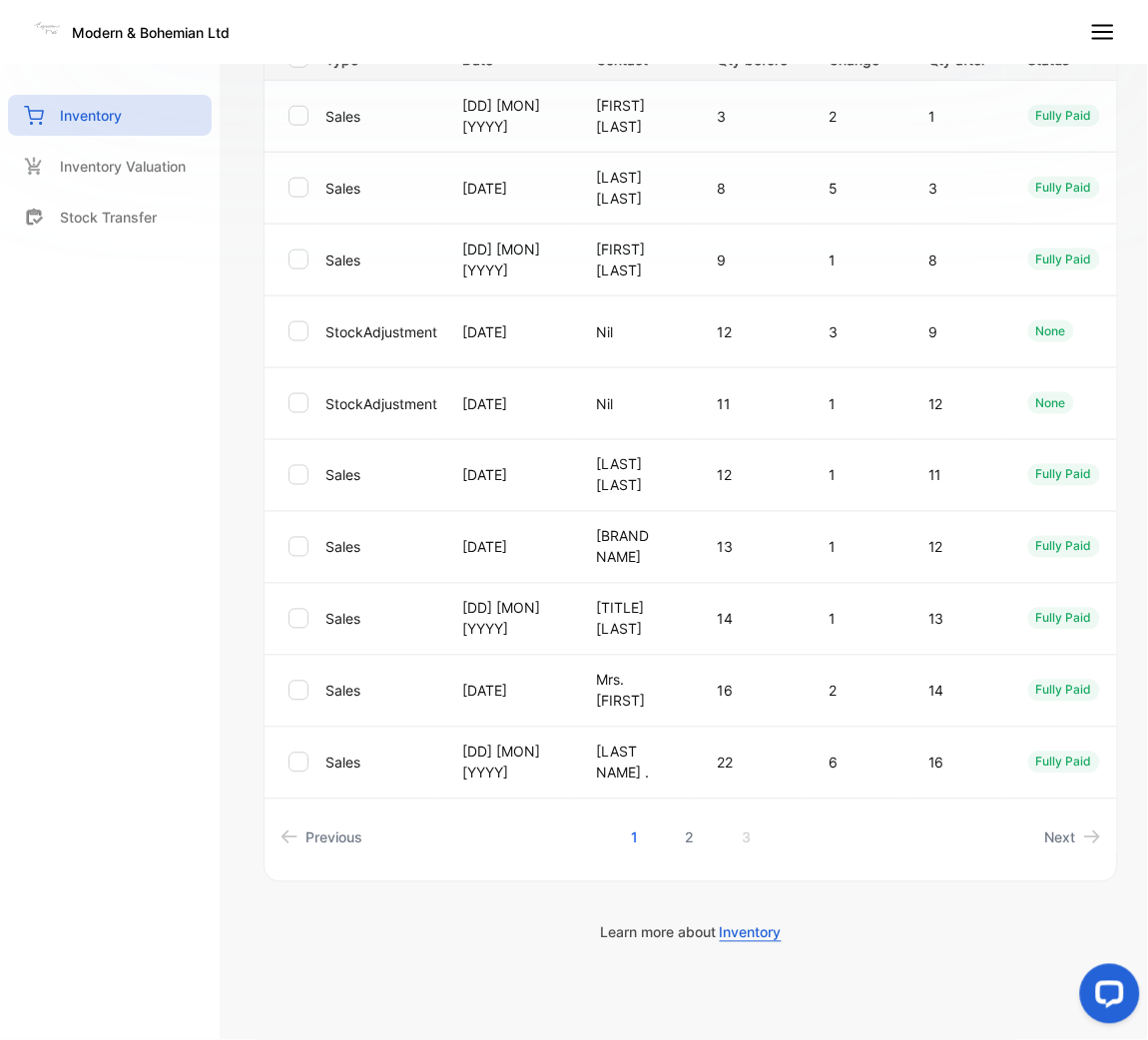 click on "2" at bounding box center (690, 837) 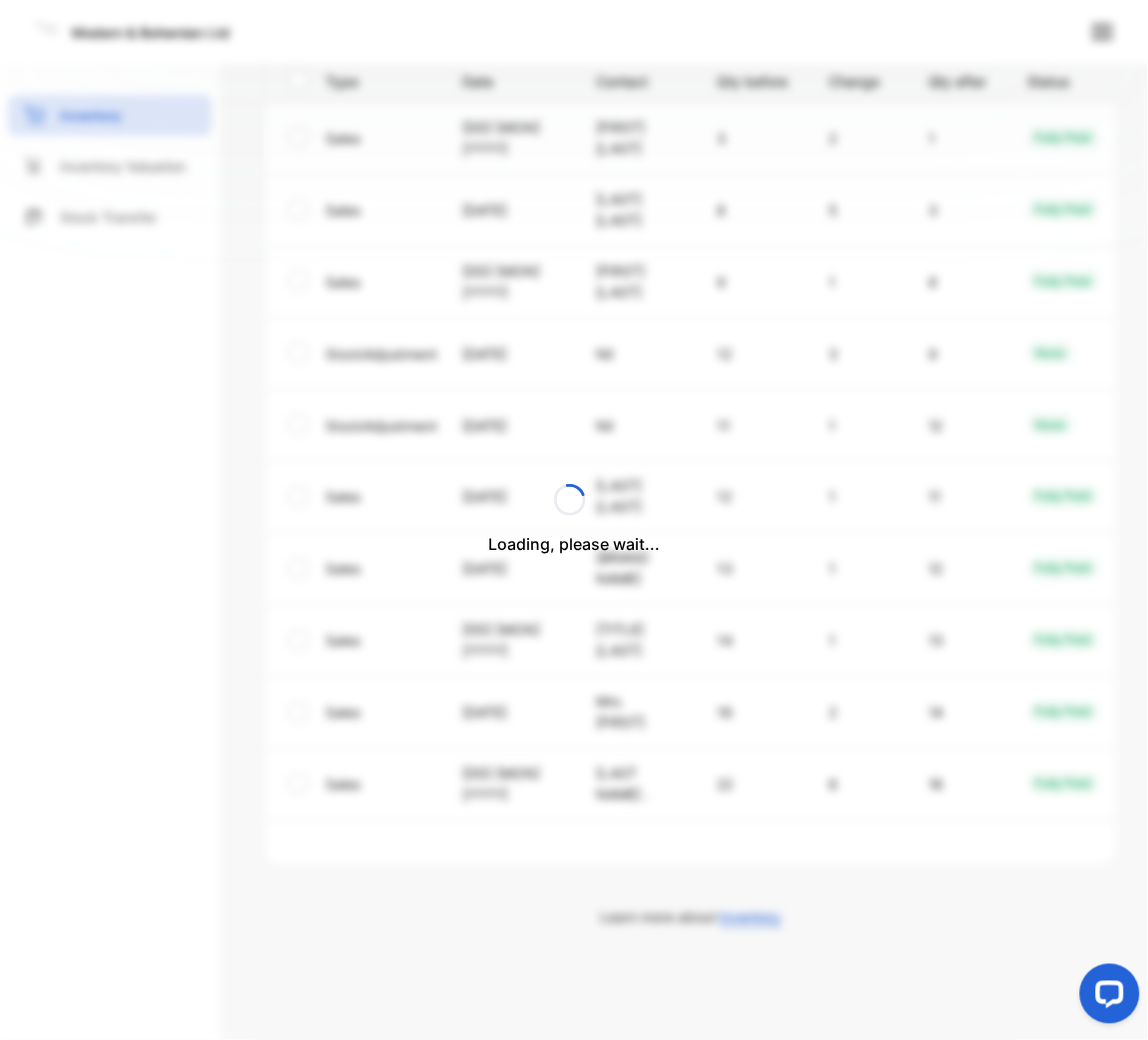 scroll, scrollTop: 276, scrollLeft: 0, axis: vertical 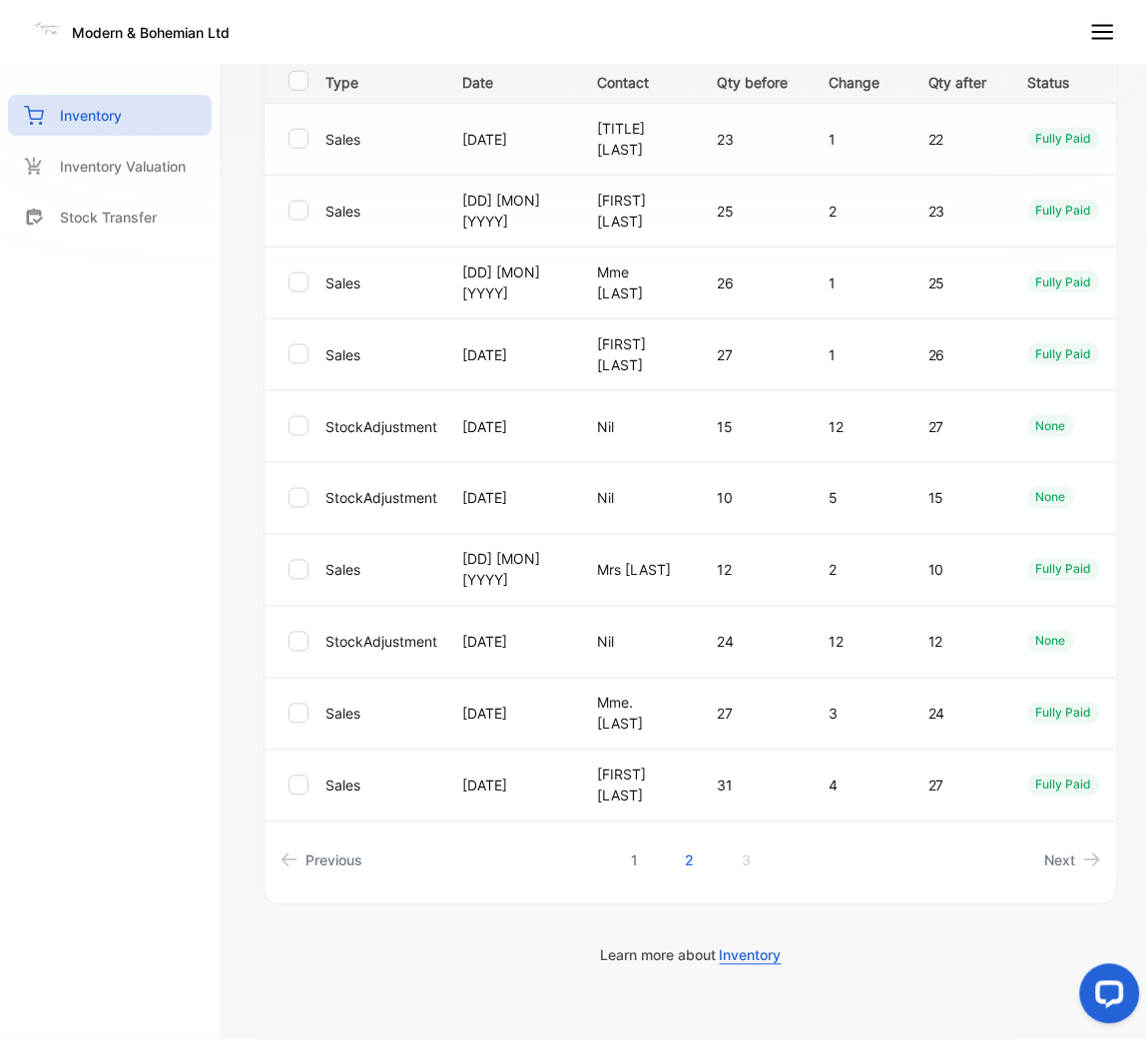 click on "1" at bounding box center [634, 860] 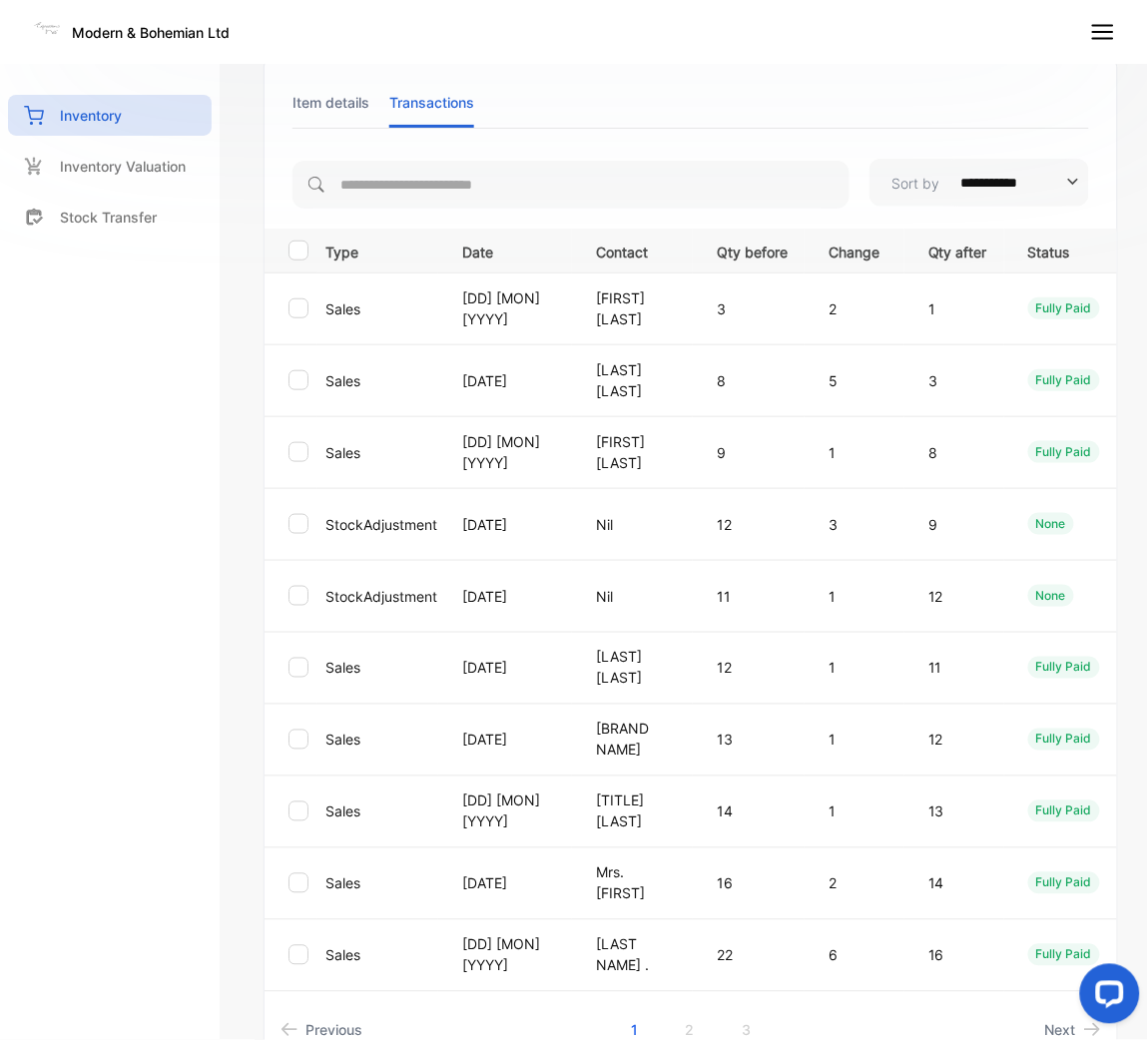 scroll, scrollTop: 0, scrollLeft: 0, axis: both 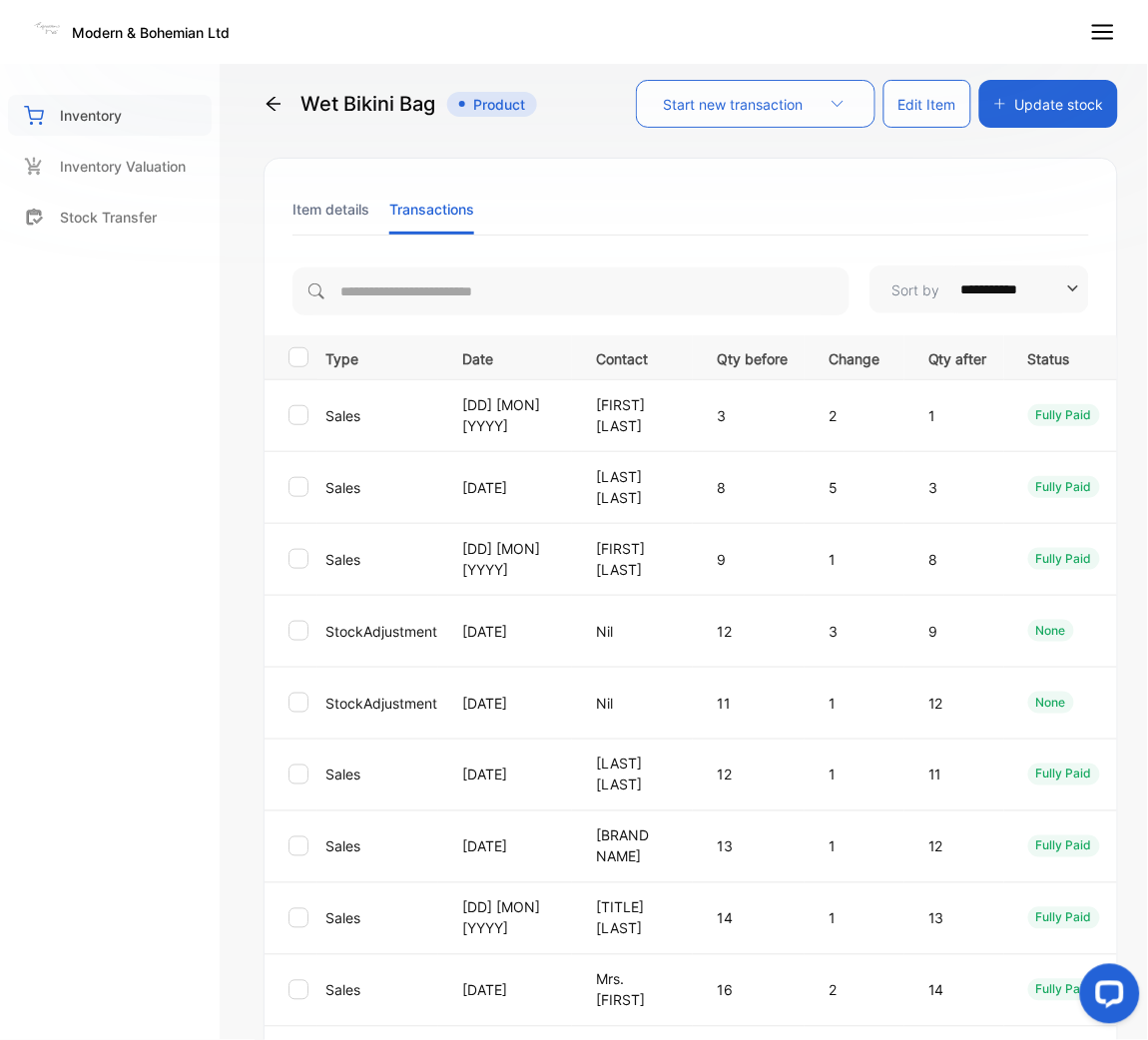 click on "Inventory" at bounding box center (110, 115) 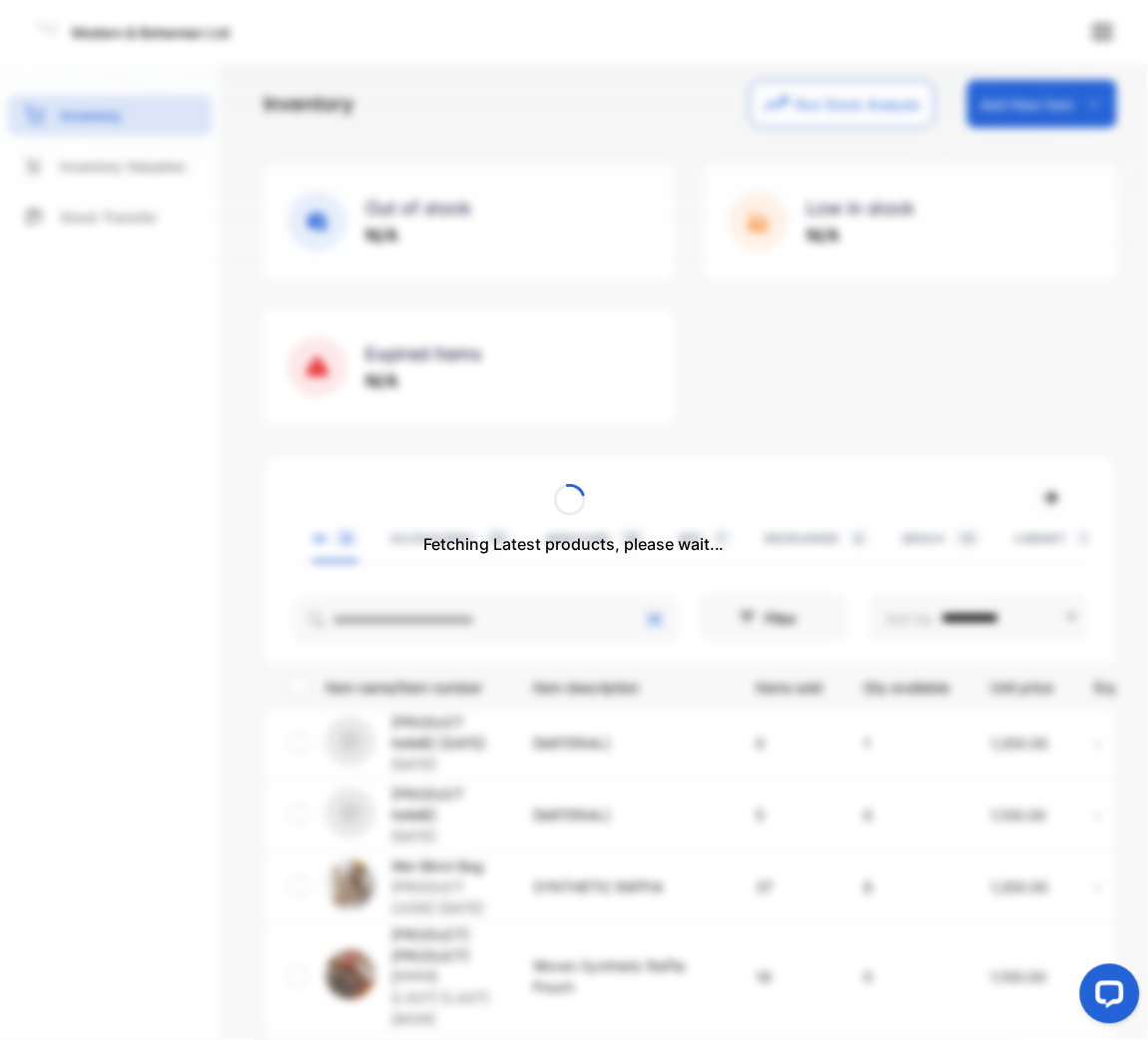 click on "Fetching Latest products, please wait..." at bounding box center (574, 520) 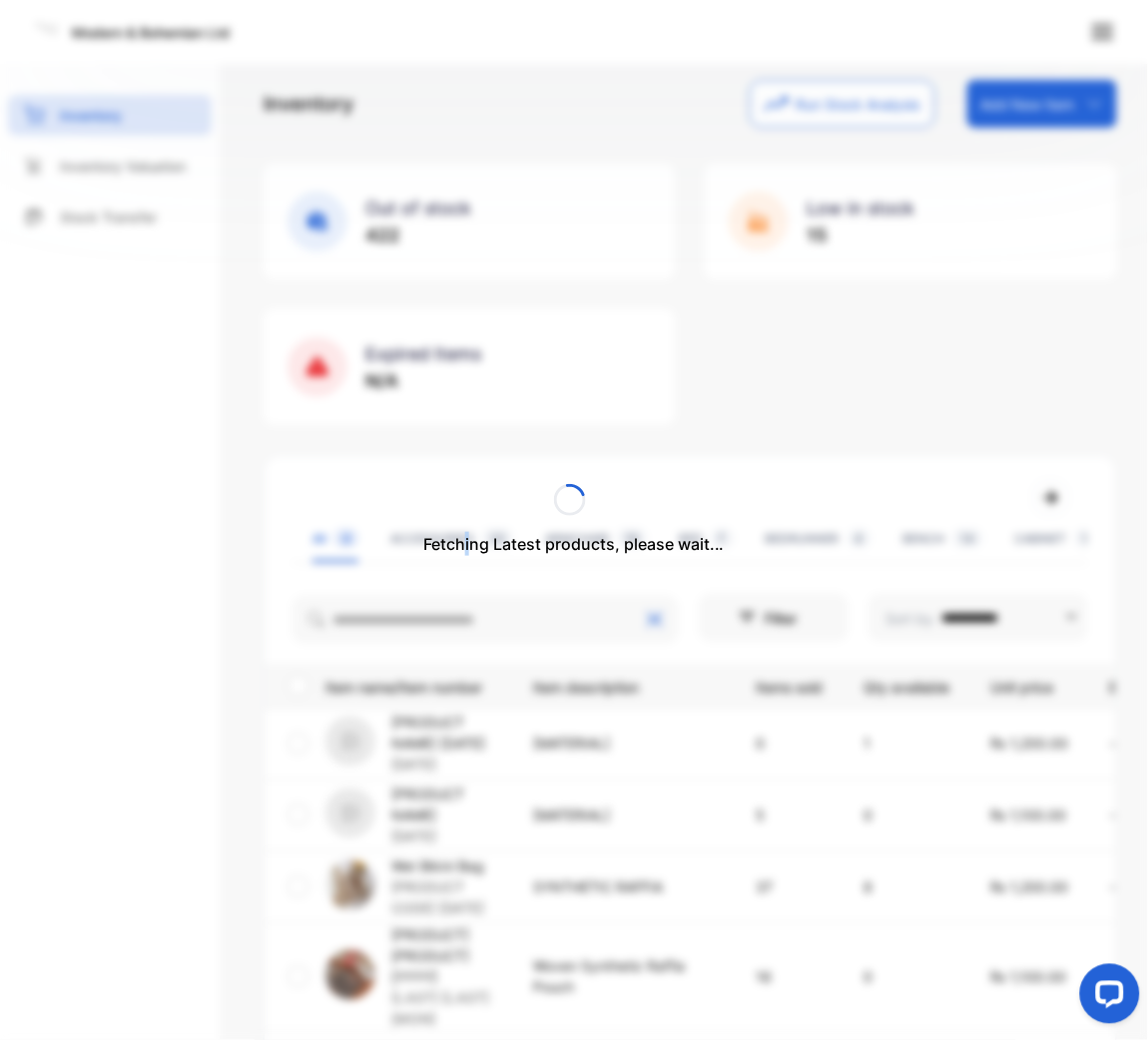 click on "Fetching Latest products, please wait..." at bounding box center (574, 520) 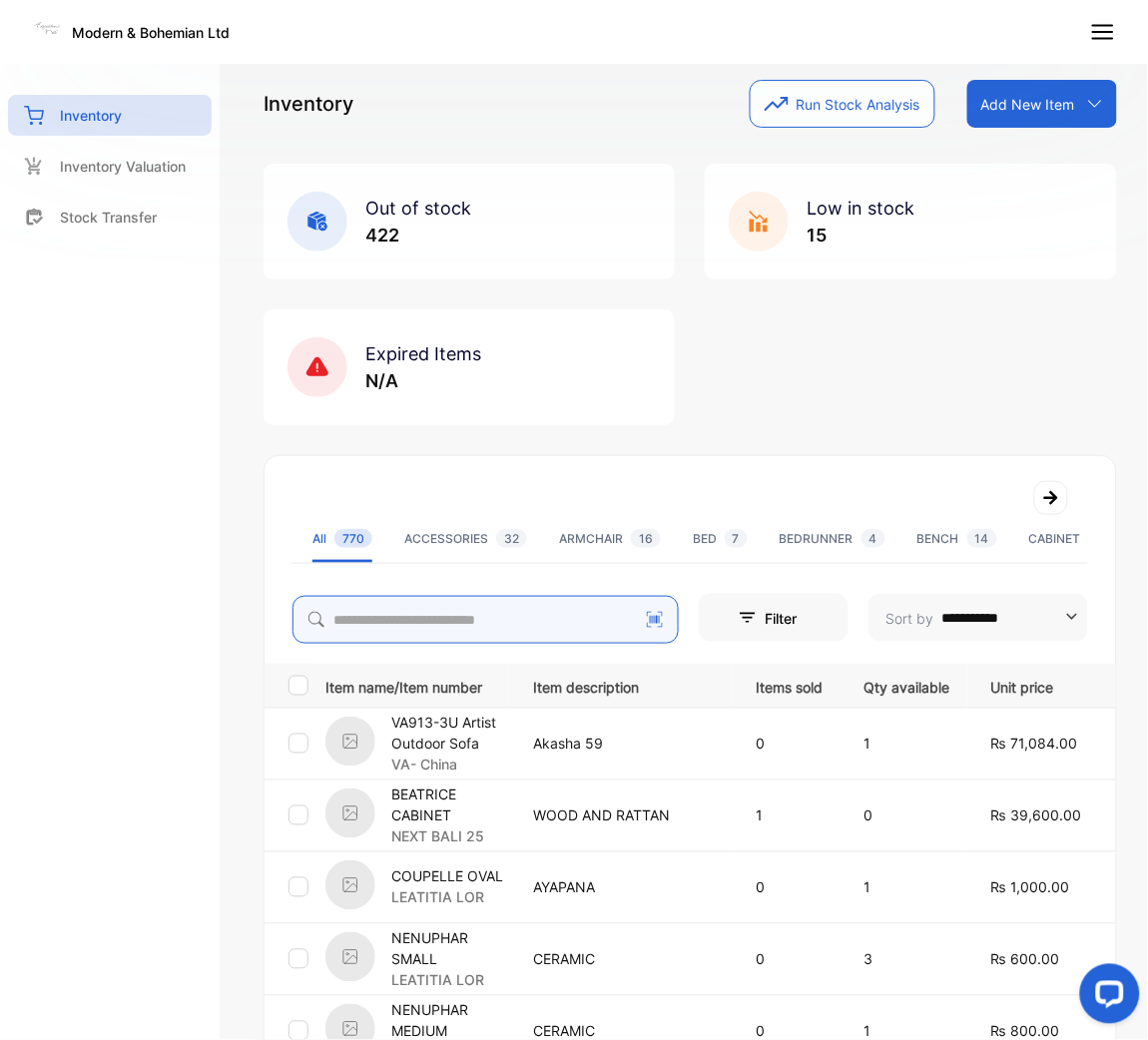 click at bounding box center [485, 620] 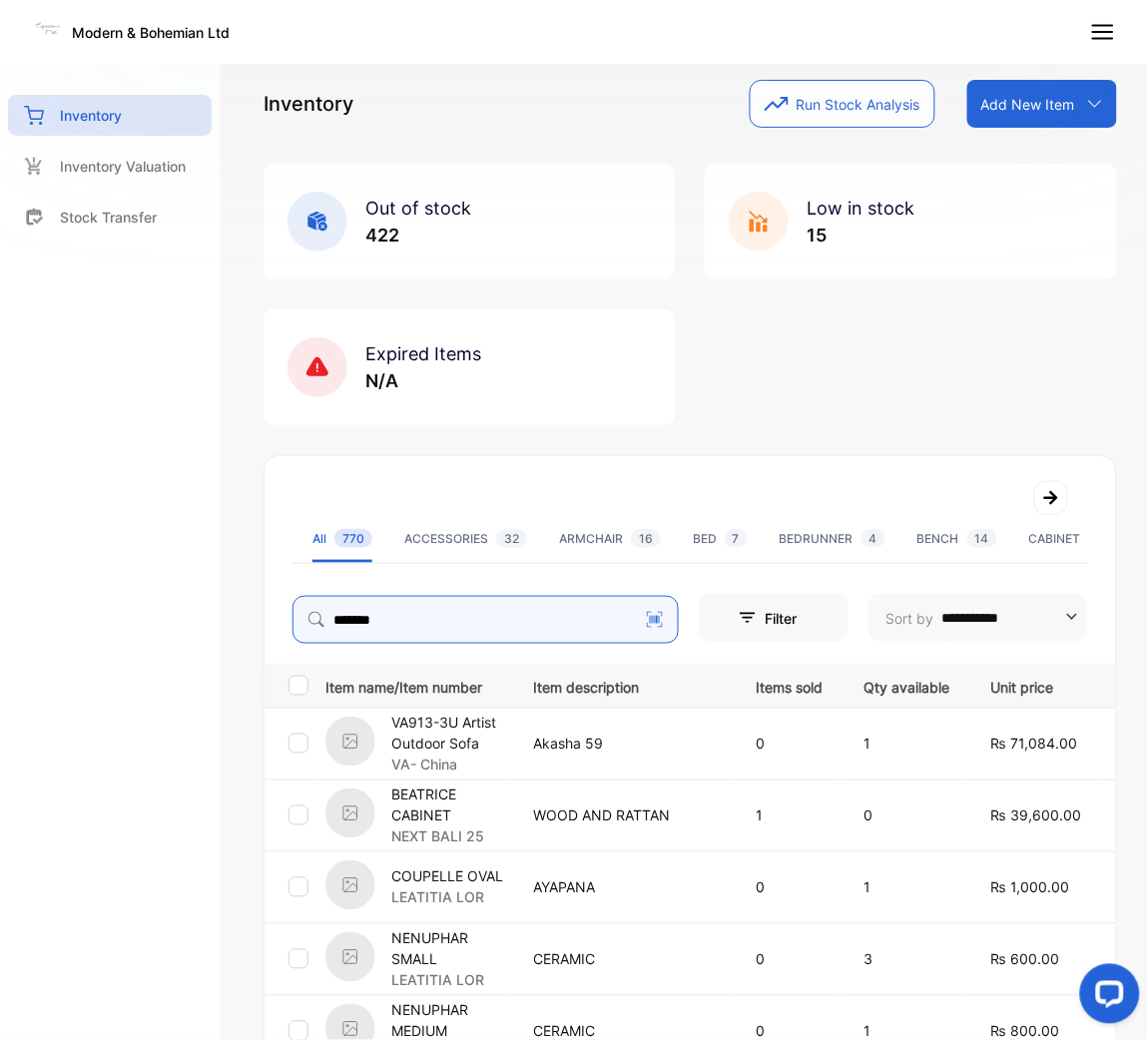 type on "*******" 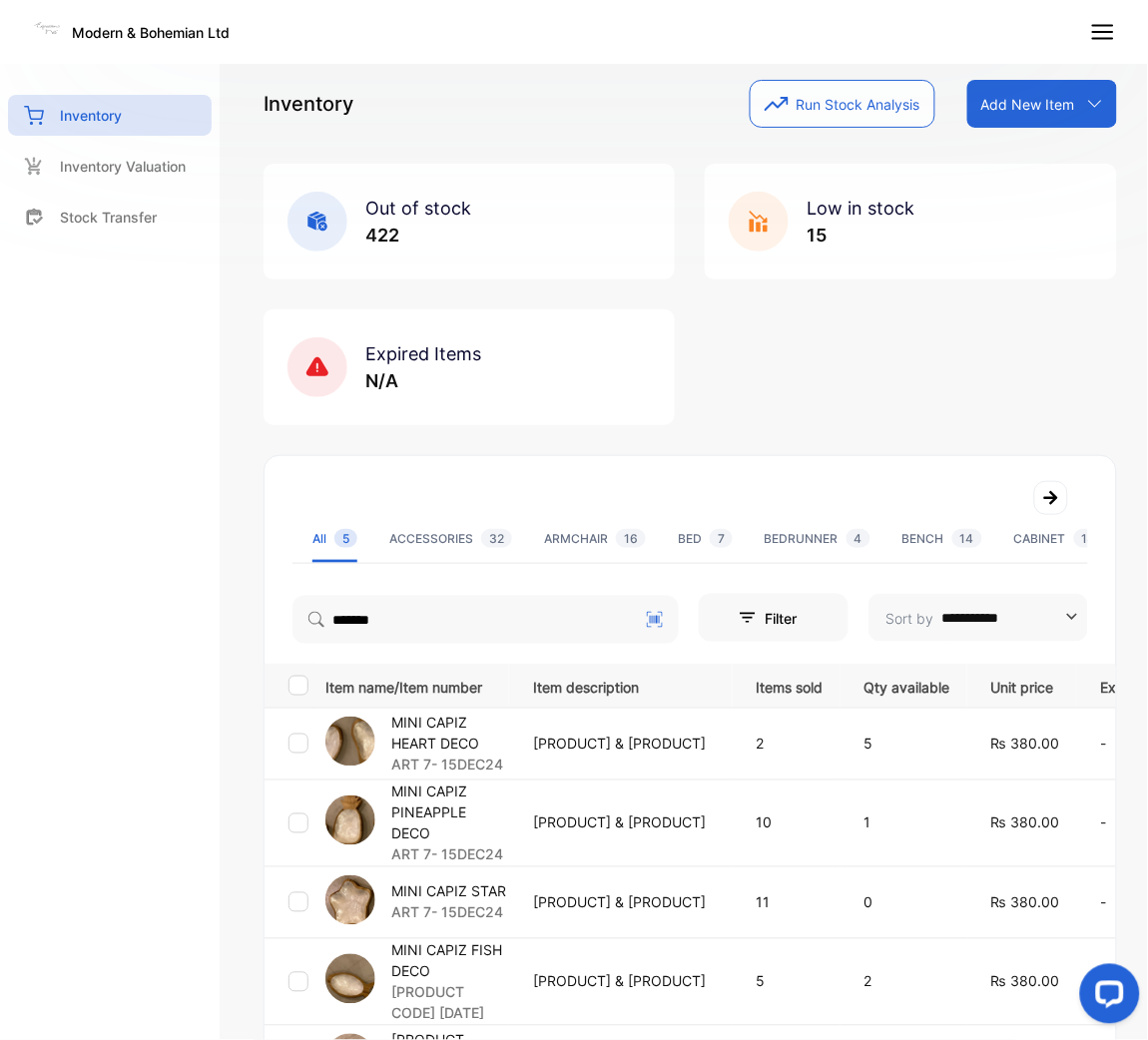click on "MINI CAPIZ HEART DECO" at bounding box center [449, 734] 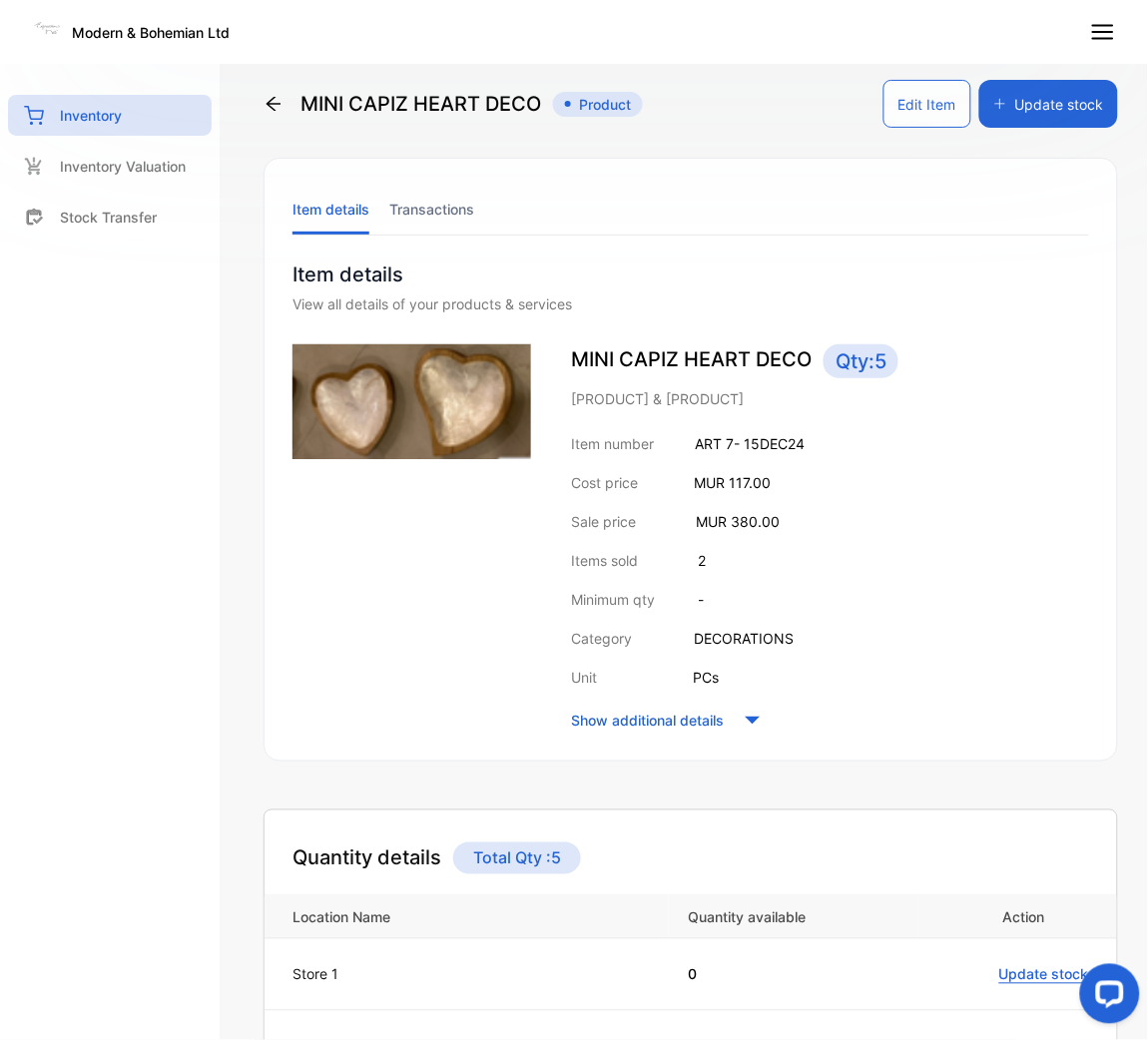 click 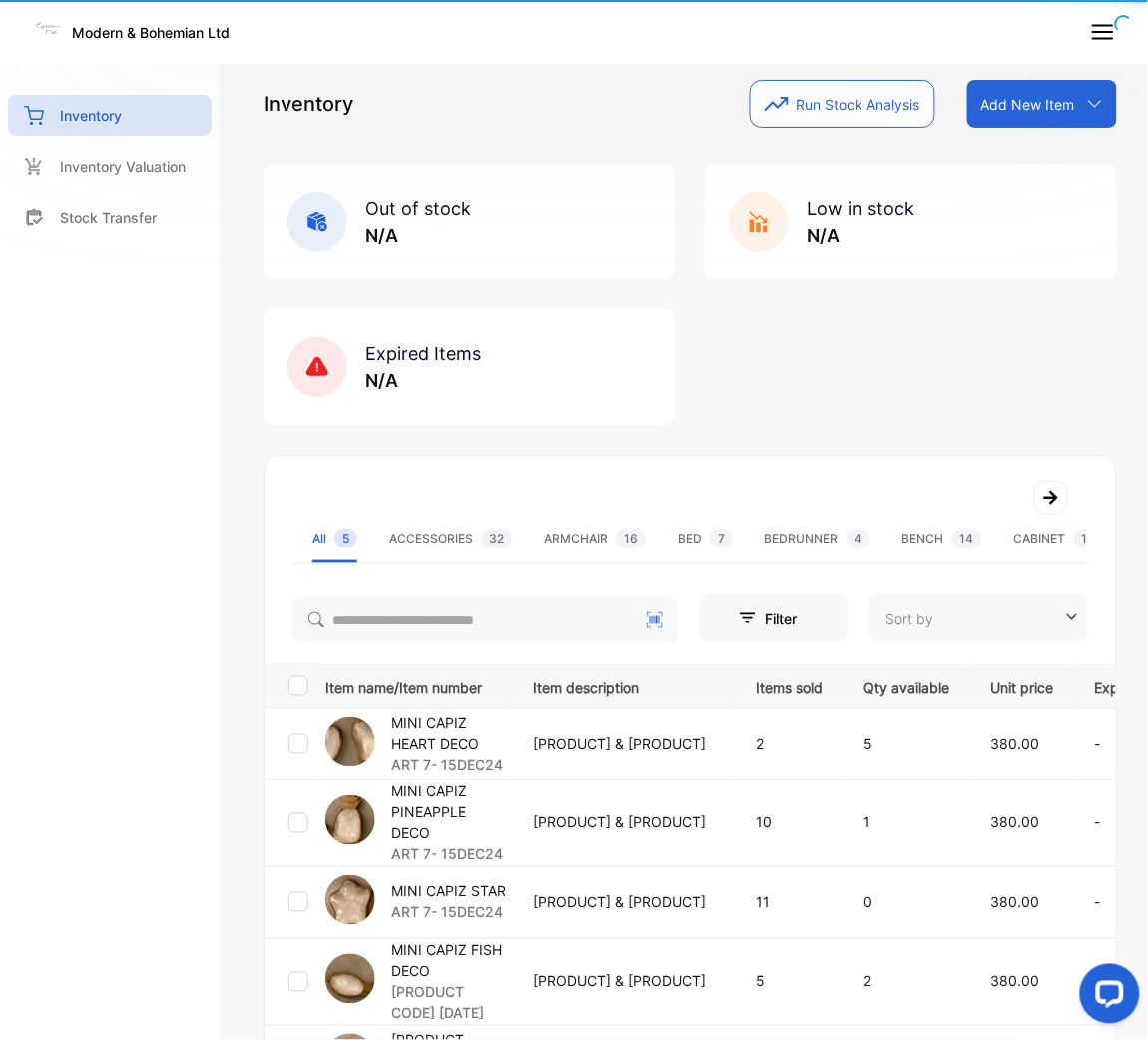type on "**********" 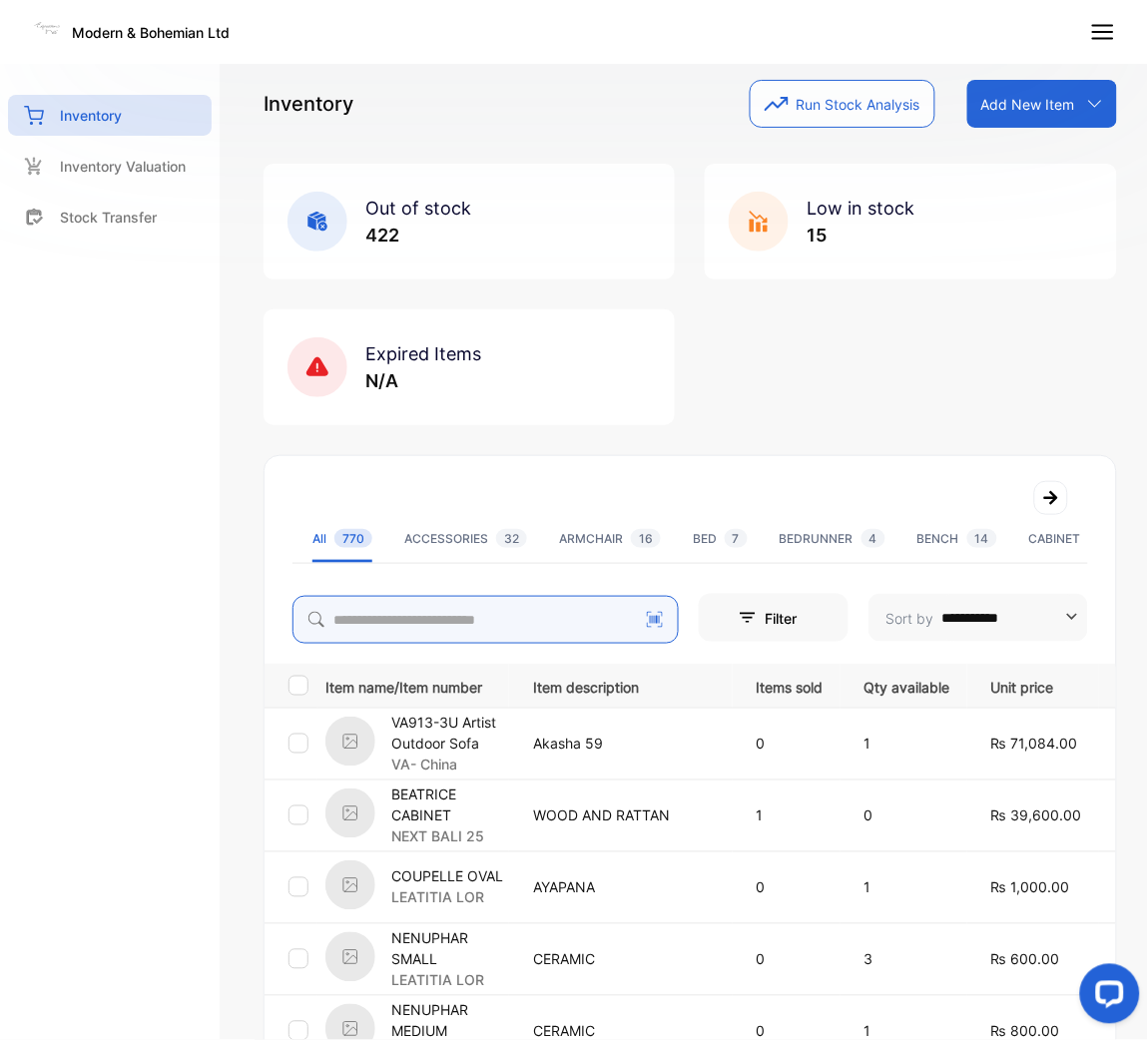 click at bounding box center (485, 620) 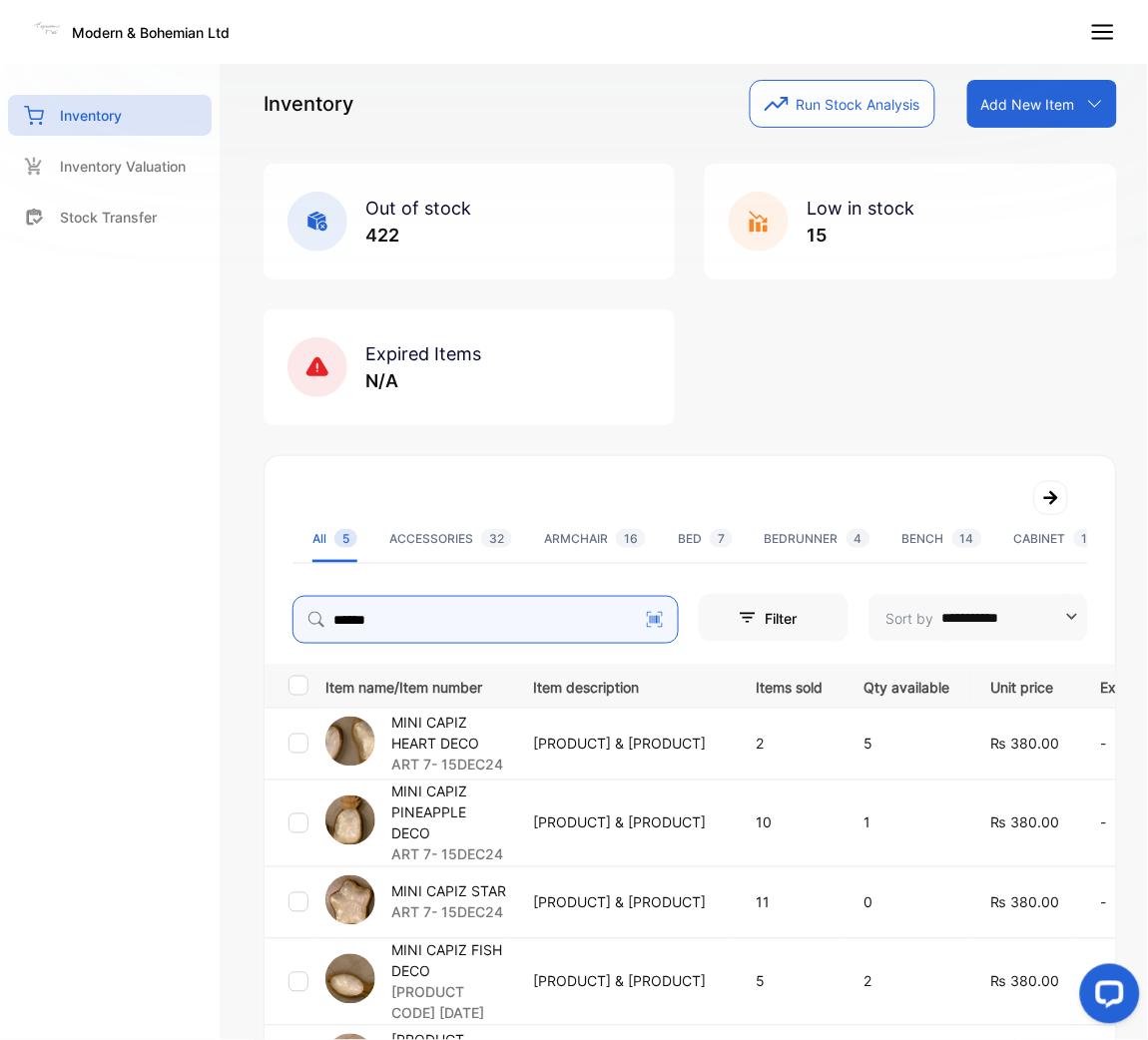 type on "******" 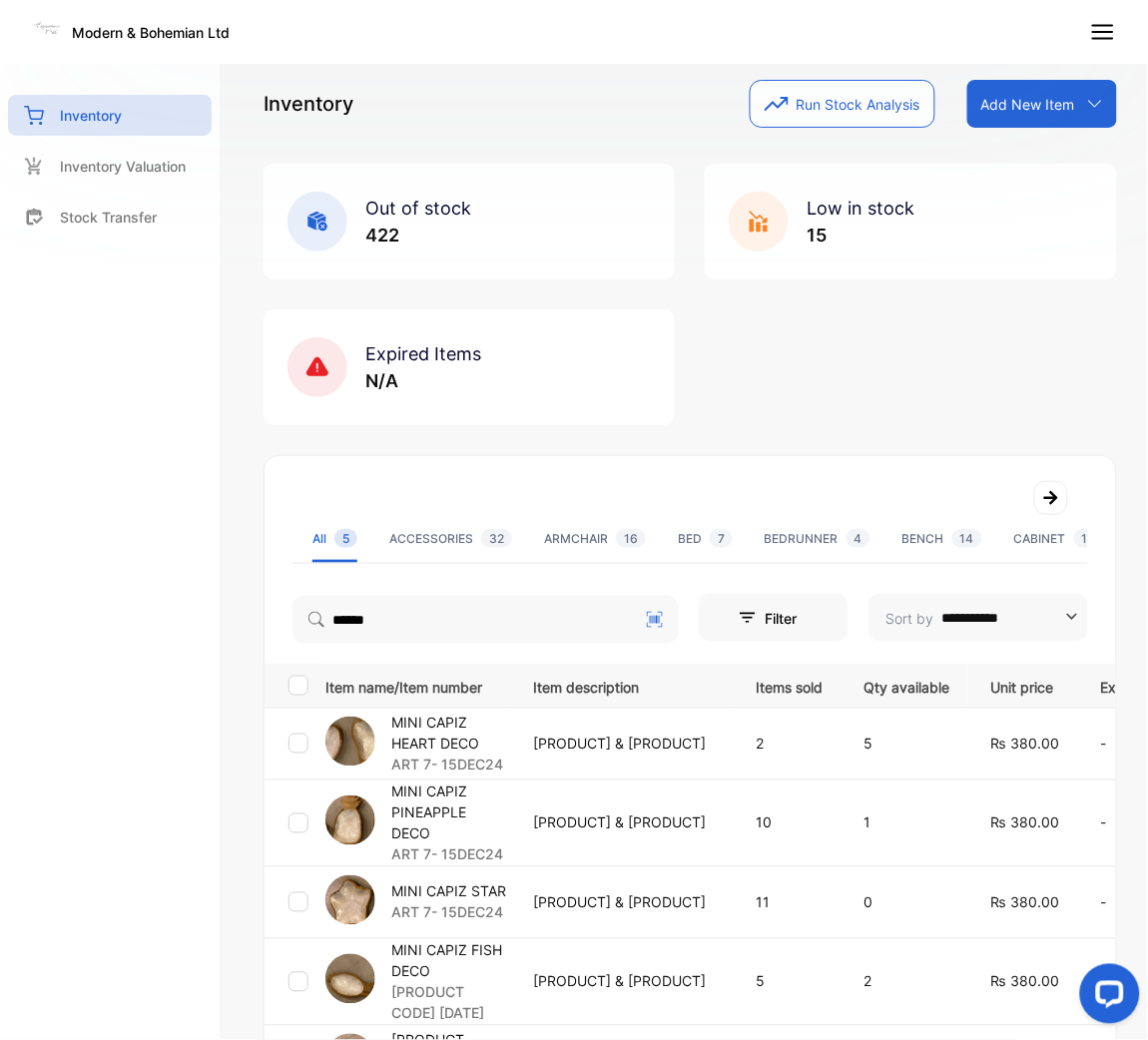click on "MINI CAPIZ PINEAPPLE DECO" at bounding box center [449, 812] 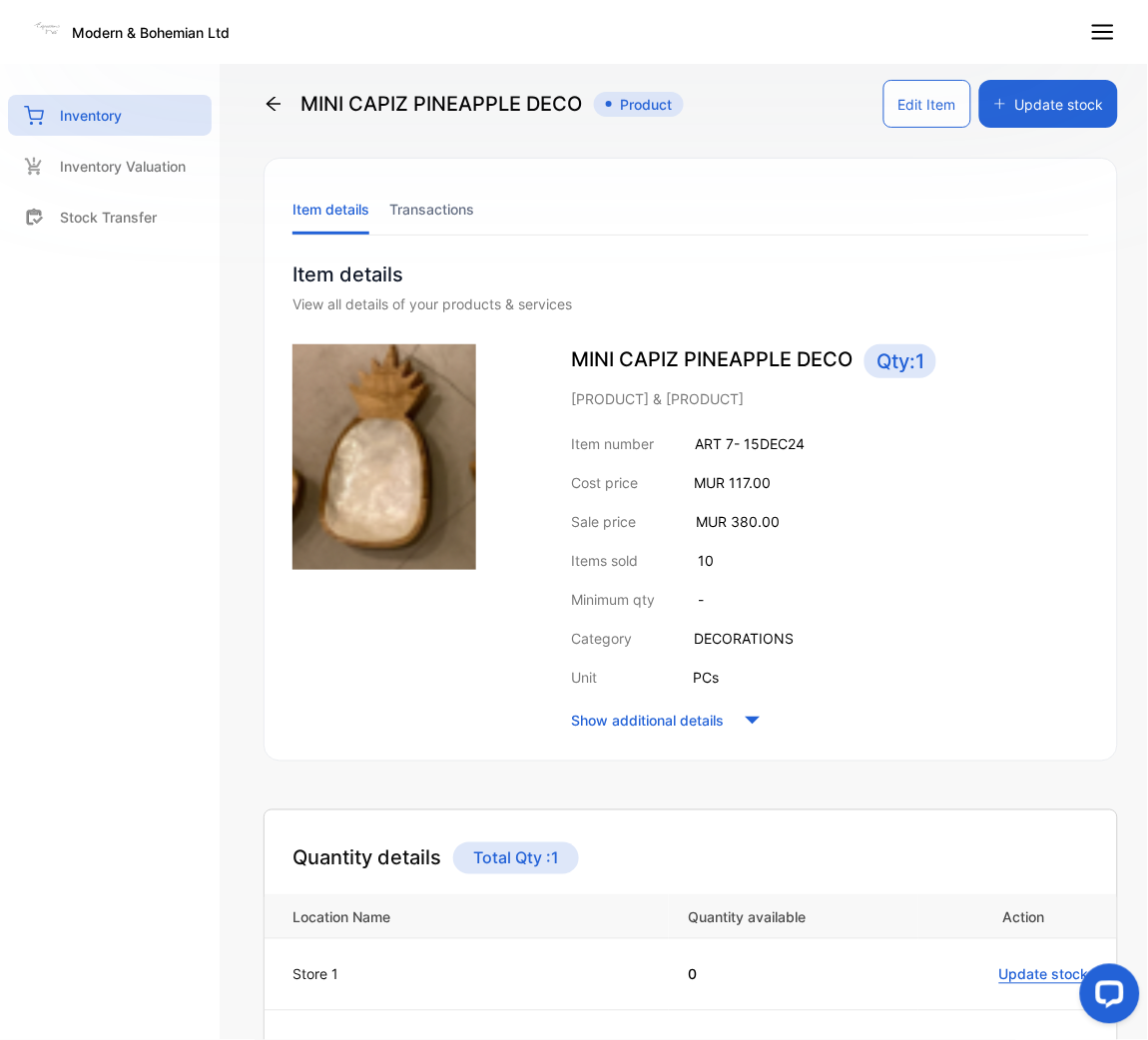 click 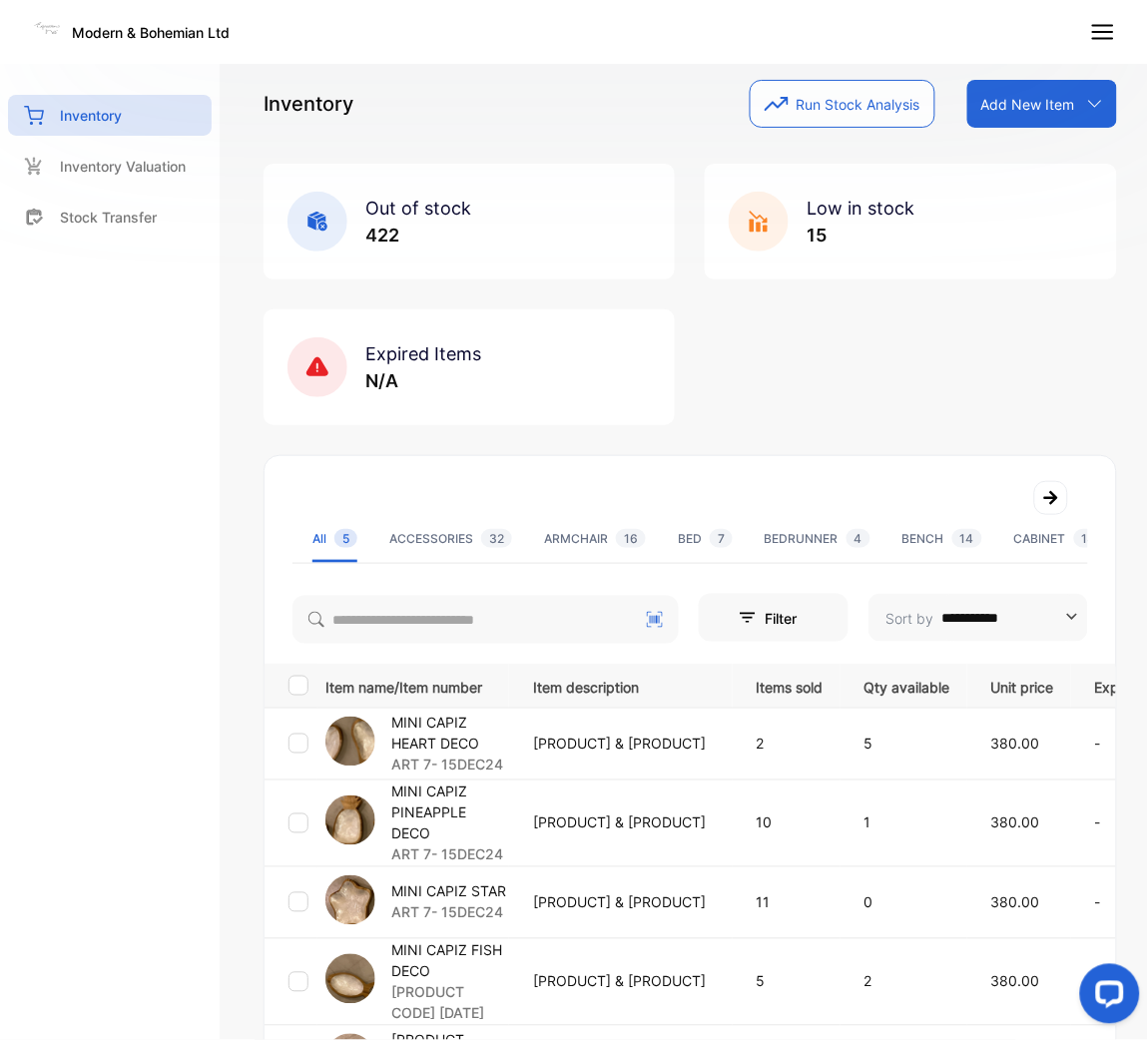 click on "[FIRST] [LAST]" at bounding box center (690, 638) 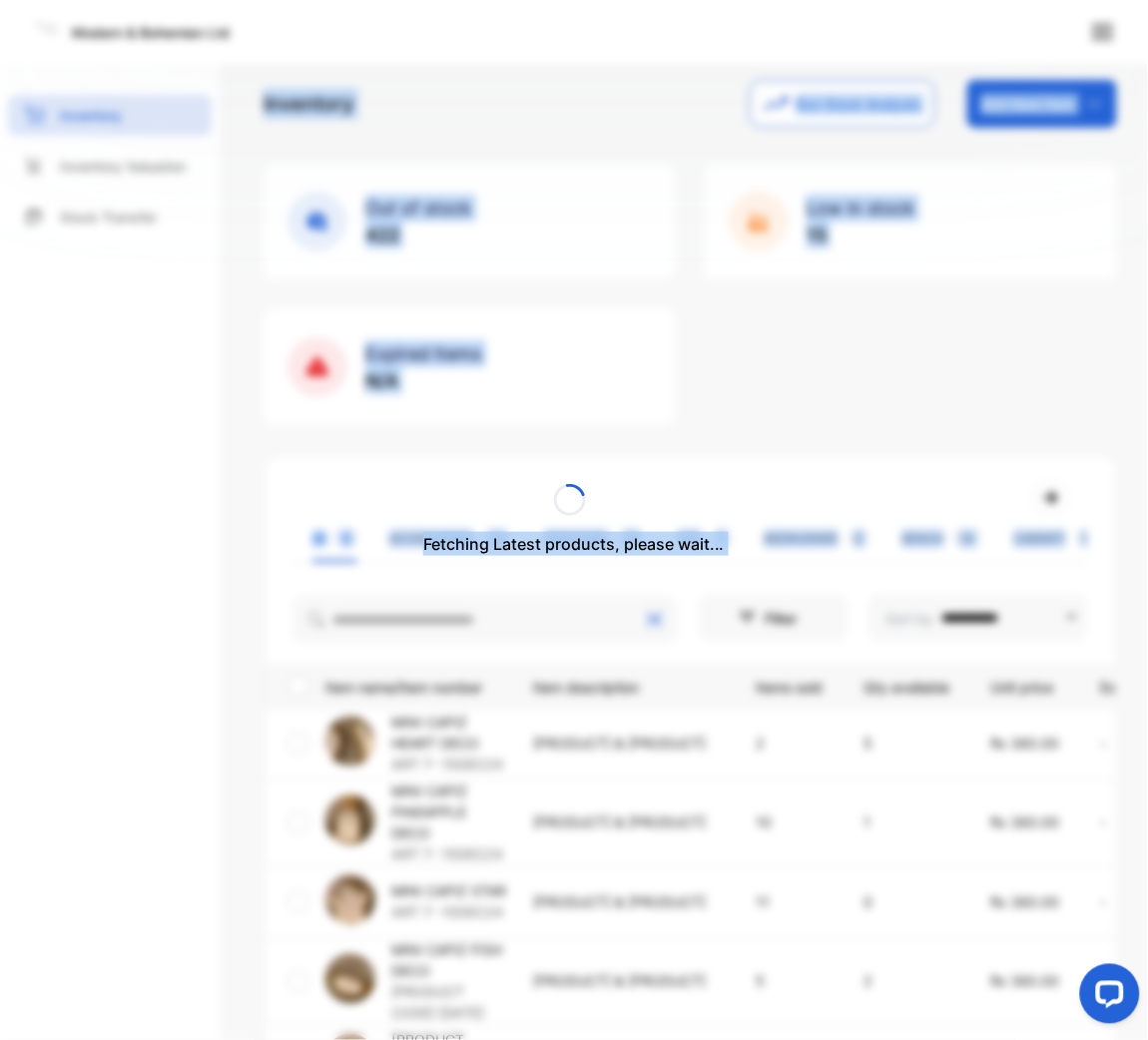 click on "Fetching Latest products, please wait..." at bounding box center [574, 520] 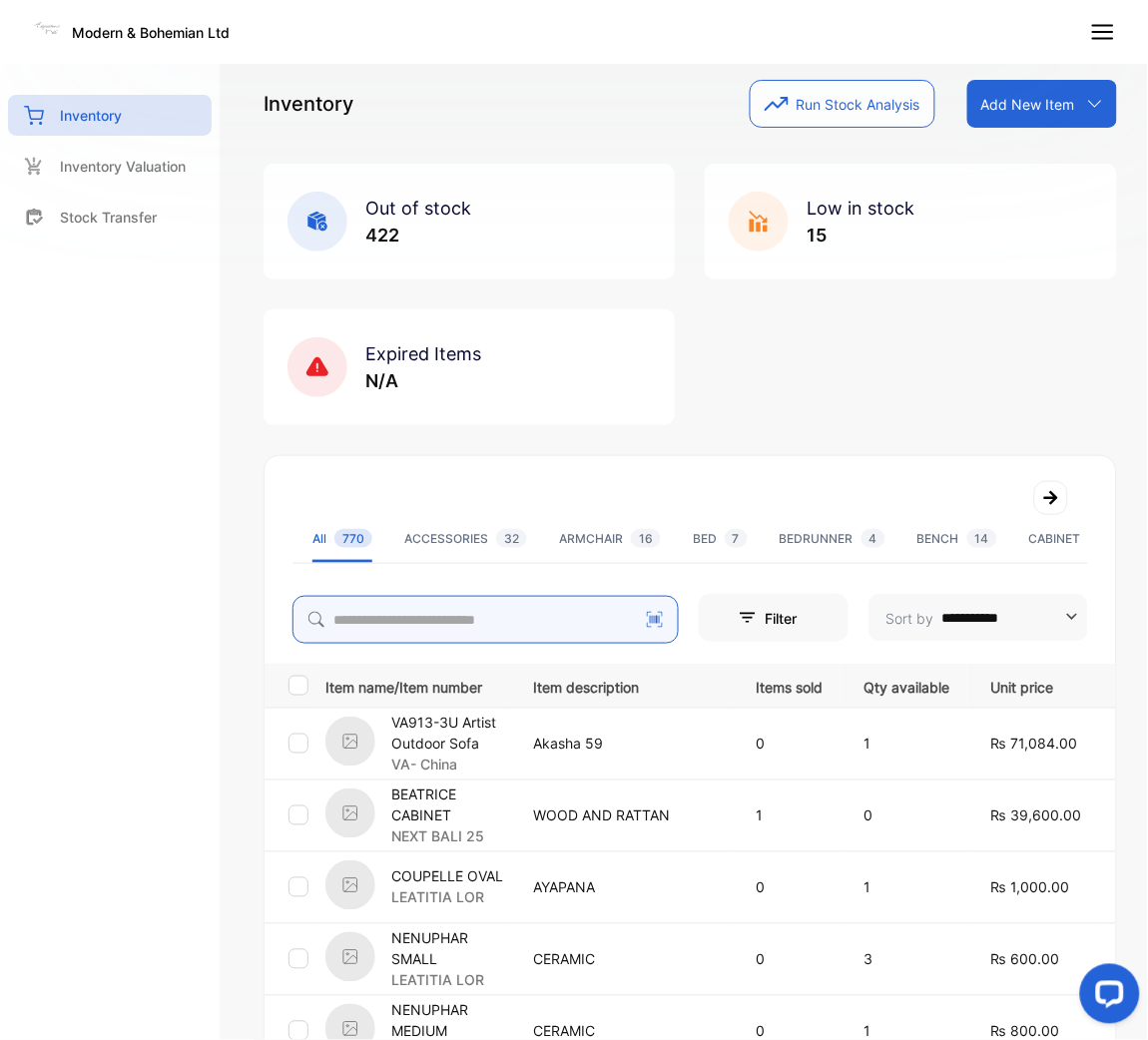 click at bounding box center (485, 620) 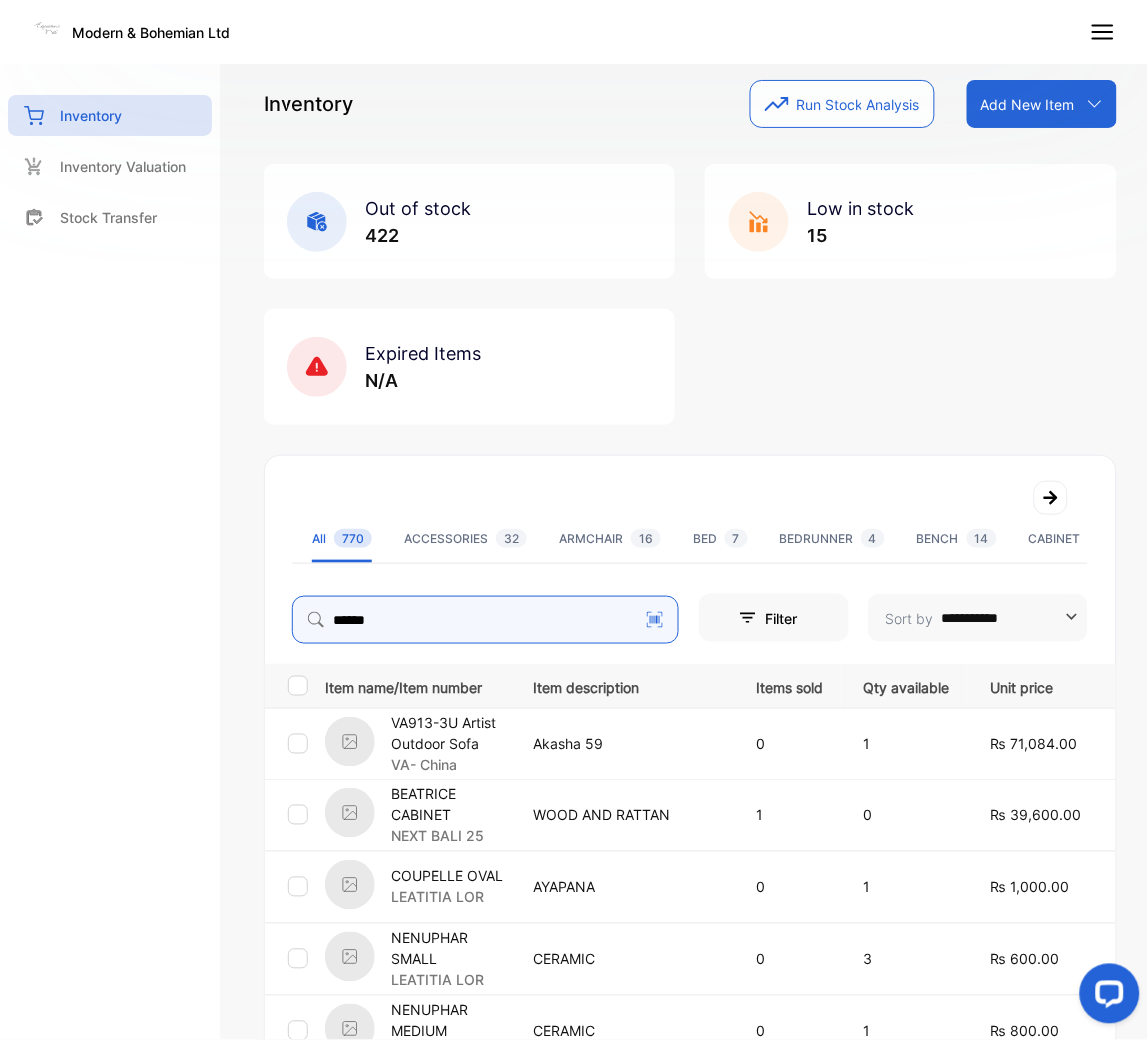 type on "******" 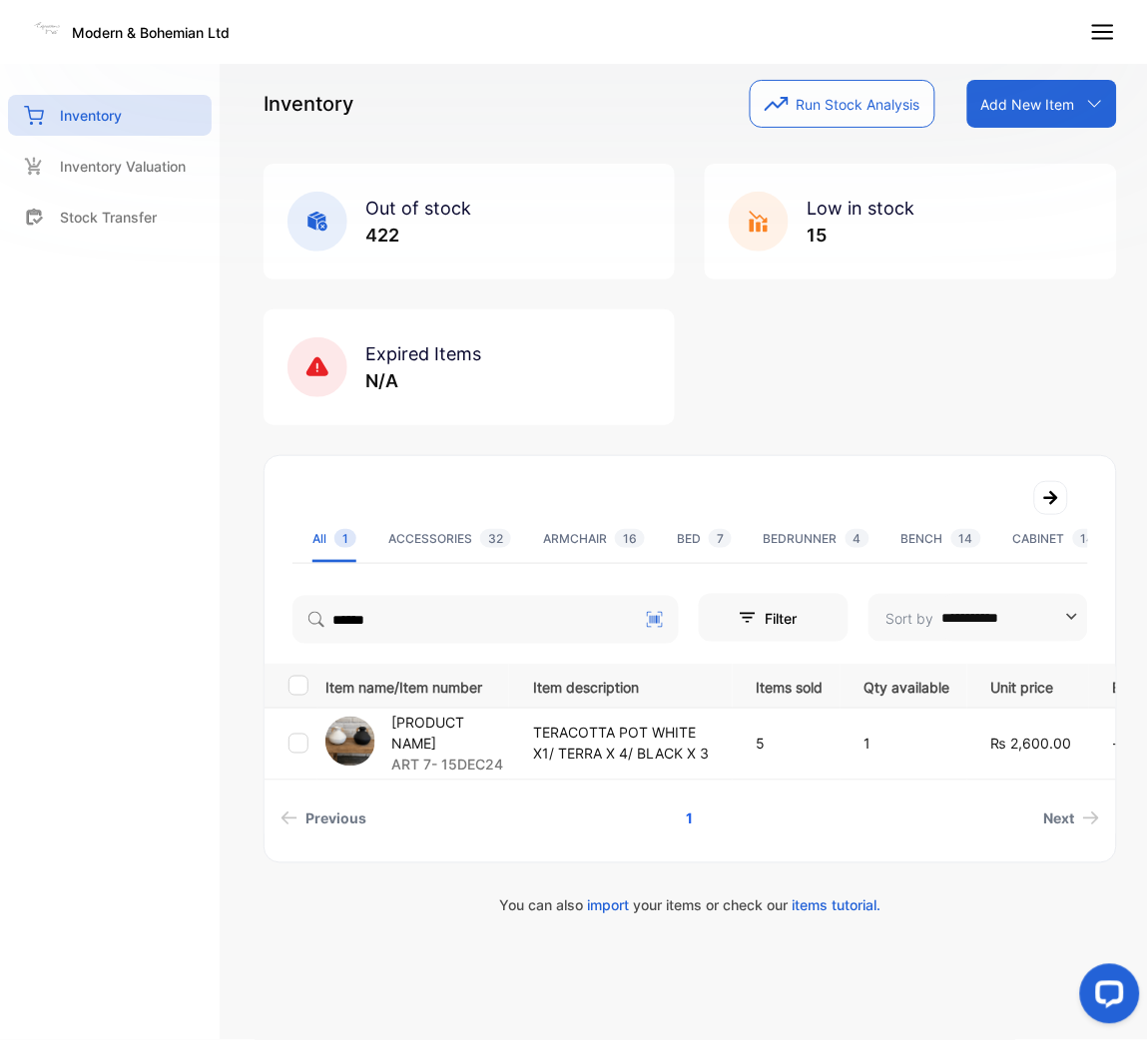 click on "[PRODUCT NAME]" at bounding box center [449, 734] 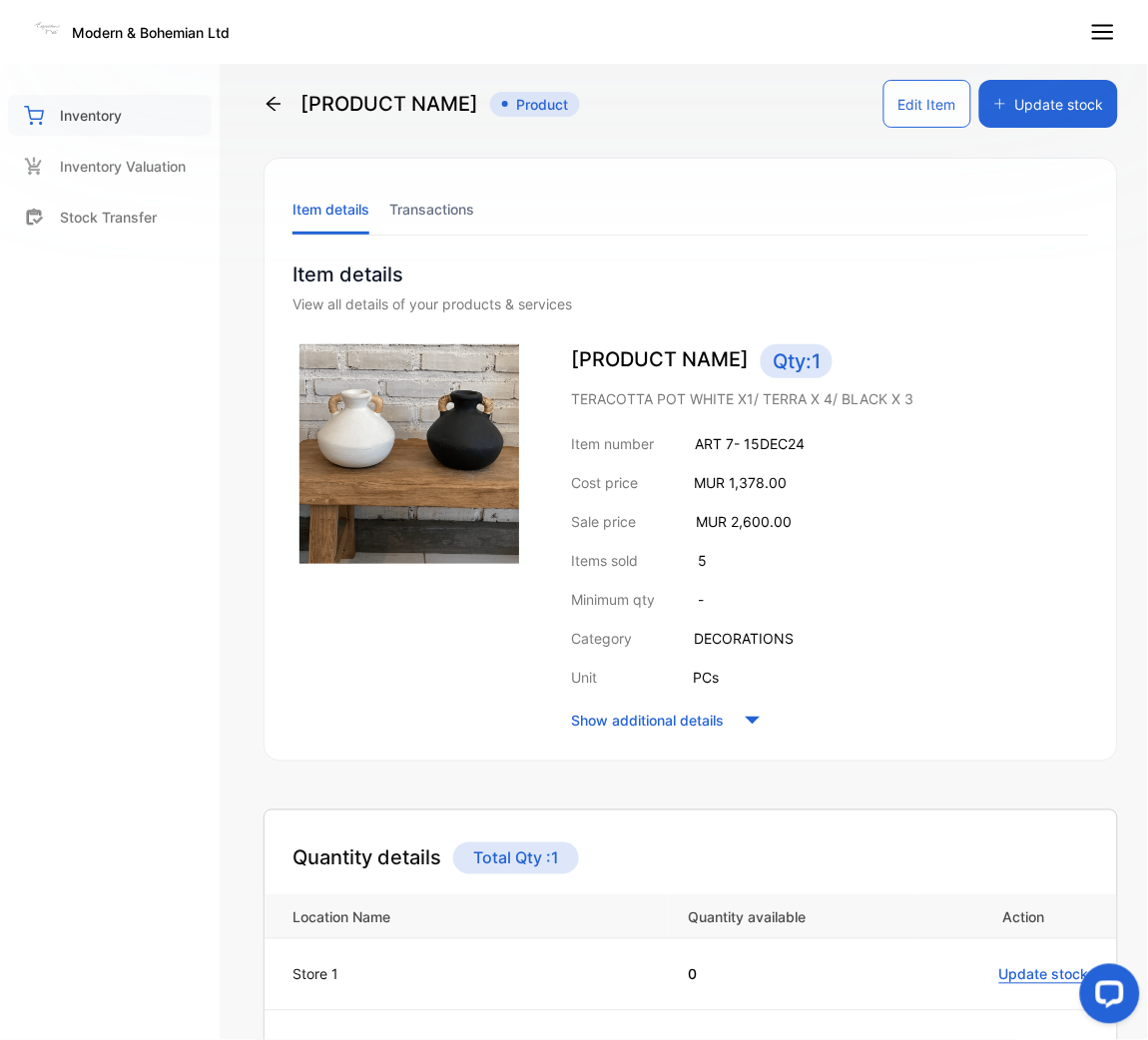 click on "Inventory" at bounding box center (91, 115) 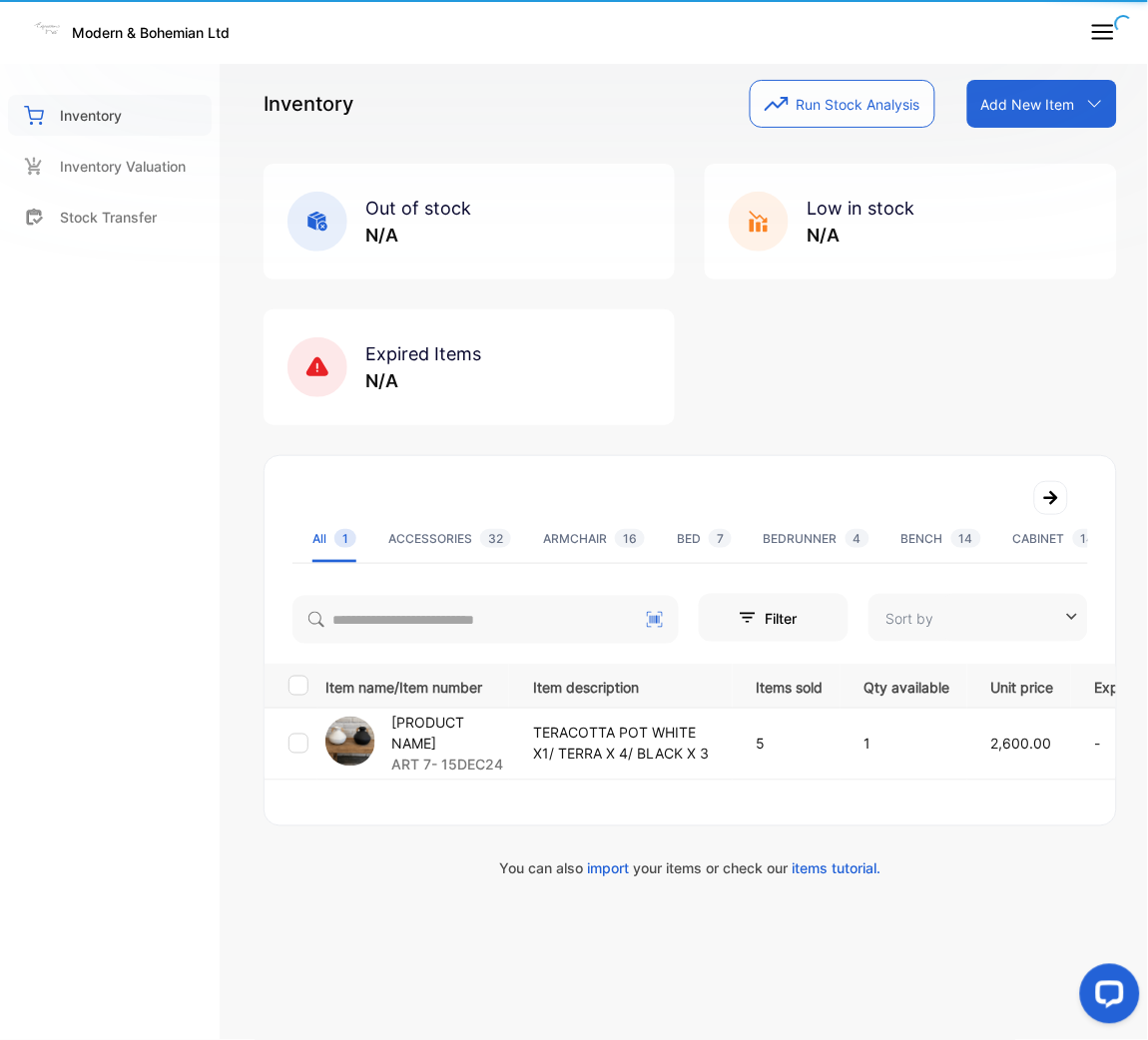 type on "**********" 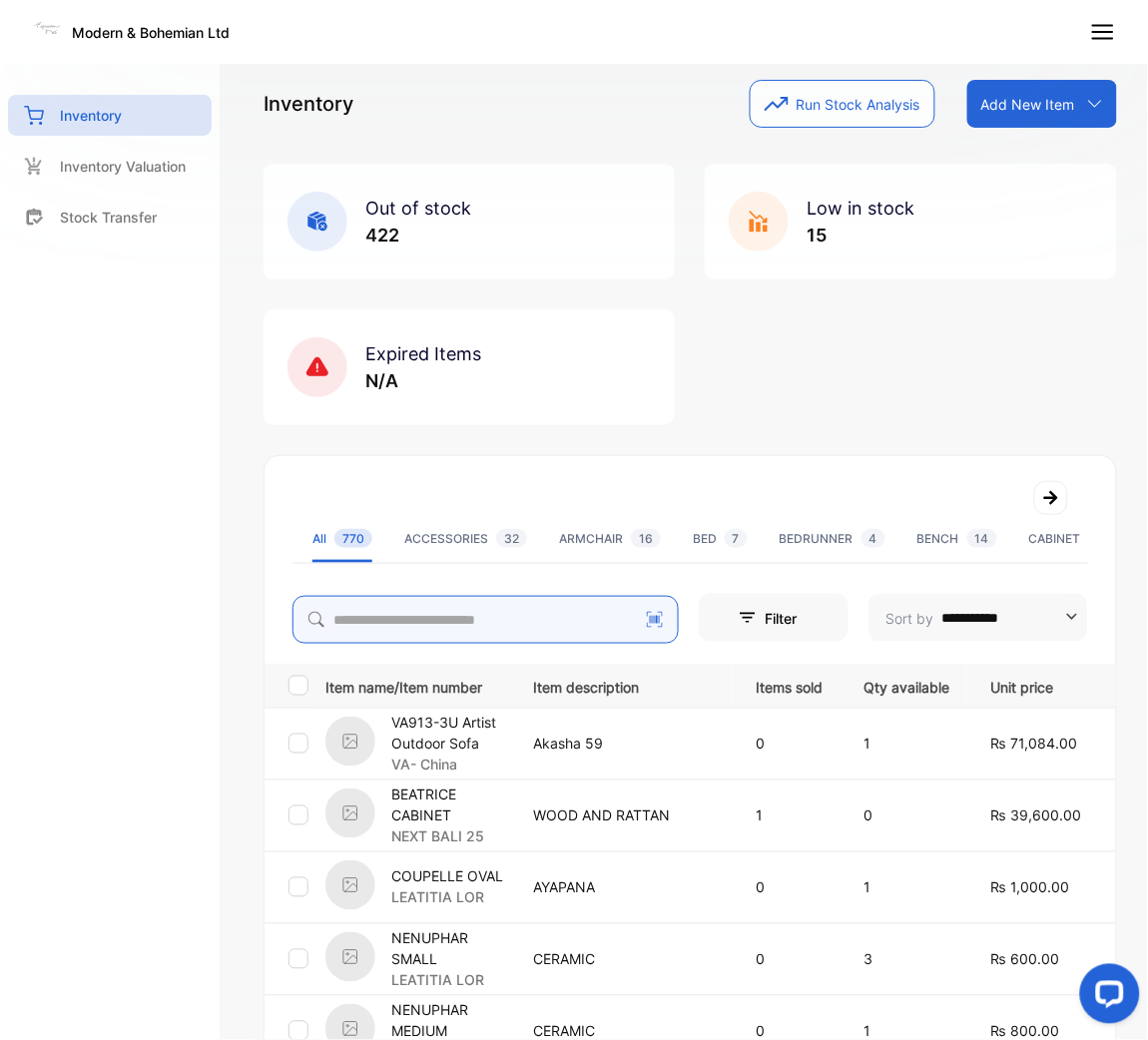 click at bounding box center (485, 620) 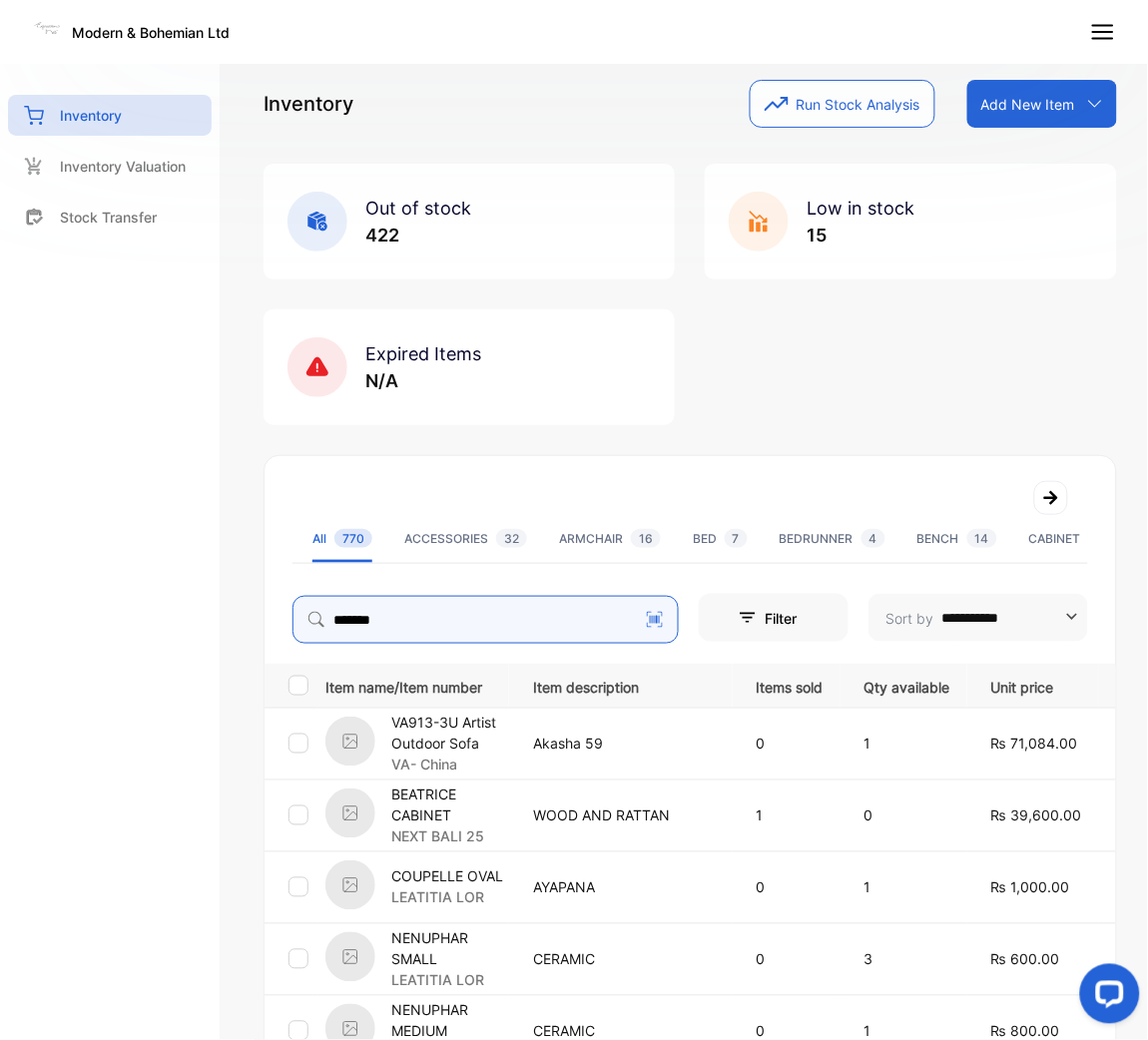 type on "*******" 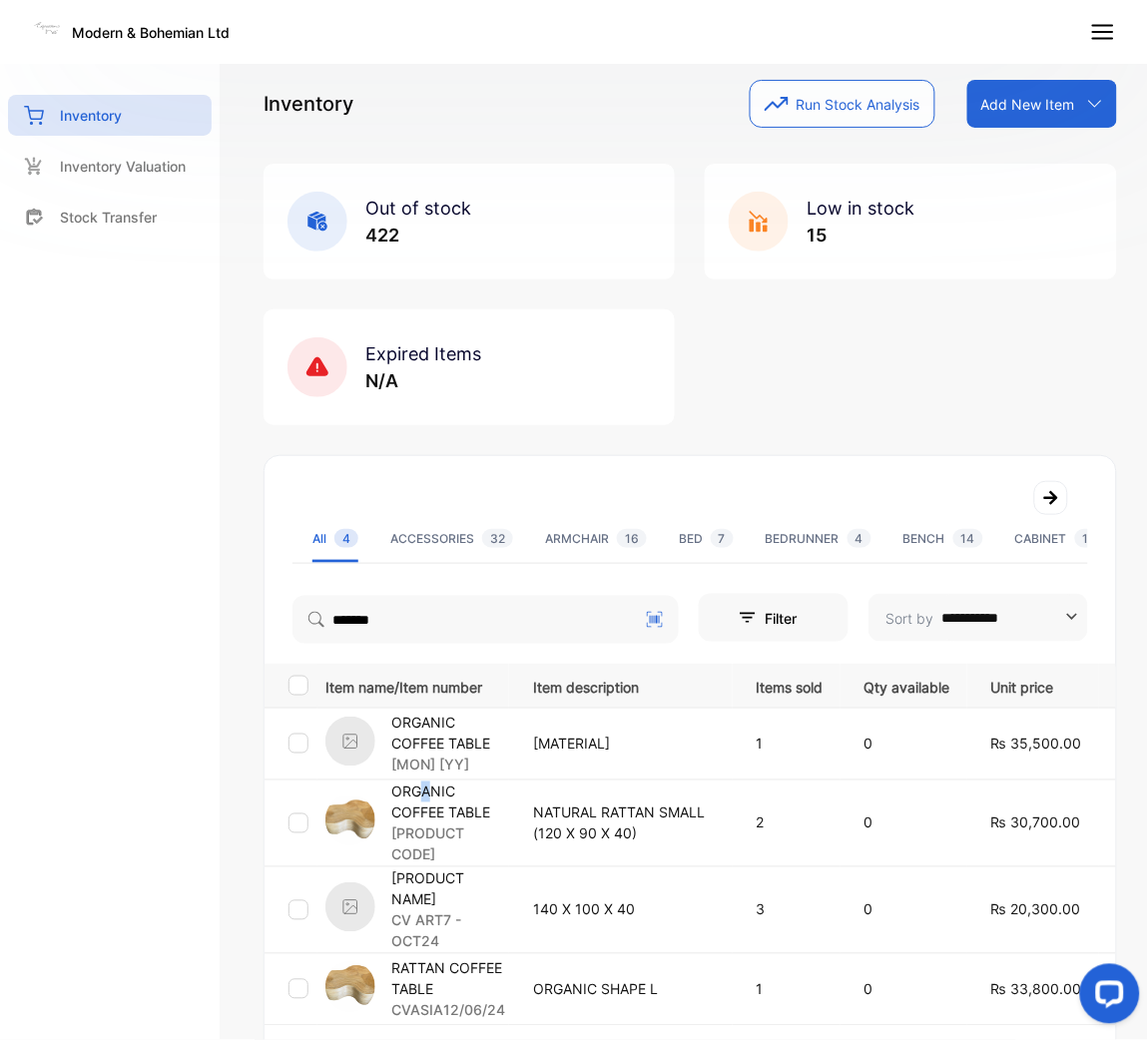 click on "ORGANIC COFFEE TABLE" at bounding box center (449, 802) 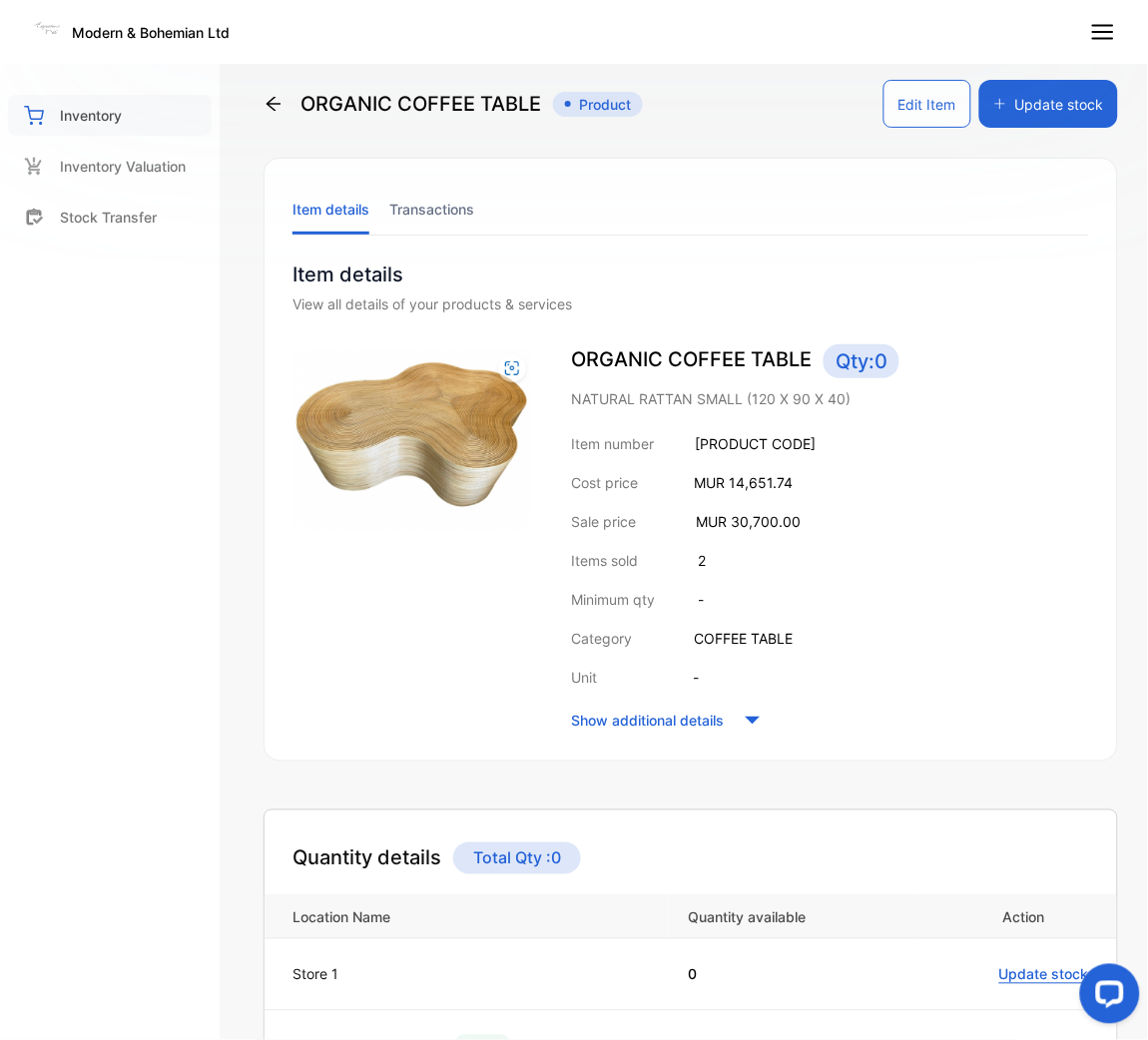 click on "Inventory" at bounding box center [110, 115] 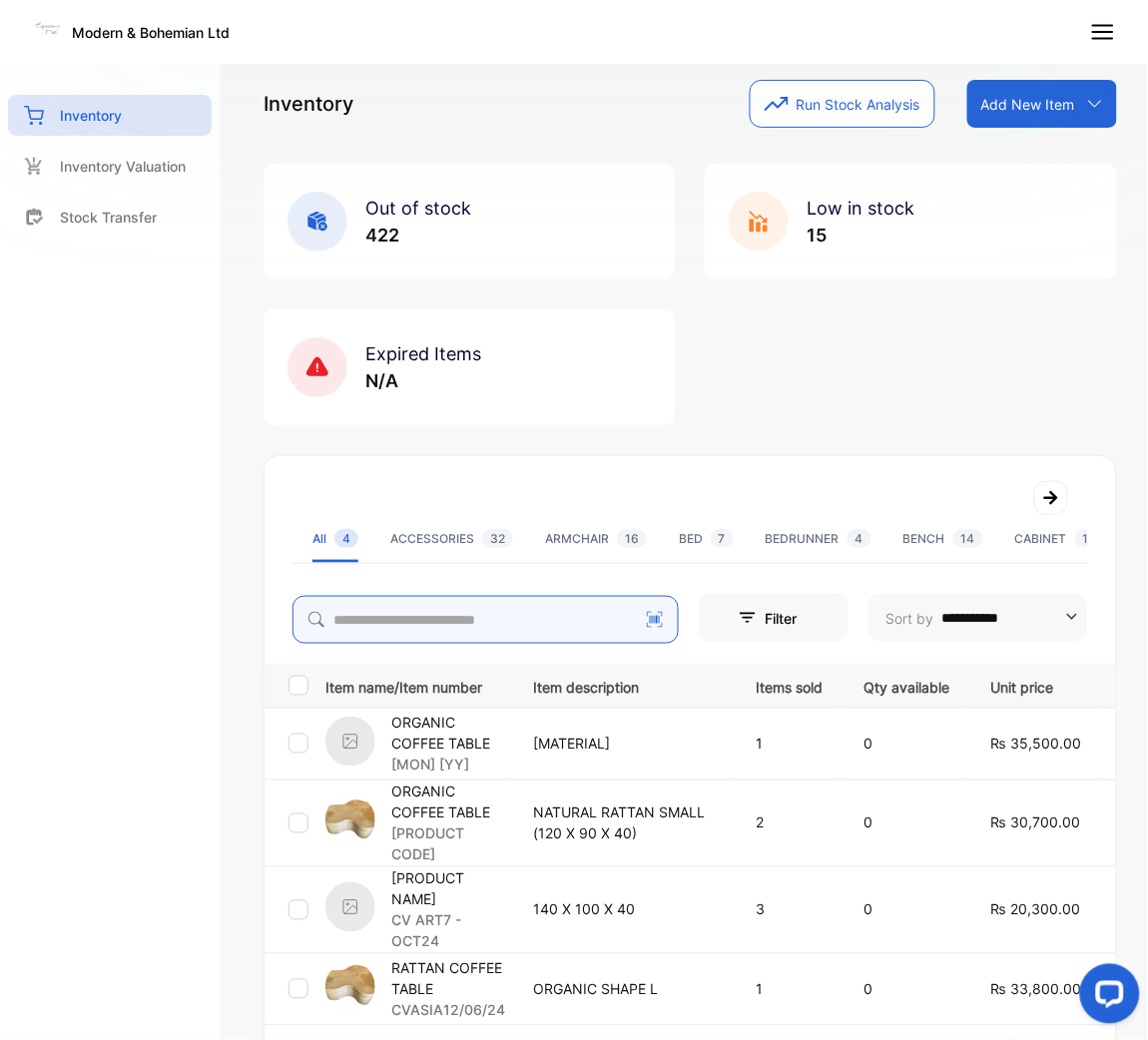 click at bounding box center (485, 620) 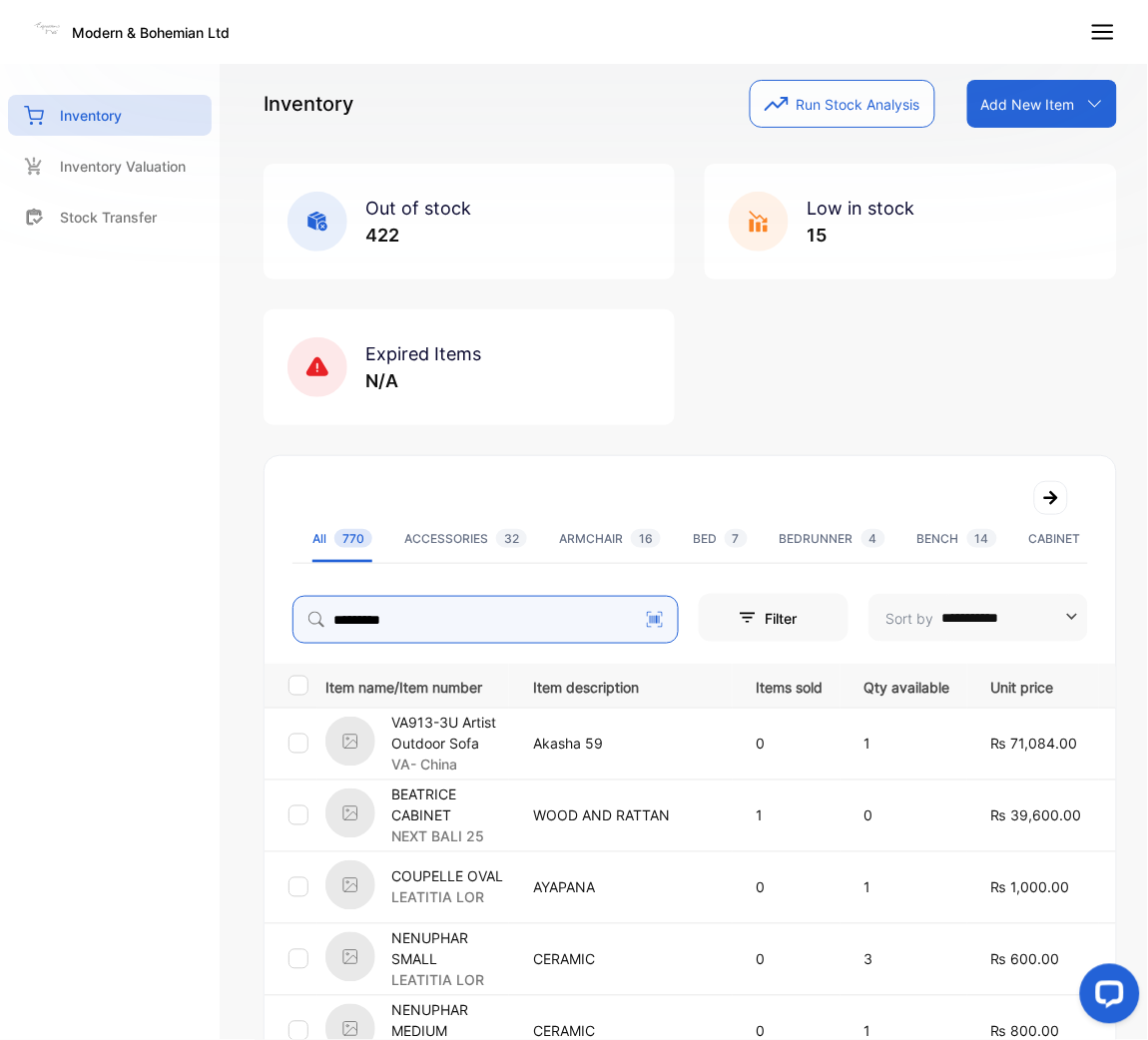 type on "*********" 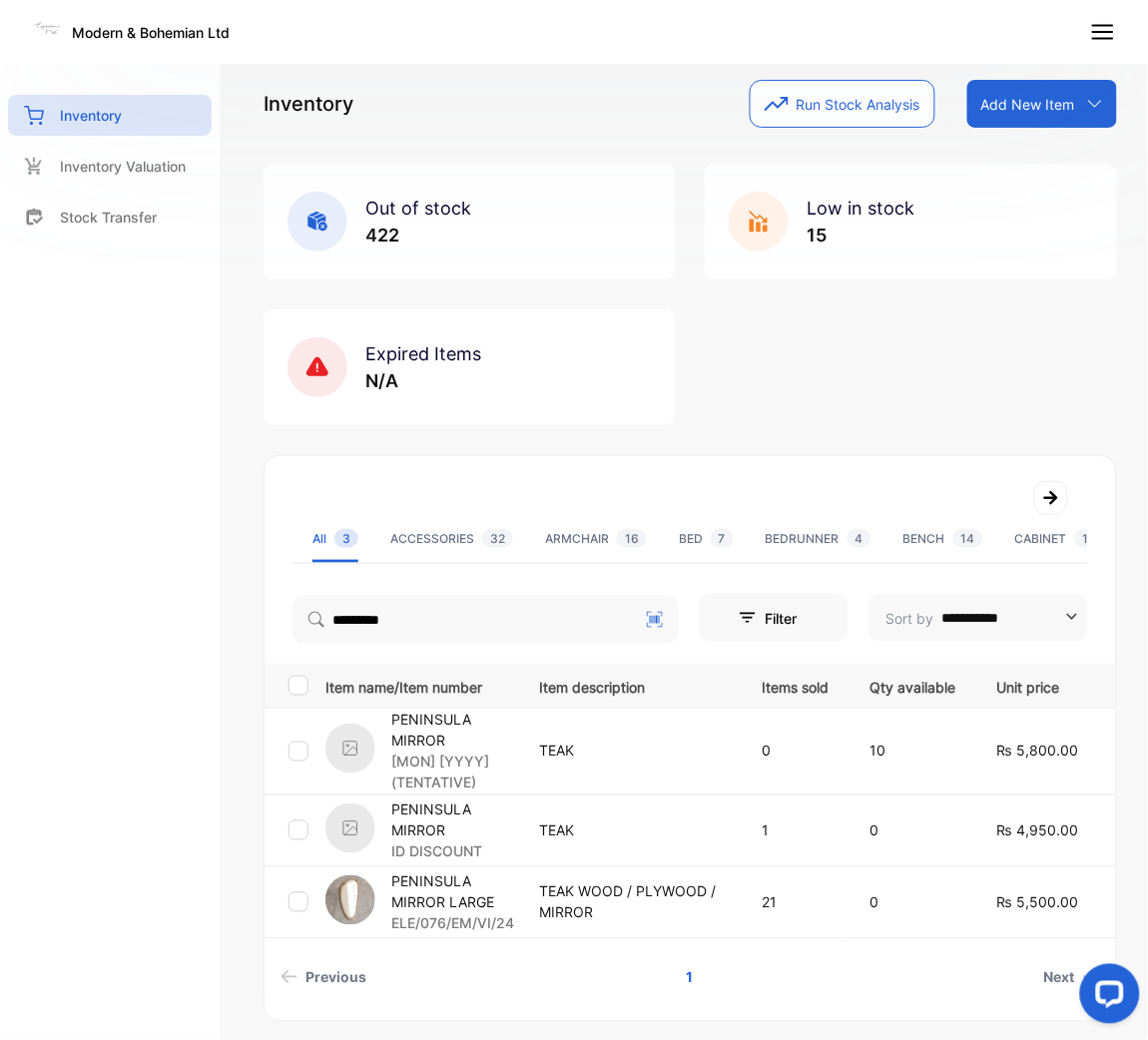 click on "PENINSULA MIRROR LARGE" at bounding box center [452, 892] 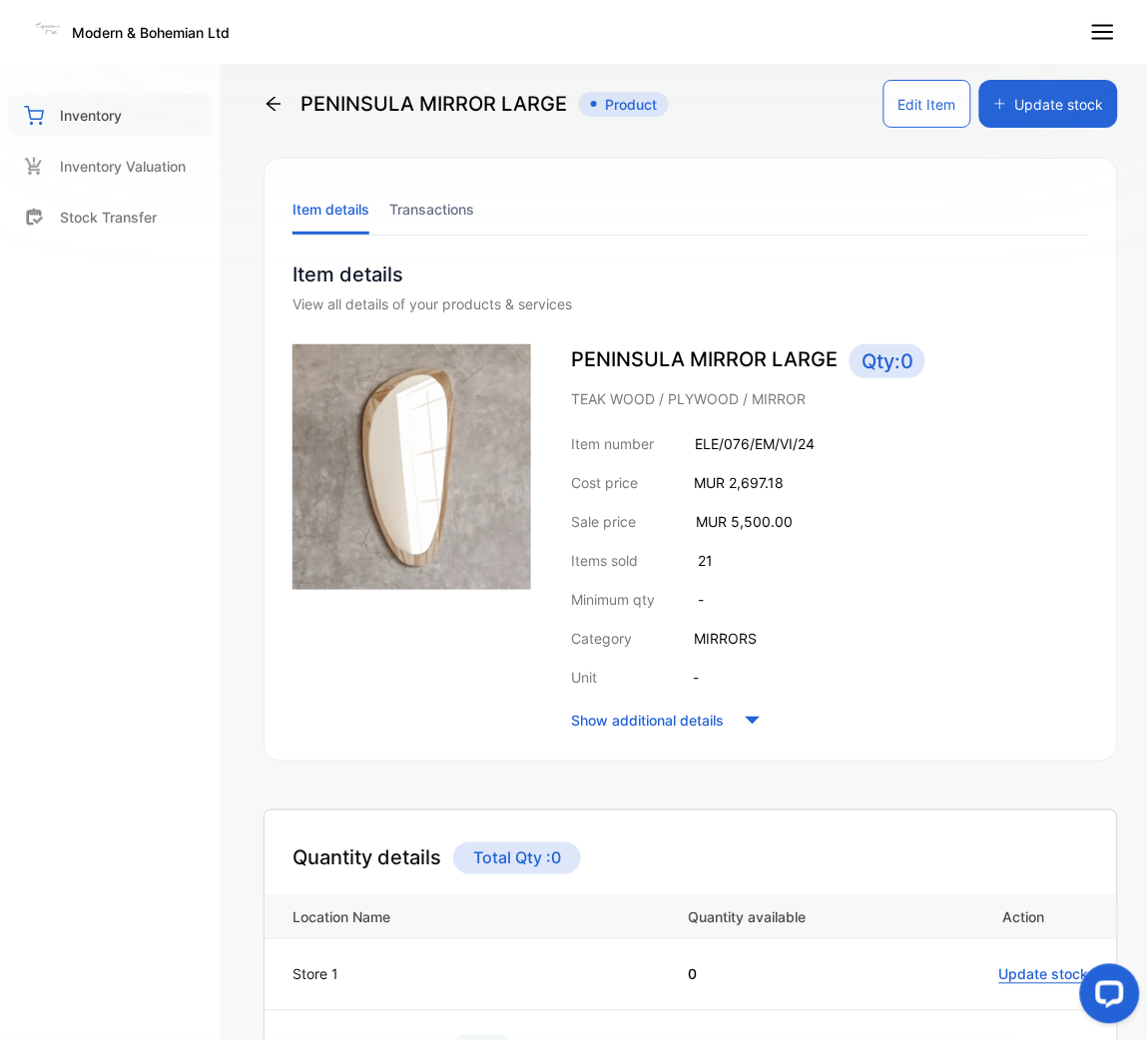 click on "Inventory" at bounding box center [110, 115] 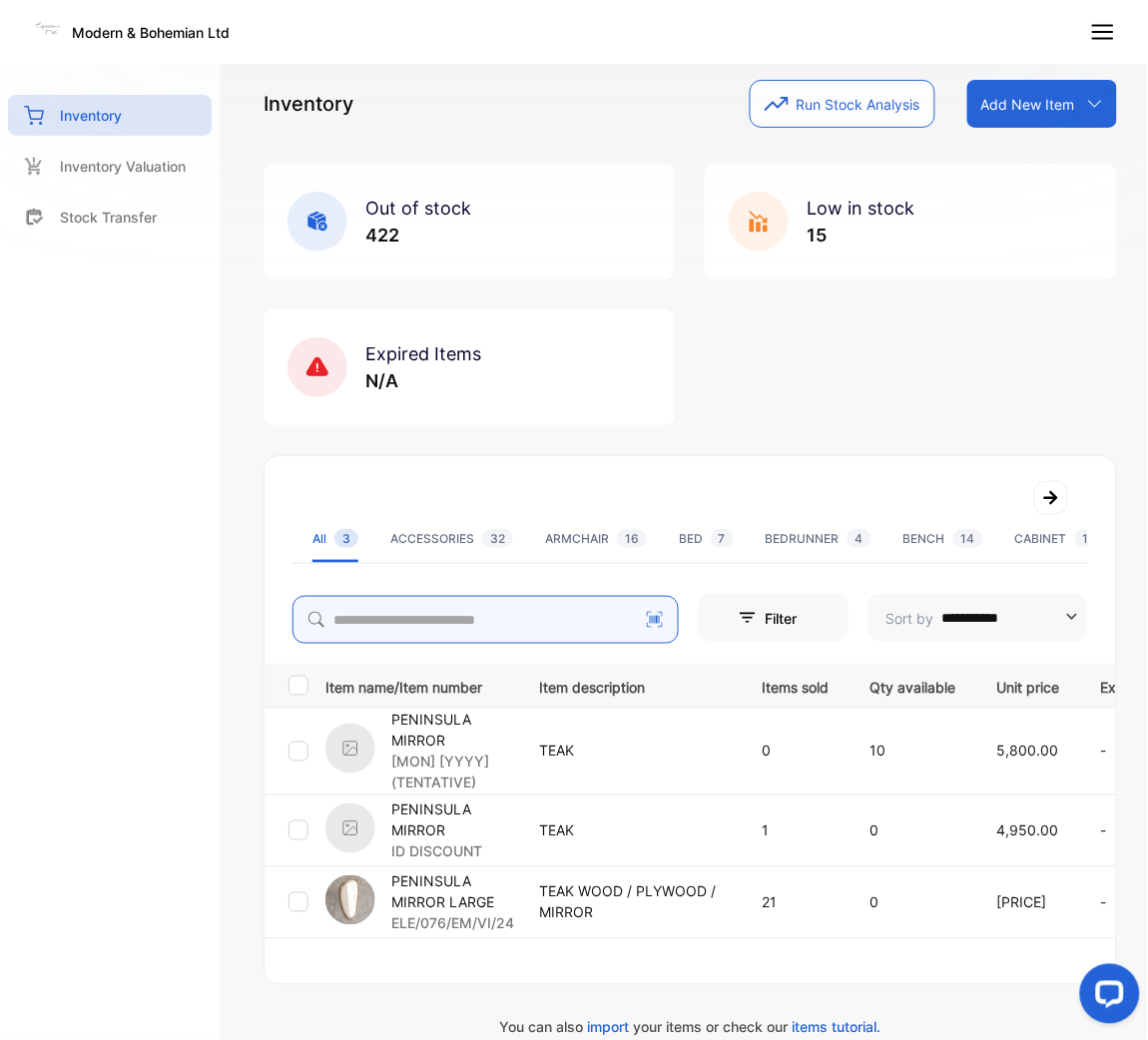 click on "**********" at bounding box center [690, 559] 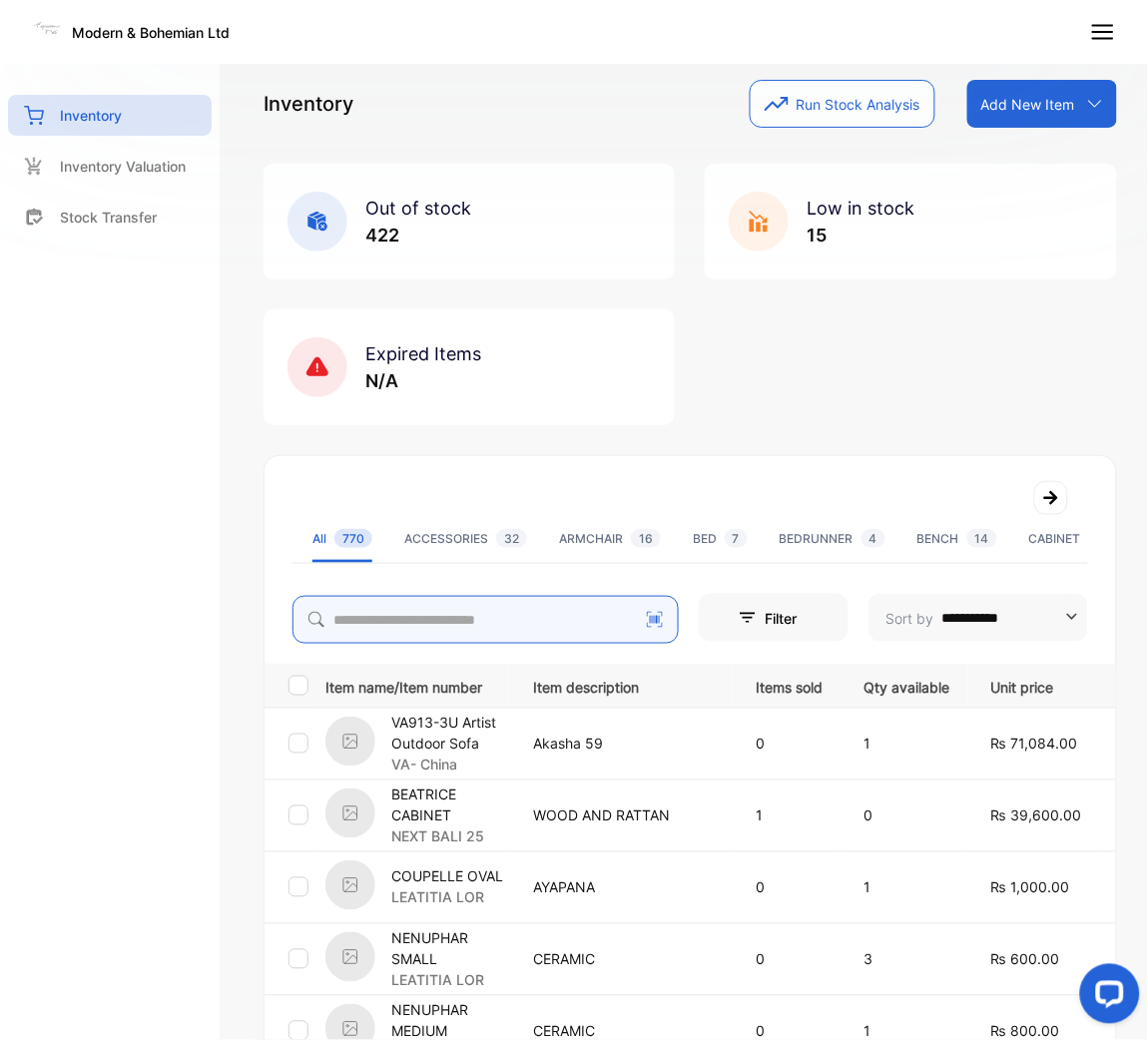 click at bounding box center [485, 620] 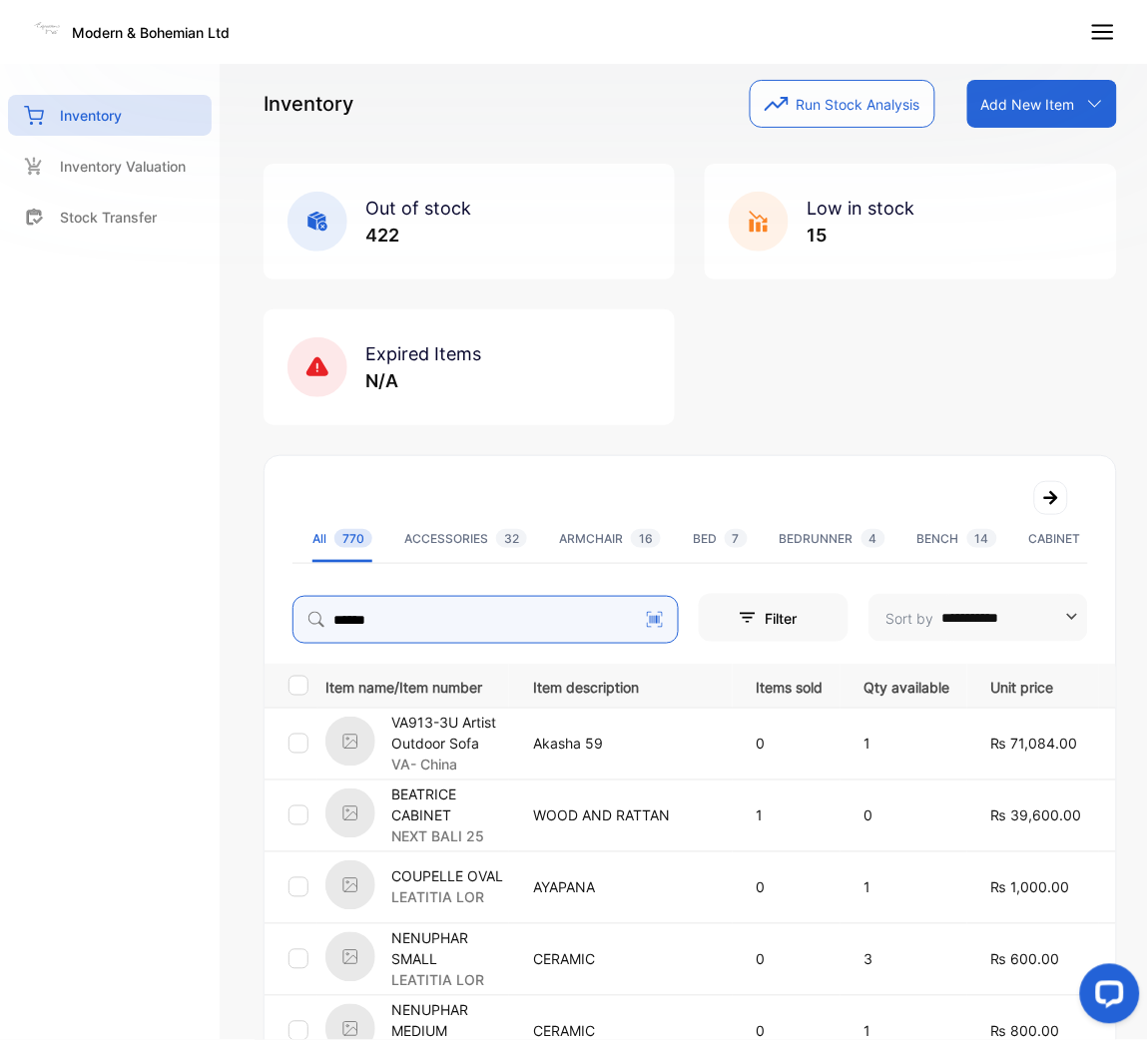 type on "*****" 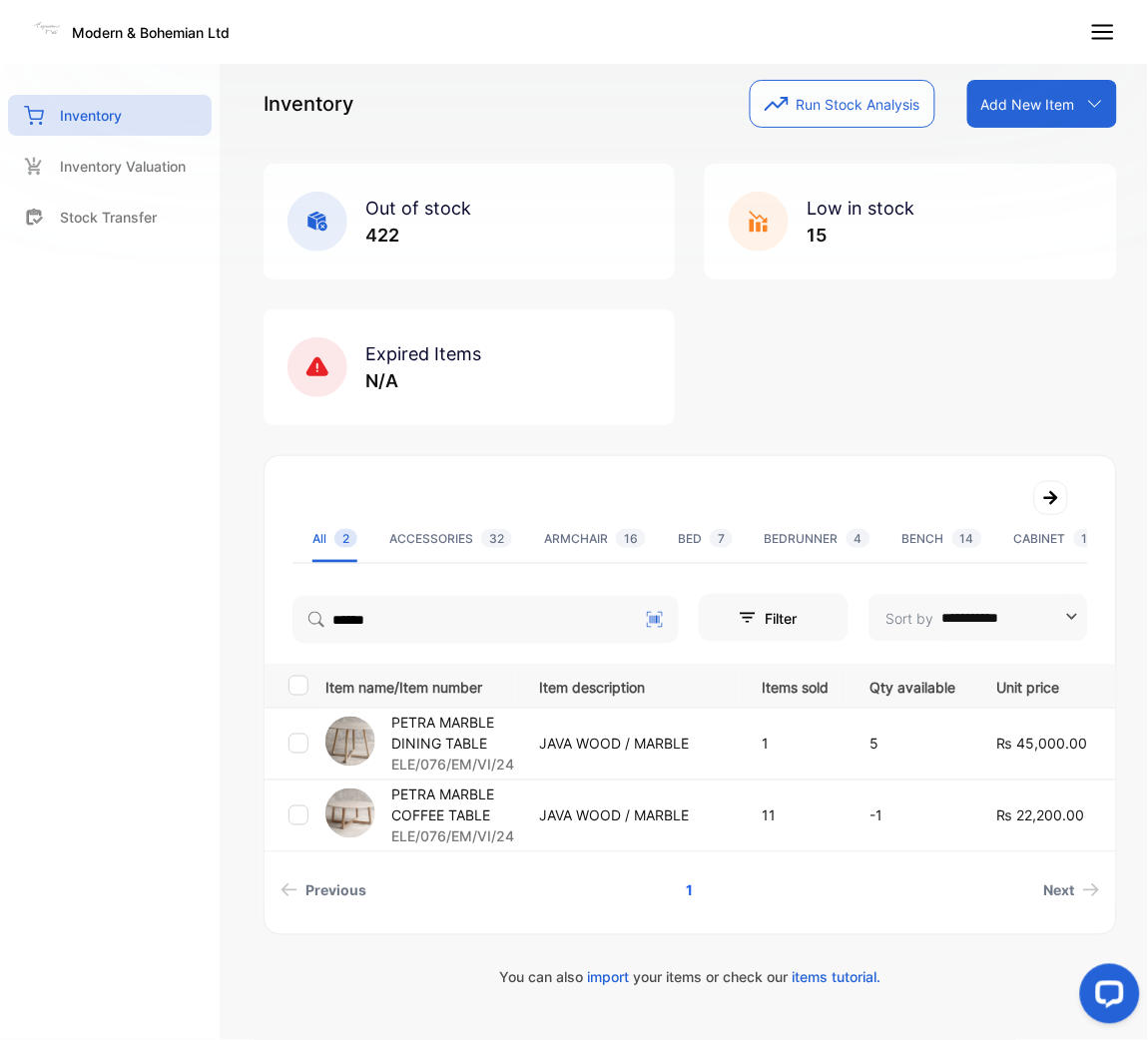 click on "PETRA MARBLE DINING TABLE" at bounding box center [452, 734] 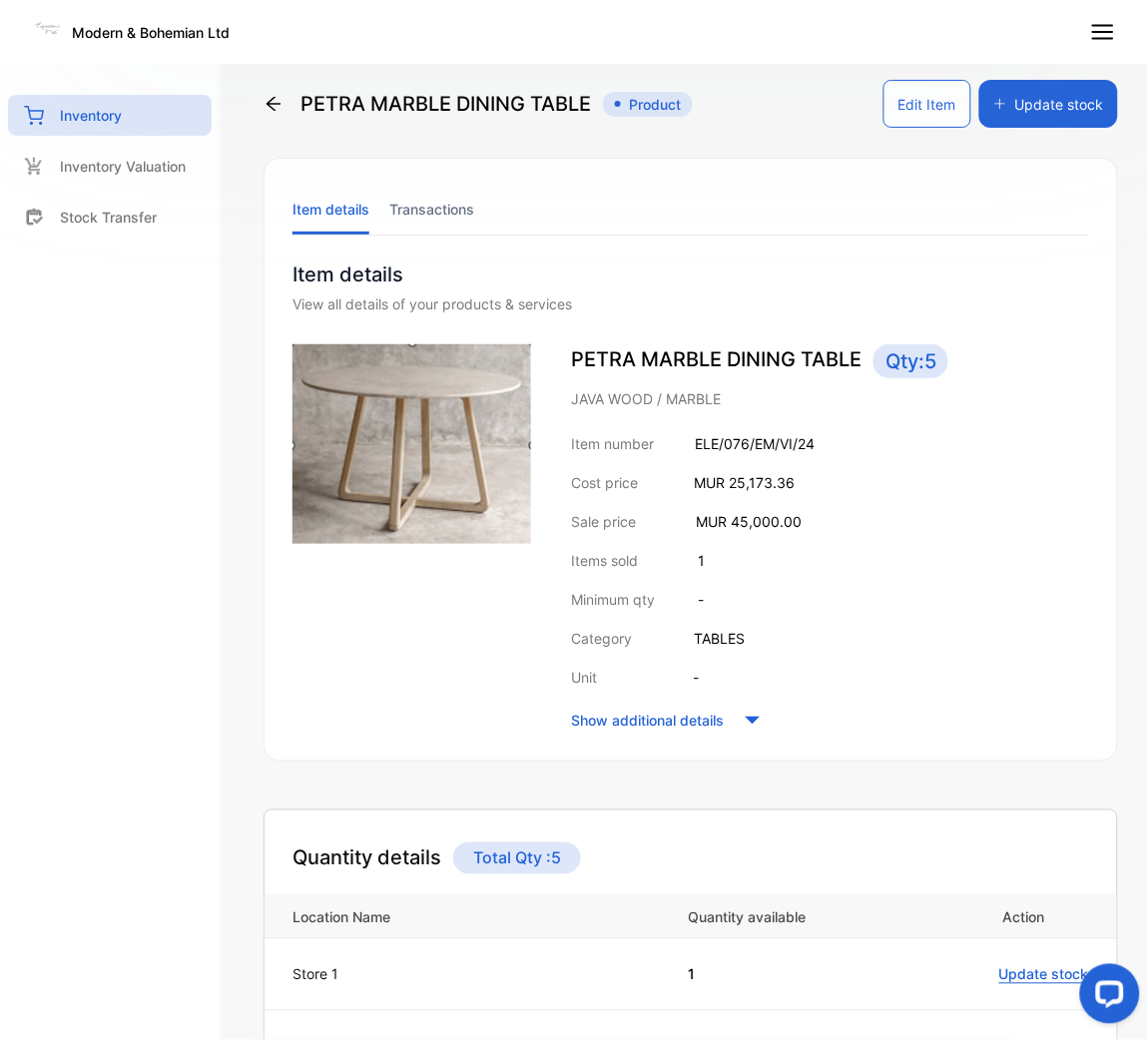 click on "PETRA MARBLE DINING TABLE   Product" at bounding box center (478, 104) 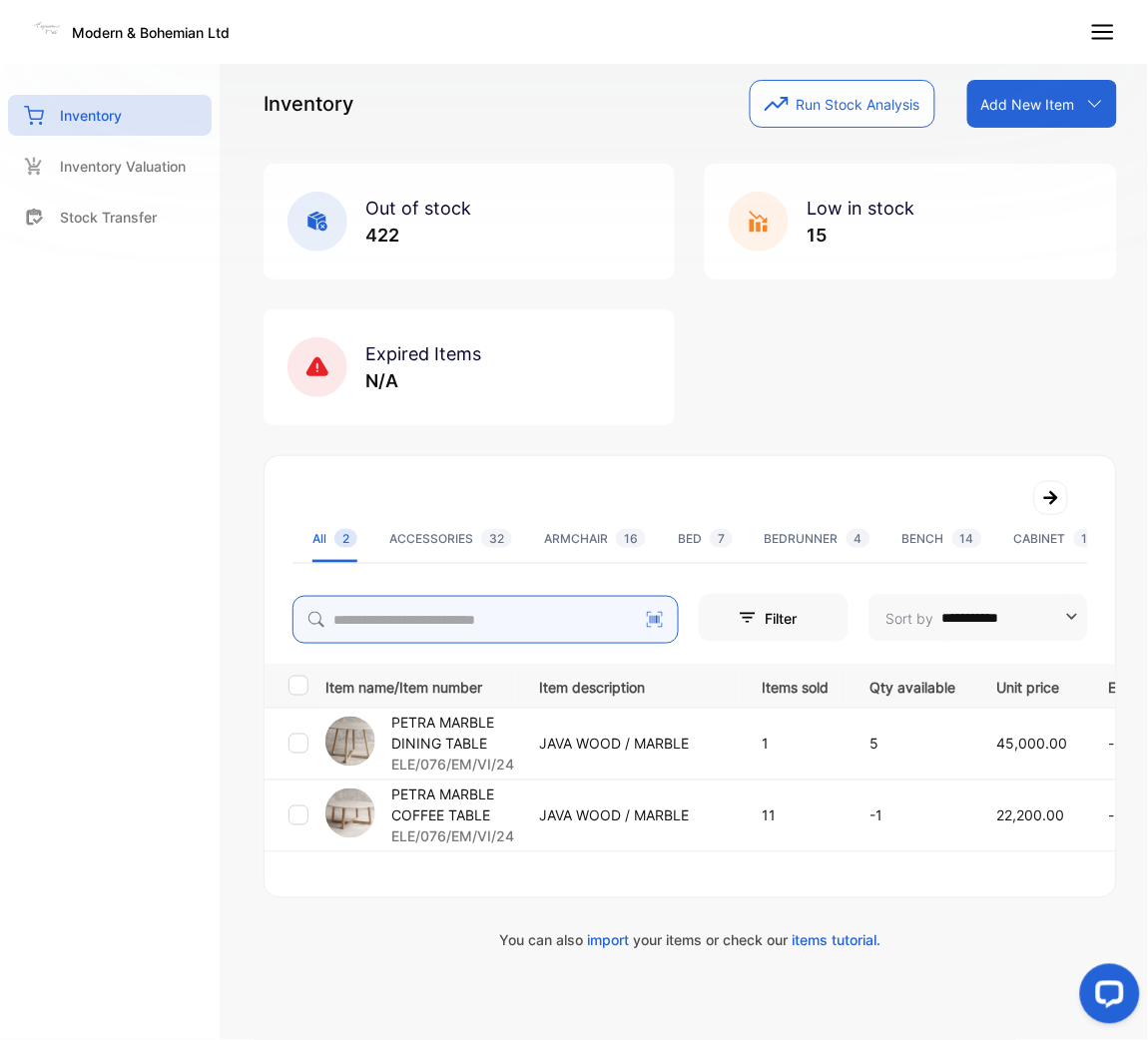 click at bounding box center [485, 620] 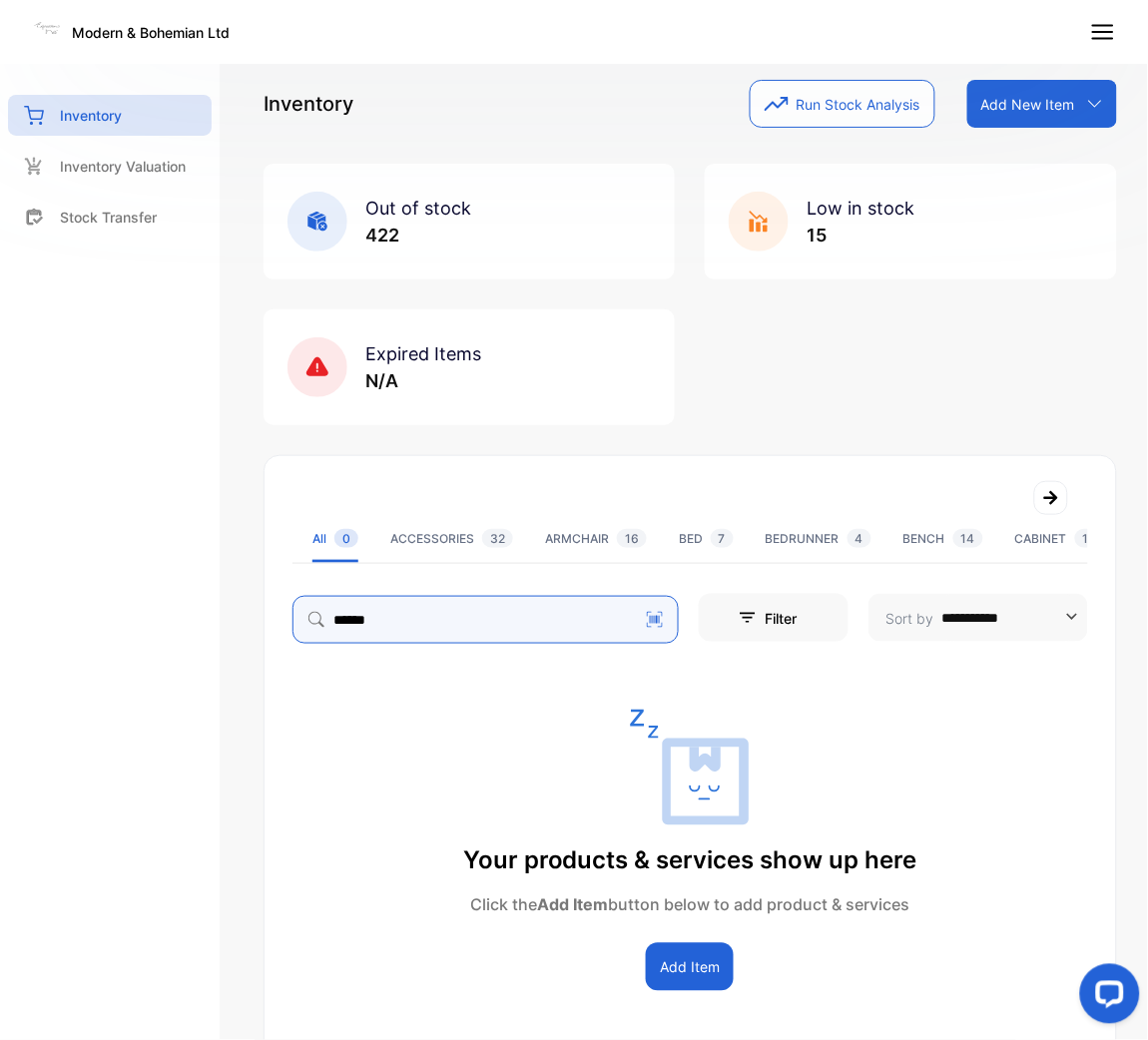 type on "*****" 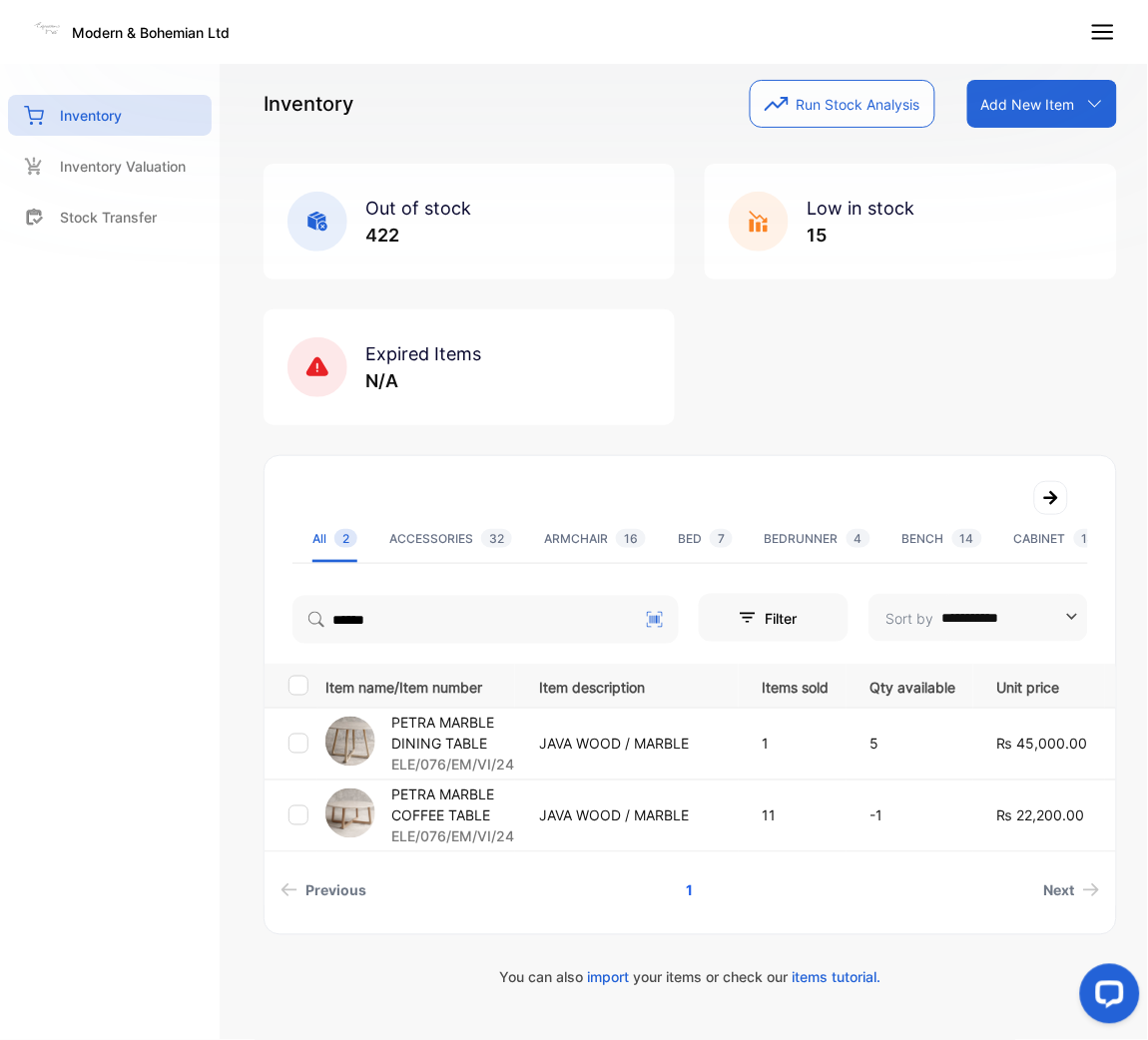 click on "PETRA MARBLE COFFEE TABLE" at bounding box center [452, 805] 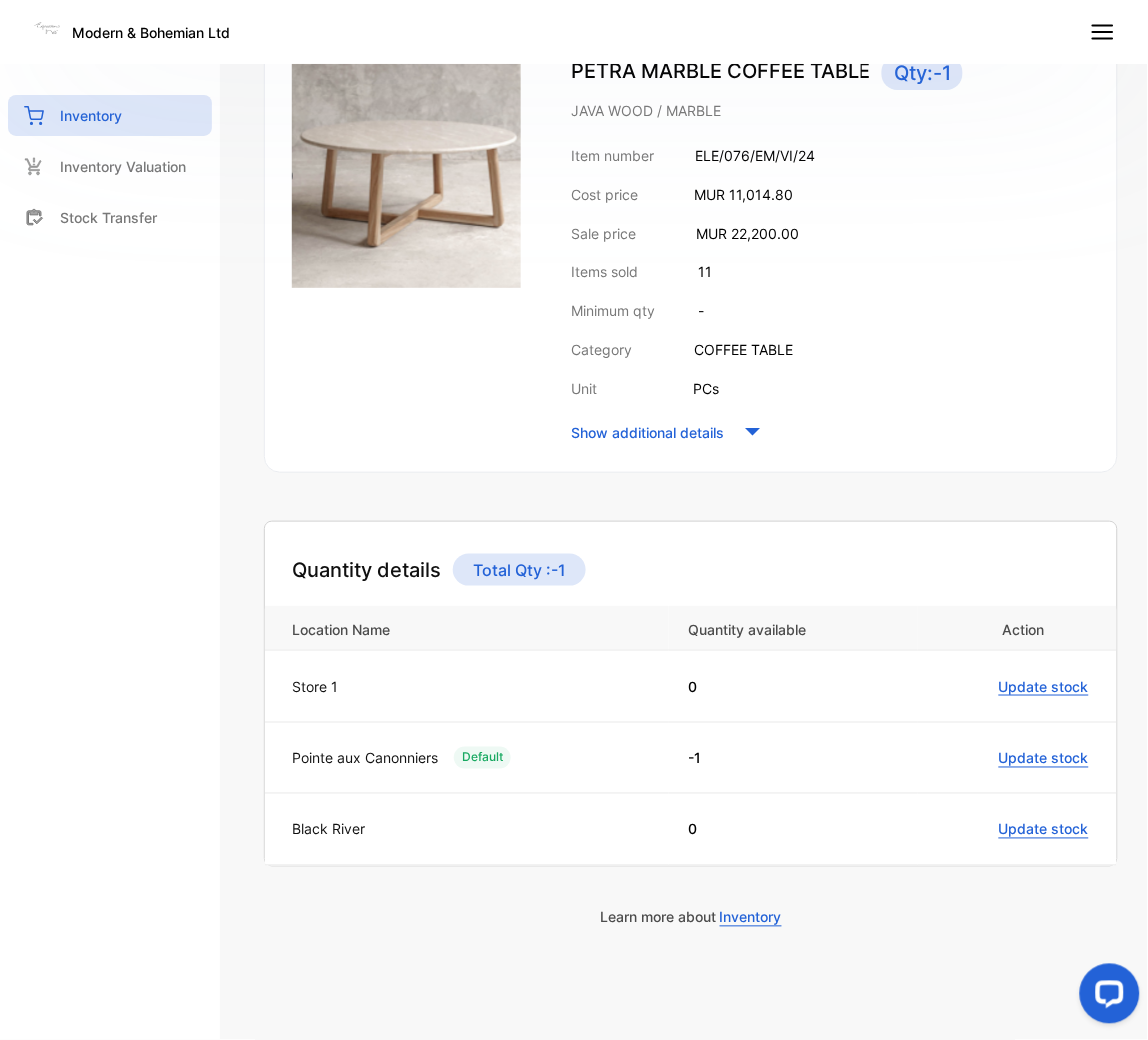 scroll, scrollTop: 0, scrollLeft: 0, axis: both 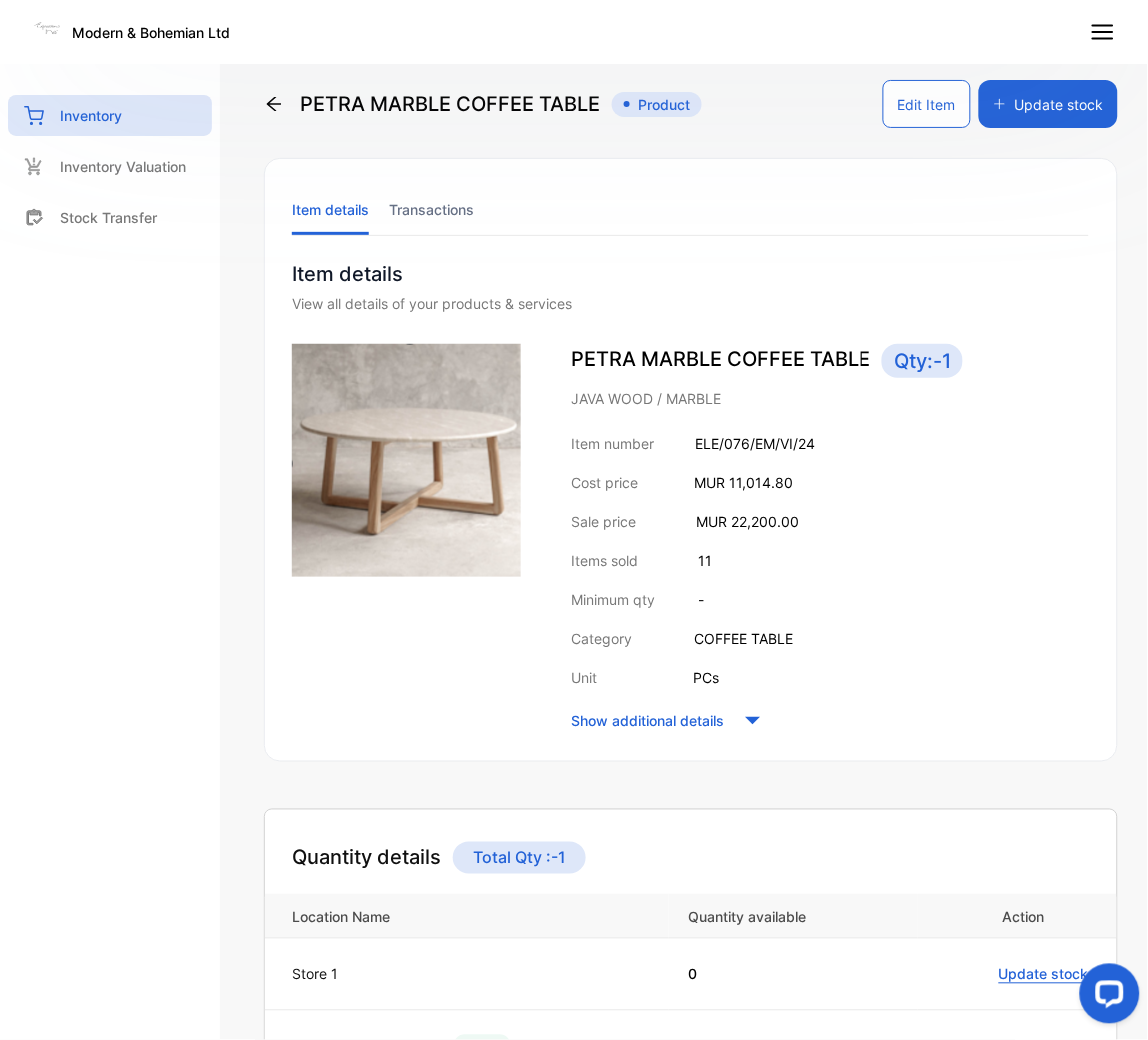 click on "Transactions" at bounding box center (431, 209) 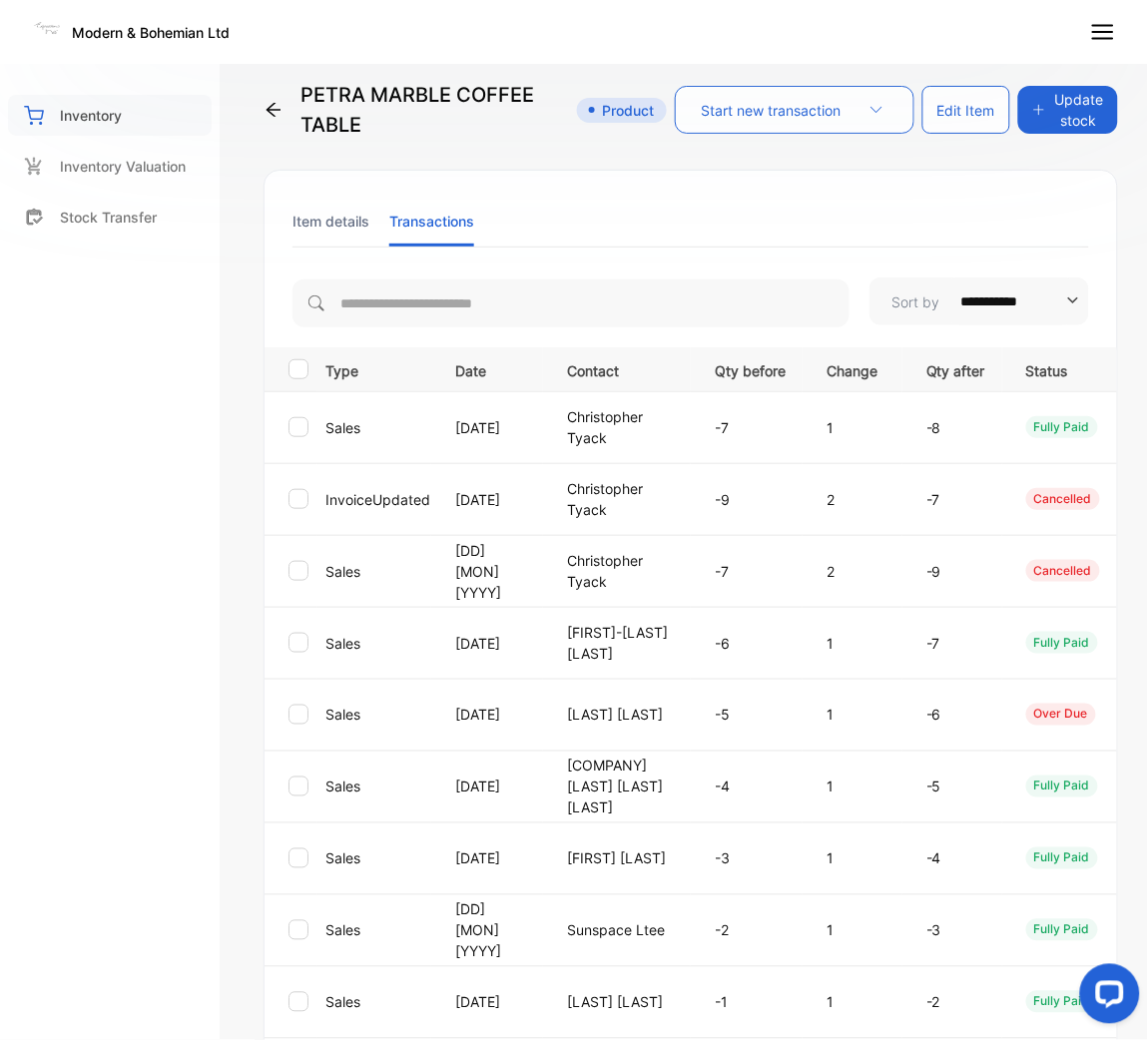 click on "Inventory" at bounding box center (110, 115) 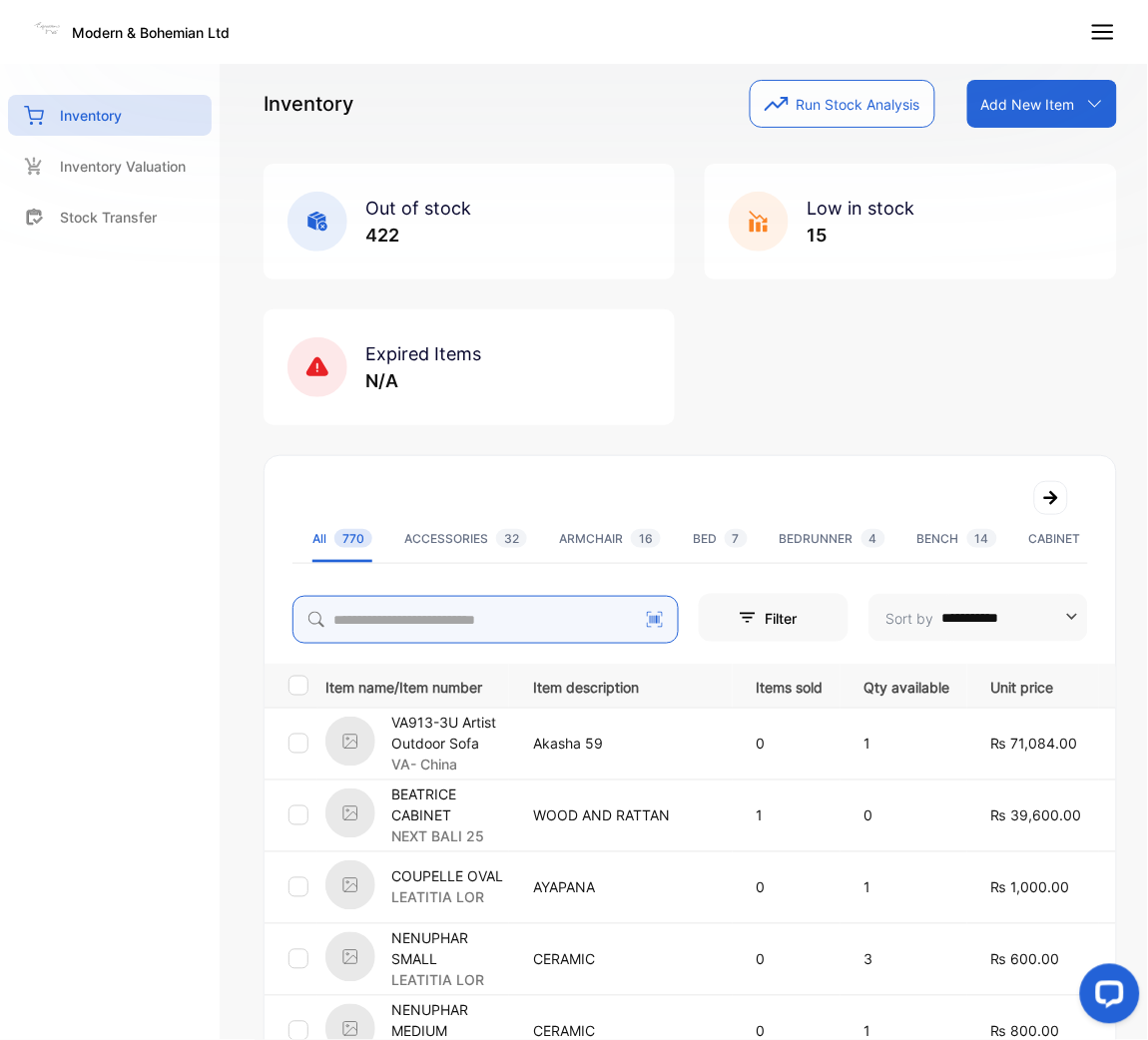 click at bounding box center (485, 620) 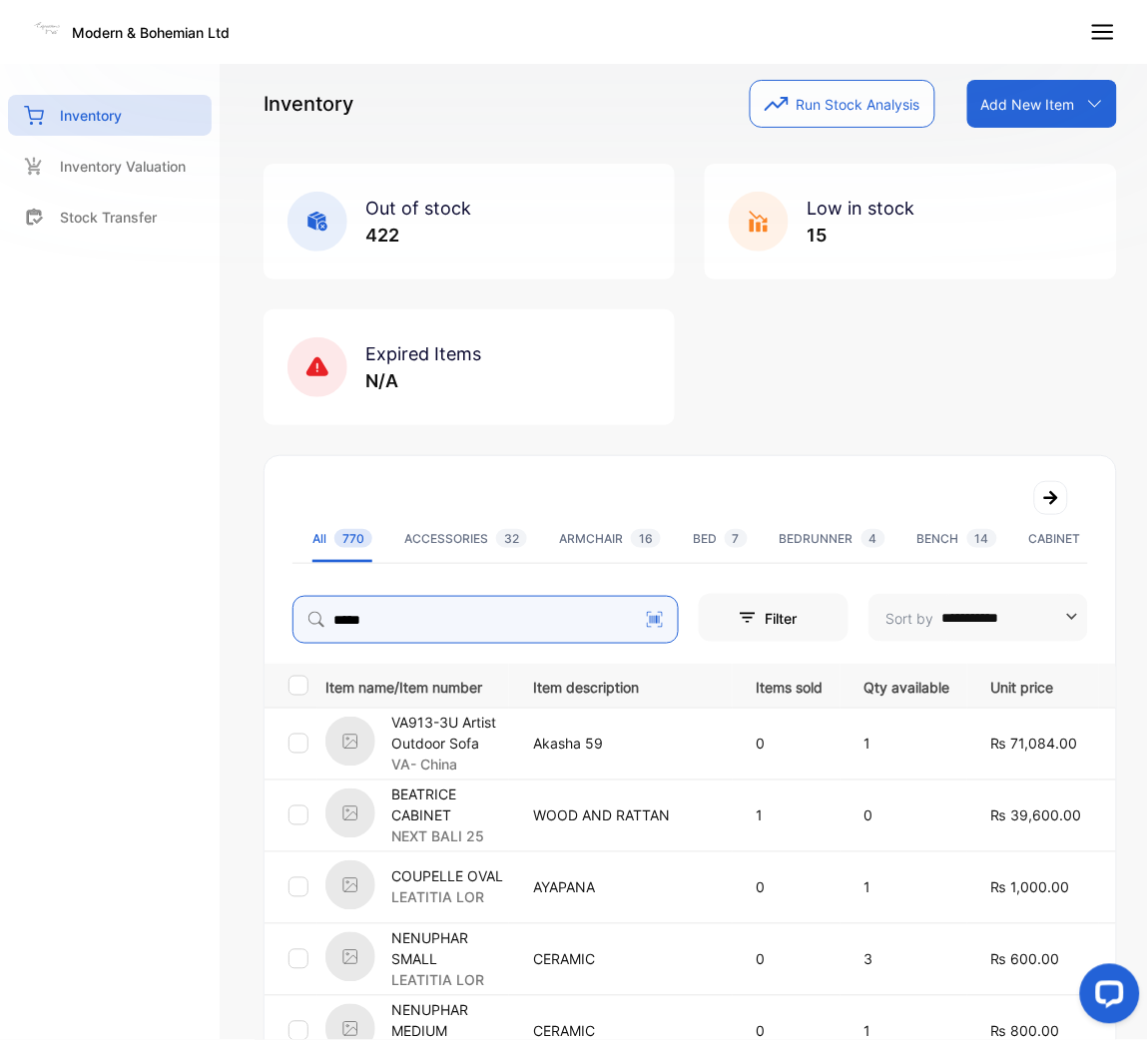 type on "*****" 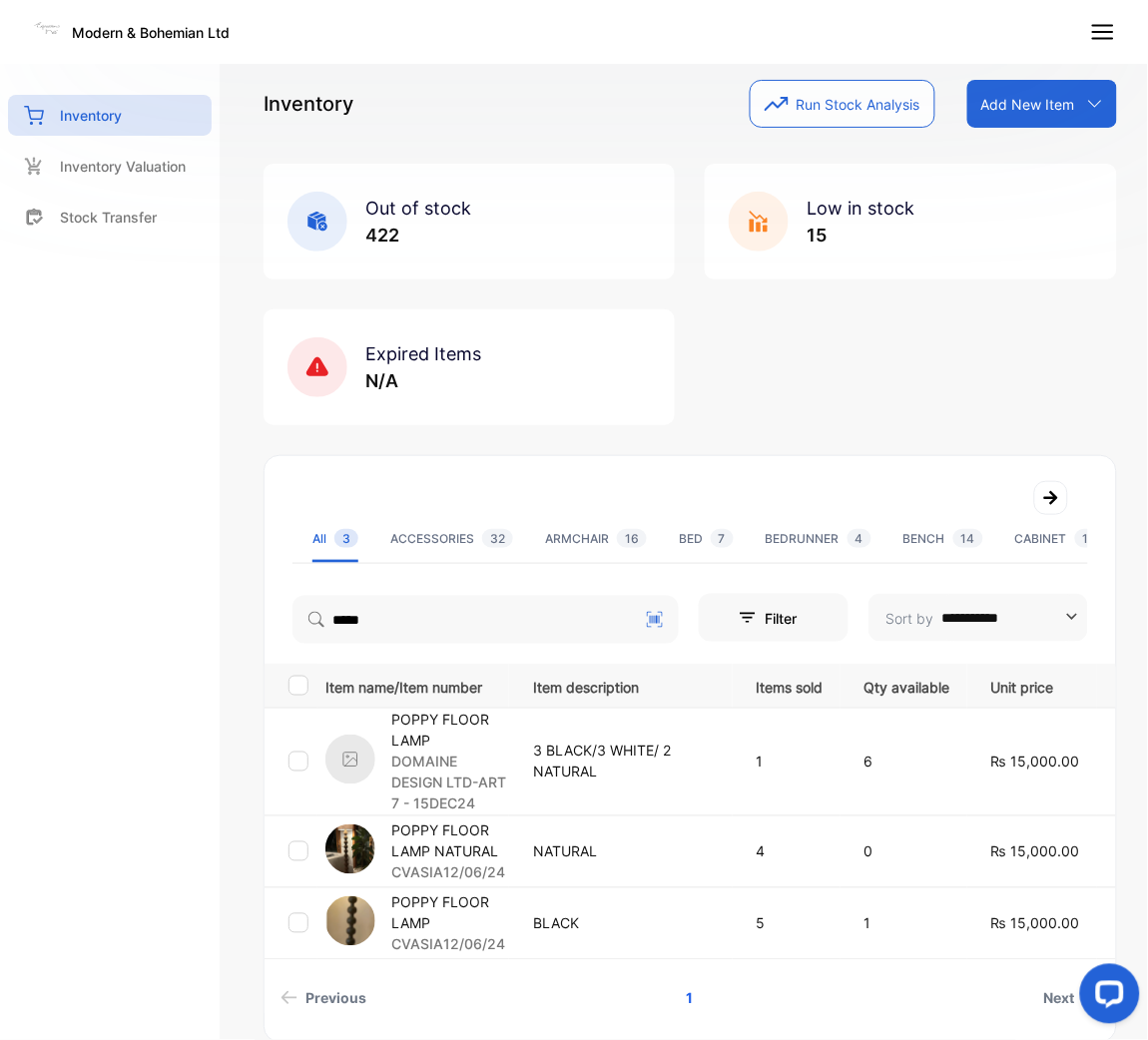 click on "POPPY FLOOR LAMP" at bounding box center (449, 731) 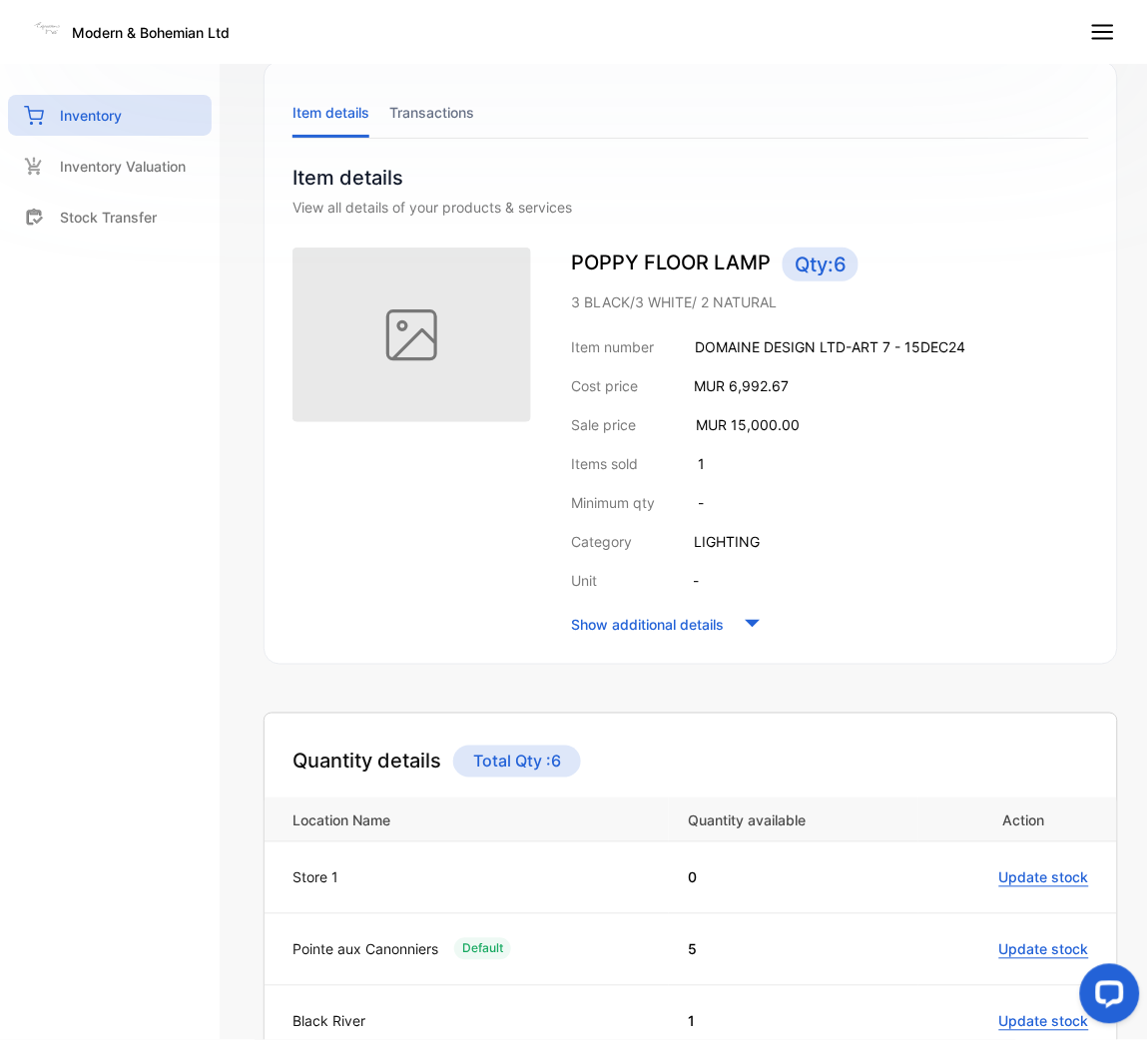 scroll, scrollTop: 0, scrollLeft: 0, axis: both 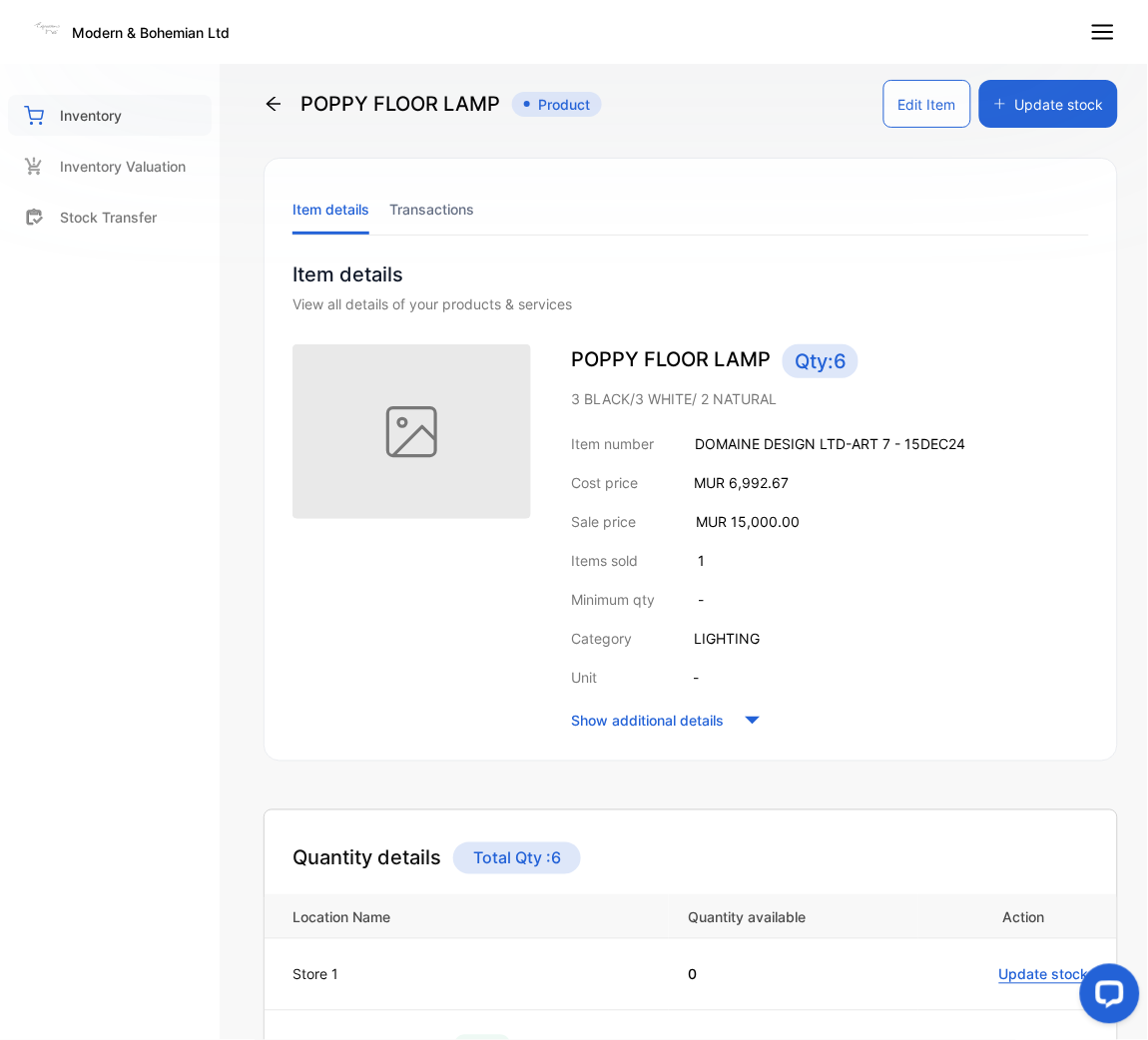 click on "Inventory" at bounding box center (110, 115) 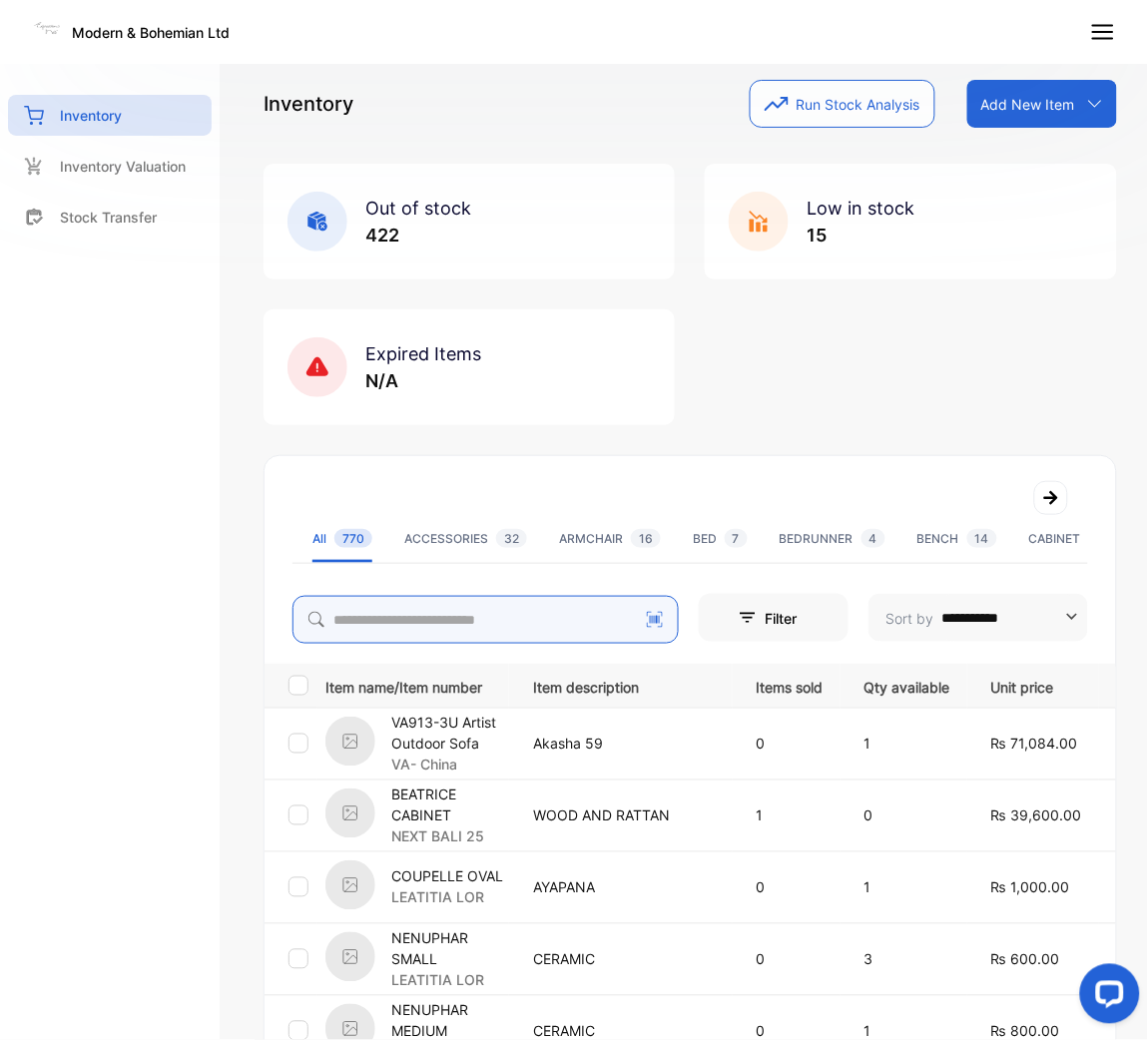 click at bounding box center [485, 620] 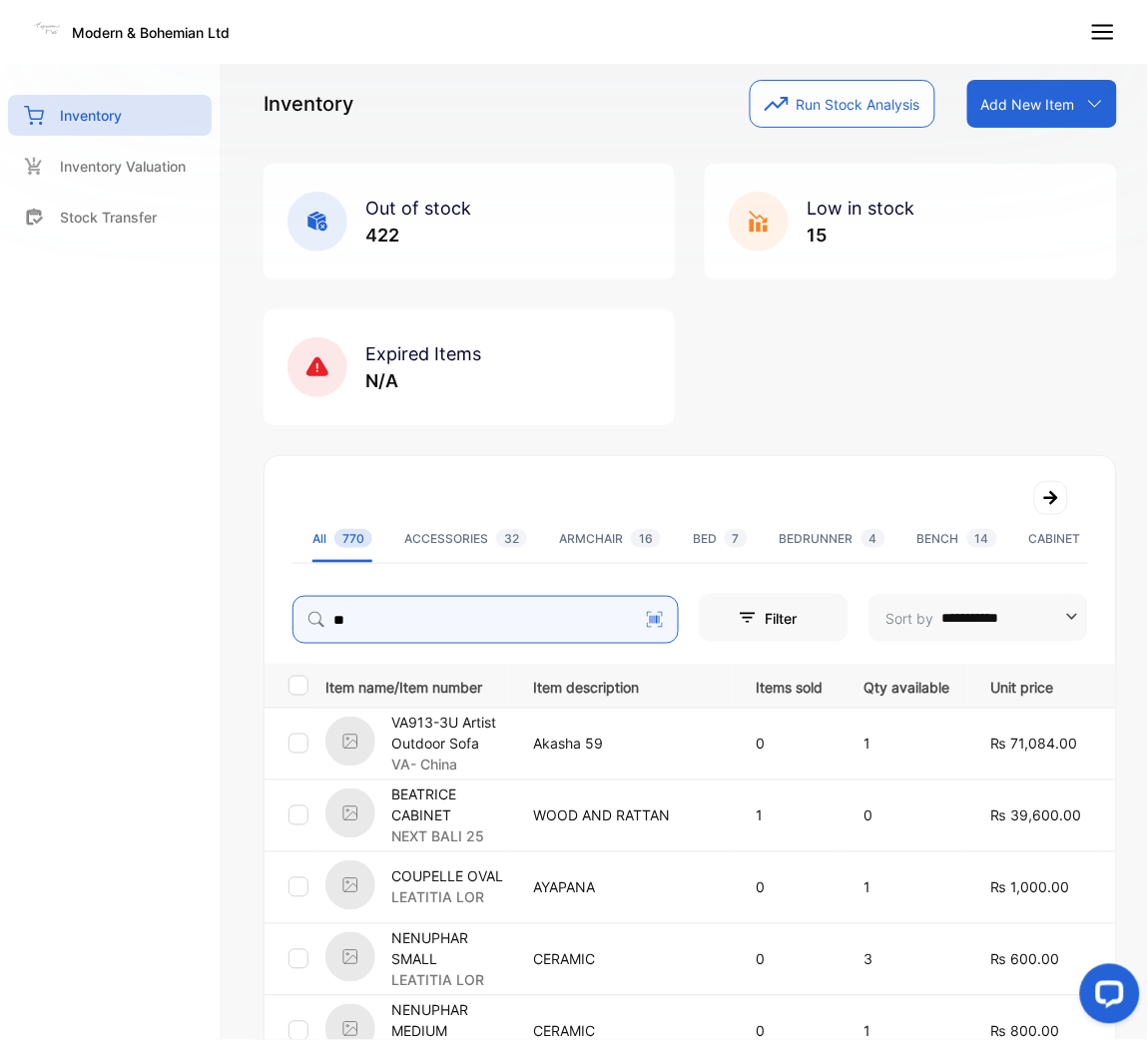 type on "*" 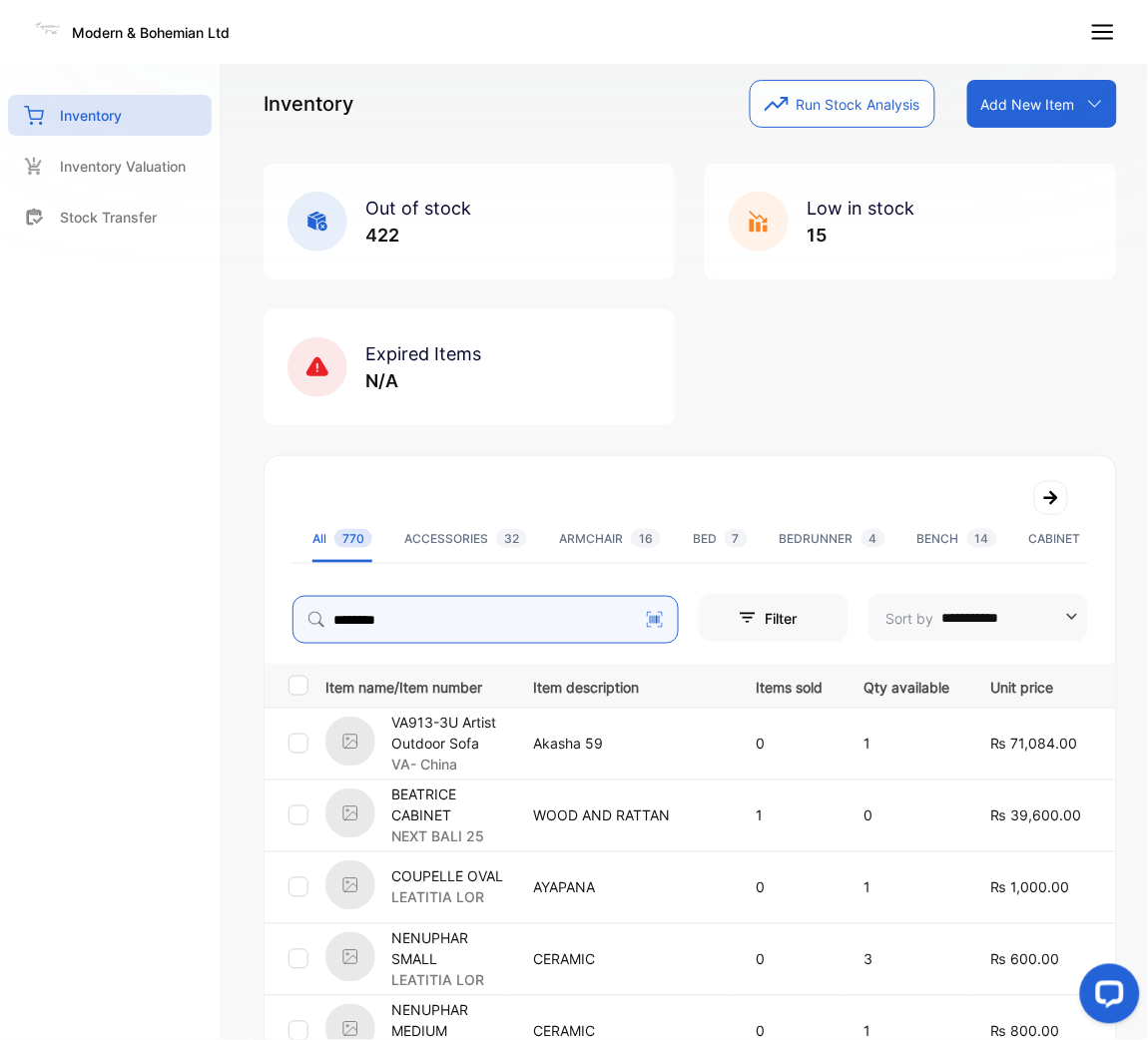 type on "********" 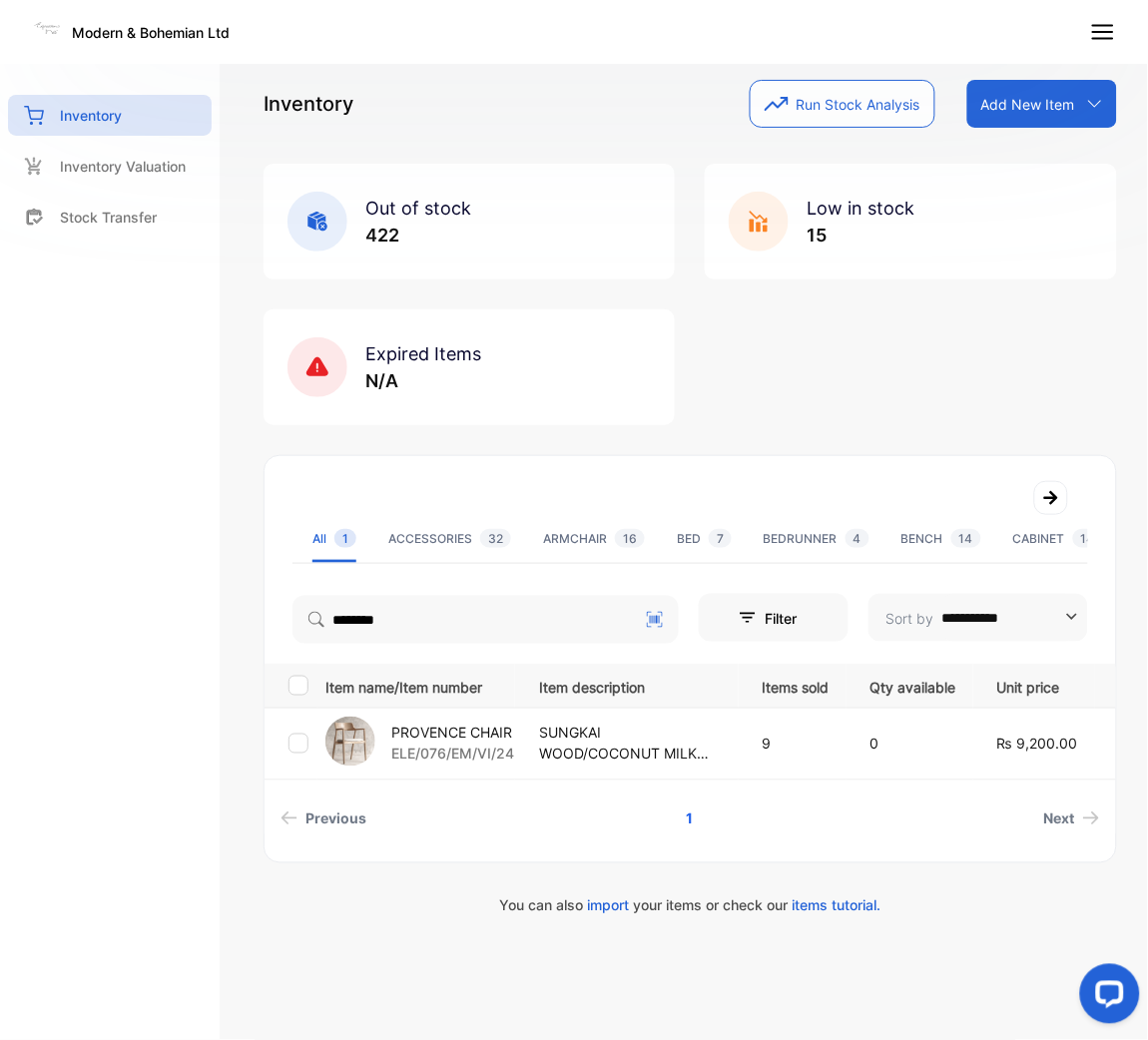 click on "PROVENCE CHAIR" at bounding box center [452, 733] 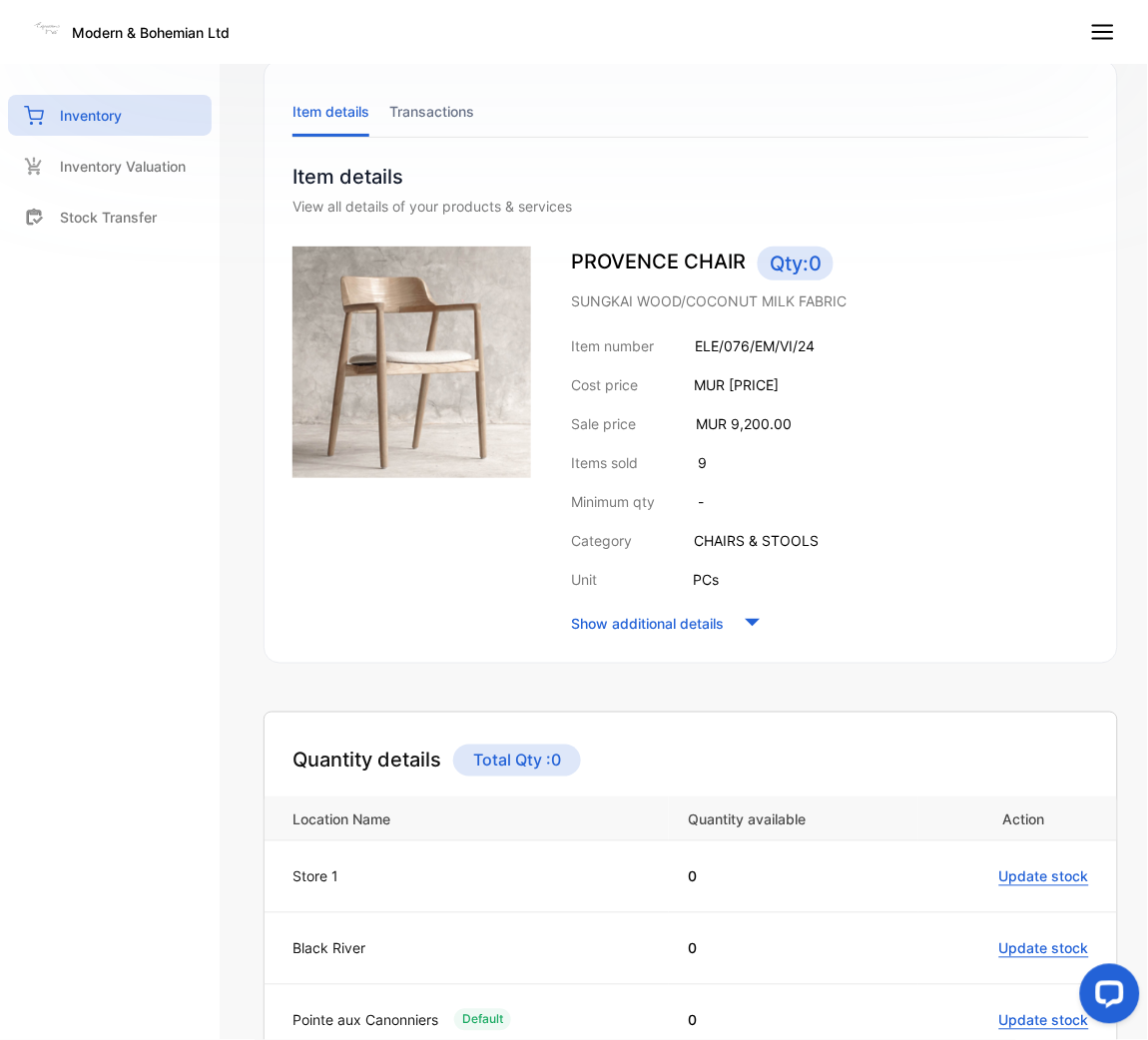 scroll, scrollTop: 150, scrollLeft: 0, axis: vertical 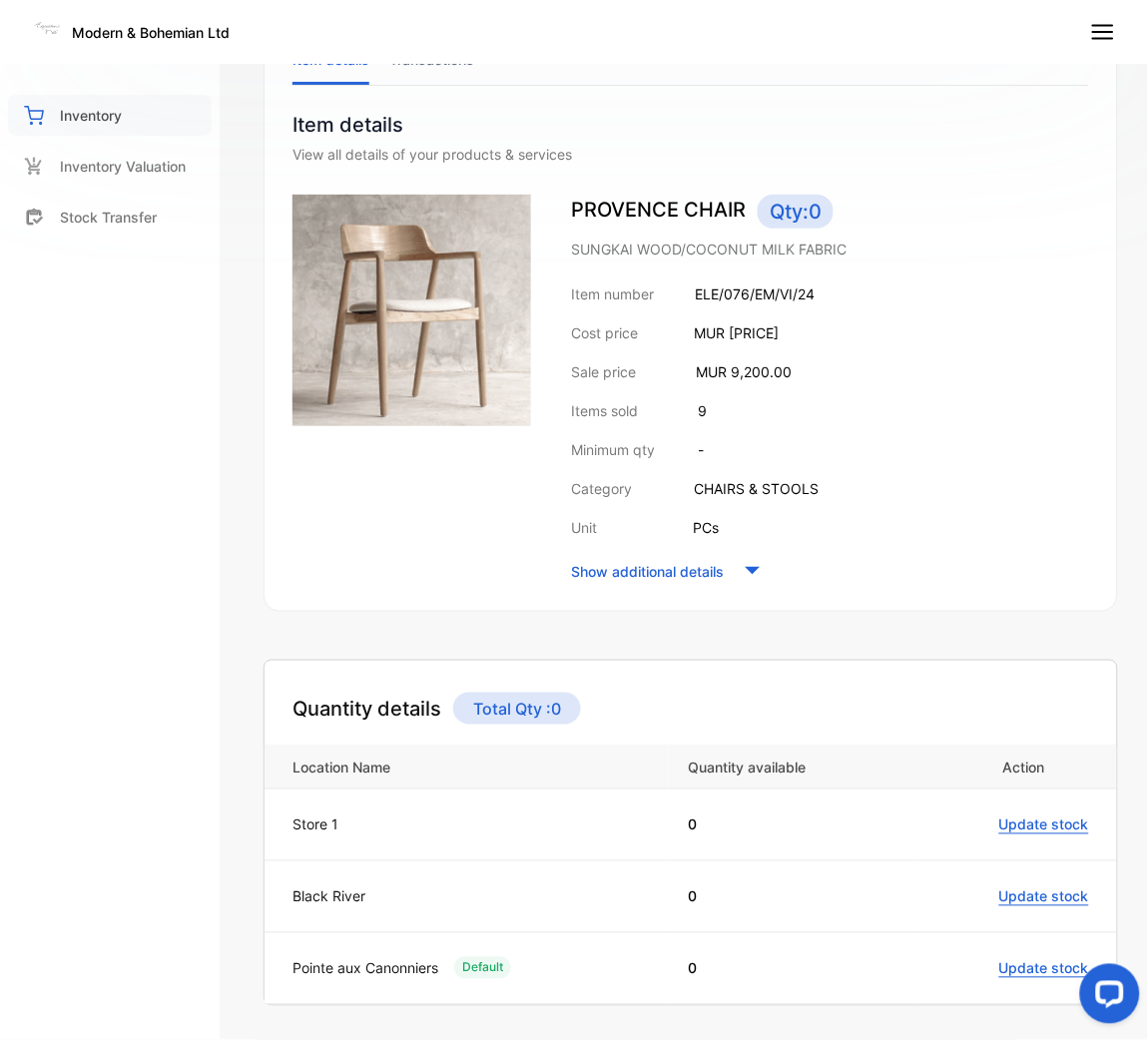 click on "Inventory" at bounding box center (110, 115) 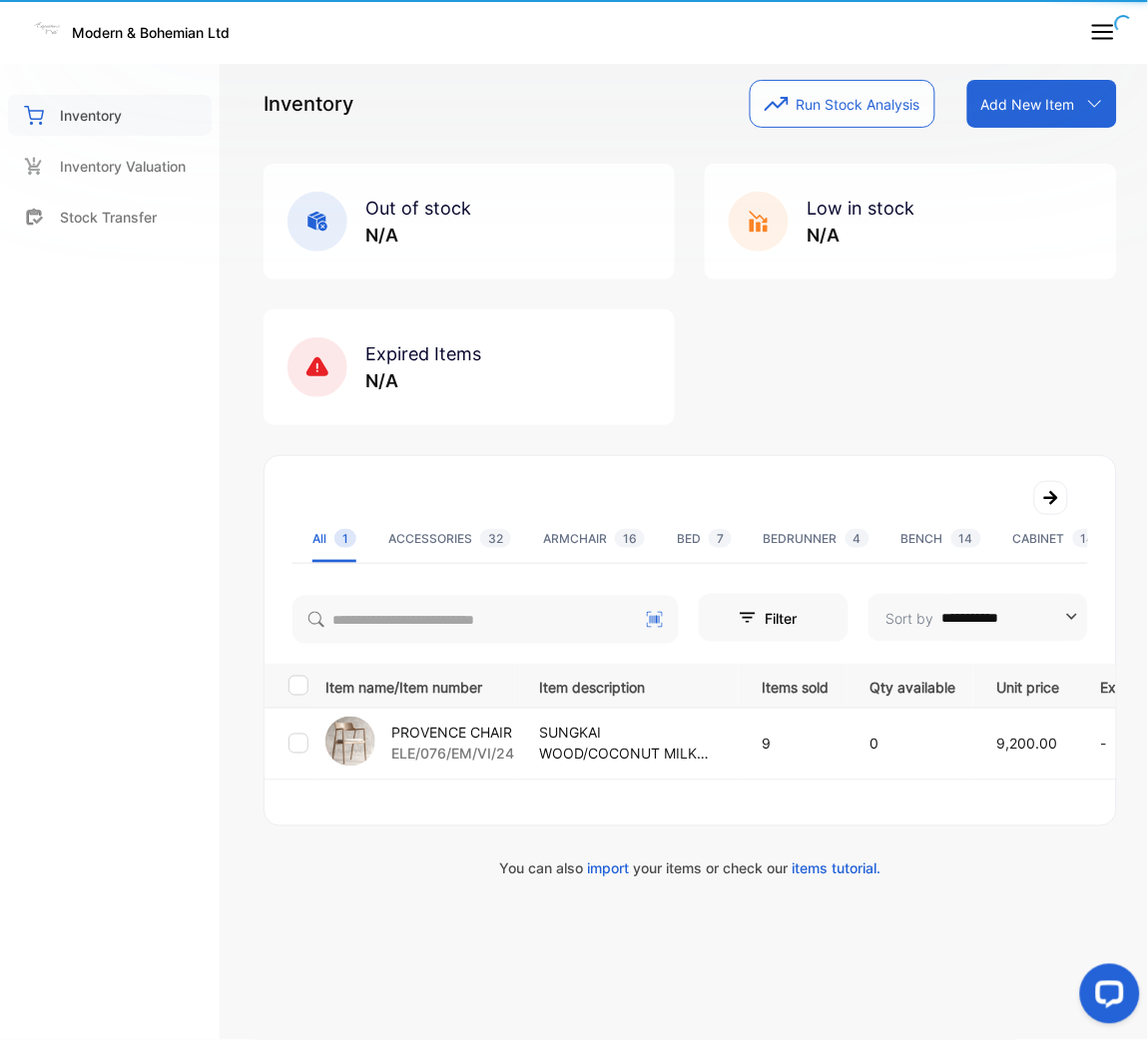 scroll, scrollTop: 0, scrollLeft: 0, axis: both 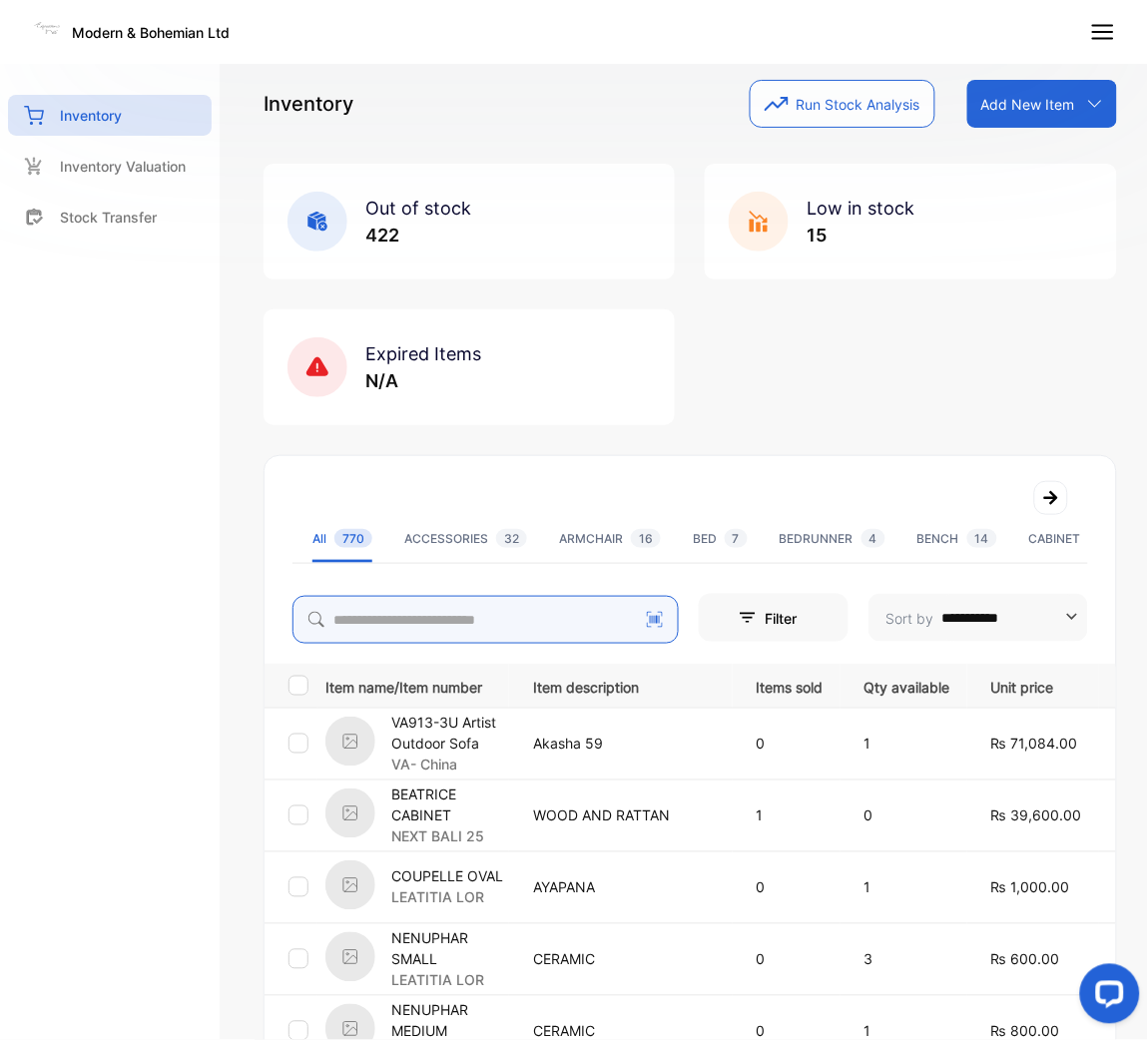 click at bounding box center [485, 620] 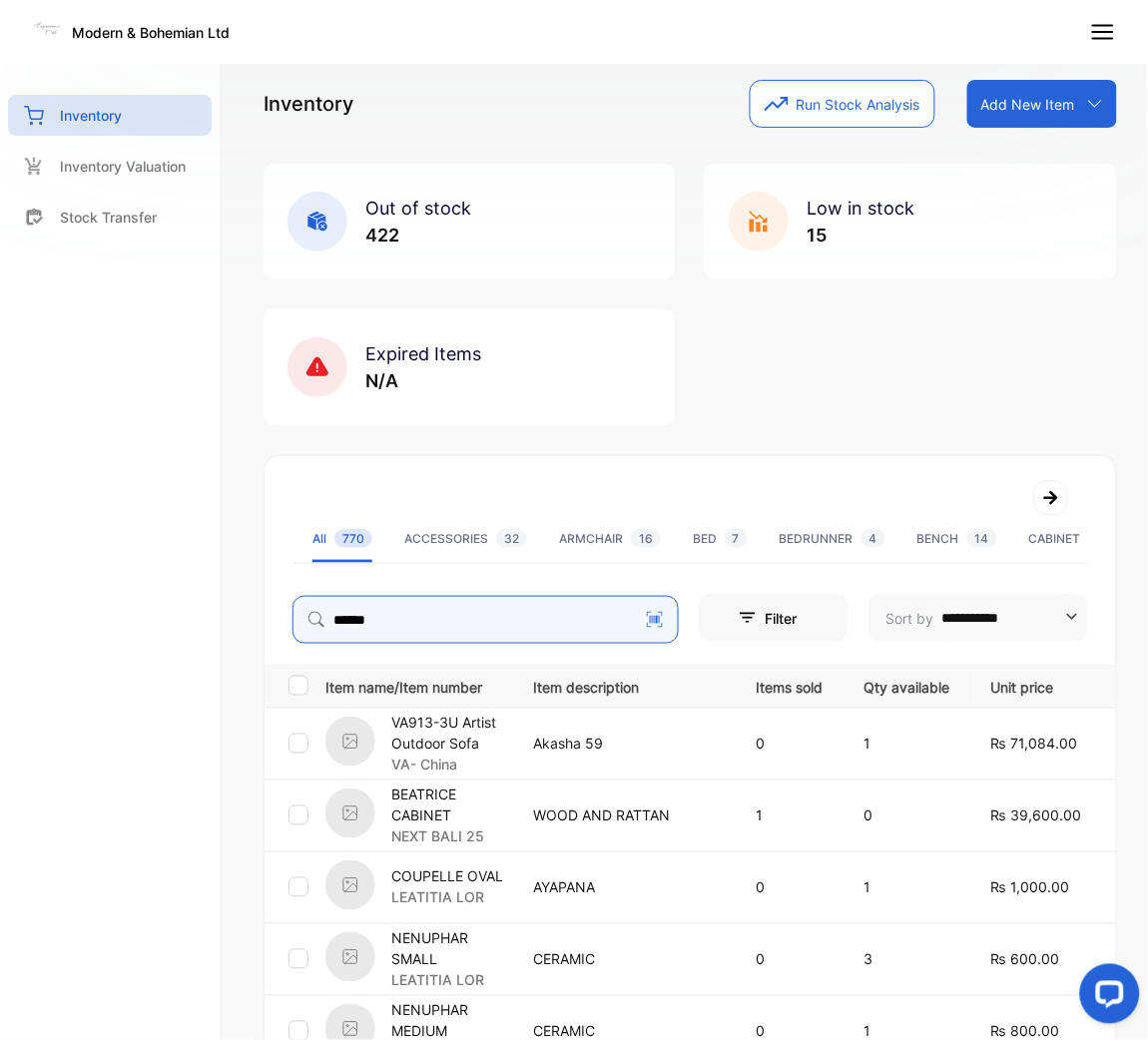 type on "******" 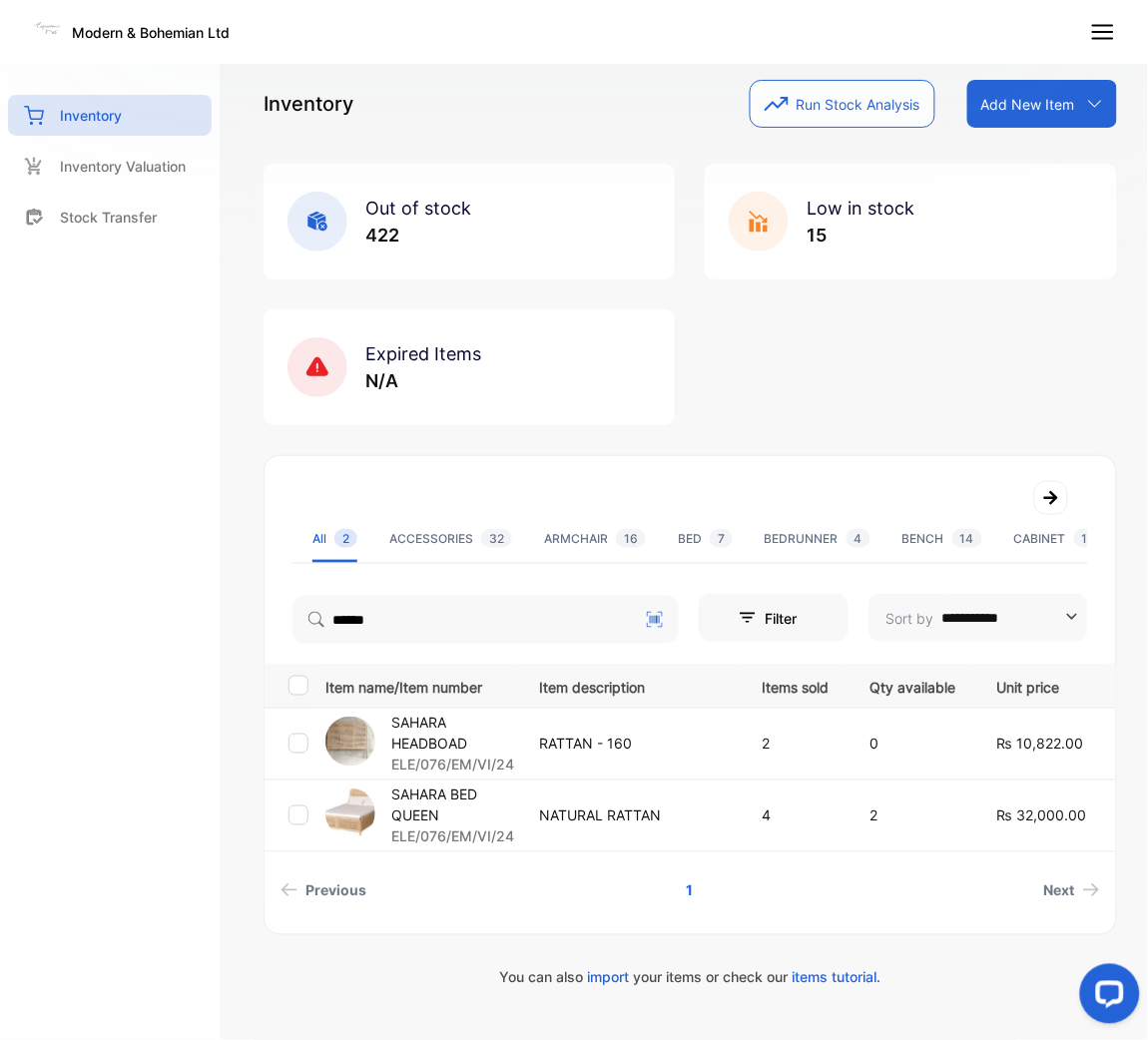 click on "SAHARA BED QUEEN" at bounding box center [452, 805] 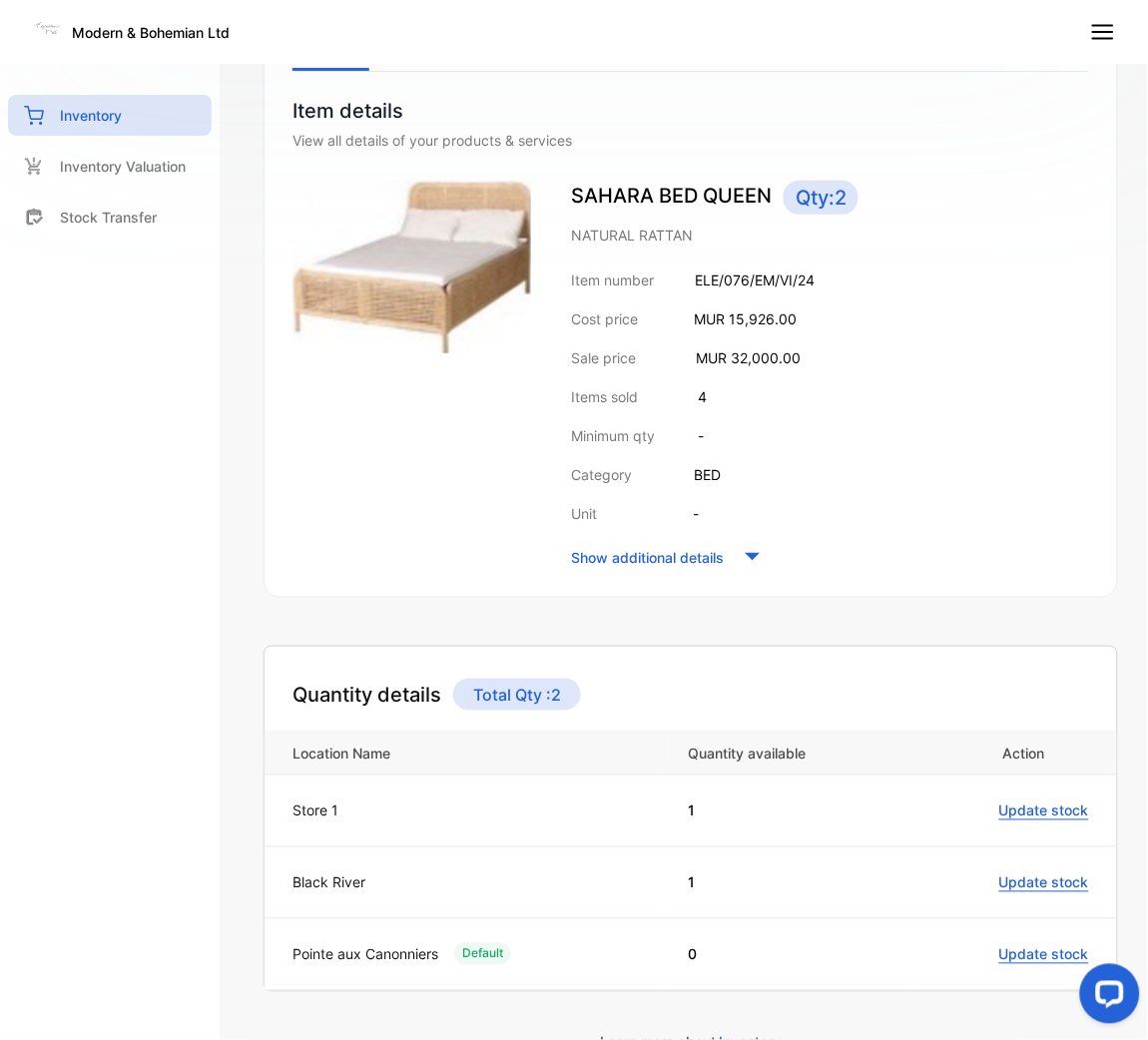 scroll, scrollTop: 0, scrollLeft: 0, axis: both 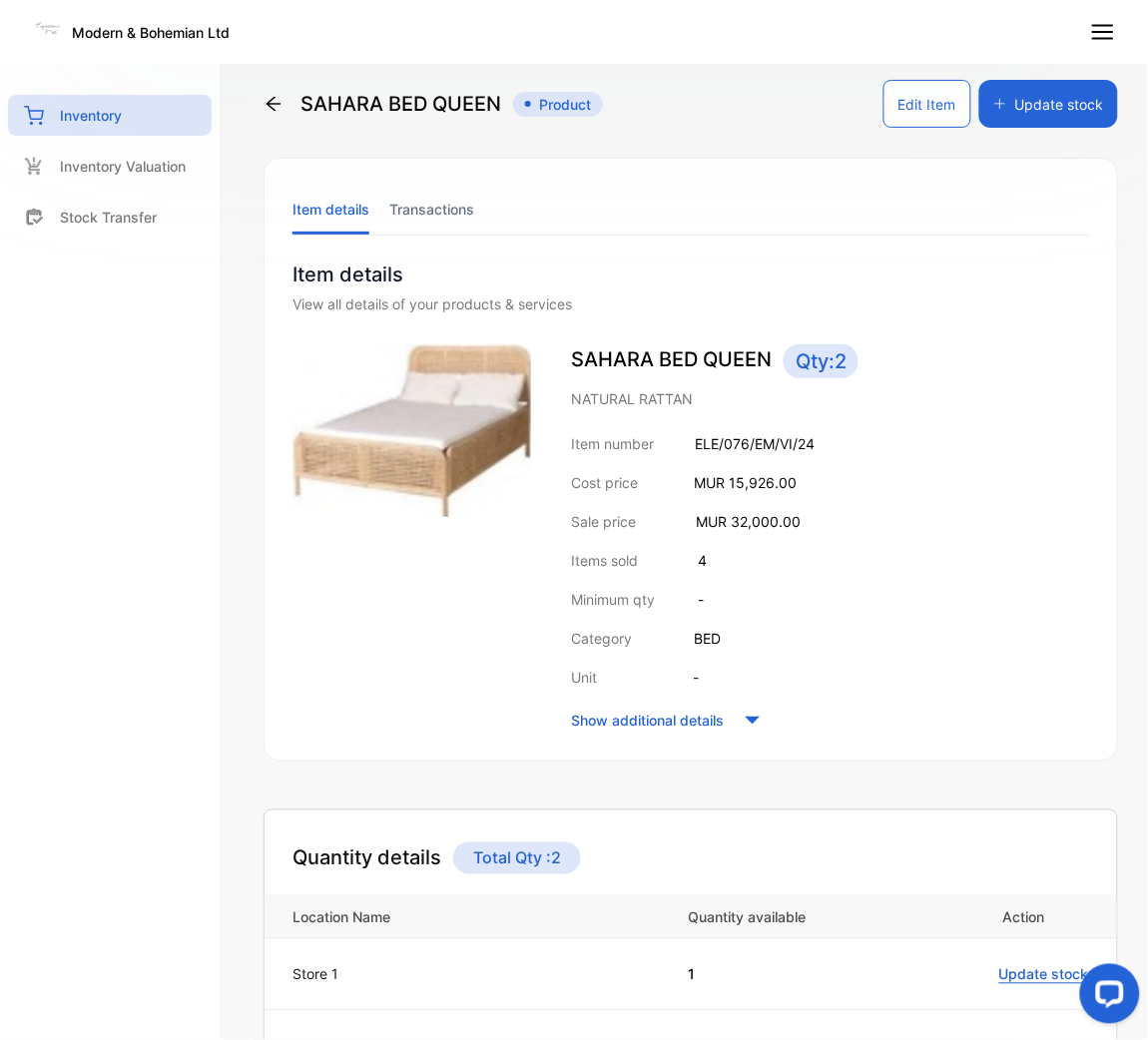 click on "Transactions" at bounding box center (431, 209) 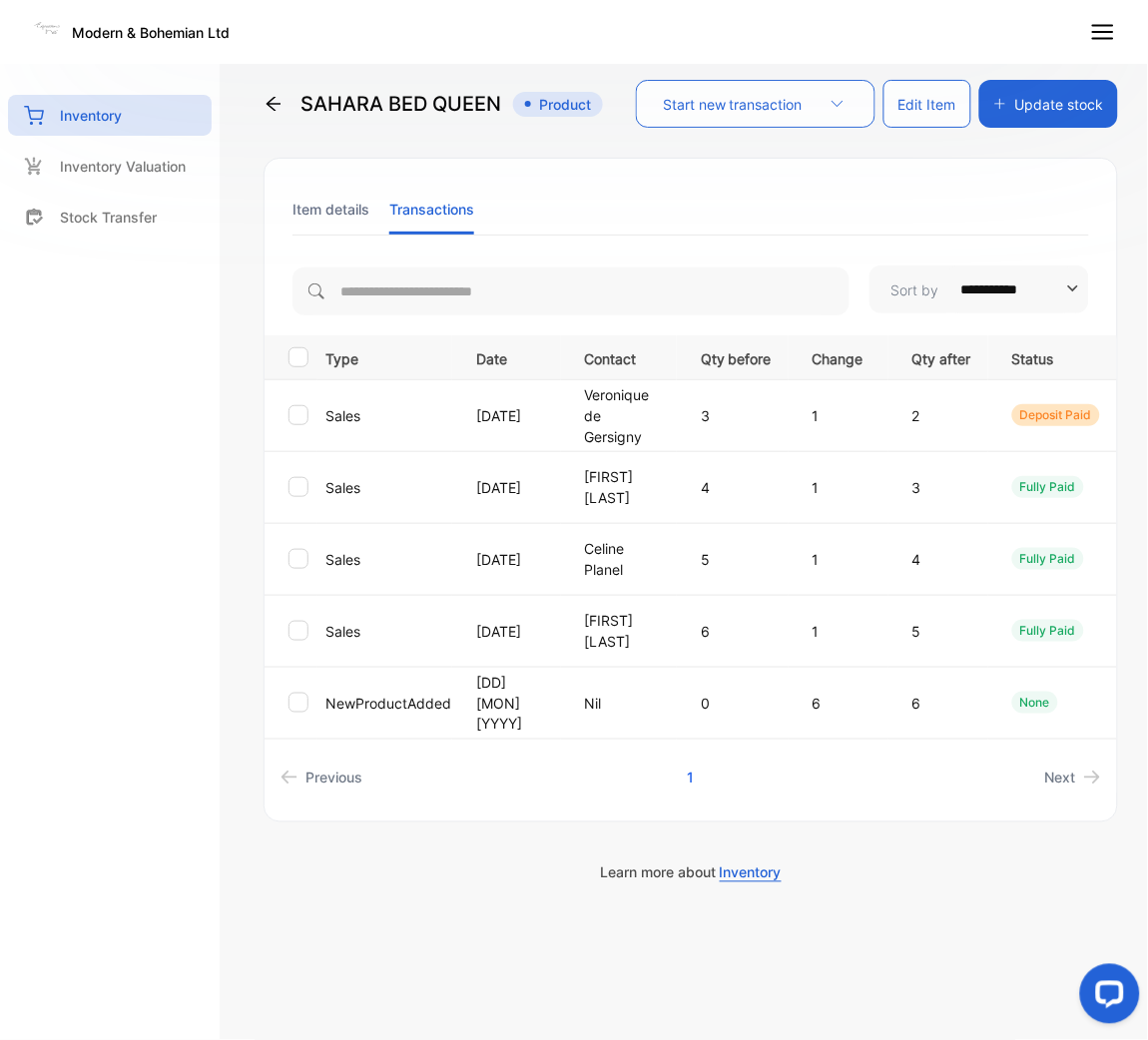 click on "Item details" at bounding box center [330, 209] 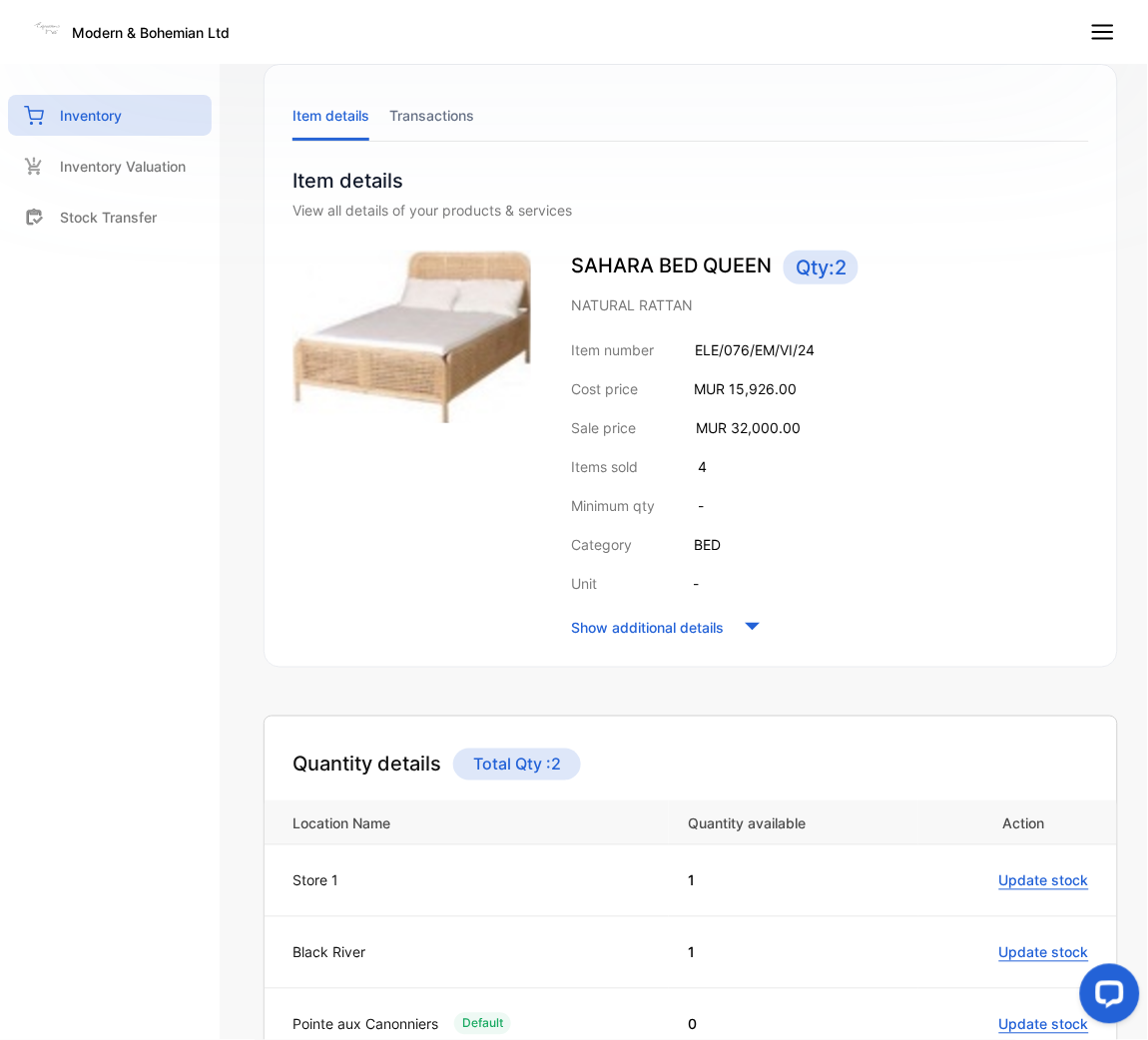 scroll, scrollTop: 288, scrollLeft: 0, axis: vertical 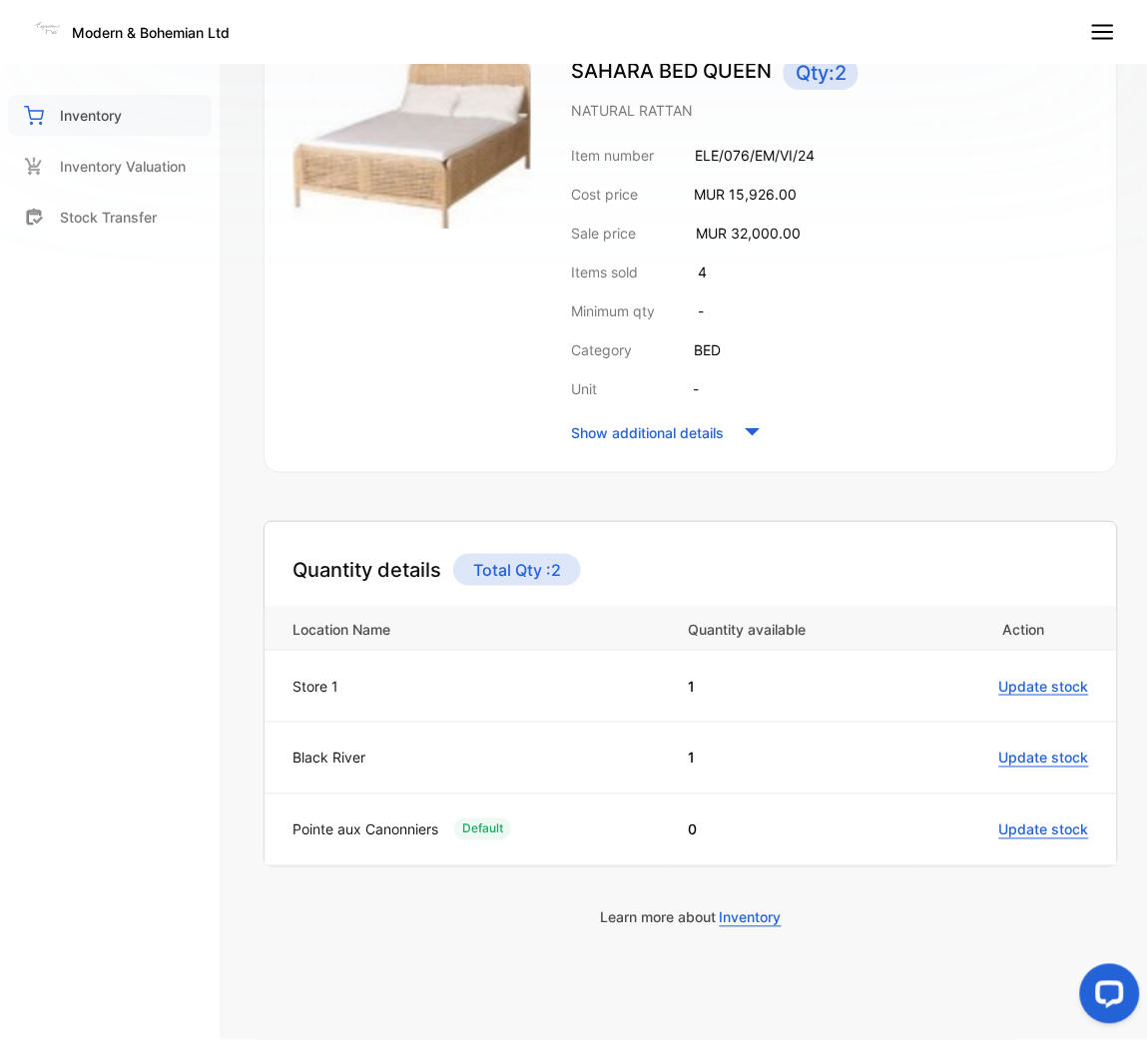 click on "Inventory" at bounding box center [110, 115] 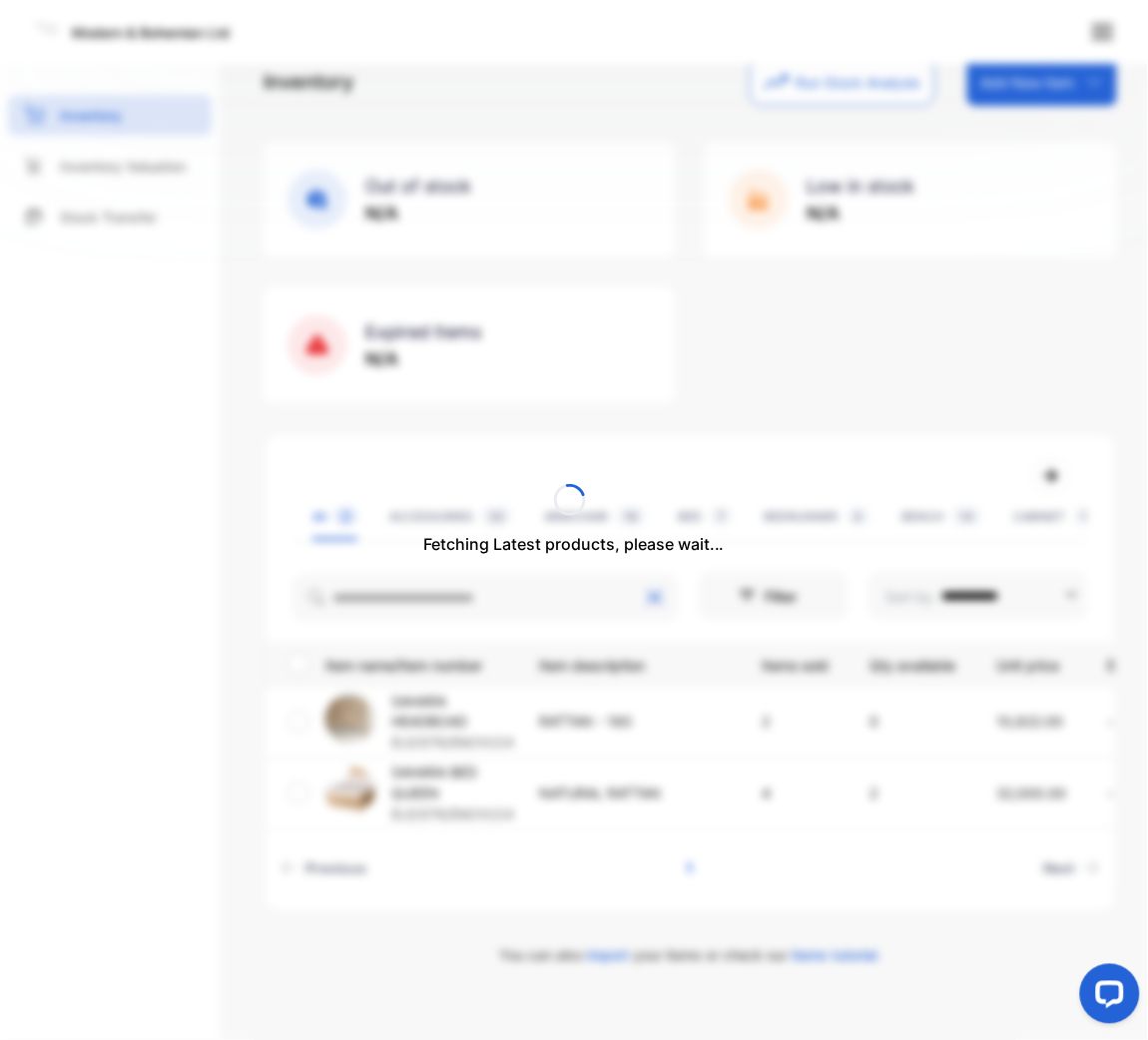 scroll, scrollTop: 59, scrollLeft: 0, axis: vertical 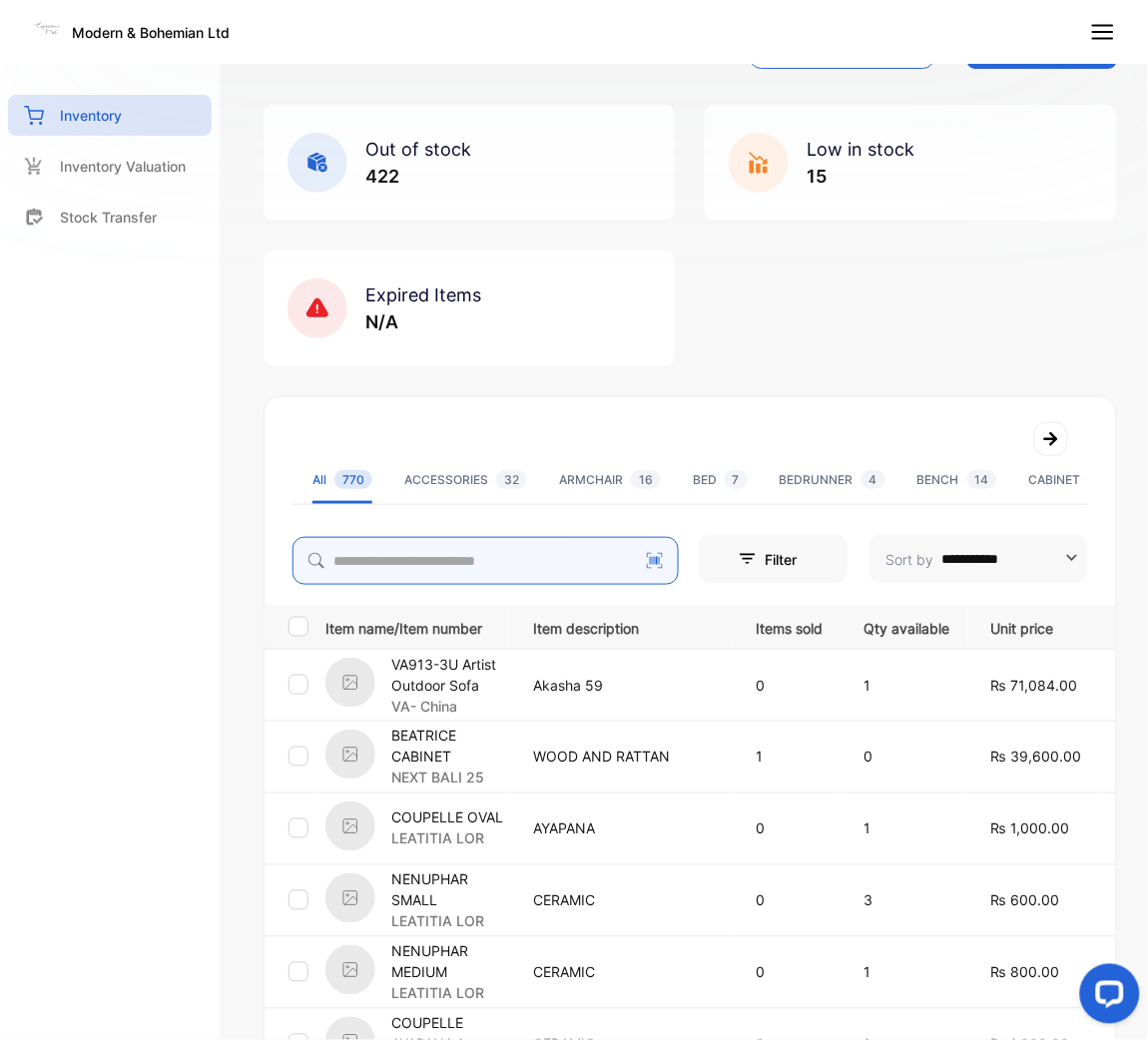 click at bounding box center (485, 561) 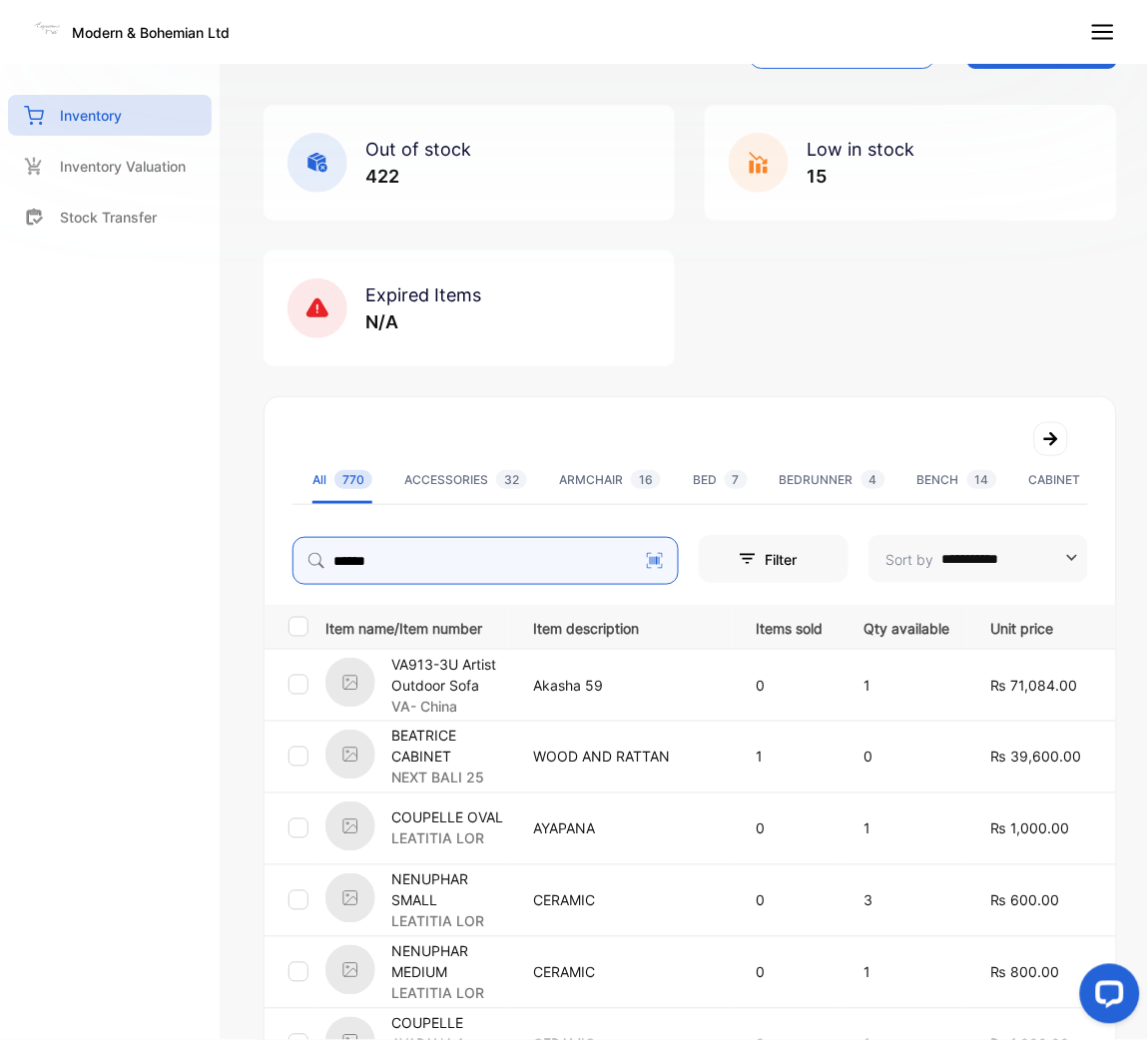 type on "******" 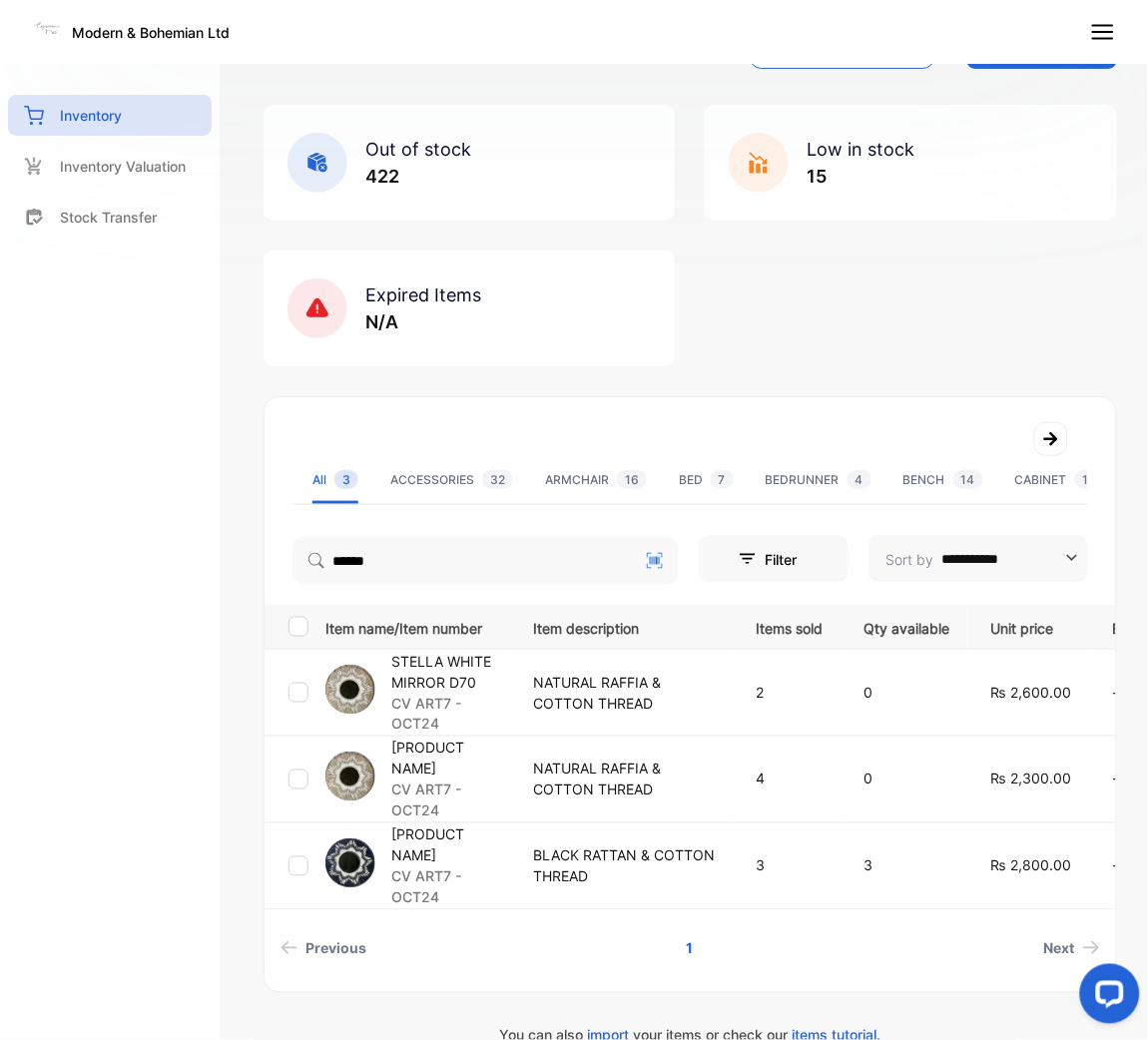 click on "[PRODUCT NAME]" at bounding box center (449, 845) 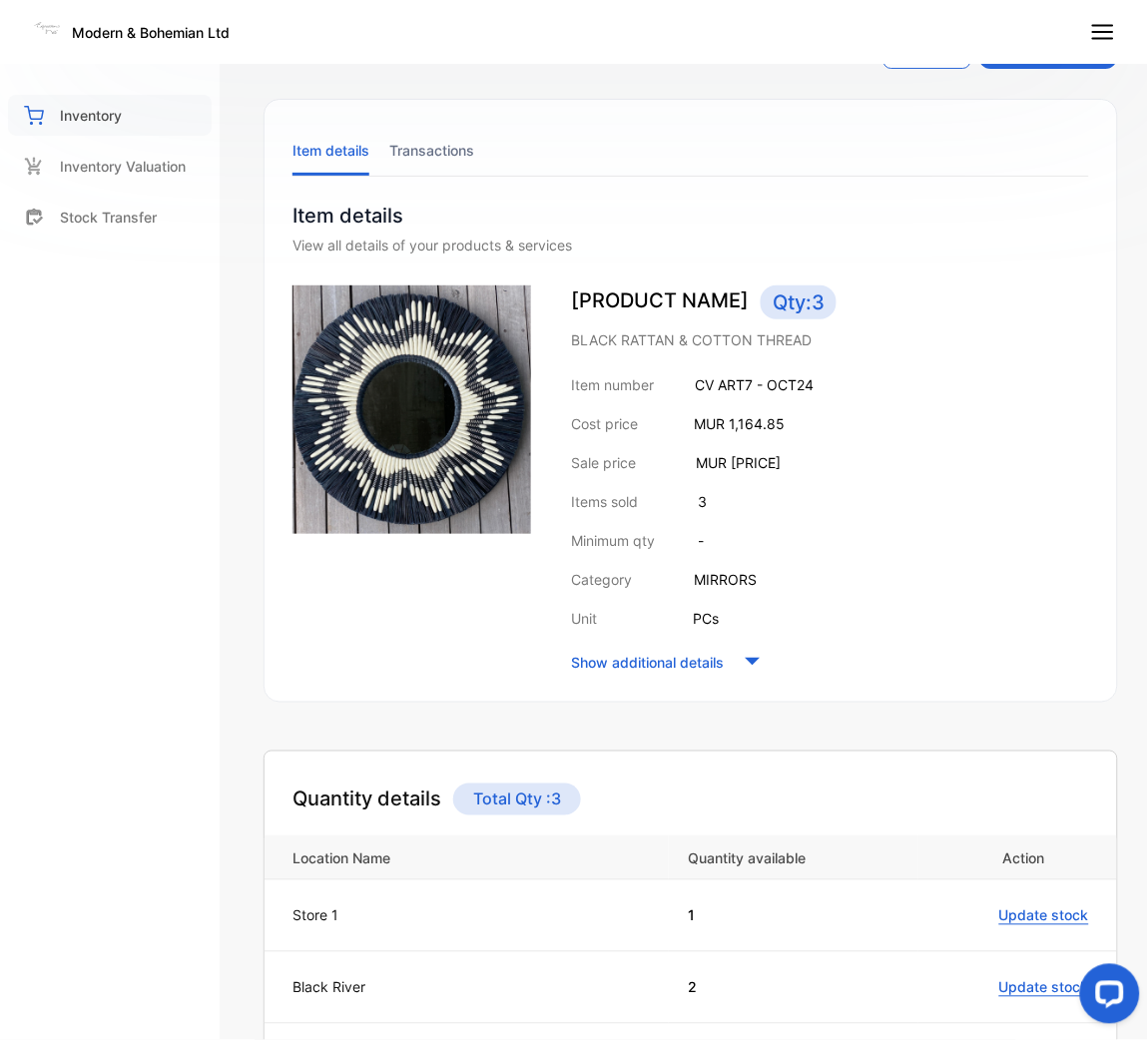click on "Inventory" at bounding box center [110, 115] 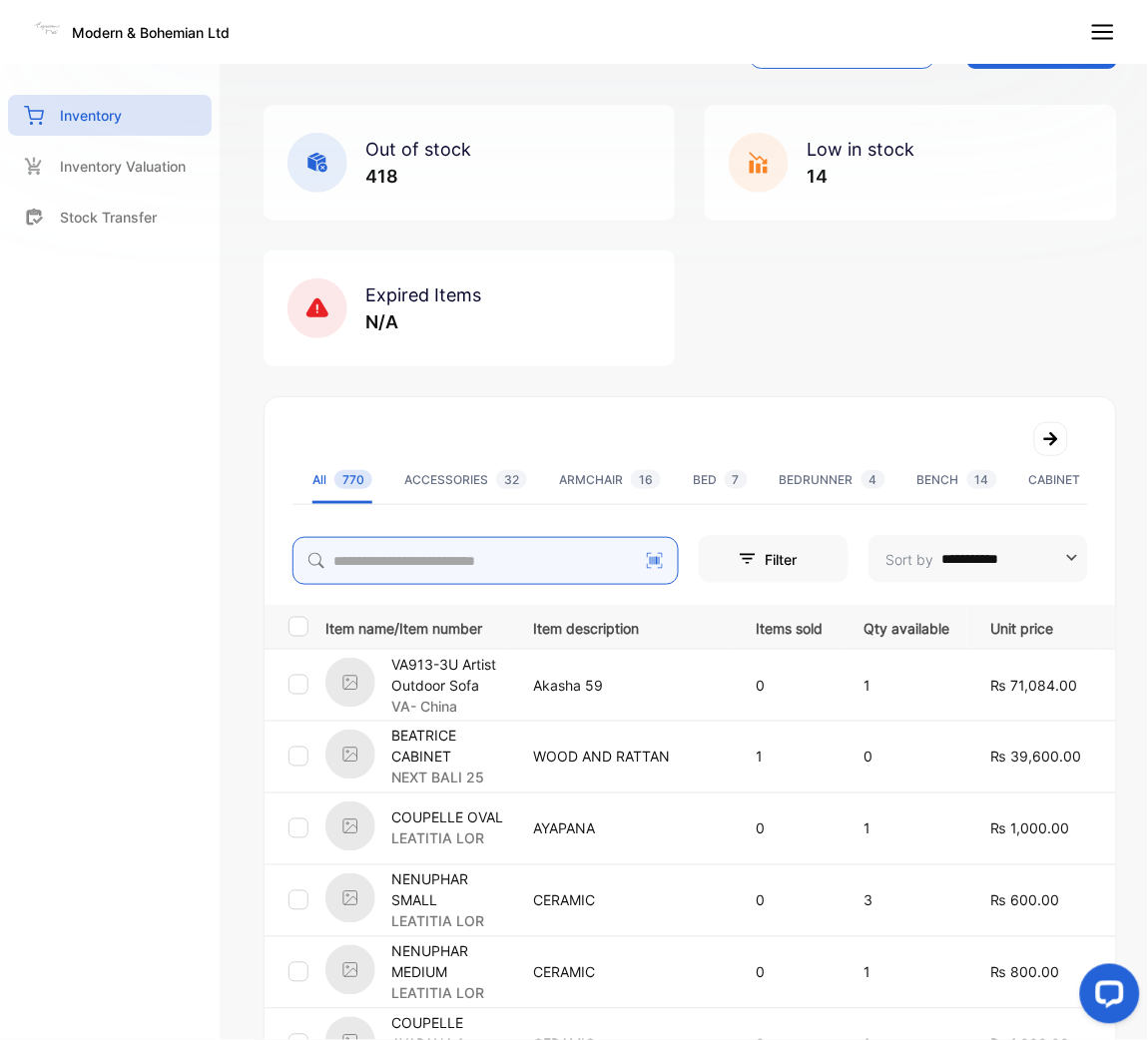 click at bounding box center [485, 561] 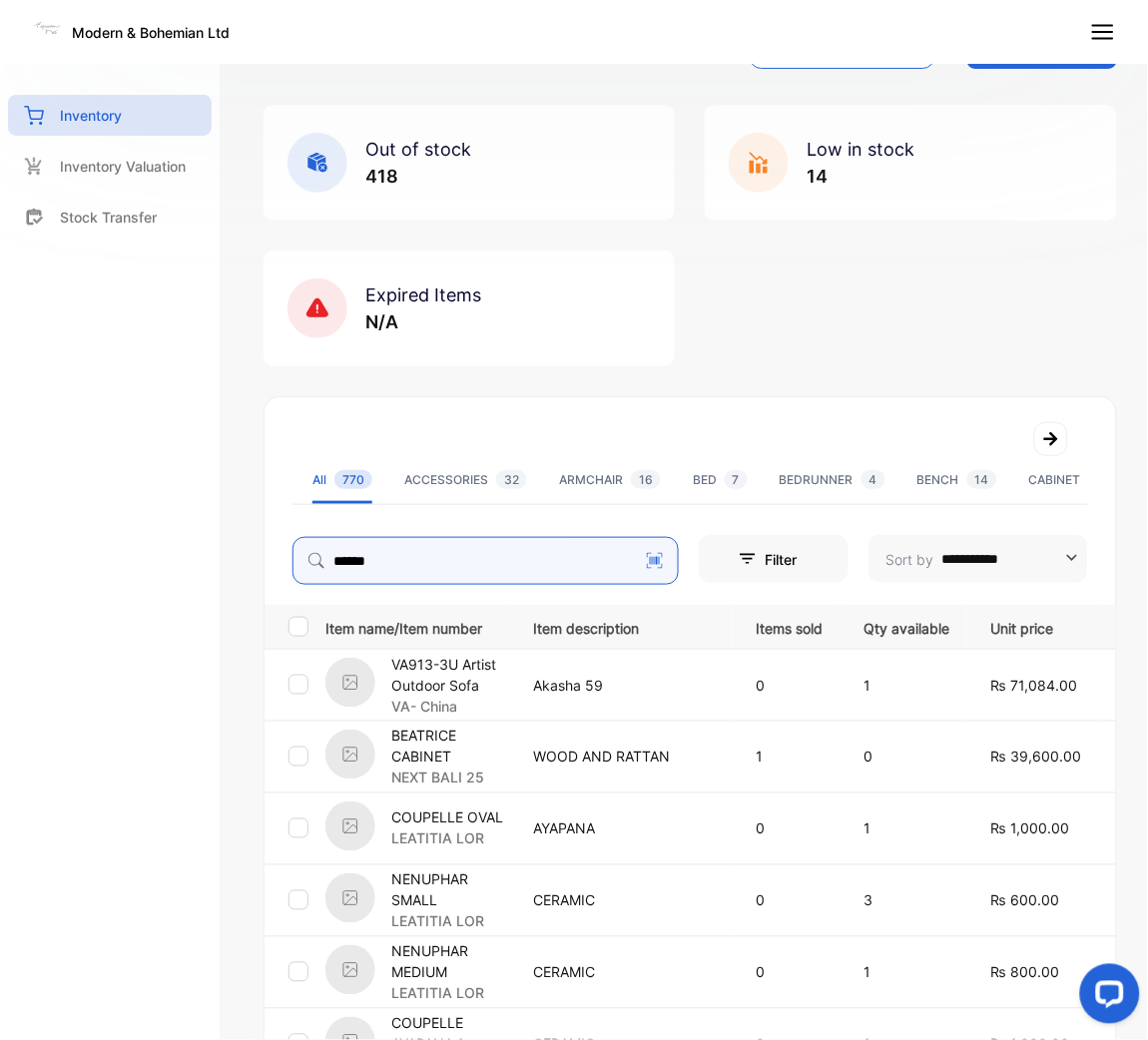type on "******" 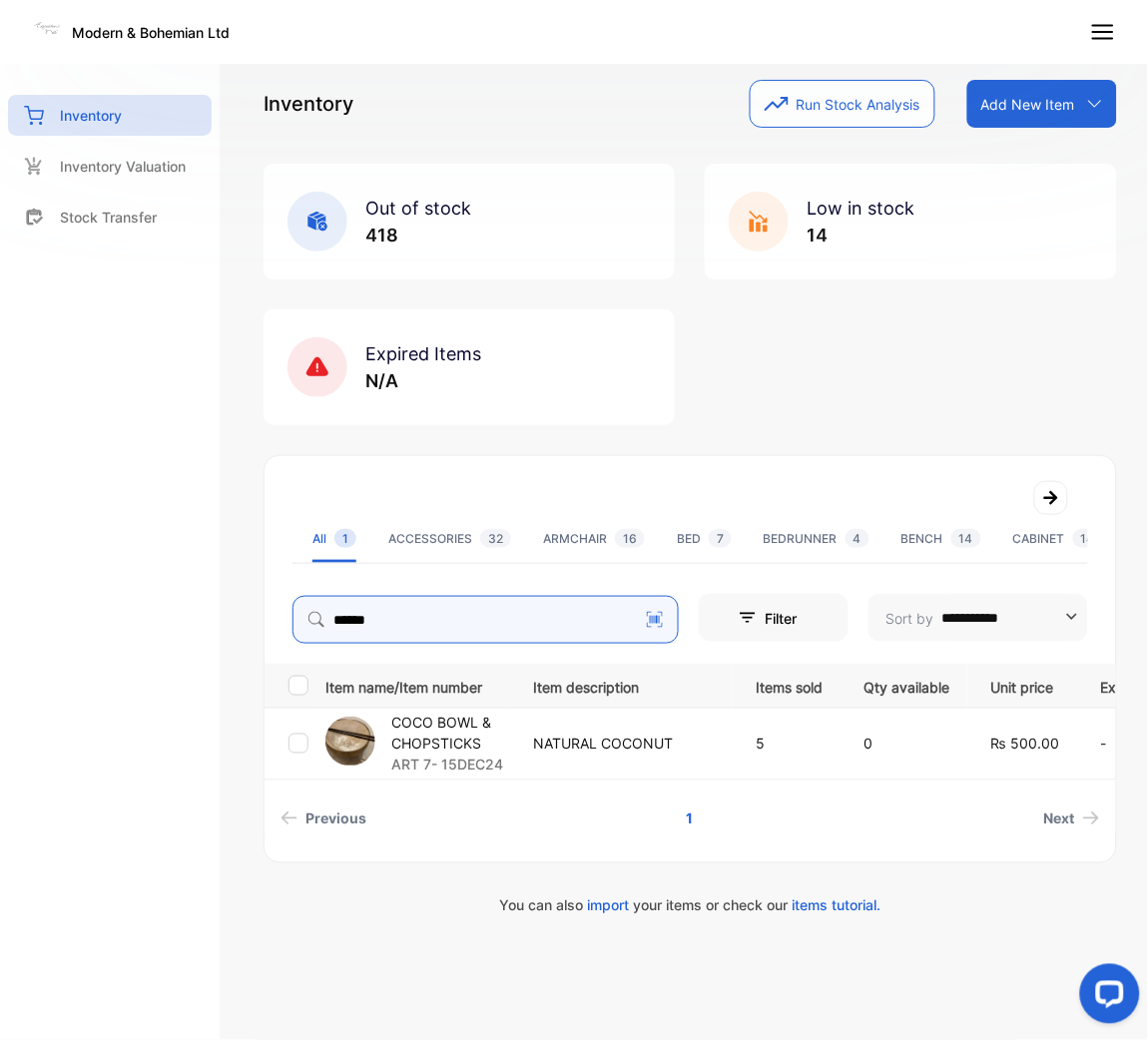 scroll, scrollTop: 0, scrollLeft: 0, axis: both 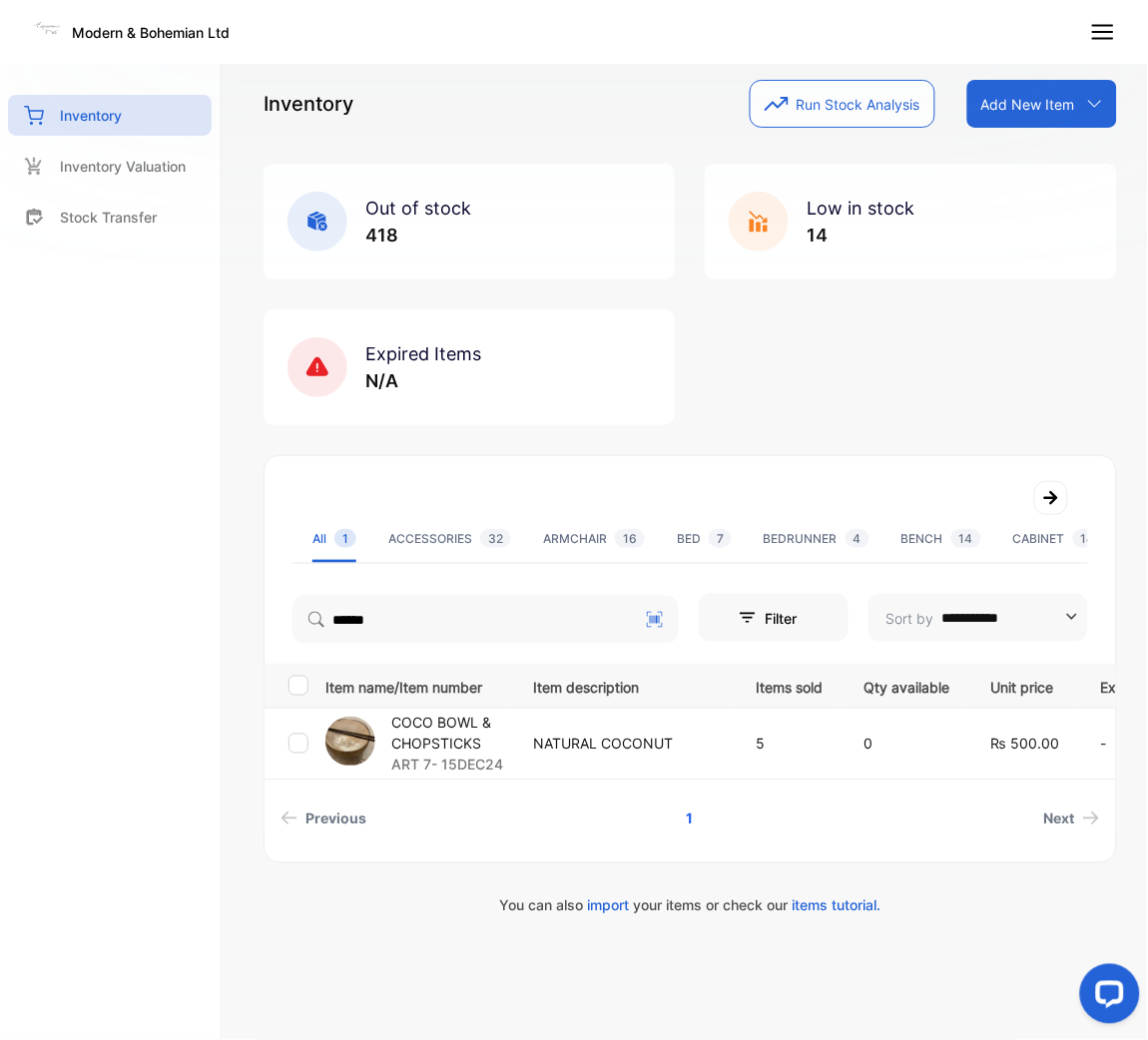 click on "COCO BOWL & CHOPSTICKS" at bounding box center (449, 734) 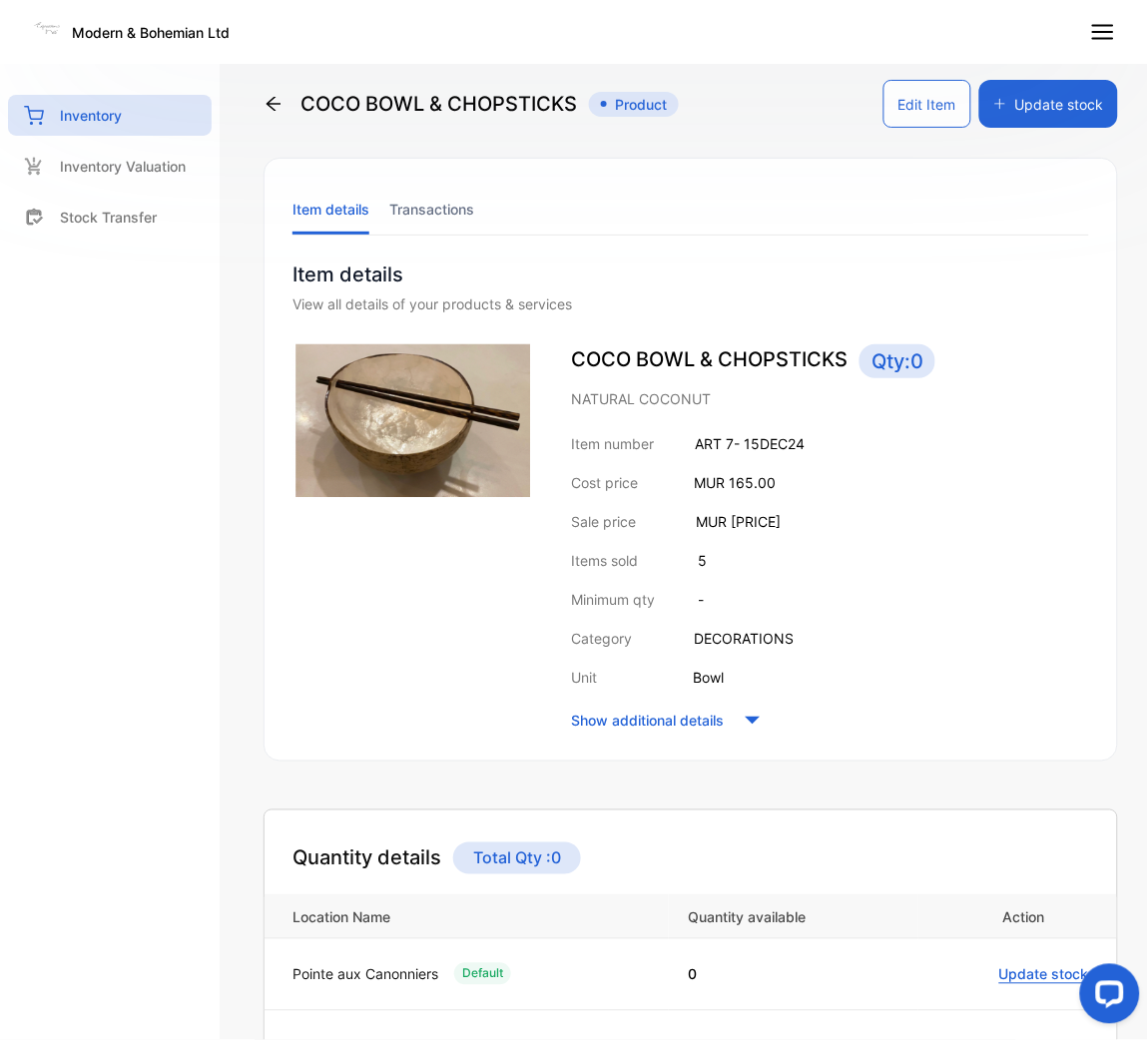 click on "Transactions" at bounding box center (431, 209) 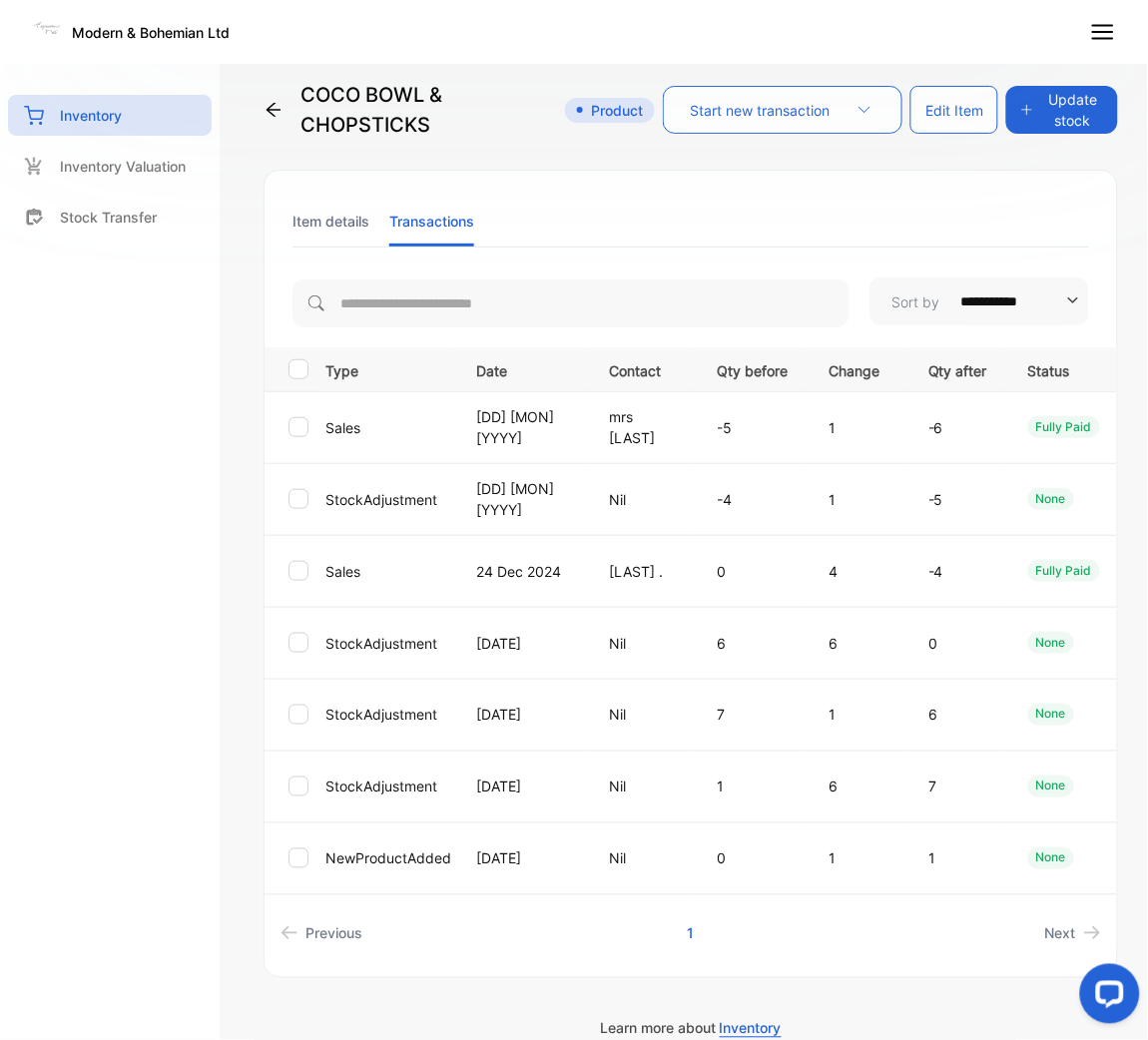 click on "Item details" at bounding box center [330, 221] 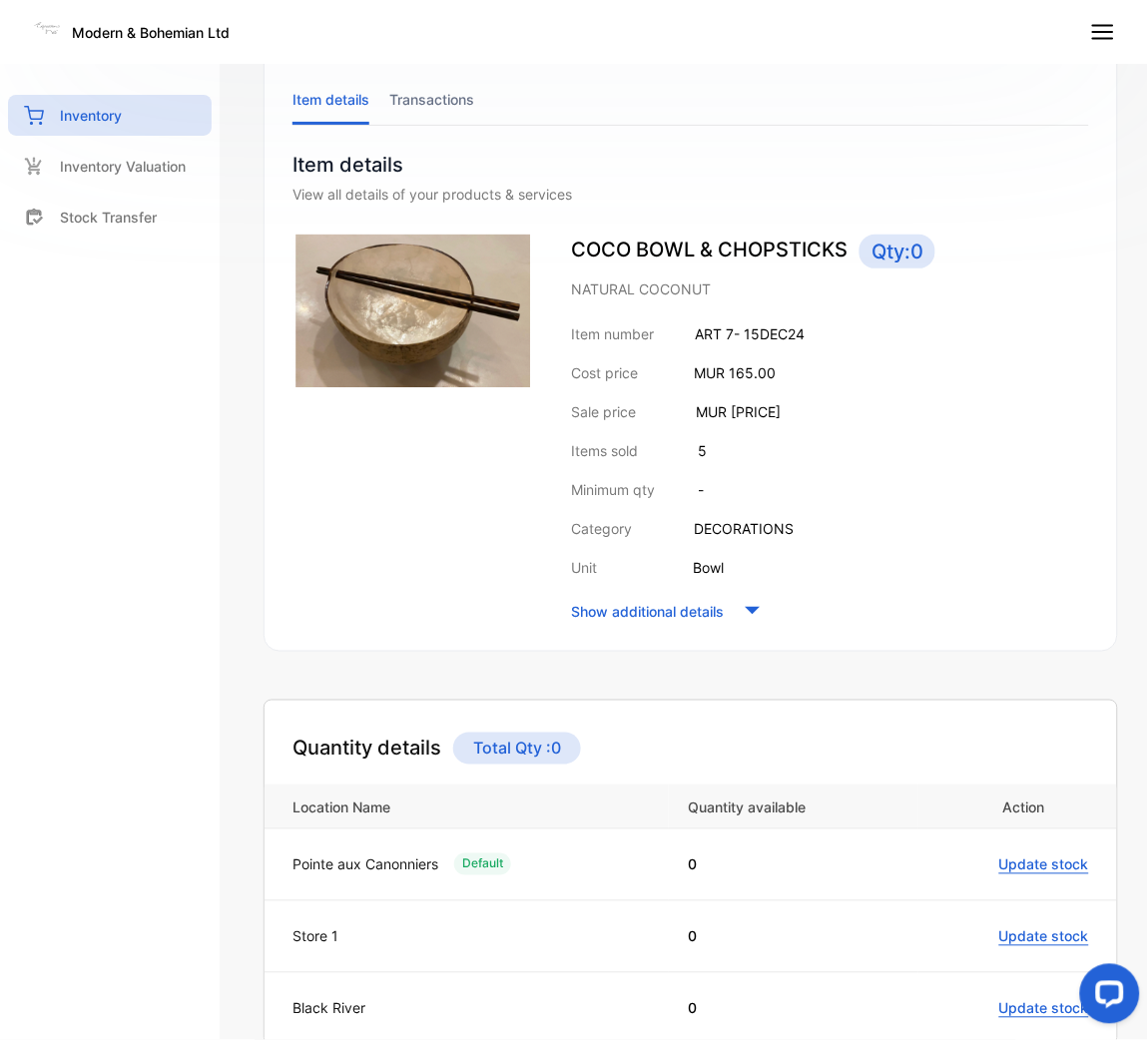 scroll, scrollTop: 0, scrollLeft: 0, axis: both 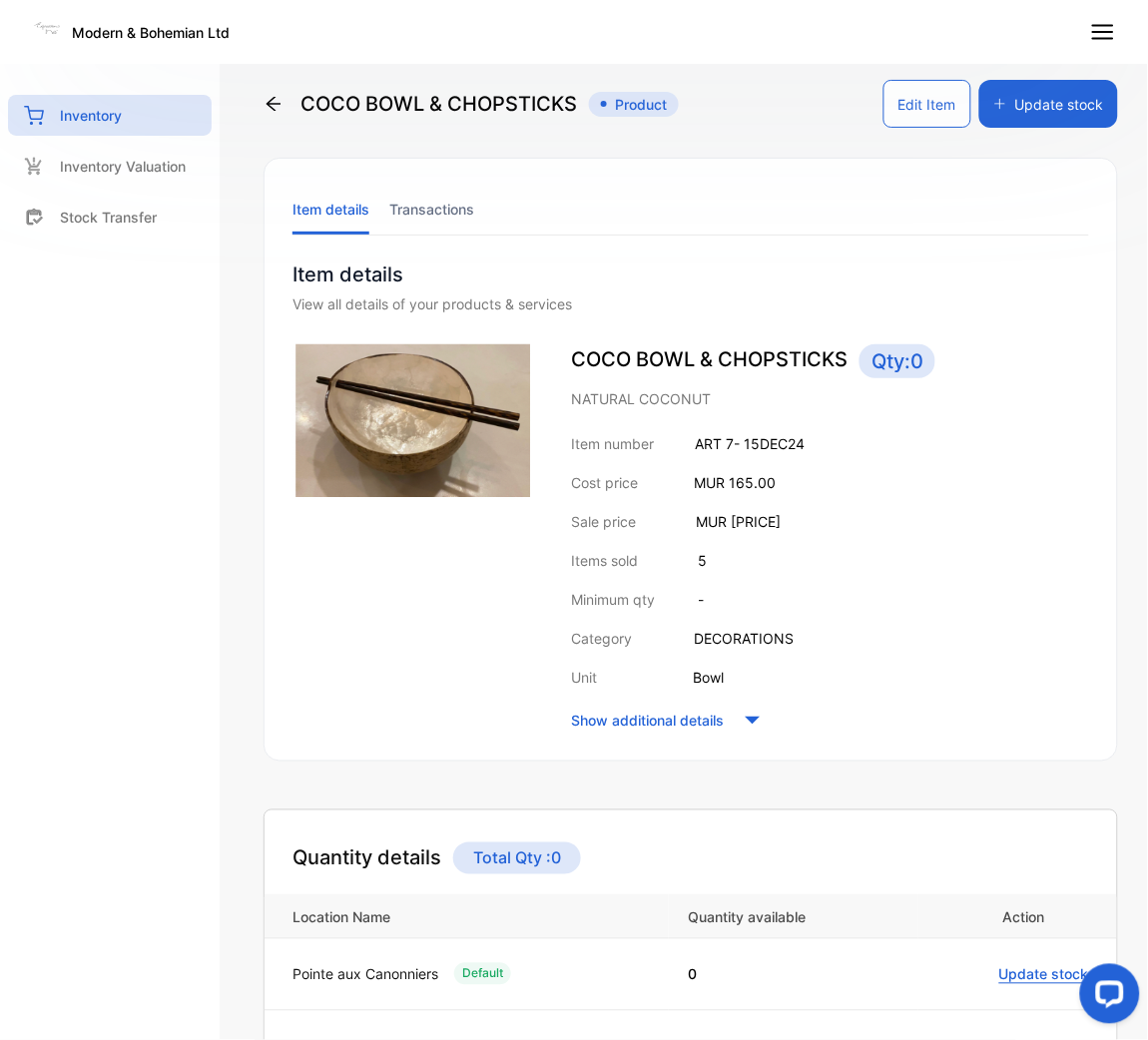 click on "Transactions" at bounding box center [431, 209] 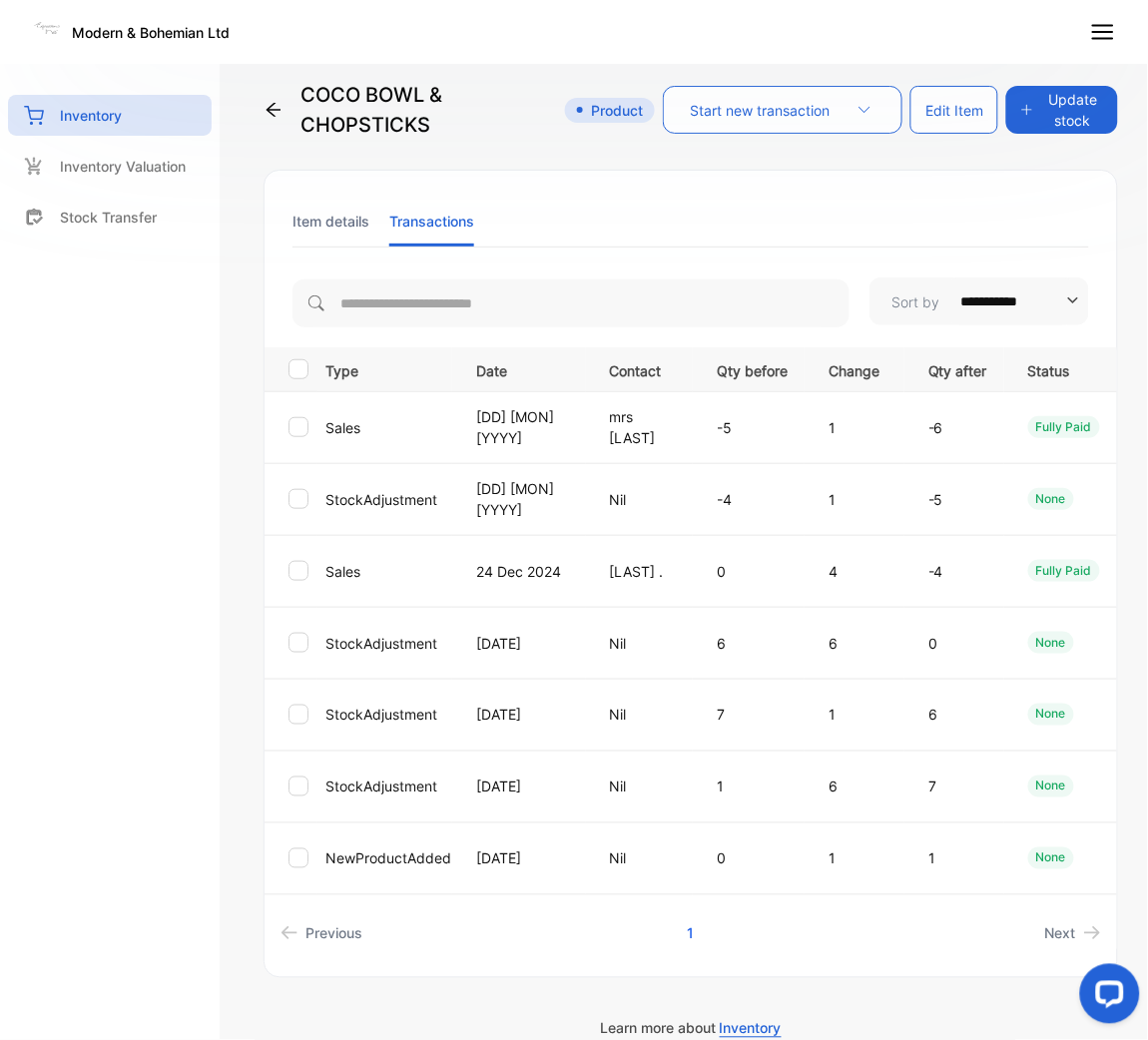 click on "Item details" at bounding box center [330, 221] 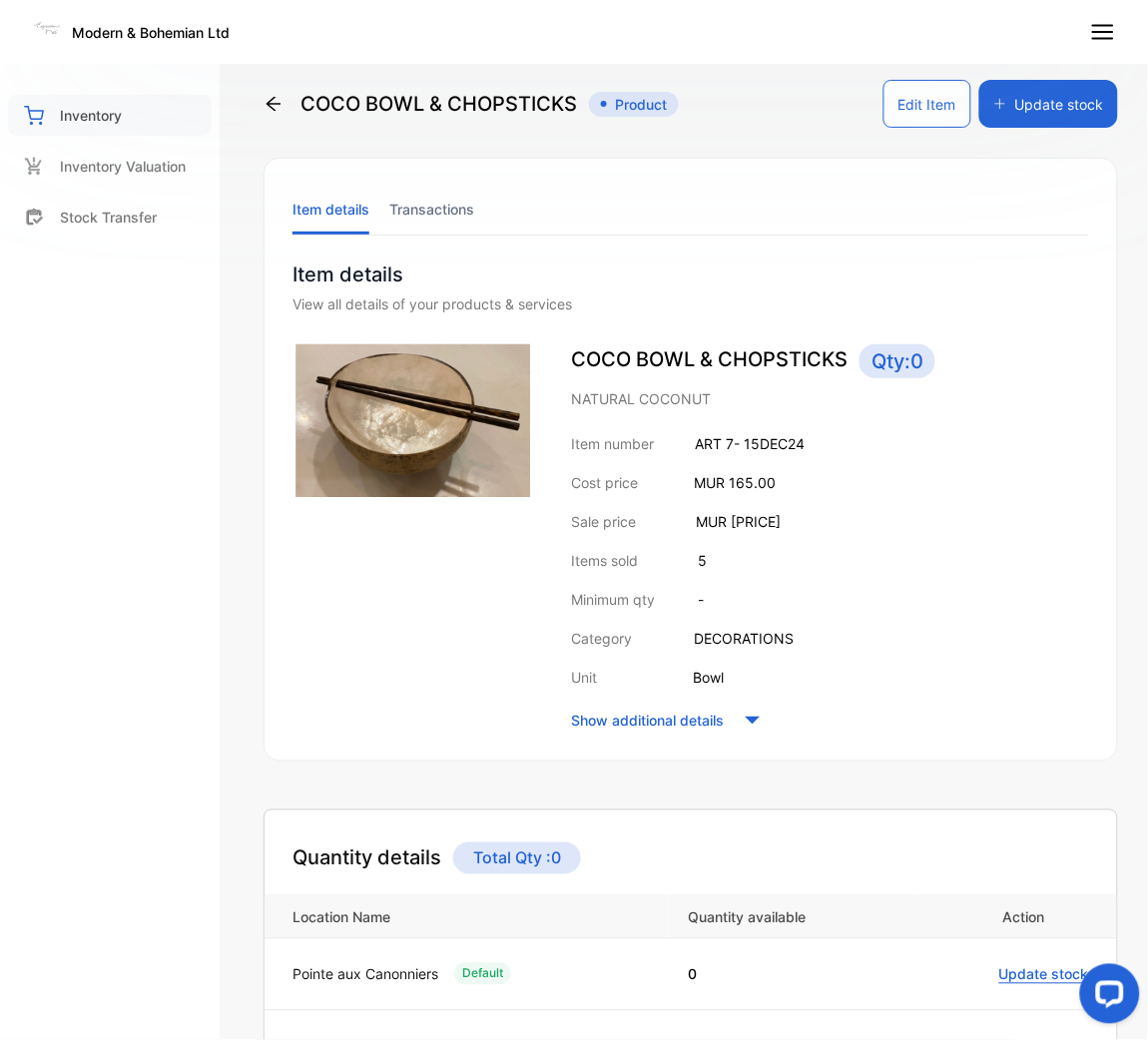 click on "Inventory" at bounding box center [110, 115] 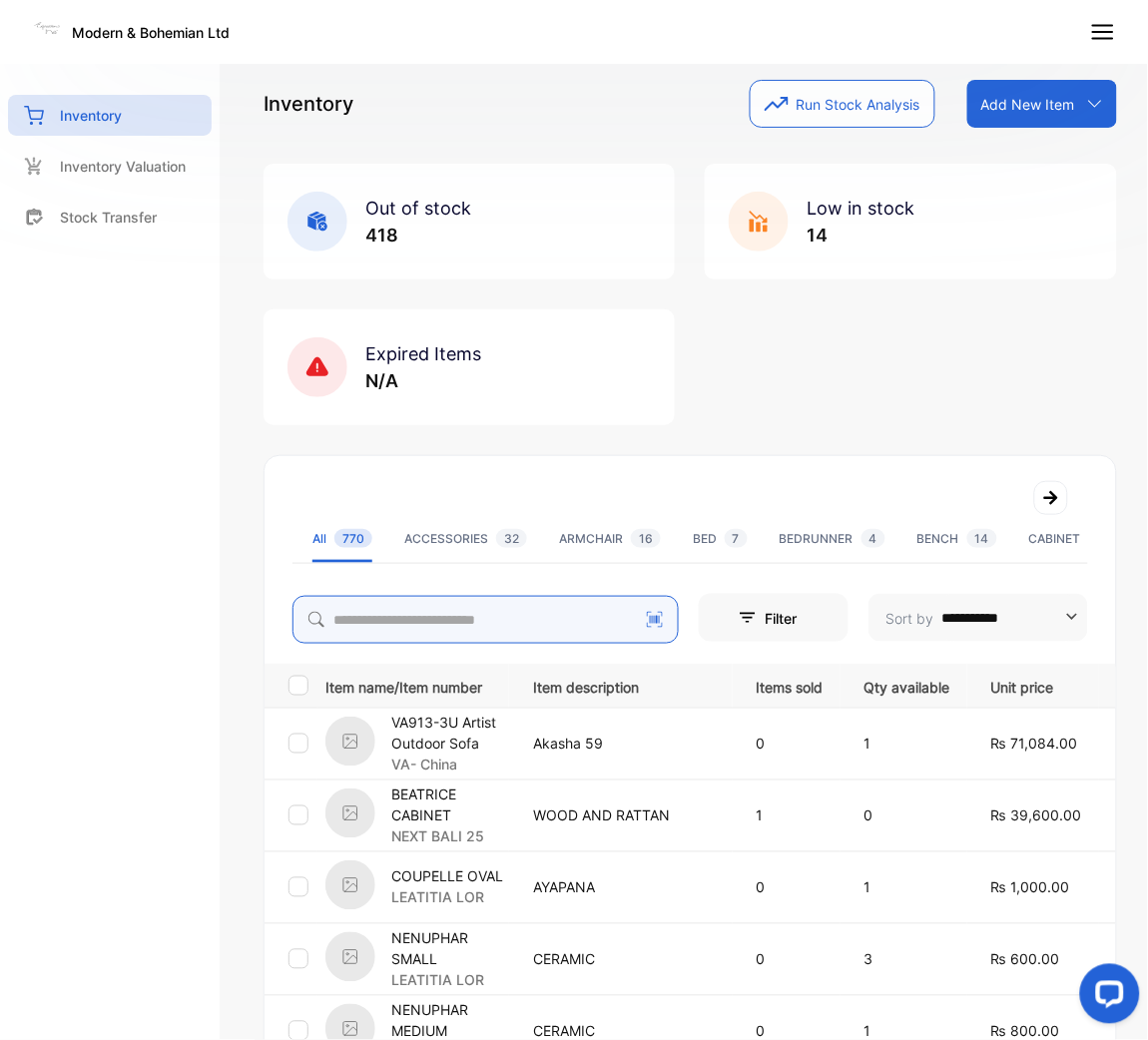 click at bounding box center [485, 620] 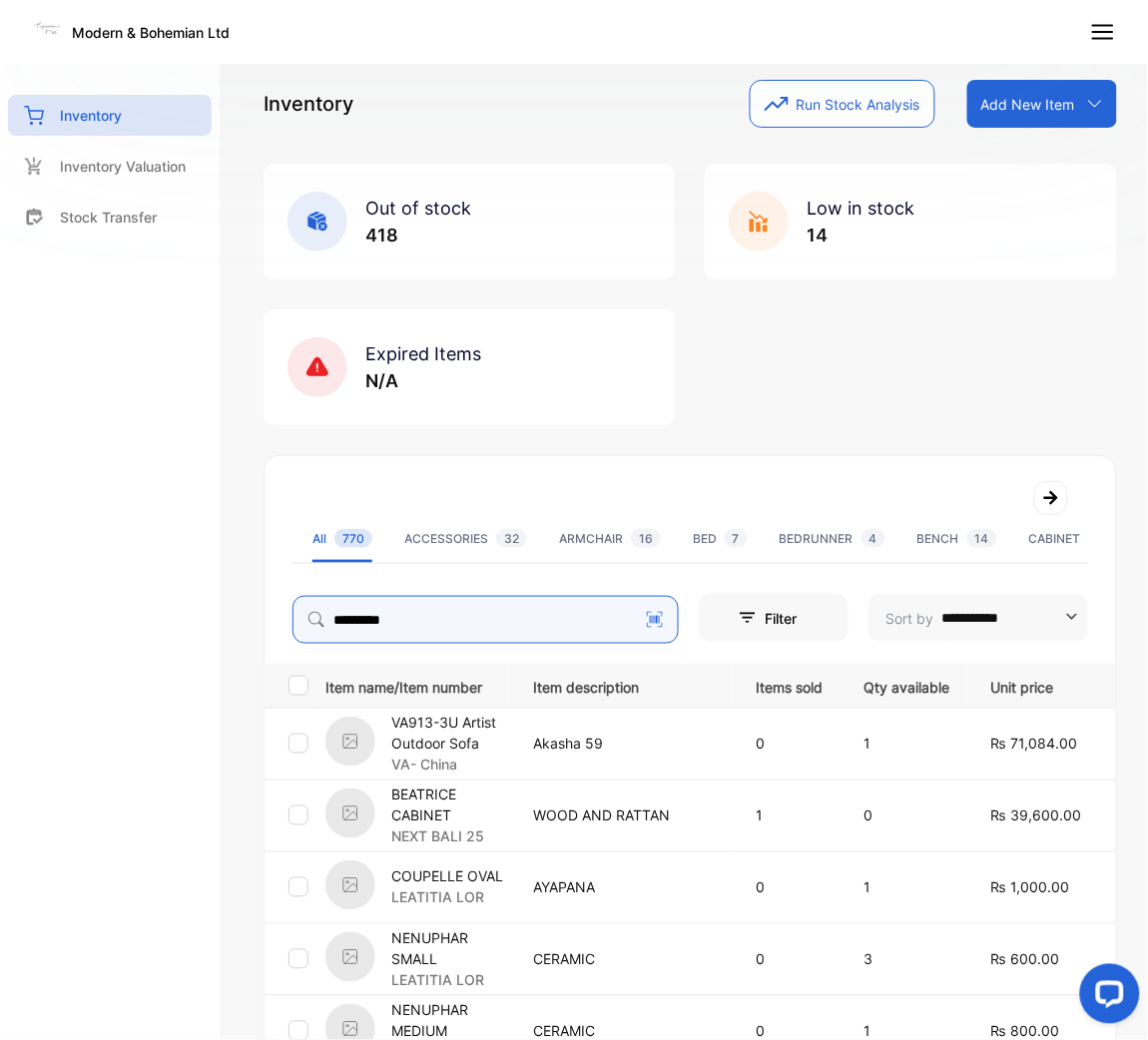type on "*********" 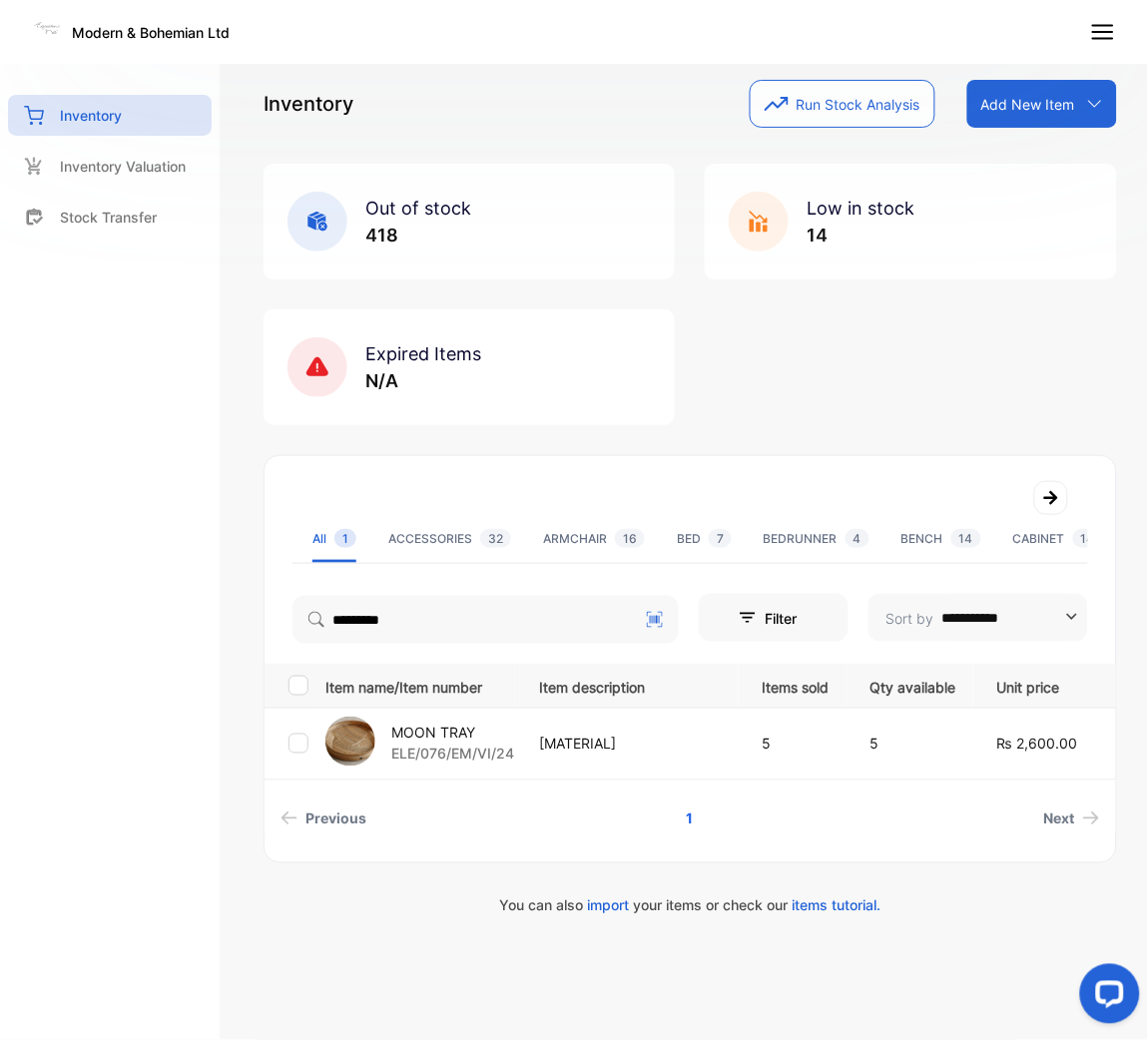 click on "MOON TRAY" at bounding box center (452, 733) 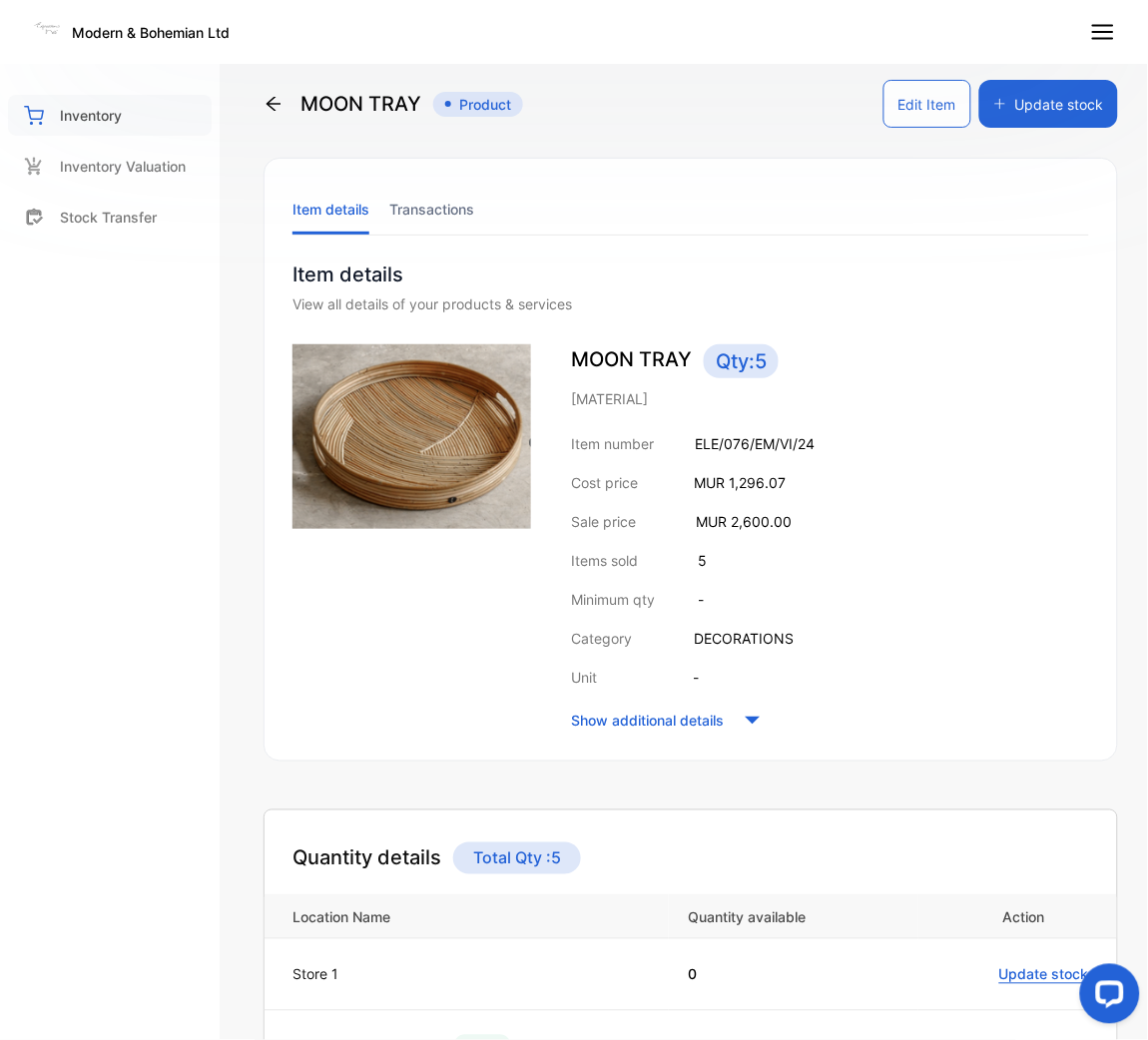 click on "Inventory" at bounding box center (110, 115) 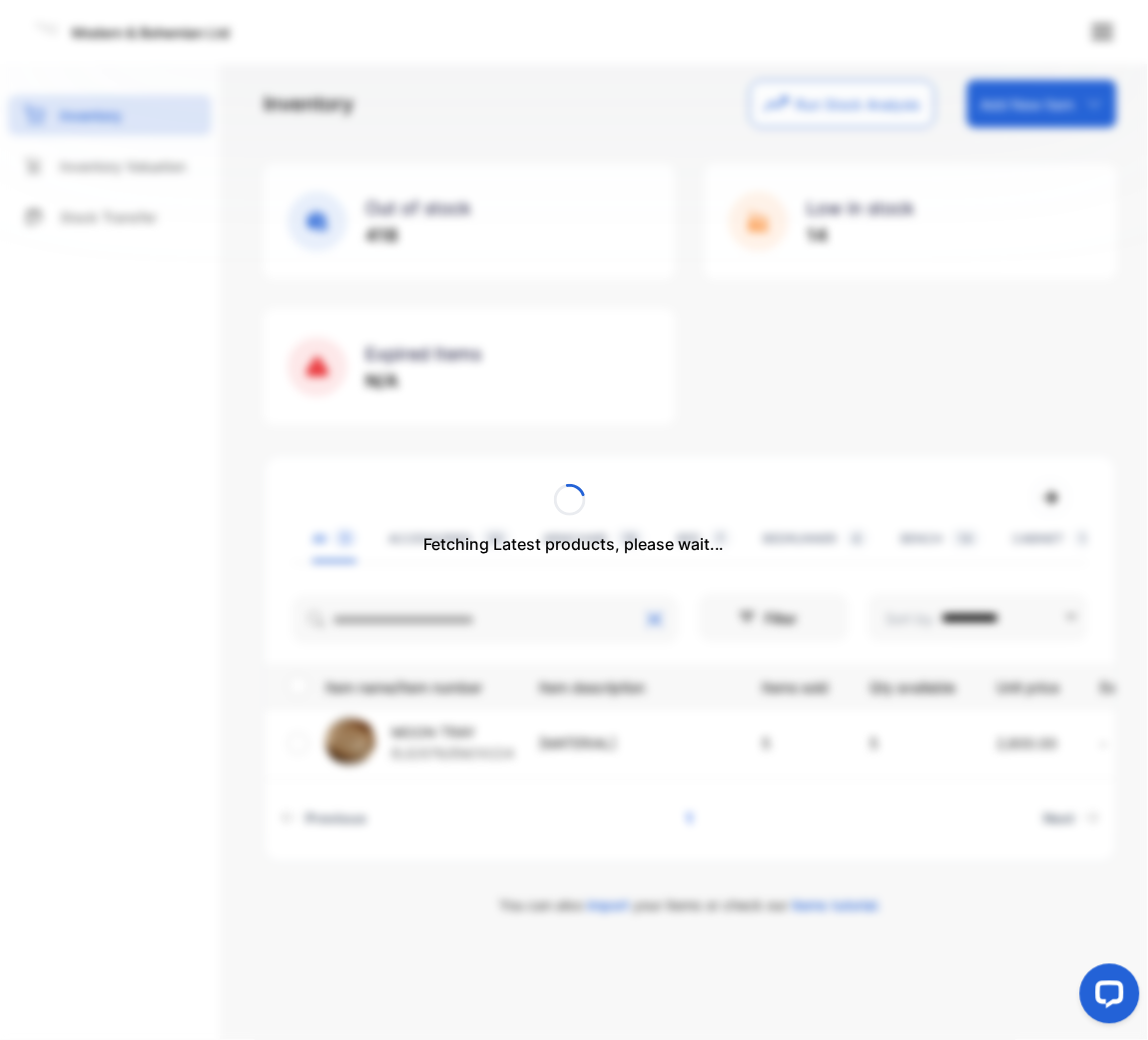 click on "Fetching Latest products, please wait..." at bounding box center (574, 520) 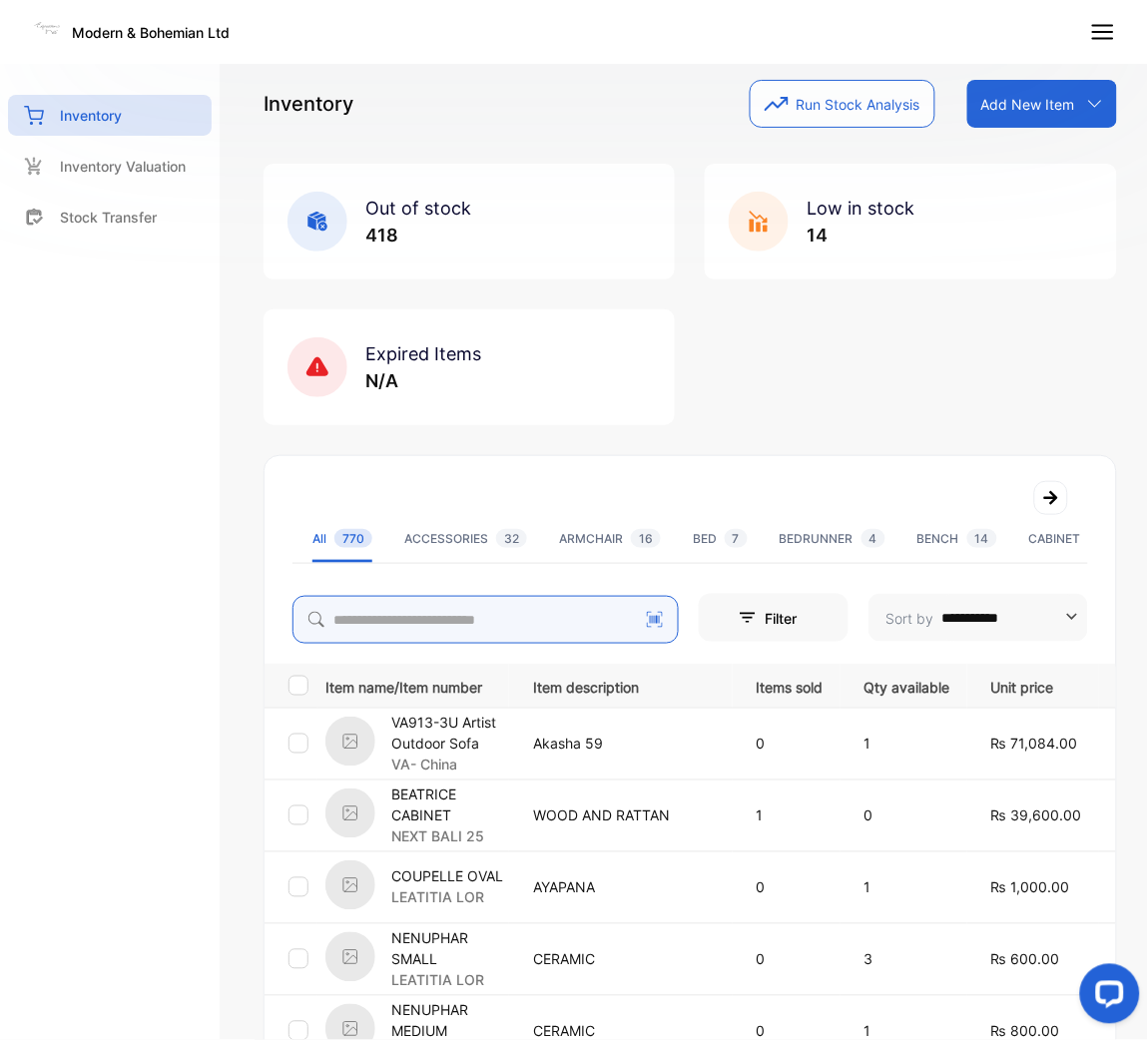 click at bounding box center (485, 620) 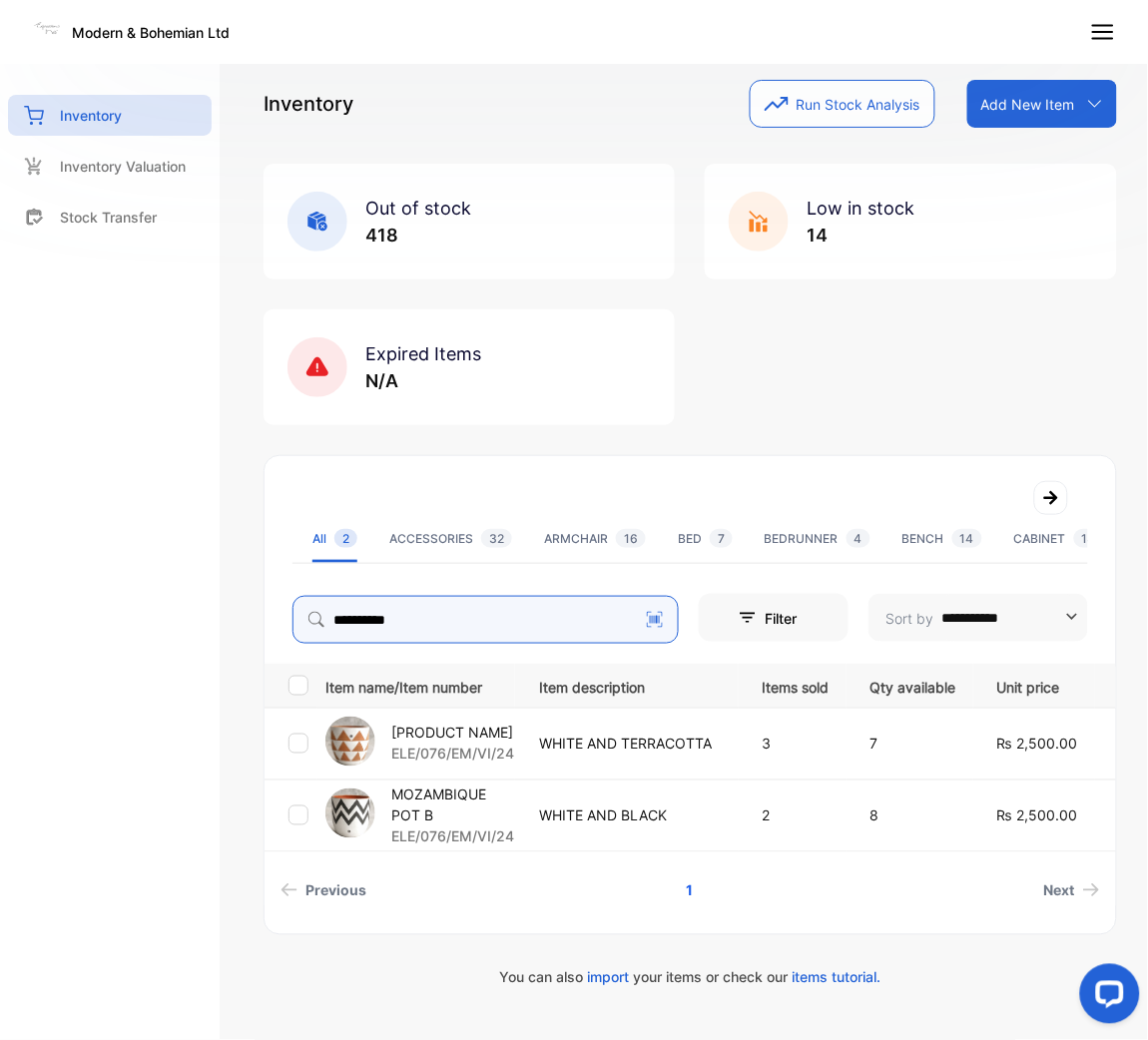 type on "**********" 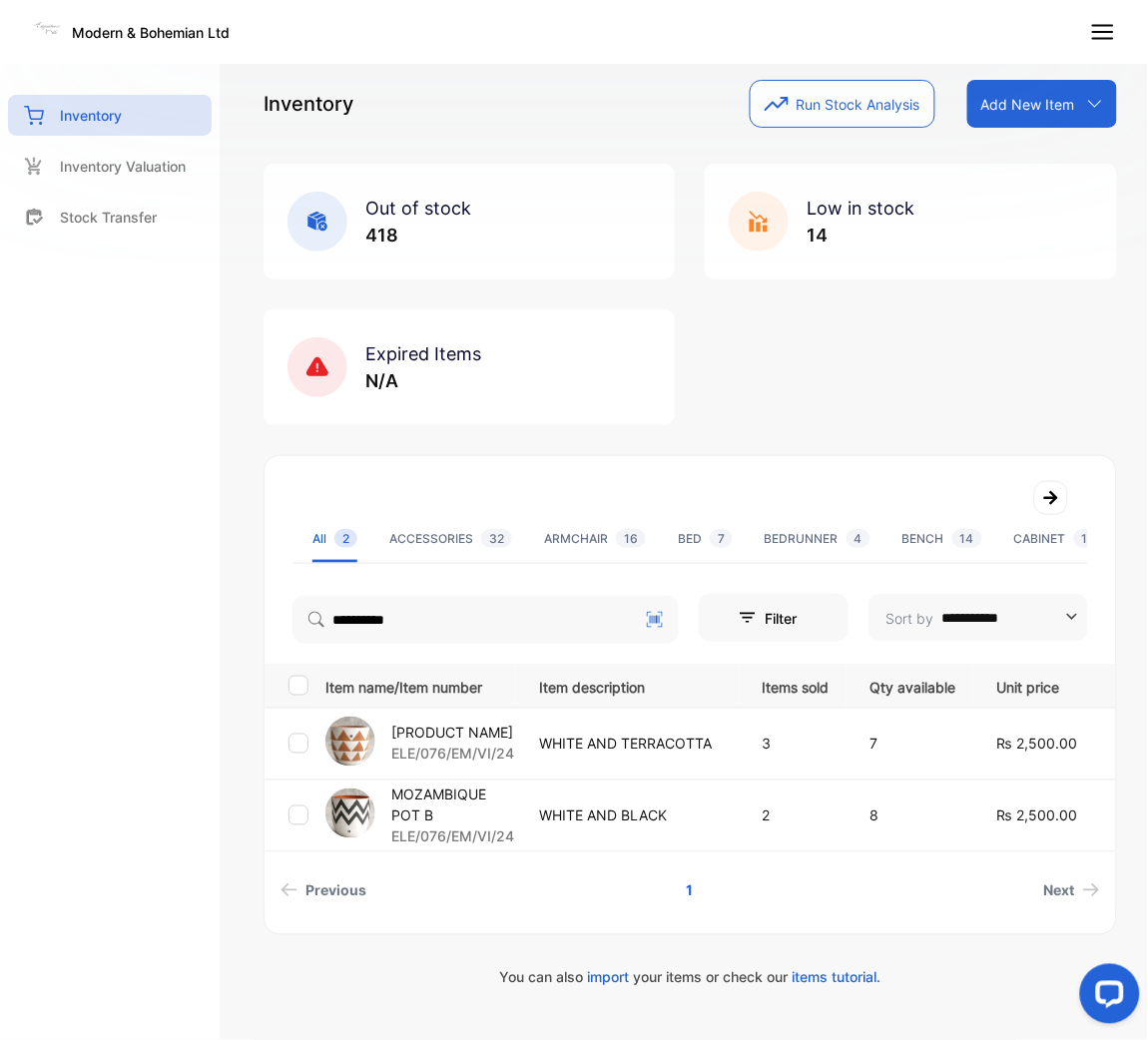 click on "[PRODUCT NAME]" at bounding box center [452, 733] 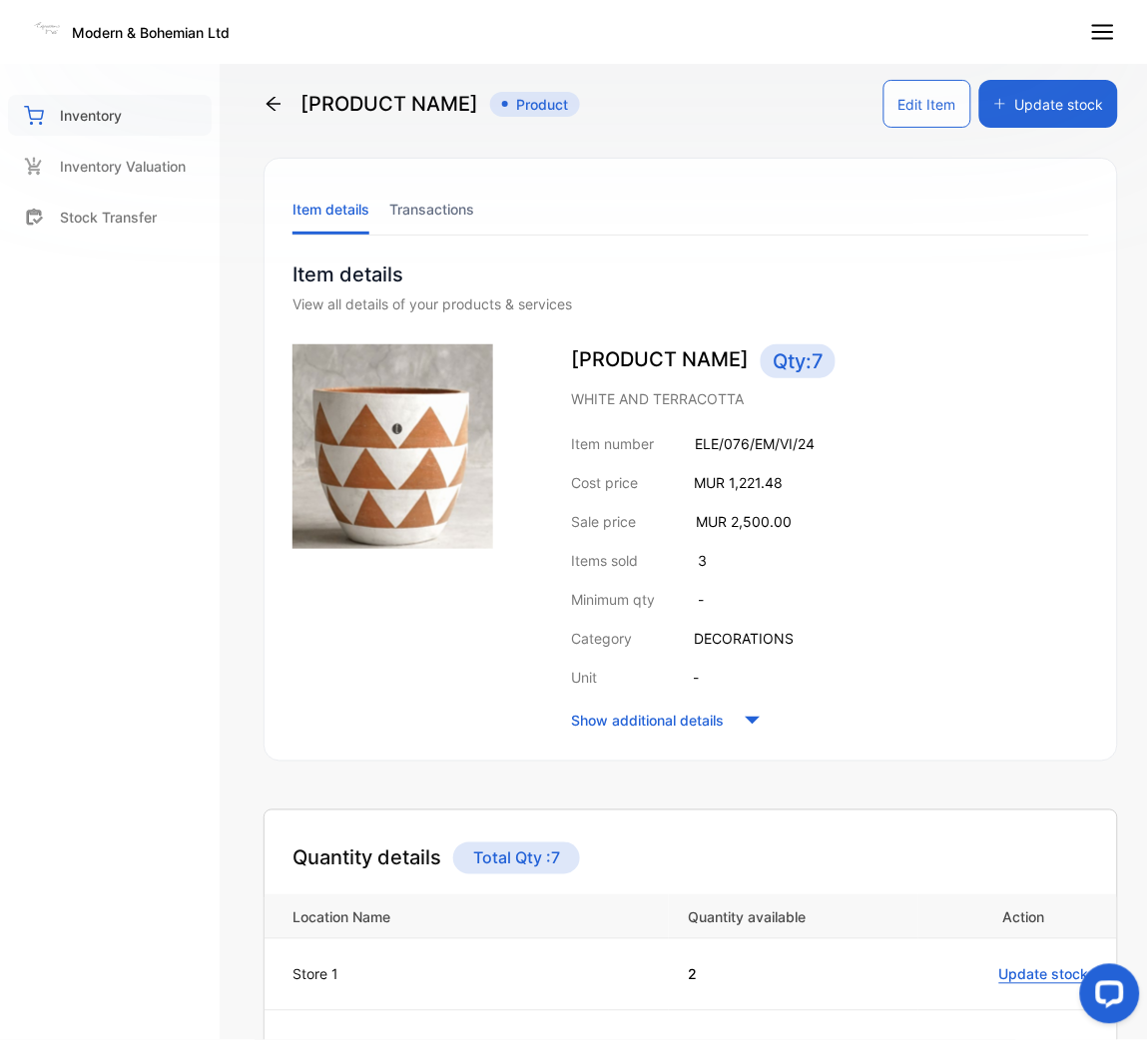 click on "Inventory" at bounding box center (110, 115) 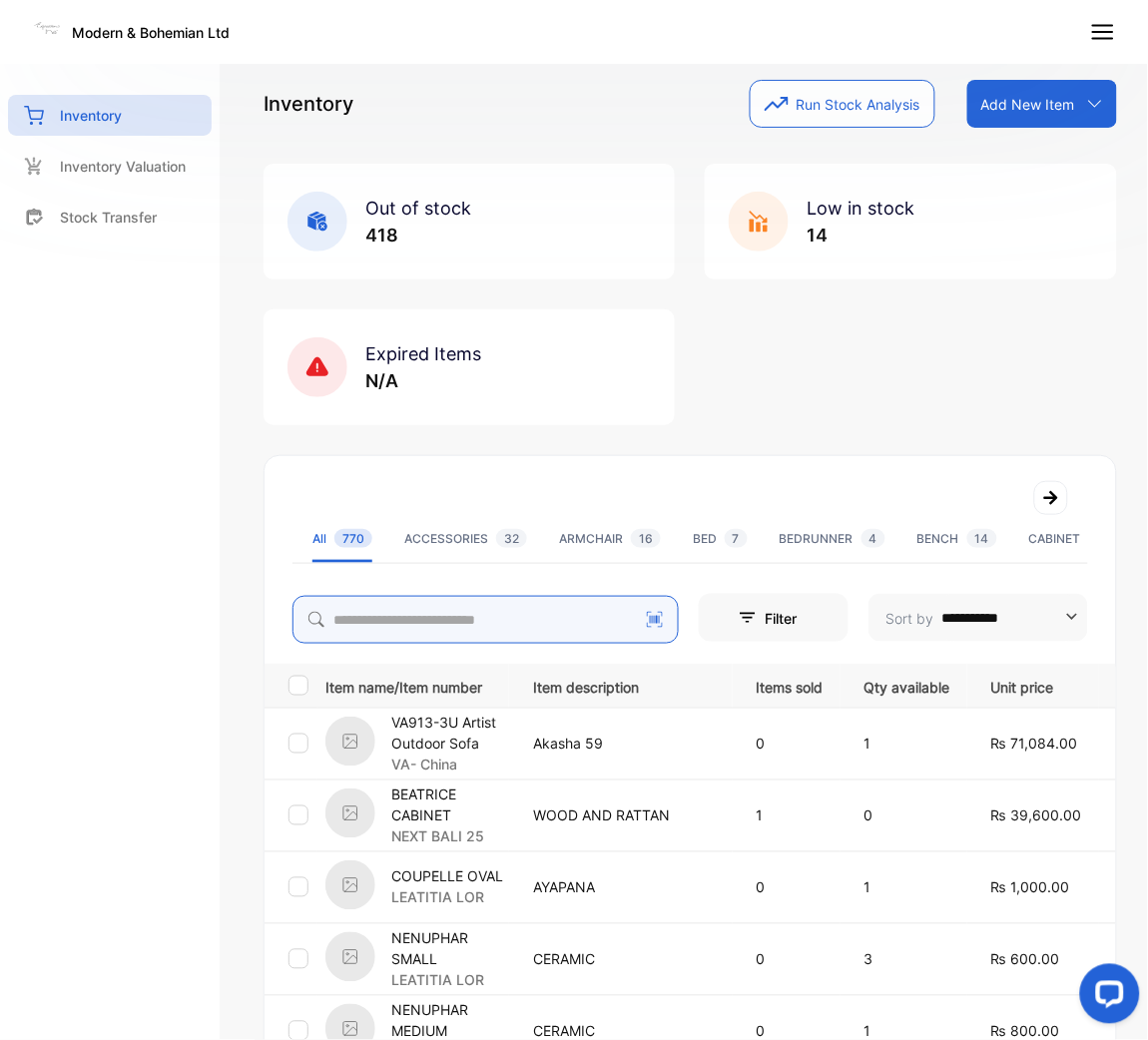 click at bounding box center (485, 620) 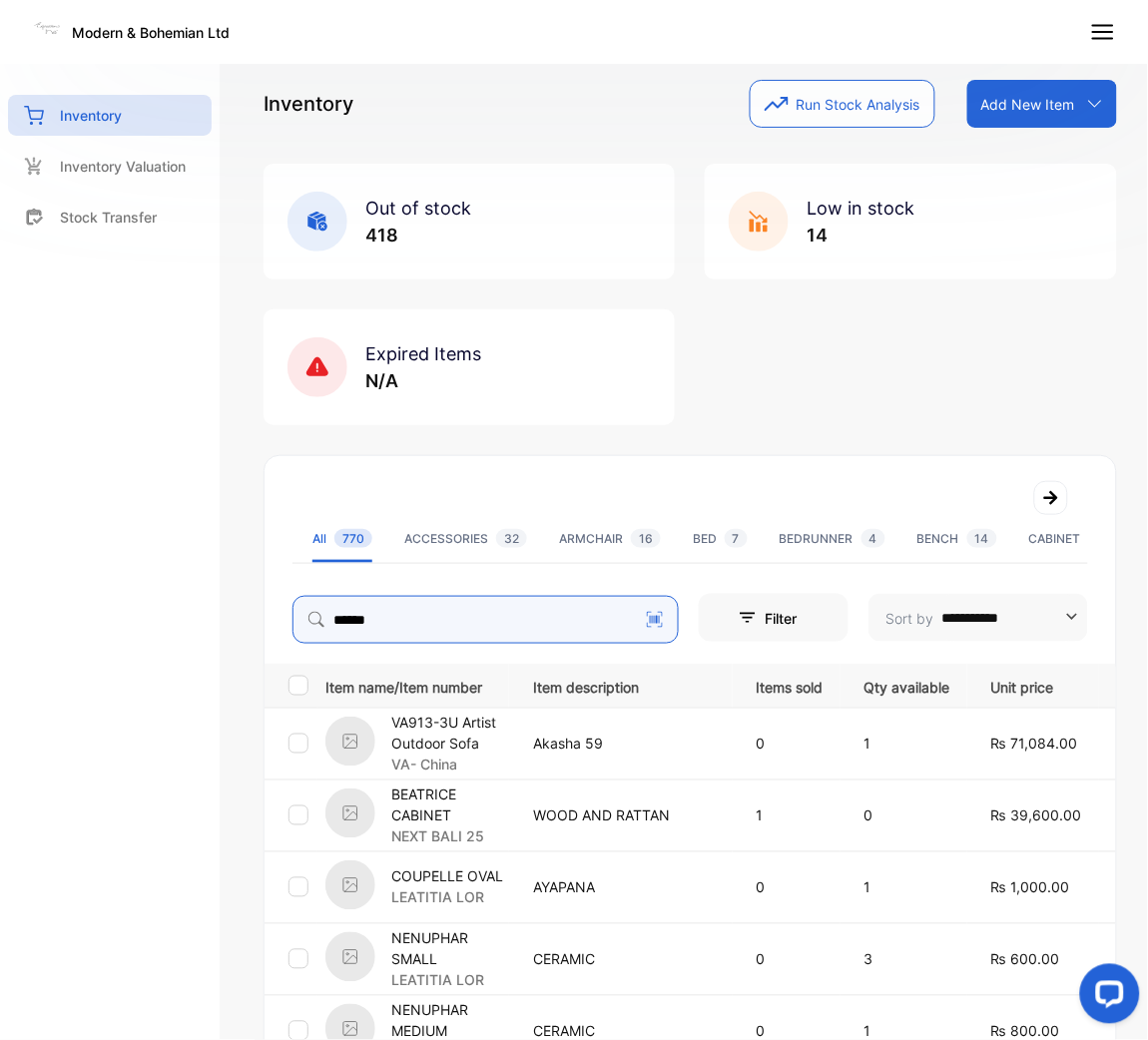 type on "******" 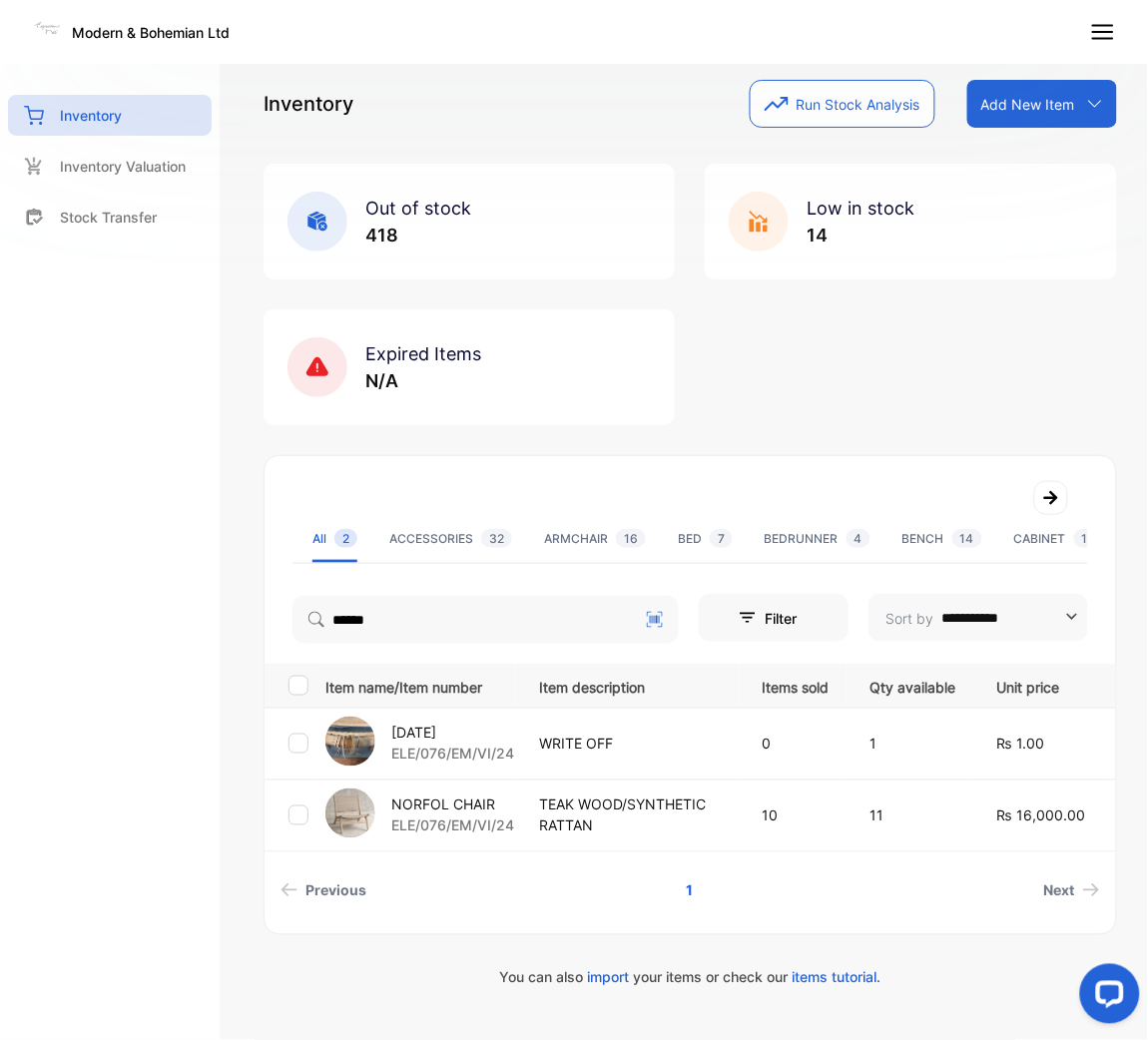 click on "NORFOL CHAIR" at bounding box center (452, 804) 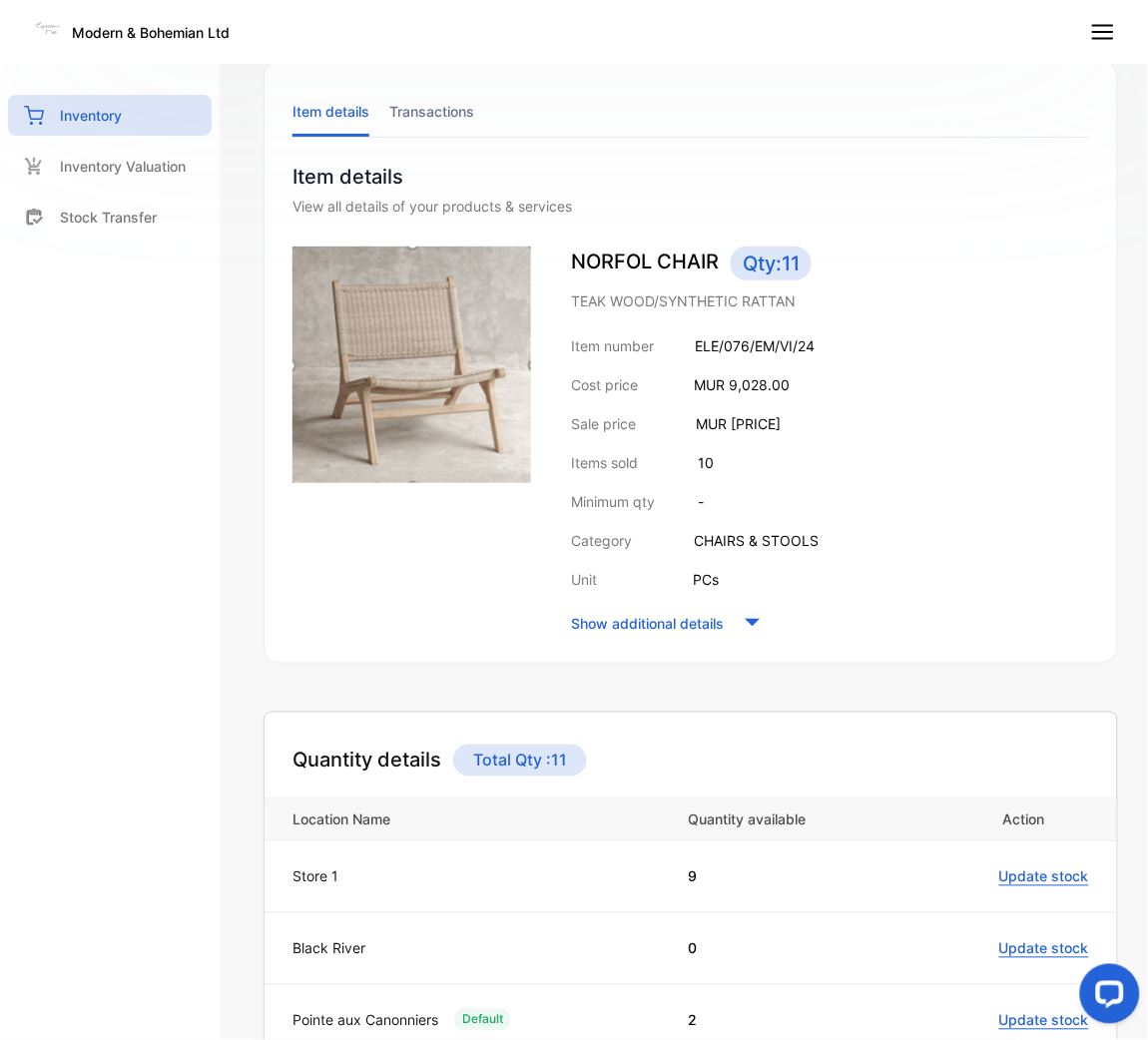 scroll, scrollTop: 150, scrollLeft: 0, axis: vertical 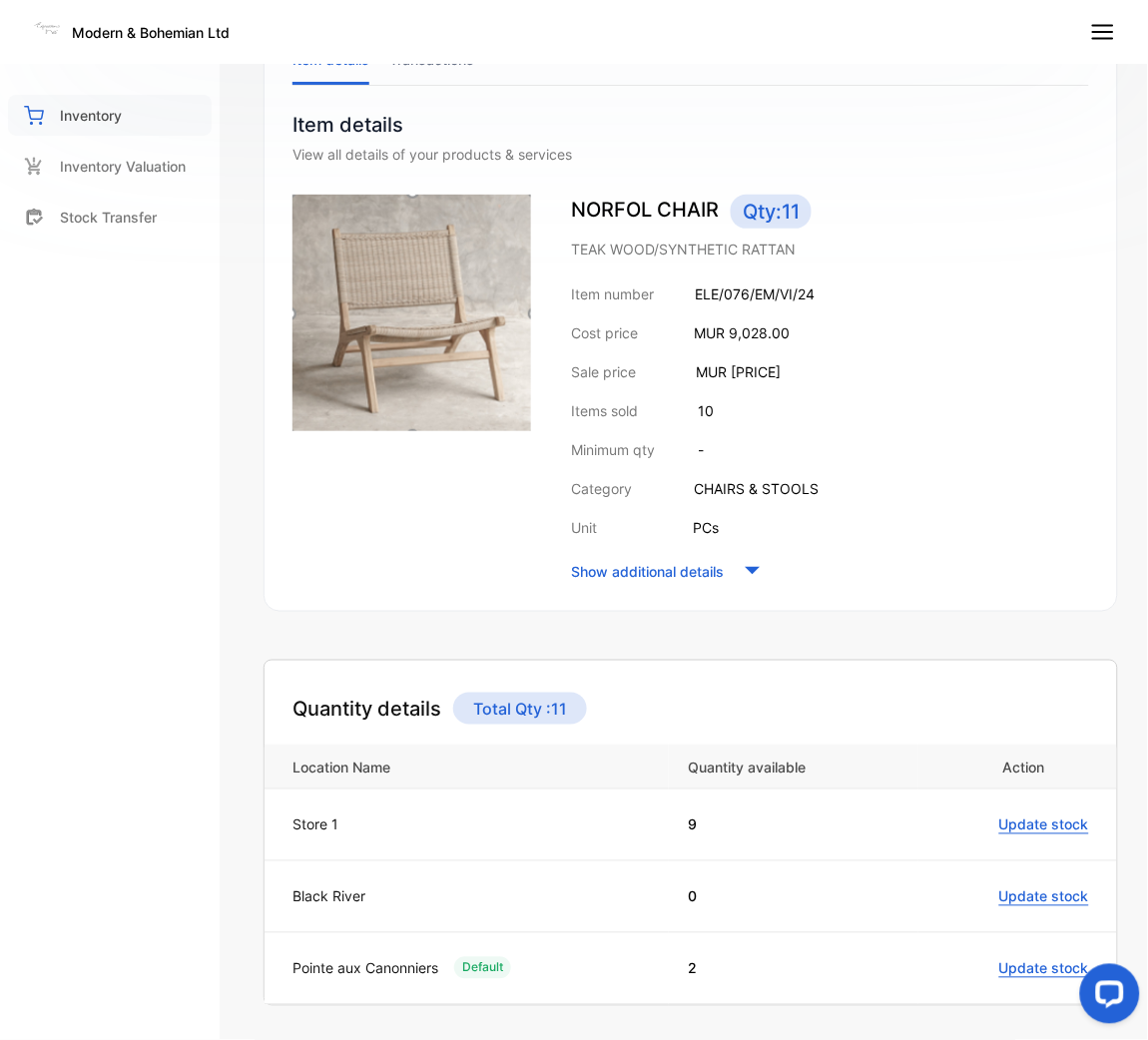 click on "Inventory" at bounding box center [91, 115] 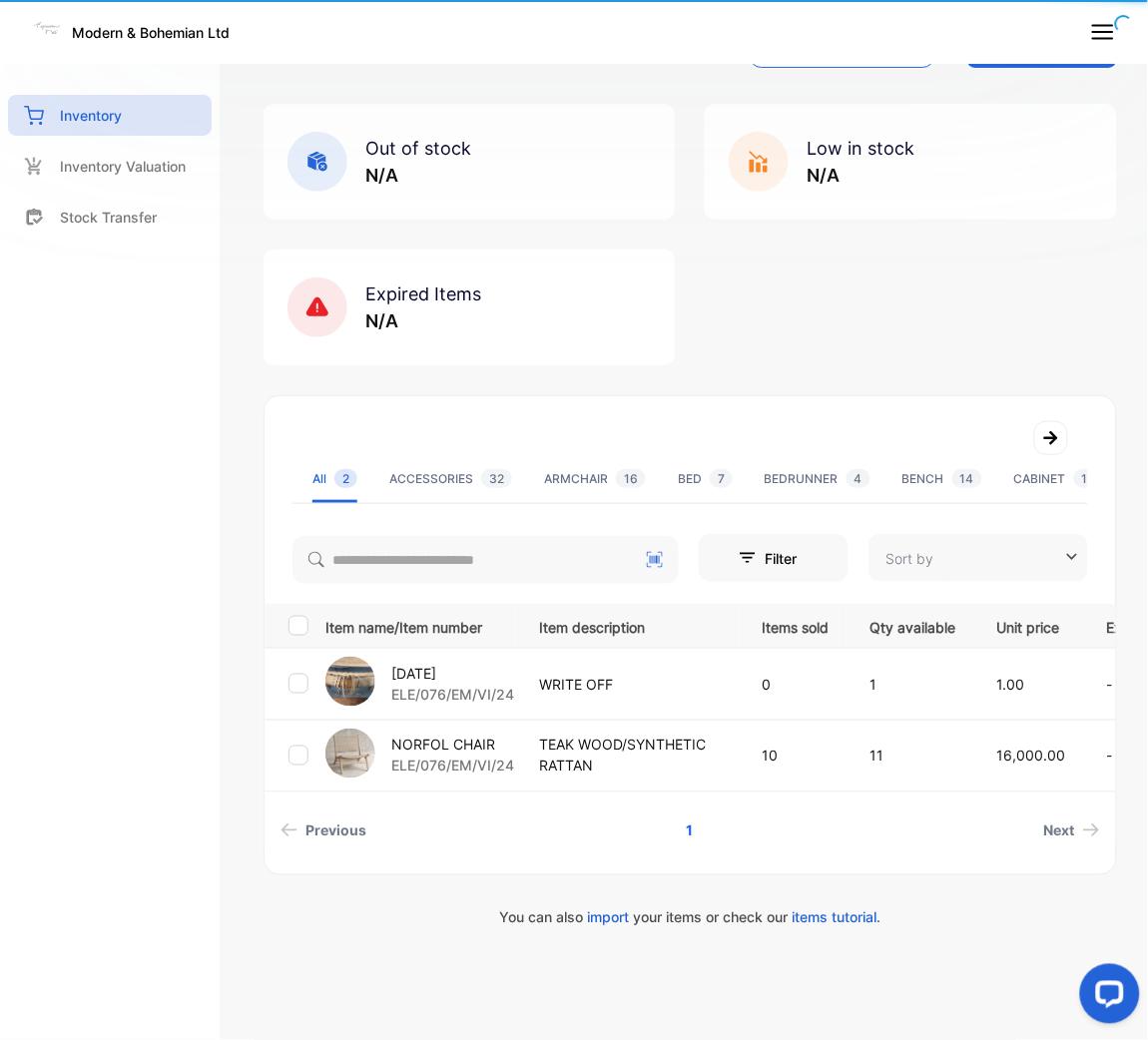 type on "**********" 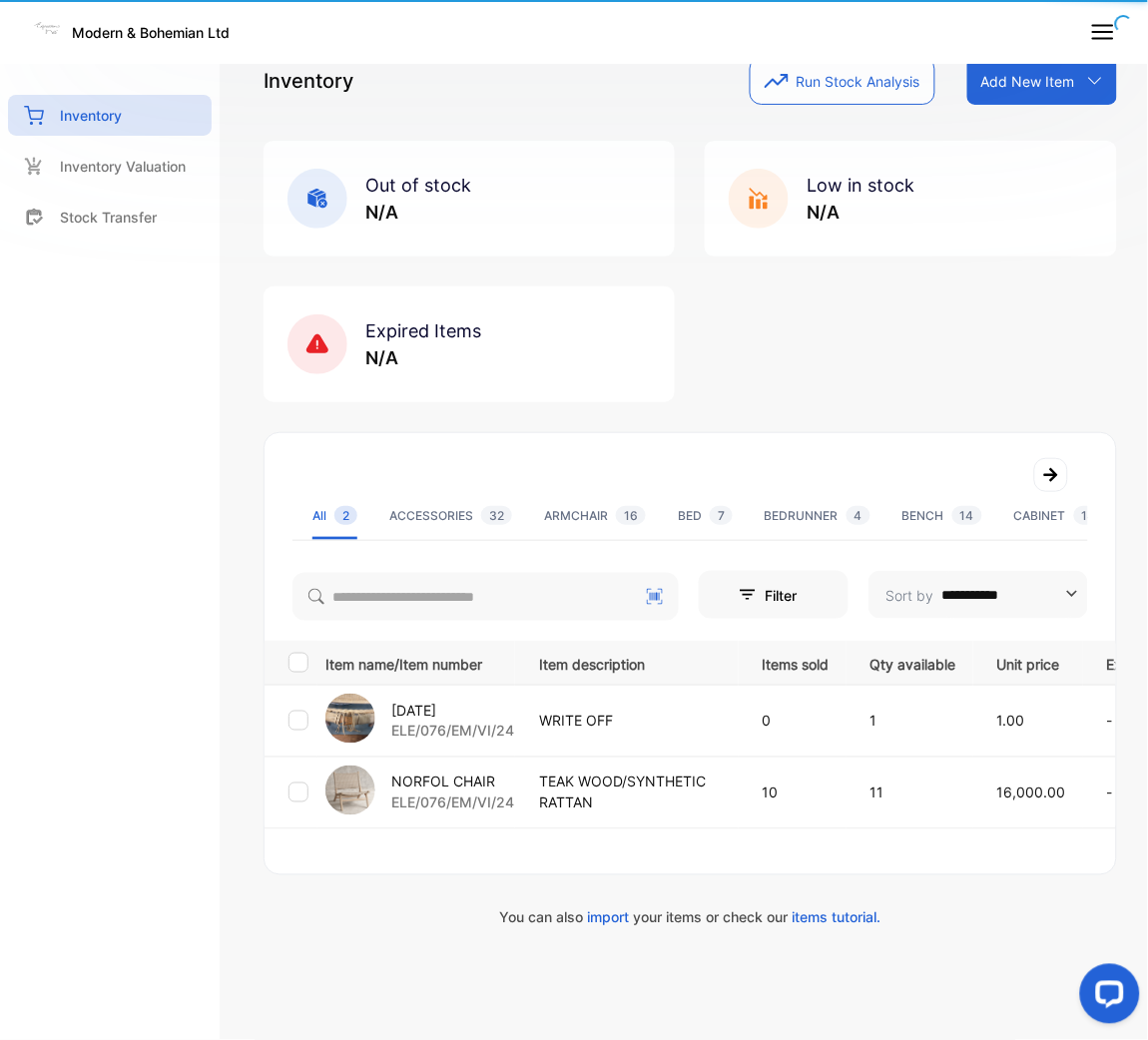 scroll, scrollTop: 38, scrollLeft: 0, axis: vertical 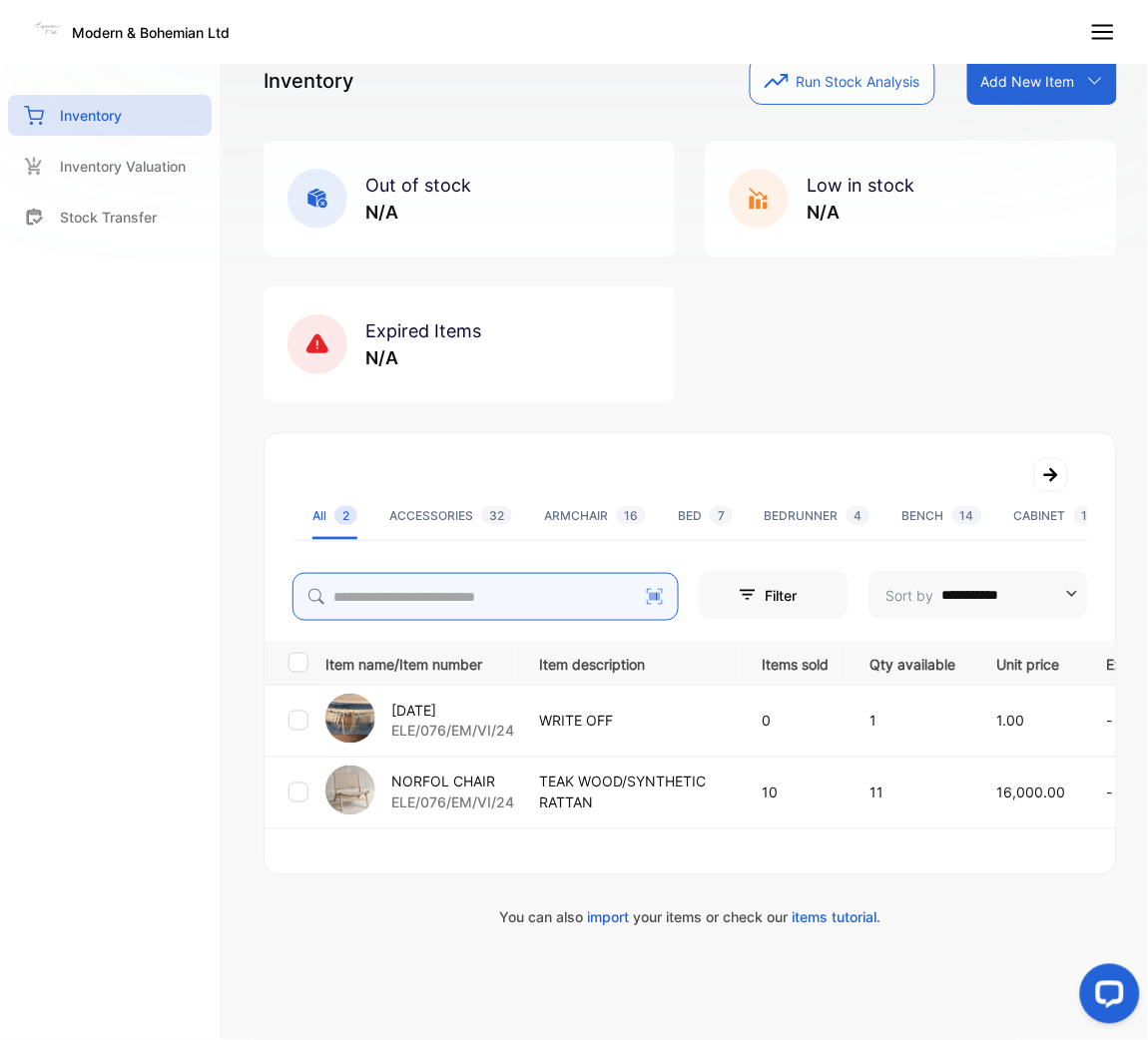 click on "**********" at bounding box center (690, 492) 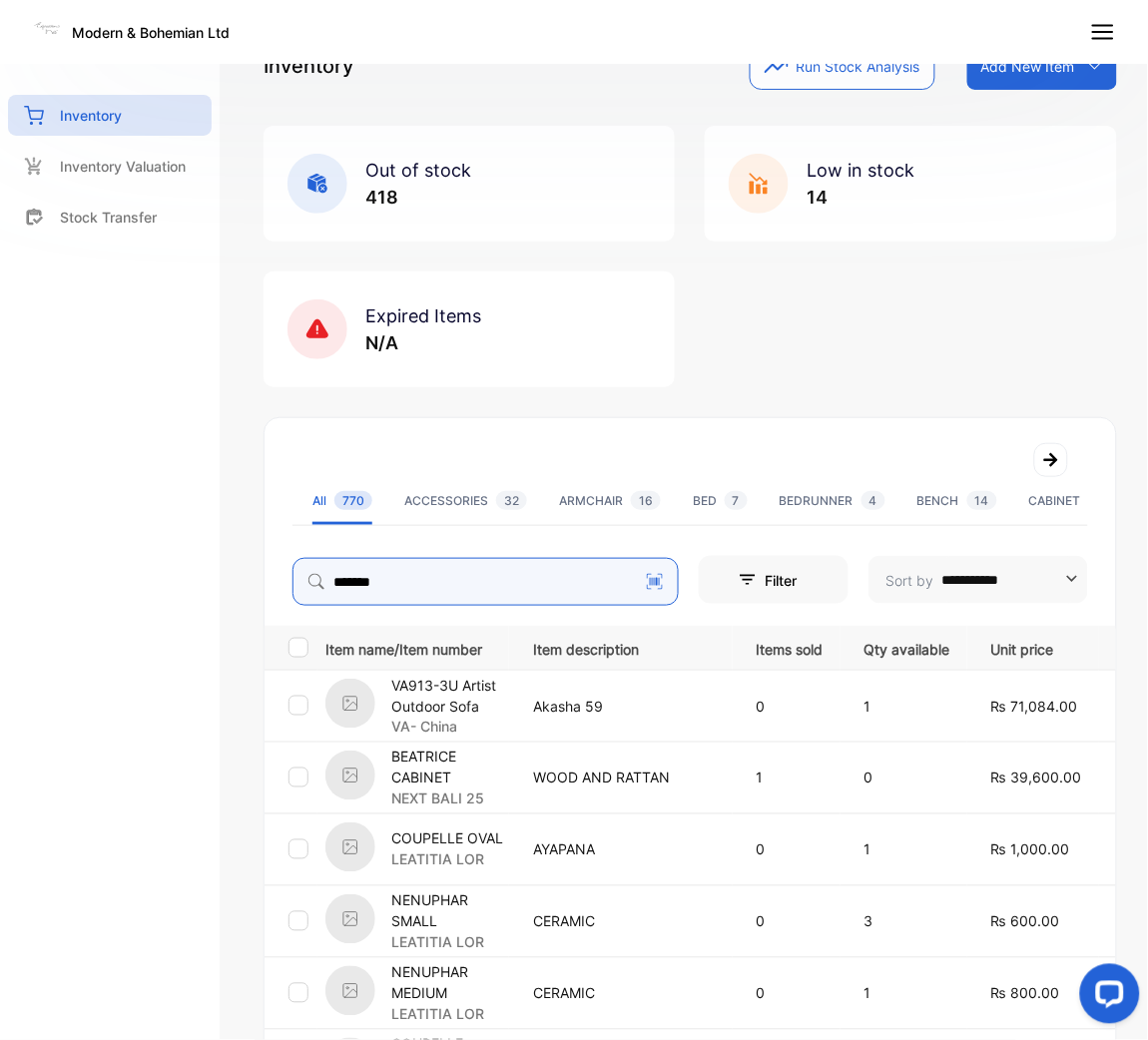 type on "*******" 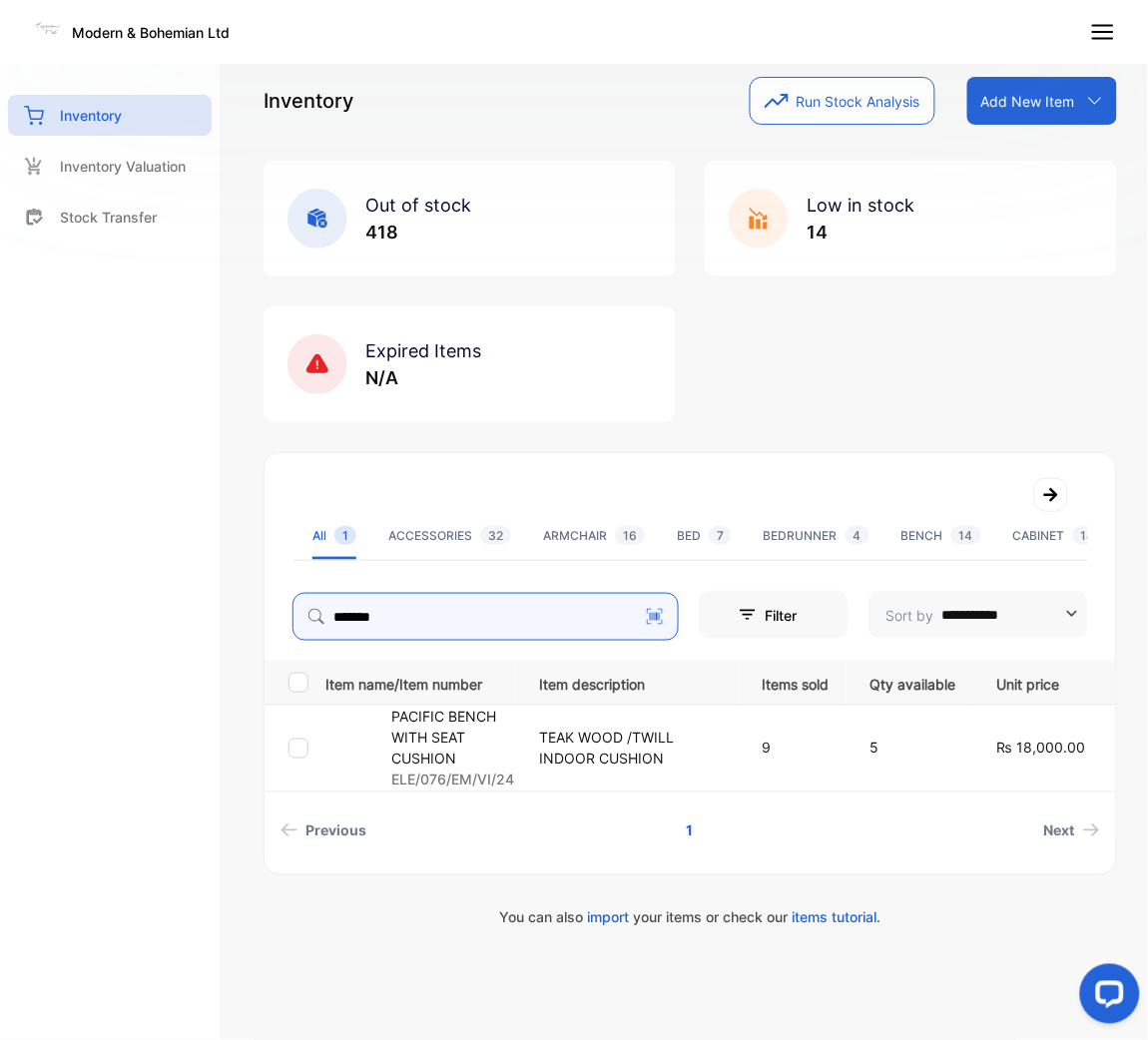 scroll, scrollTop: 2, scrollLeft: 0, axis: vertical 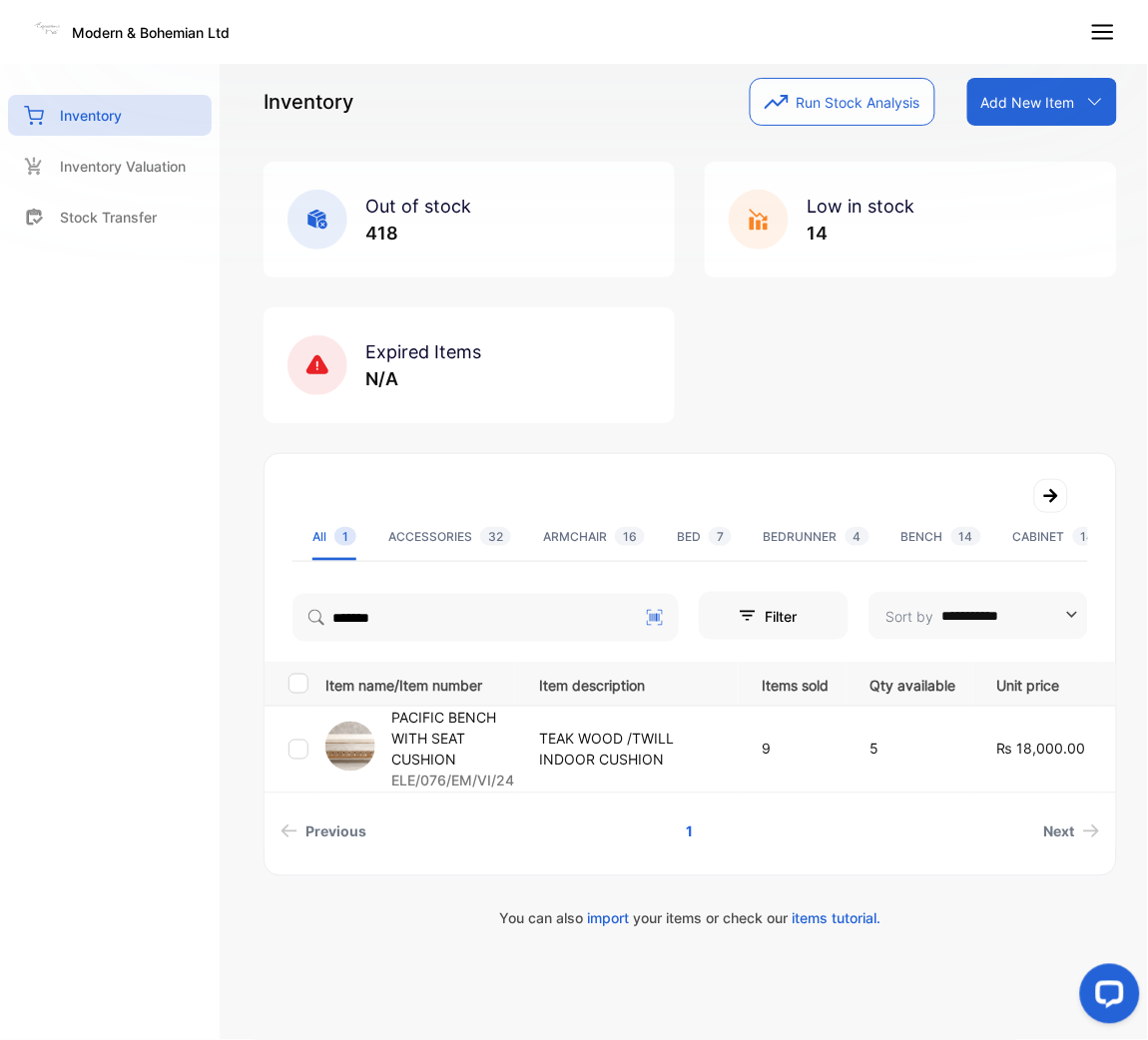 click on "PACIFIC BENCH WITH SEAT CUSHION" at bounding box center (452, 739) 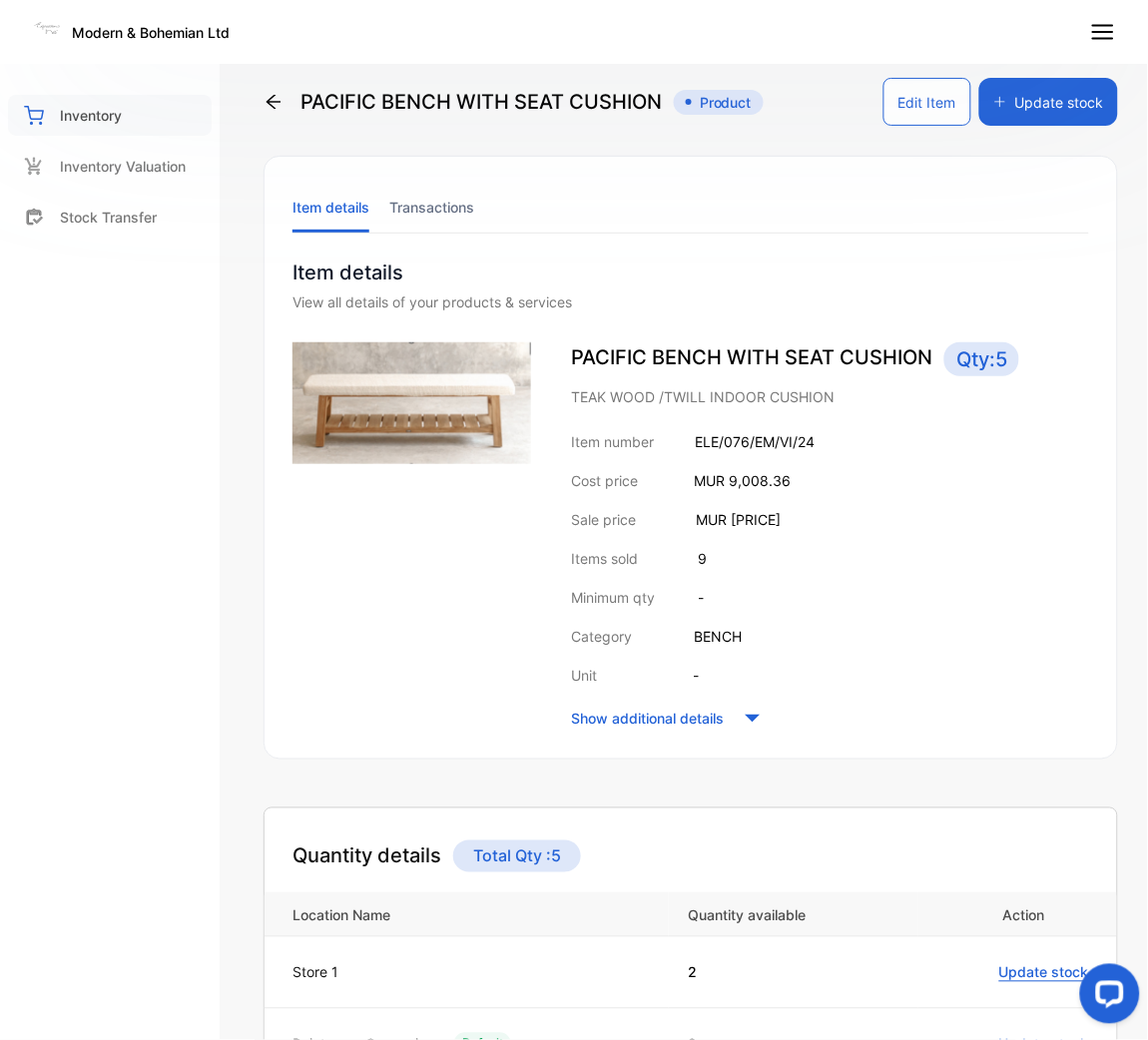 click on "Inventory" at bounding box center [110, 115] 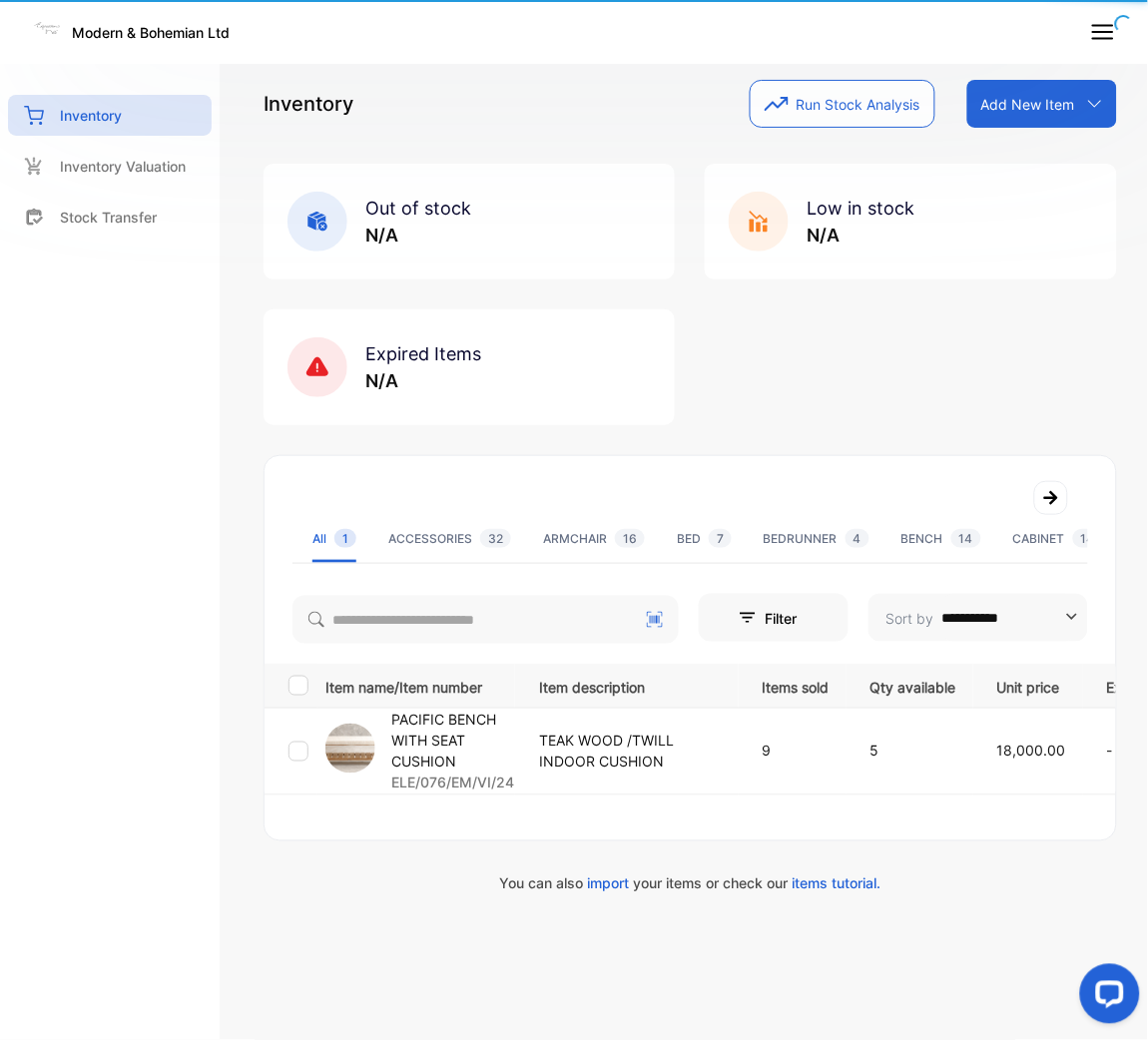 scroll, scrollTop: 0, scrollLeft: 0, axis: both 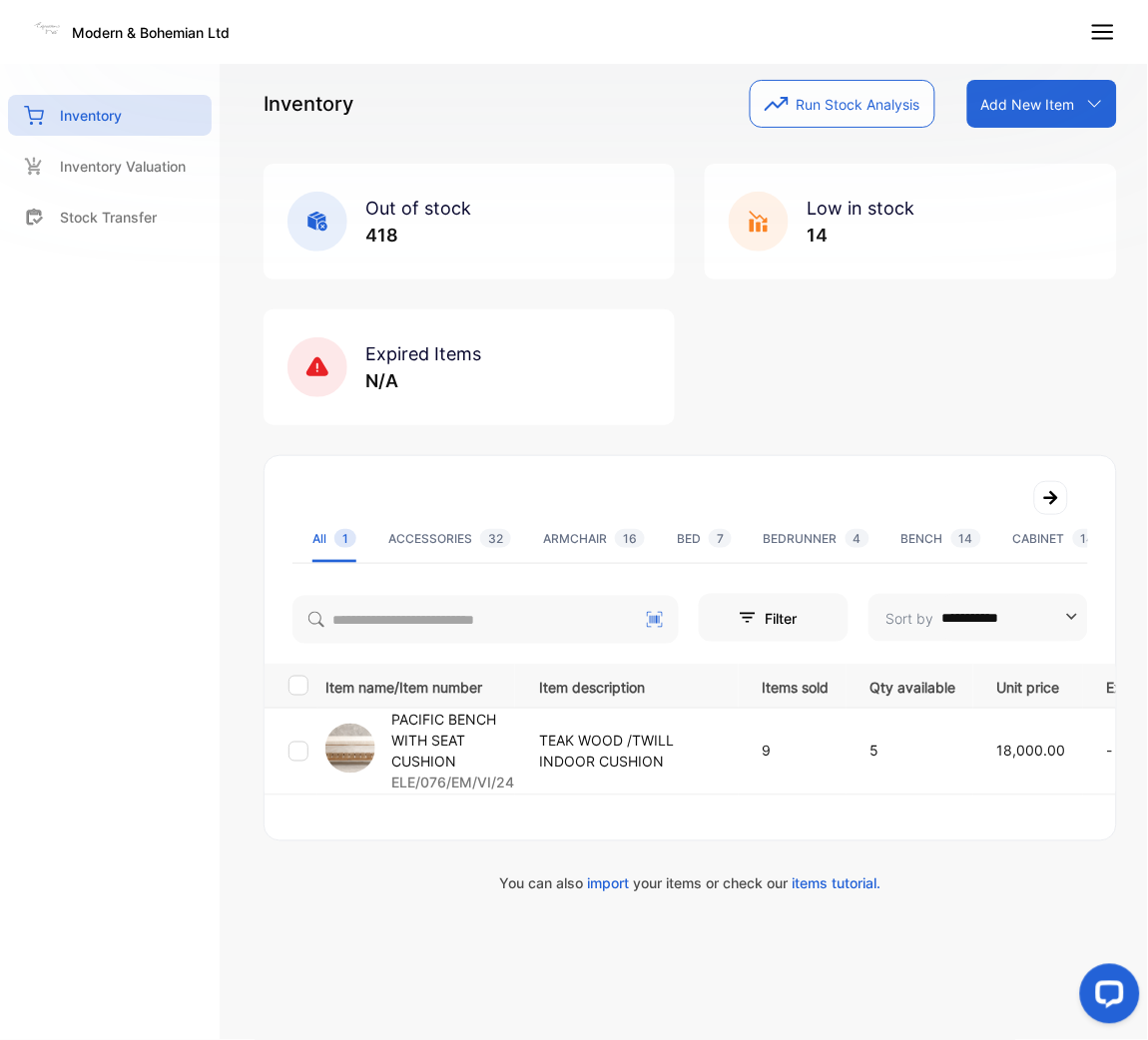 click at bounding box center [485, 616] 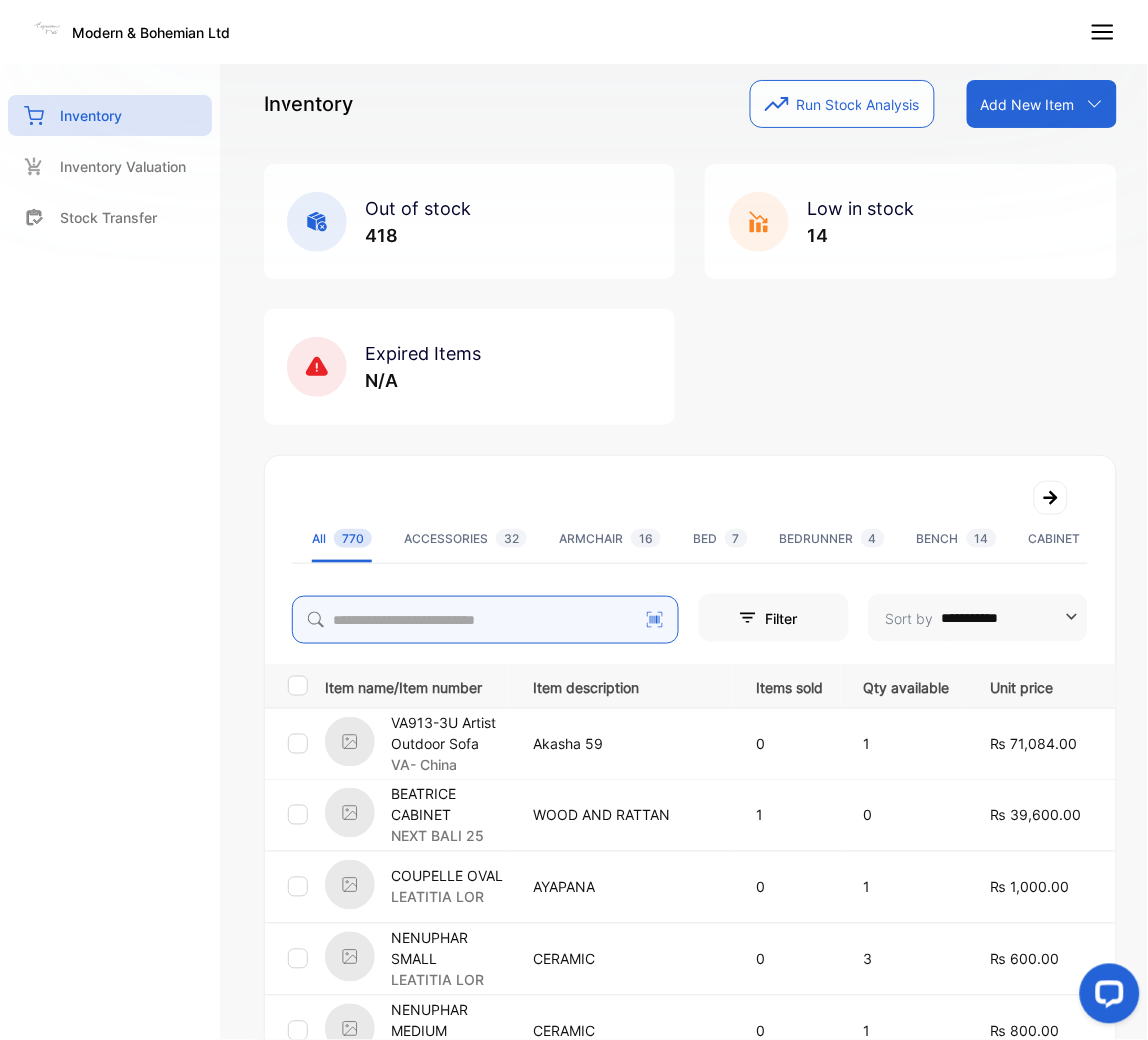 click at bounding box center [485, 620] 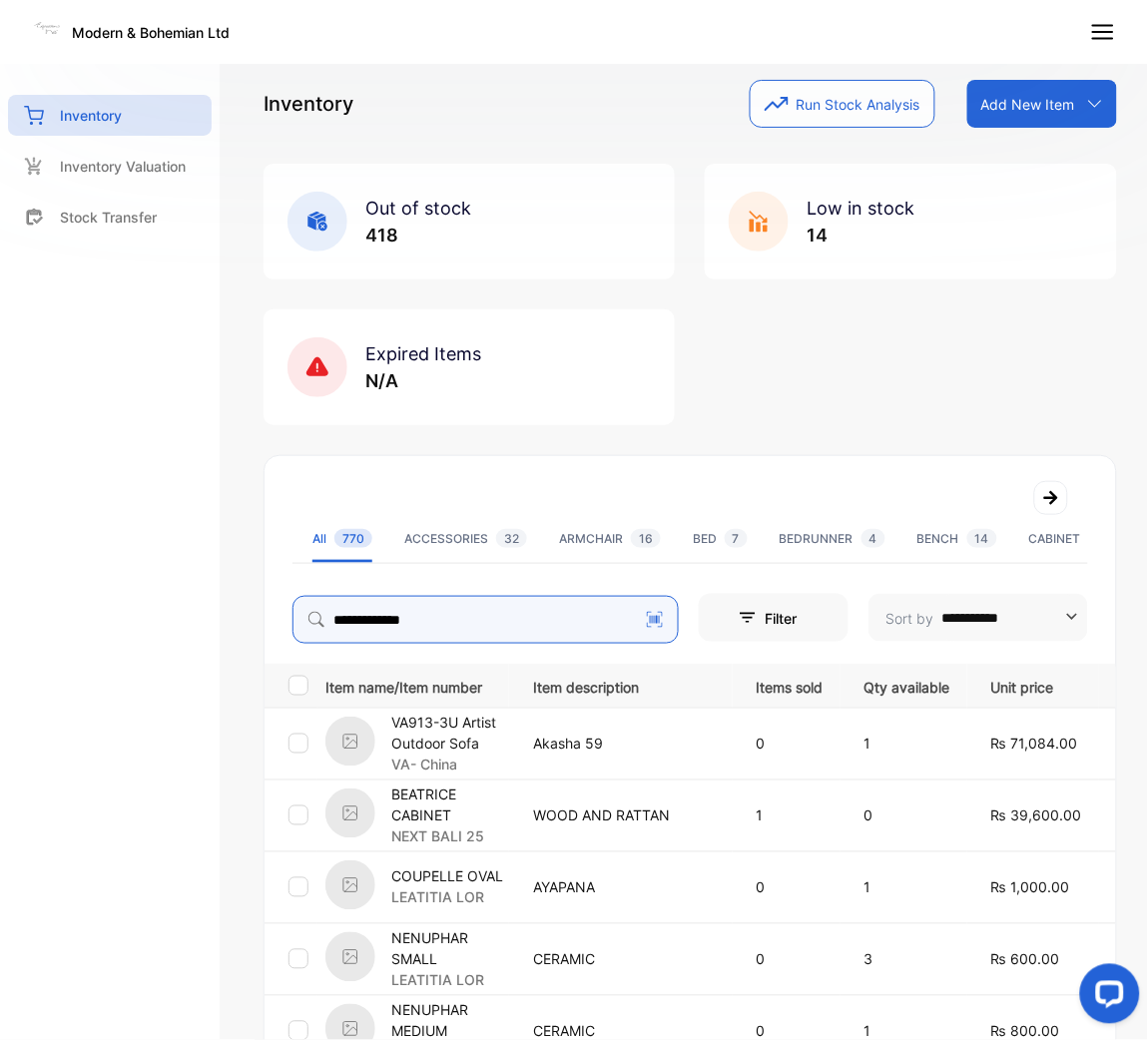 type on "**********" 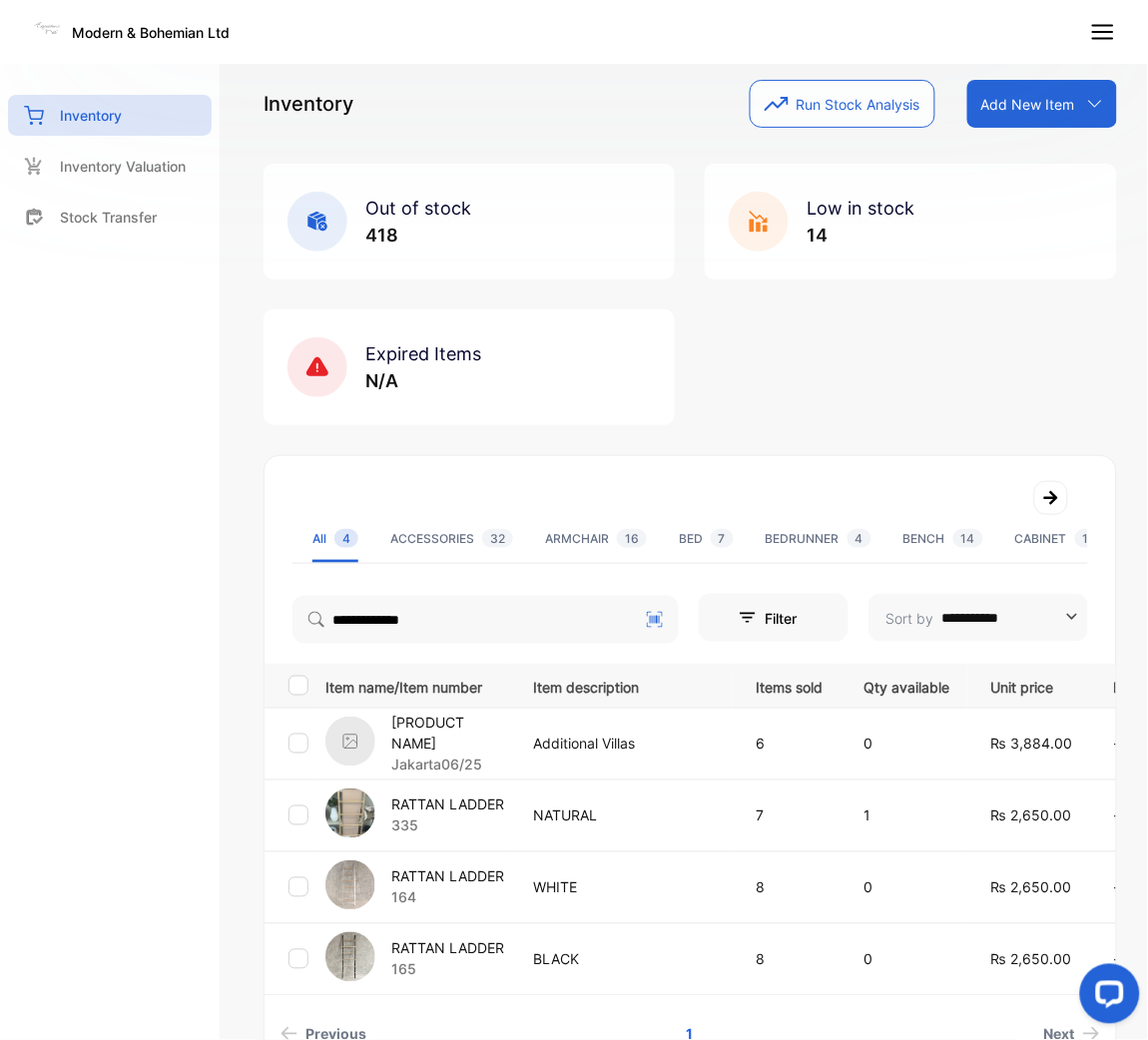 click on "335" at bounding box center [447, 825] 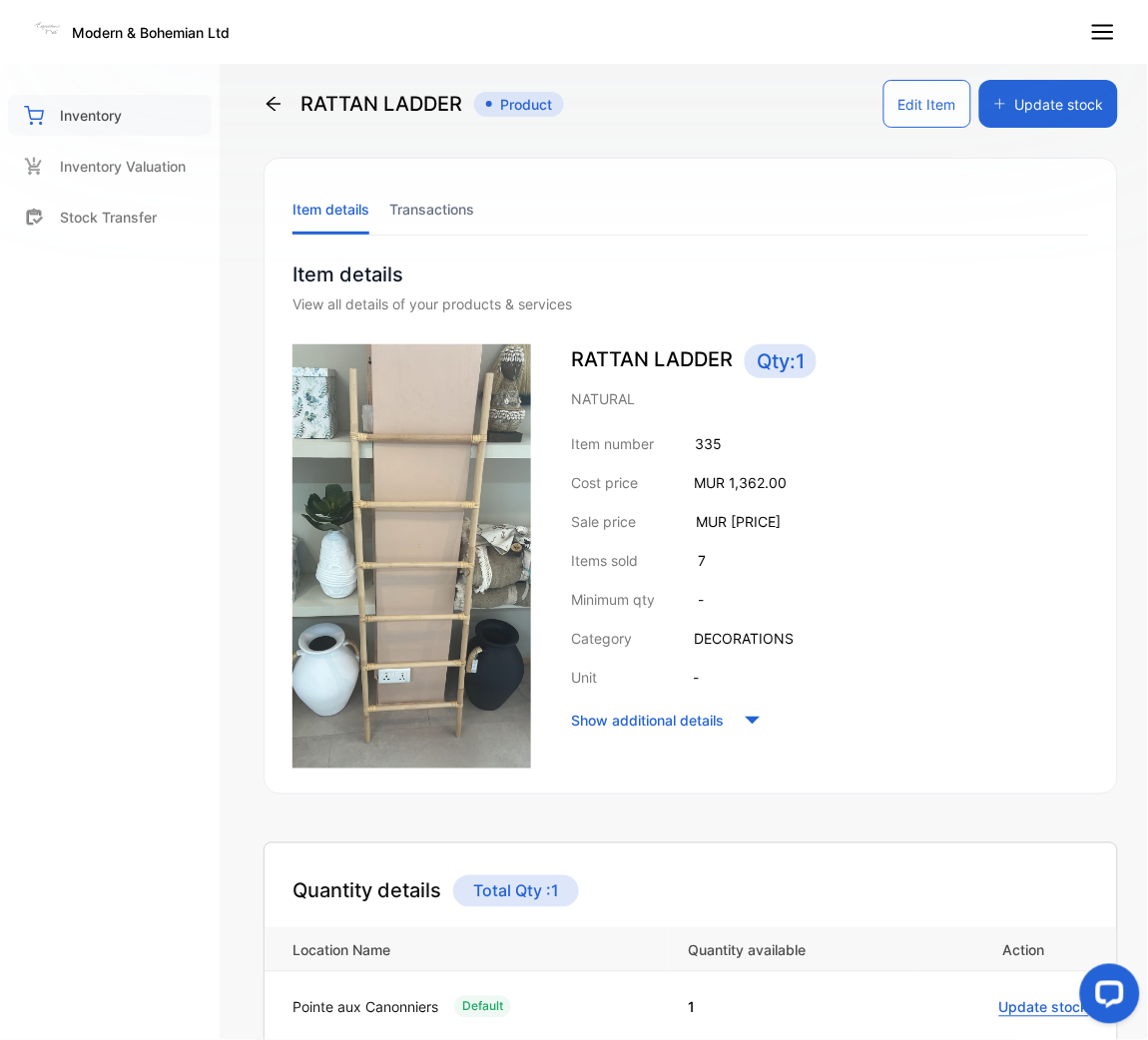 click on "Inventory" at bounding box center (110, 115) 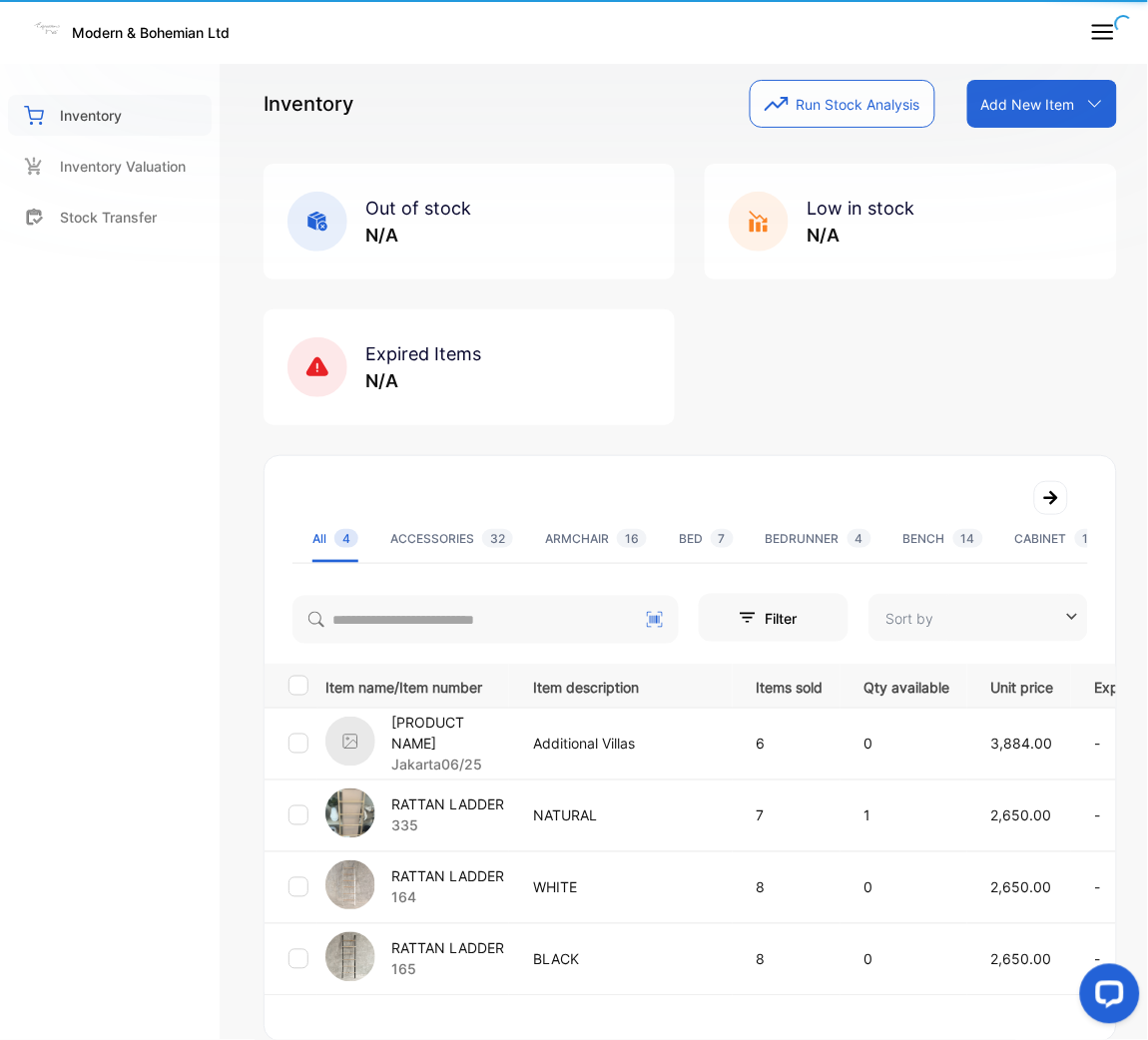 type on "**********" 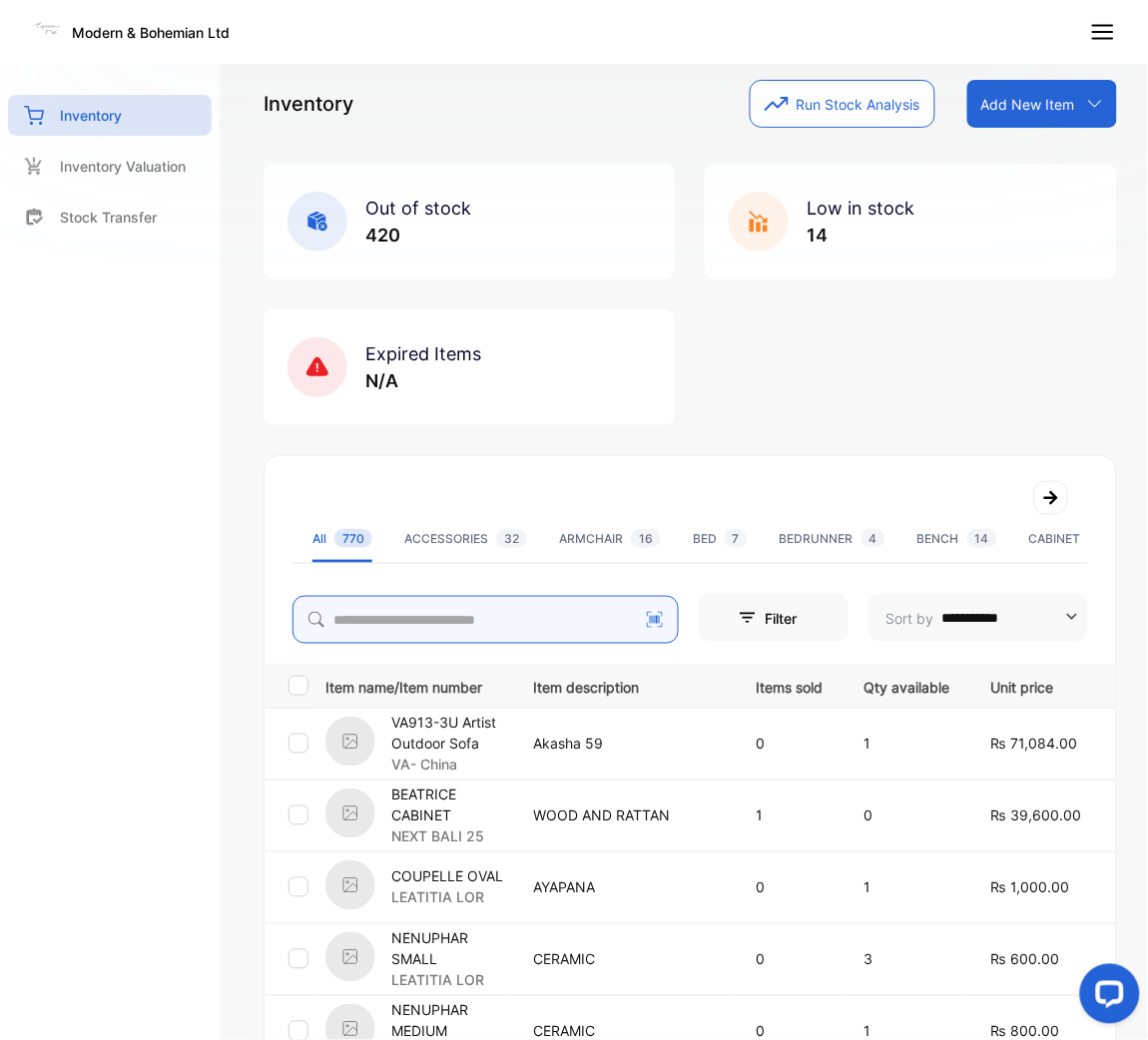 click at bounding box center (485, 620) 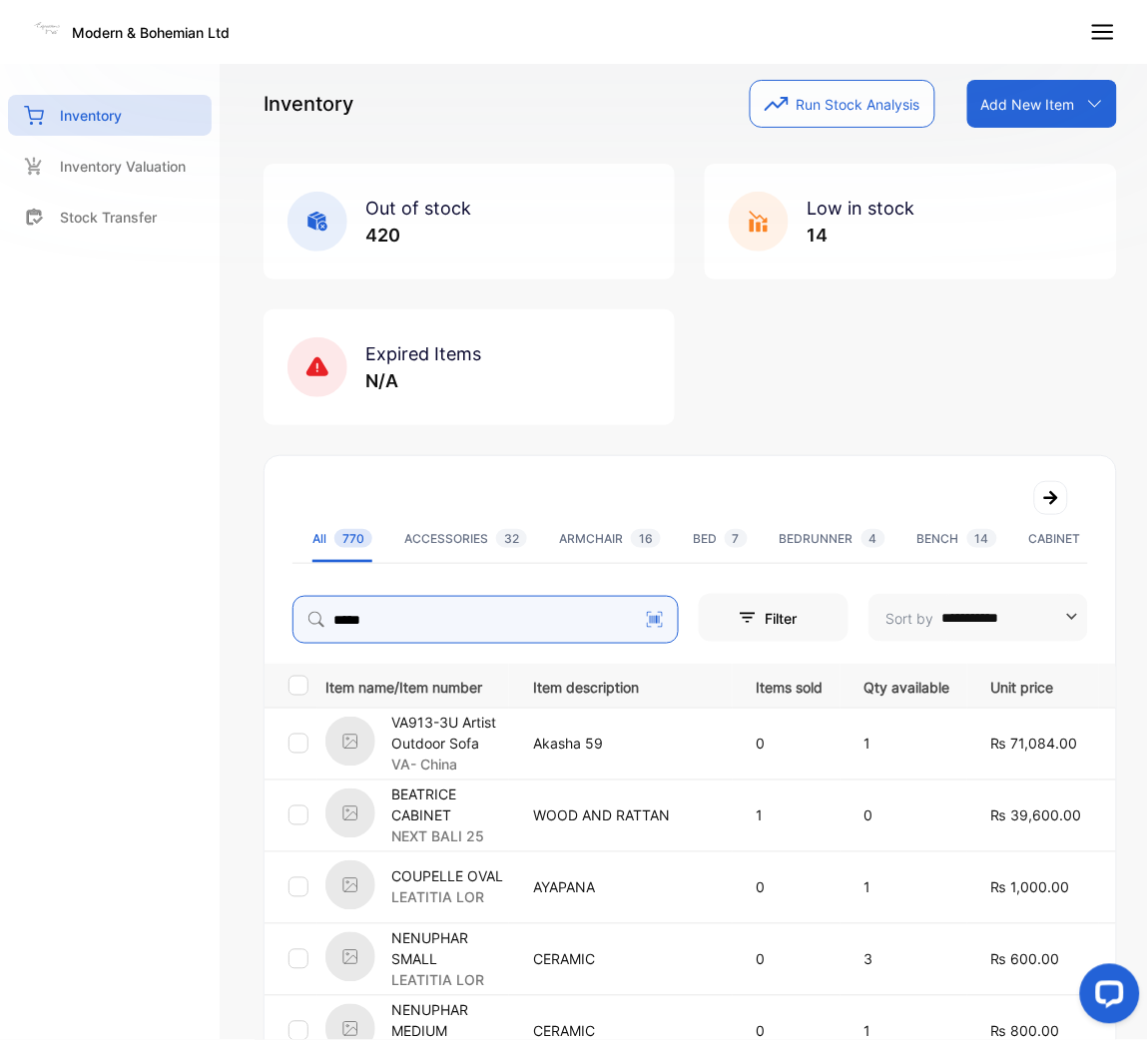 type on "*****" 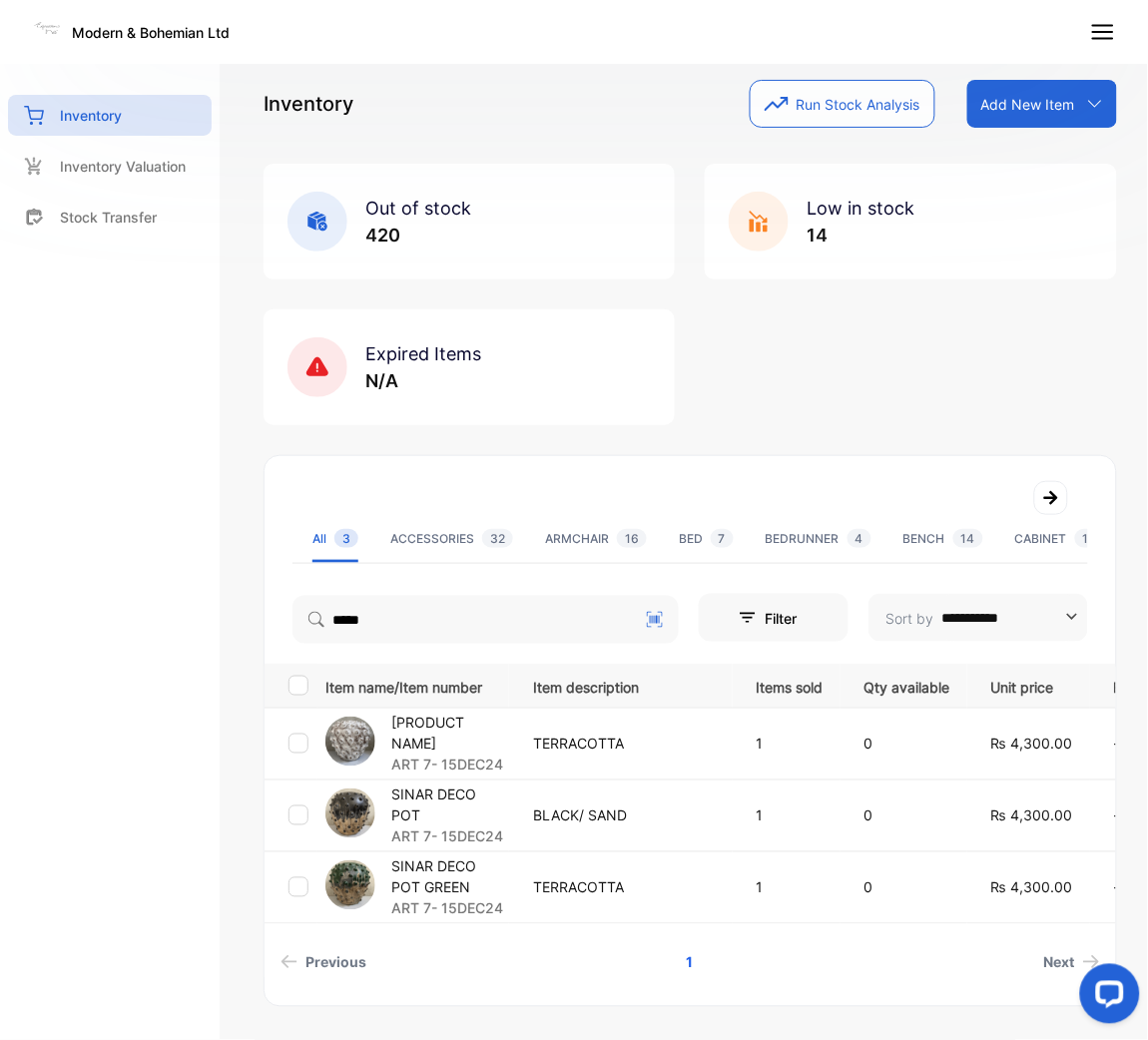 click on "[PRODUCT NAME]" at bounding box center [449, 734] 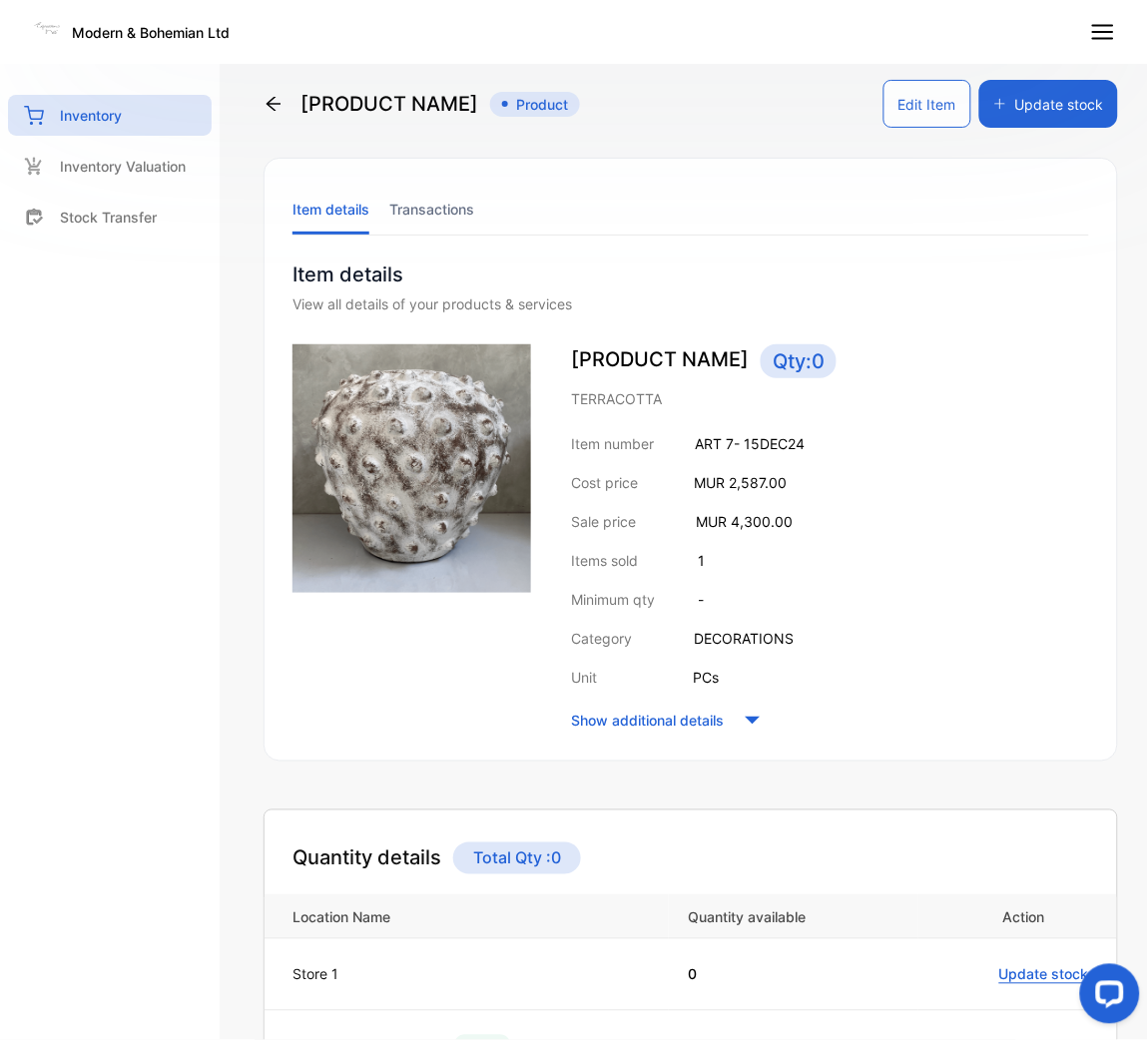 click on "Transactions" at bounding box center (431, 209) 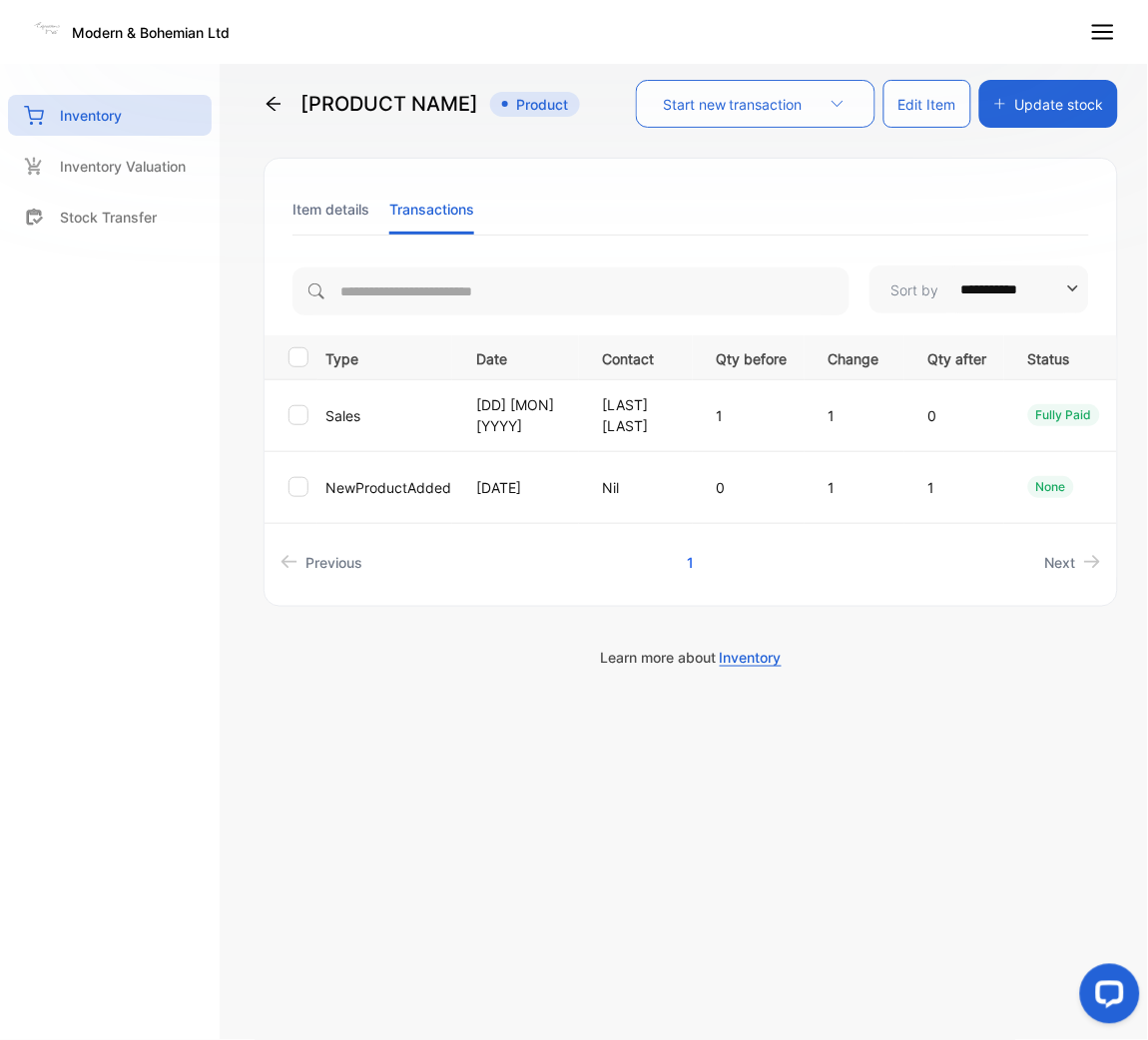click on "Item details" at bounding box center [330, 209] 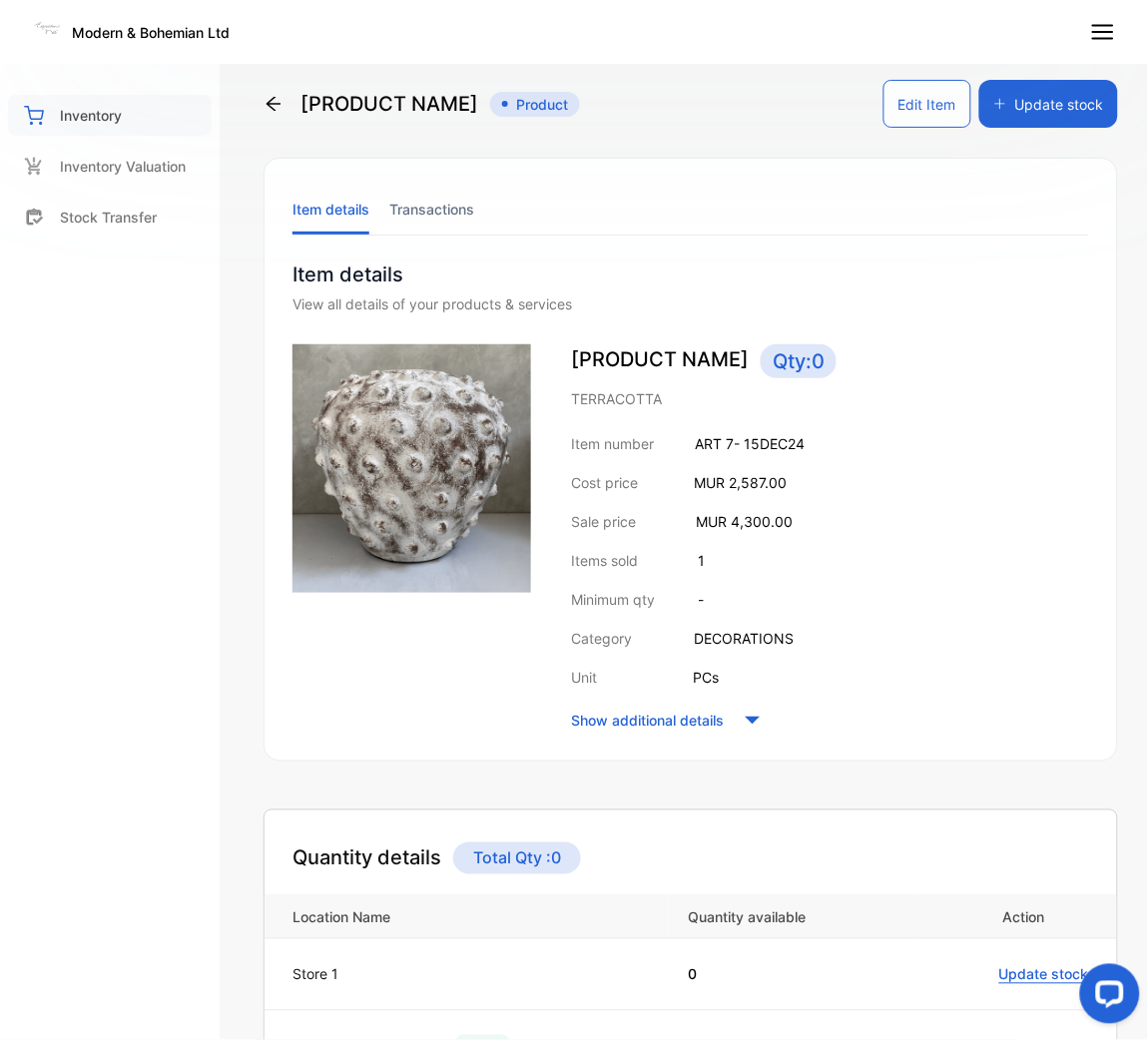 click on "Inventory" at bounding box center [110, 115] 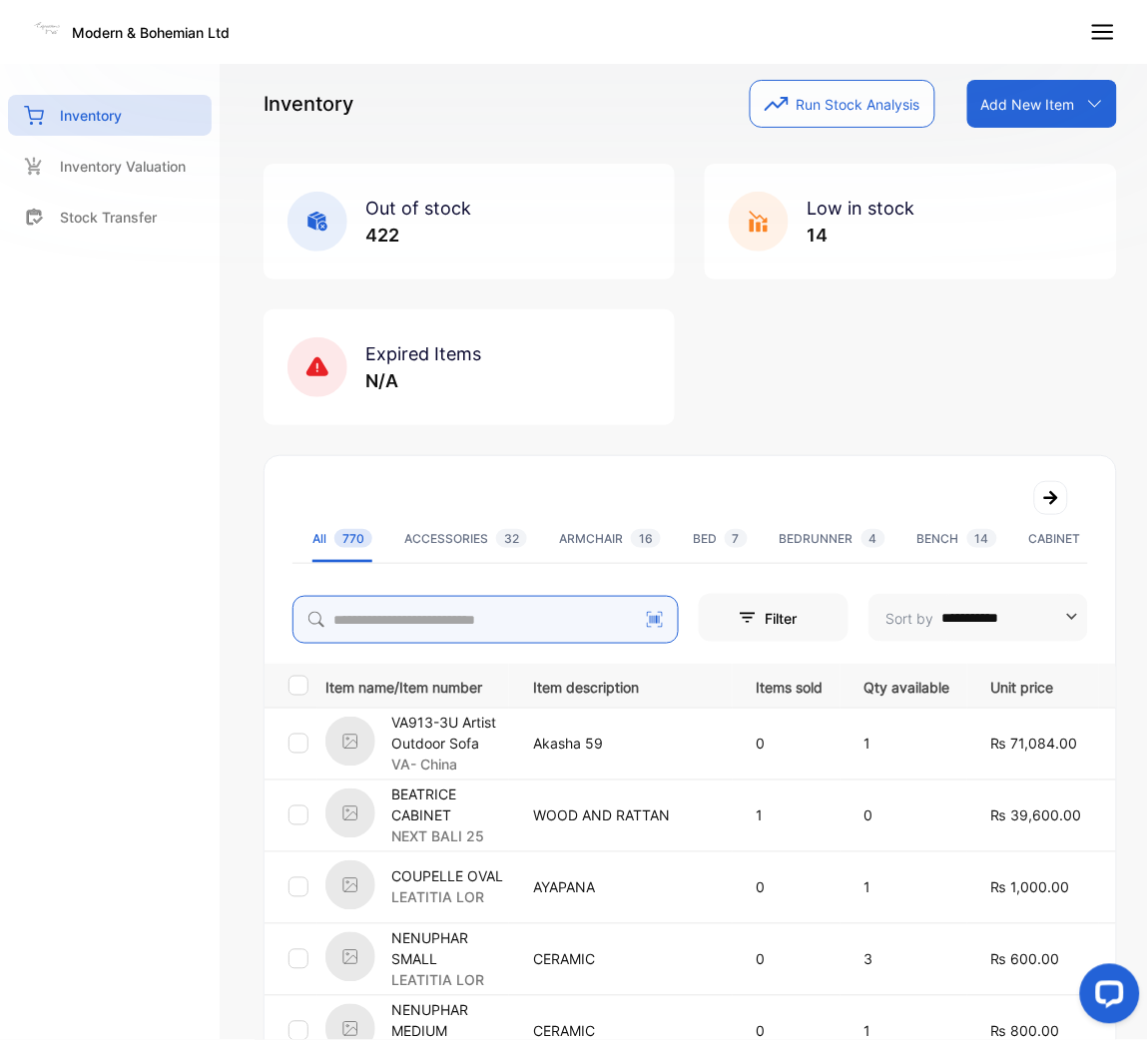 click at bounding box center (485, 620) 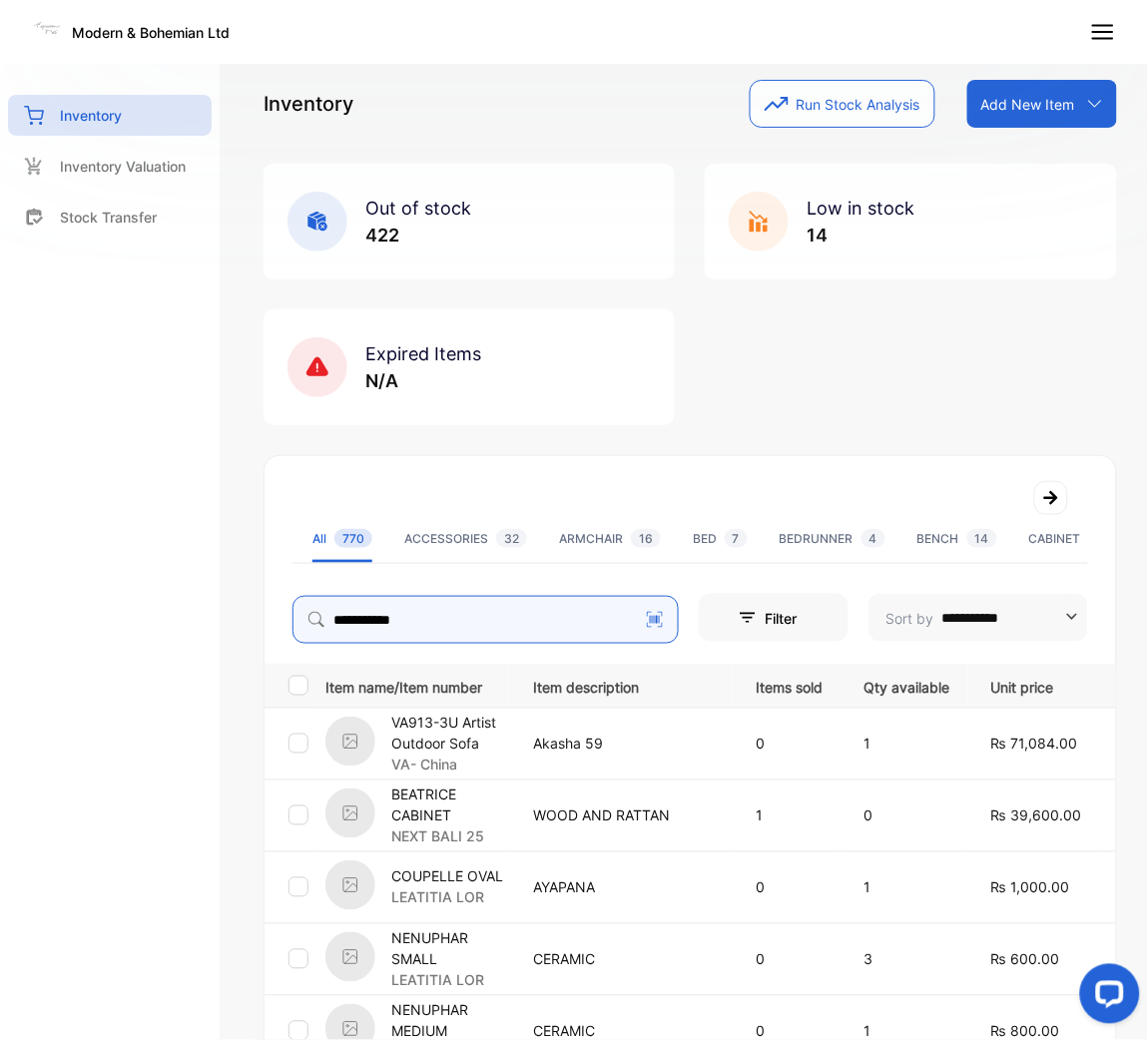 type on "**********" 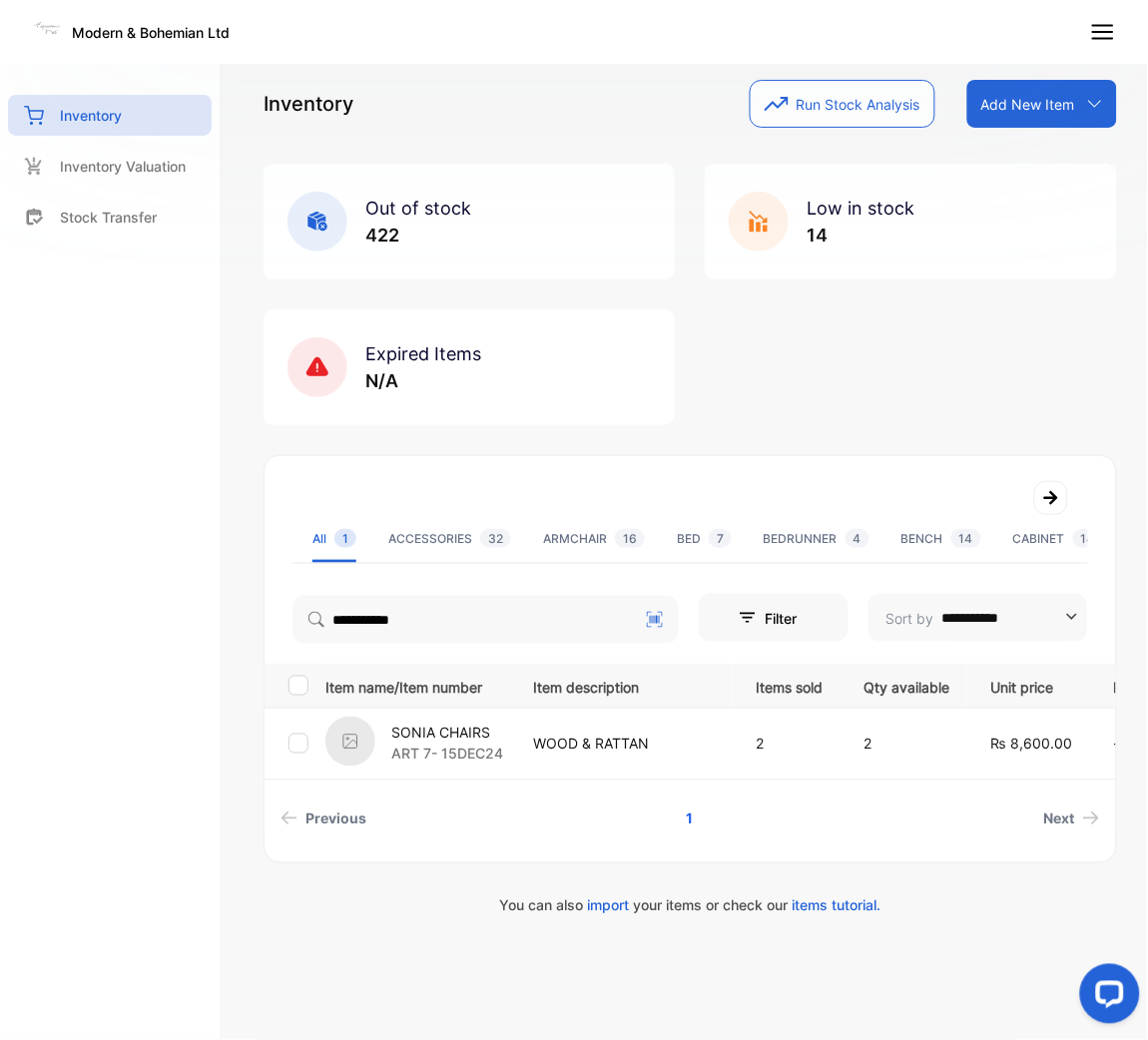 click on "SONIA CHAIRS" at bounding box center [447, 733] 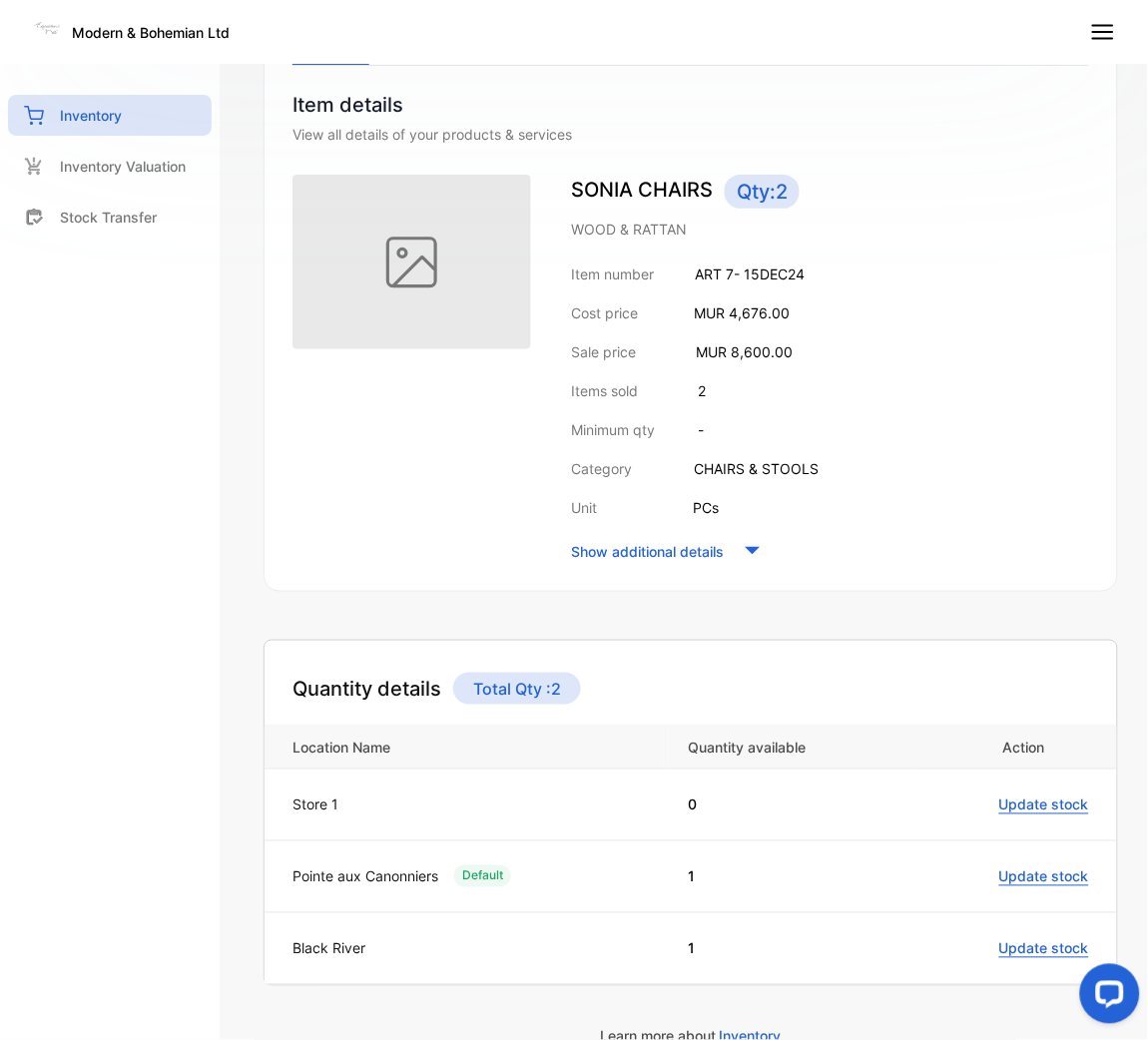 scroll, scrollTop: 0, scrollLeft: 0, axis: both 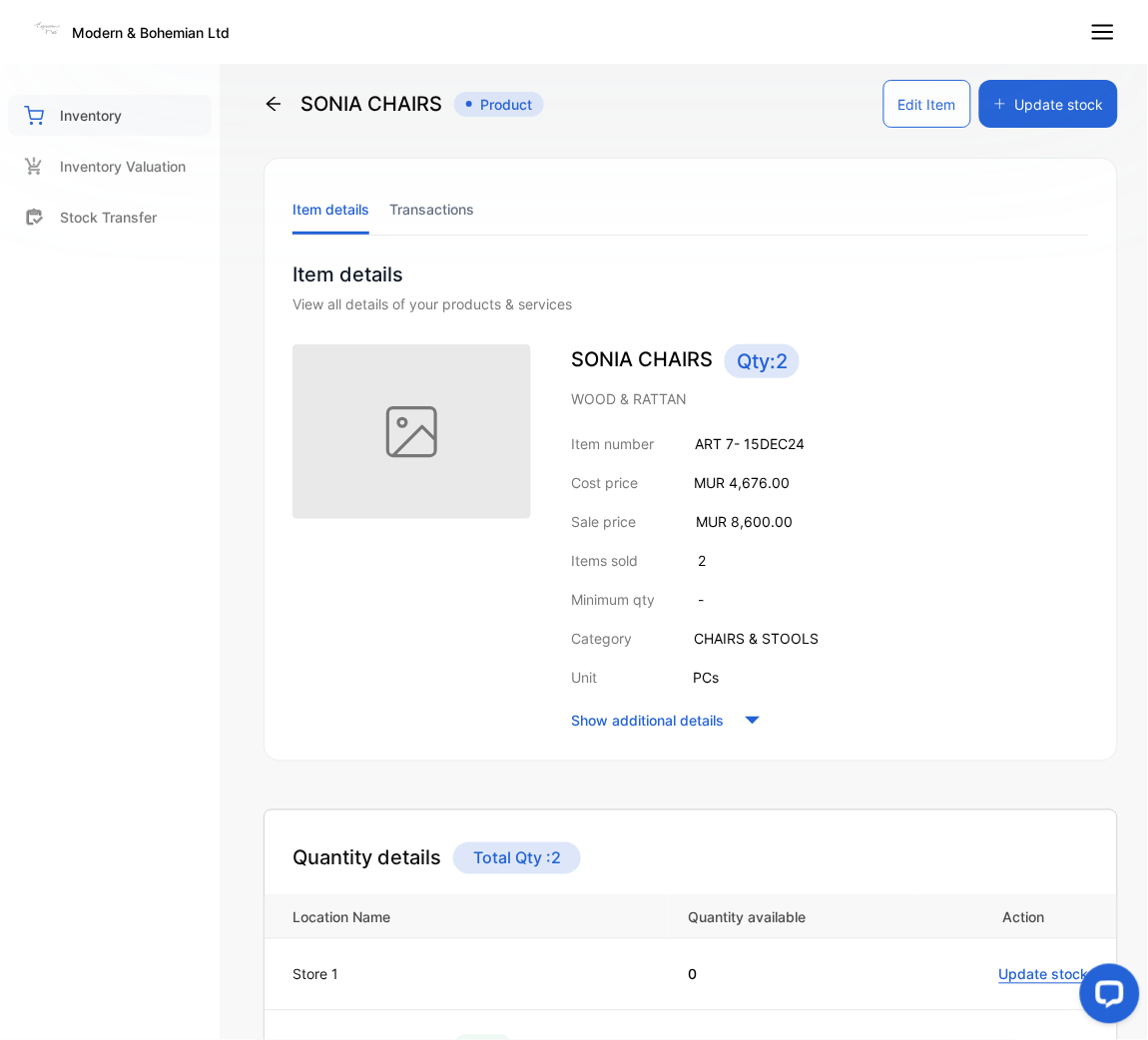 click on "Inventory" at bounding box center (110, 115) 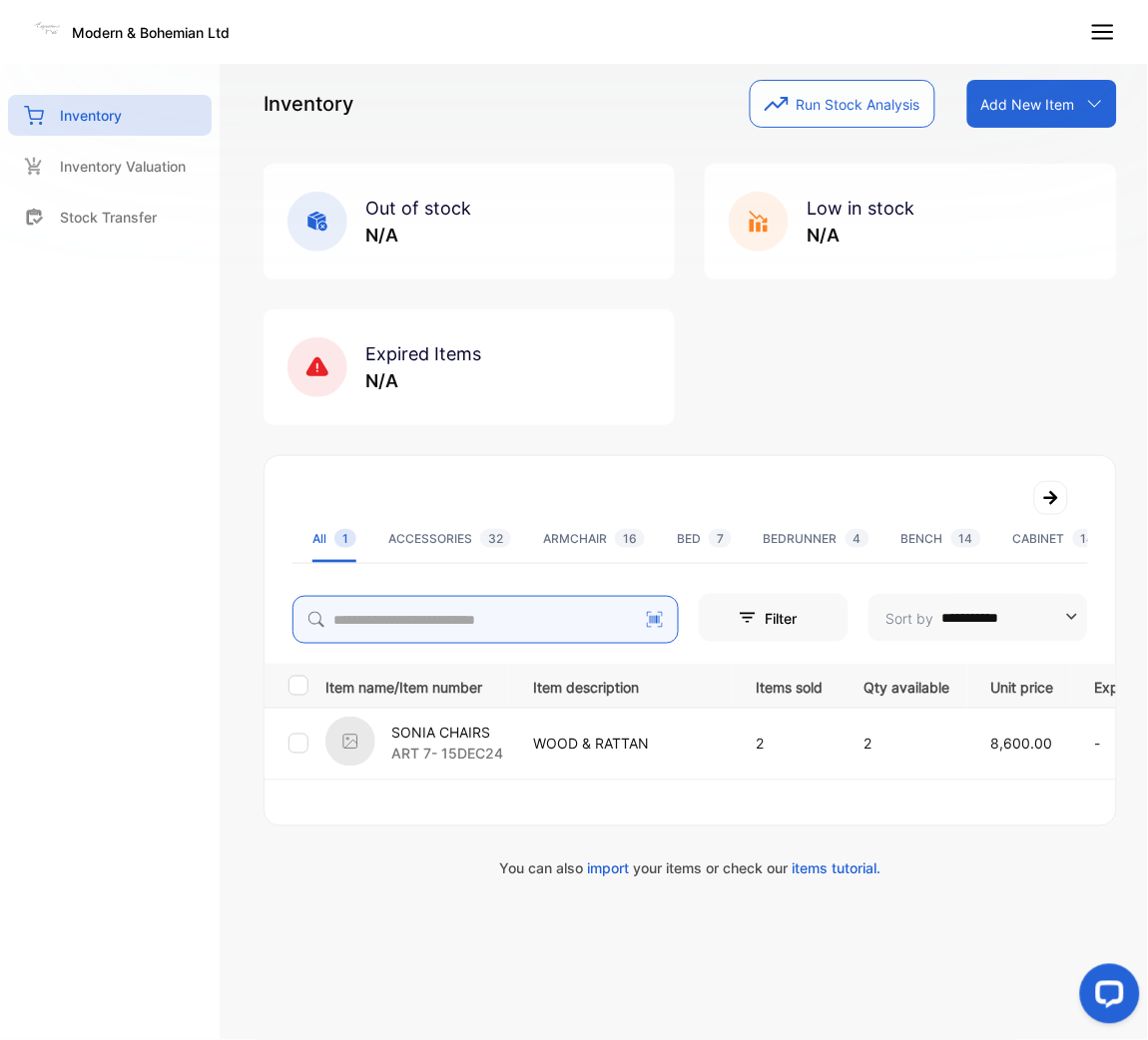 click at bounding box center [485, 620] 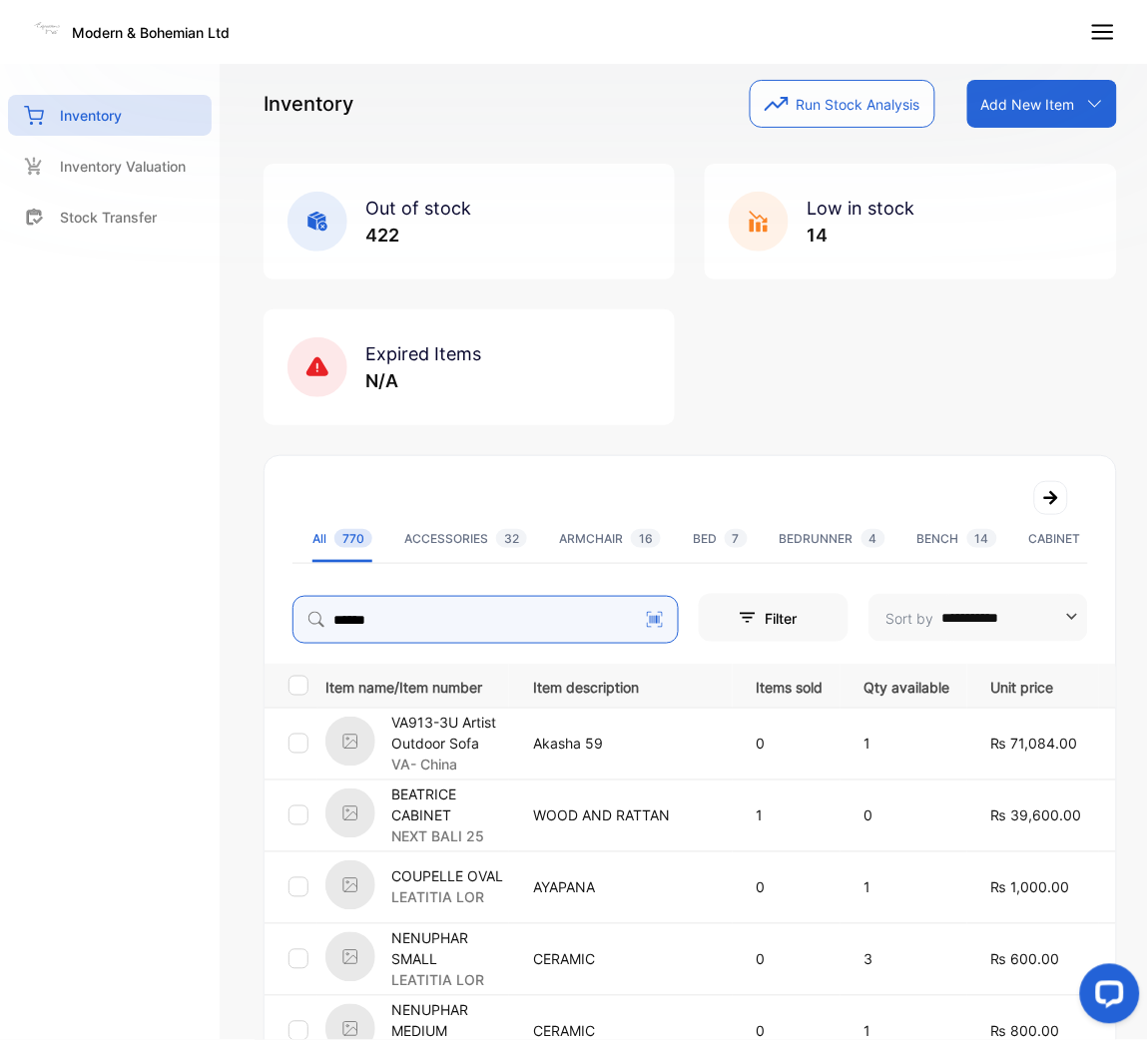 type on "******" 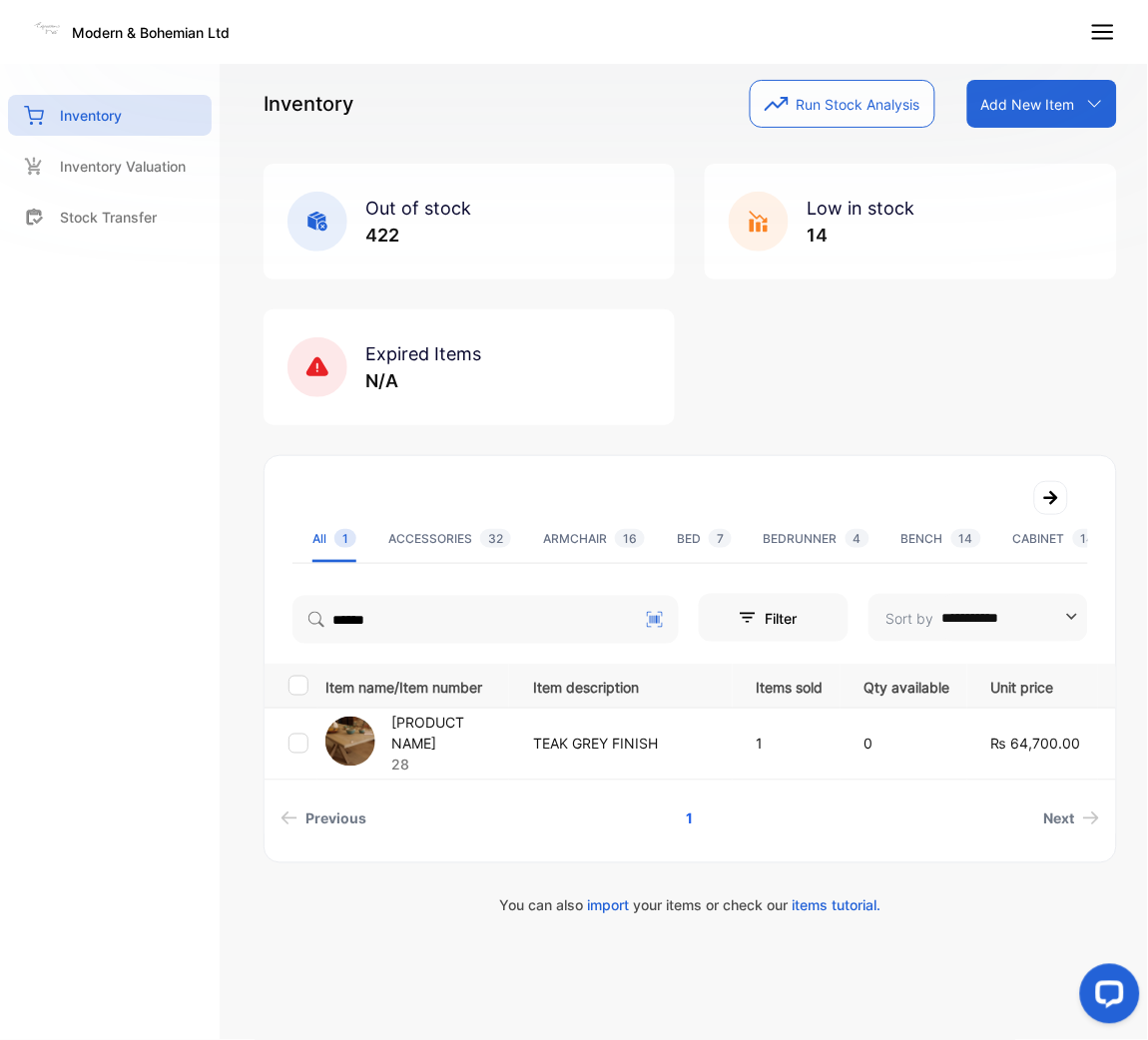 click on "[PRODUCT NAME]" at bounding box center [449, 734] 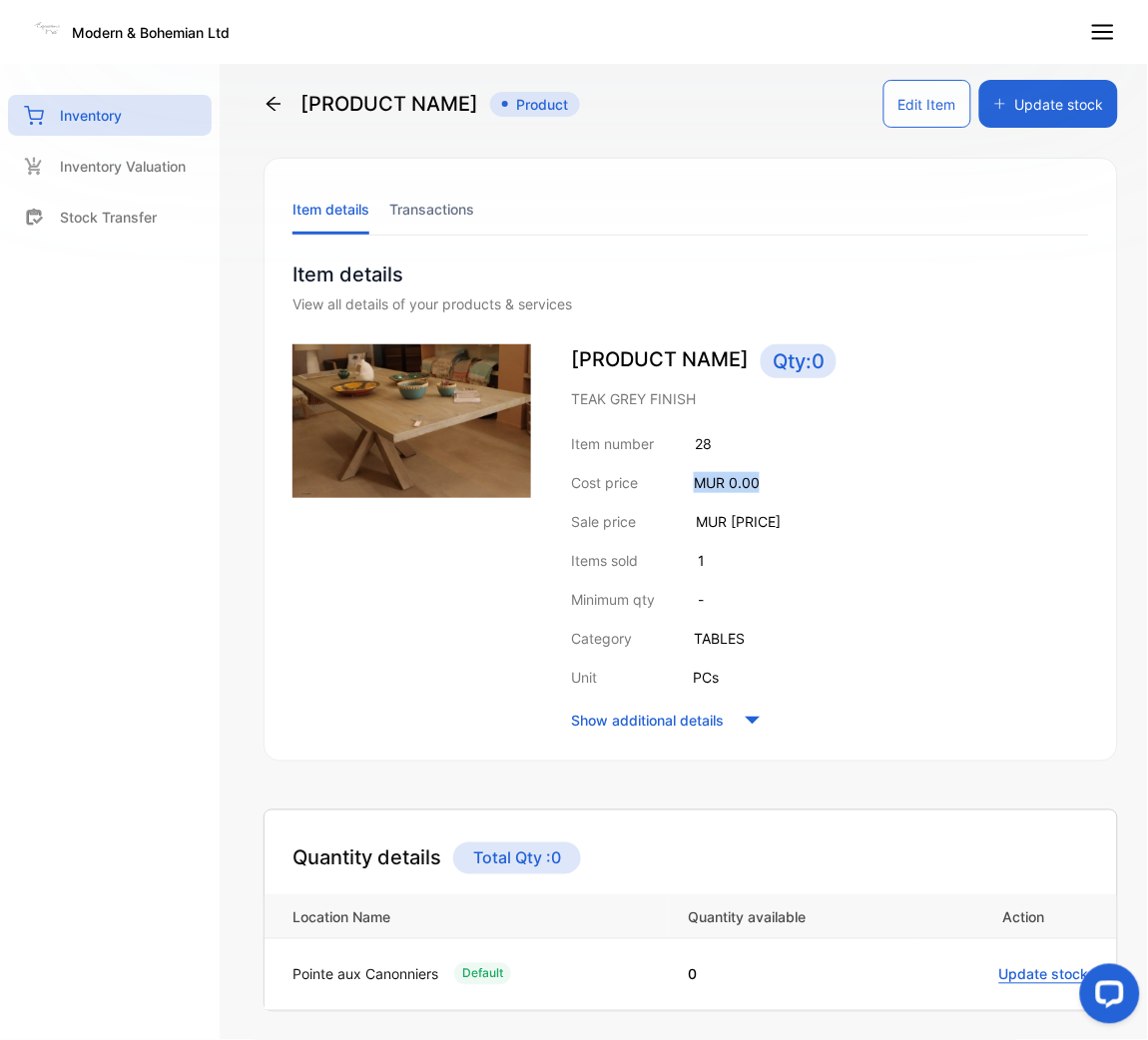 drag, startPoint x: 813, startPoint y: 478, endPoint x: 630, endPoint y: 473, distance: 183.0683 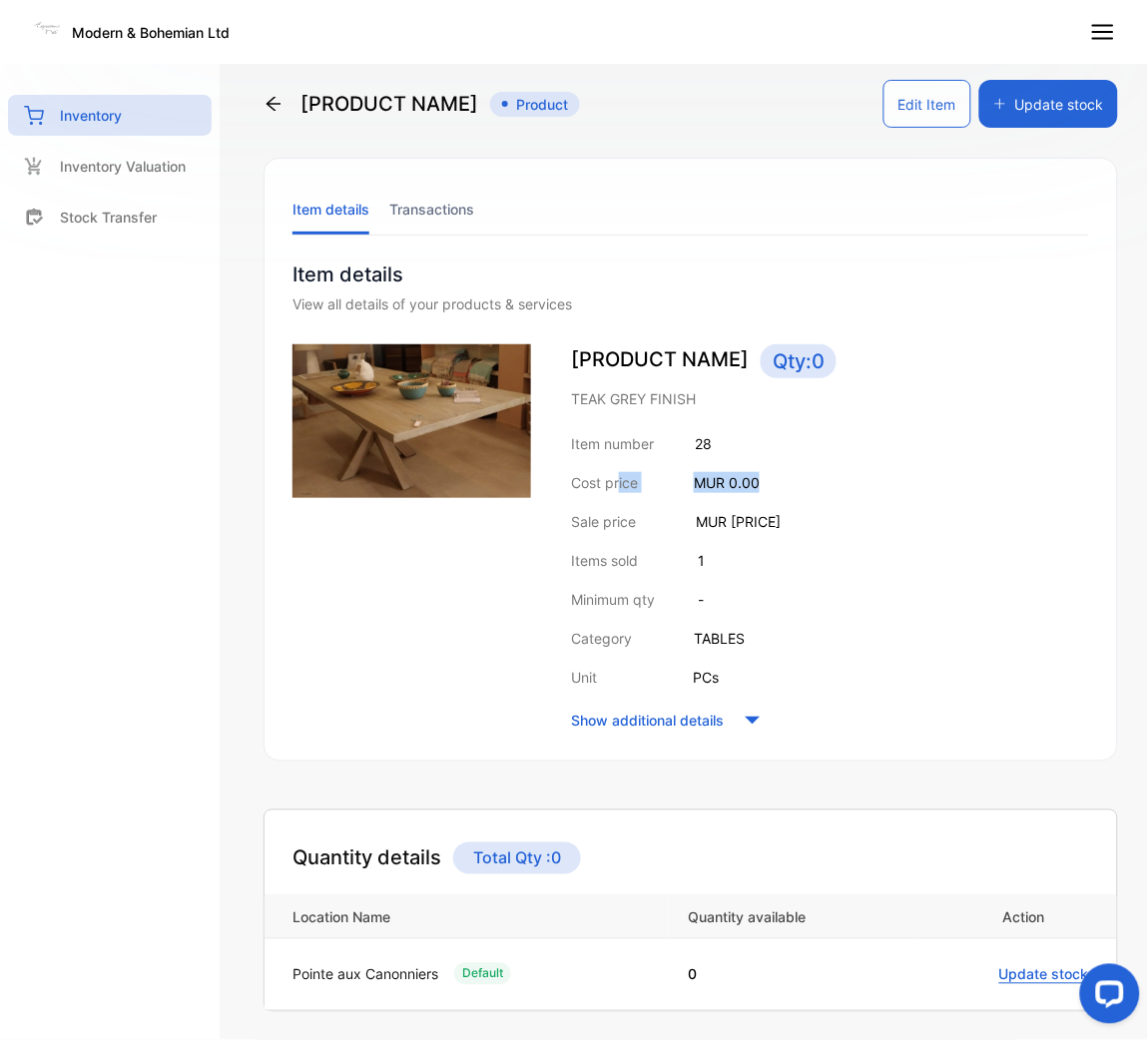 drag, startPoint x: 787, startPoint y: 471, endPoint x: 609, endPoint y: 471, distance: 178 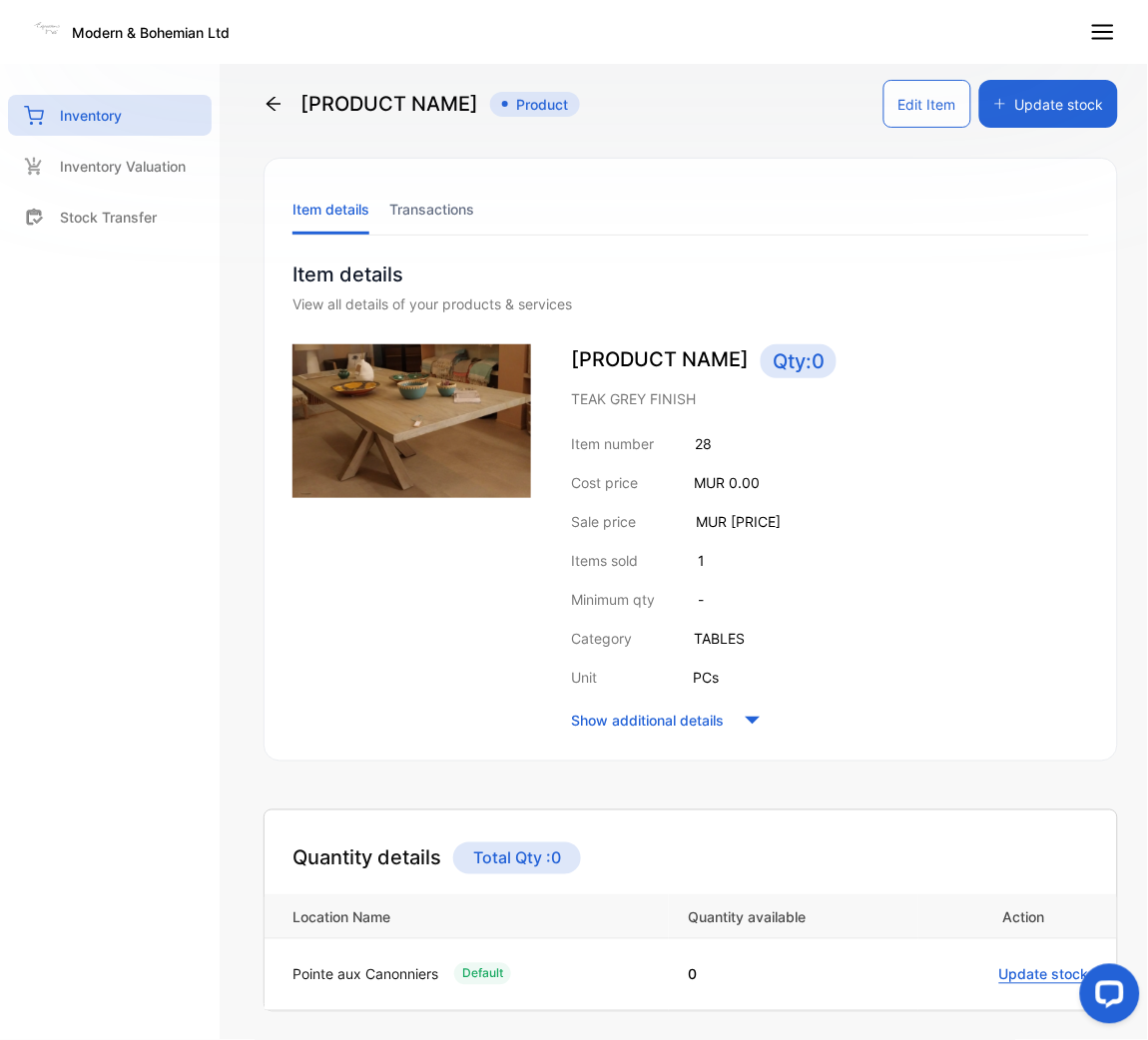 click on "Items sold 1" at bounding box center [830, 560] 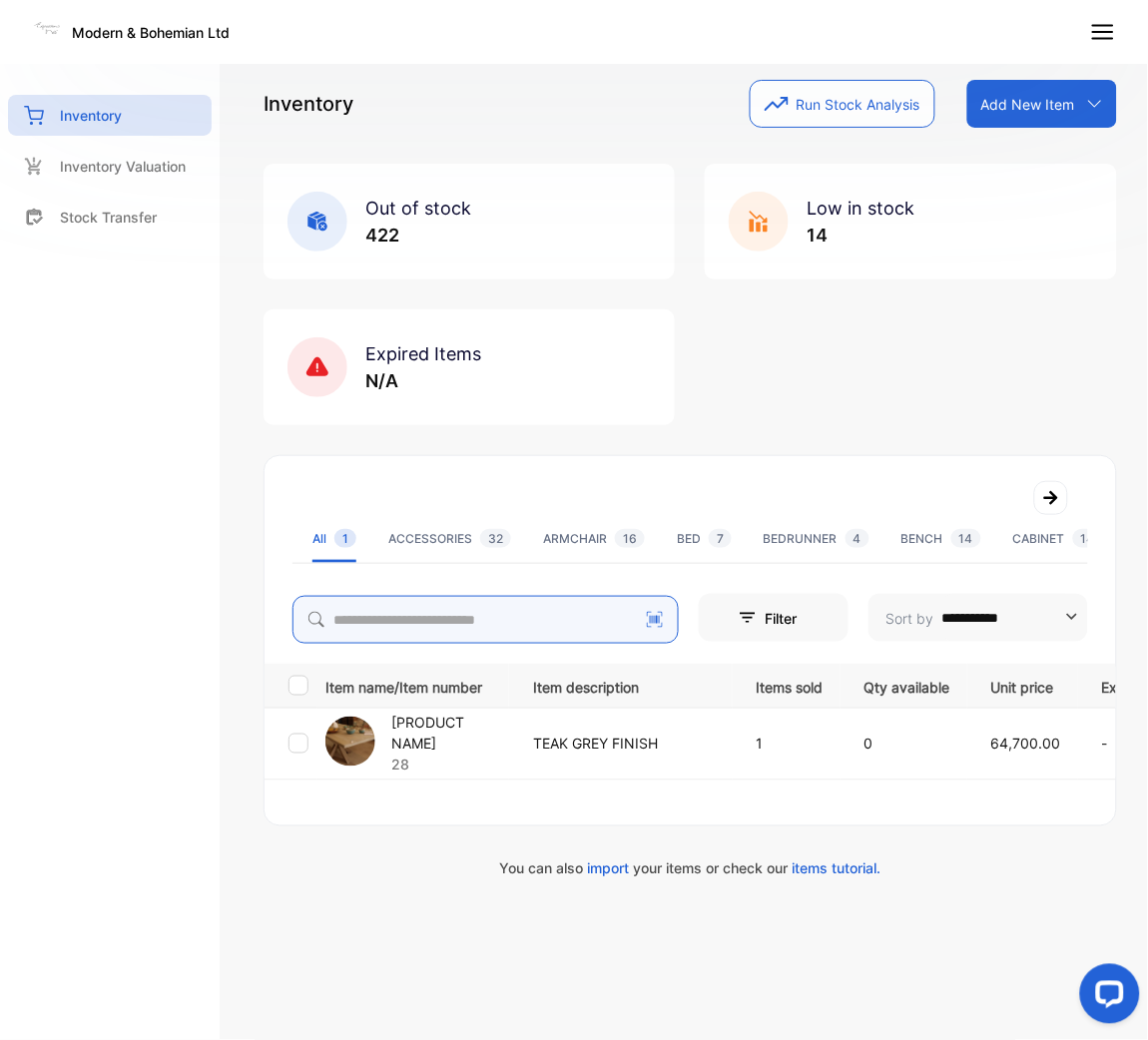 click on "**********" at bounding box center (690, 479) 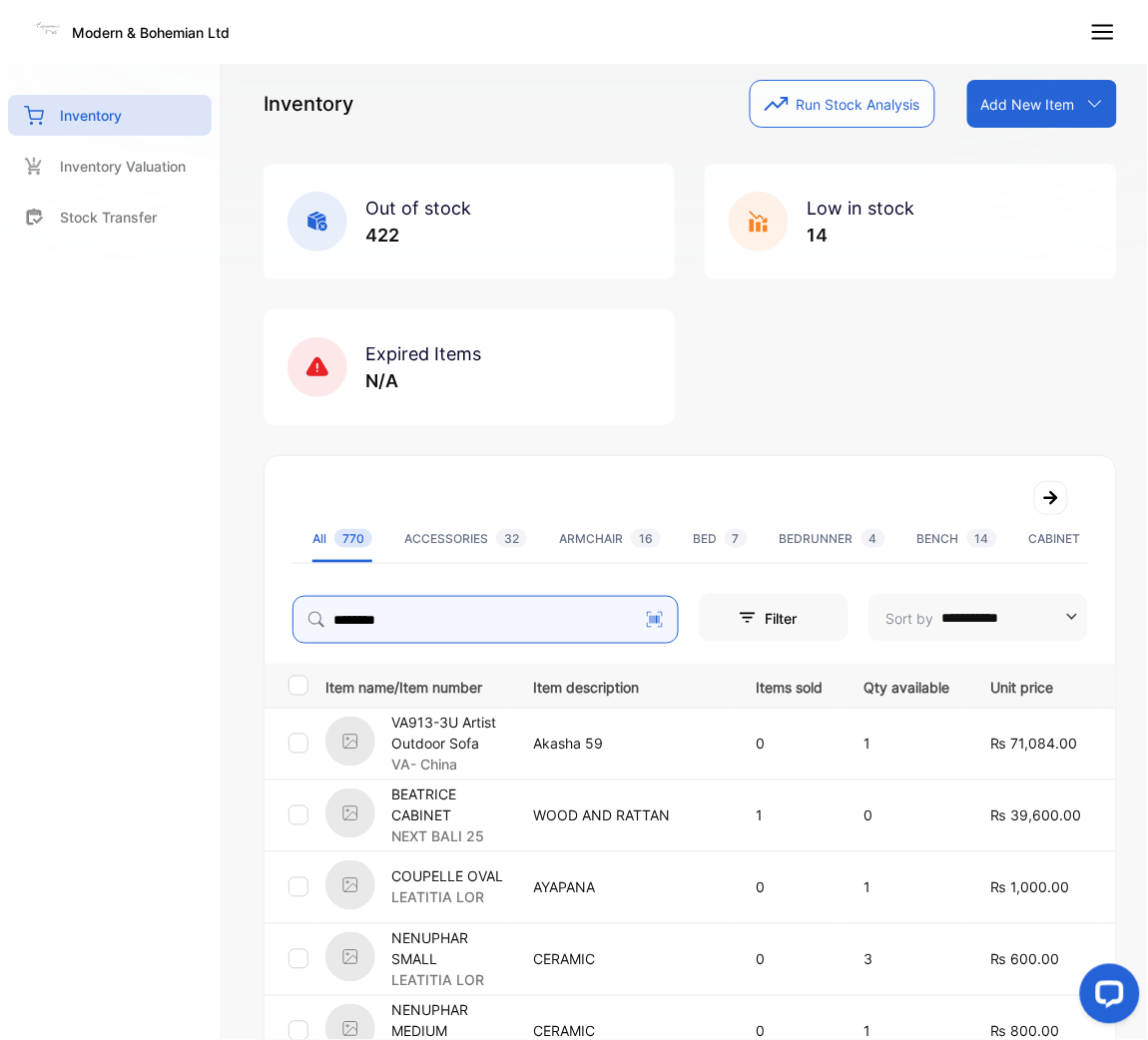type on "********" 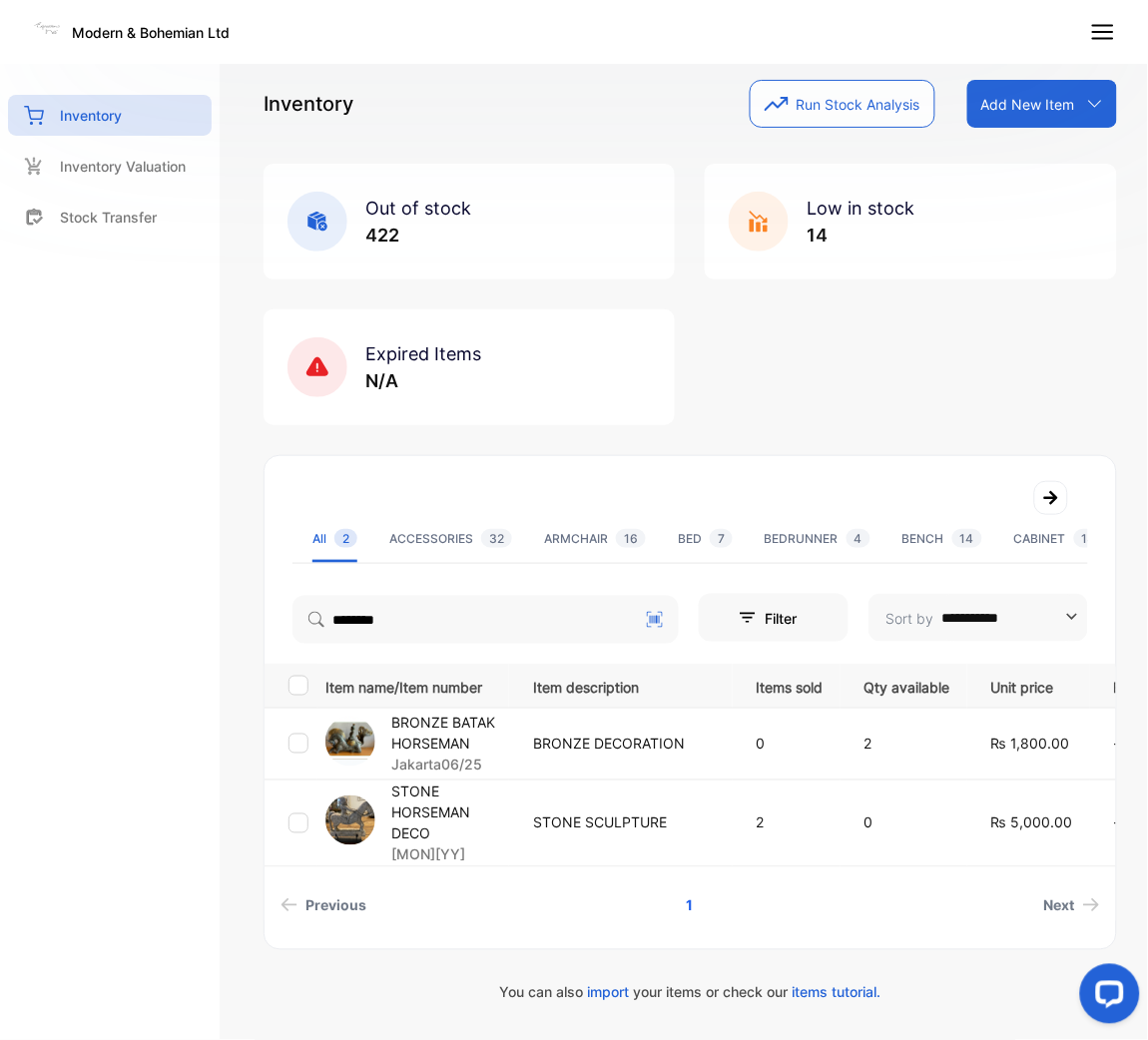 click on "STONE HORSEMAN DECO" at bounding box center [449, 812] 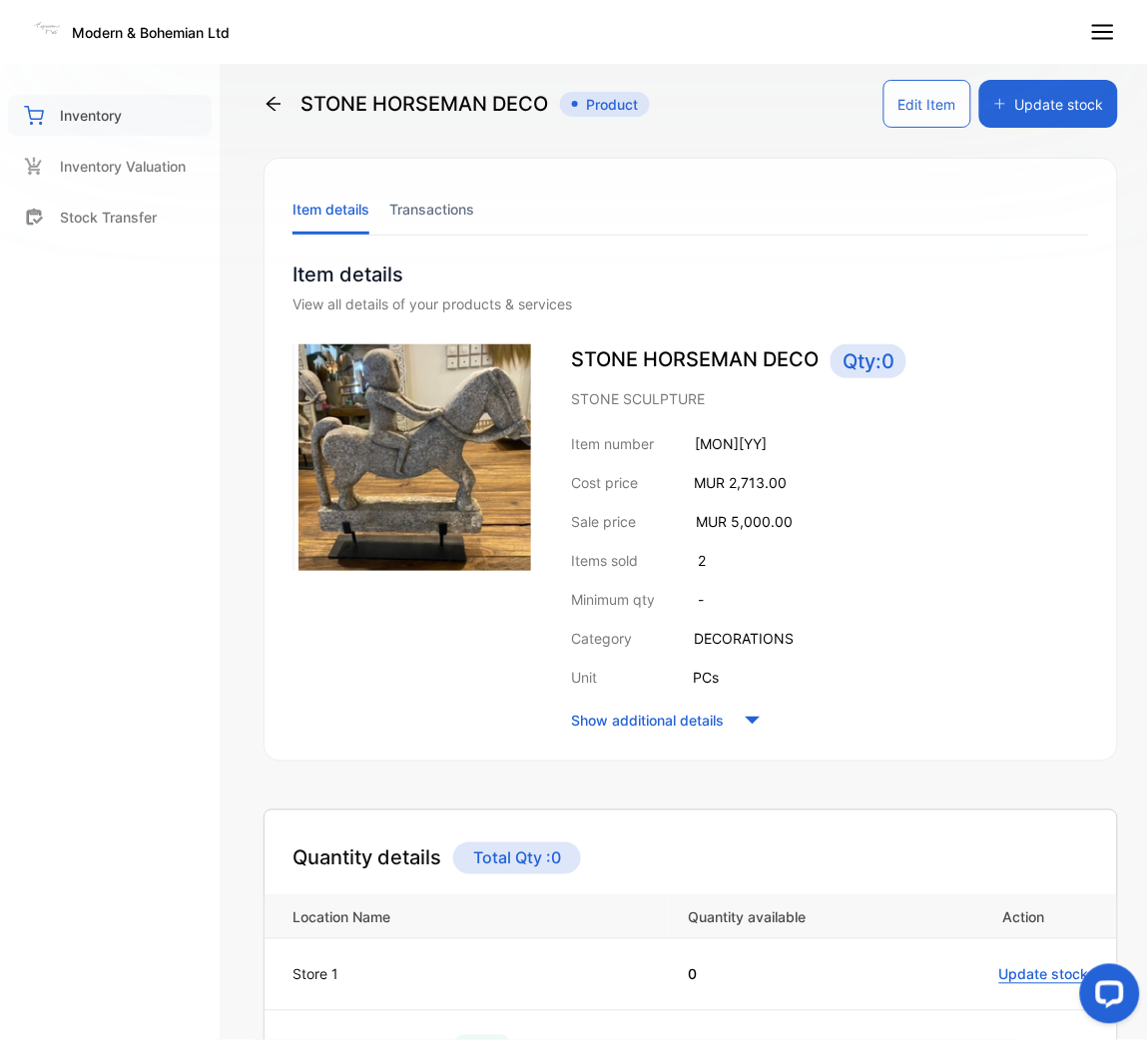 click on "Inventory" at bounding box center (91, 115) 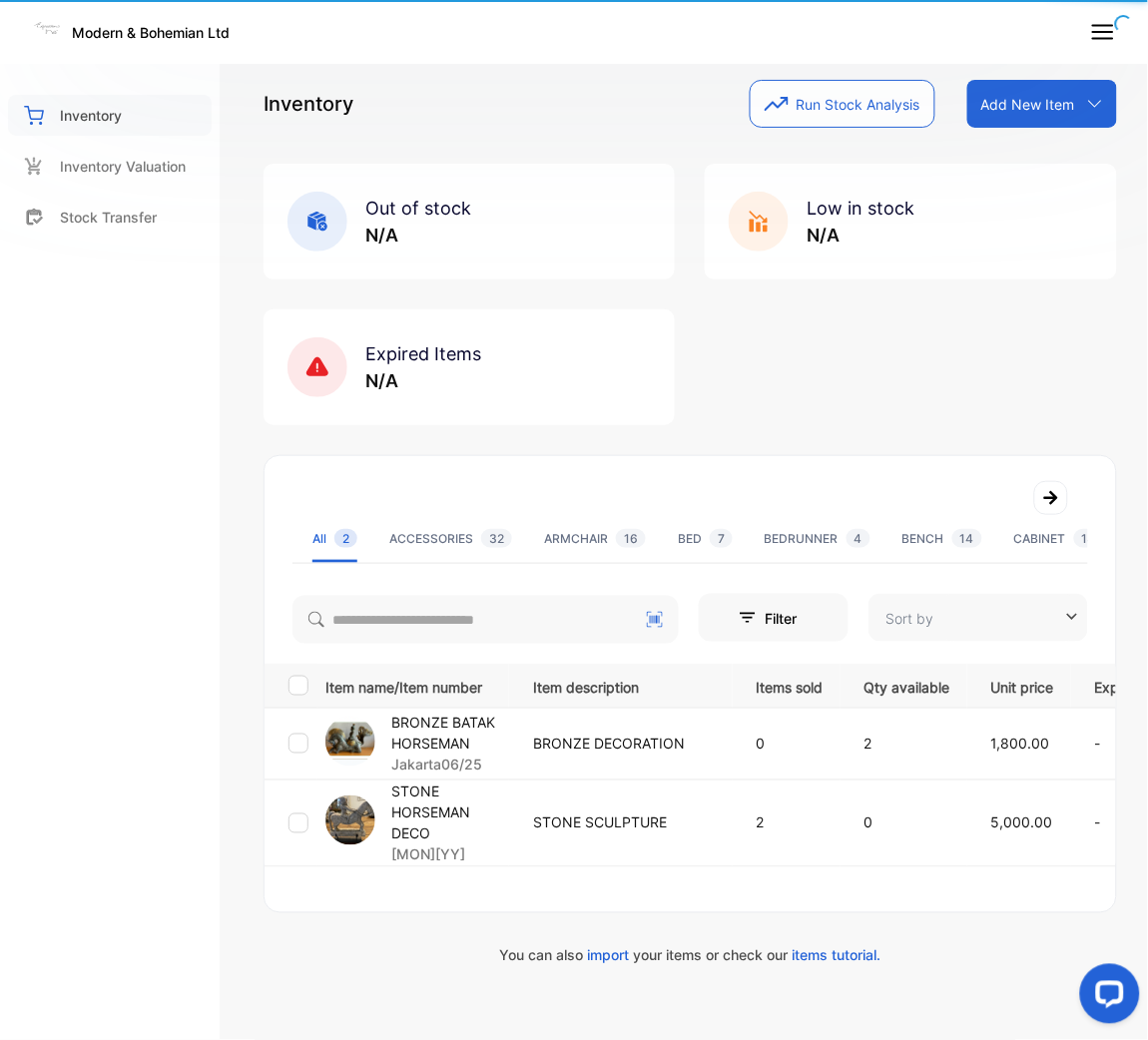 type on "**********" 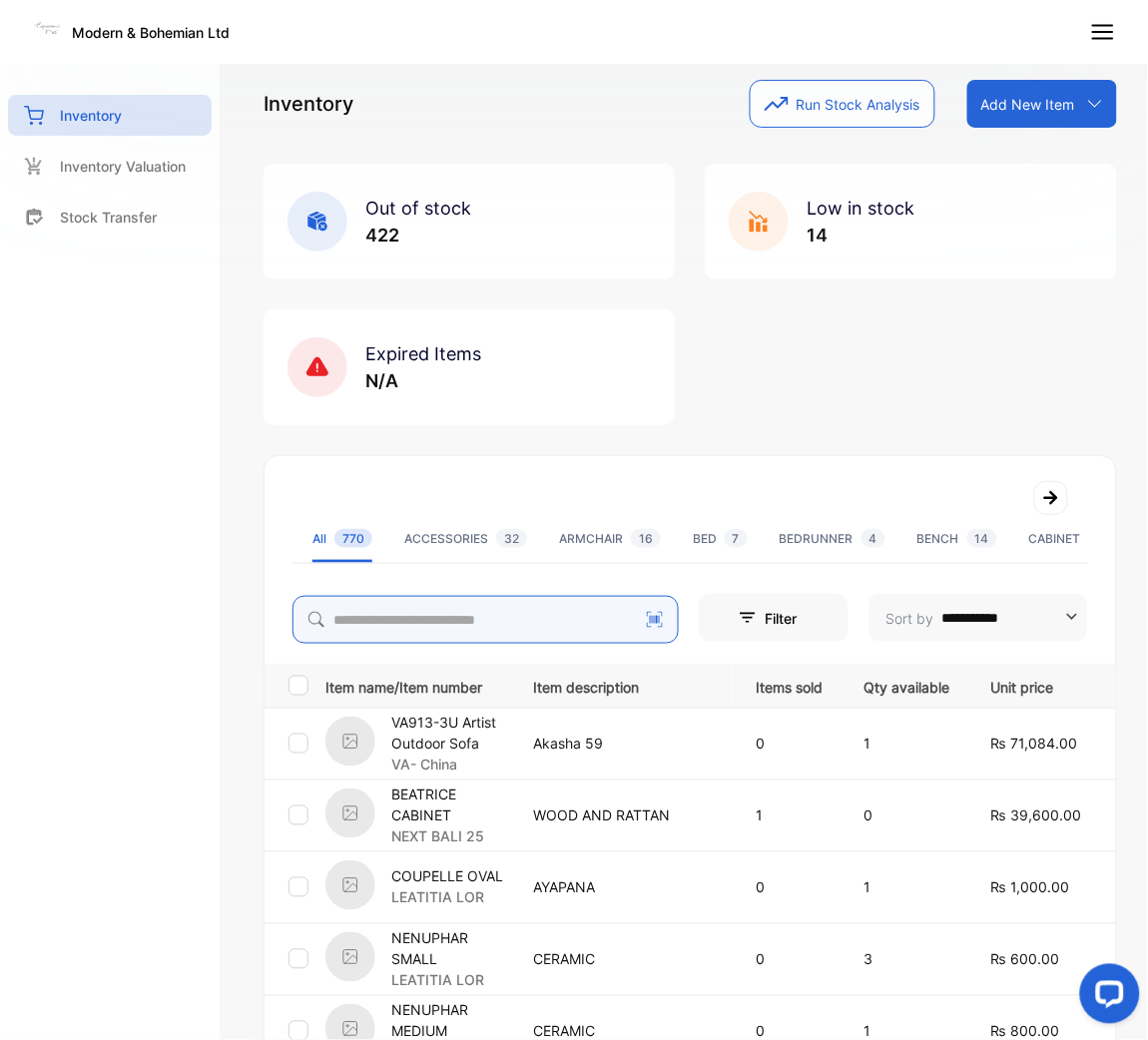 click at bounding box center (485, 620) 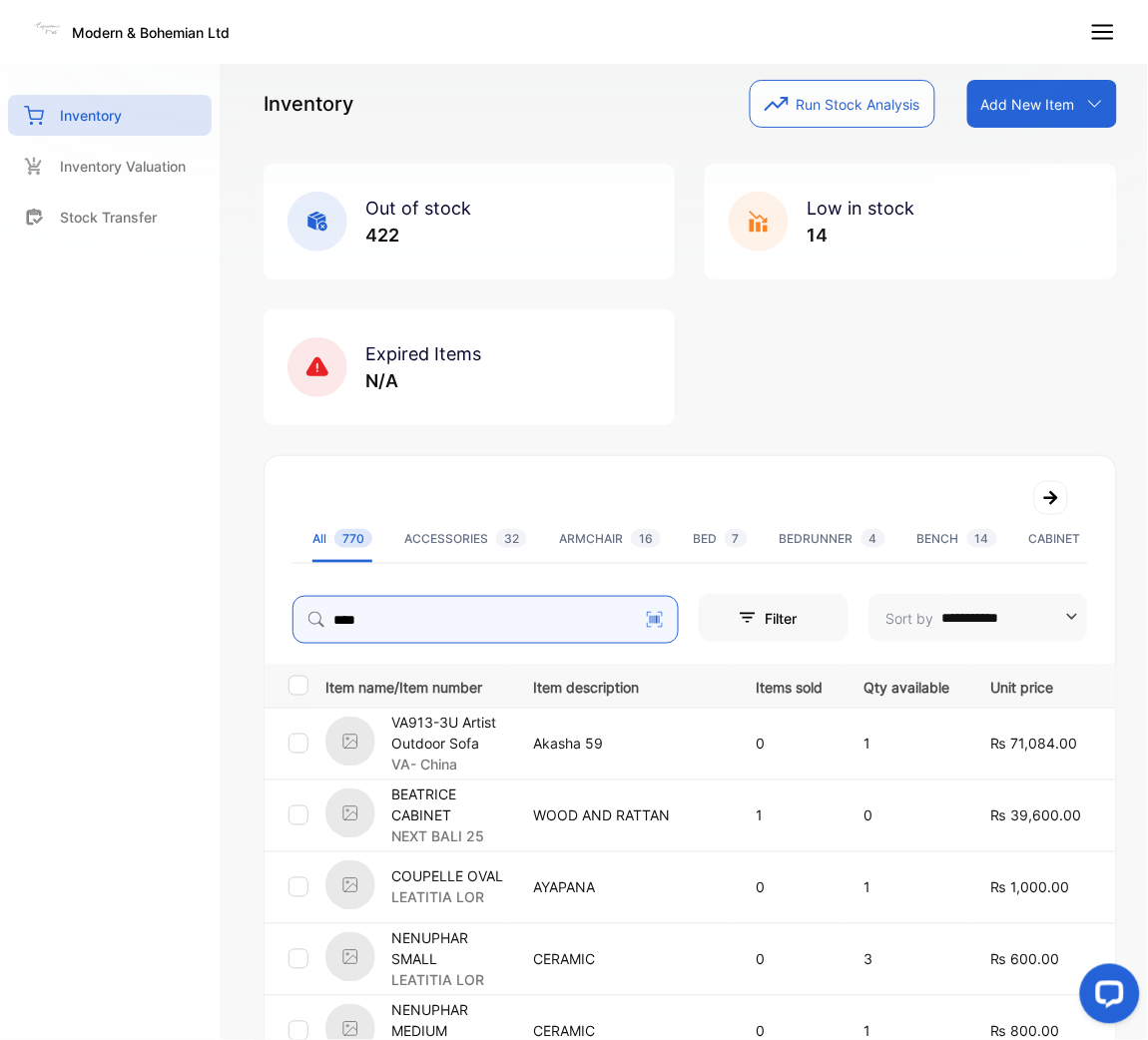type on "****" 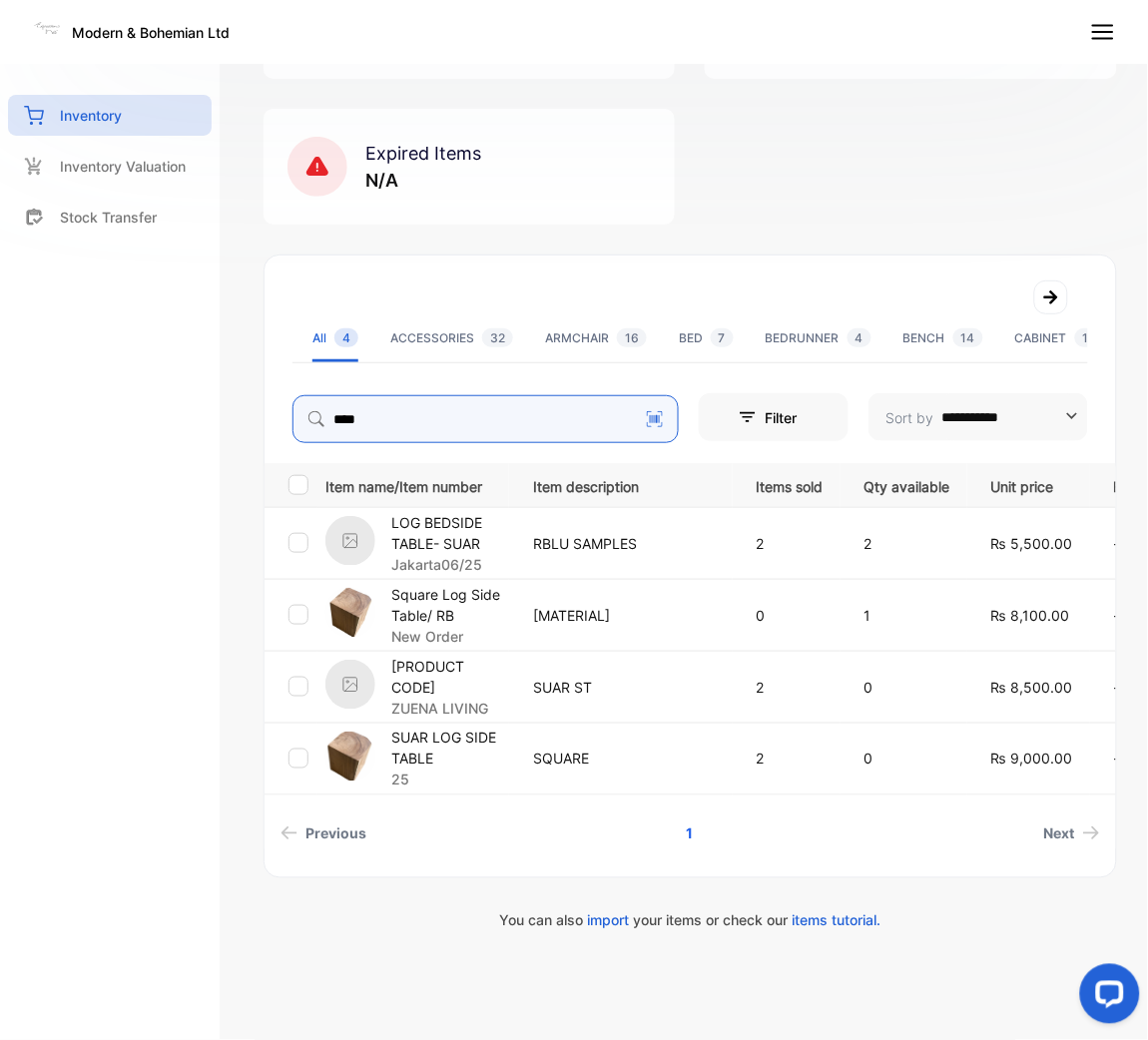 scroll, scrollTop: 203, scrollLeft: 0, axis: vertical 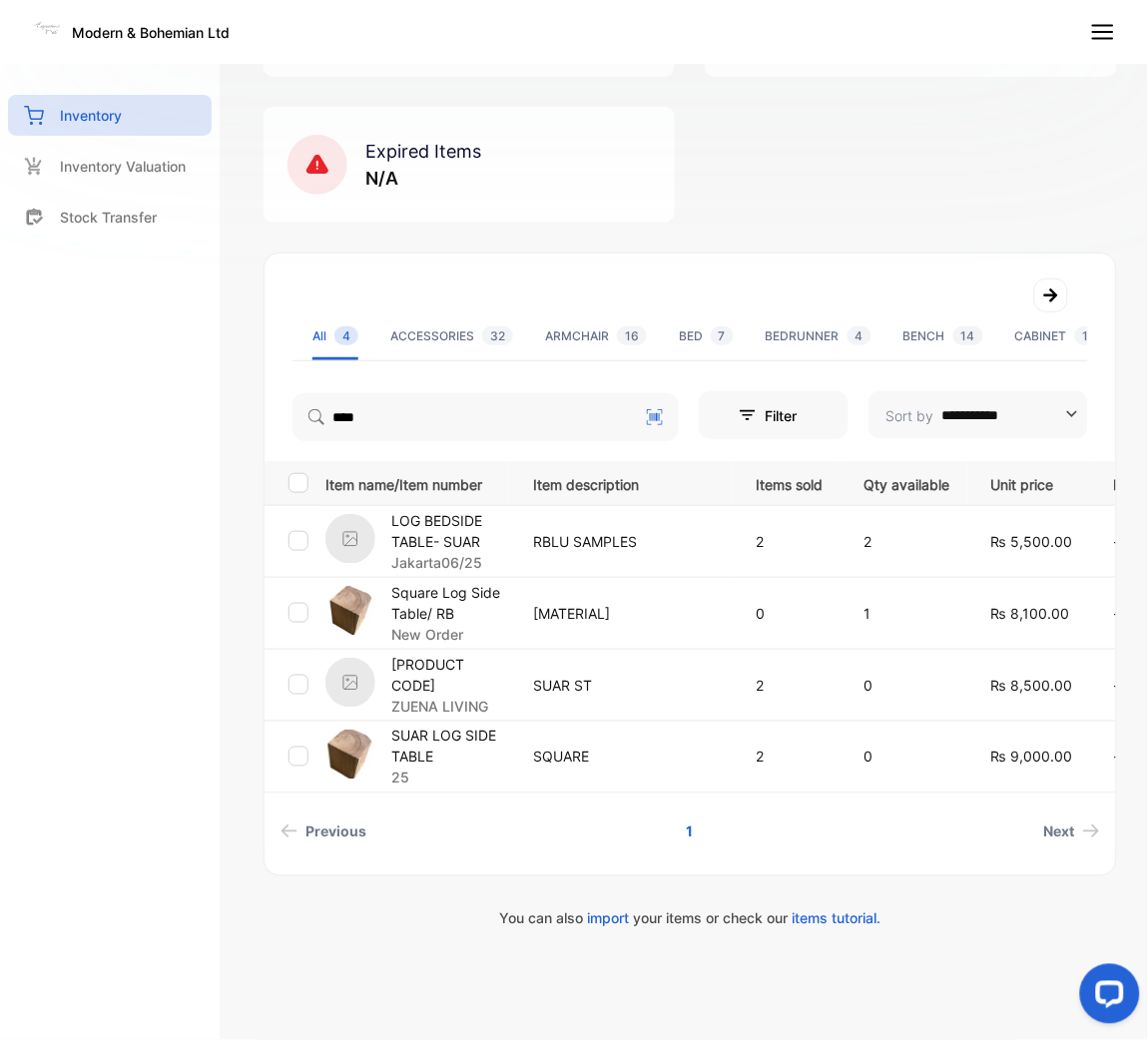 click on "SUAR LOG SIDE TABLE" at bounding box center (449, 747) 